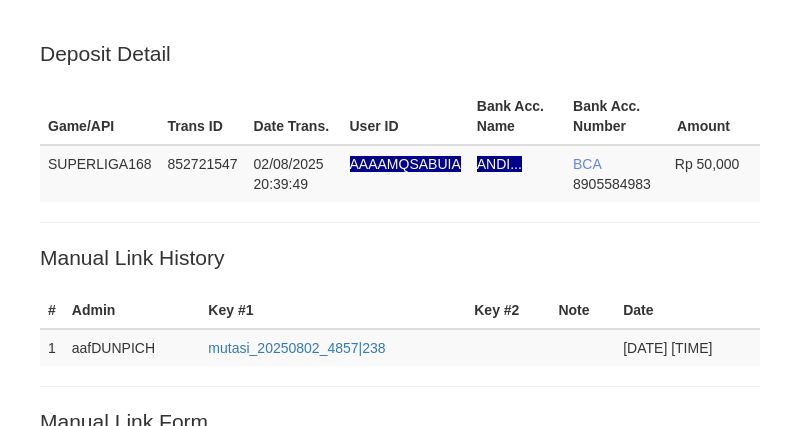scroll, scrollTop: 385, scrollLeft: 0, axis: vertical 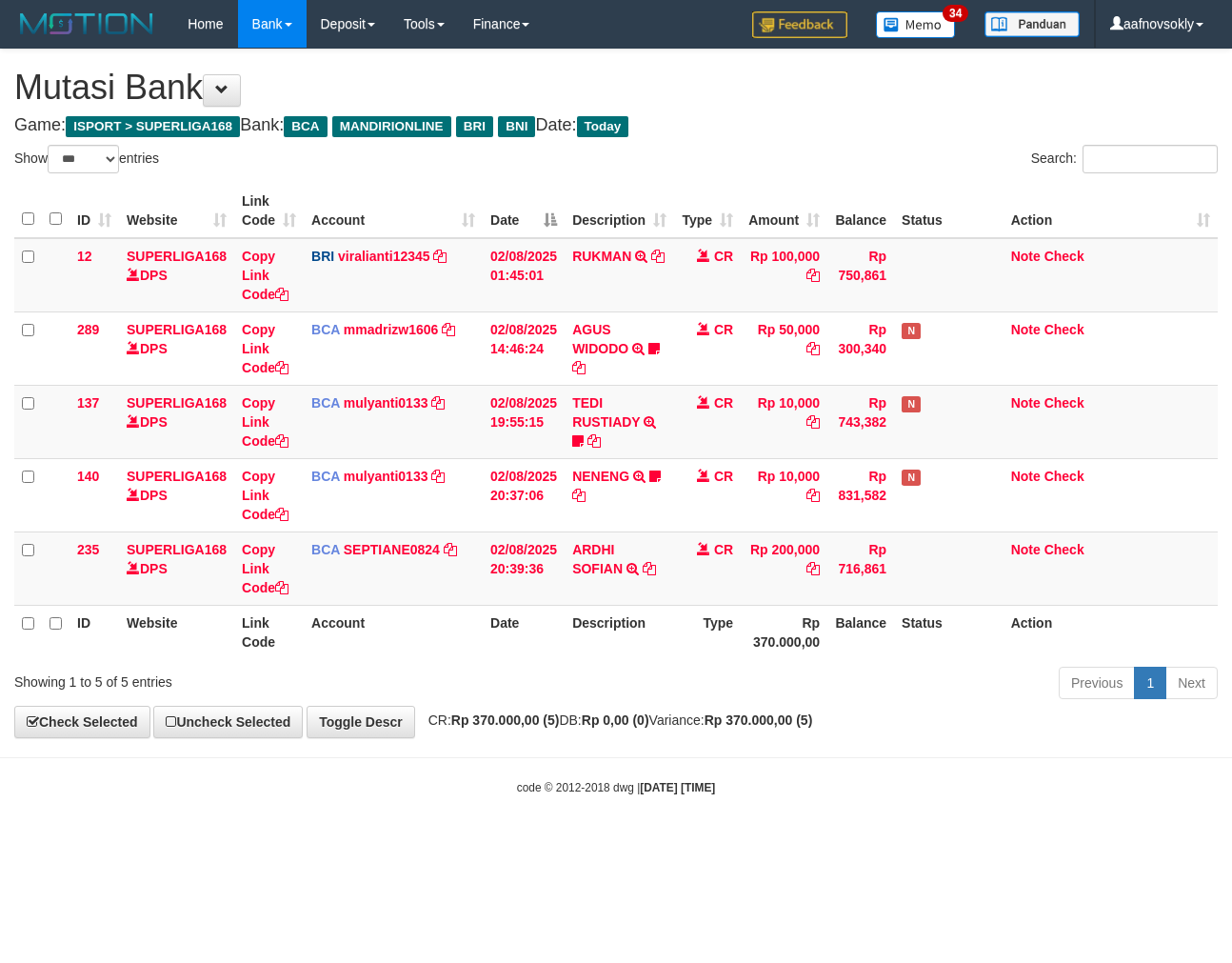 select on "***" 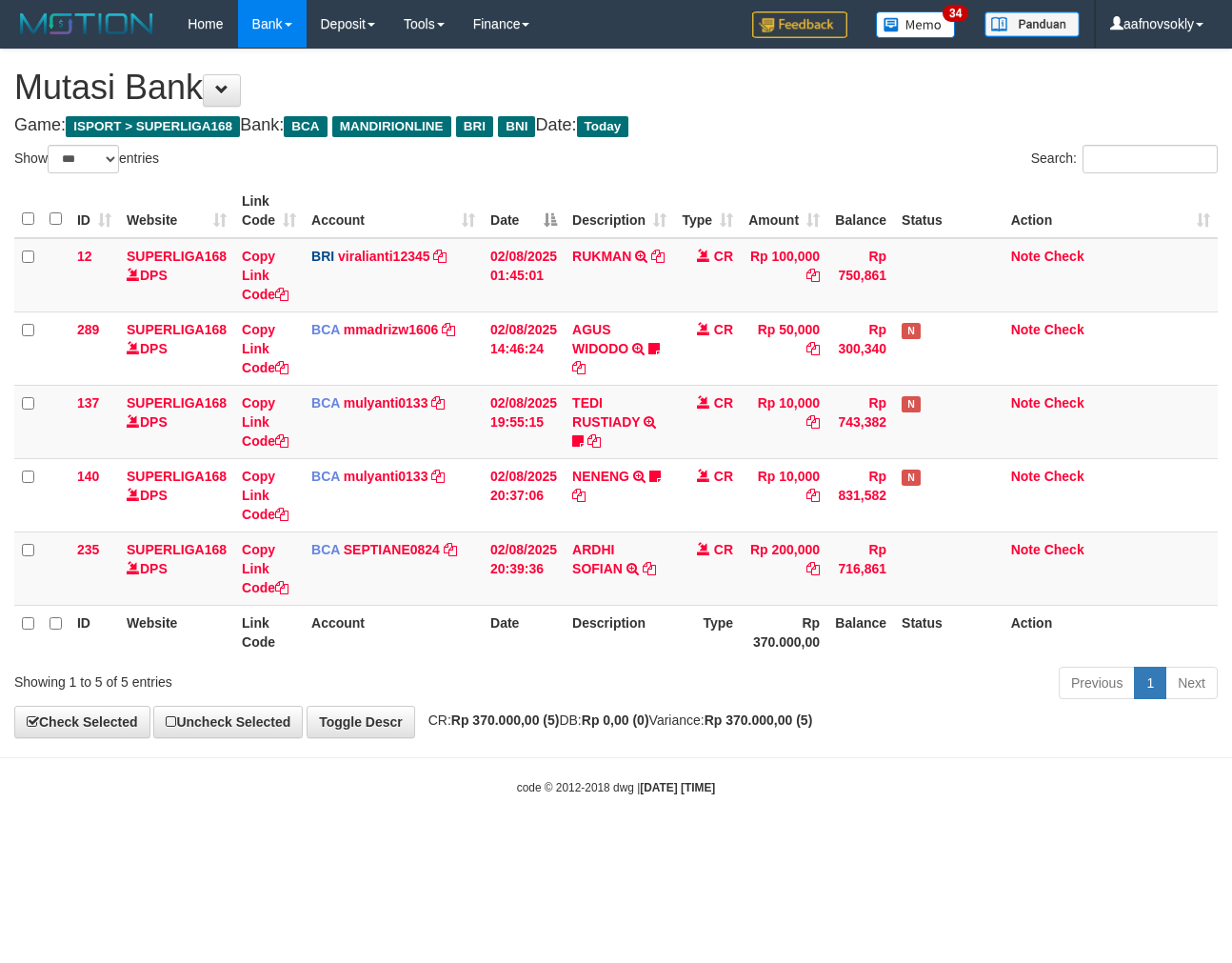 scroll, scrollTop: 0, scrollLeft: 0, axis: both 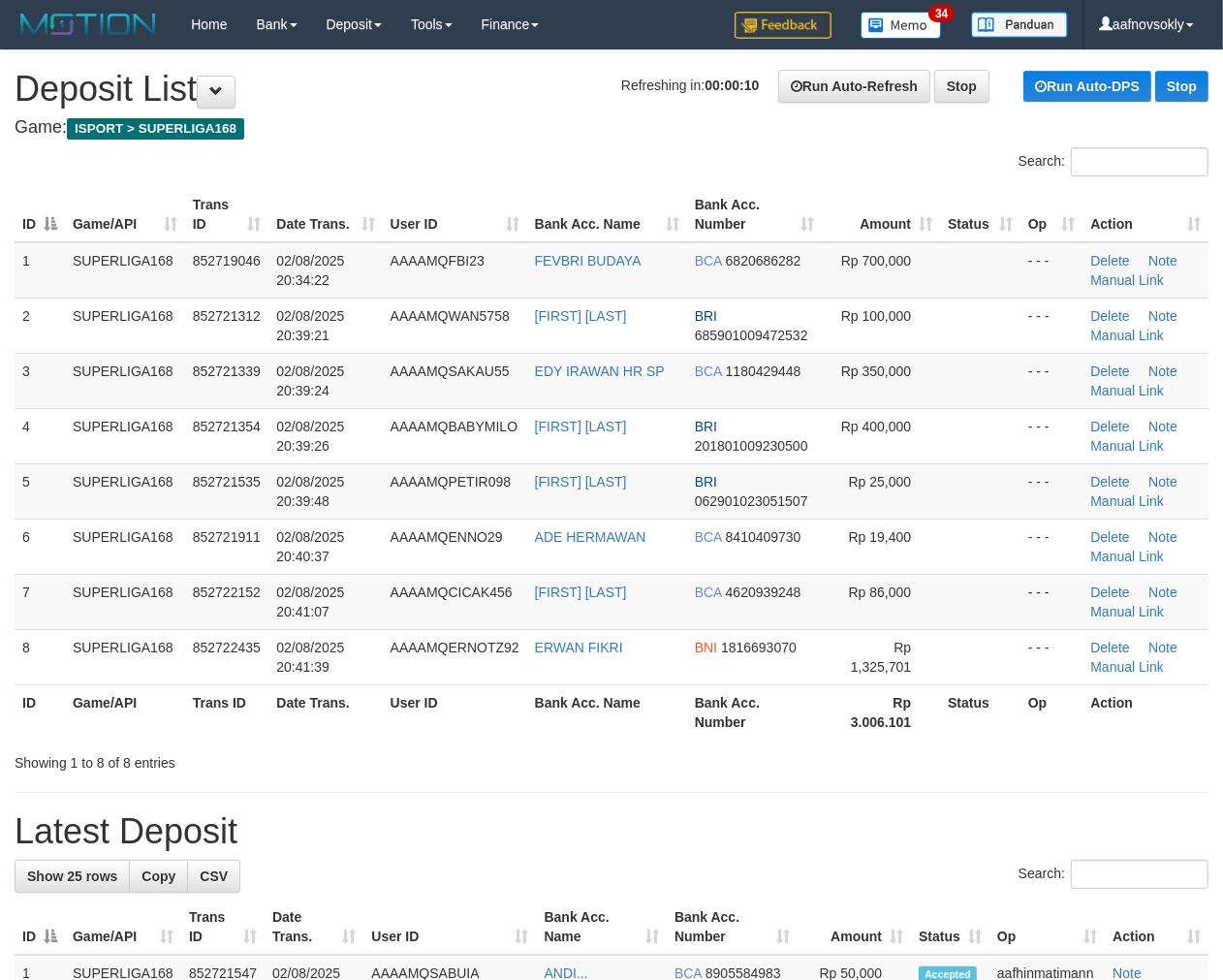 click on "ID Game/API Trans ID Date Trans. User ID Bank Acc. Name Bank Acc. Number Amount Status Op Action
1
SUPERLIGA168
[NUMBER]
[DATE] [TIME]
AAAAMQFBI23
[FIRST] [LAST]
BCA
[NUMBER]
Rp 700,000
- - -
Delete
Note
Manual Link
2
SUPERLIGA168
[NUMBER]
[DATE] [TIME]
AAAAMQWAN5758
[FIRST] [LAST]
BRI
[NUMBER]
Rp 100,000" at bounding box center [612, 463] 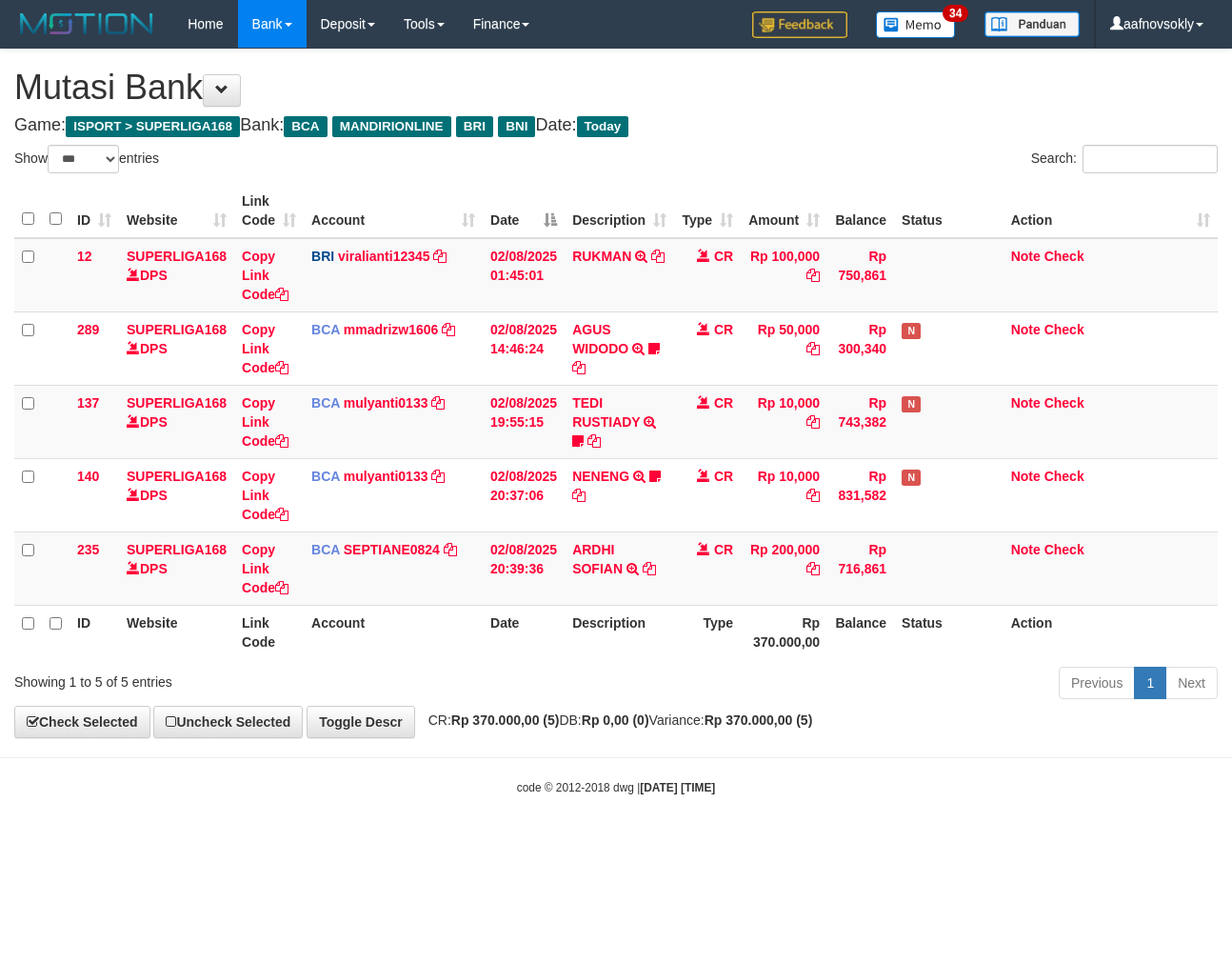 select on "***" 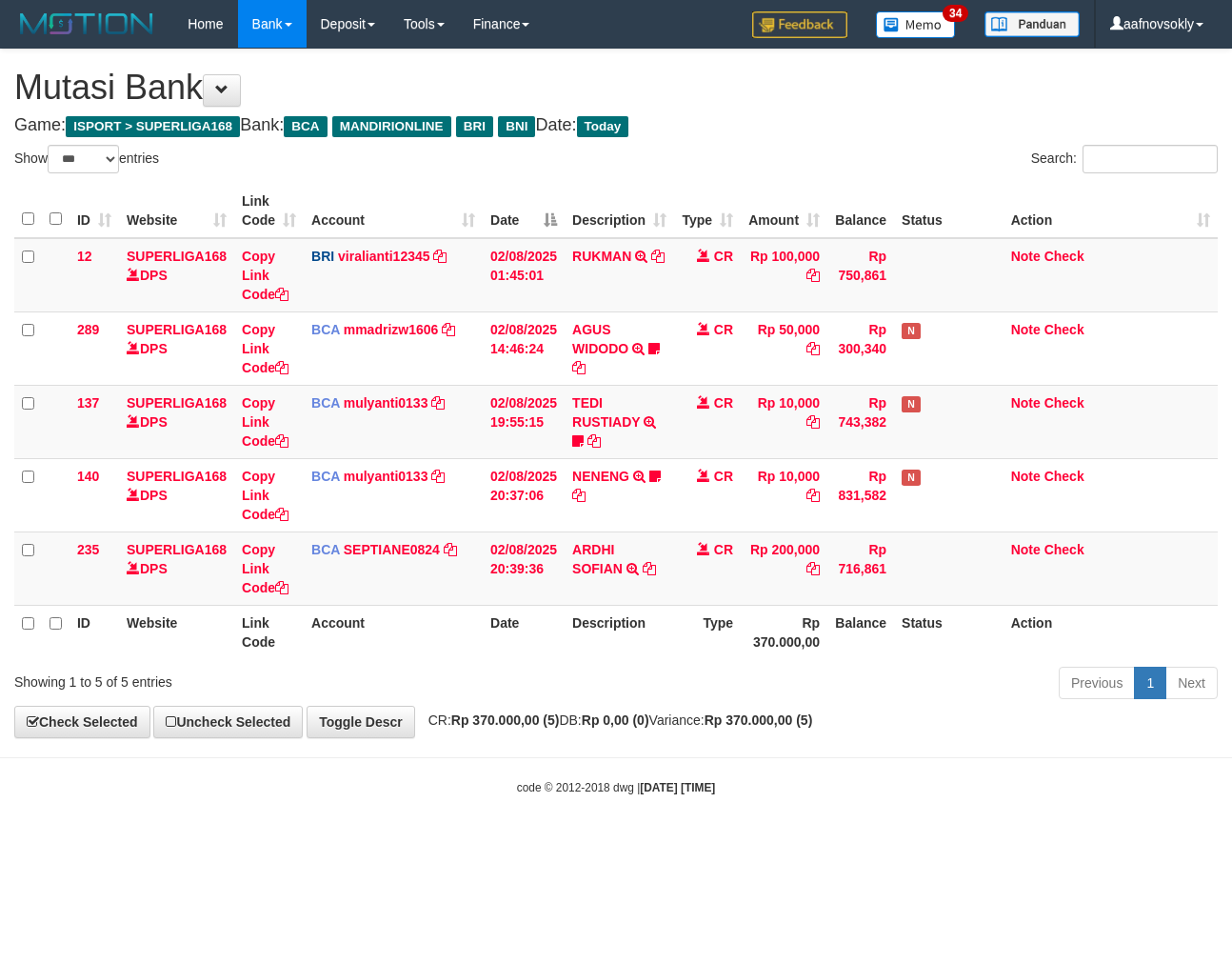 scroll, scrollTop: 0, scrollLeft: 0, axis: both 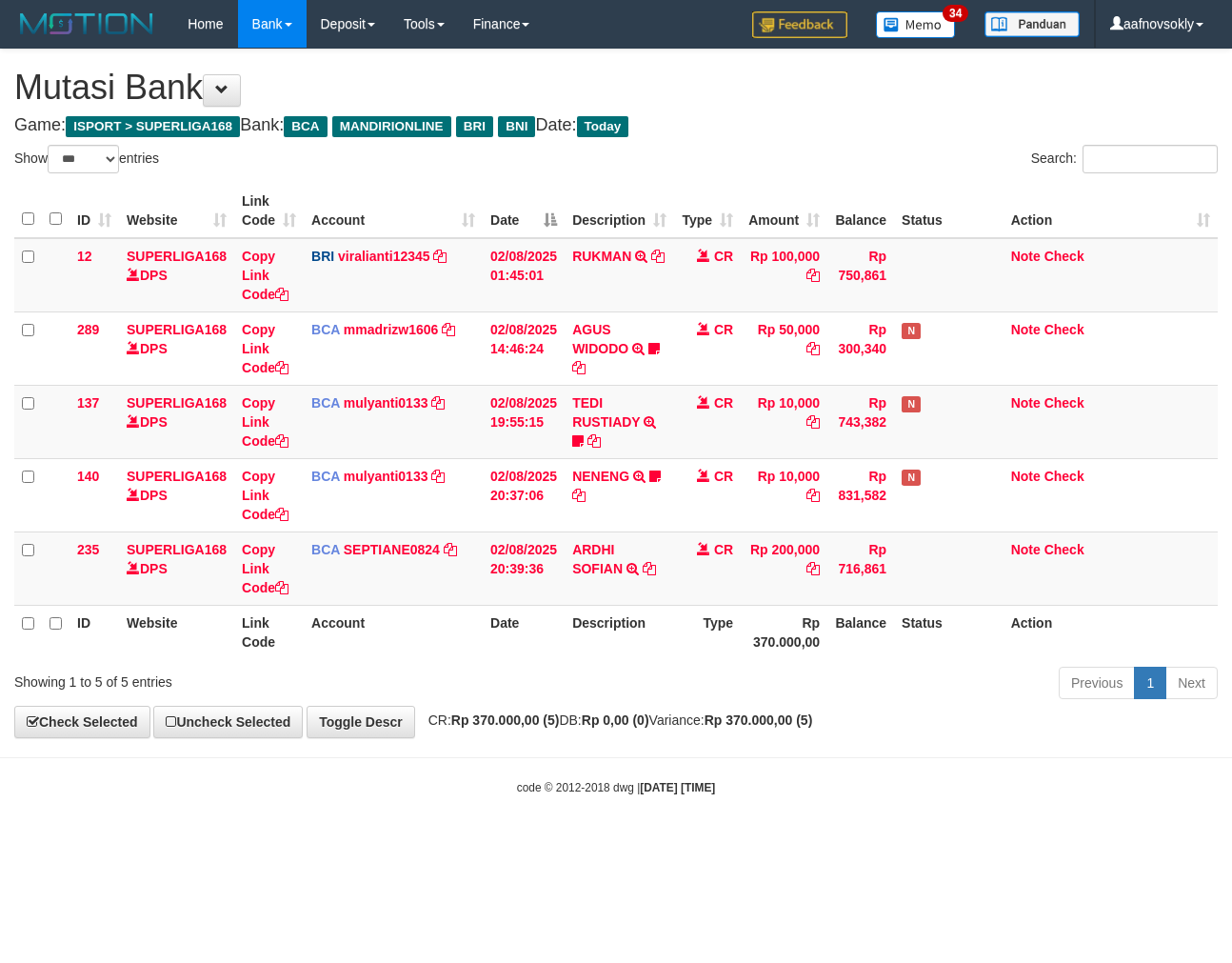 select on "***" 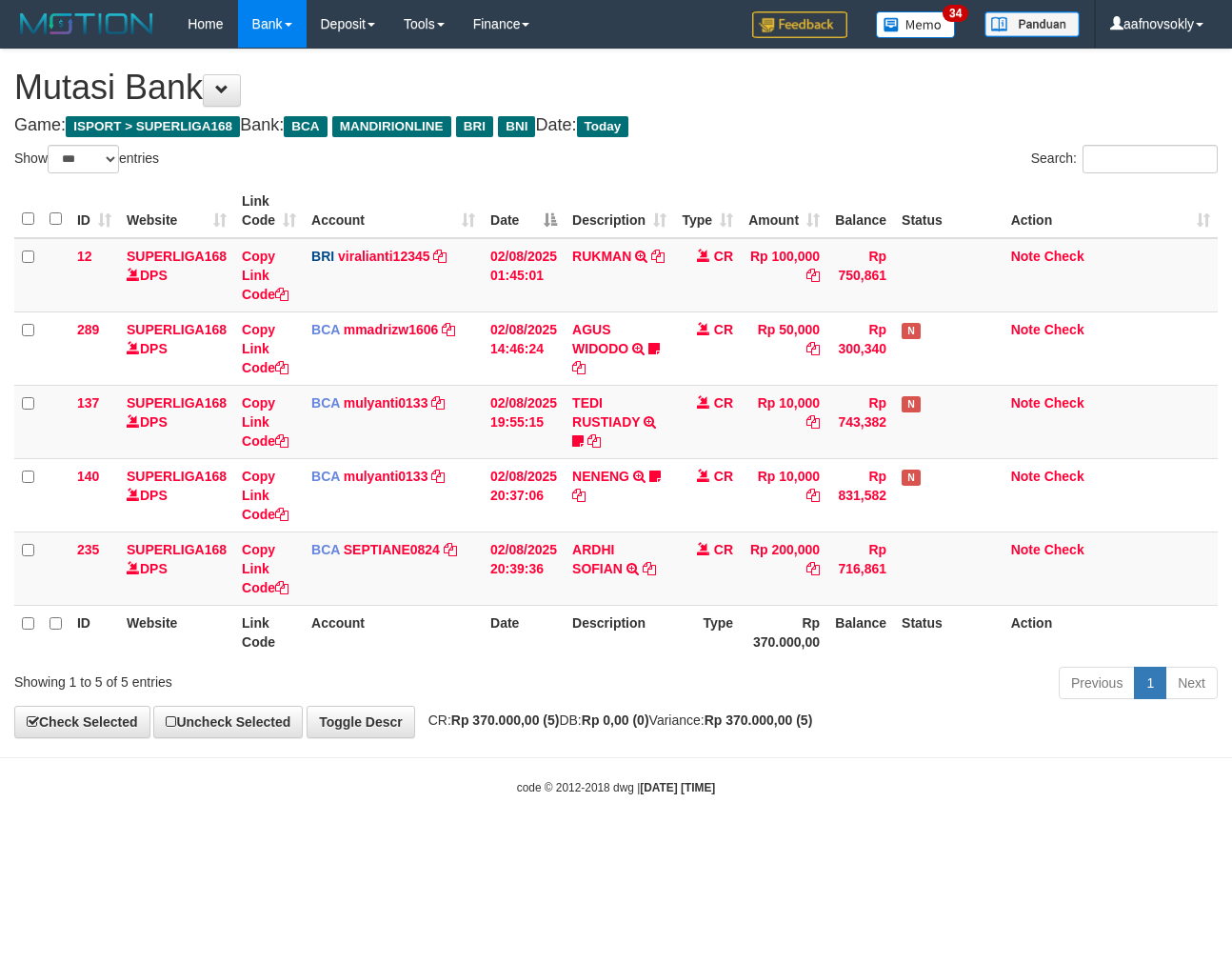 scroll, scrollTop: 0, scrollLeft: 0, axis: both 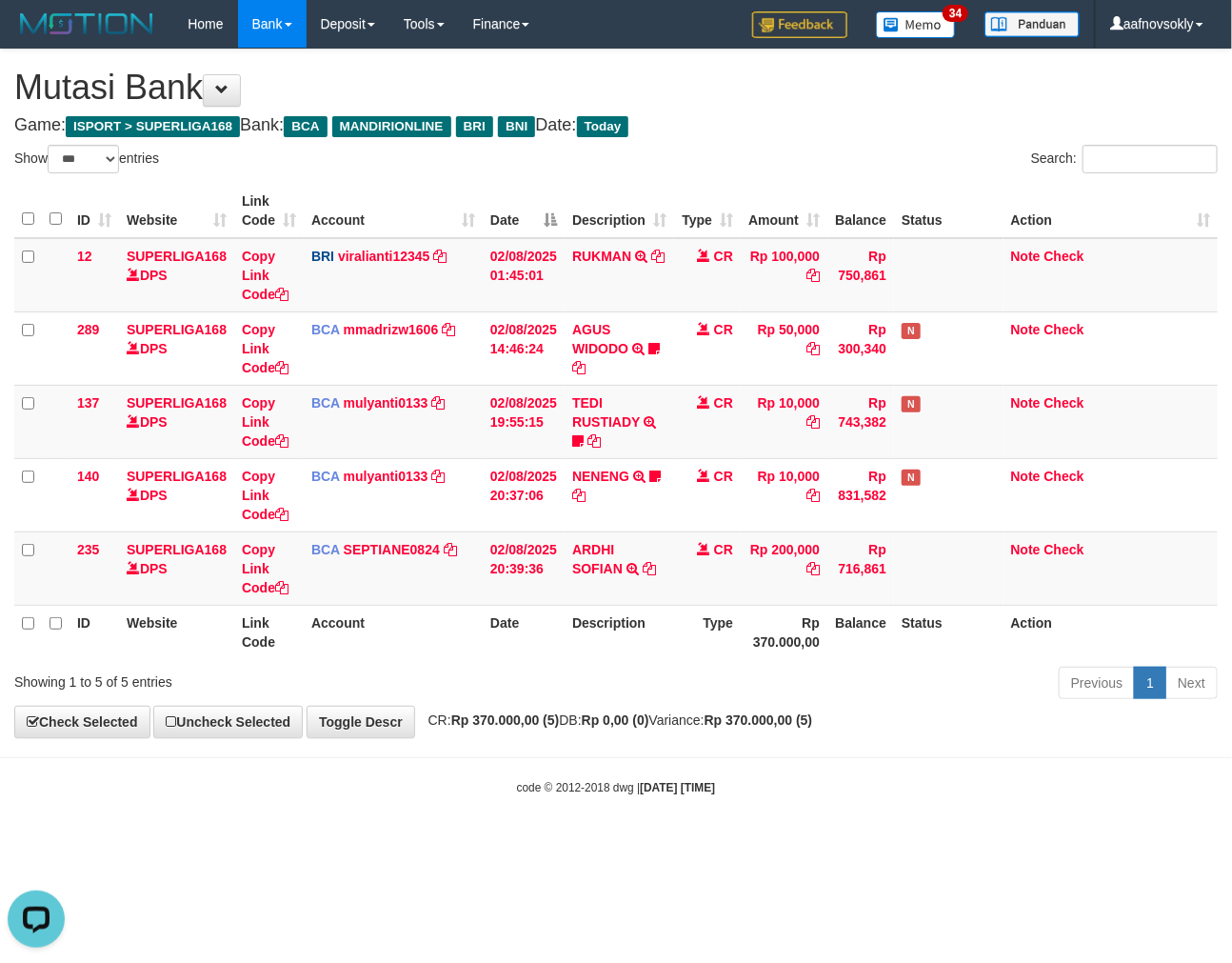 drag, startPoint x: 771, startPoint y: 712, endPoint x: 762, endPoint y: 722, distance: 13.453624 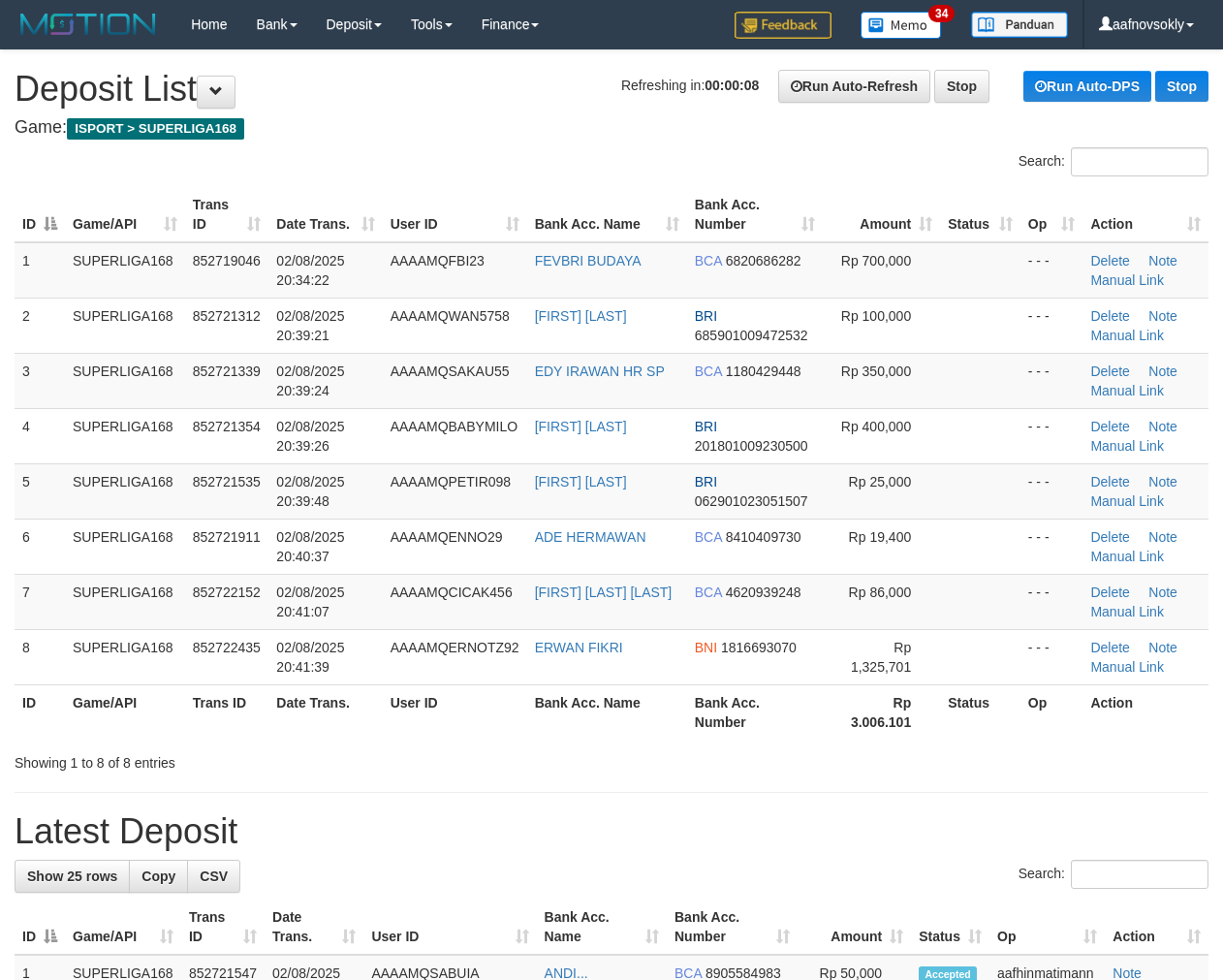 scroll, scrollTop: 0, scrollLeft: 0, axis: both 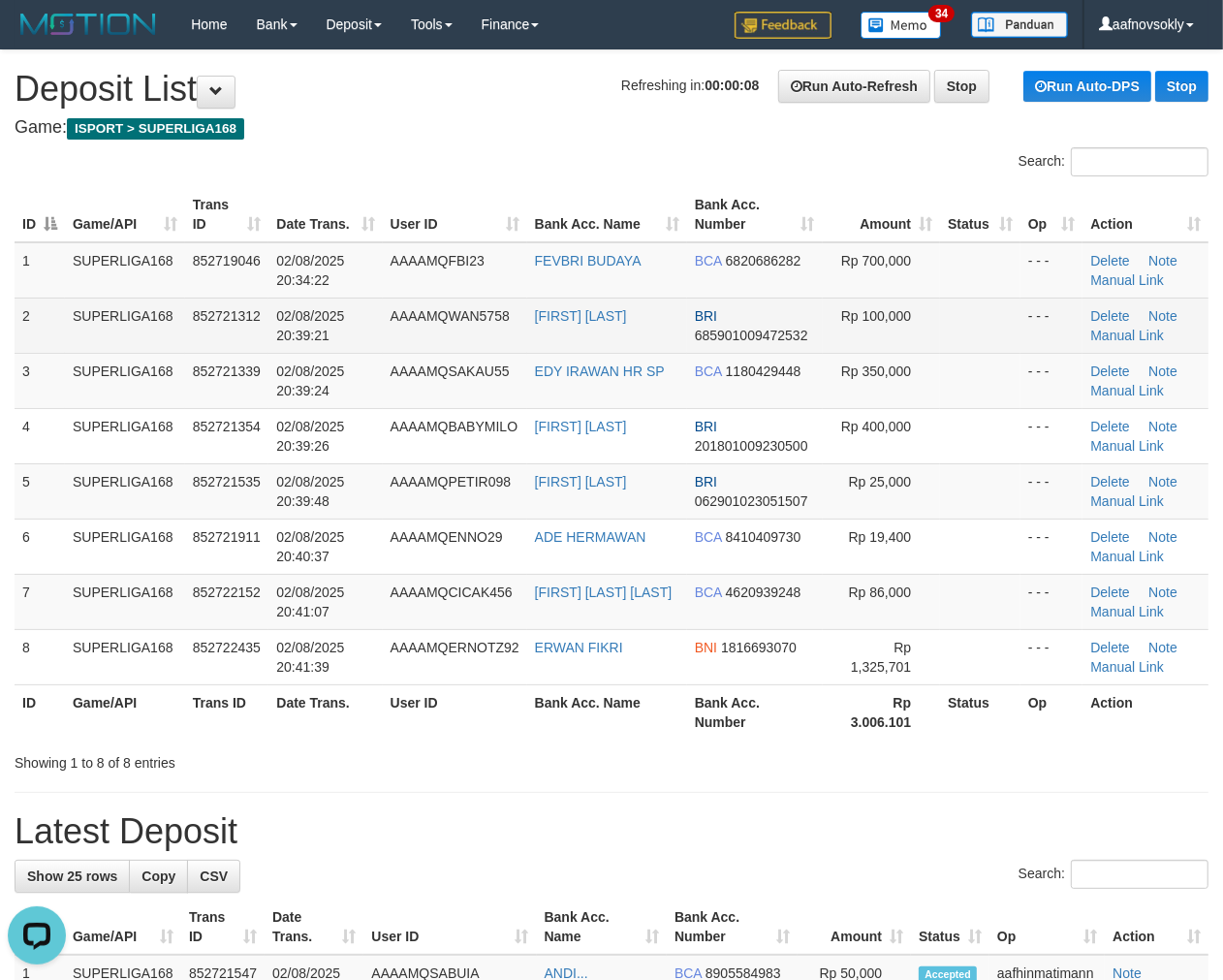 drag, startPoint x: 436, startPoint y: 95, endPoint x: 80, endPoint y: 344, distance: 434.43872 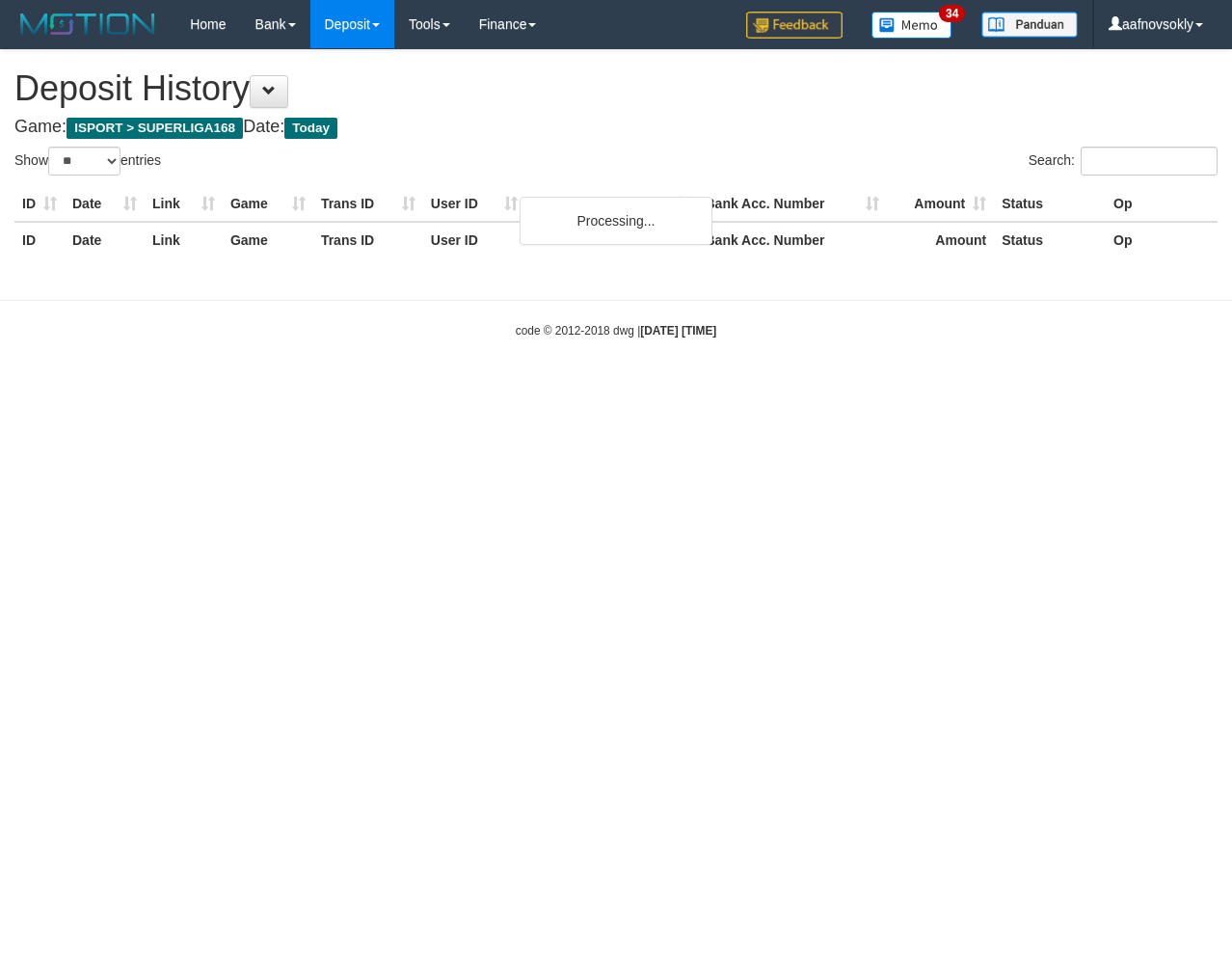 select on "**" 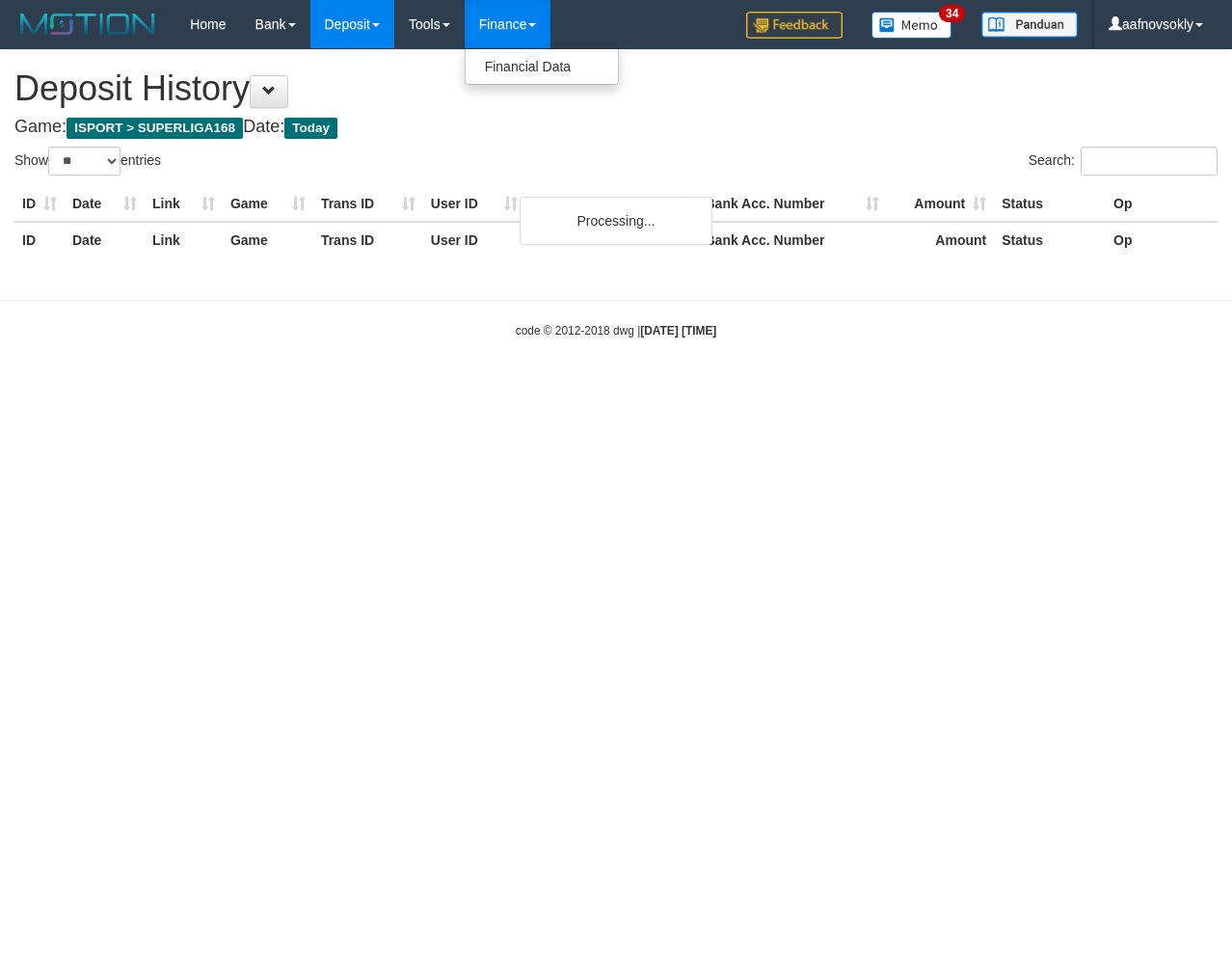select on "**" 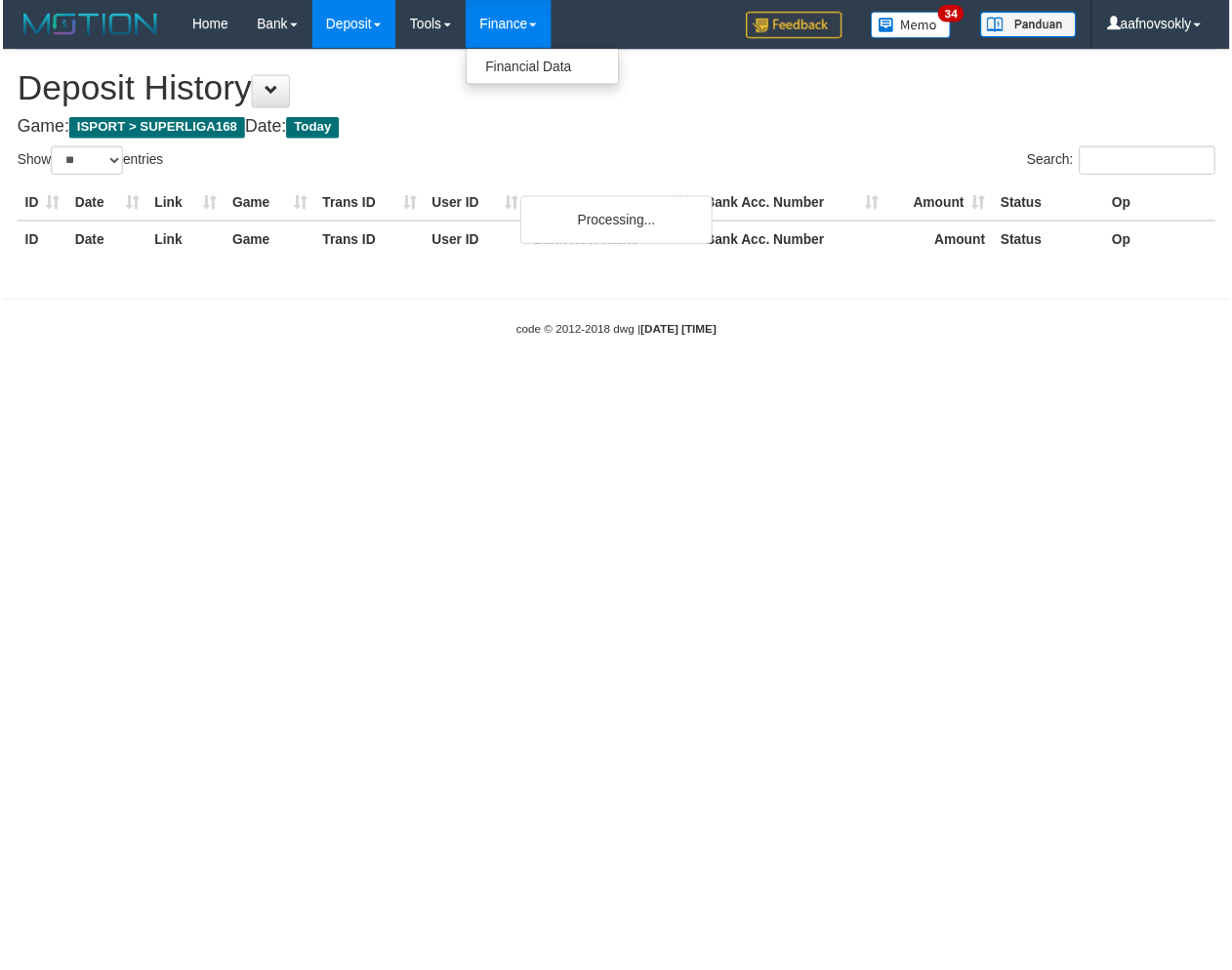 scroll, scrollTop: 0, scrollLeft: 0, axis: both 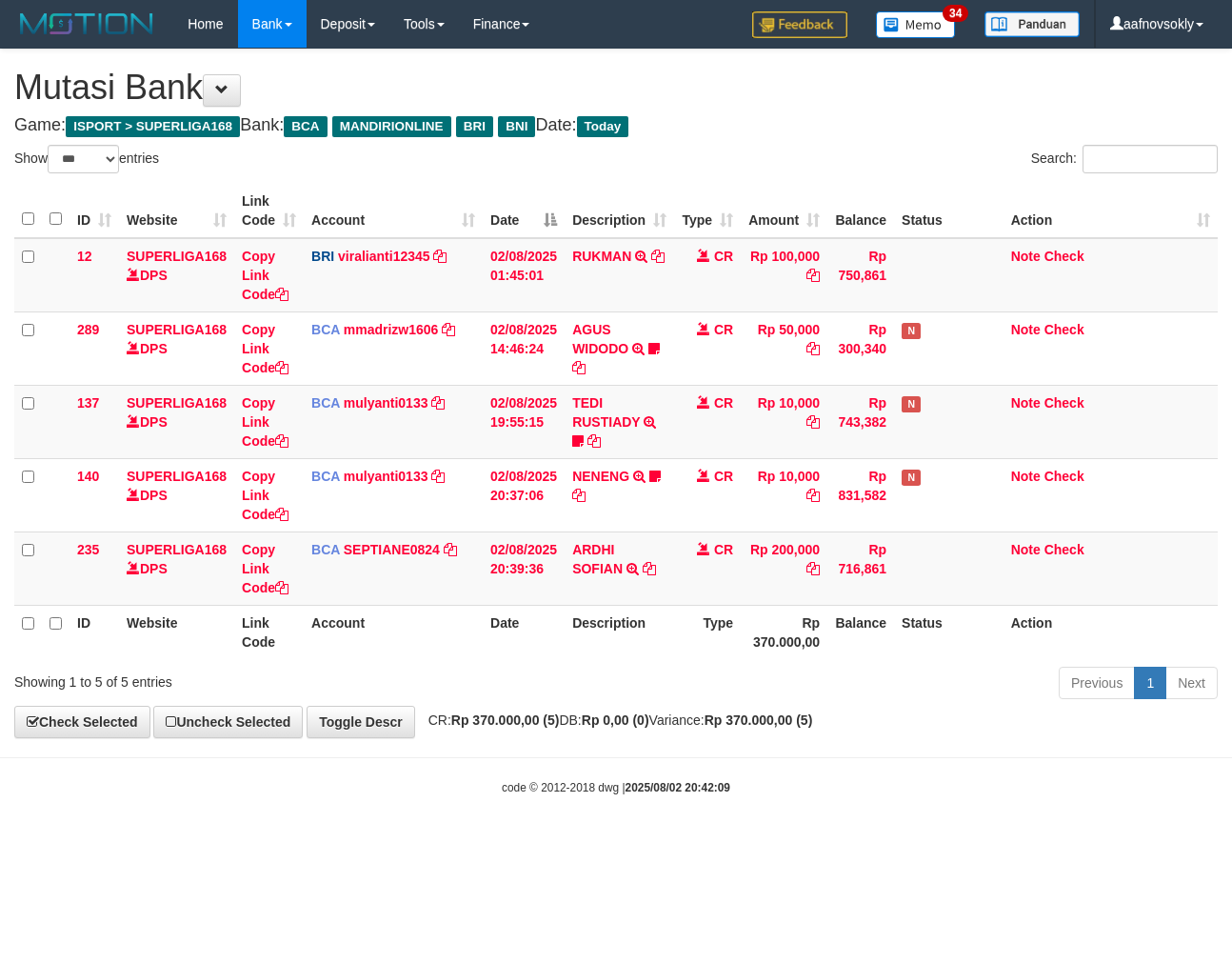 select on "***" 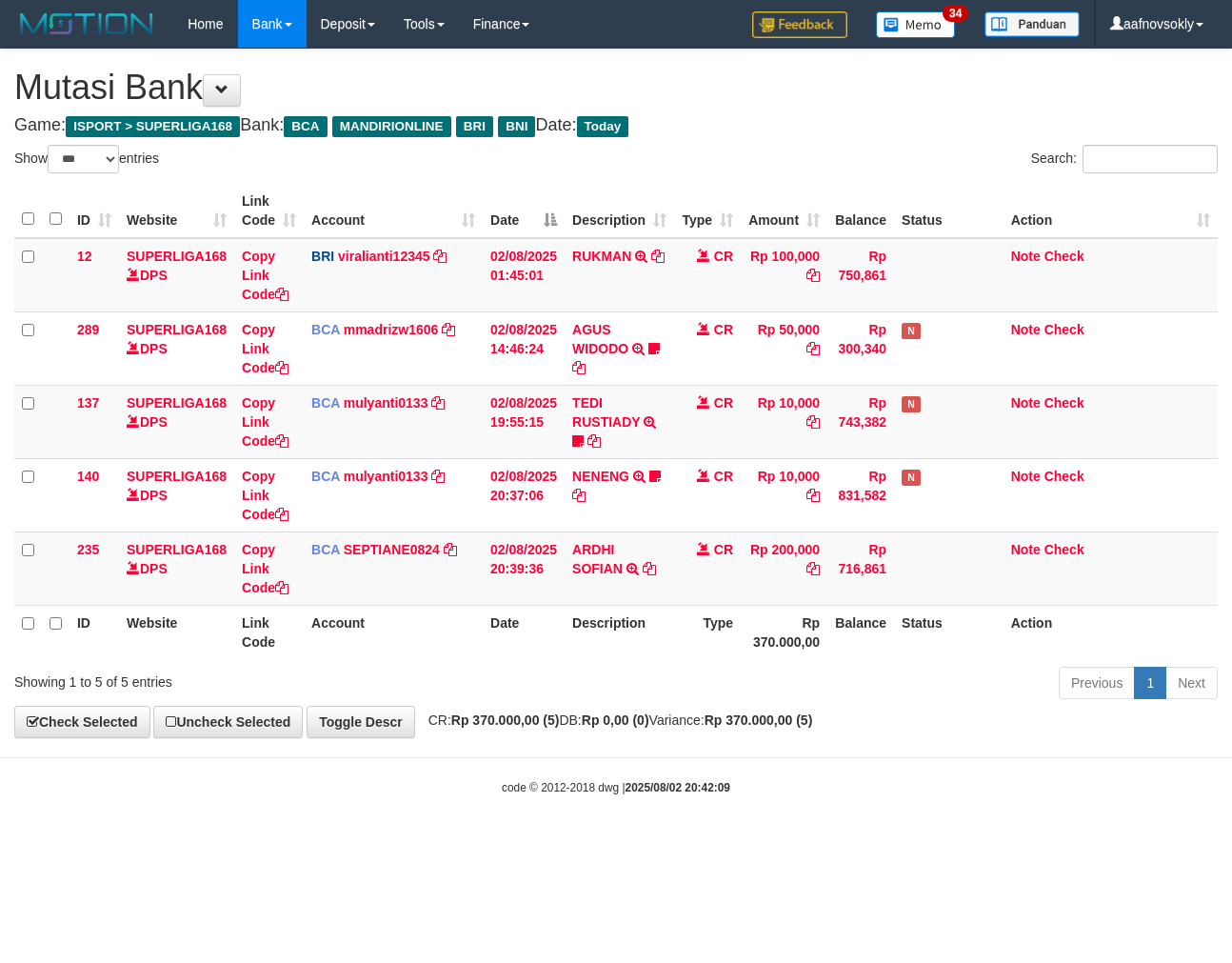 scroll, scrollTop: 0, scrollLeft: 0, axis: both 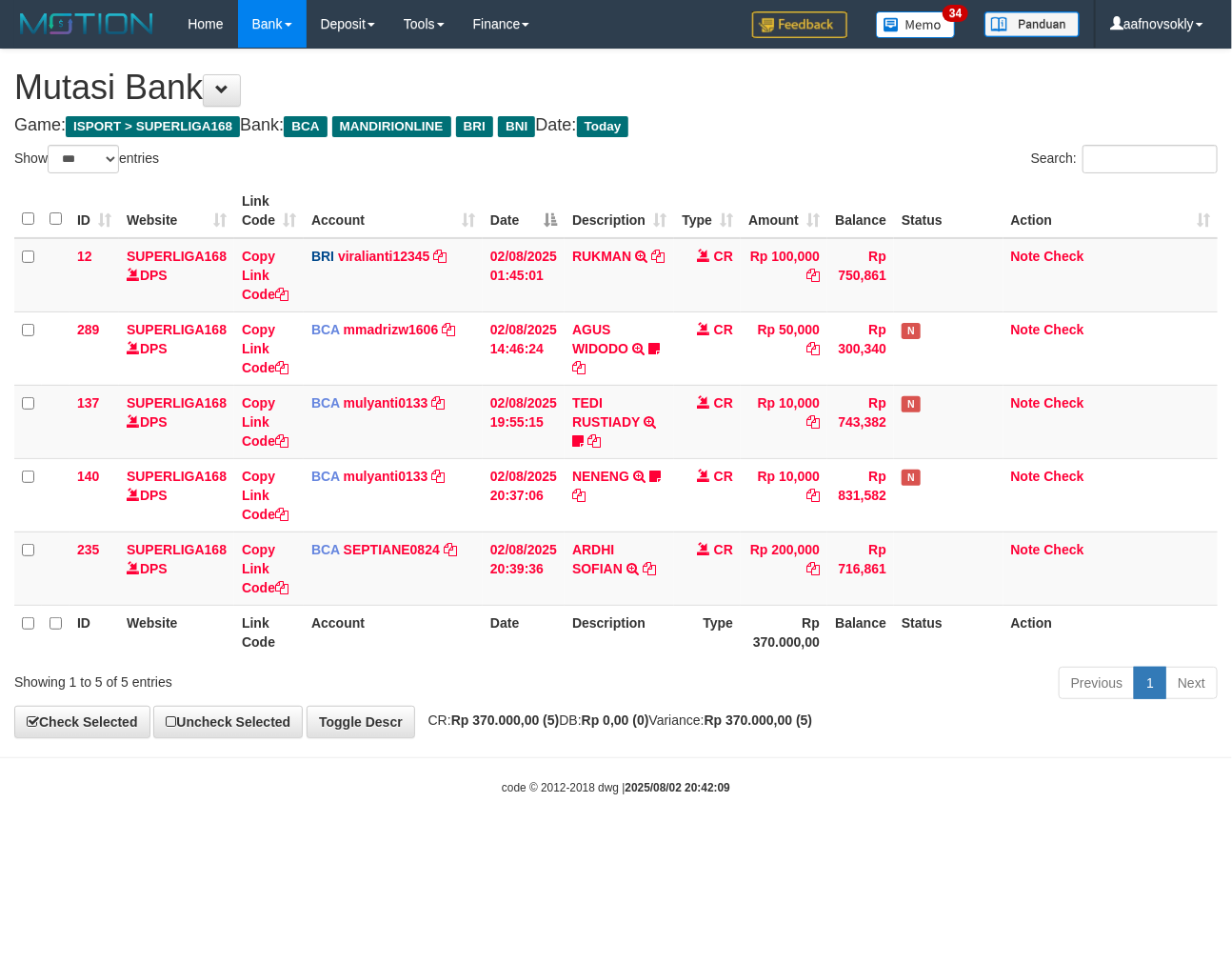 click on "Toggle navigation
Home
Bank
Account List
Load
By Website
Group
[ISPORT]													SUPERLIGA168
By Load Group (DPS)
34" at bounding box center [616, 422] 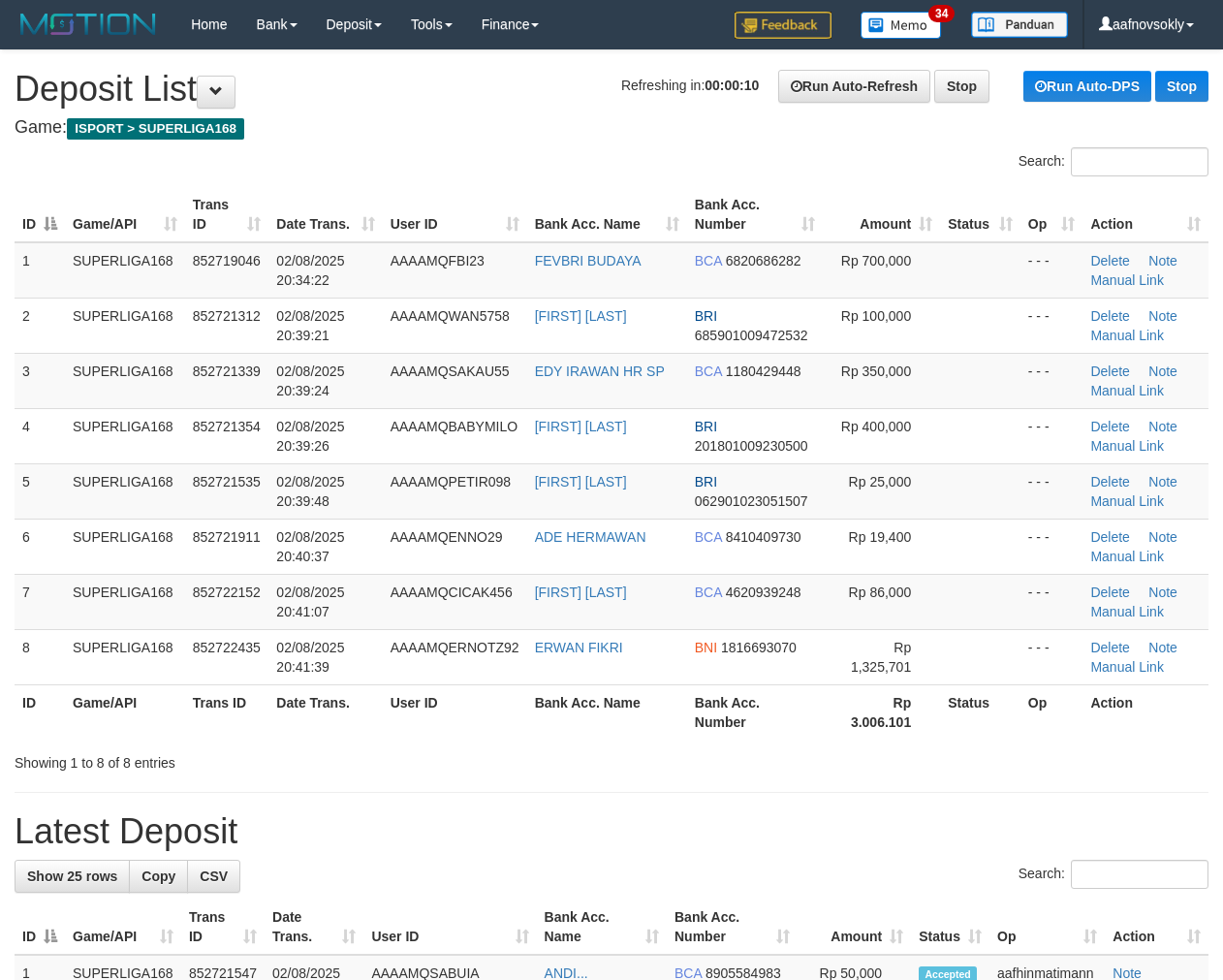 scroll, scrollTop: 0, scrollLeft: 0, axis: both 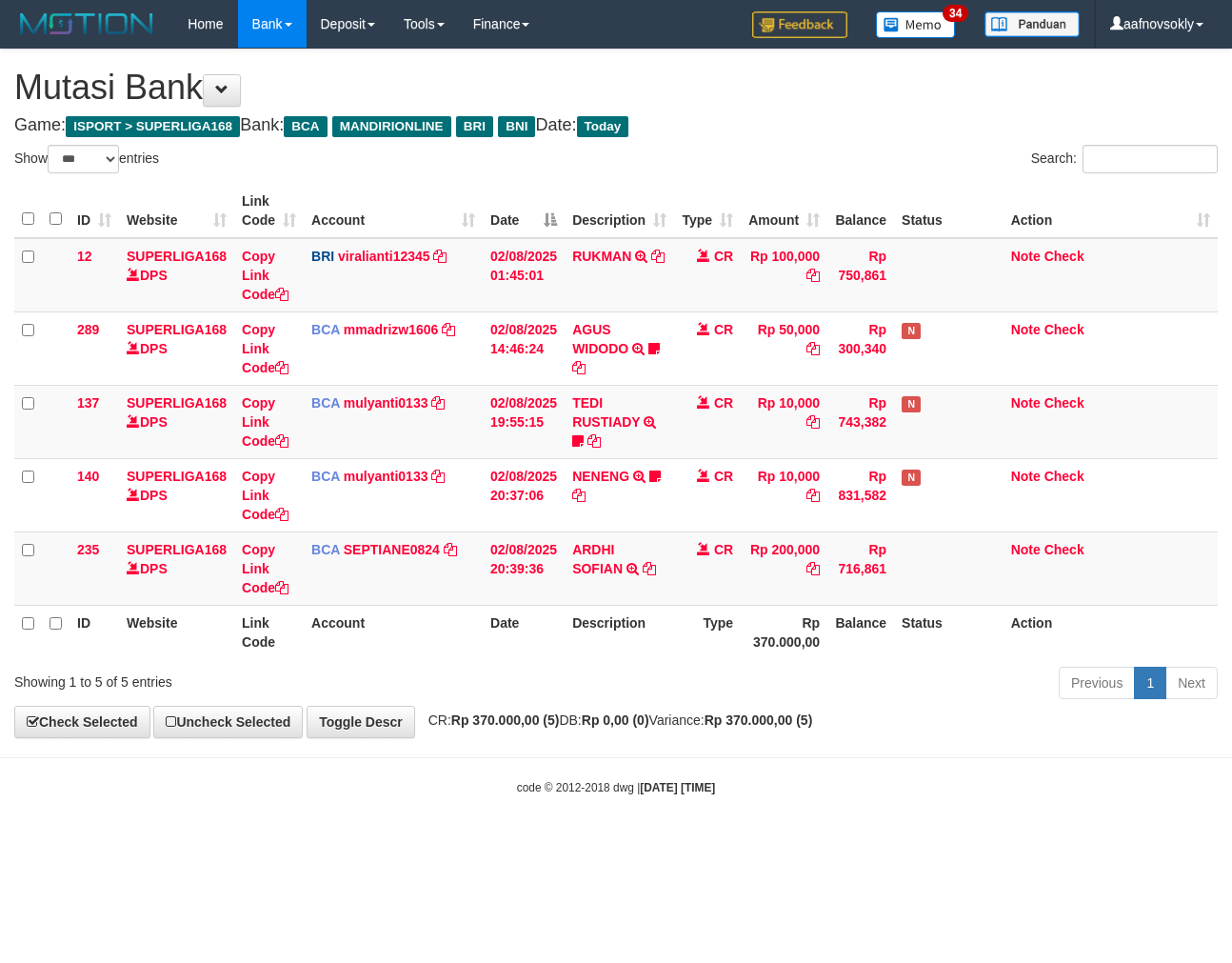select on "***" 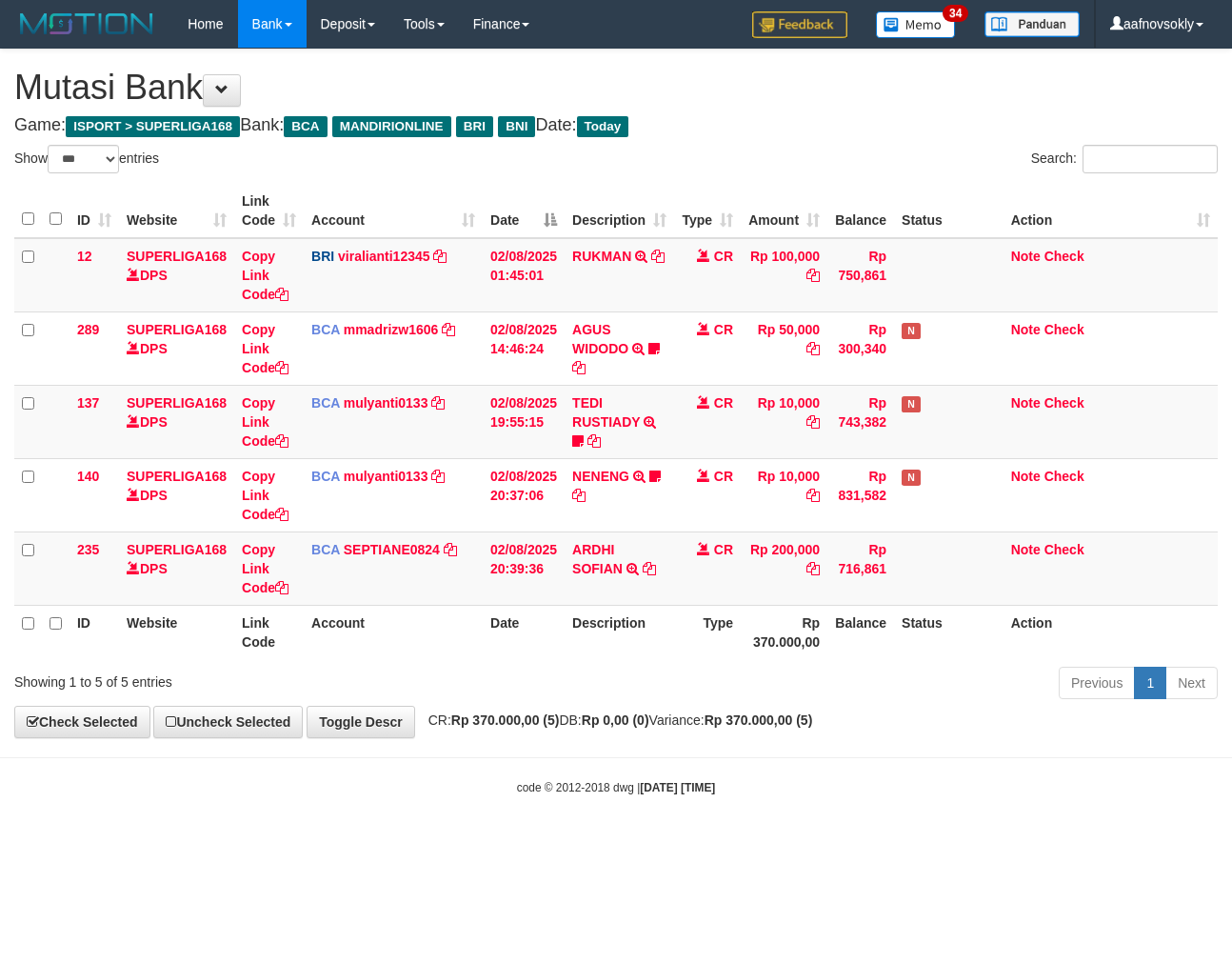 scroll, scrollTop: 0, scrollLeft: 0, axis: both 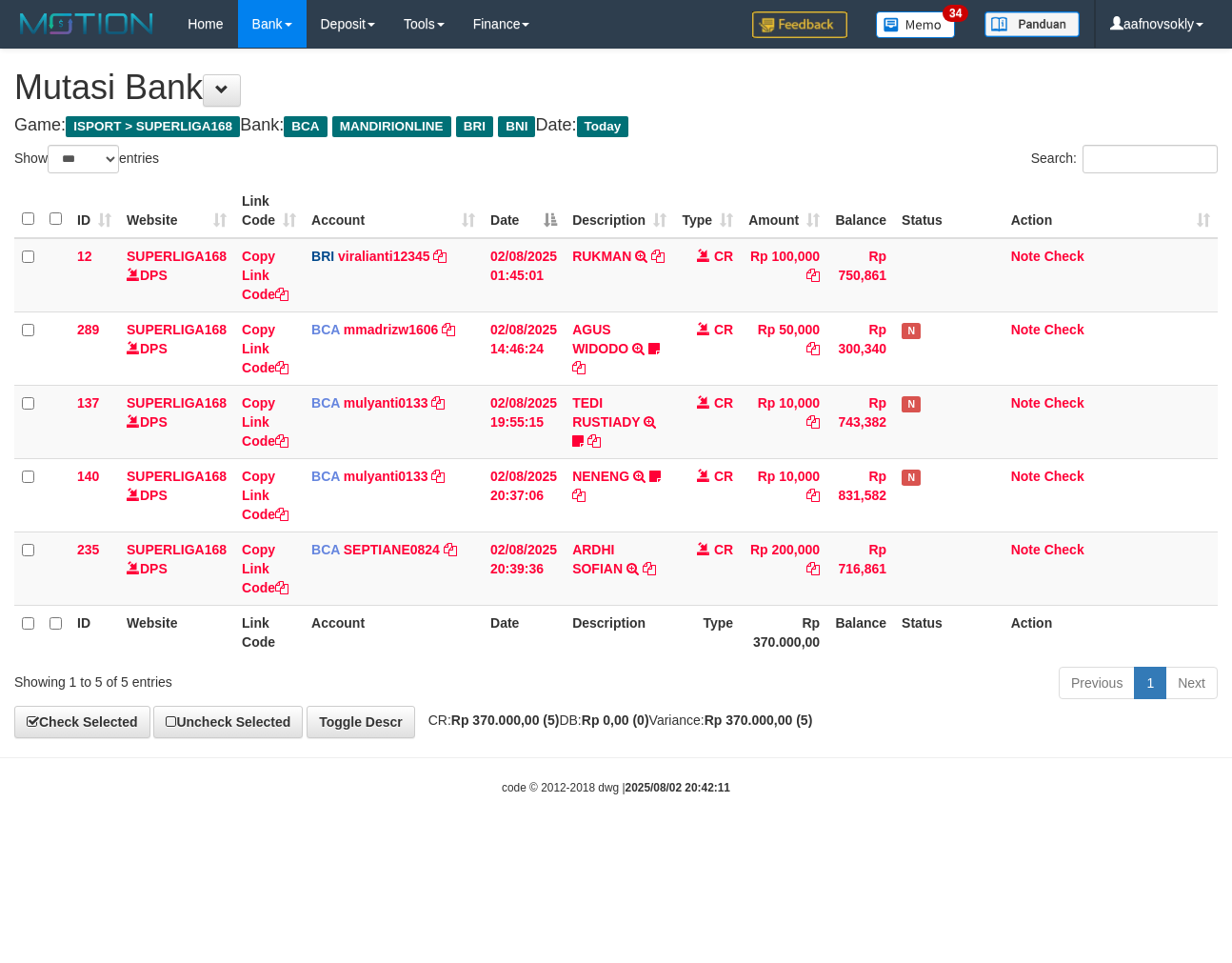 select on "***" 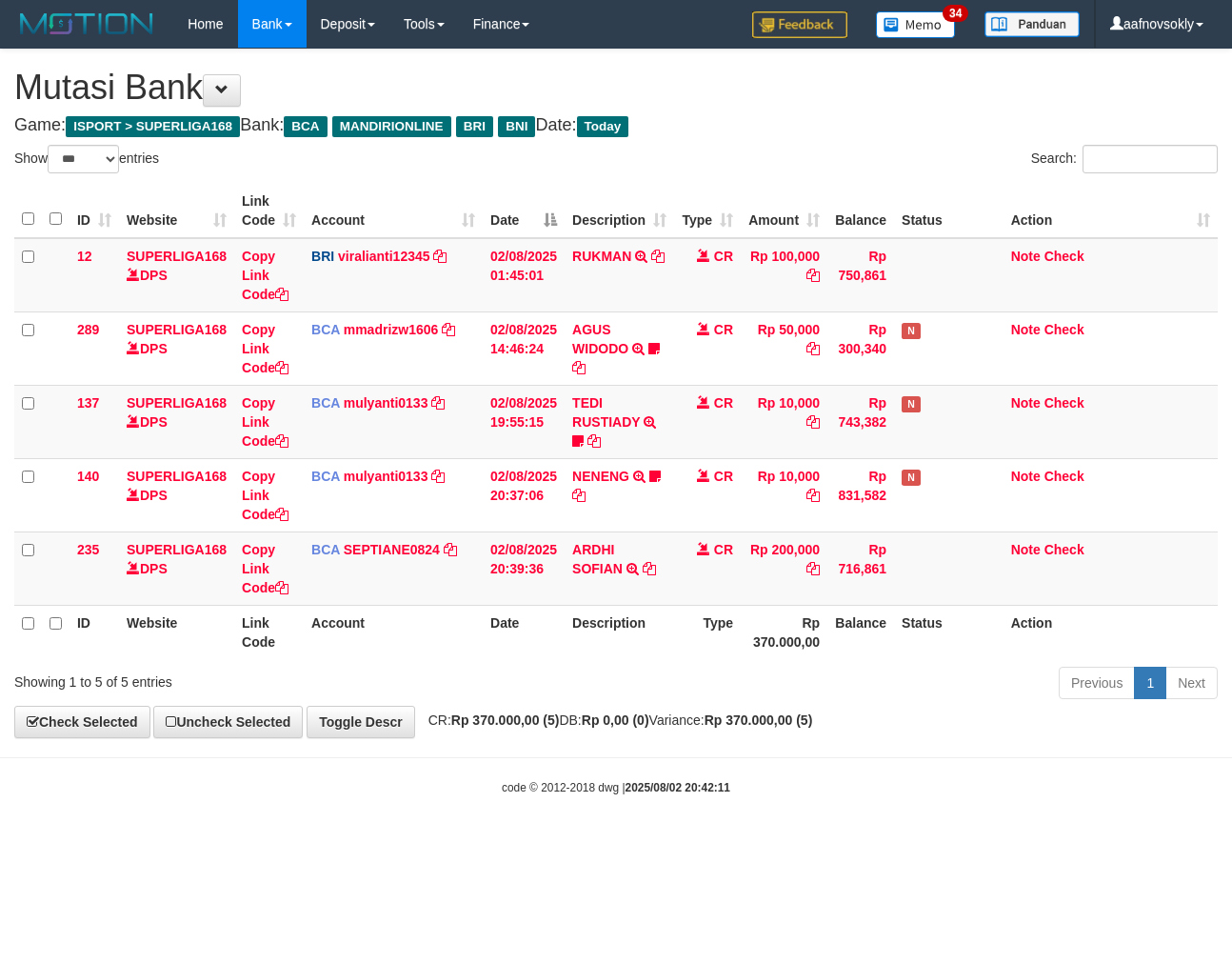 scroll, scrollTop: 0, scrollLeft: 0, axis: both 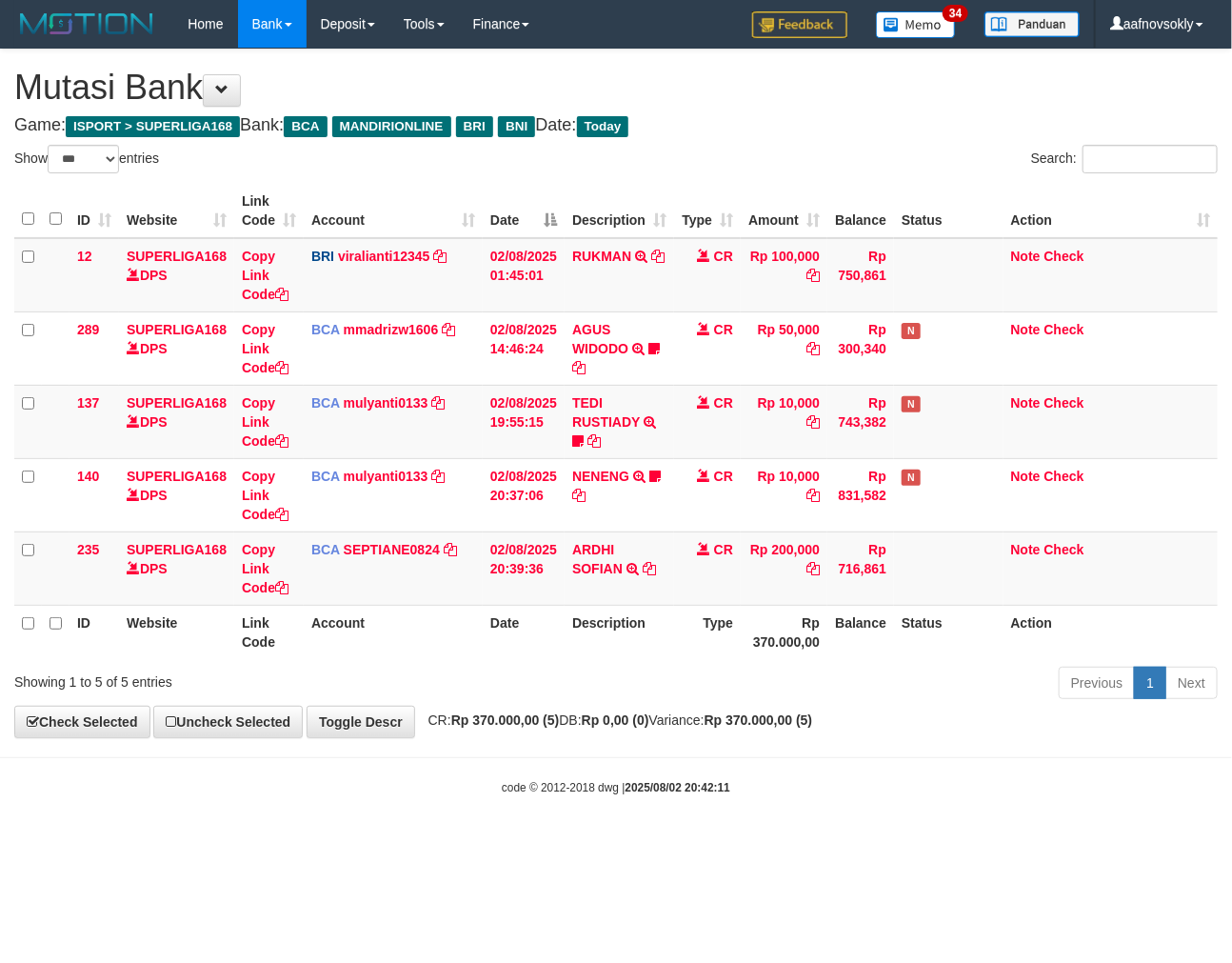 click on "Toggle navigation
Home
Bank
Account List
Load
By Website
Group
[ISPORT]													SUPERLIGA168
By Load Group (DPS)
34" at bounding box center (616, 422) 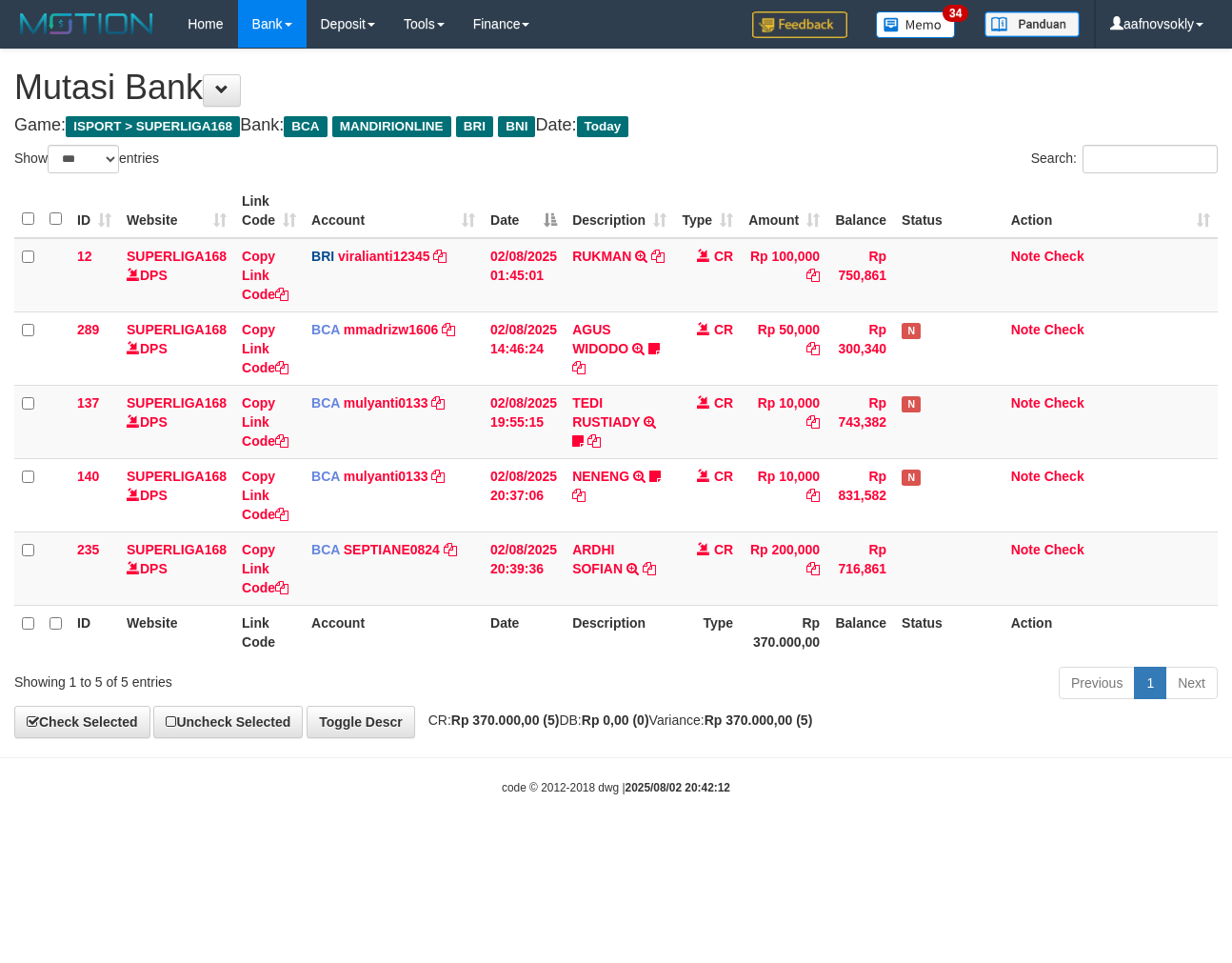 select on "***" 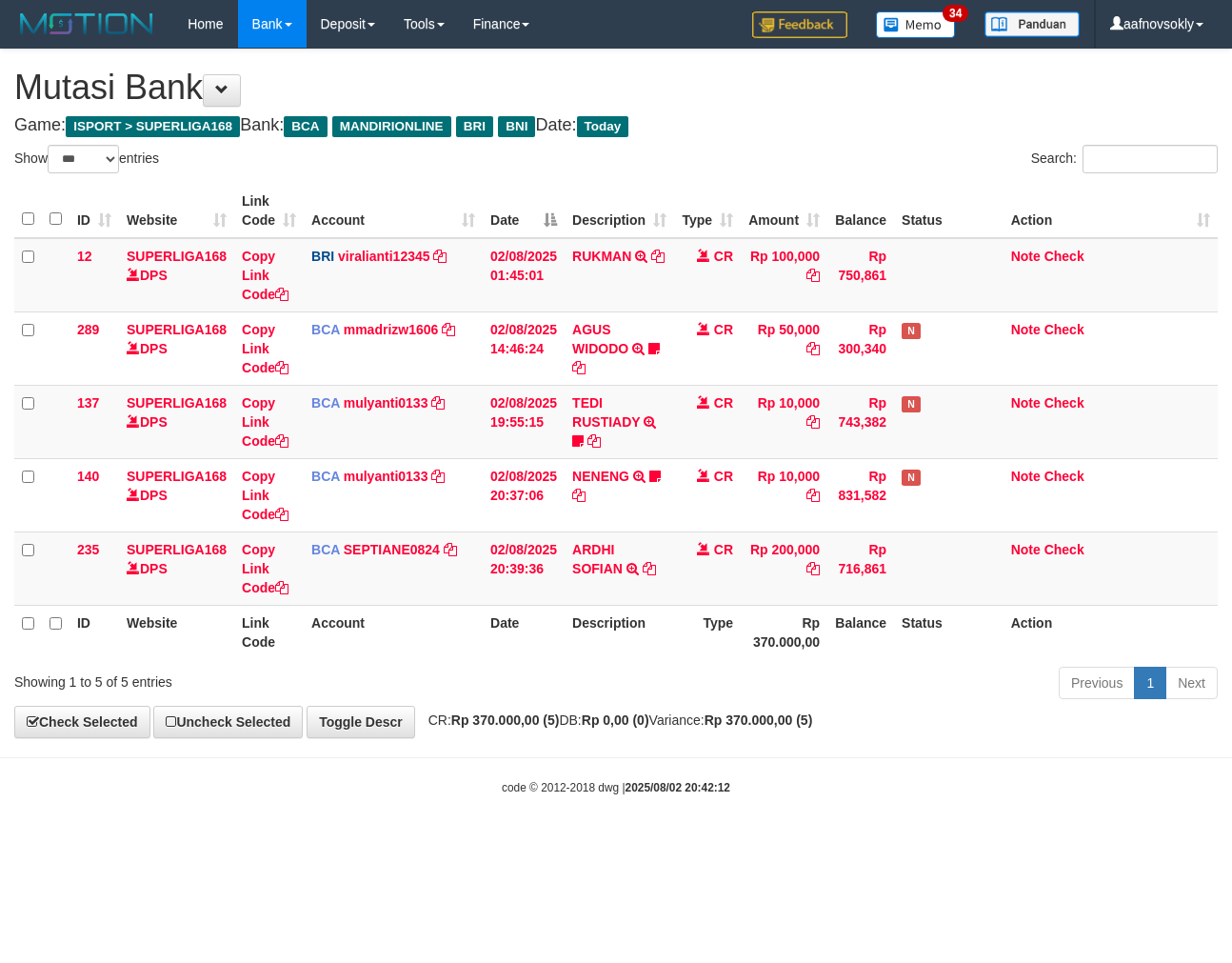 scroll, scrollTop: 0, scrollLeft: 0, axis: both 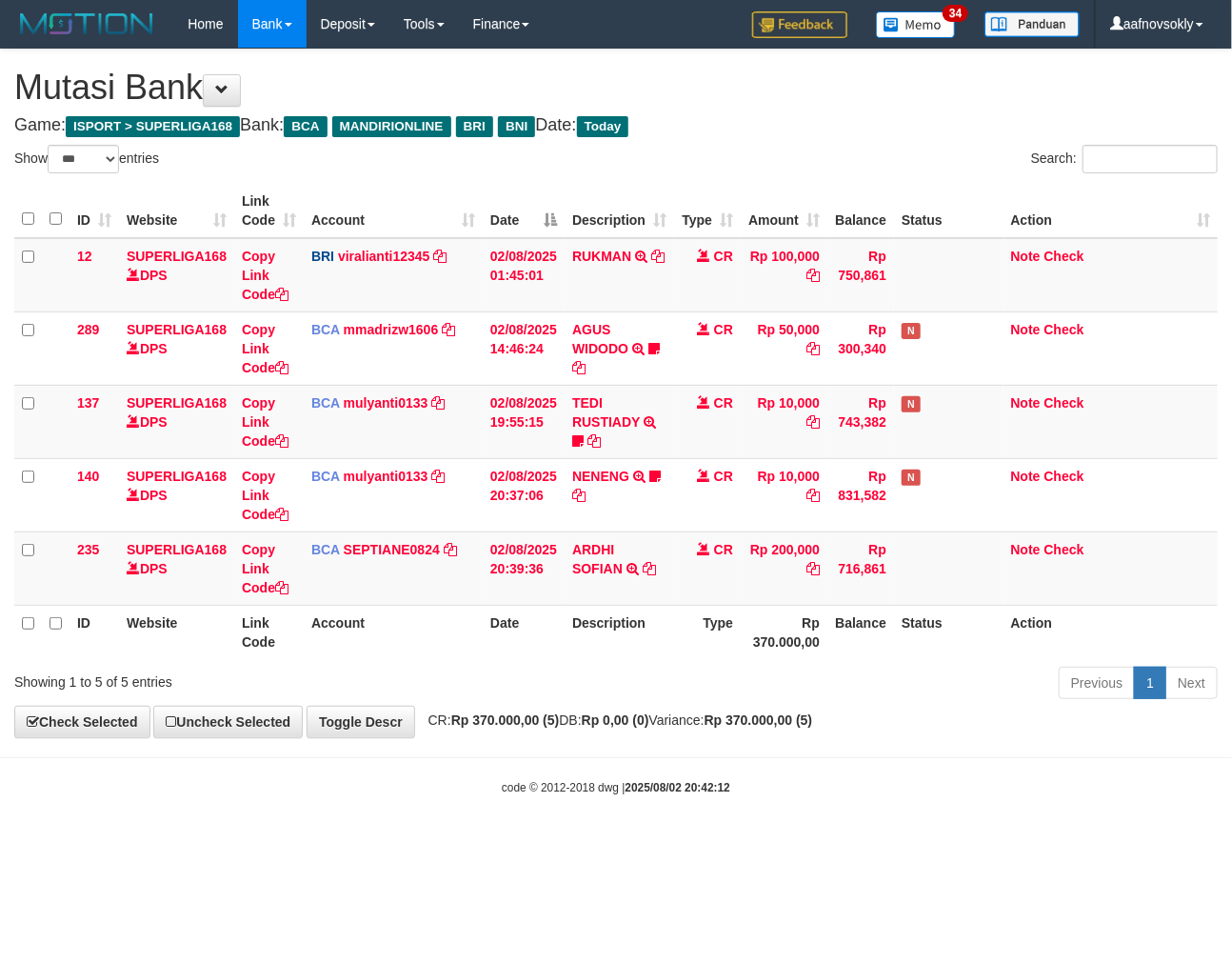 click on "Toggle navigation
Home
Bank
Account List
Load
By Website
Group
[ISPORT]													SUPERLIGA168
By Load Group (DPS)" at bounding box center (616, 422) 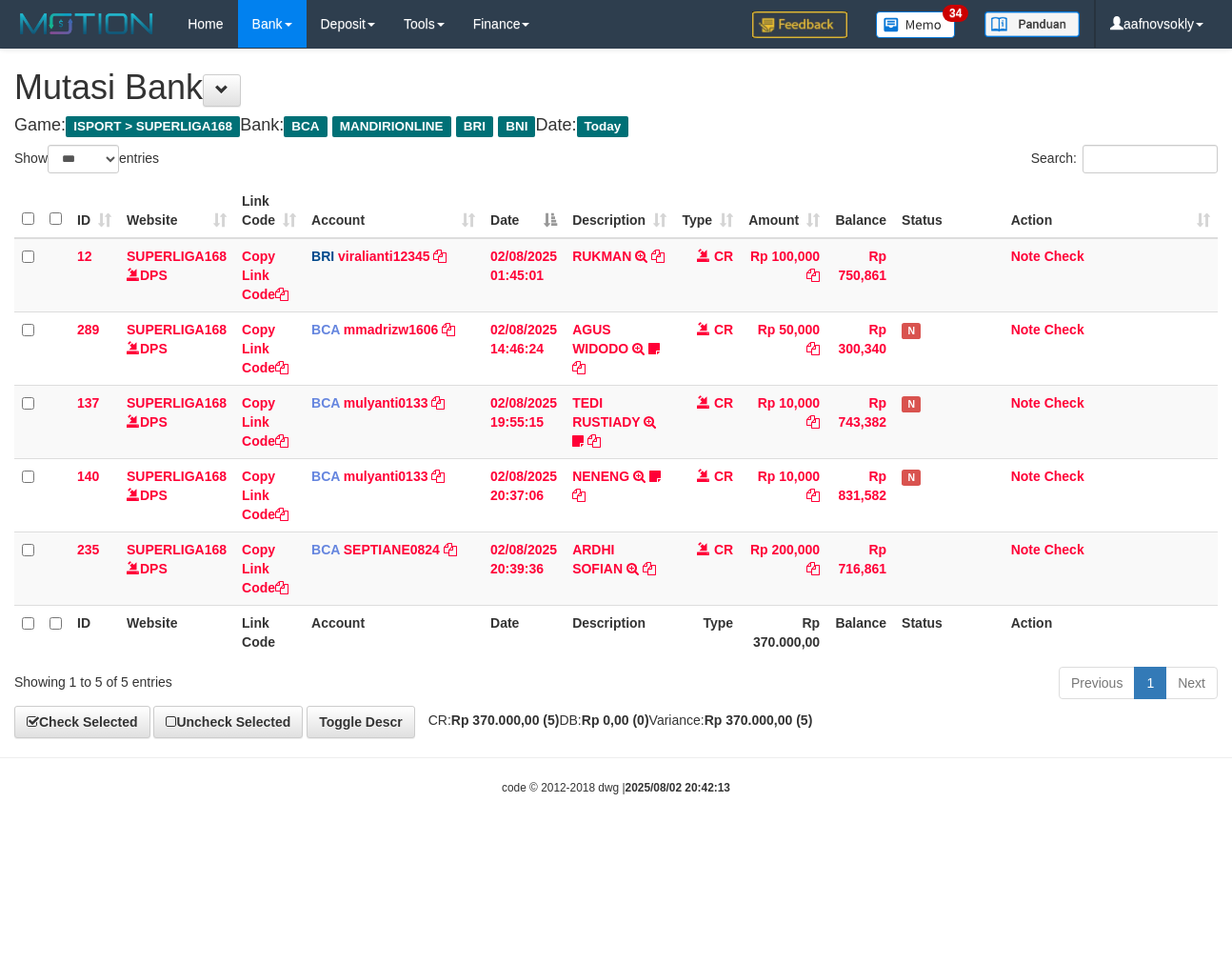 select on "***" 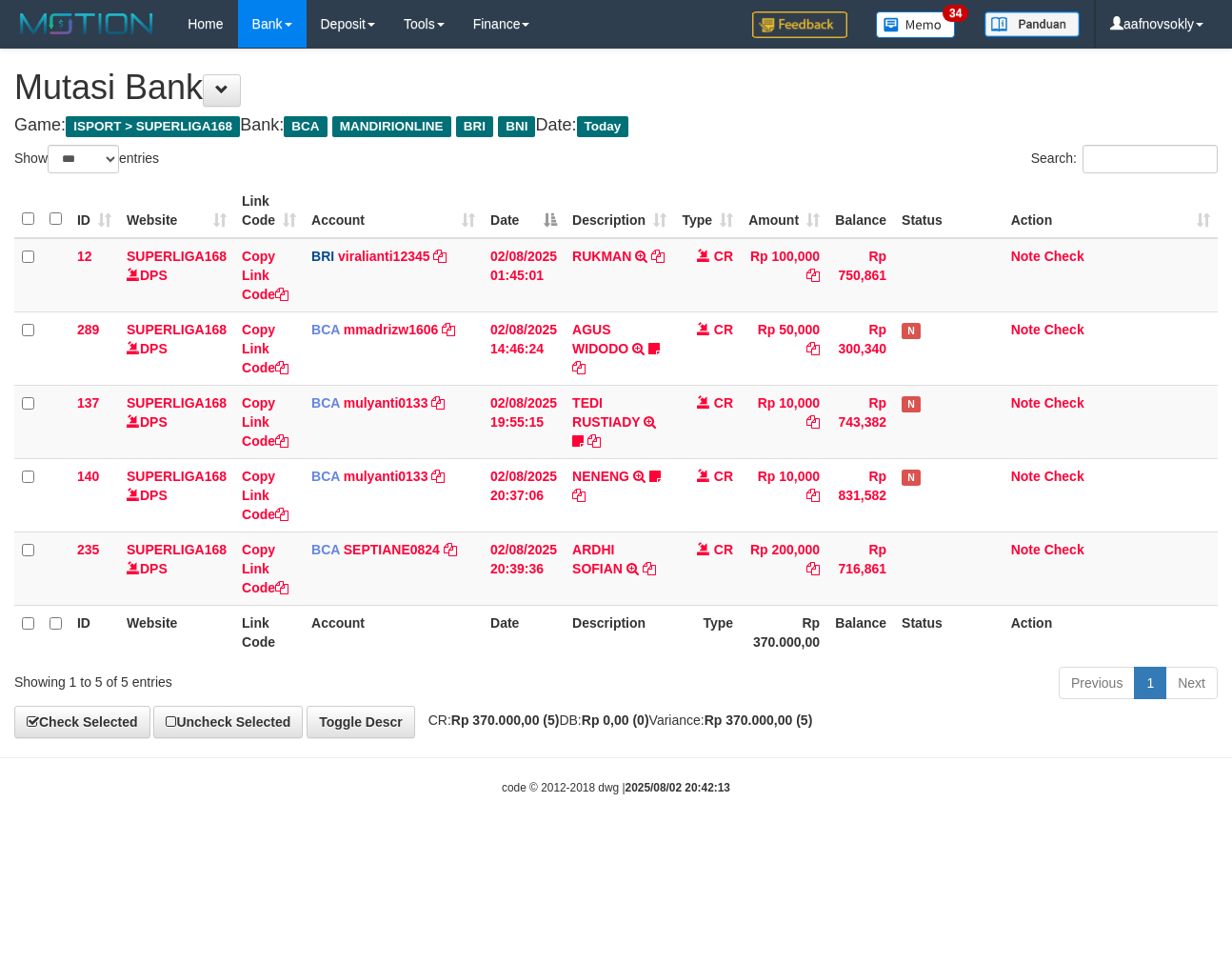 scroll, scrollTop: 0, scrollLeft: 0, axis: both 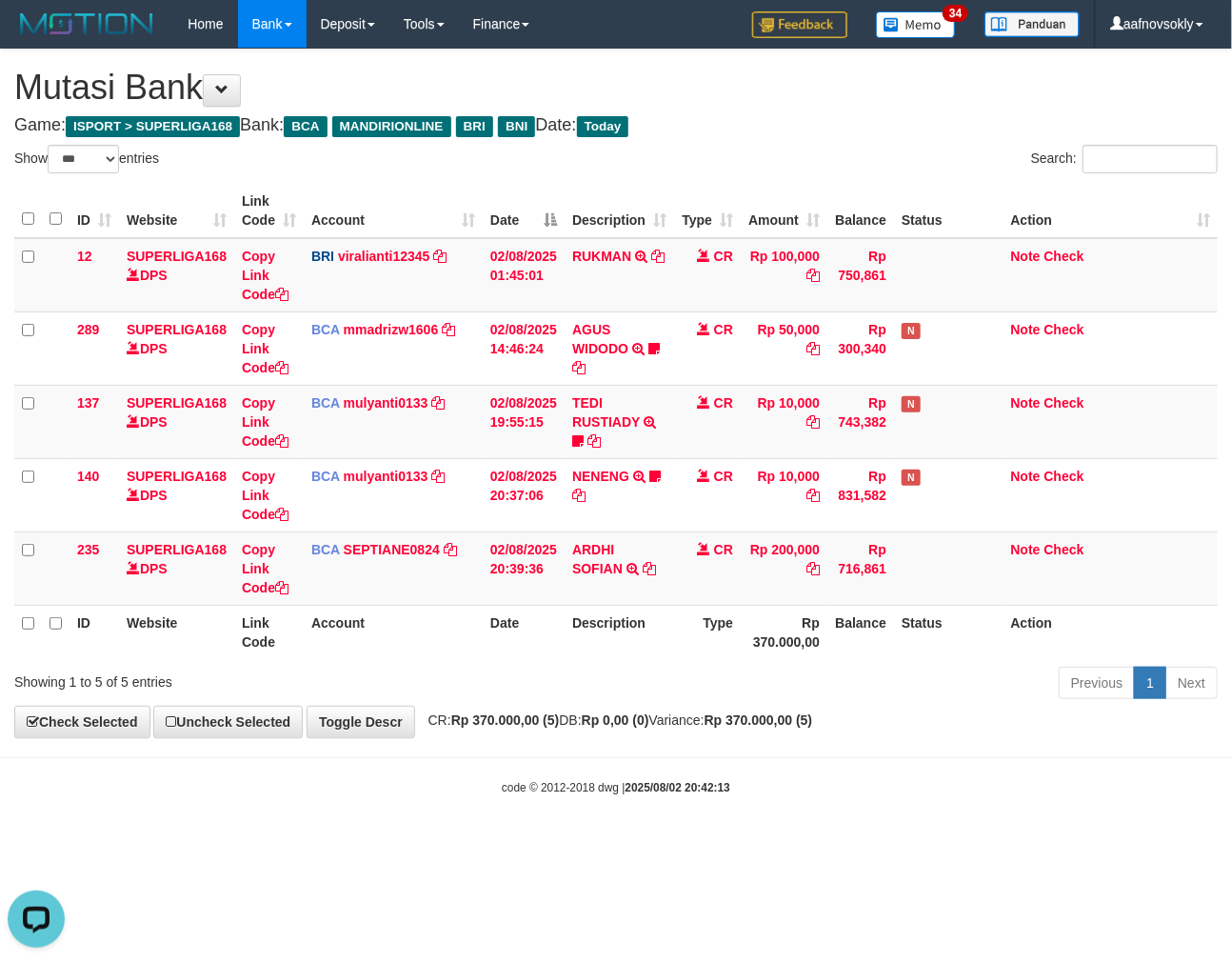 click on "**********" at bounding box center (616, 393) 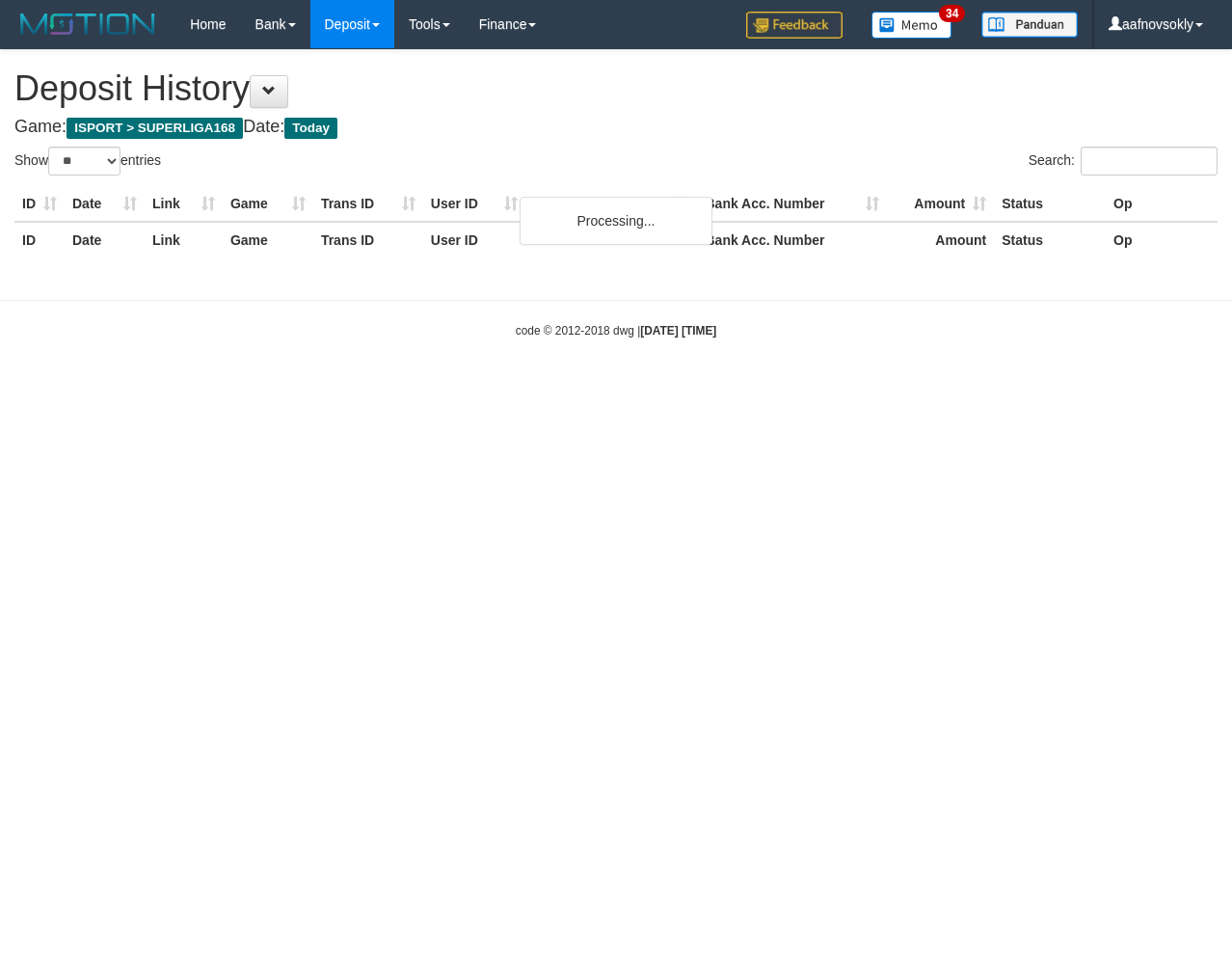 select on "**" 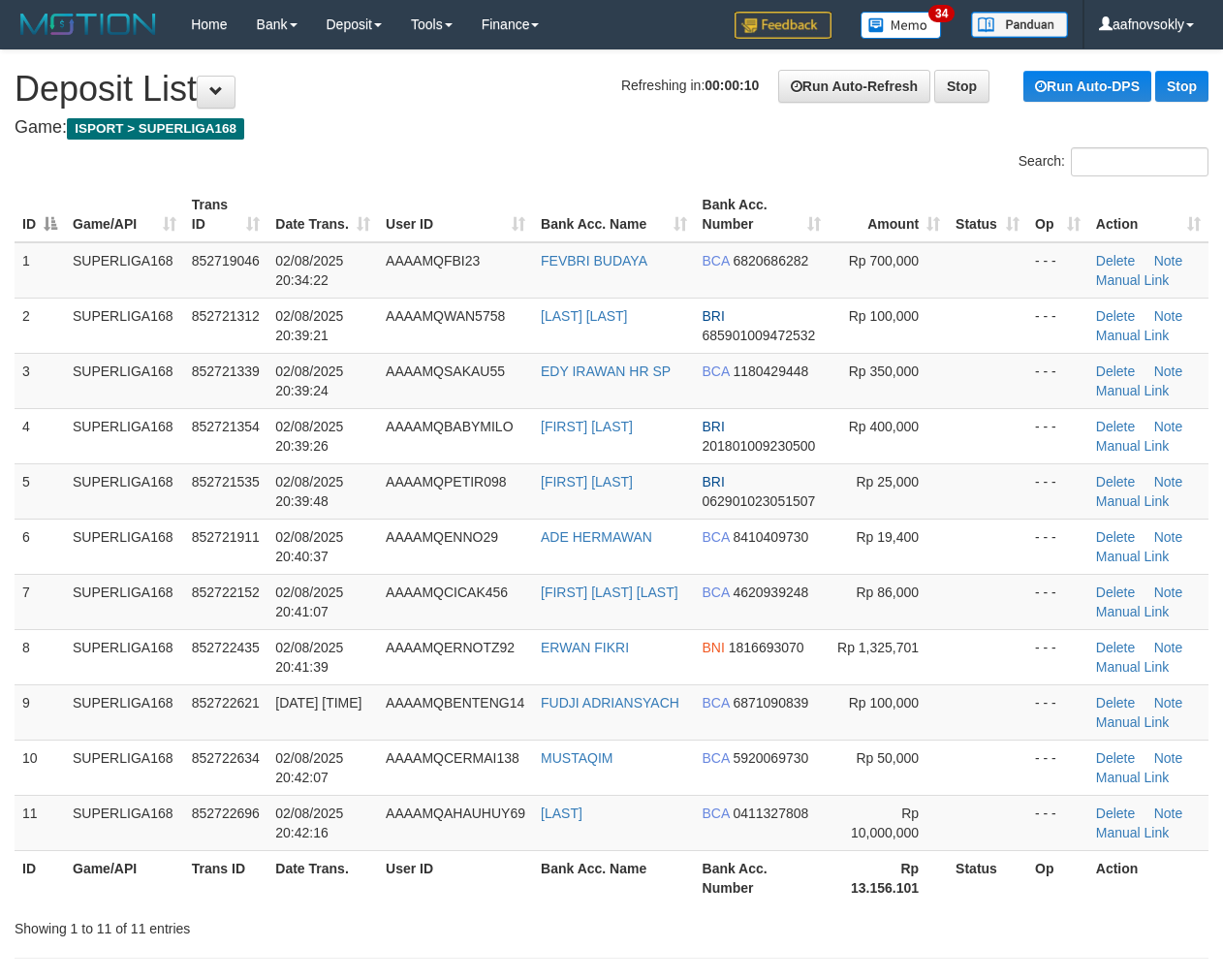 scroll, scrollTop: 0, scrollLeft: 0, axis: both 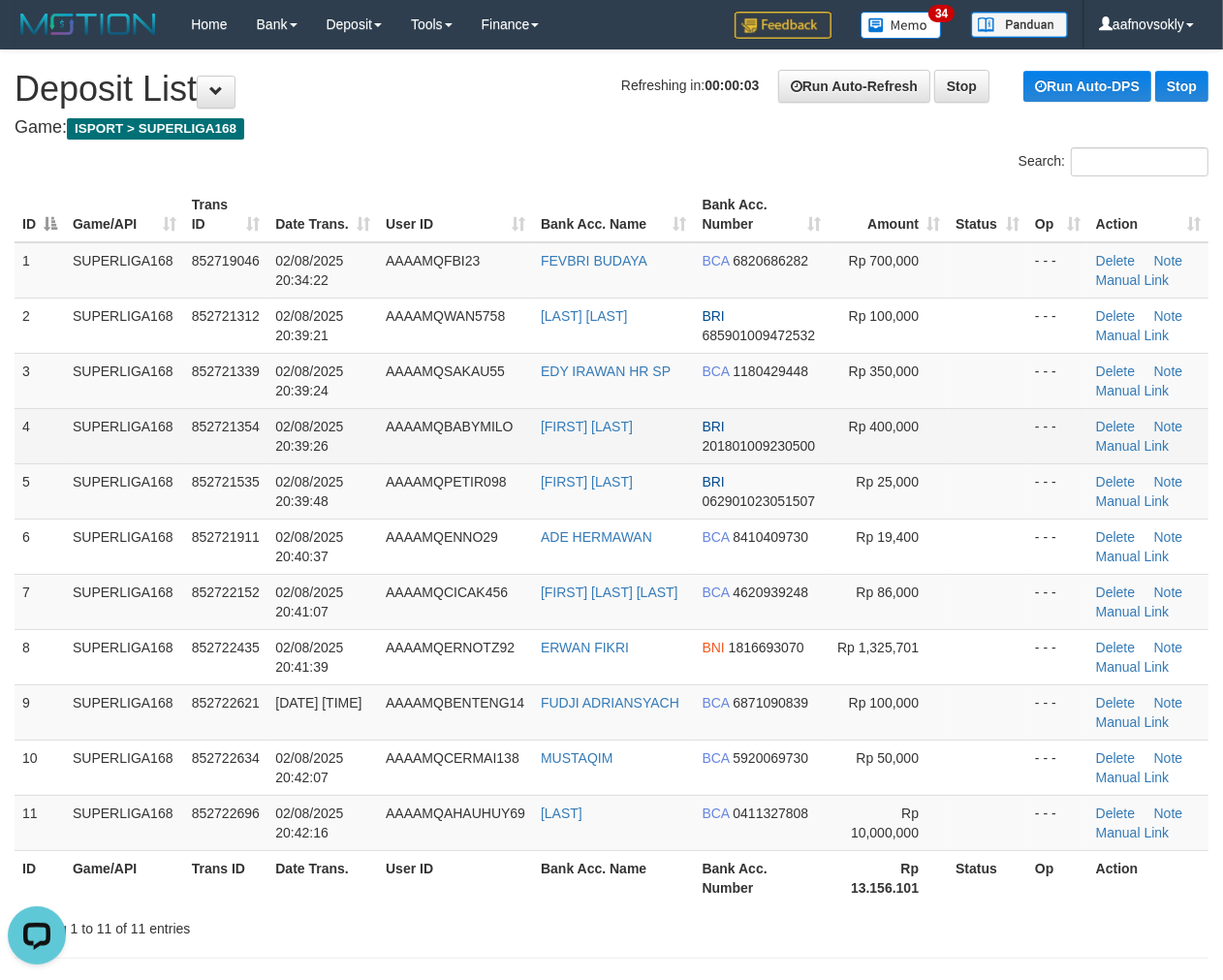 click on "AAAAMQBABYMILO" at bounding box center [455, 435] 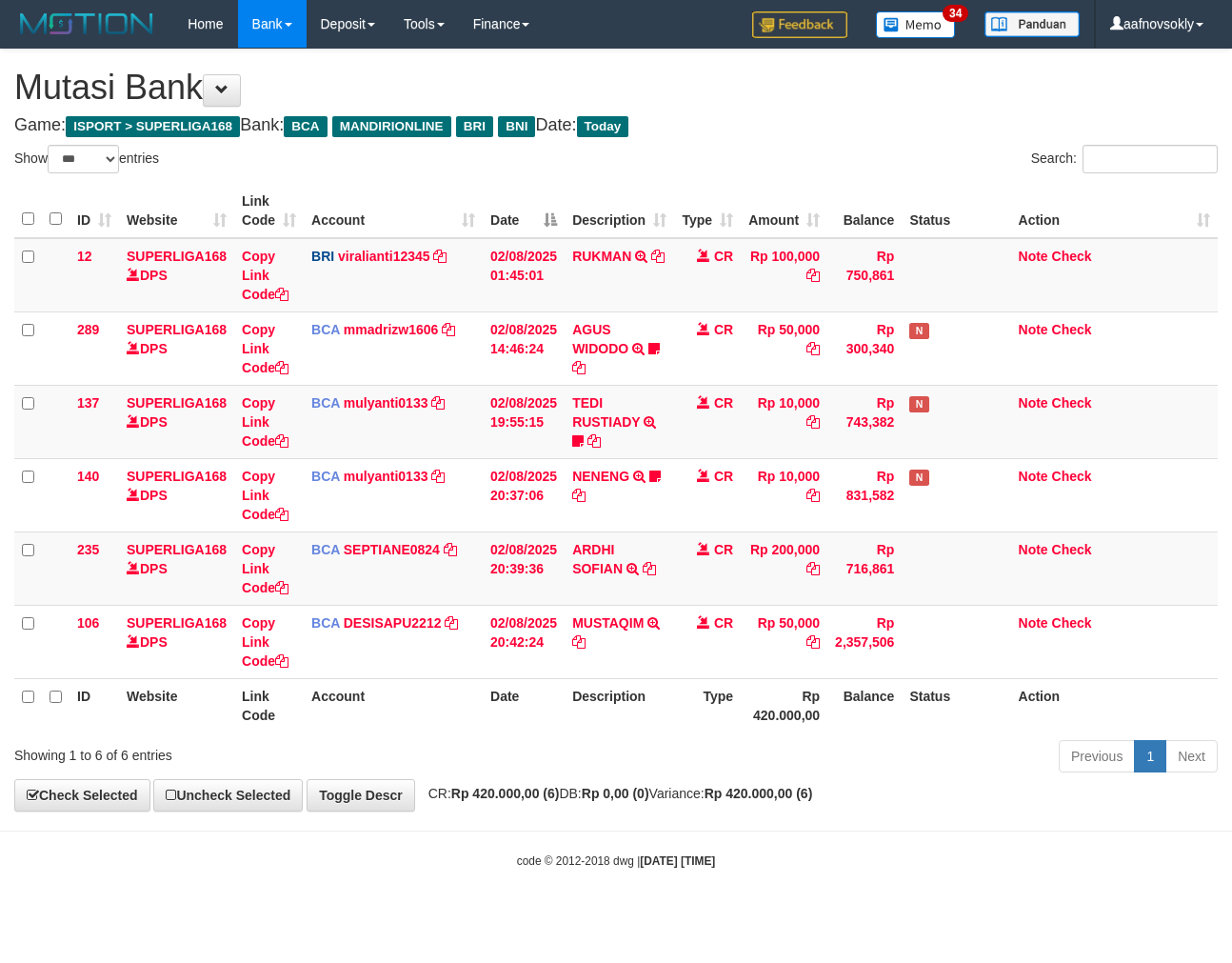 select on "***" 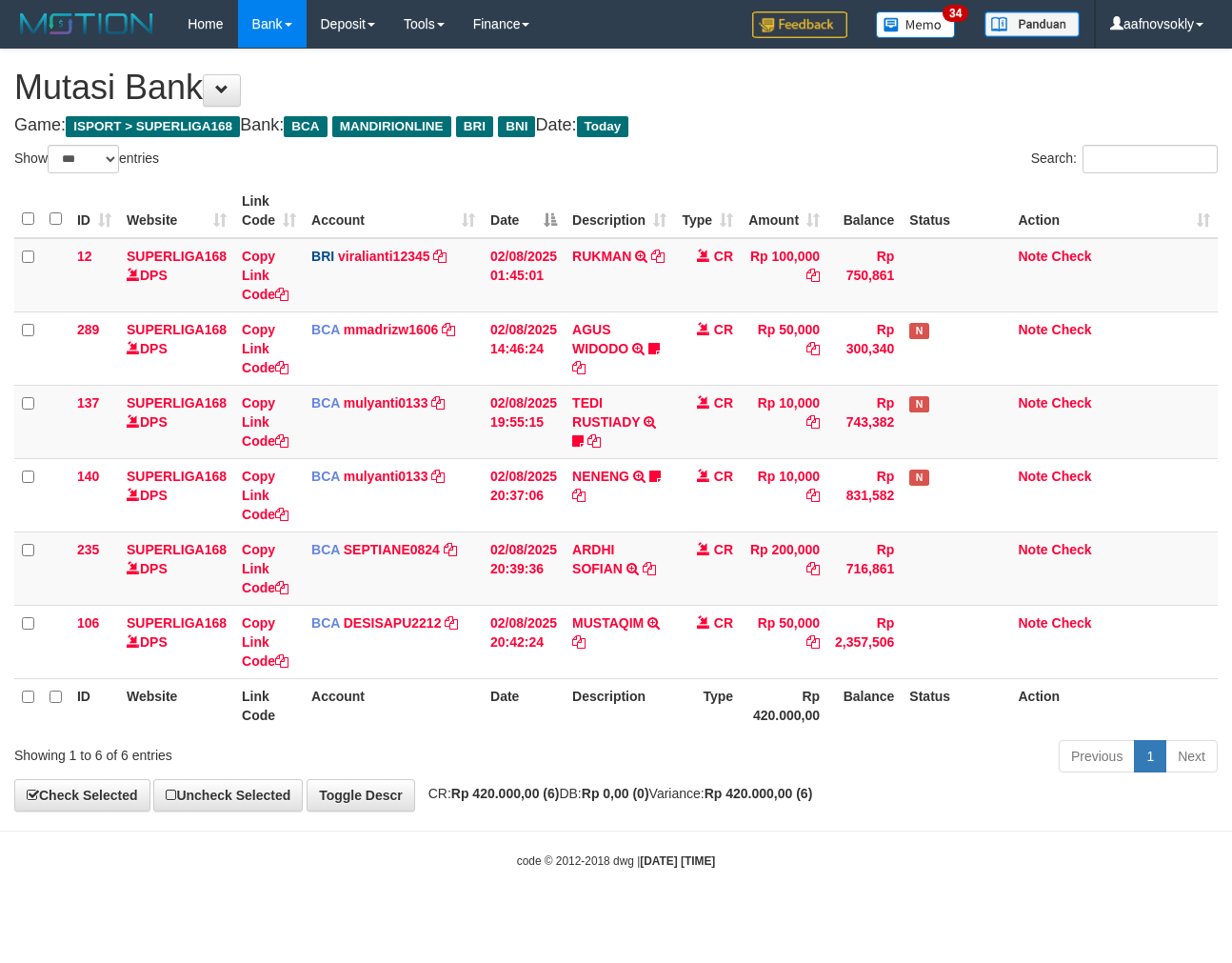 scroll, scrollTop: 0, scrollLeft: 0, axis: both 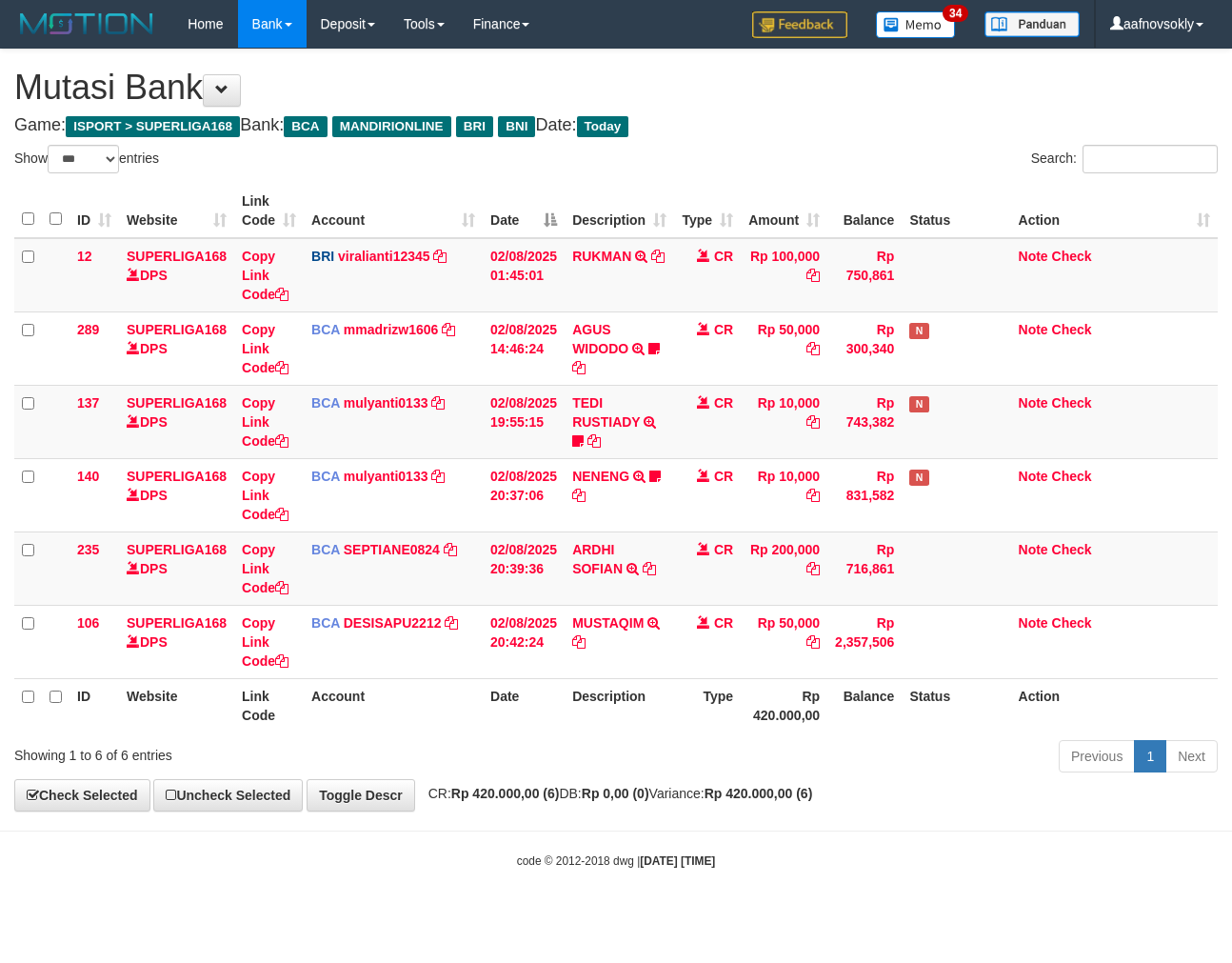 select on "***" 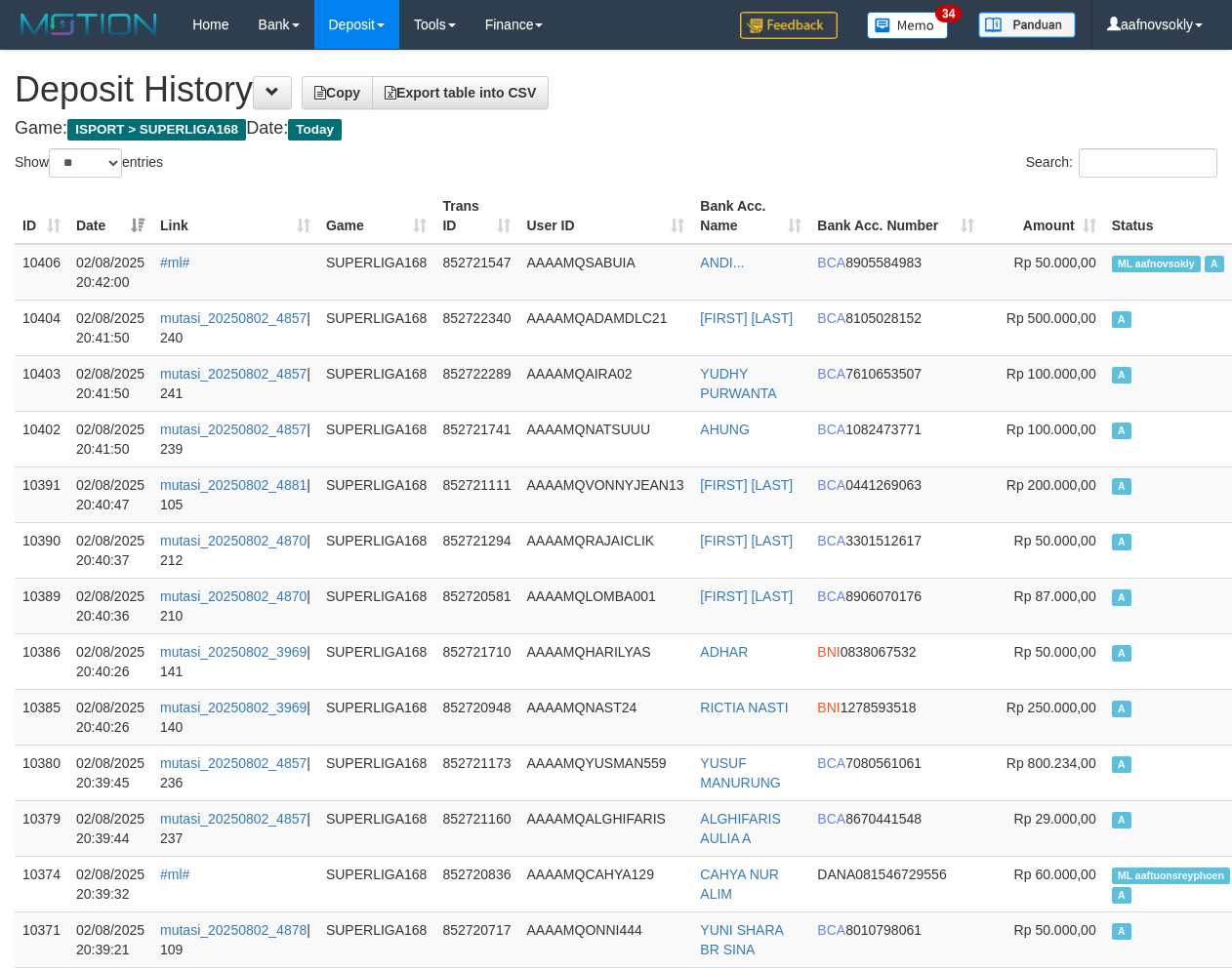 select on "**" 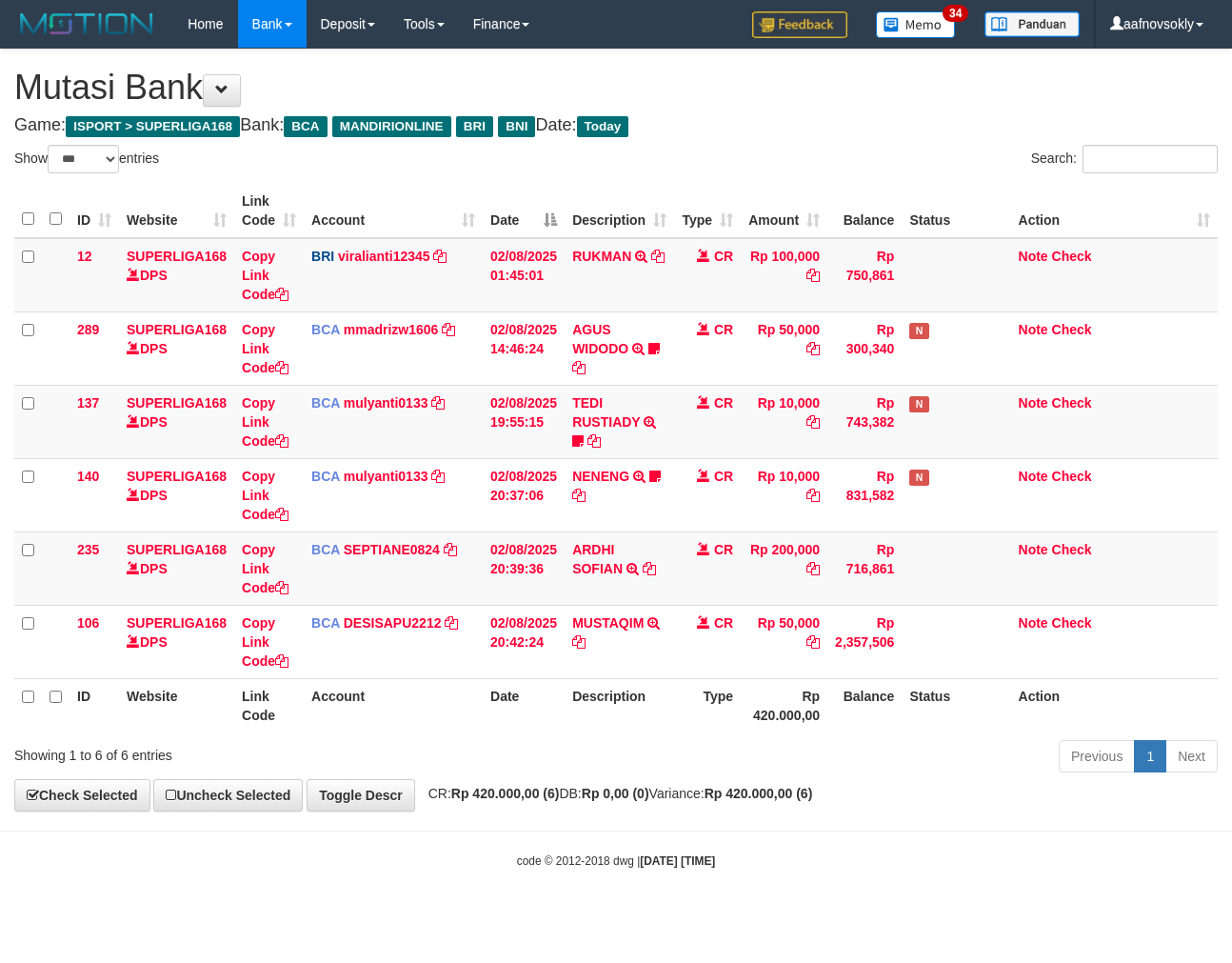 select on "***" 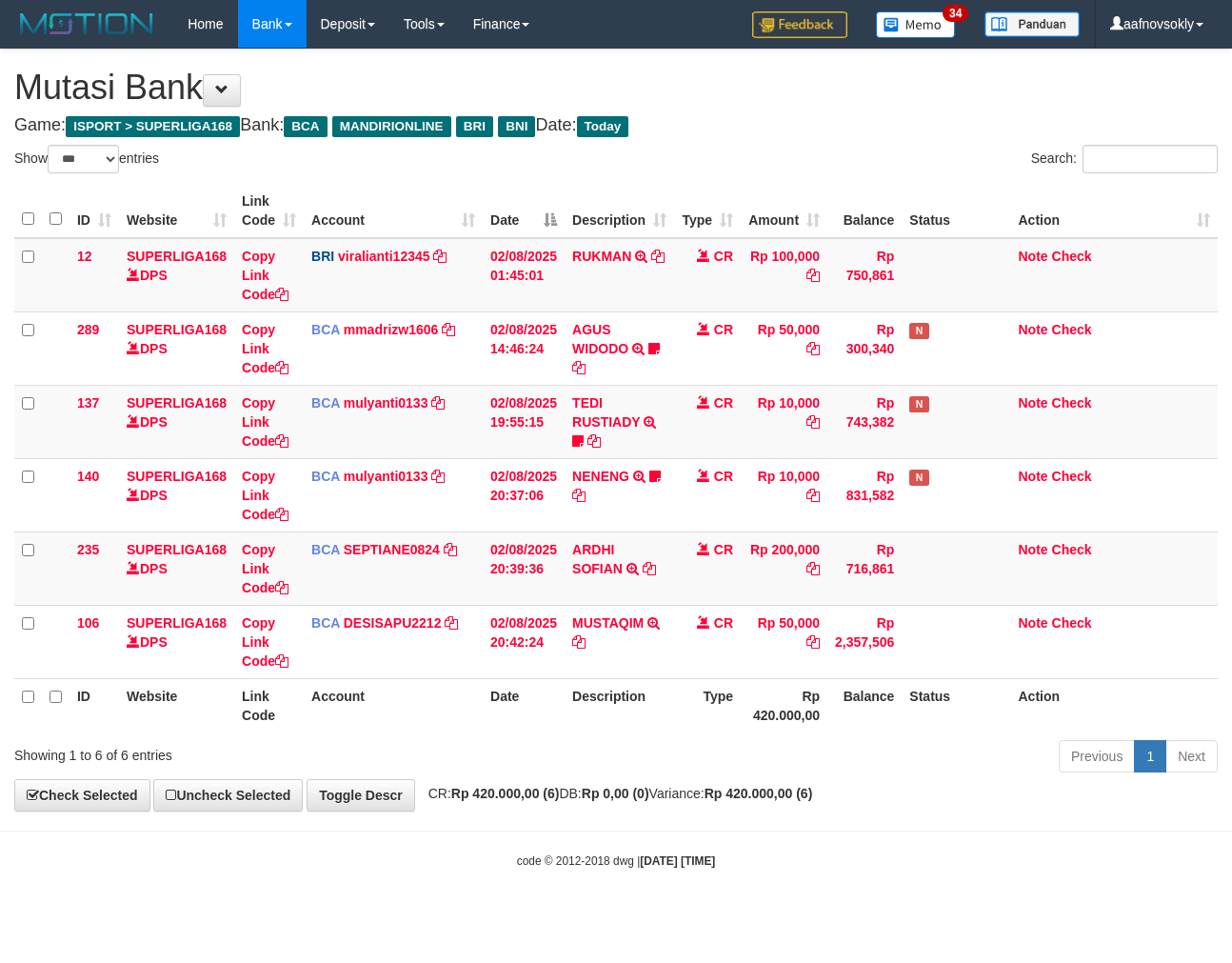 scroll, scrollTop: 0, scrollLeft: 0, axis: both 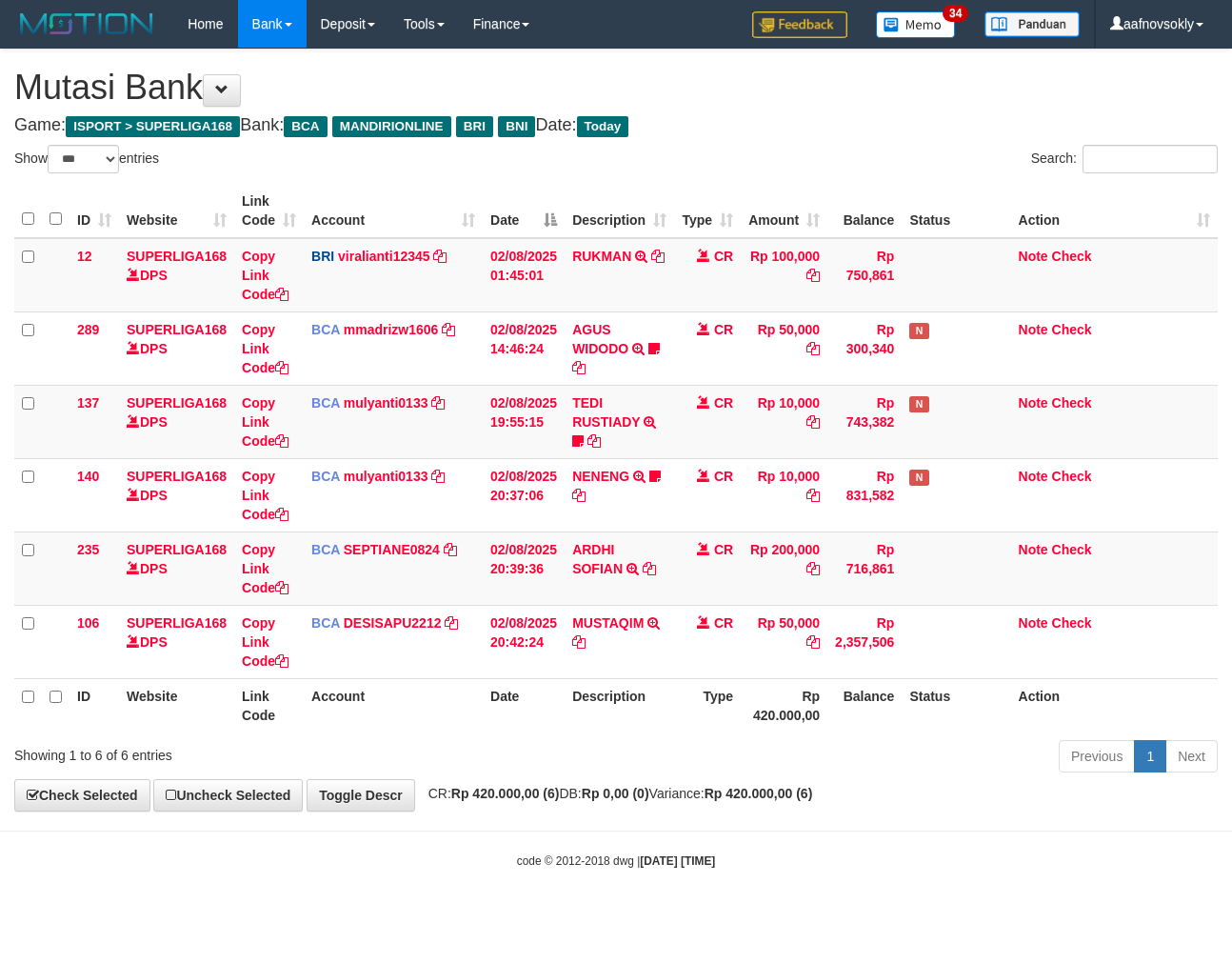 select on "***" 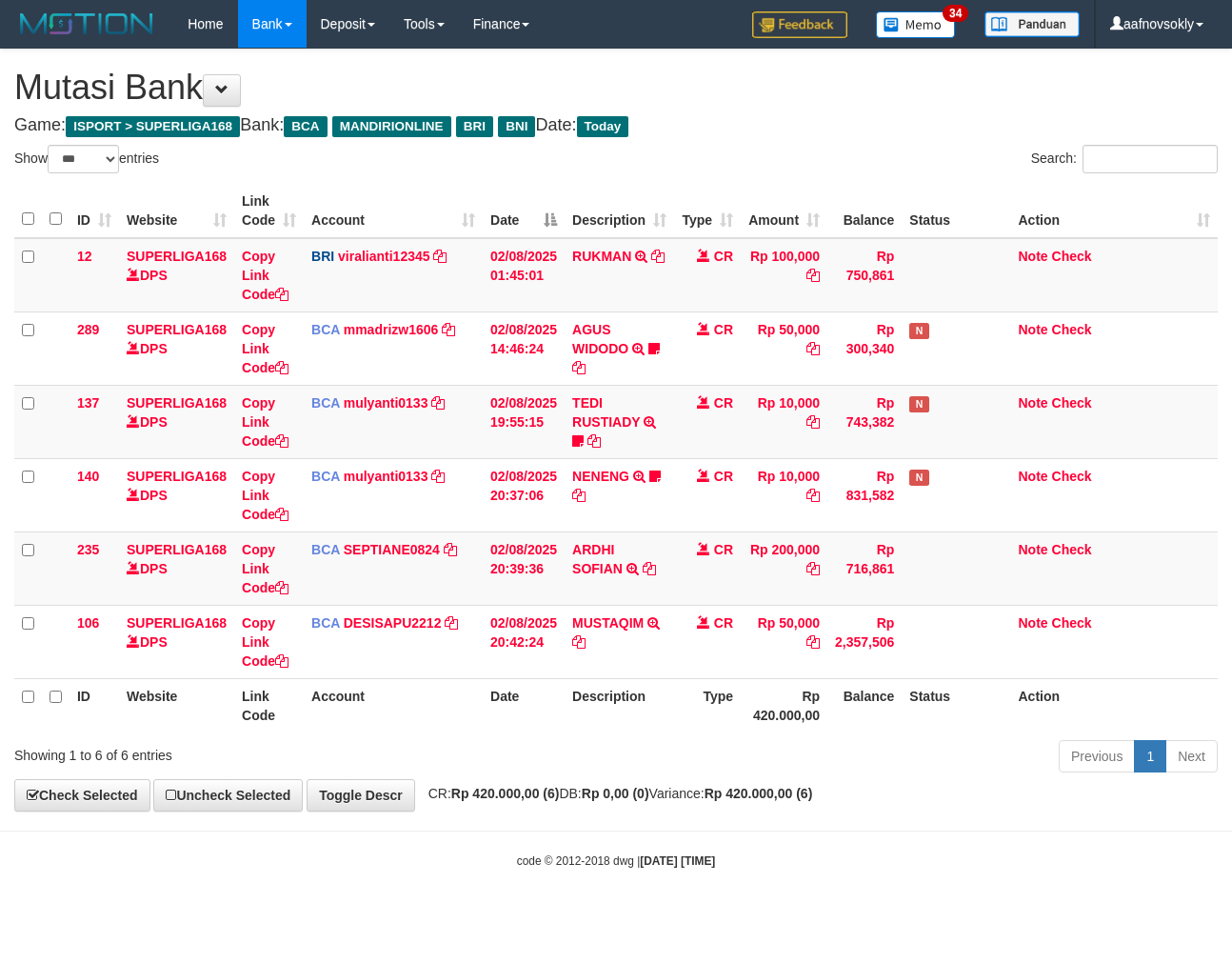 scroll, scrollTop: 0, scrollLeft: 0, axis: both 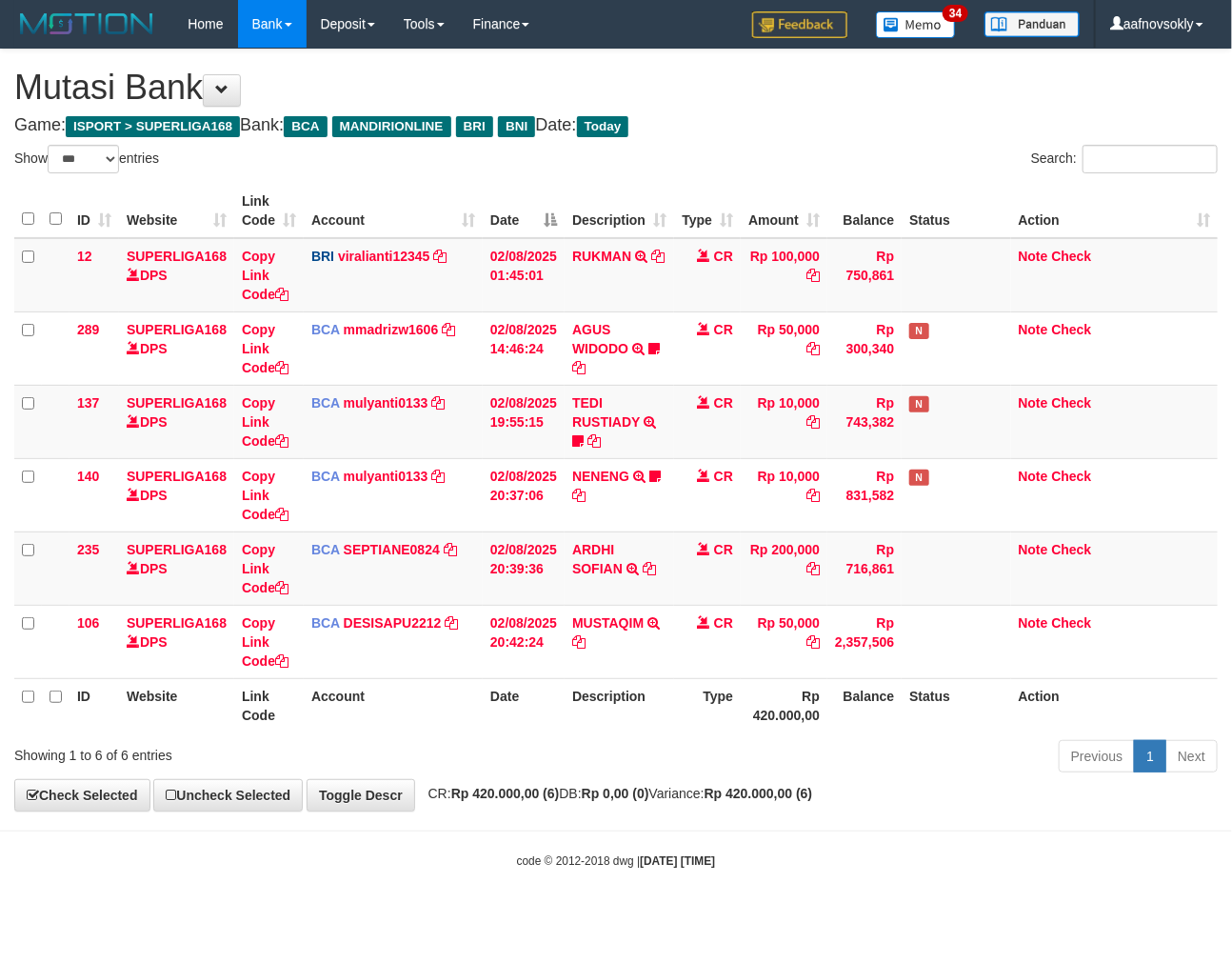 drag, startPoint x: 832, startPoint y: 746, endPoint x: 803, endPoint y: 782, distance: 46.2277 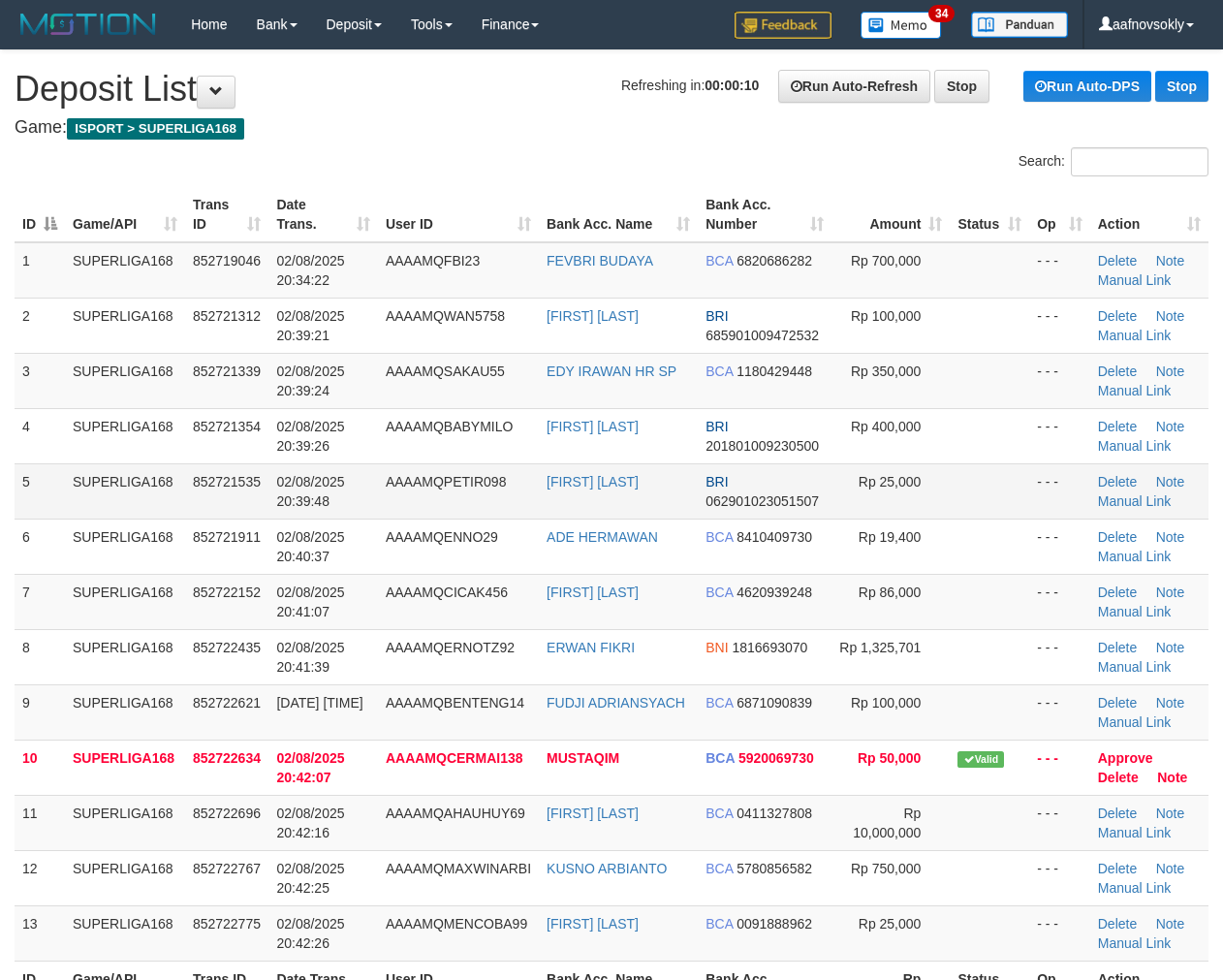 click on "1
SUPERLIGA168
852719046
[DATE] [TIME]
AAAAMQFBI23
FEVBRI BUDAYA
BCA
6820686282
Rp 700,000
- - -
Delete
Note
Manual Link
2
SUPERLIGA168
852721312
[DATE] [TIME]
AAAAMQWAN5758
[NAME]
BRI
685901009472532
Rp 100,000
- - -
Delete" at bounding box center [612, 602] 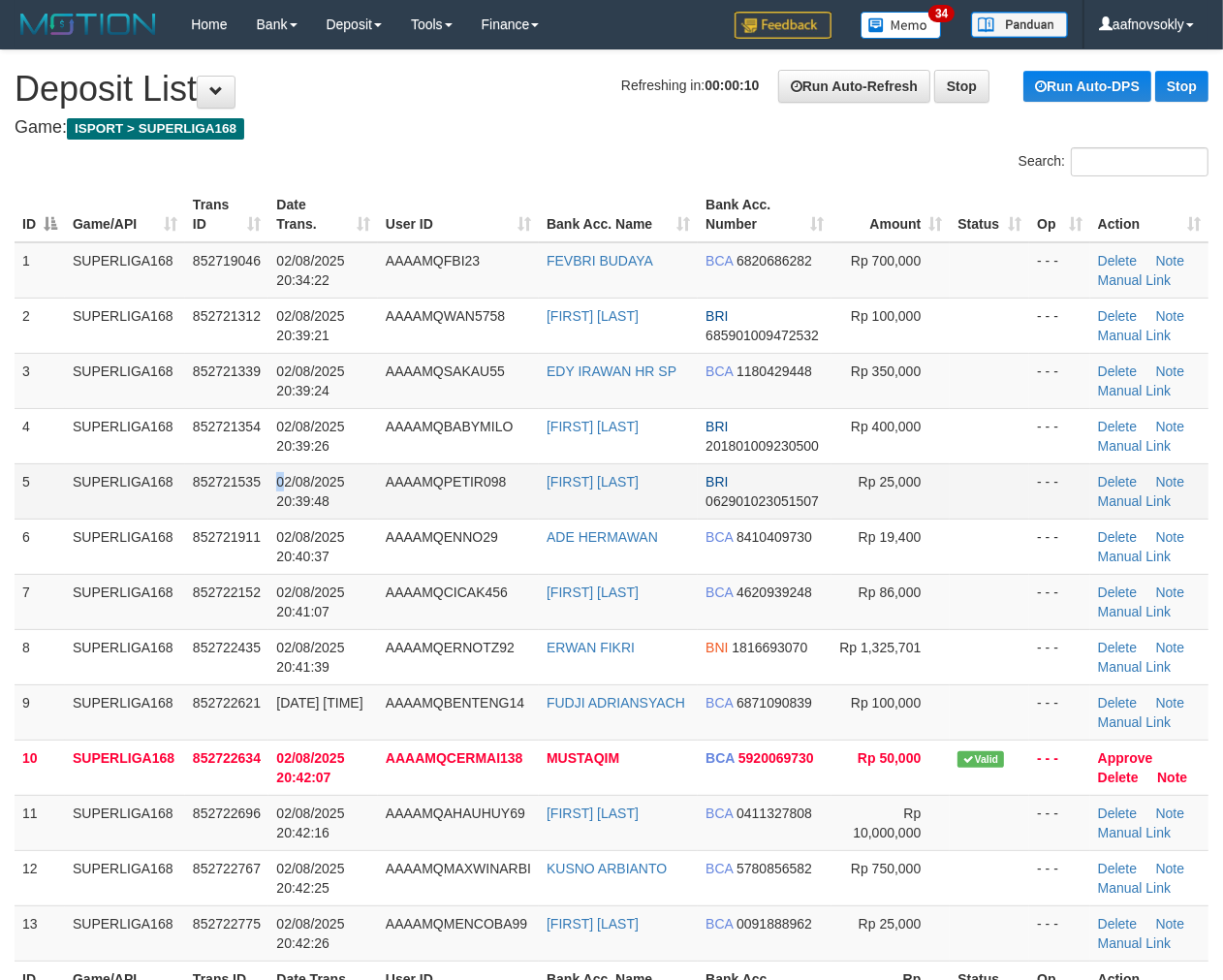 click on "02/08/2025 20:39:48" at bounding box center (323, 490) 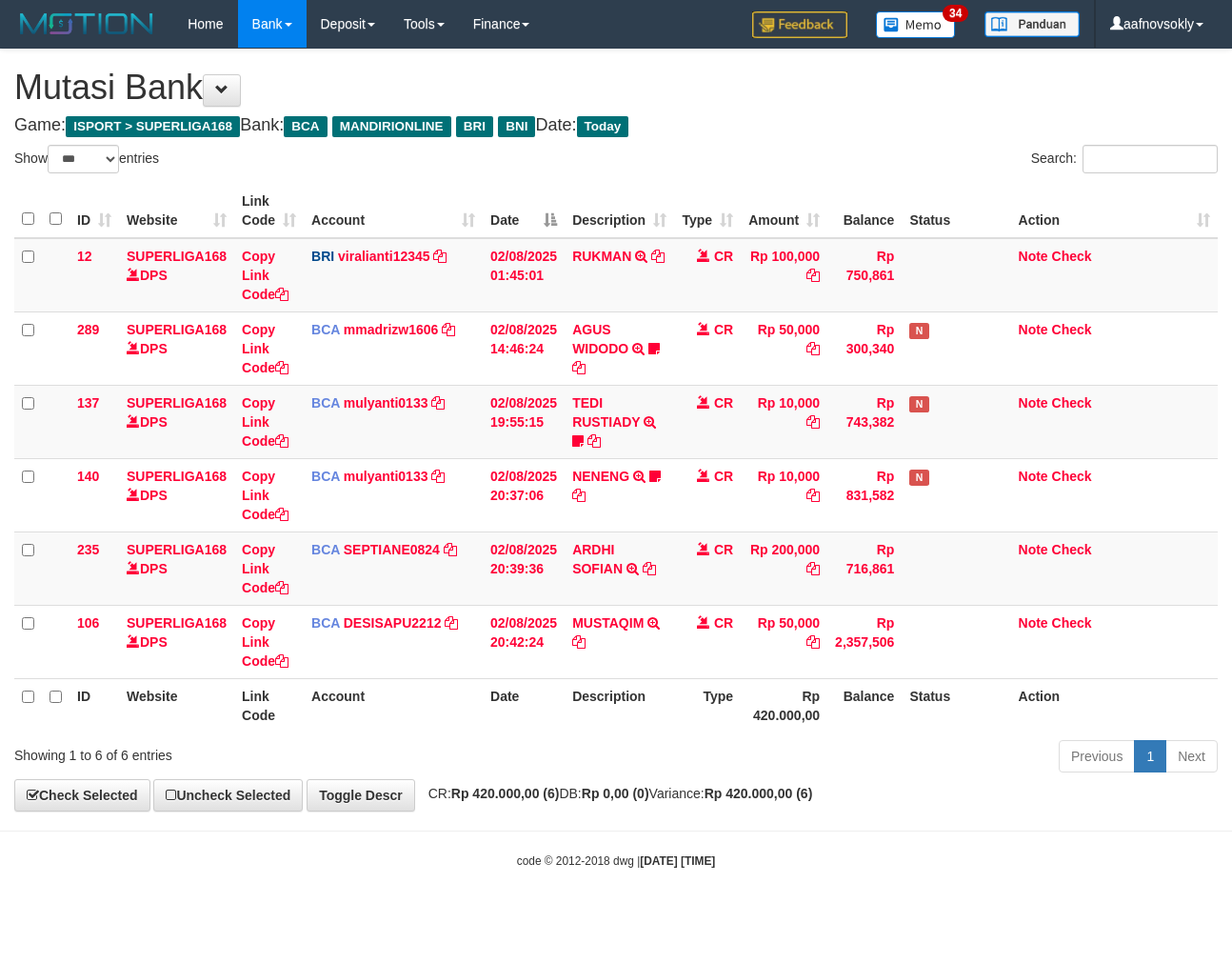select on "***" 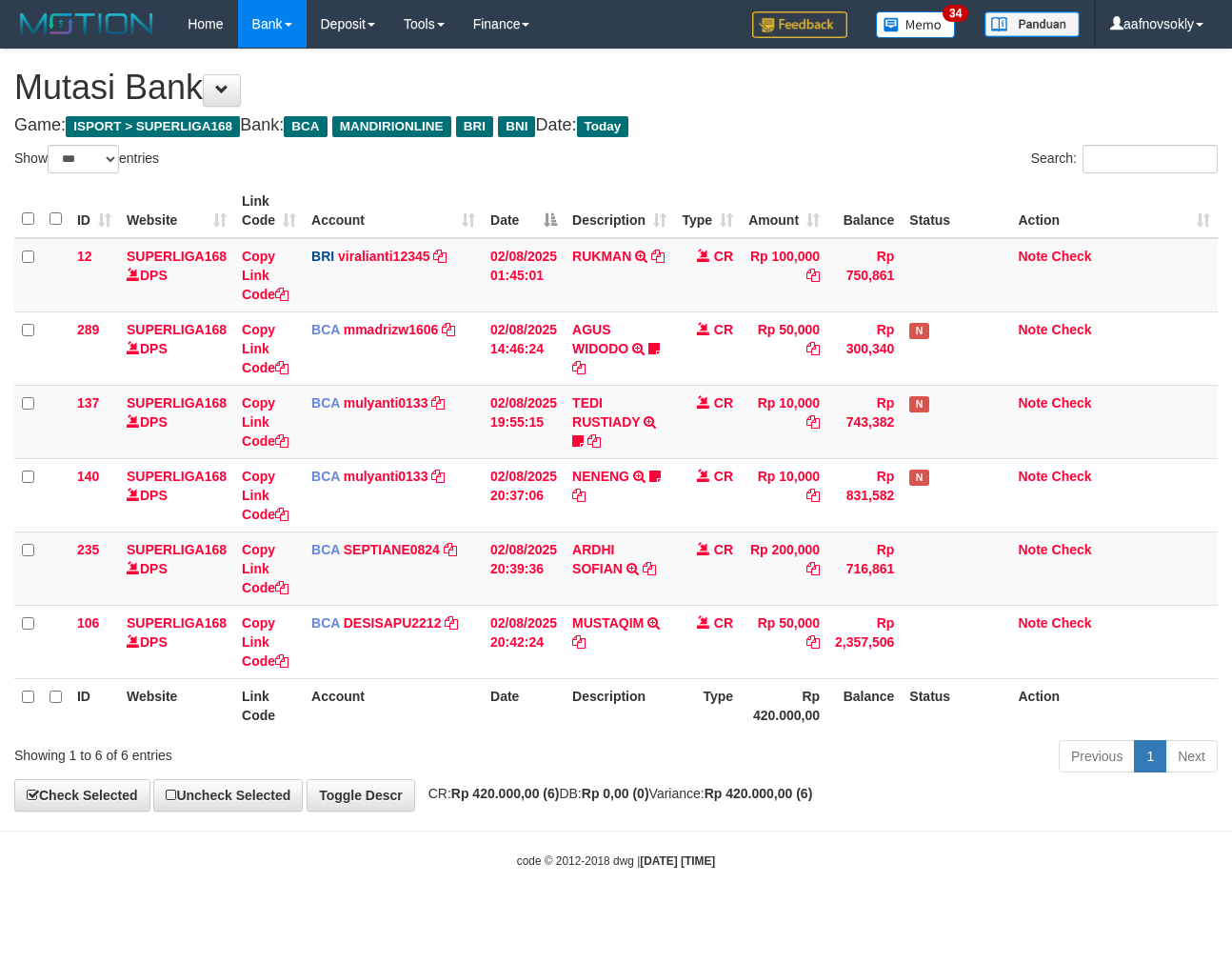 scroll, scrollTop: 0, scrollLeft: 0, axis: both 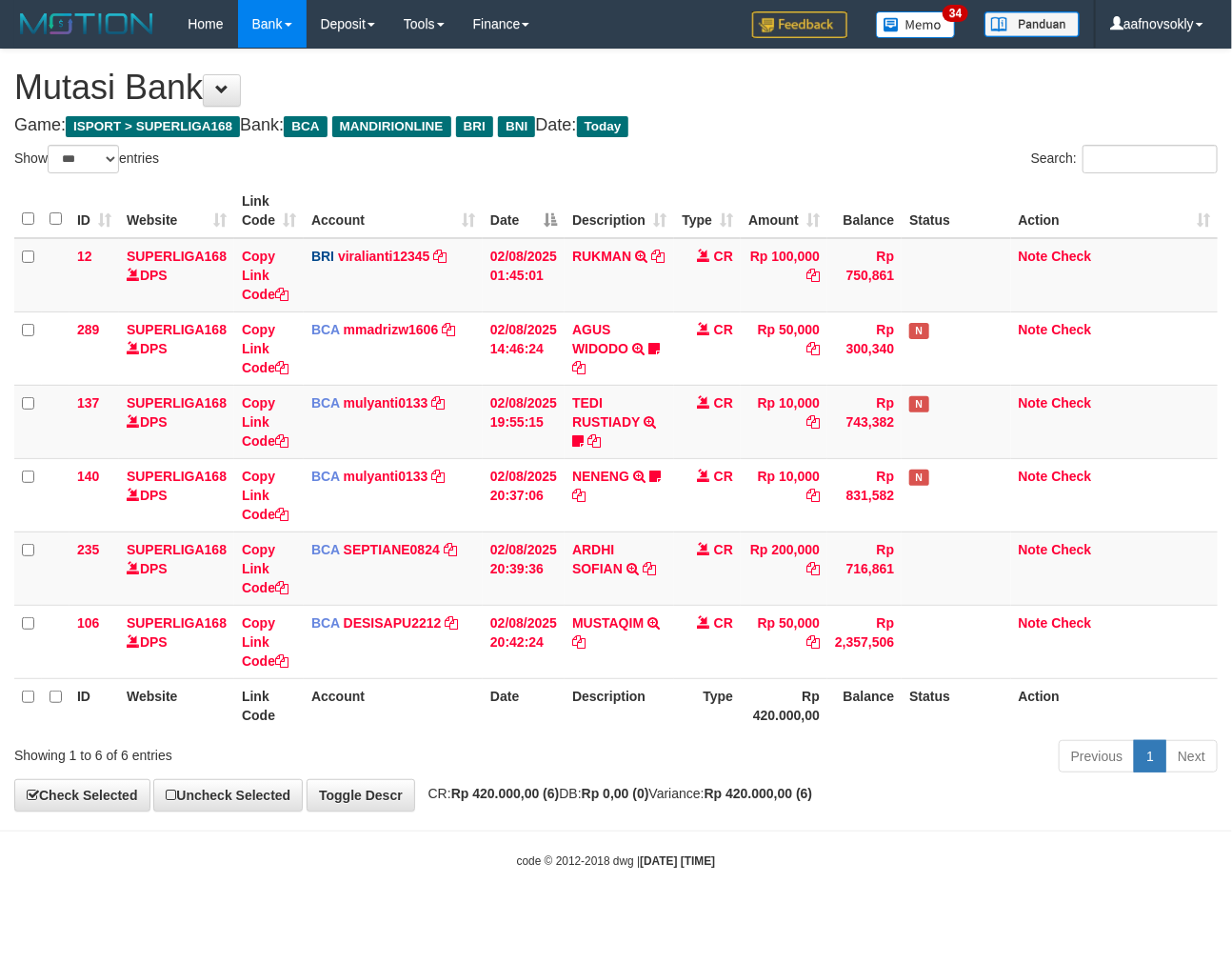 click on "Previous 1 Next" at bounding box center (872, 758) 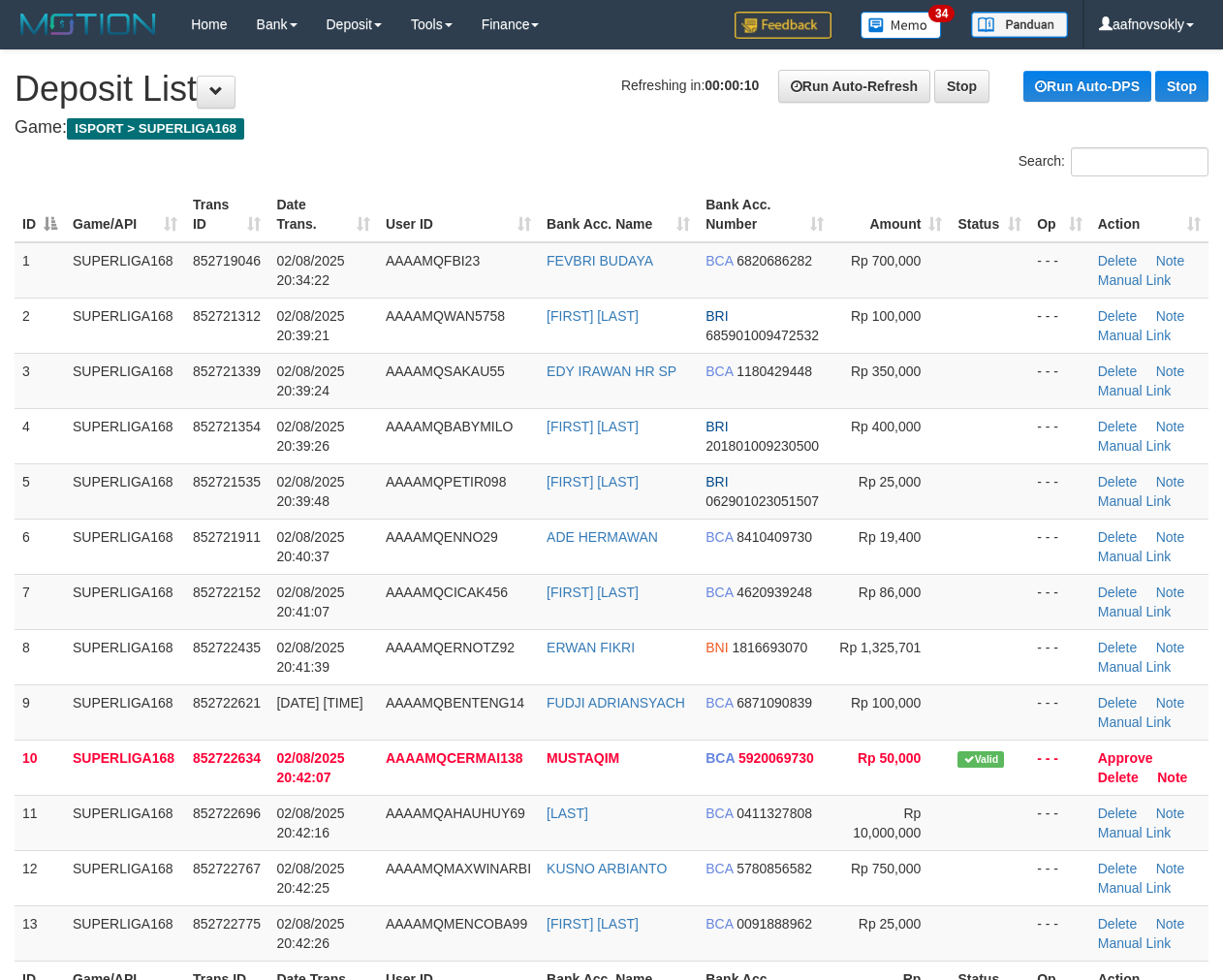 scroll, scrollTop: 0, scrollLeft: 0, axis: both 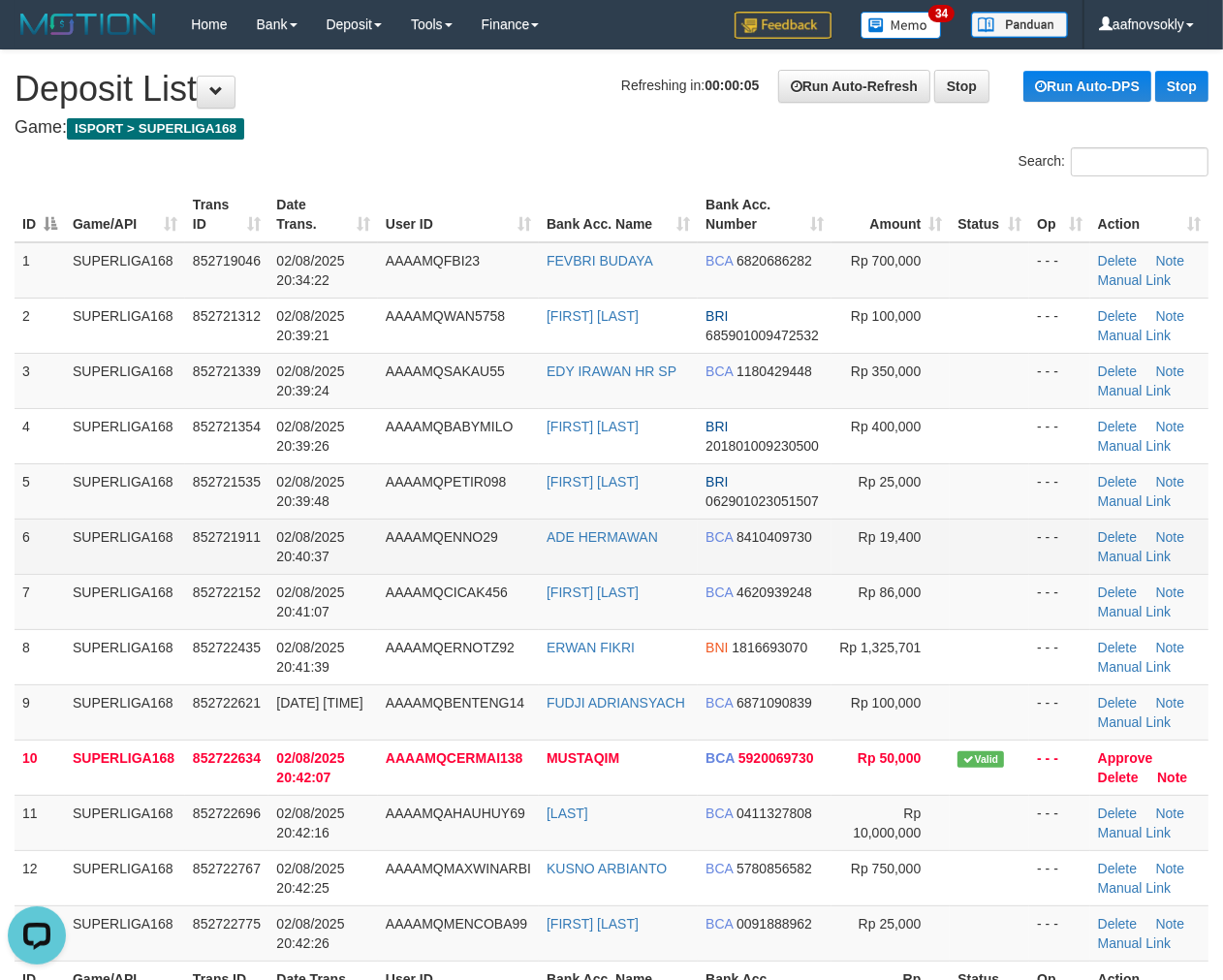 drag, startPoint x: 360, startPoint y: 562, endPoint x: 392, endPoint y: 572, distance: 33.52611 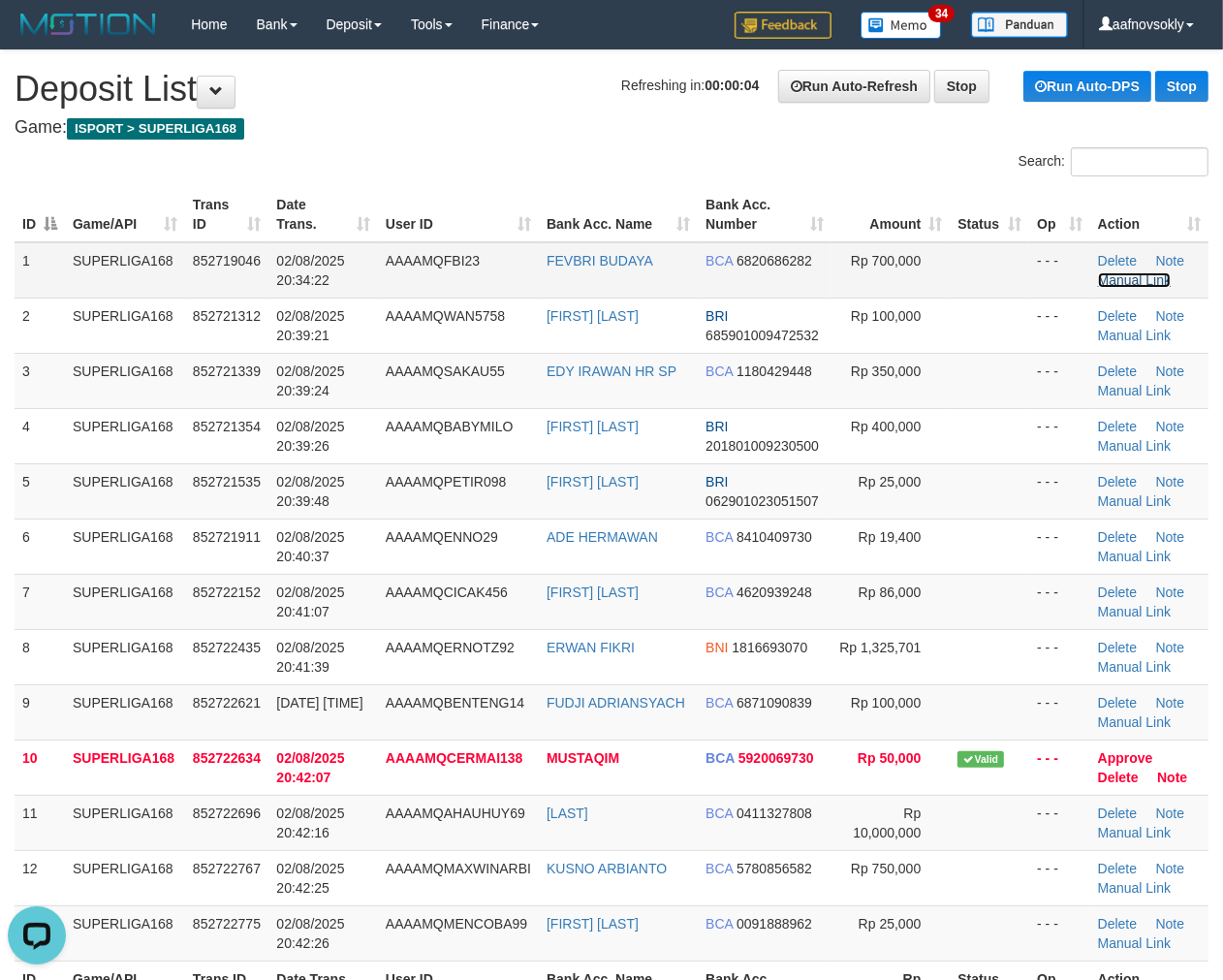 click on "Manual Link" at bounding box center (1135, 280) 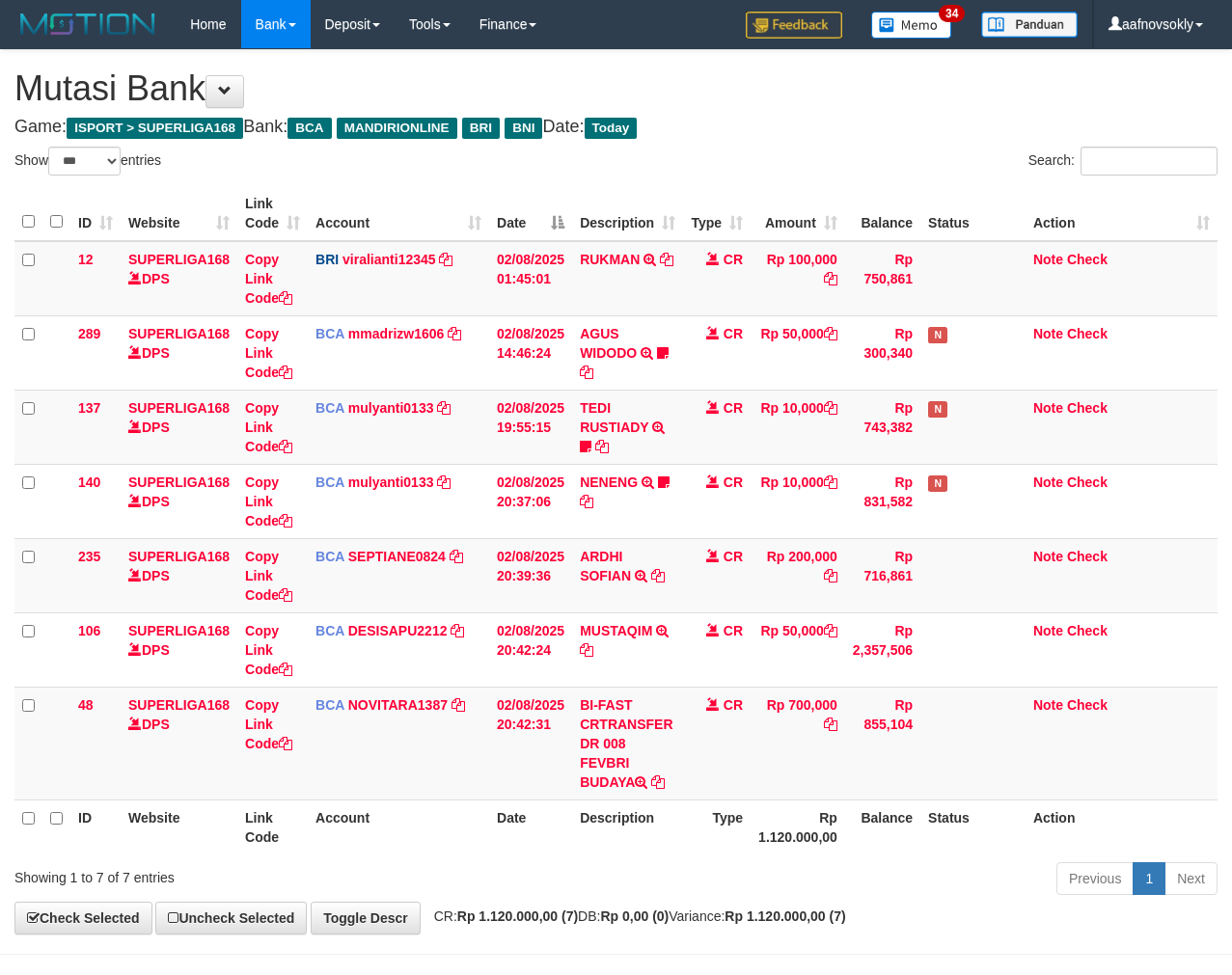 select on "***" 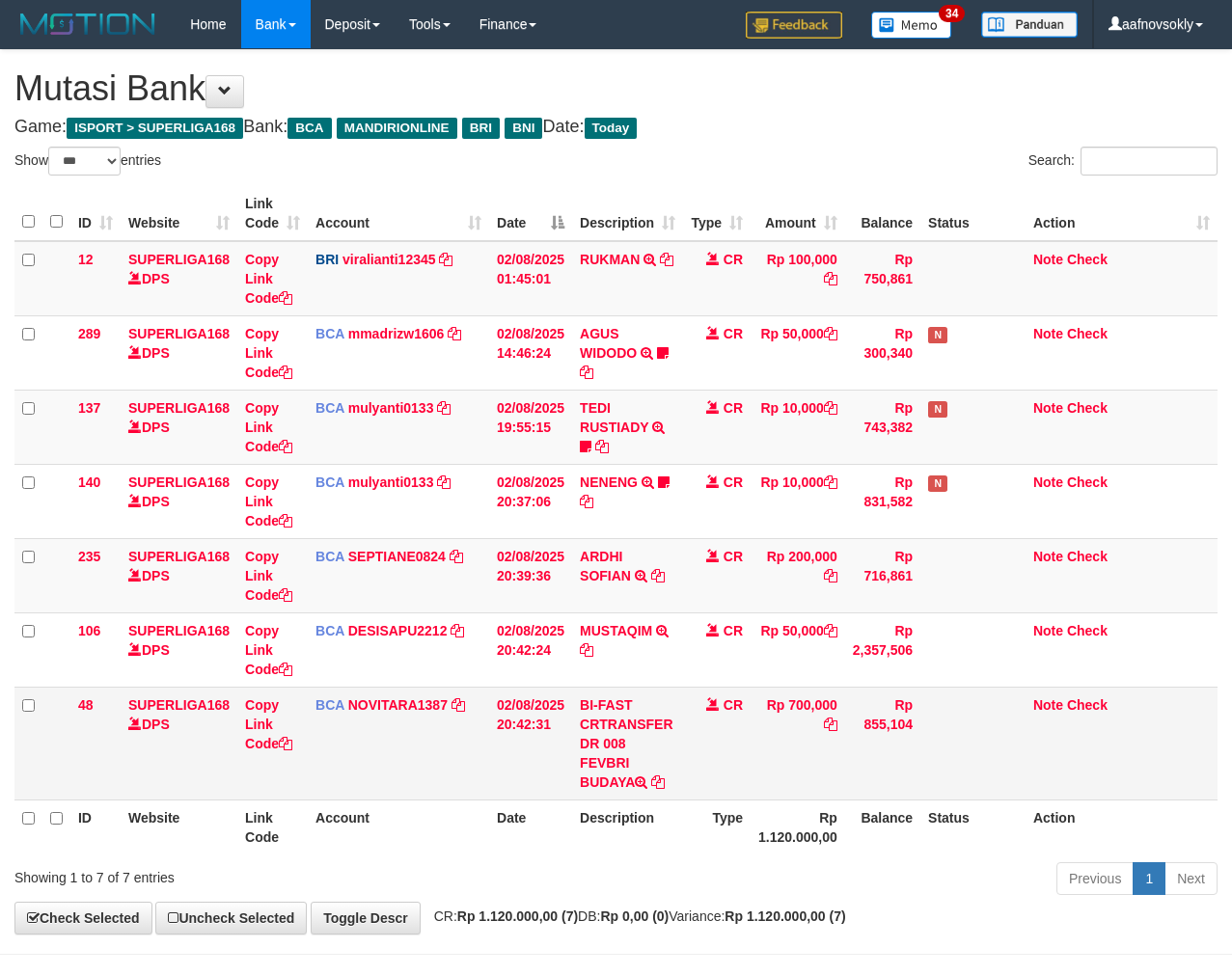 scroll, scrollTop: 0, scrollLeft: 0, axis: both 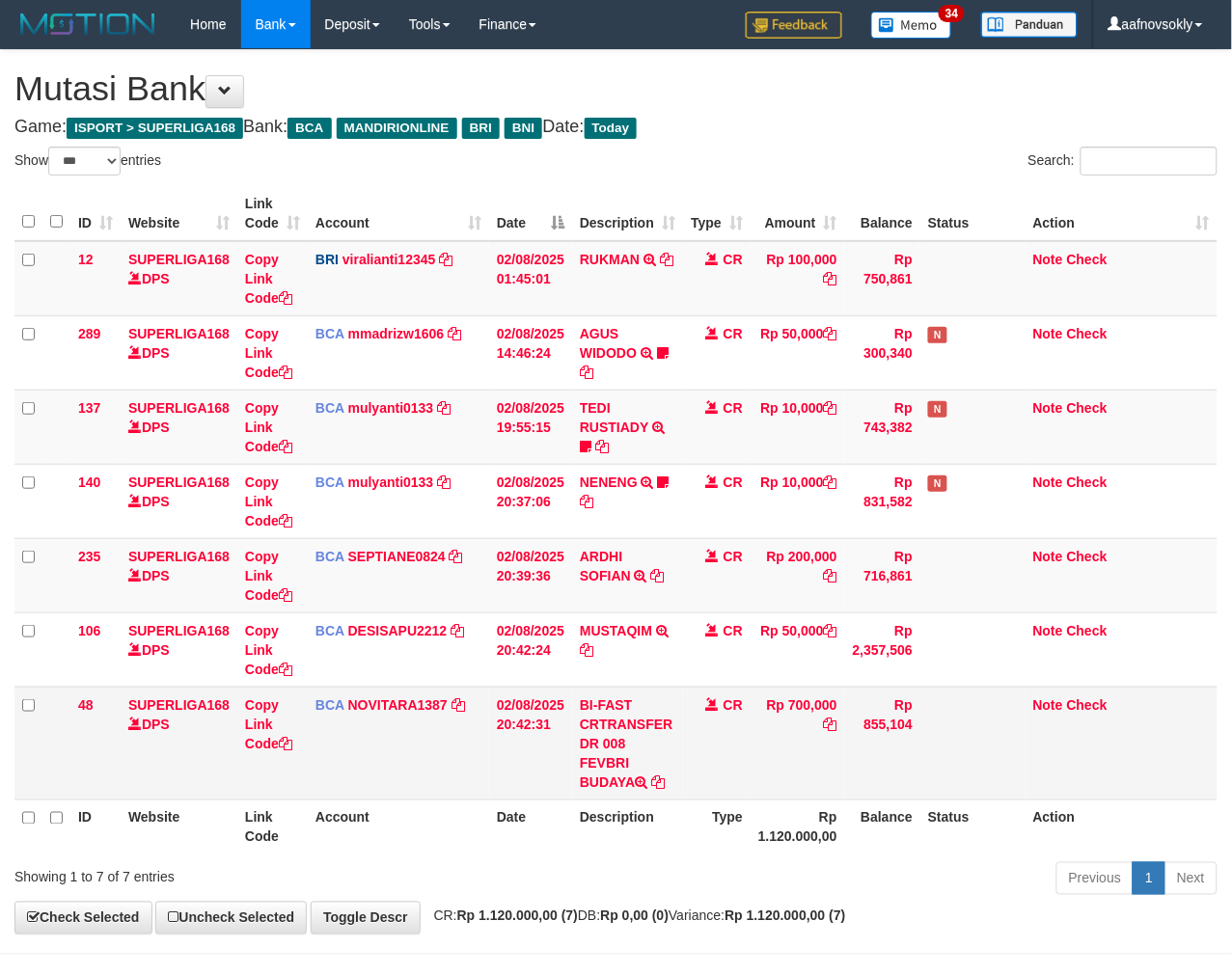 click on "Rp 700,000" at bounding box center (798, 743) 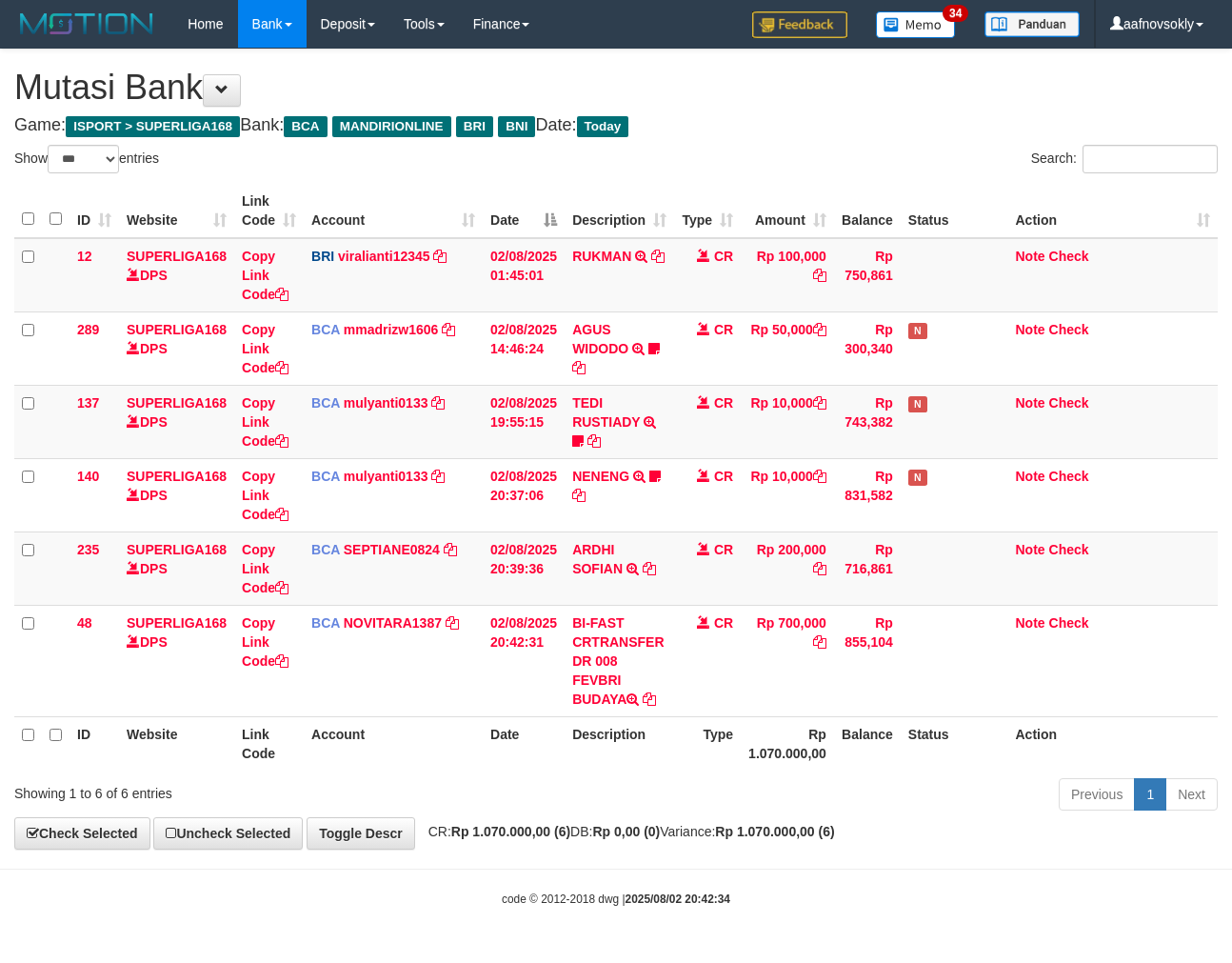 select on "***" 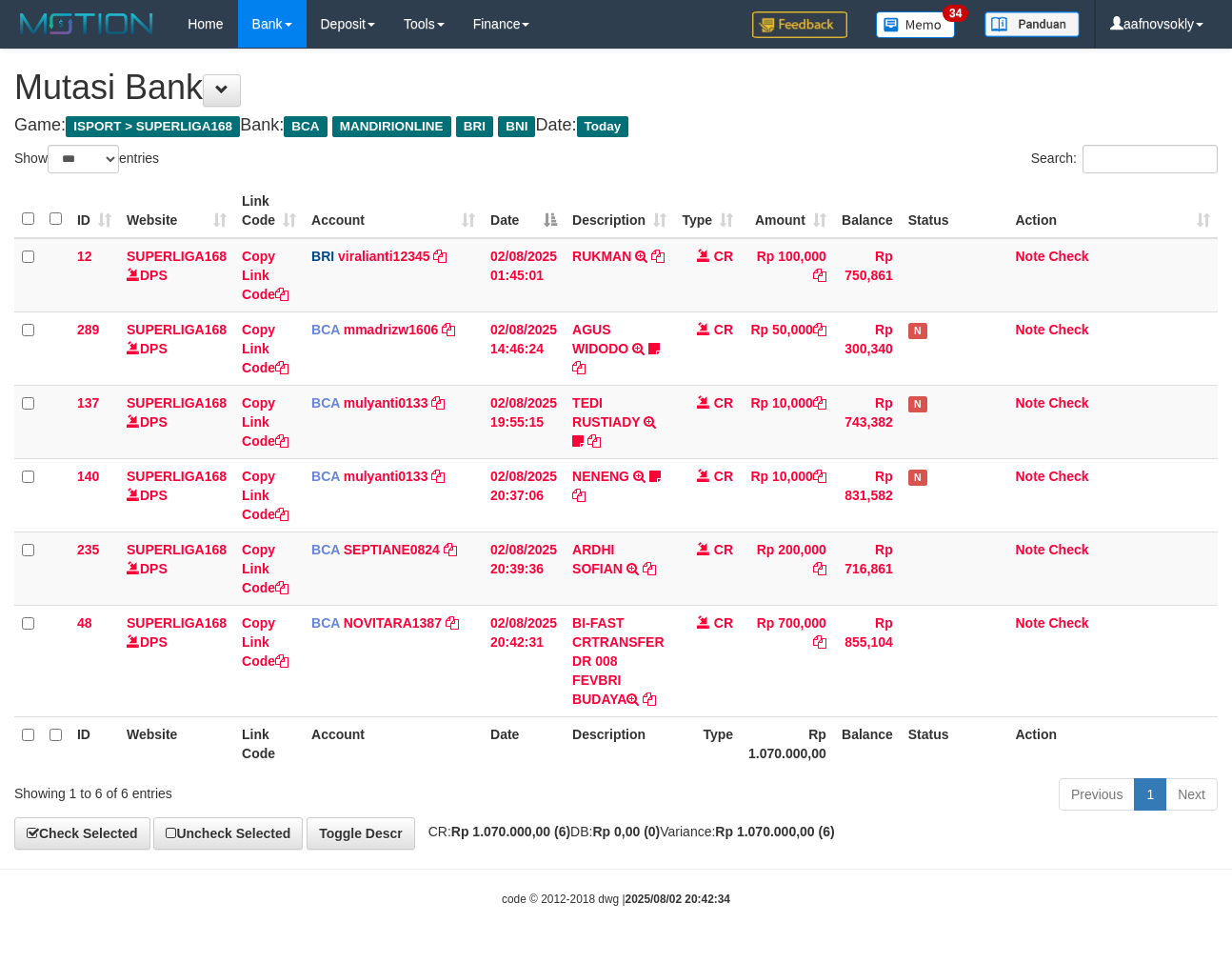 scroll, scrollTop: 0, scrollLeft: 0, axis: both 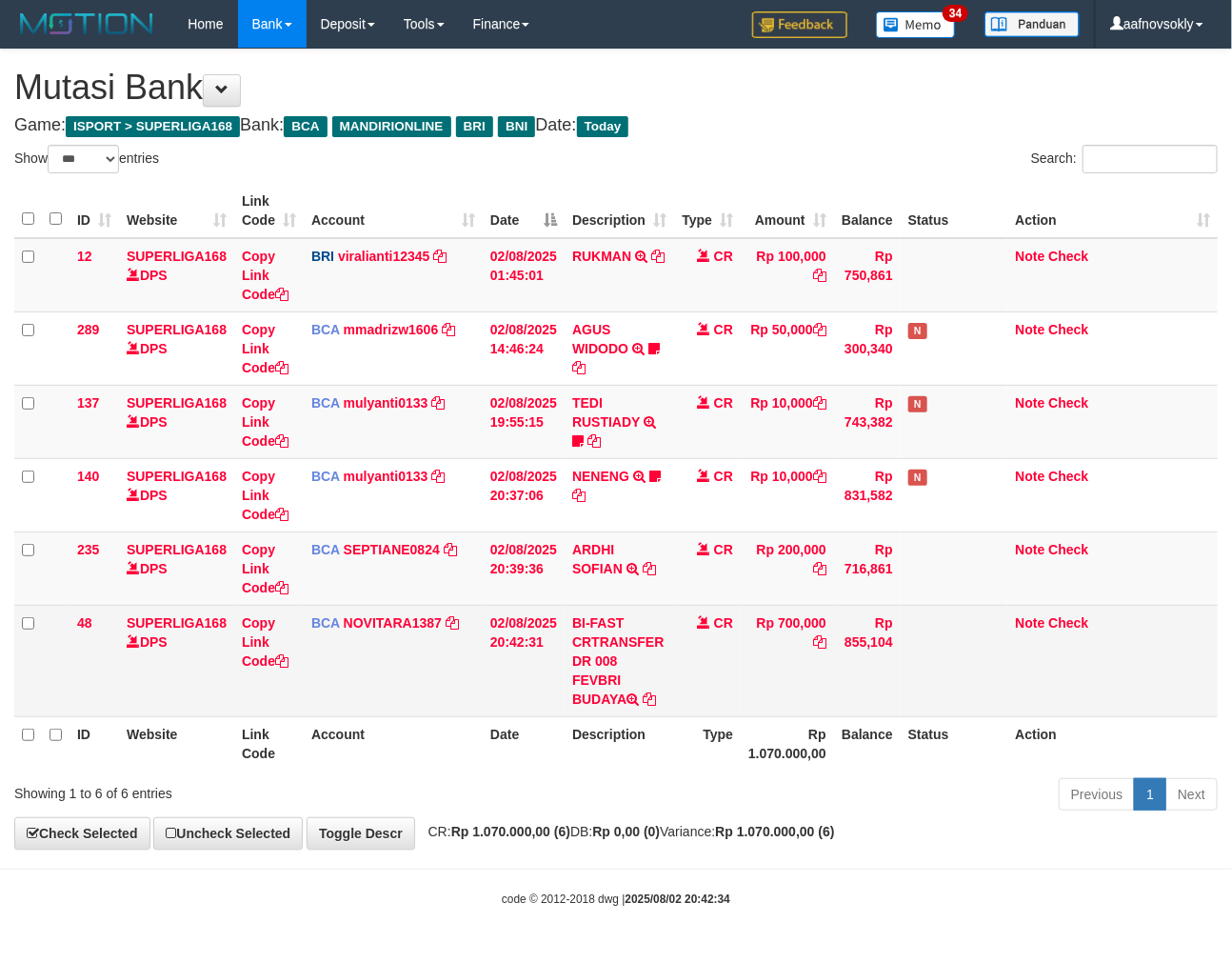 drag, startPoint x: 577, startPoint y: 680, endPoint x: 590, endPoint y: 692, distance: 17.691806 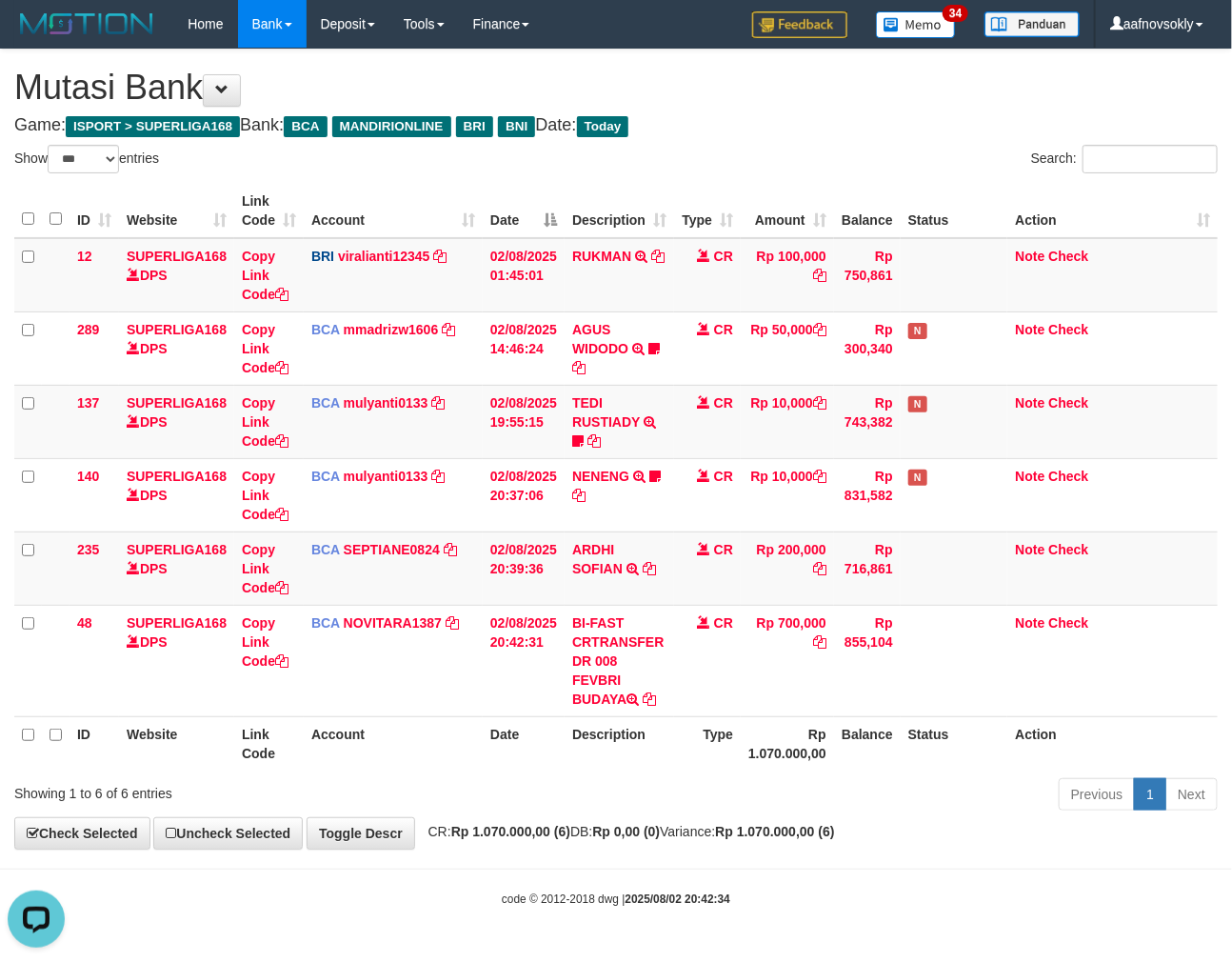 scroll, scrollTop: 0, scrollLeft: 0, axis: both 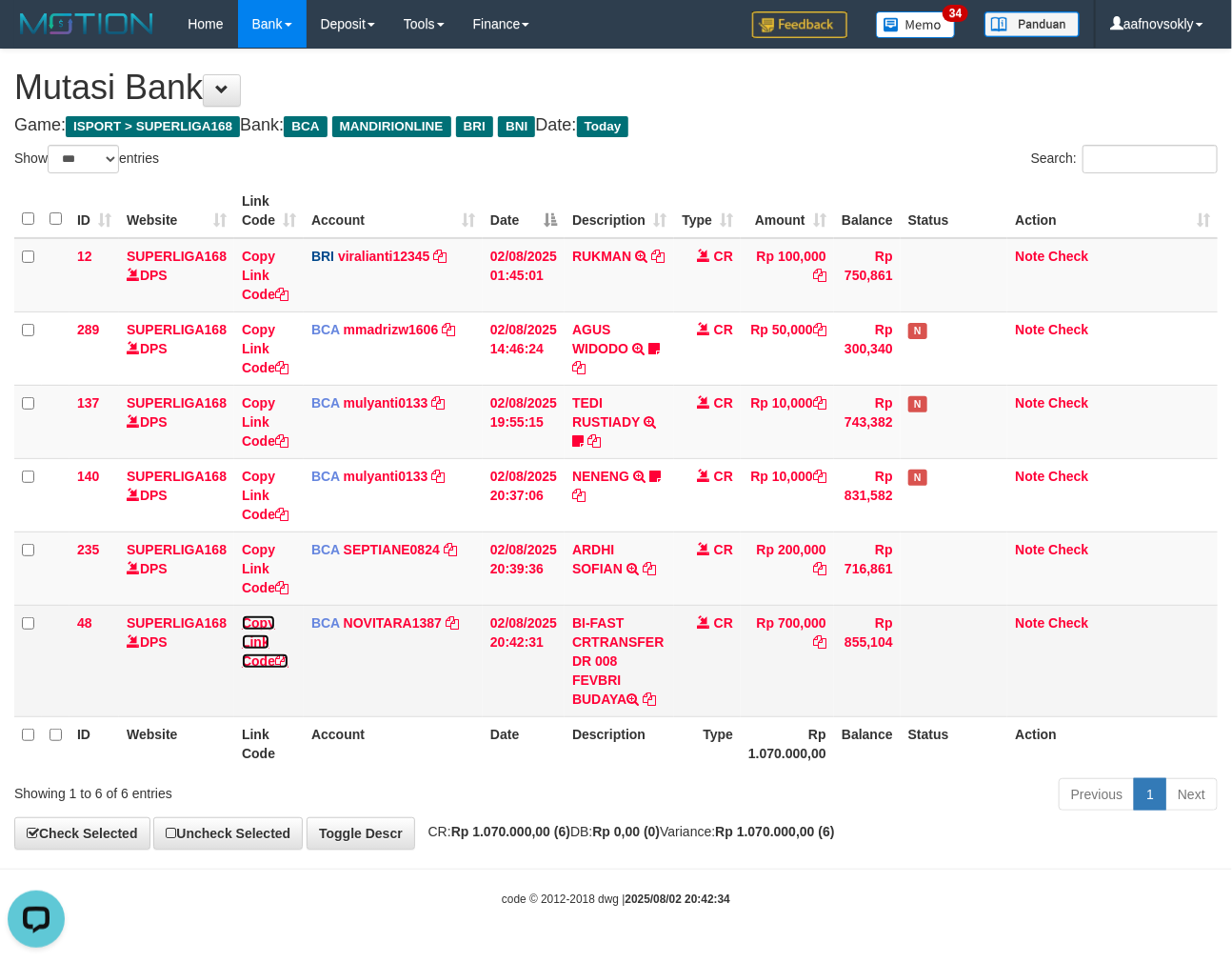 click at bounding box center [282, 661] 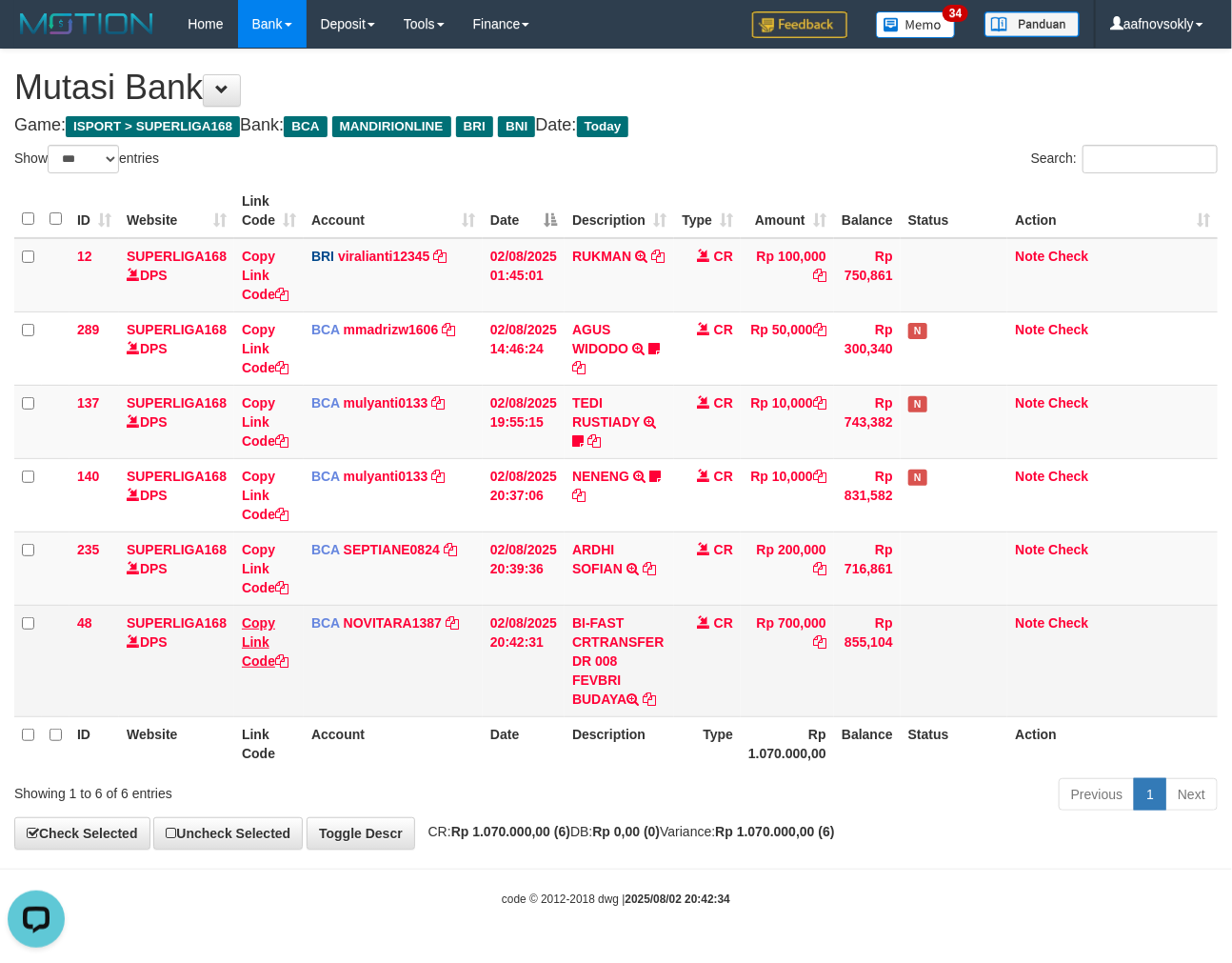 copy on "EVBRI BU" 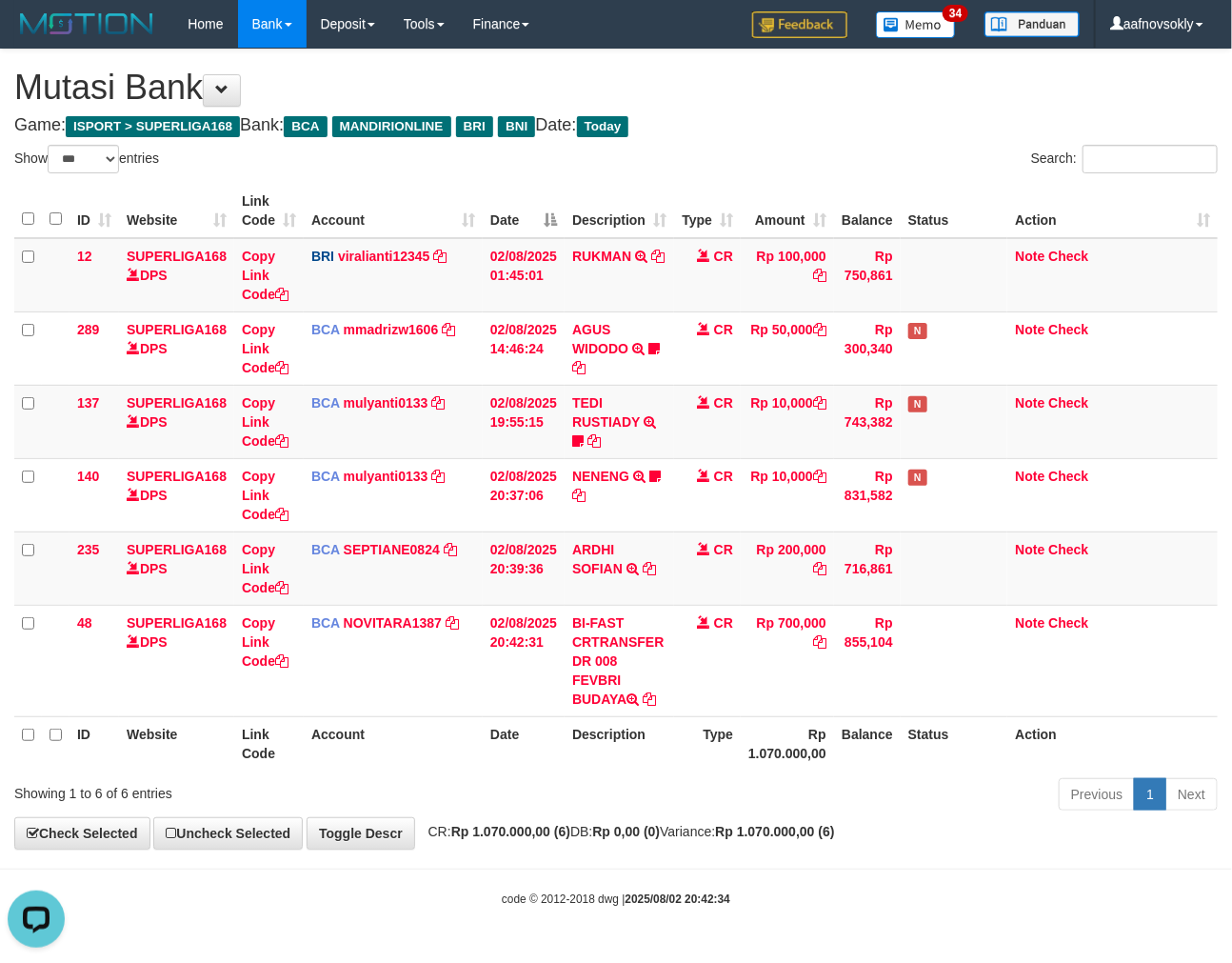 scroll, scrollTop: 261, scrollLeft: 0, axis: vertical 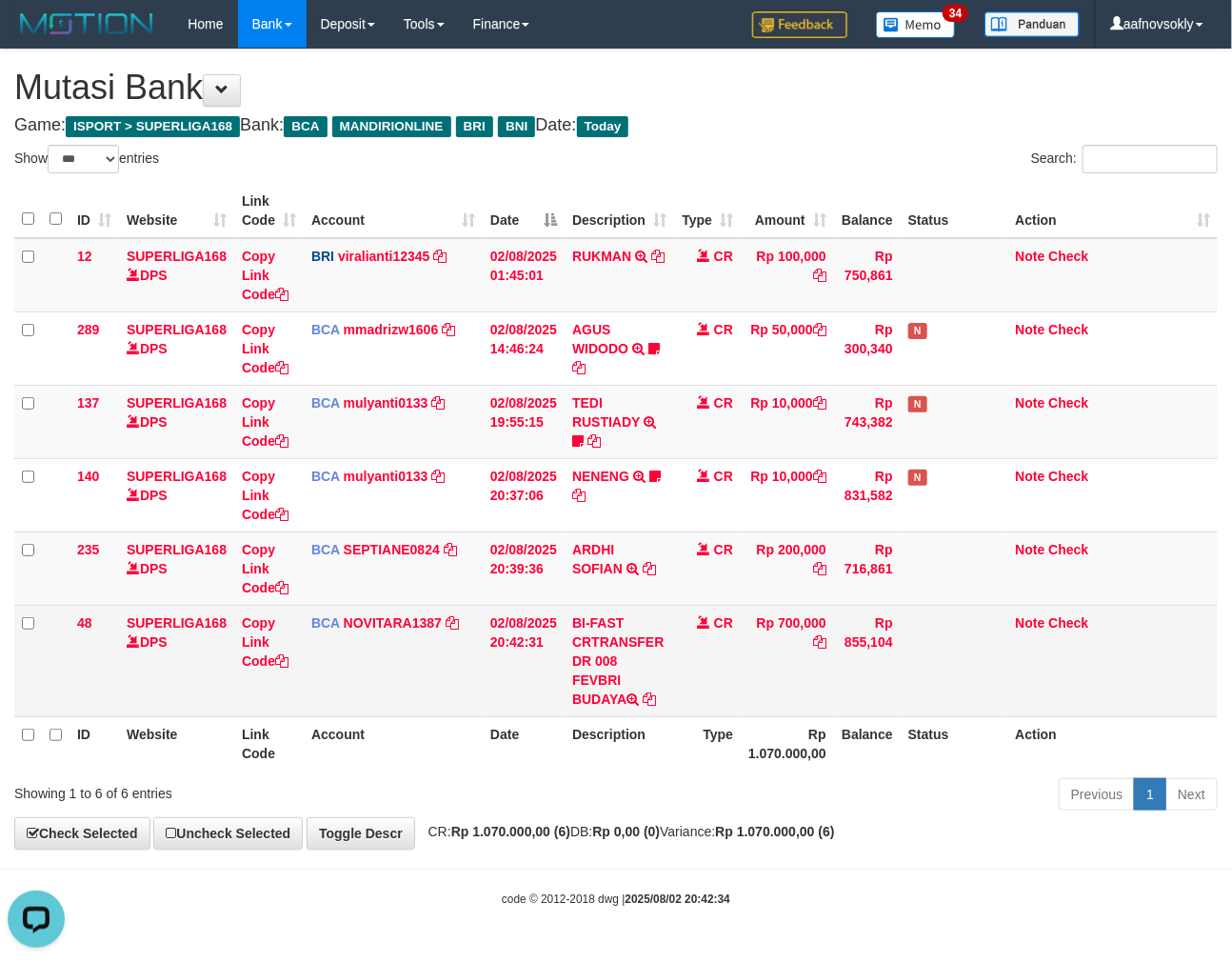 drag, startPoint x: 641, startPoint y: 645, endPoint x: 632, endPoint y: 684, distance: 40.024992 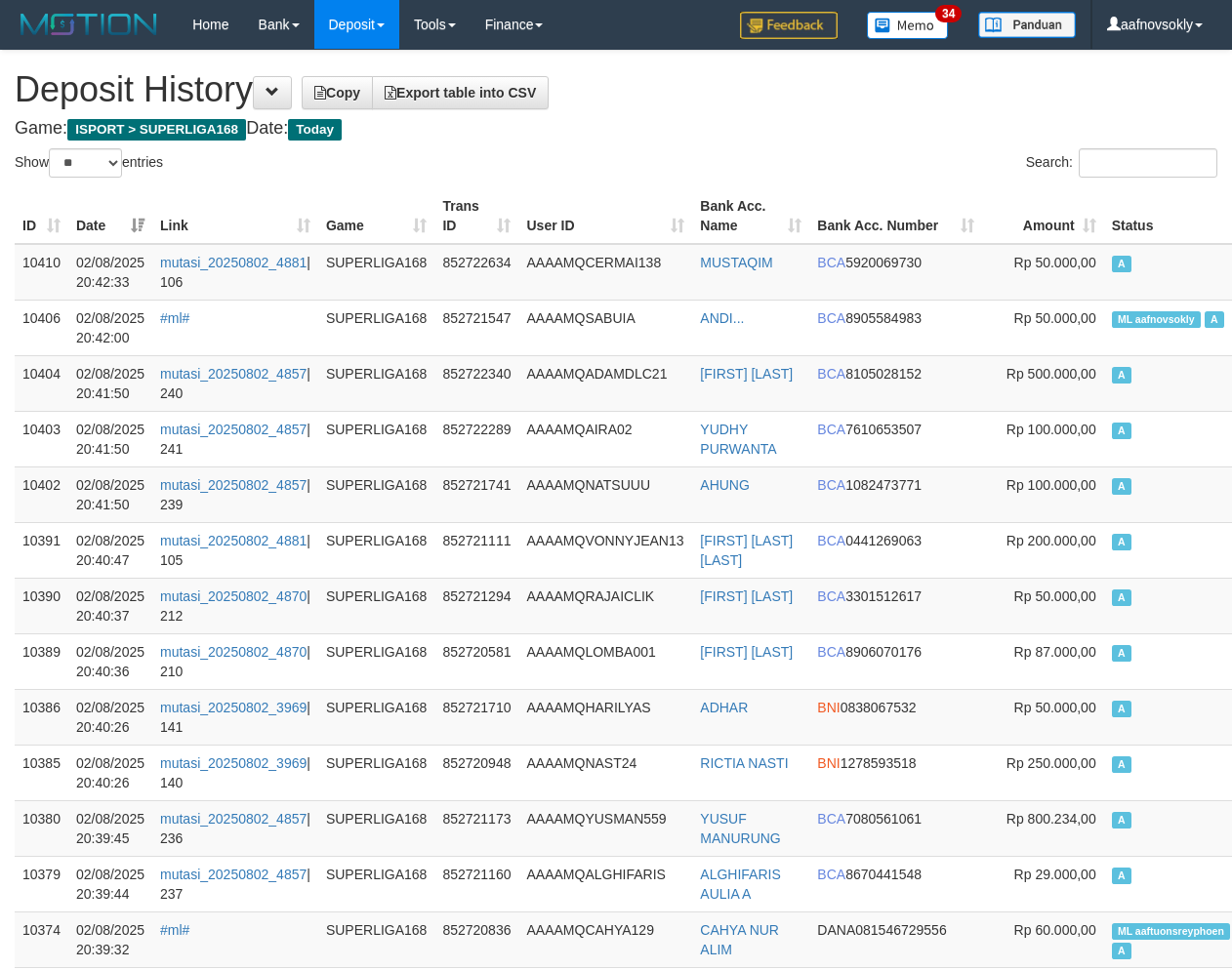select on "**" 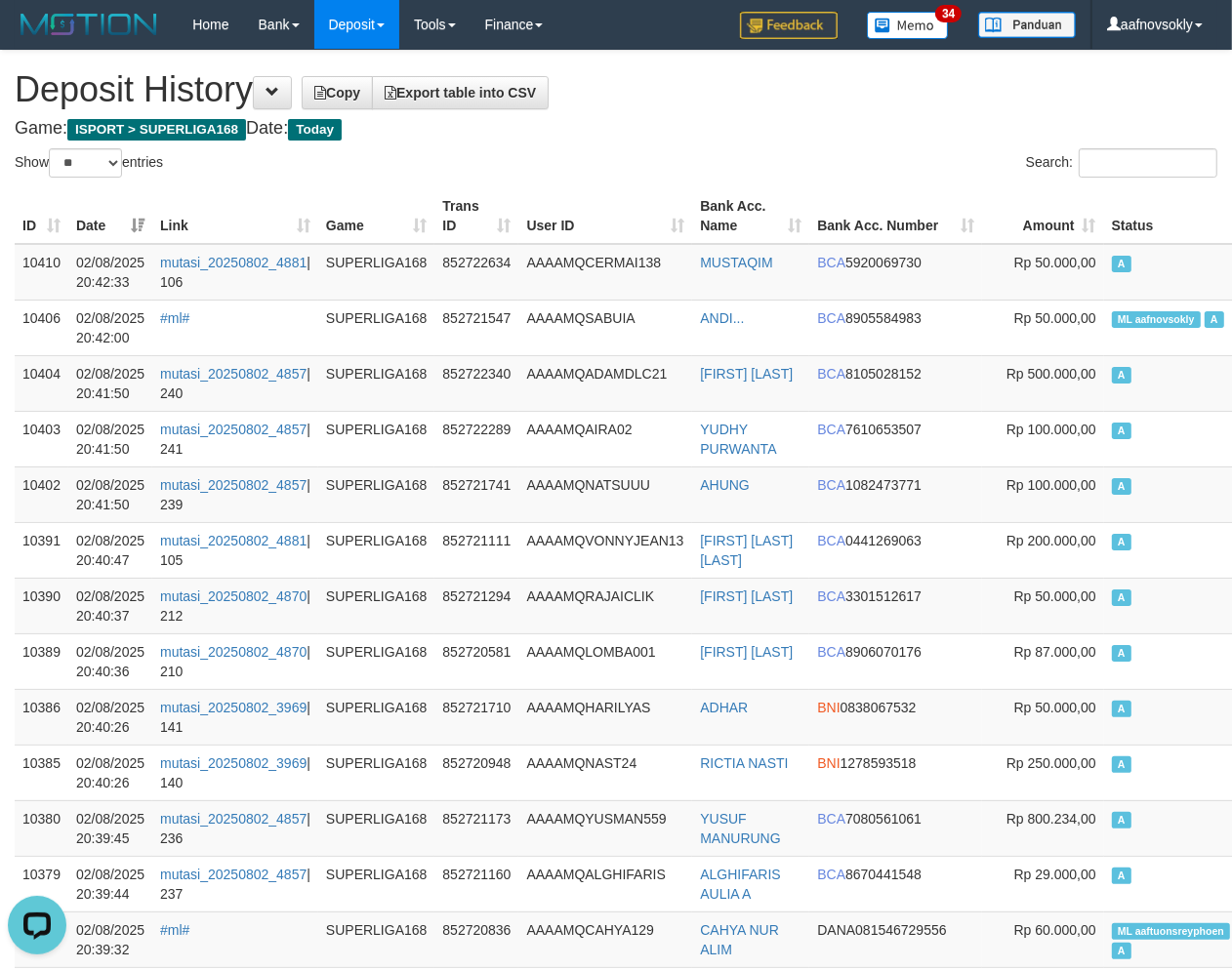 scroll, scrollTop: 0, scrollLeft: 0, axis: both 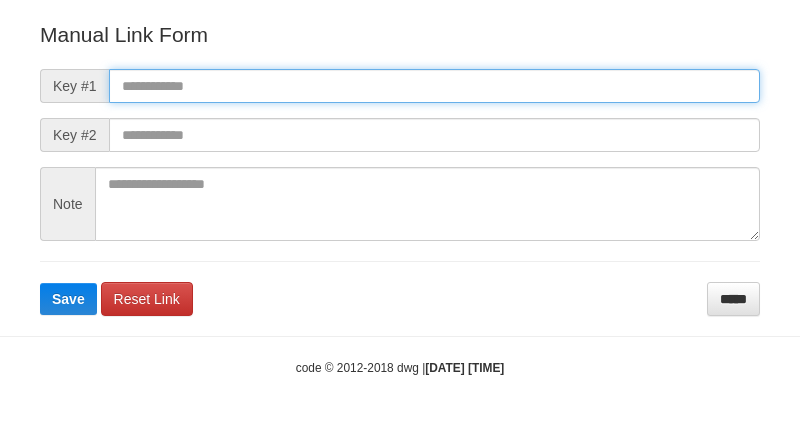 click at bounding box center (434, 86) 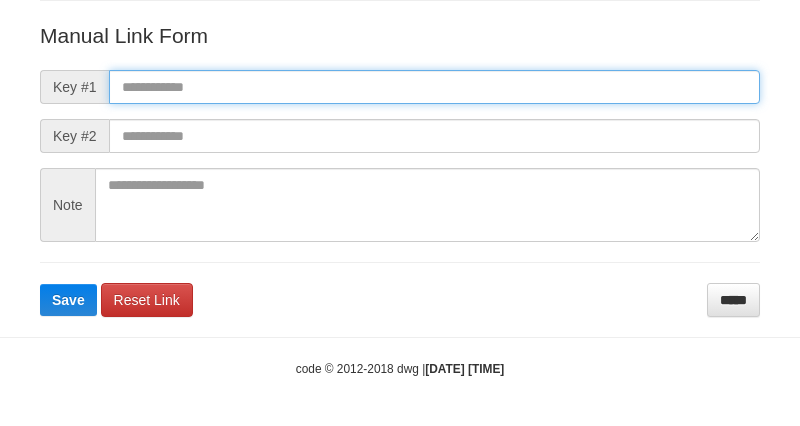 paste on "**********" 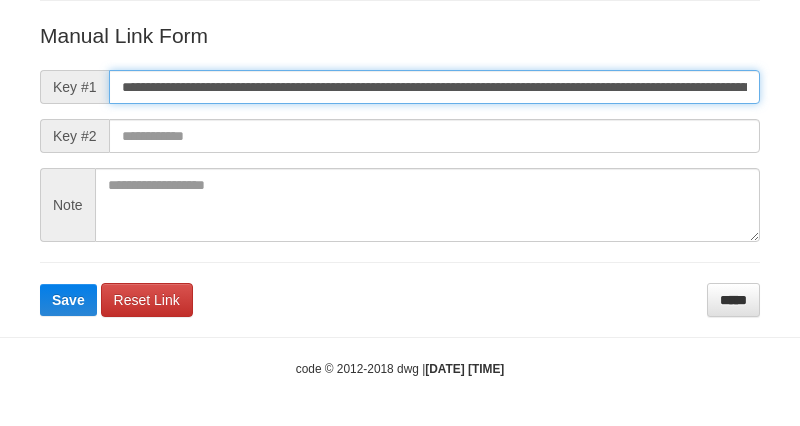 scroll, scrollTop: 0, scrollLeft: 1135, axis: horizontal 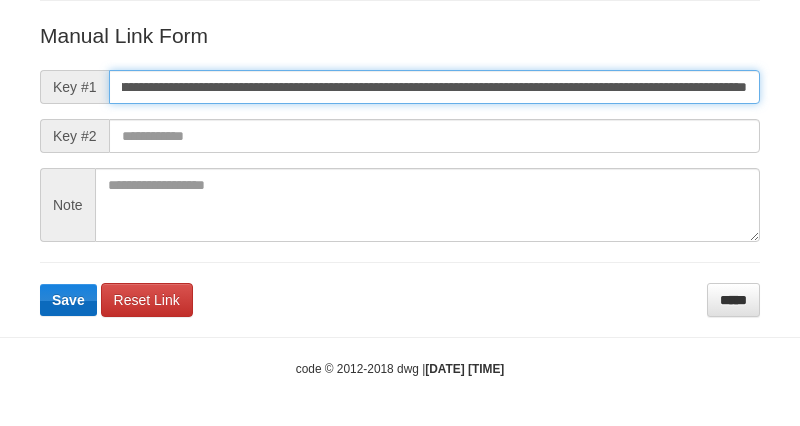 type on "**********" 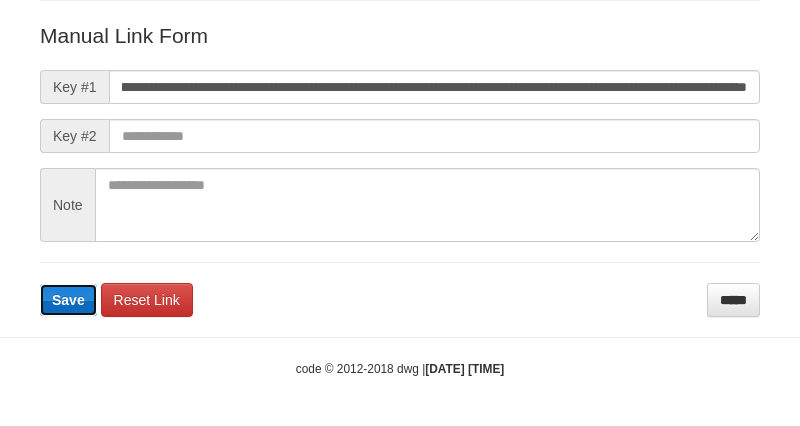 click on "Save" at bounding box center [68, 300] 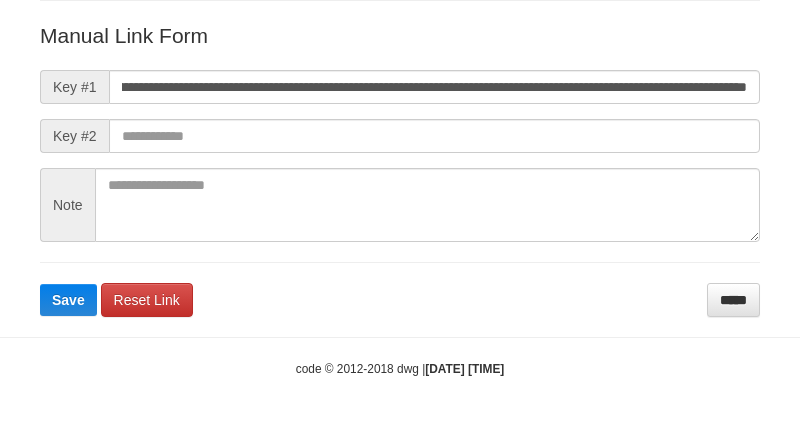 scroll, scrollTop: 0, scrollLeft: 0, axis: both 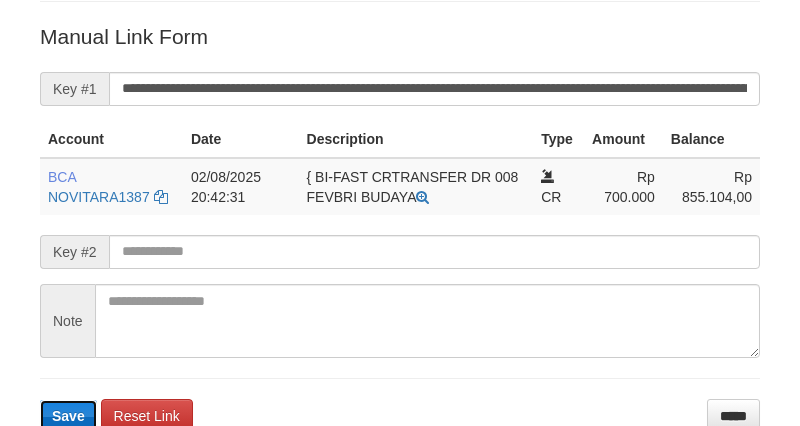 click on "Save" at bounding box center (68, 416) 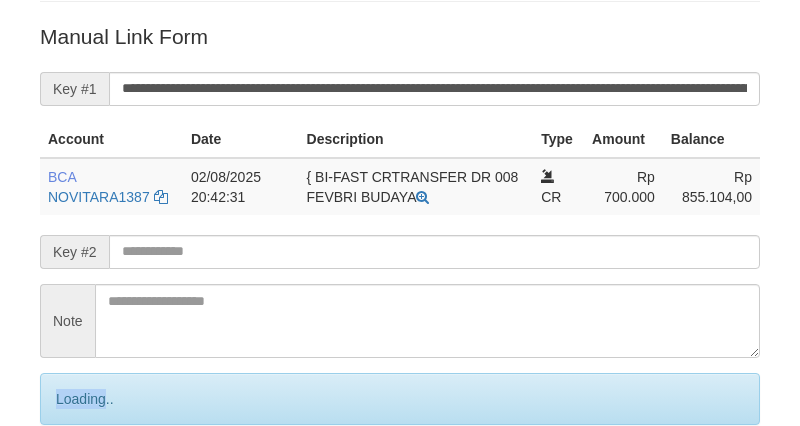 click on "Loading.." at bounding box center [400, 399] 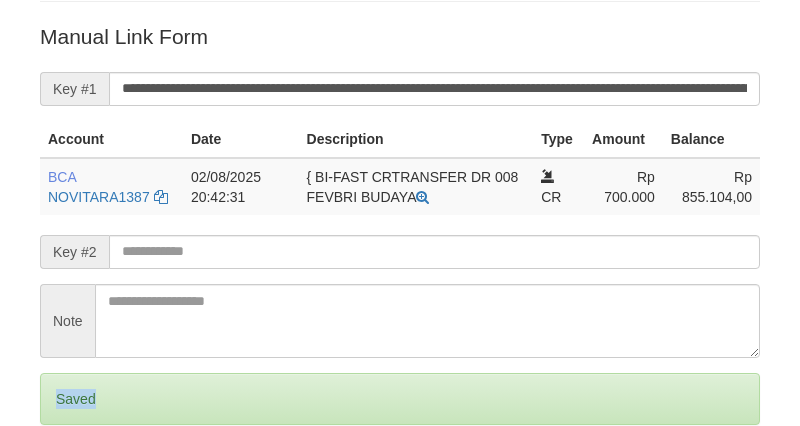 click on "Saved" at bounding box center (400, 399) 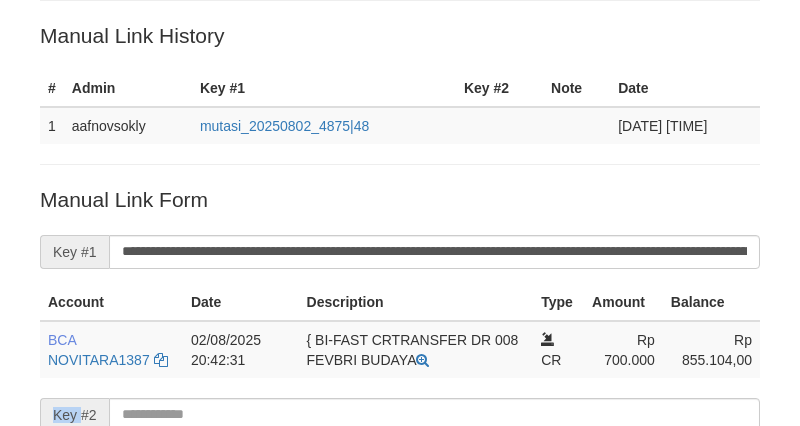 click on "Key #2" at bounding box center [74, 415] 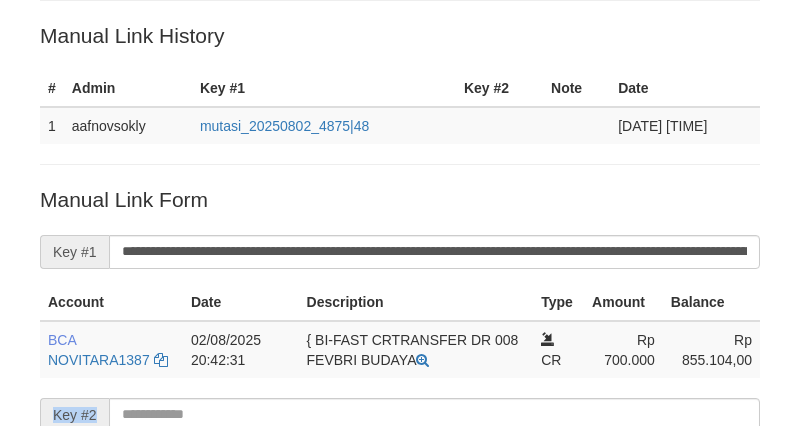 click on "Key #2" at bounding box center [74, 415] 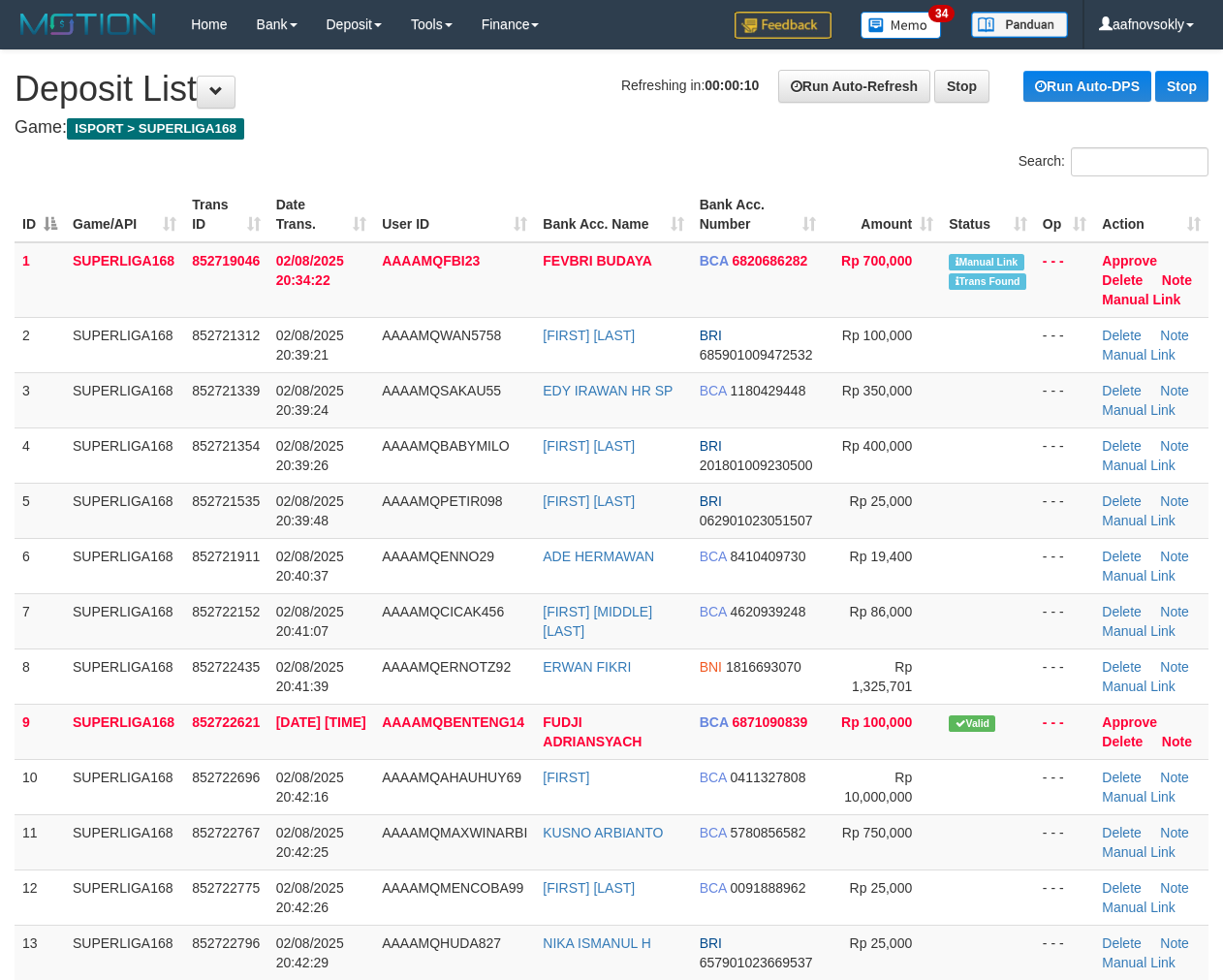 scroll, scrollTop: 0, scrollLeft: 0, axis: both 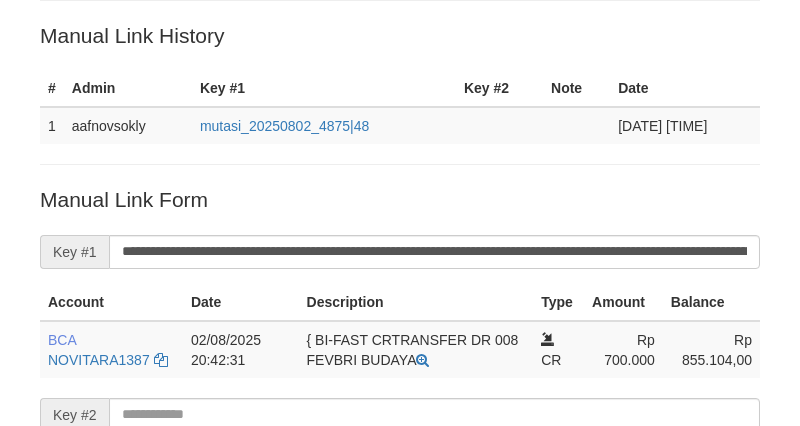 click on "Account" at bounding box center [111, 302] 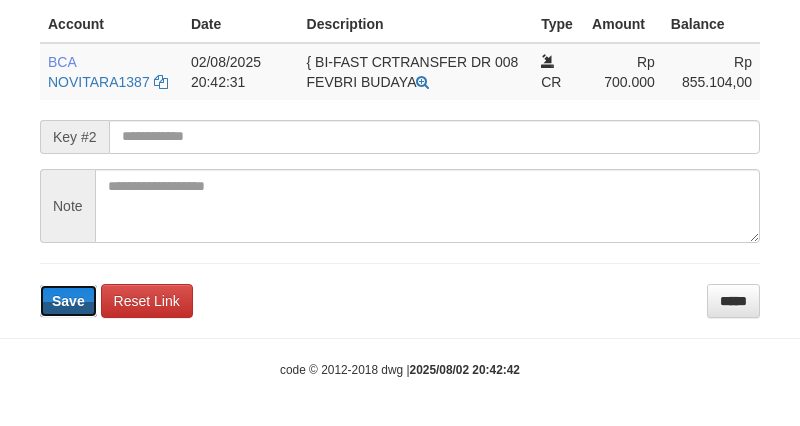 click on "Save" at bounding box center (68, 301) 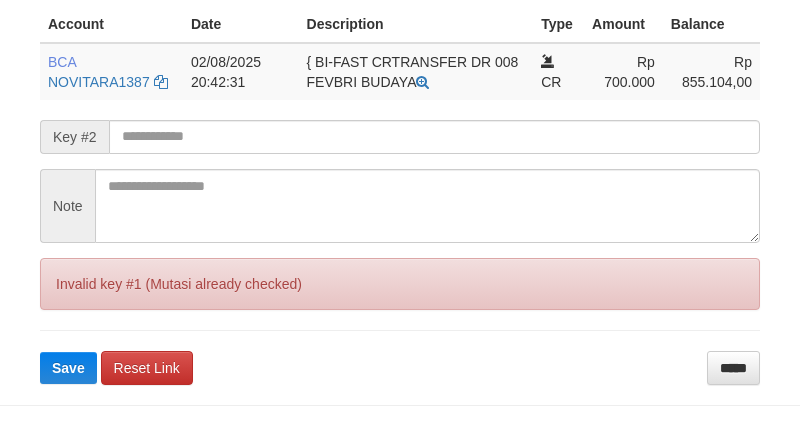 click on "**********" at bounding box center (400, 145) 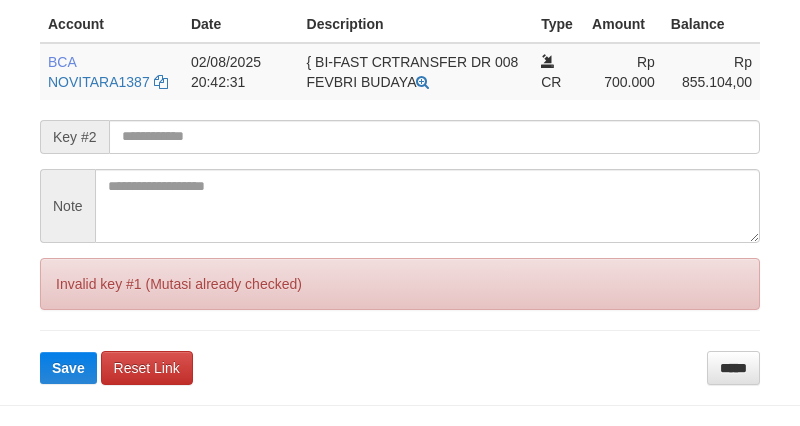 click on "**********" at bounding box center [400, 145] 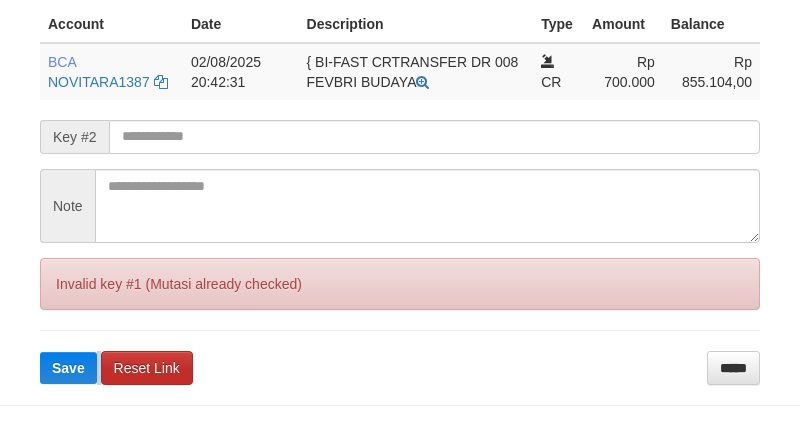 drag, startPoint x: 97, startPoint y: 381, endPoint x: 101, endPoint y: 350, distance: 31.257 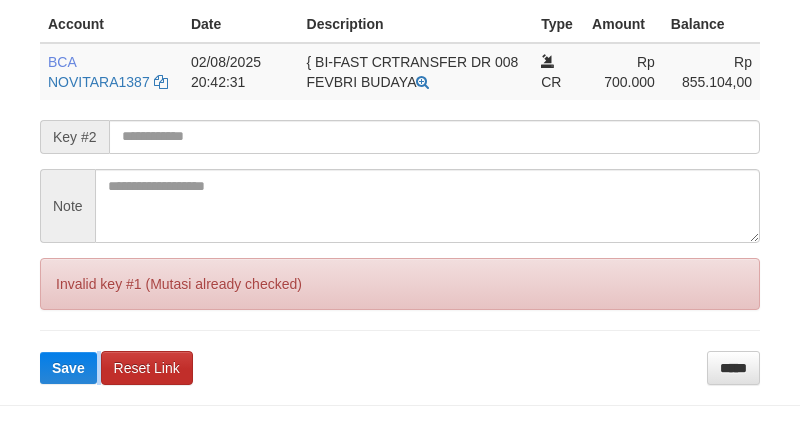click on "**********" at bounding box center (400, 145) 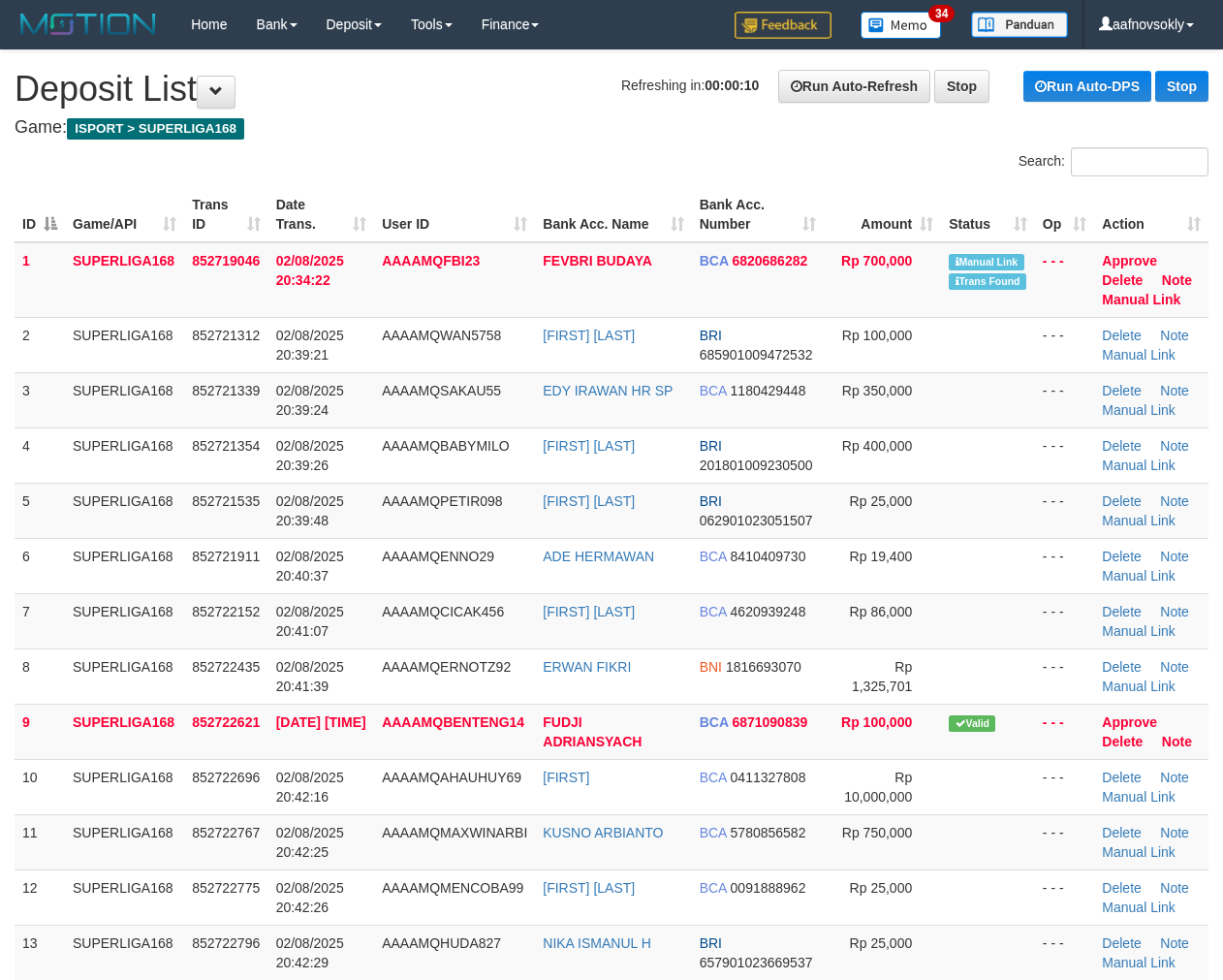 scroll, scrollTop: 0, scrollLeft: 0, axis: both 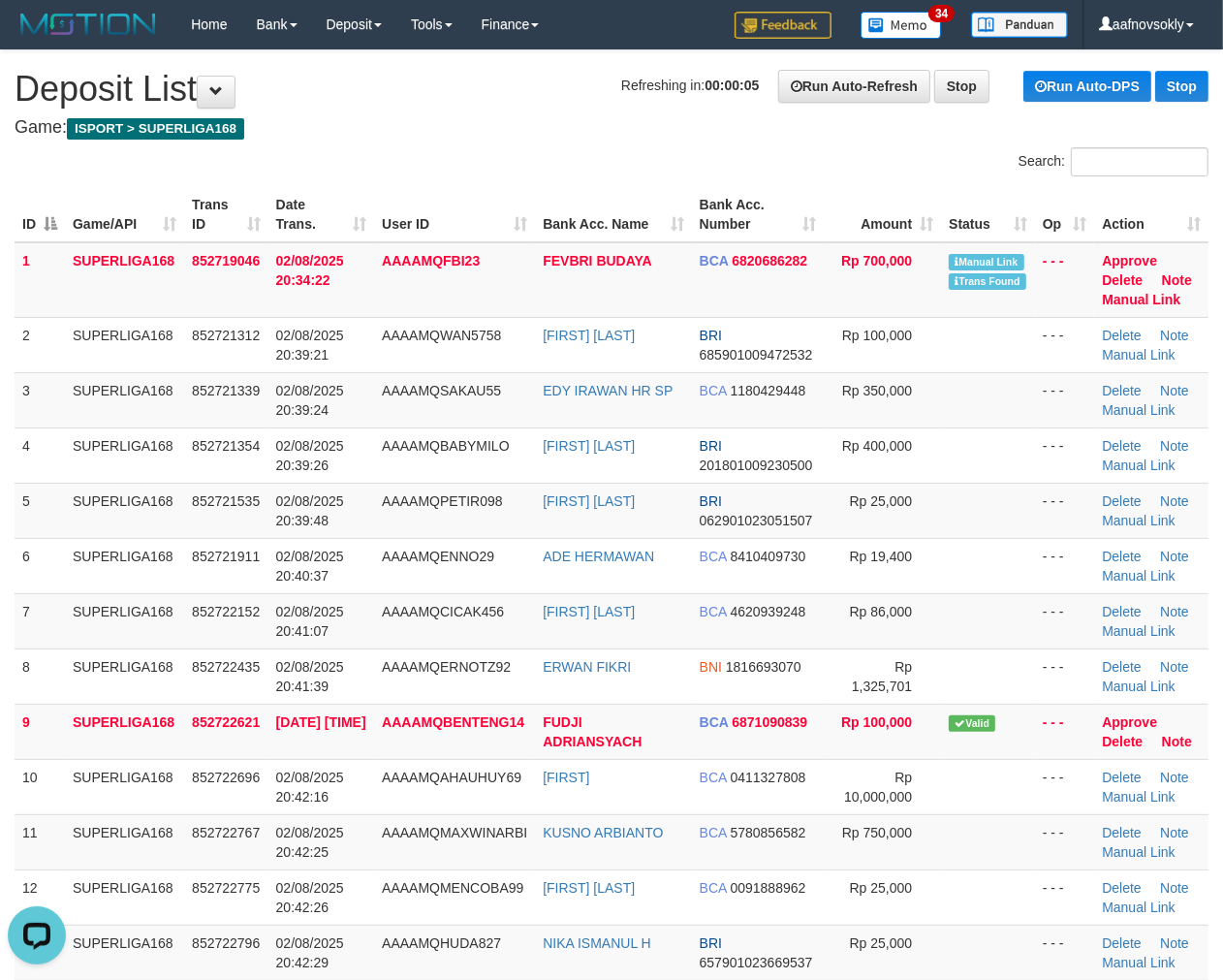 click on "Search:" at bounding box center (612, 164) 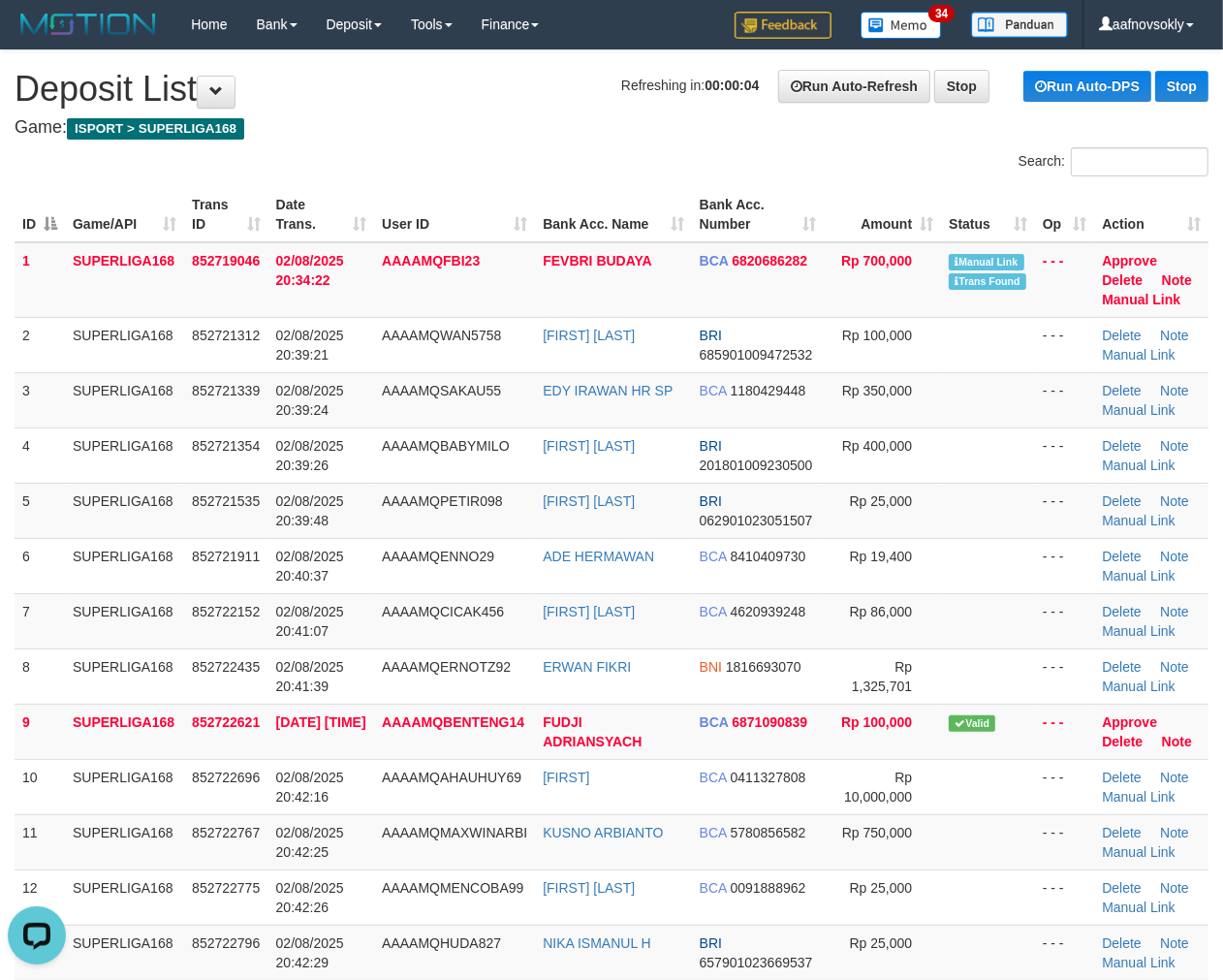 click on "Search:" at bounding box center [612, 164] 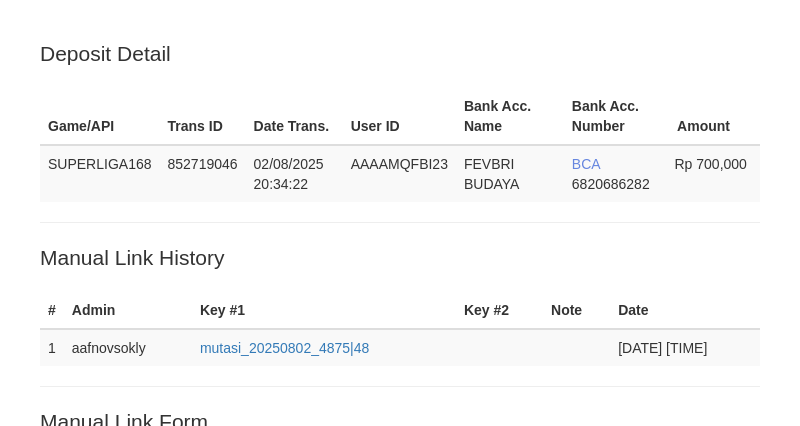 scroll, scrollTop: 500, scrollLeft: 0, axis: vertical 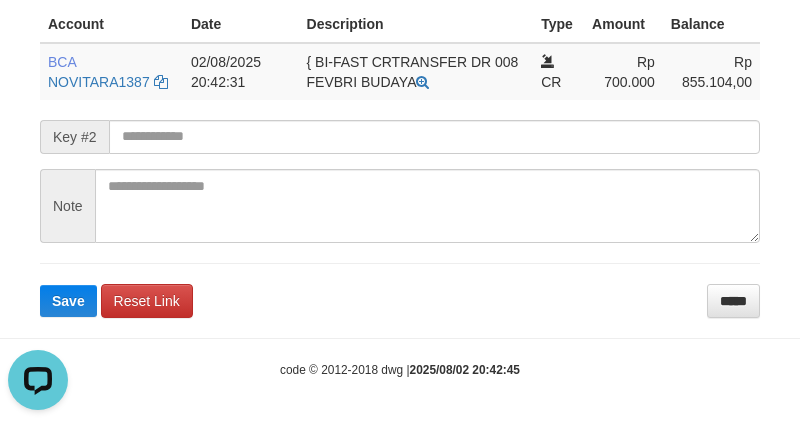 drag, startPoint x: 172, startPoint y: 30, endPoint x: 252, endPoint y: 36, distance: 80.224686 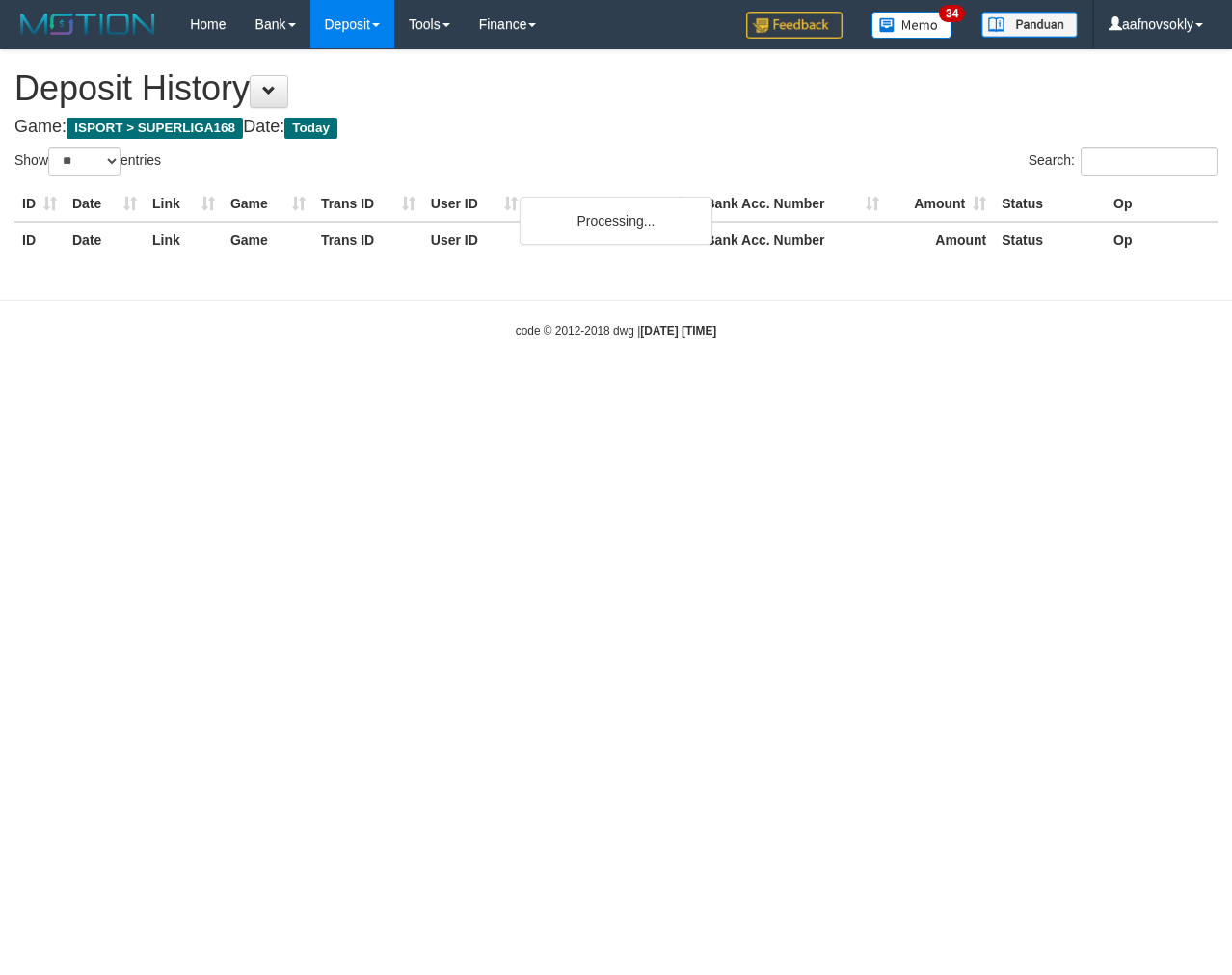 select on "**" 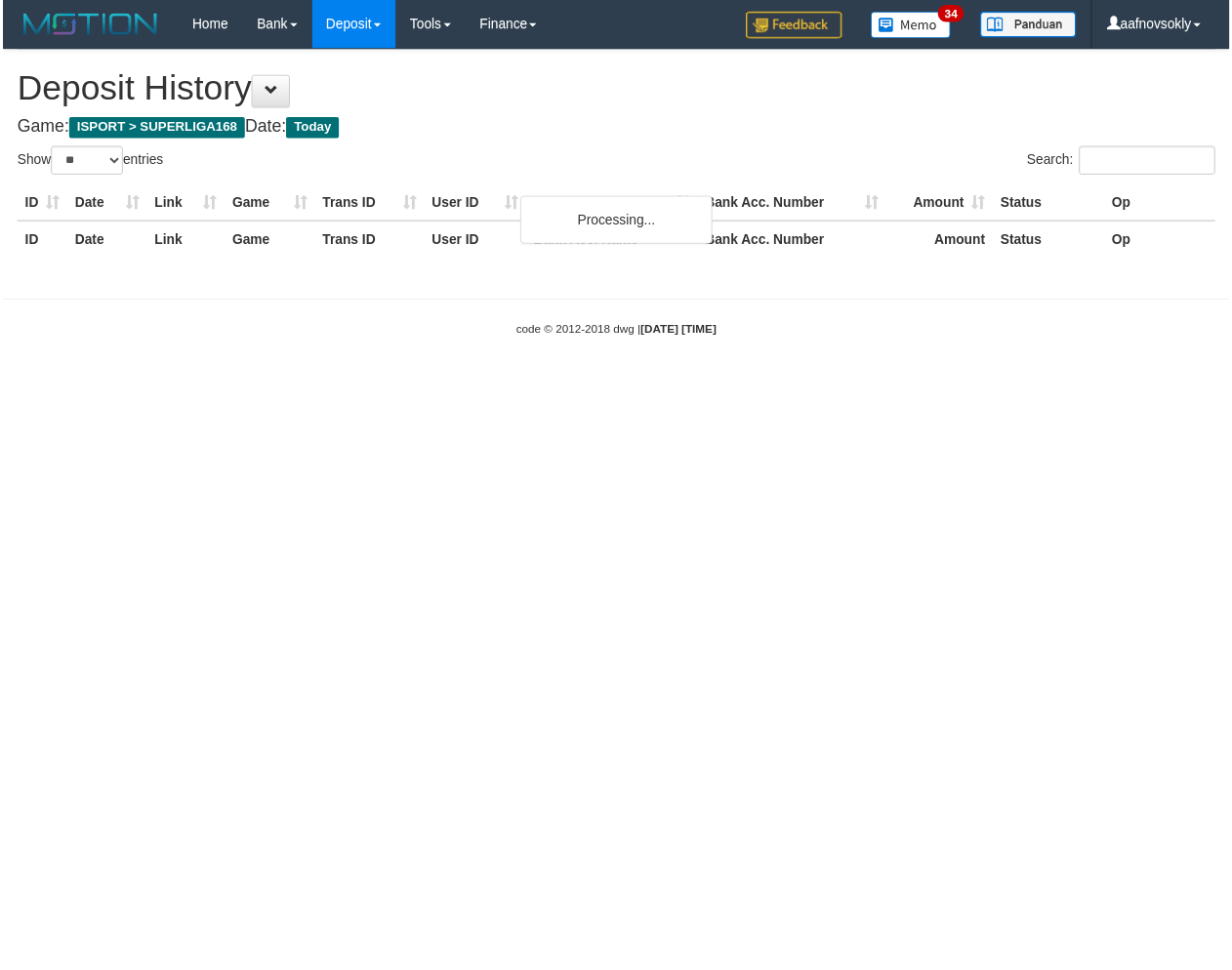 scroll, scrollTop: 0, scrollLeft: 0, axis: both 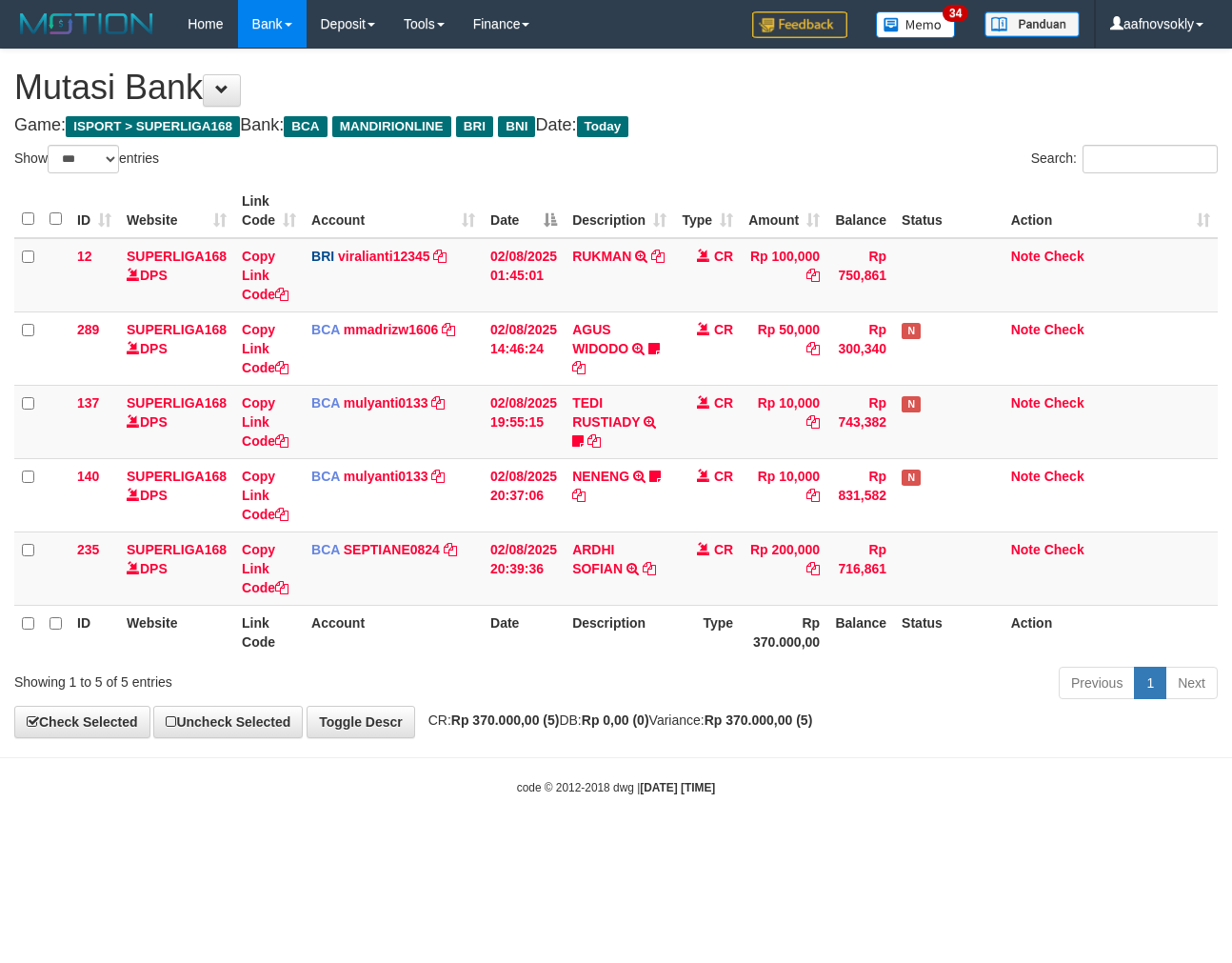 select on "***" 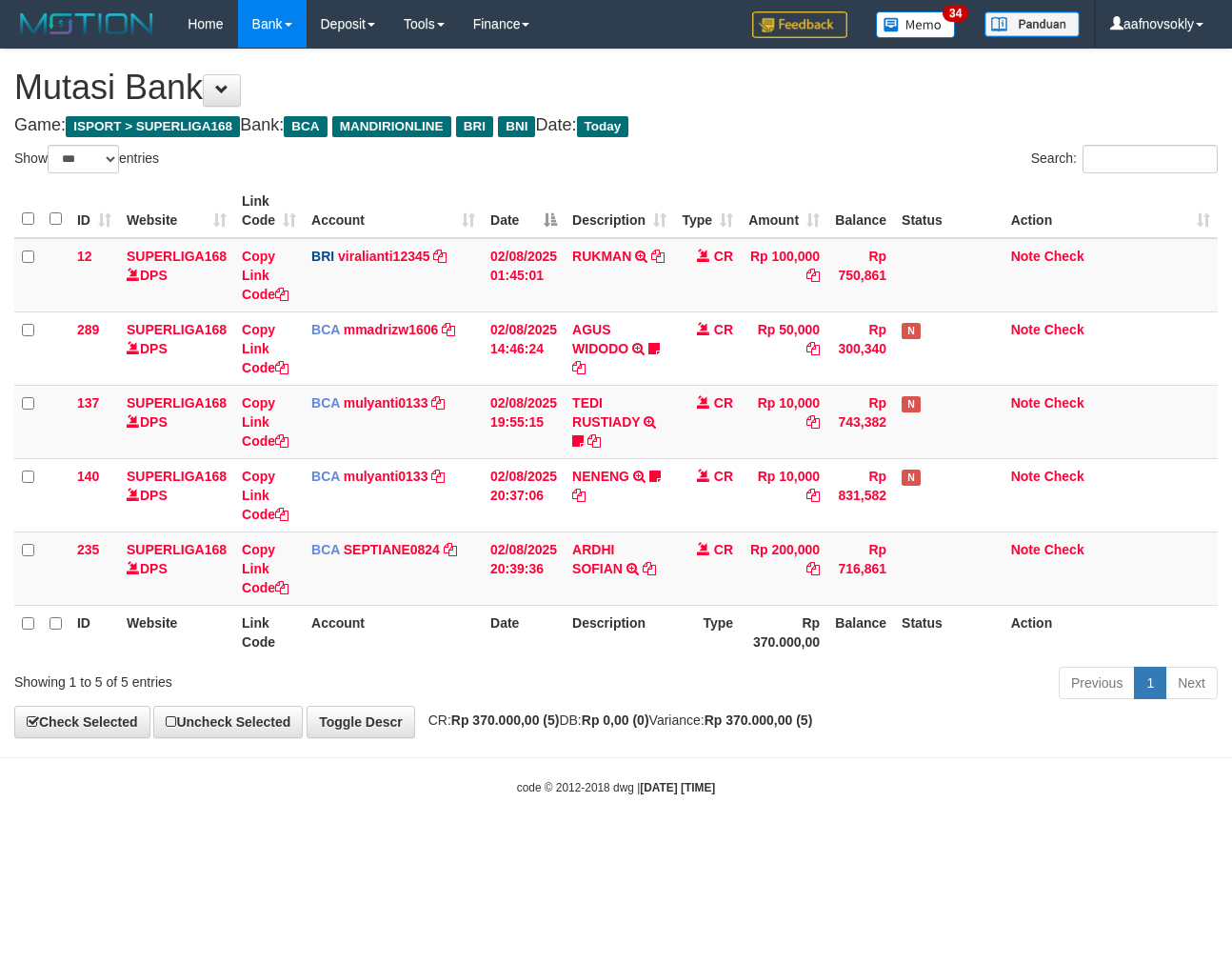 scroll, scrollTop: 0, scrollLeft: 0, axis: both 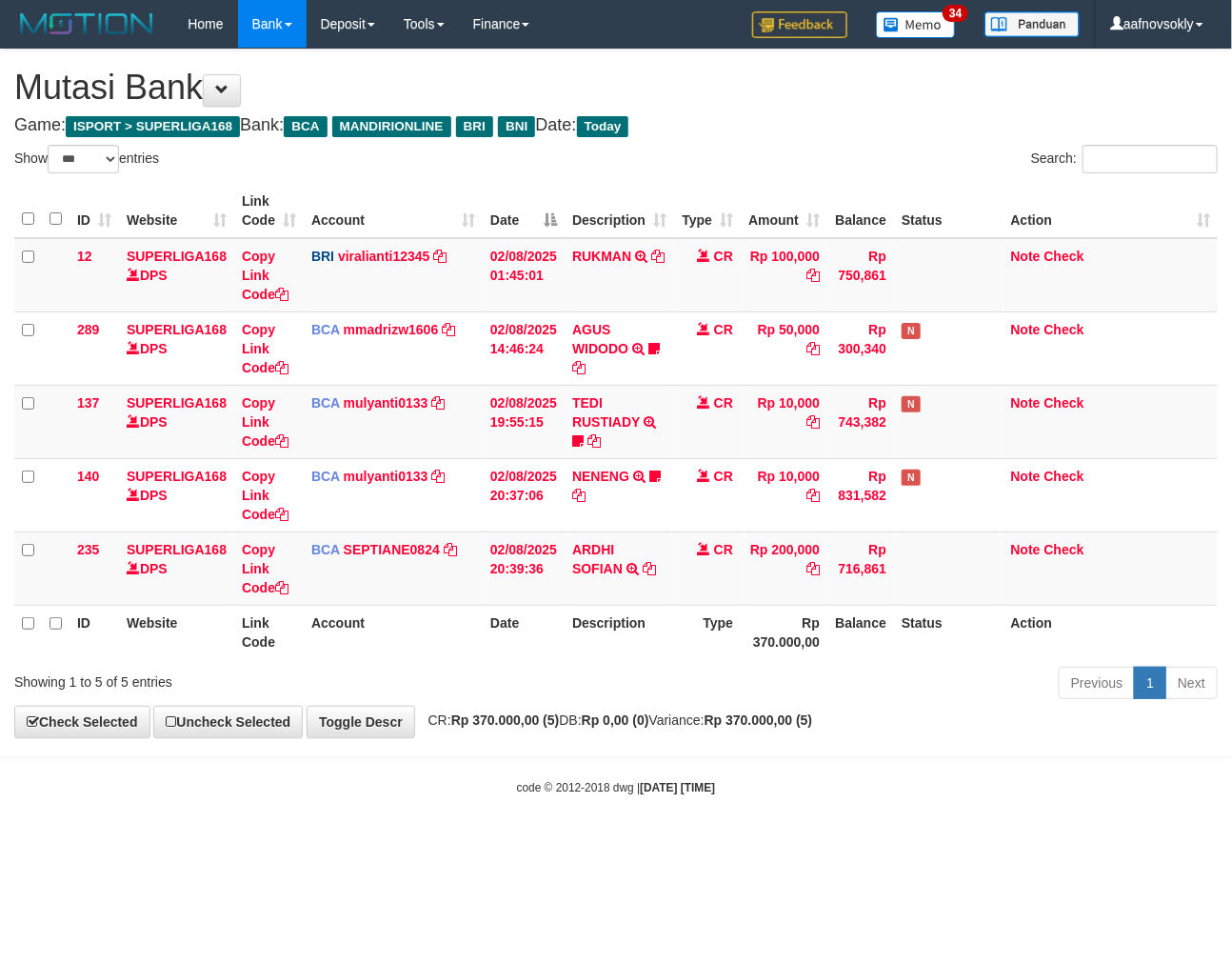 click on "Toggle navigation
Home
Bank
Account List
Load
By Website
Group
[ISPORT]													SUPERLIGA168
By Load Group (DPS)
34" at bounding box center (616, 422) 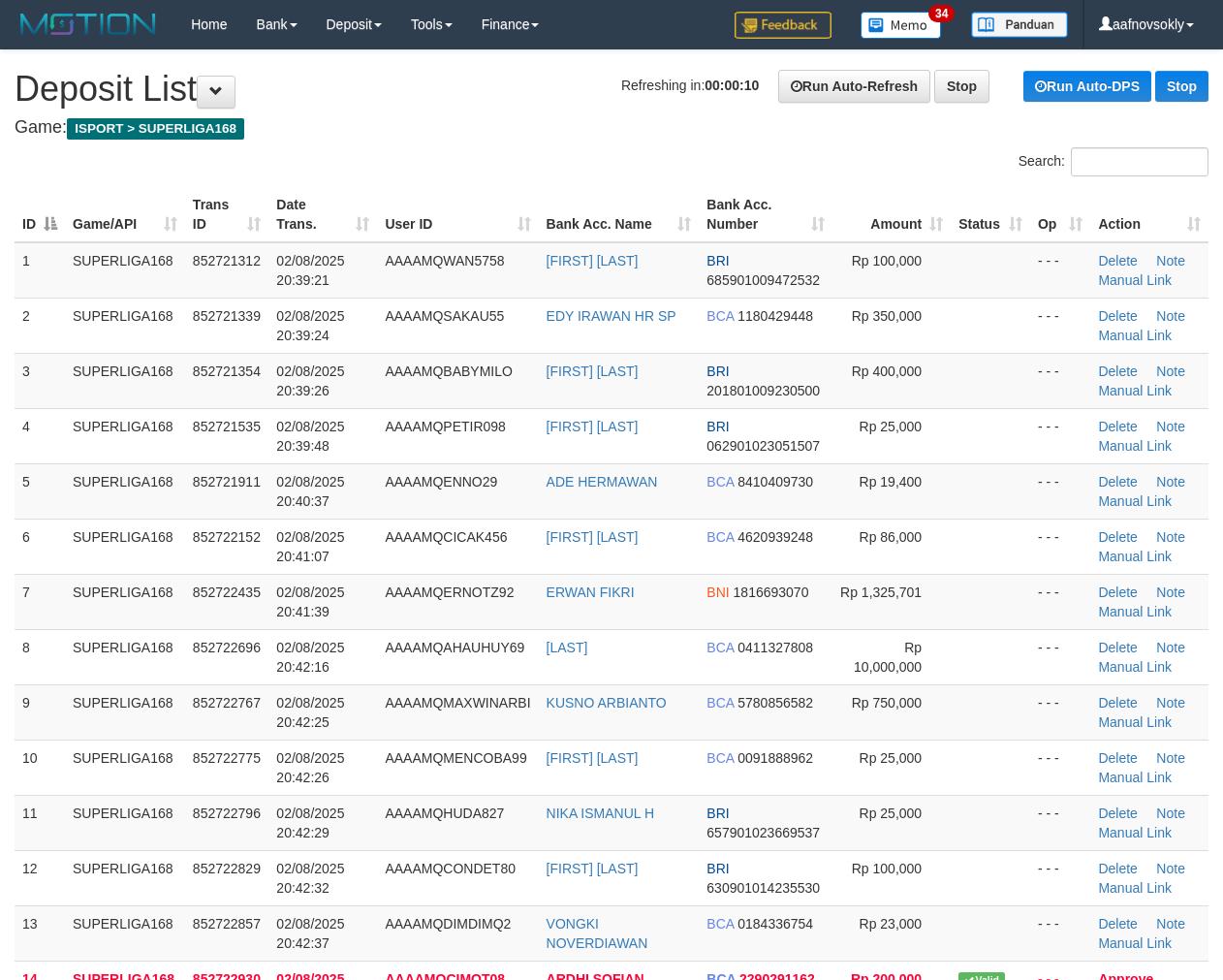 scroll, scrollTop: 0, scrollLeft: 0, axis: both 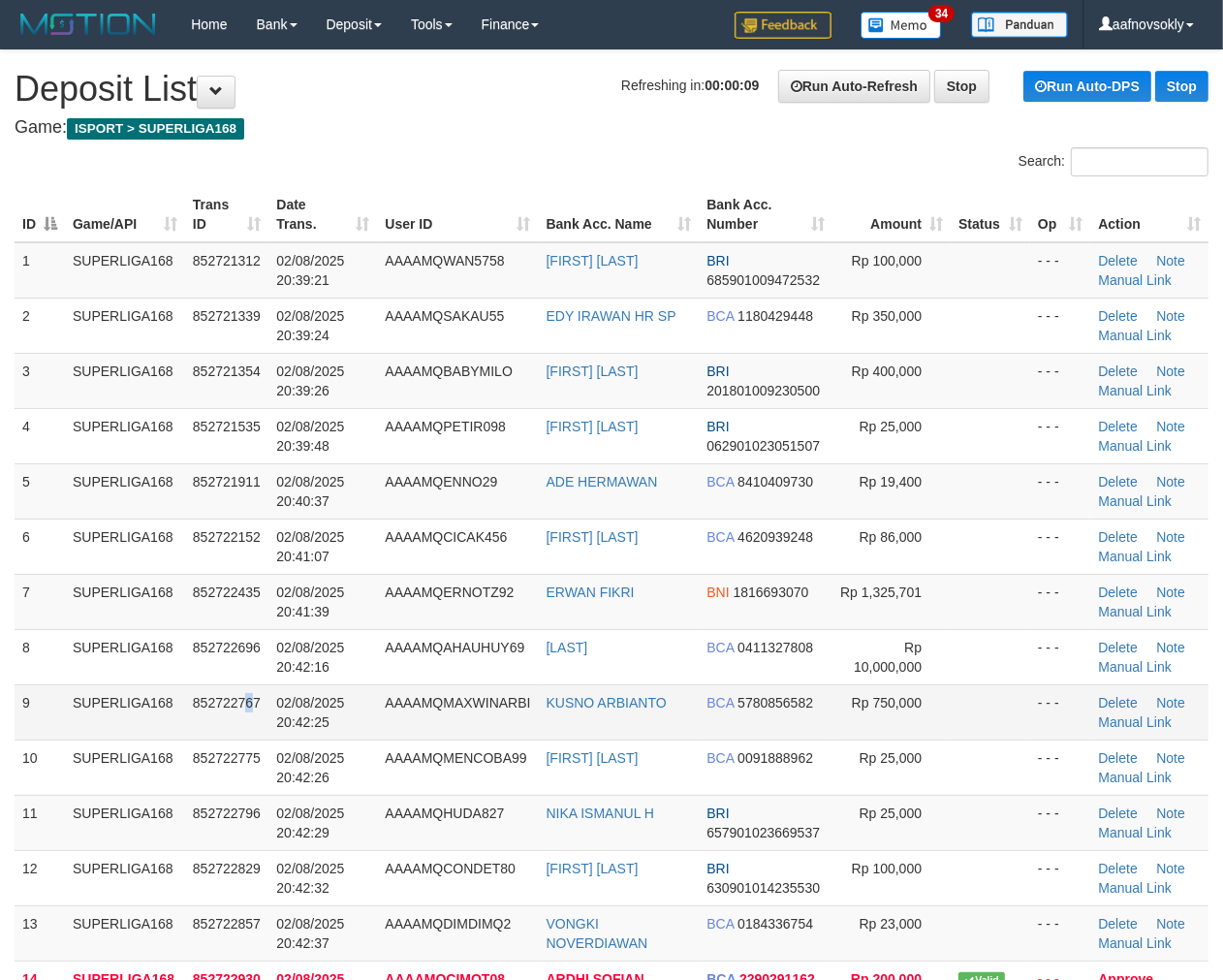 drag, startPoint x: 247, startPoint y: 730, endPoint x: 256, endPoint y: 722, distance: 12.0415946 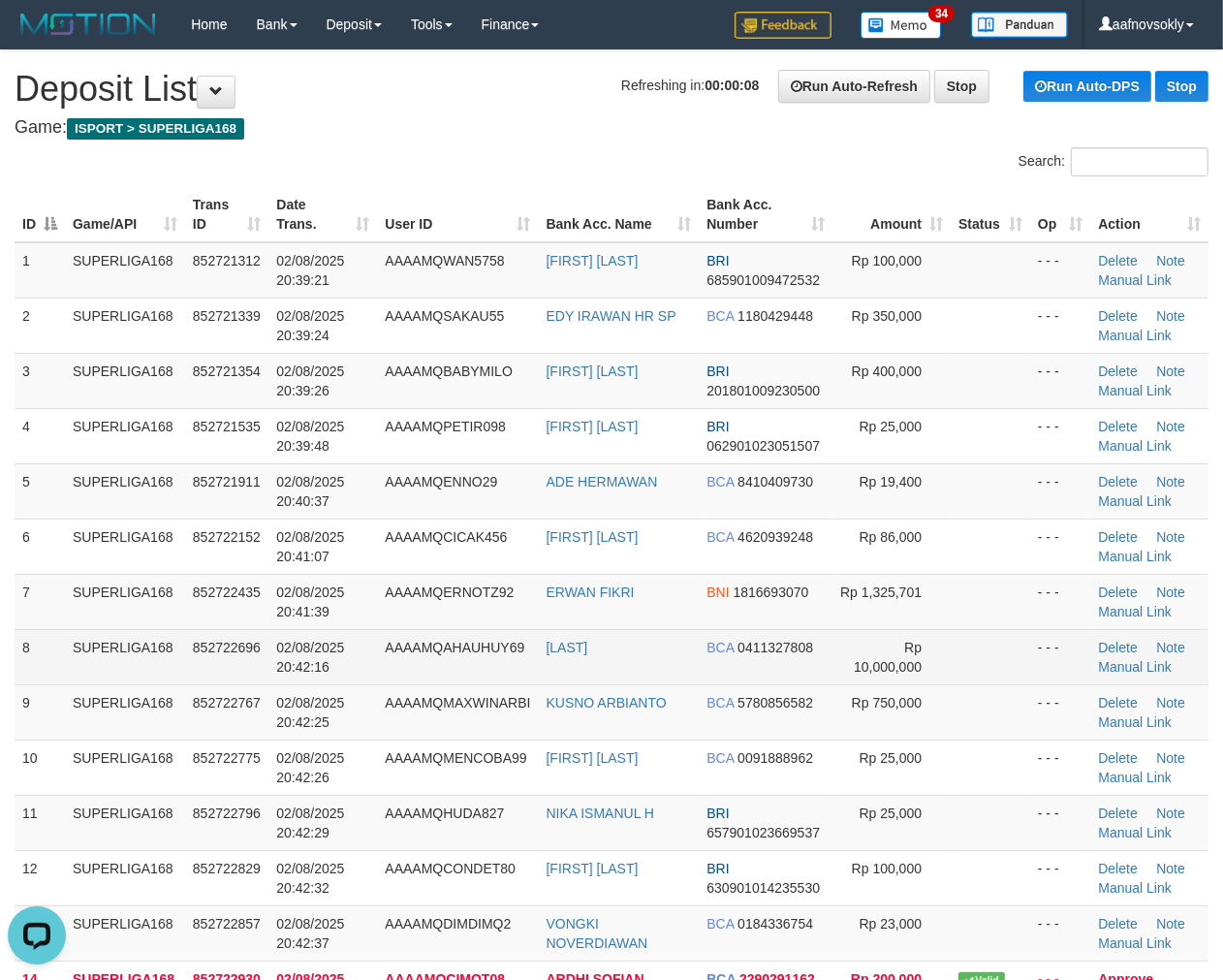 scroll, scrollTop: 0, scrollLeft: 0, axis: both 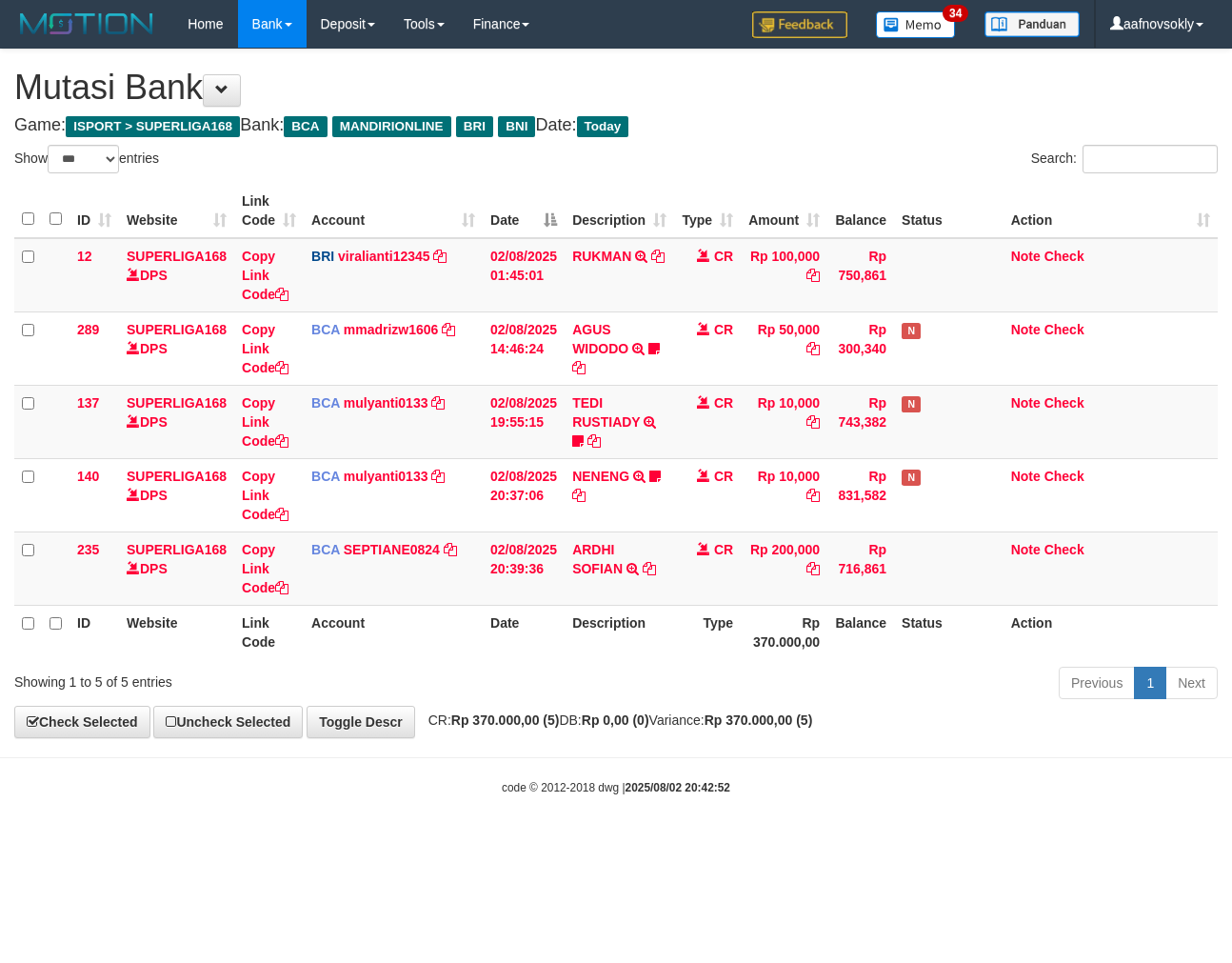 select on "***" 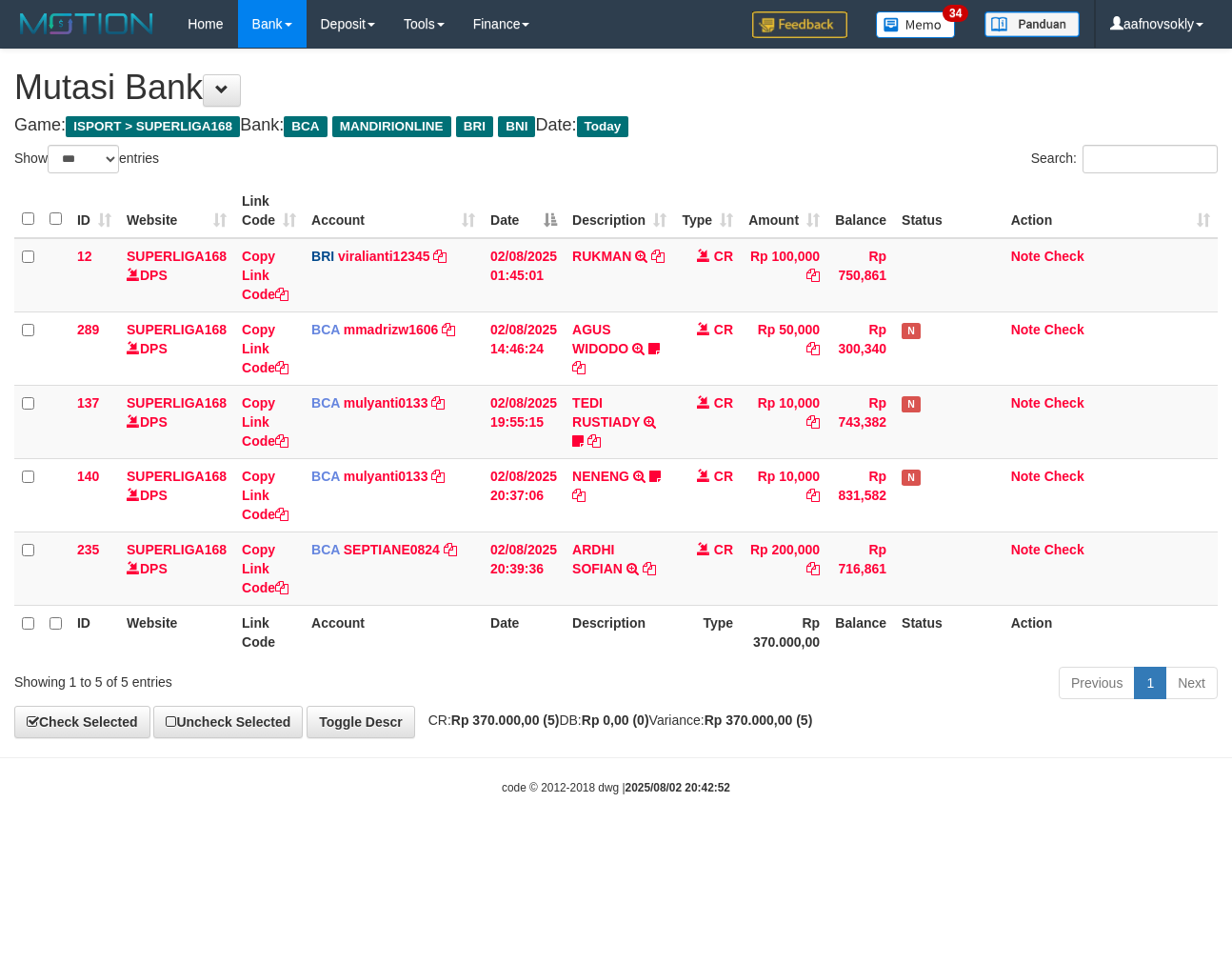 scroll, scrollTop: 0, scrollLeft: 0, axis: both 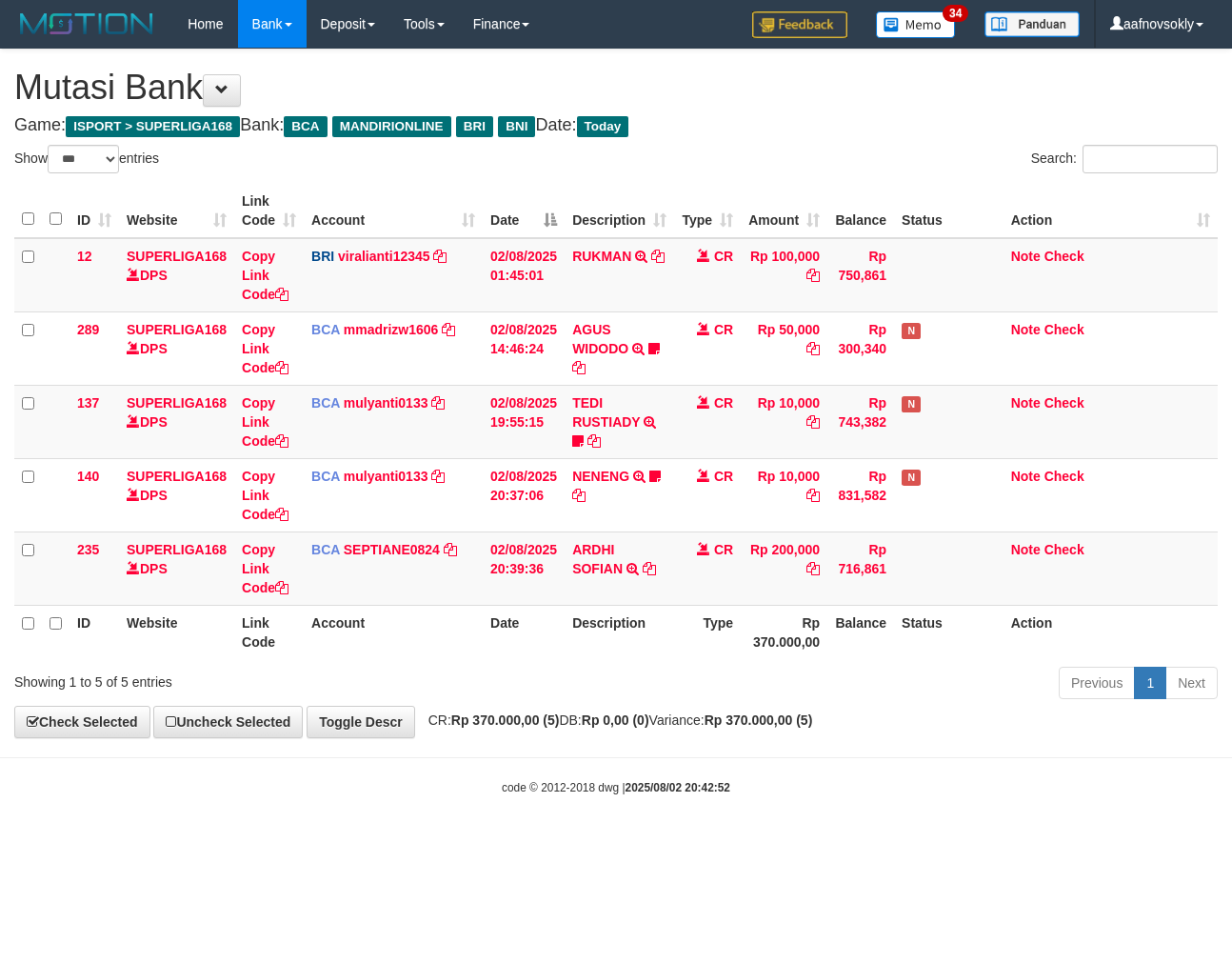 select on "***" 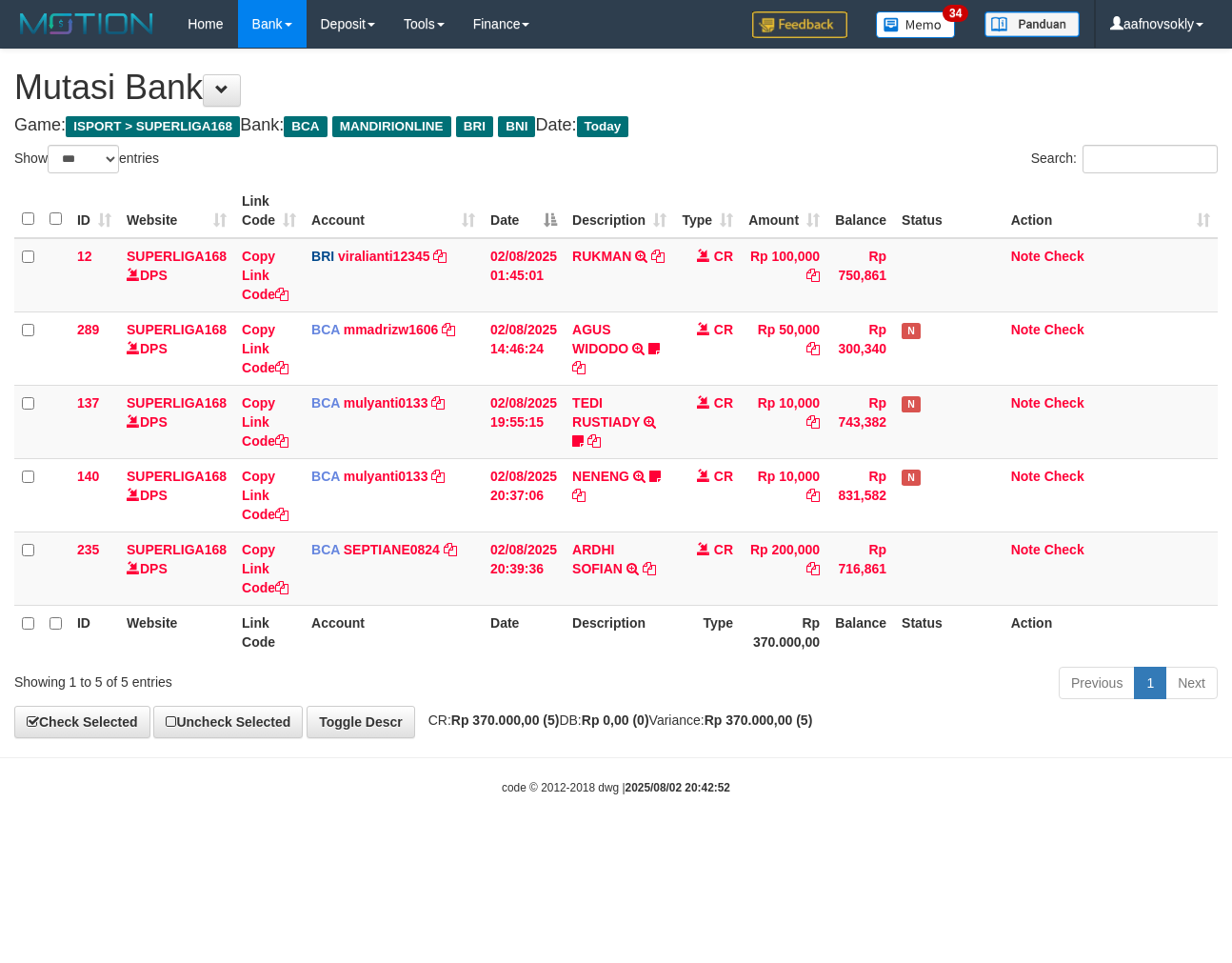 scroll, scrollTop: 0, scrollLeft: 0, axis: both 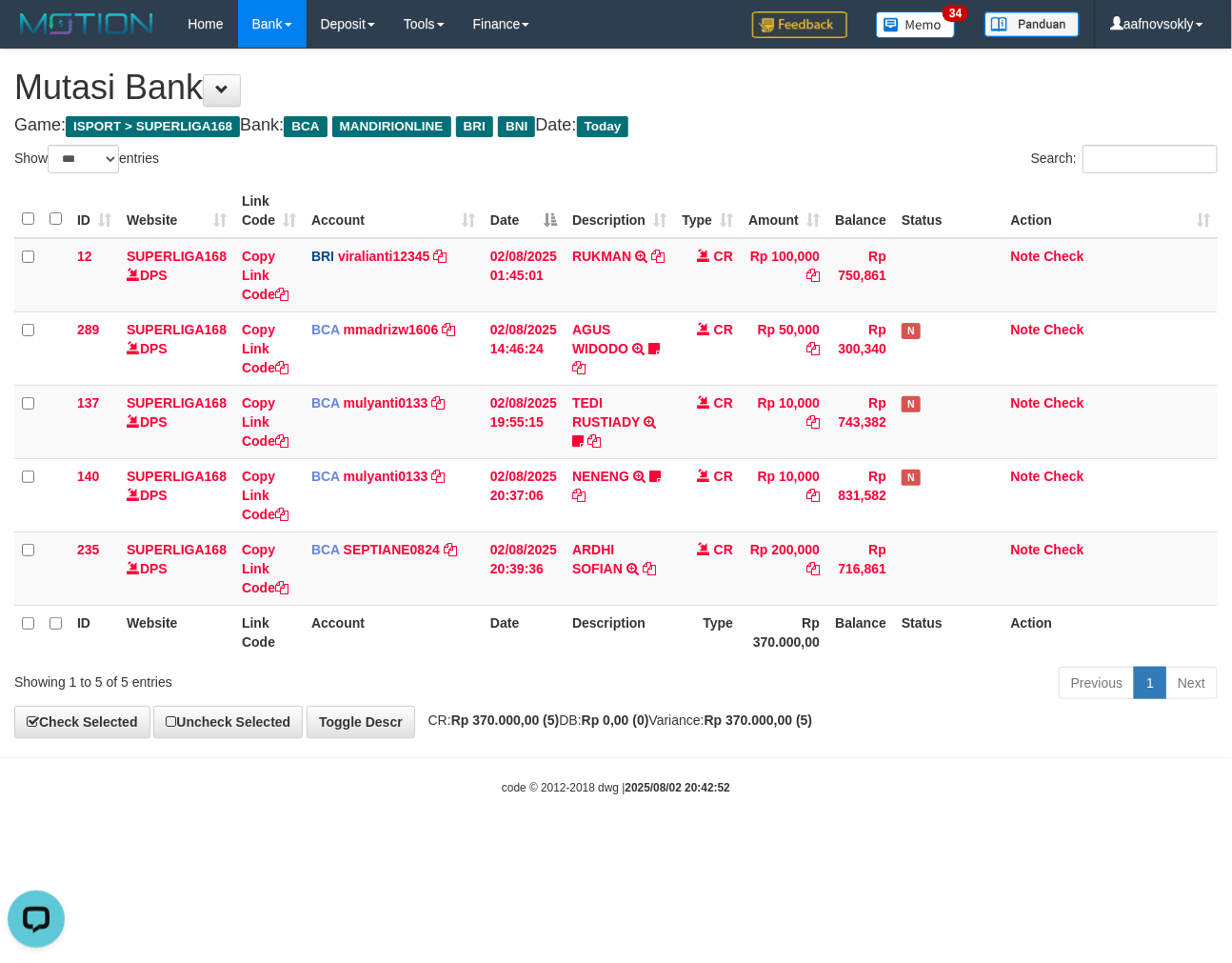 click on "**********" at bounding box center (616, 393) 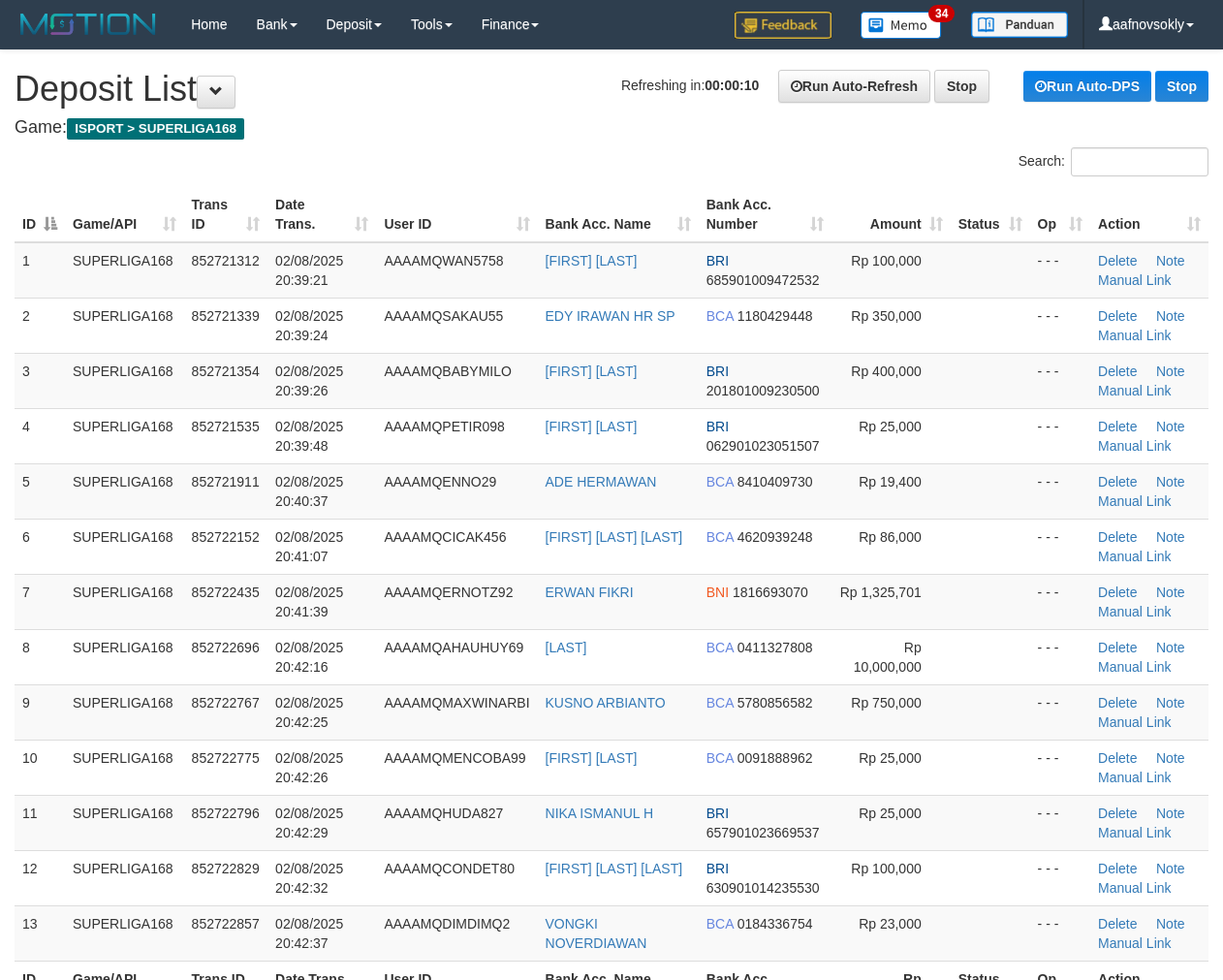 scroll, scrollTop: 0, scrollLeft: 0, axis: both 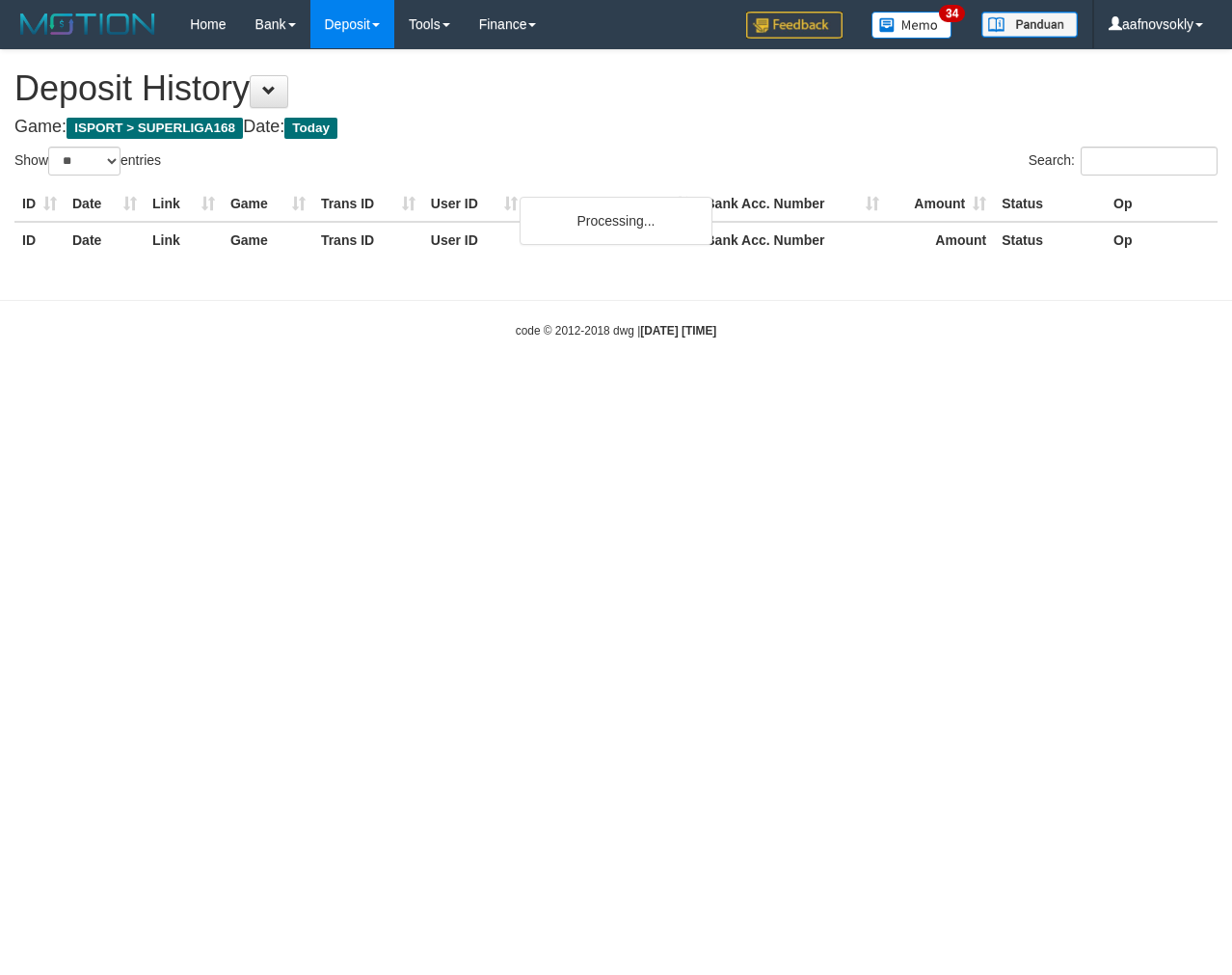 select on "**" 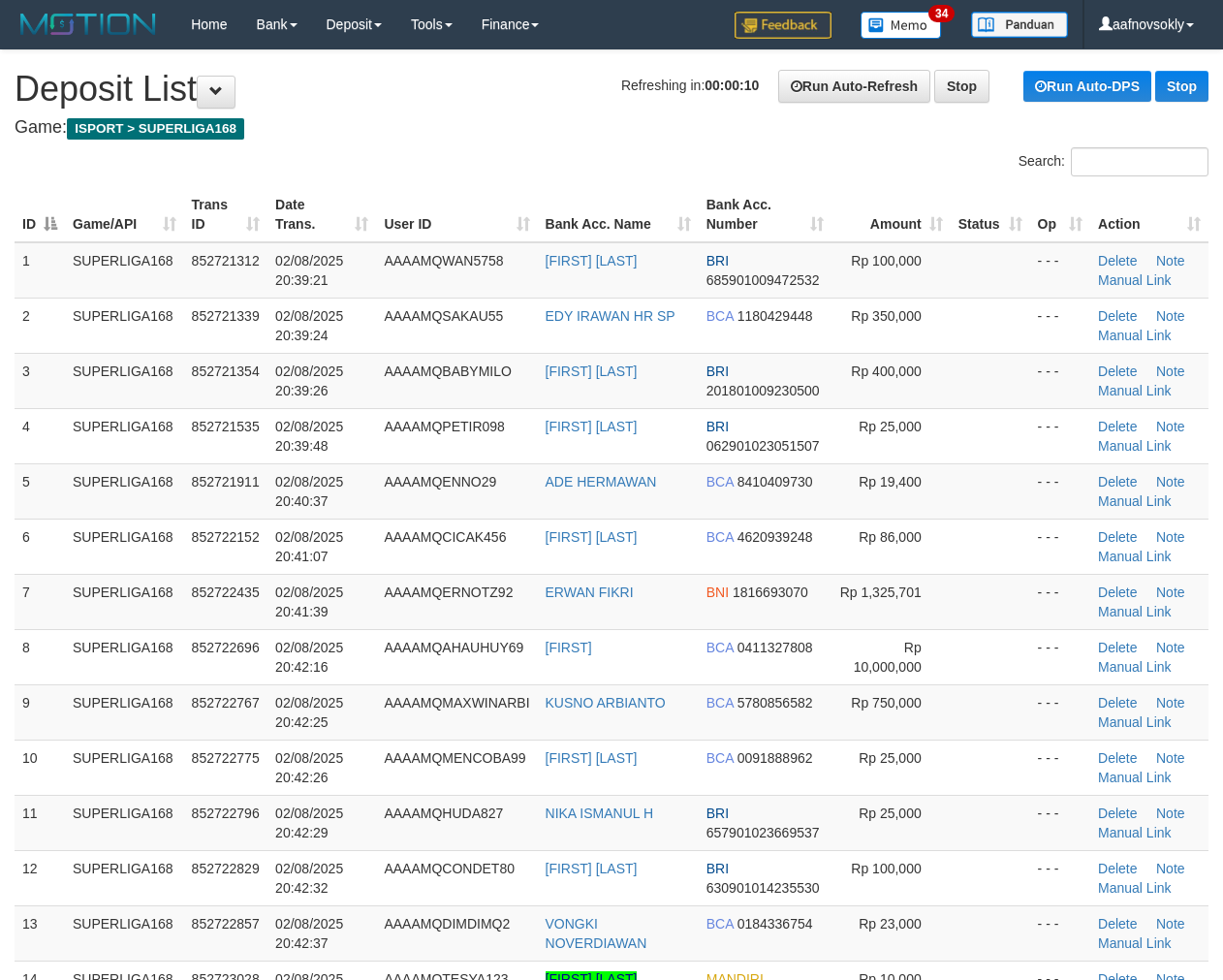 scroll, scrollTop: 0, scrollLeft: 0, axis: both 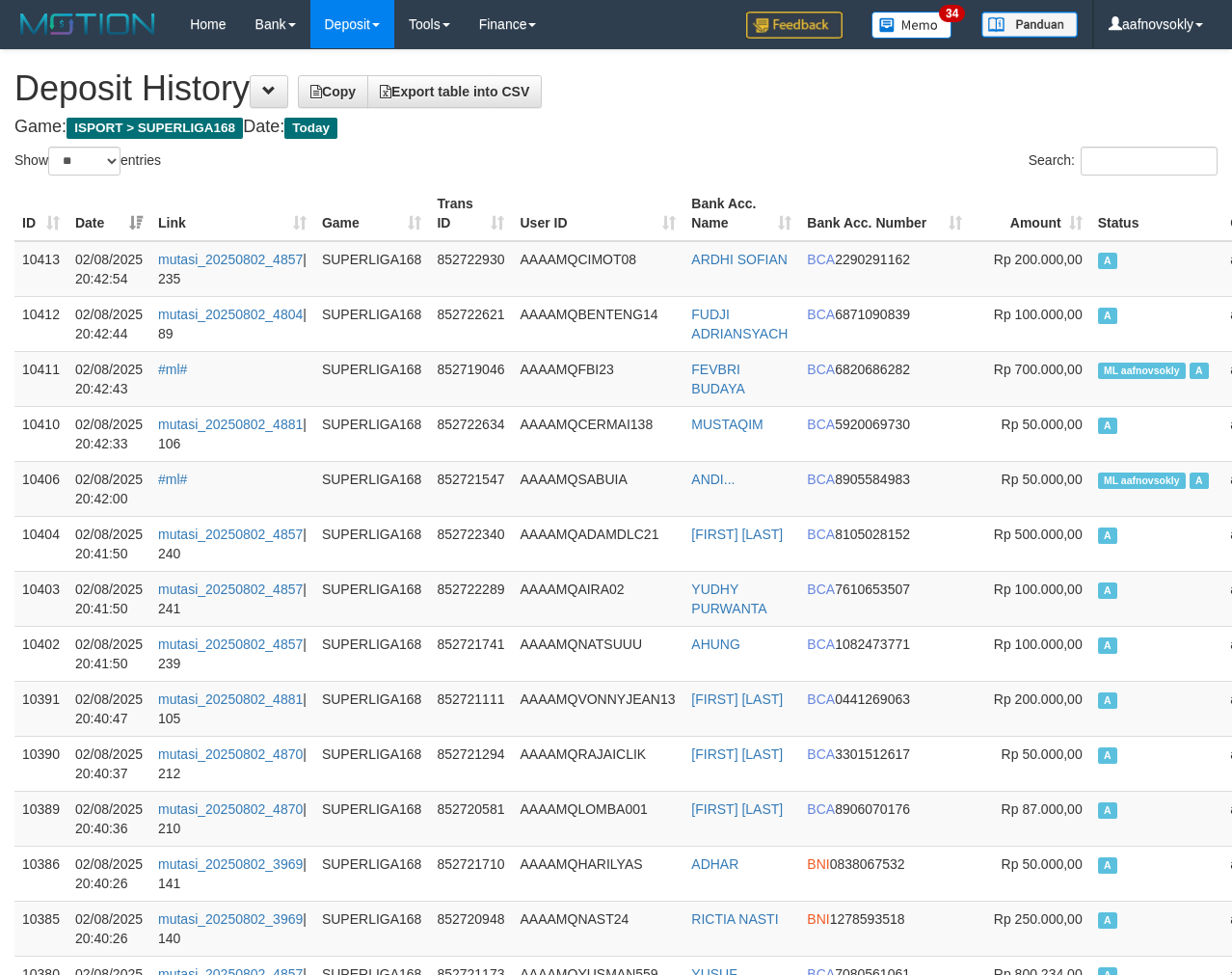 select on "**" 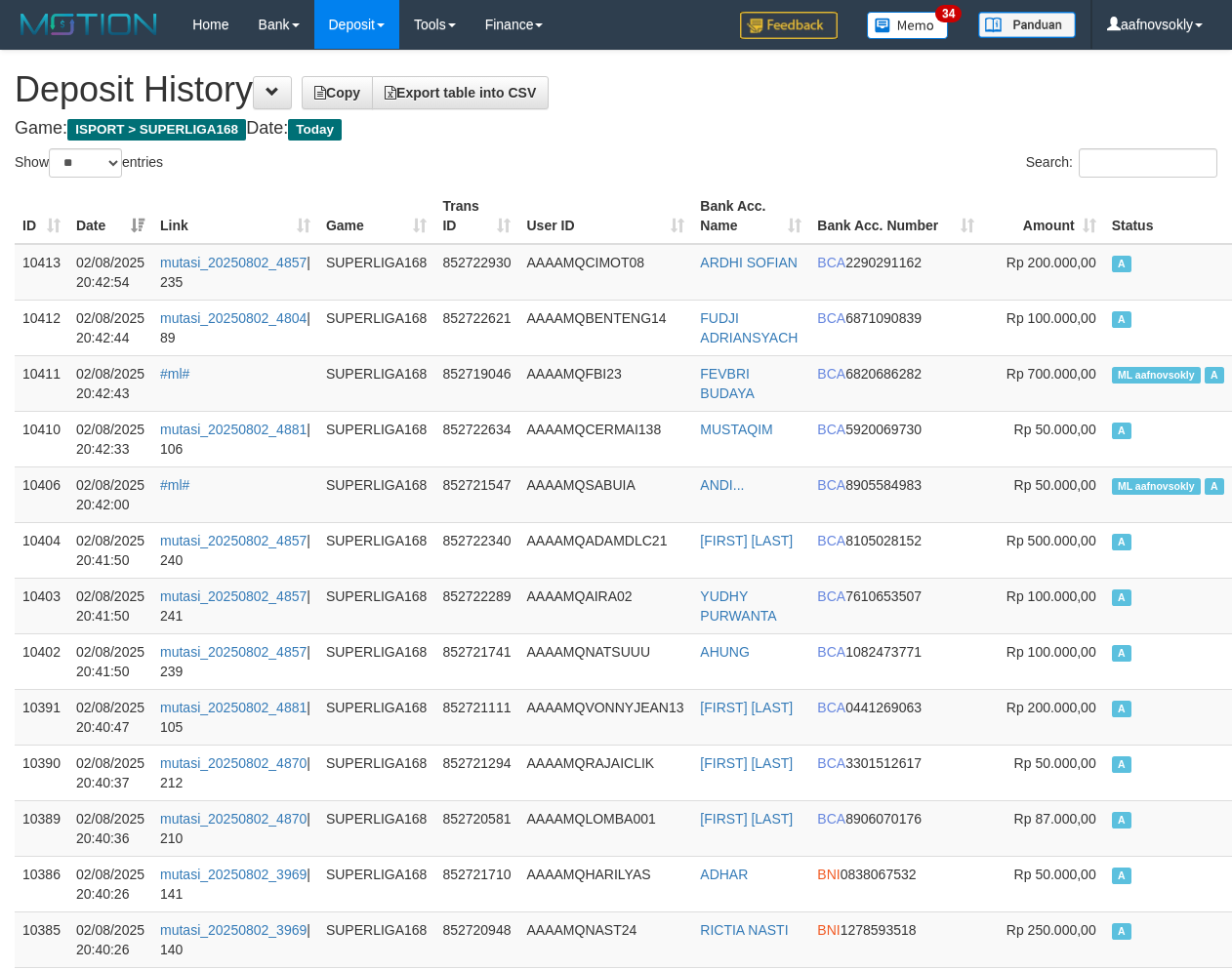 select on "**" 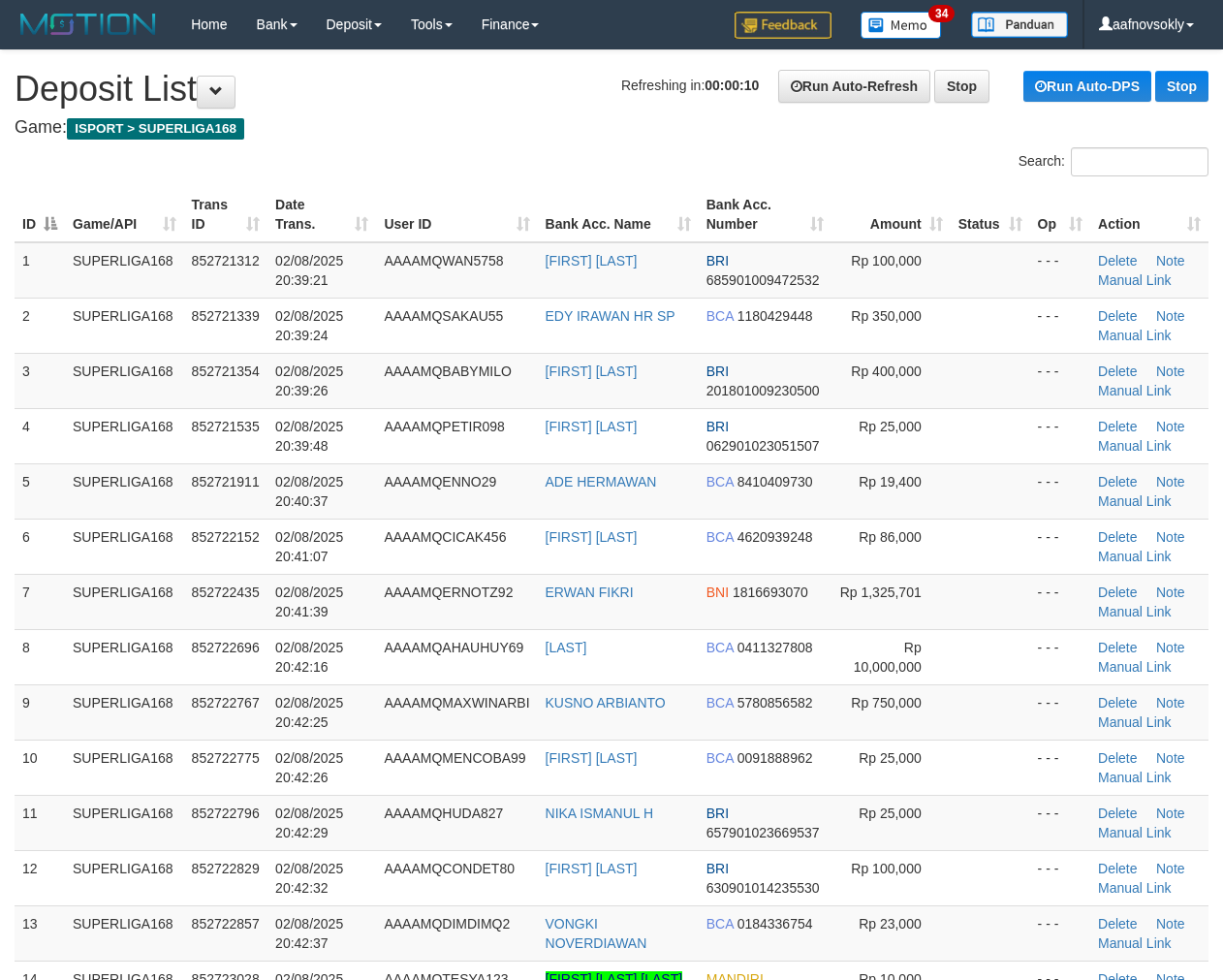 scroll, scrollTop: 0, scrollLeft: 0, axis: both 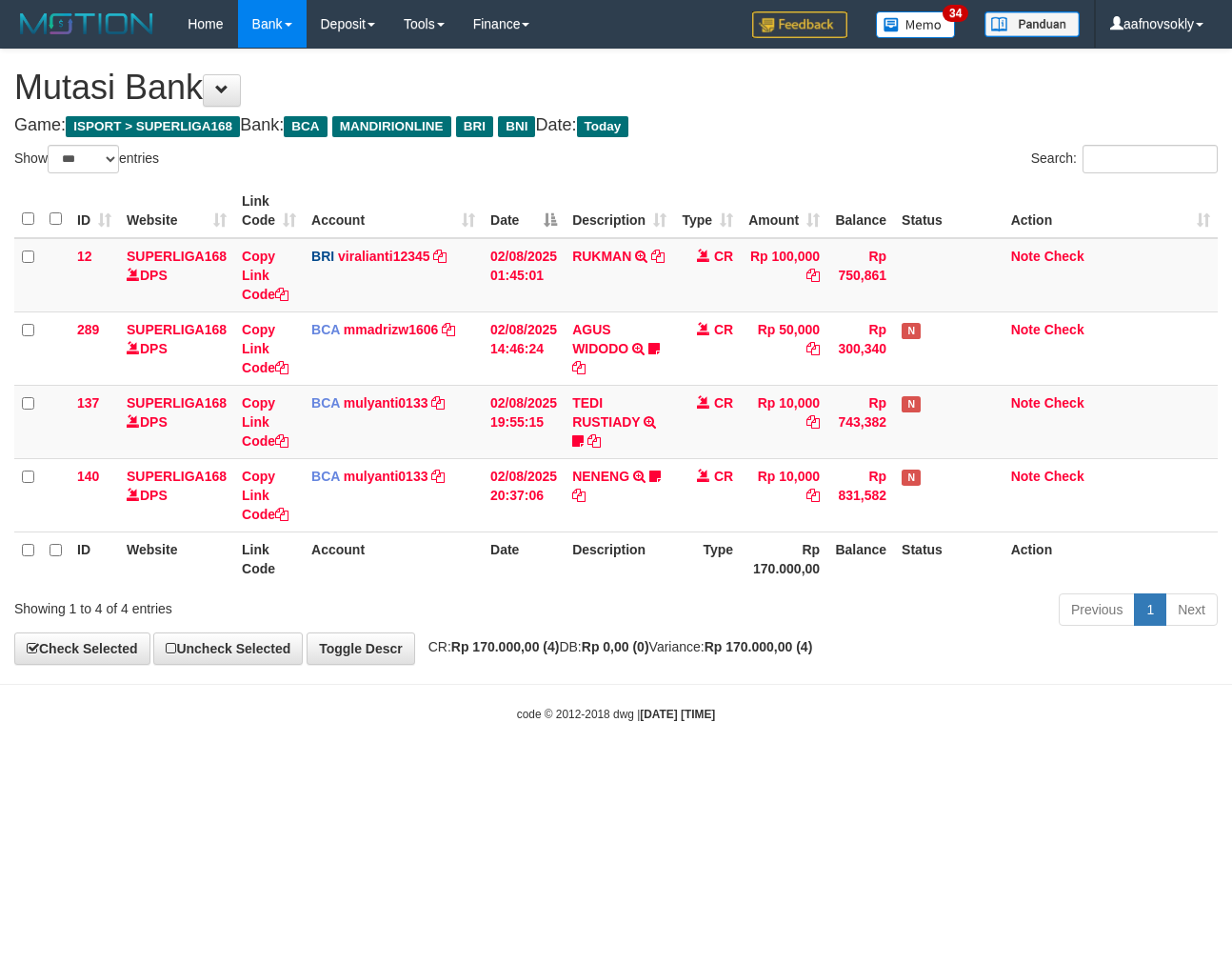 select on "***" 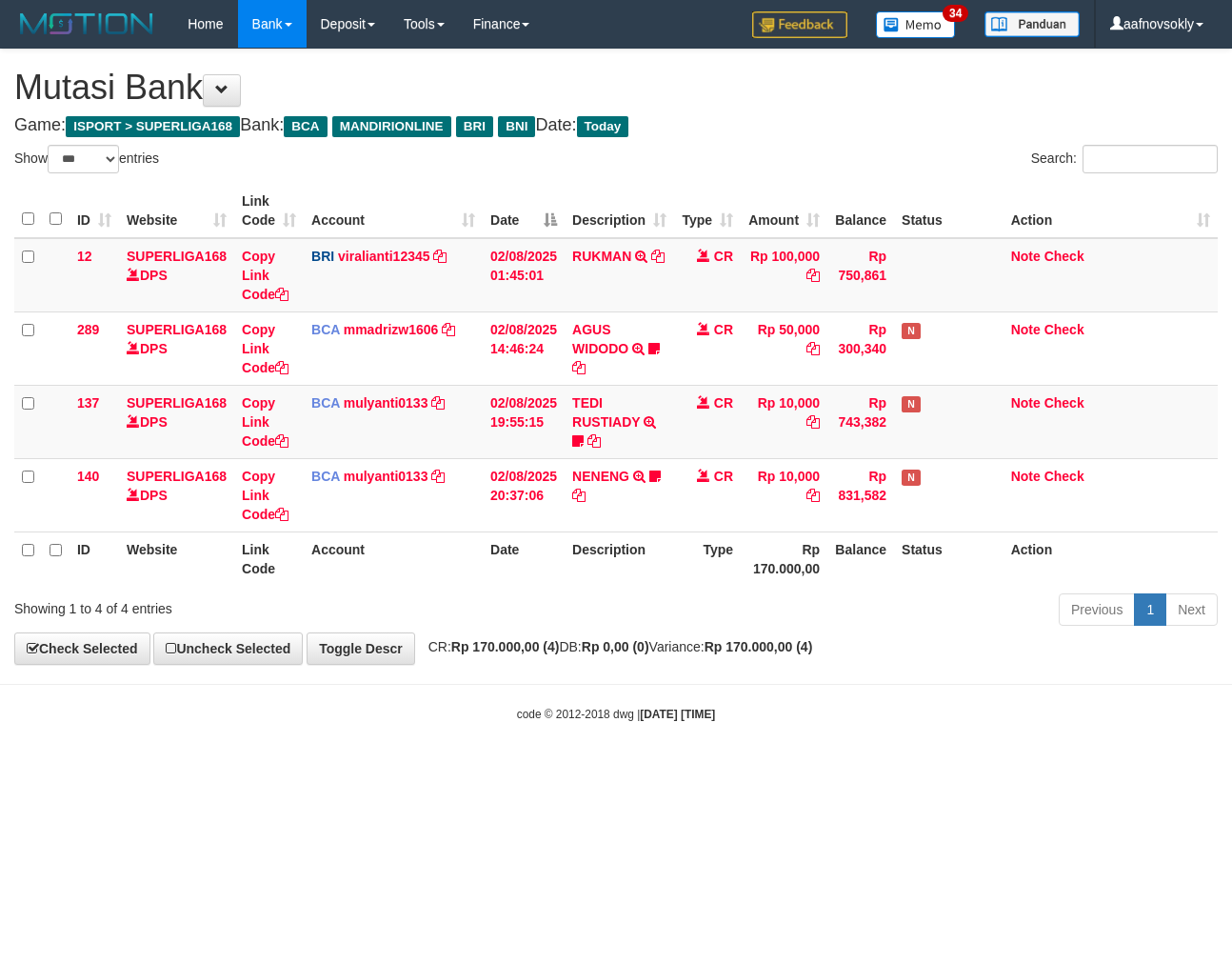 scroll, scrollTop: 0, scrollLeft: 0, axis: both 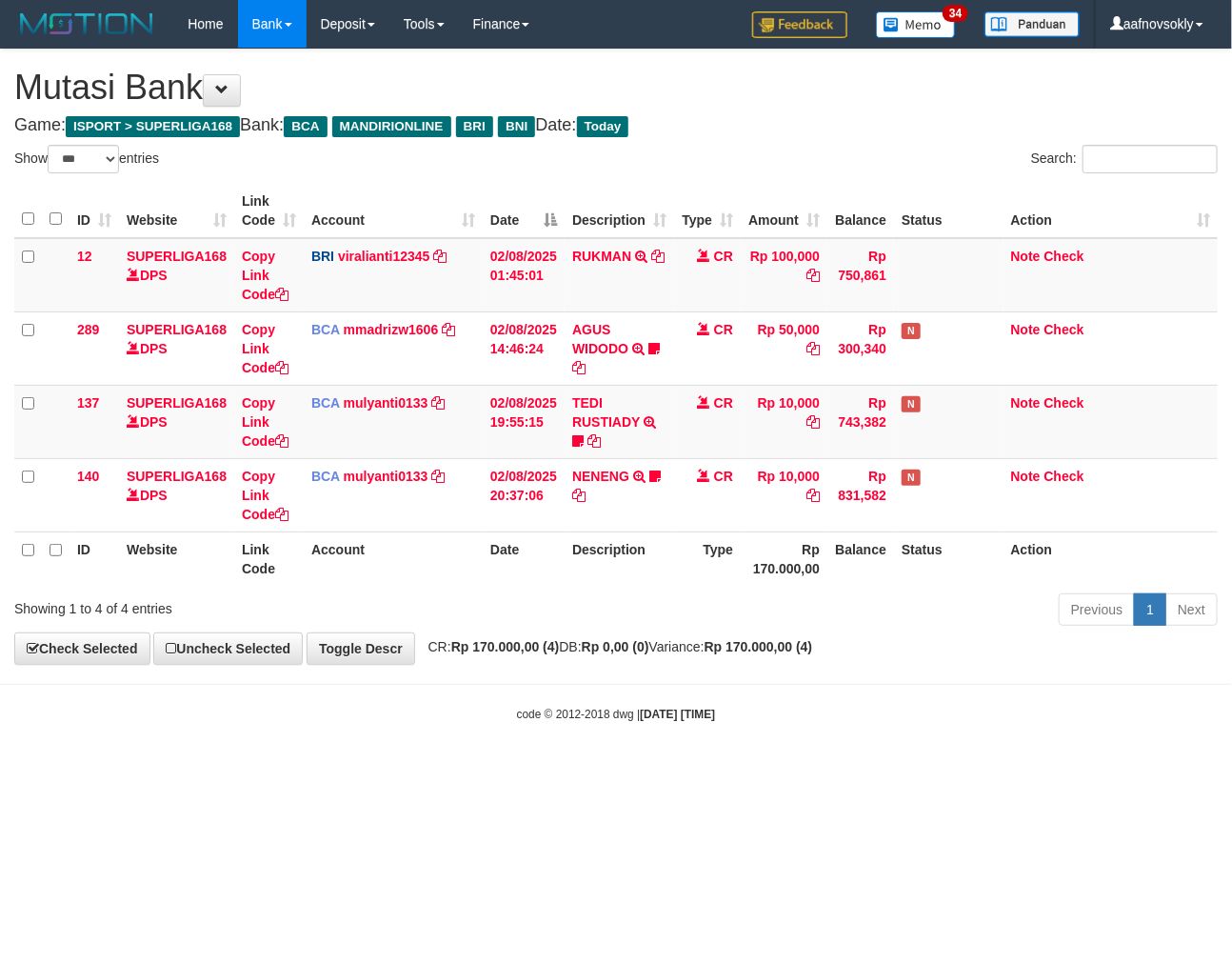 click on "Toggle navigation
Home
Bank
Account List
Load
By Website
Group
[ISPORT]													SUPERLIGA168
By Load Group (DPS)
34" at bounding box center (616, 385) 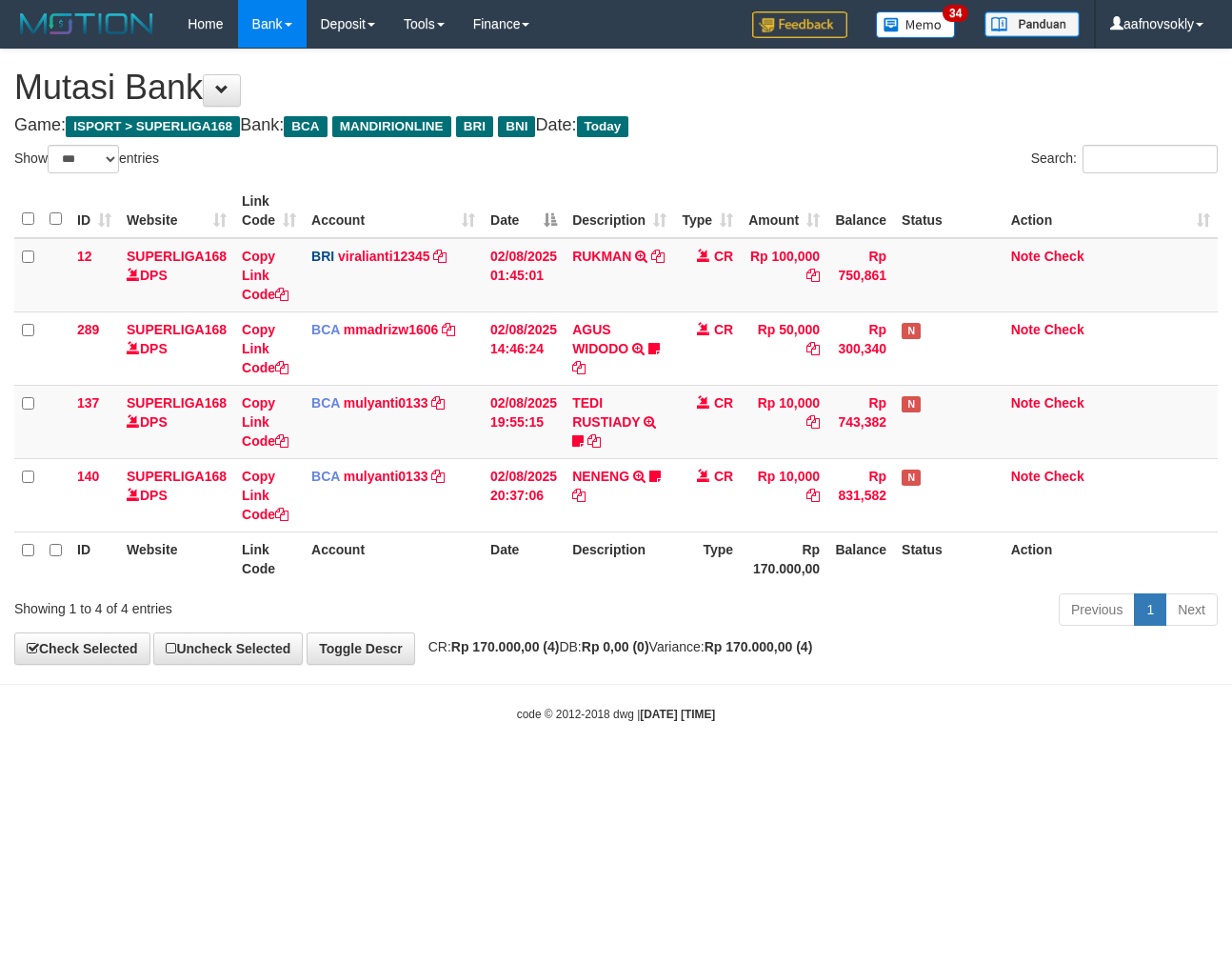 select on "***" 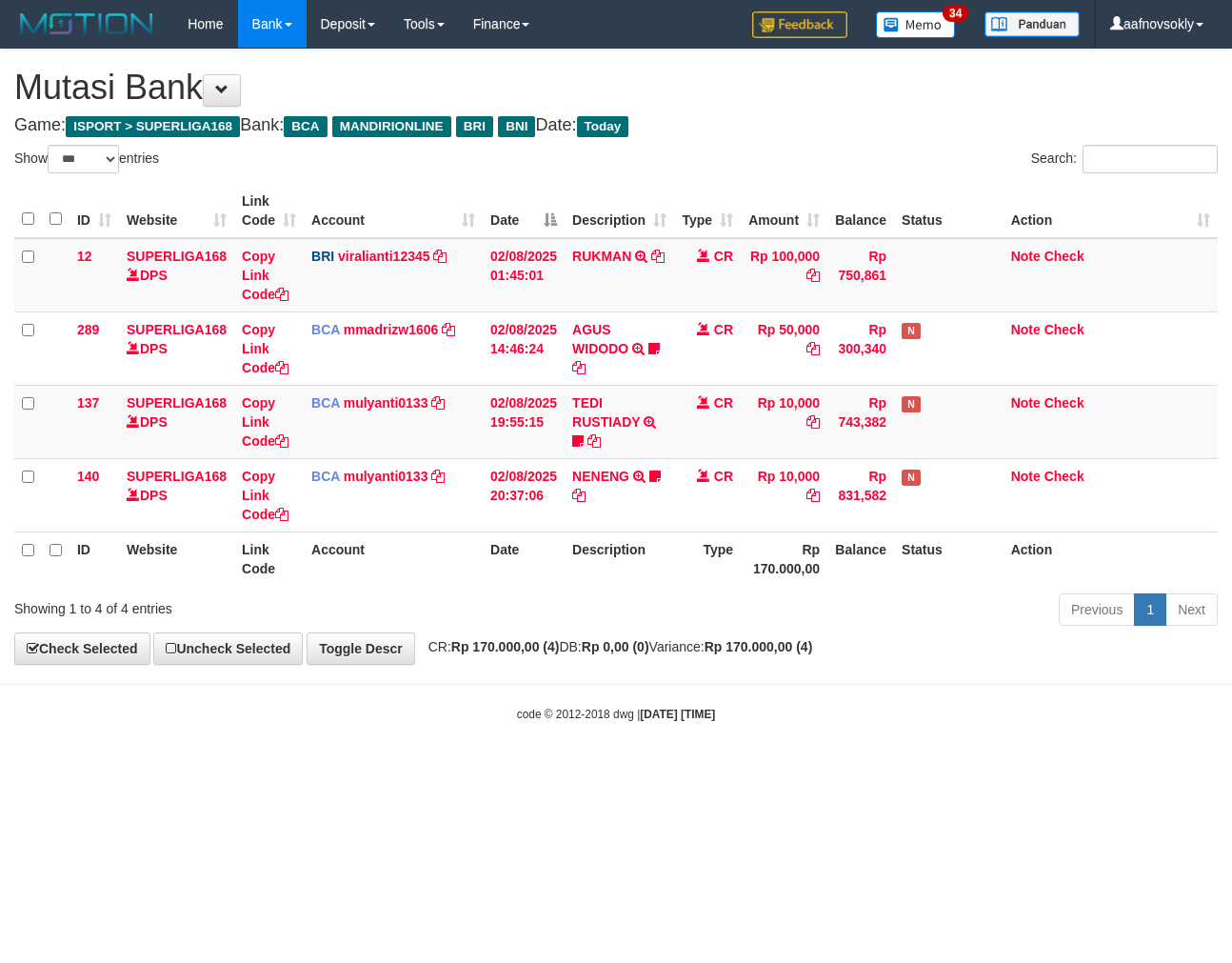 scroll, scrollTop: 0, scrollLeft: 0, axis: both 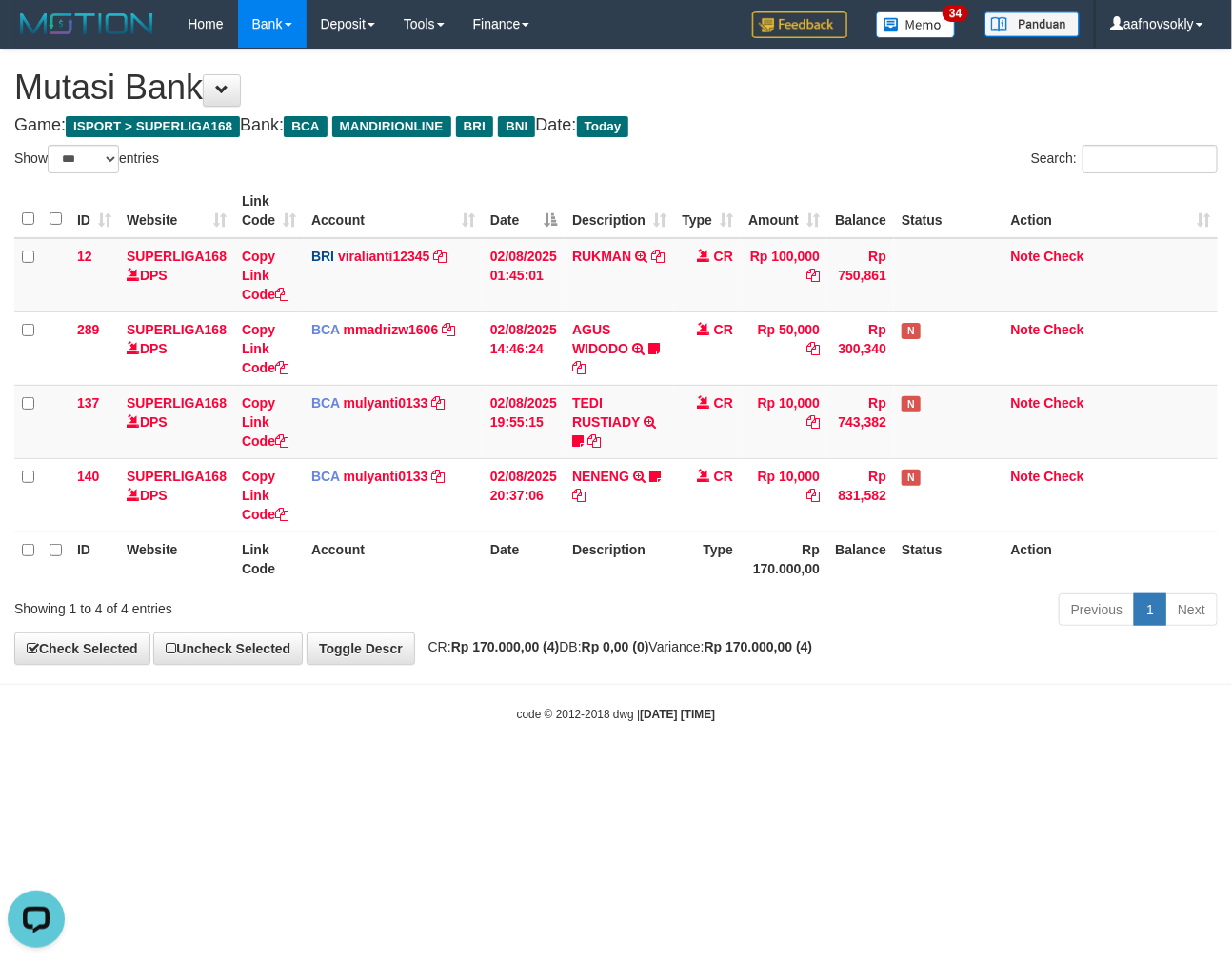 drag, startPoint x: 805, startPoint y: 788, endPoint x: 772, endPoint y: 775, distance: 35.468296 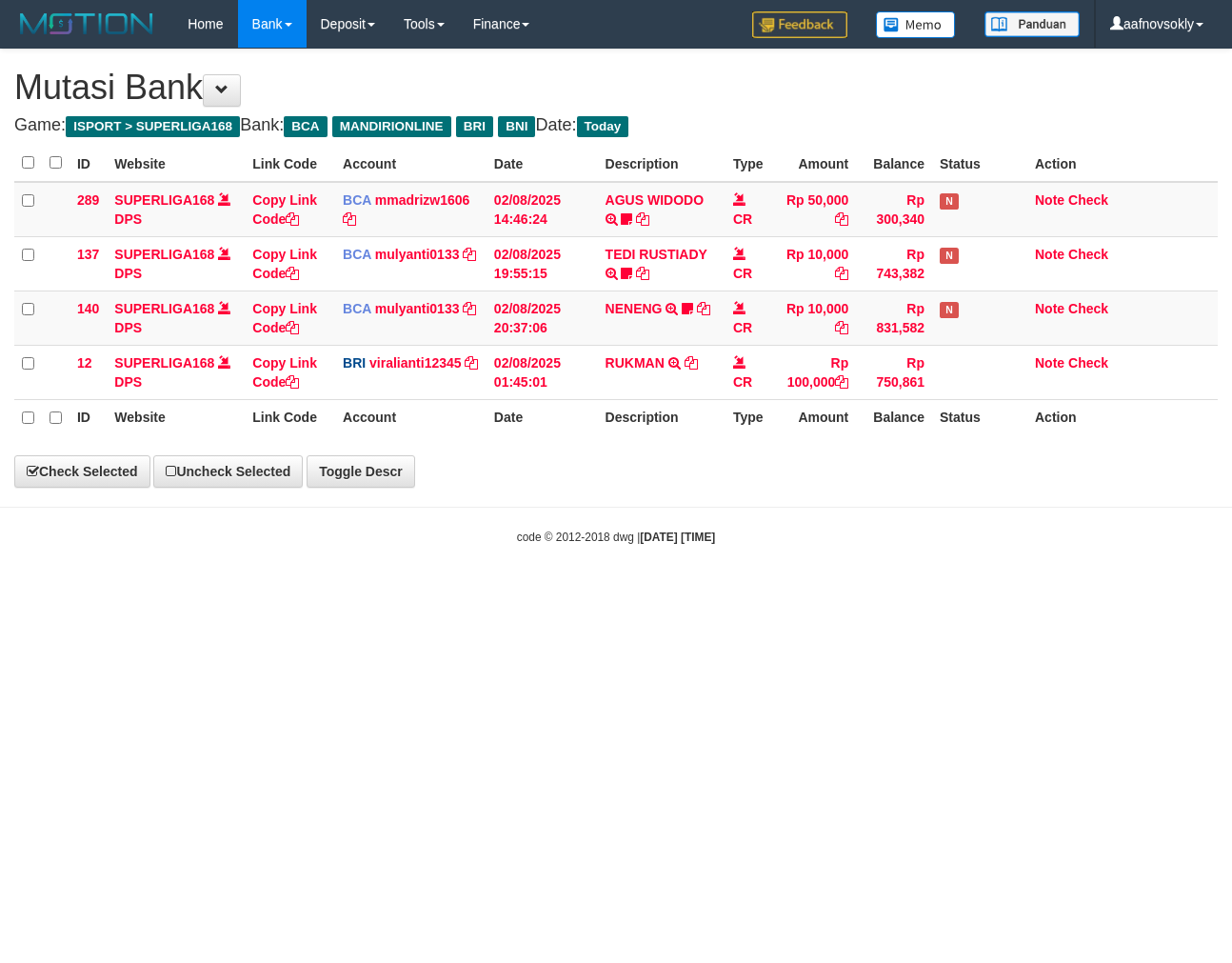 scroll, scrollTop: 0, scrollLeft: 0, axis: both 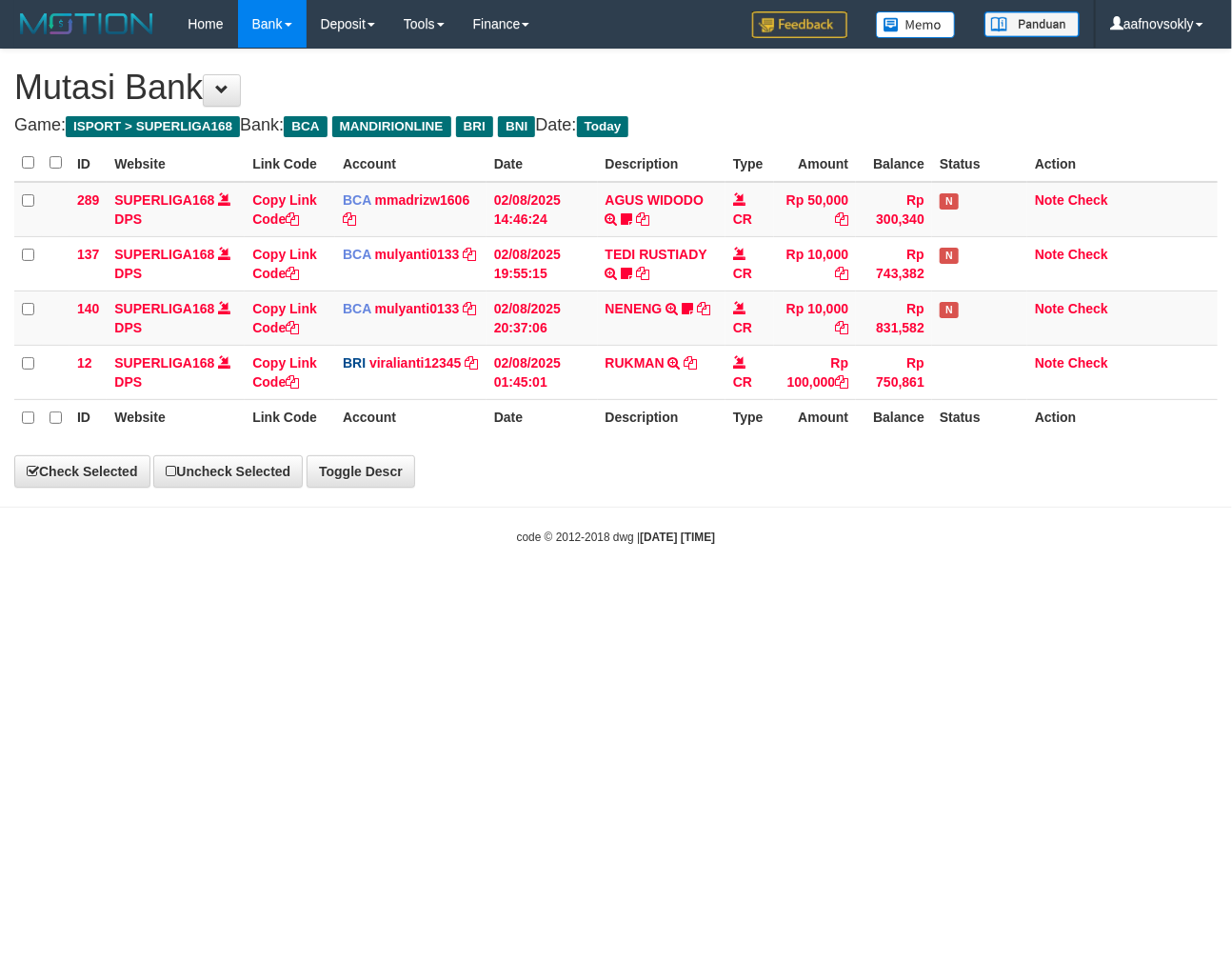 select on "***" 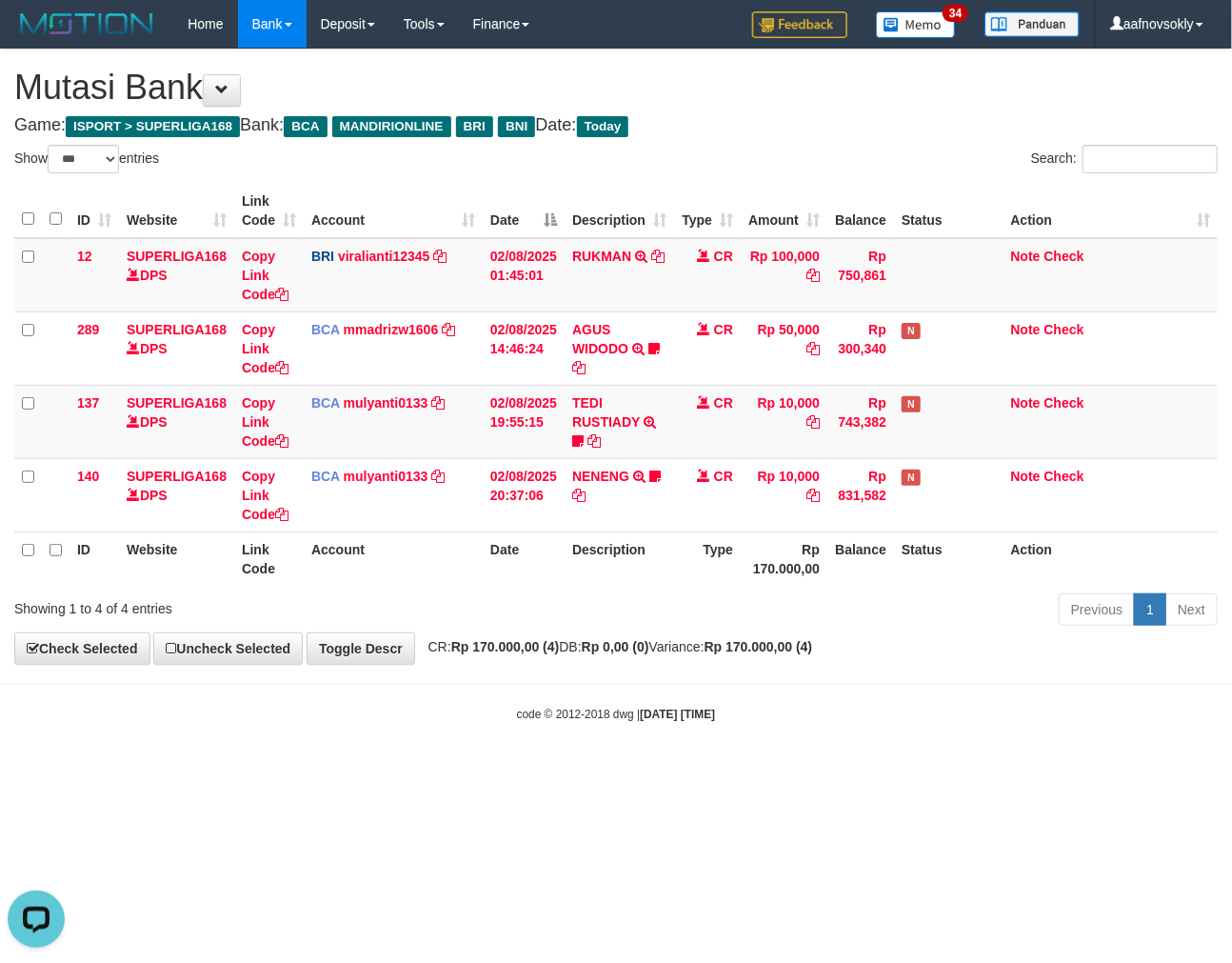 scroll, scrollTop: 0, scrollLeft: 0, axis: both 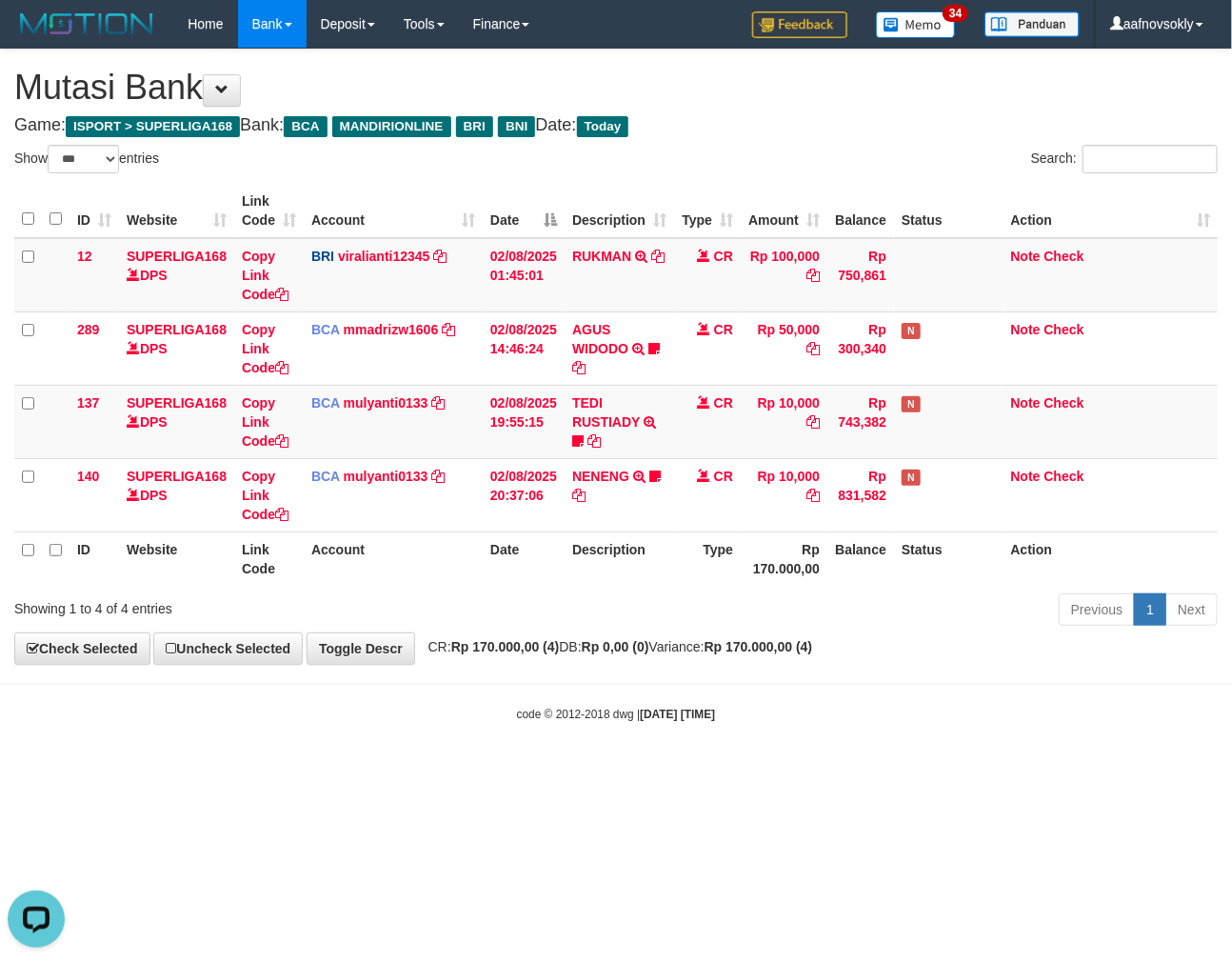 click on "Toggle navigation
Home
Bank
Account List
Load
By Website
Group
[ISPORT]													SUPERLIGA168
By Load Group (DPS)
34" at bounding box center (616, 385) 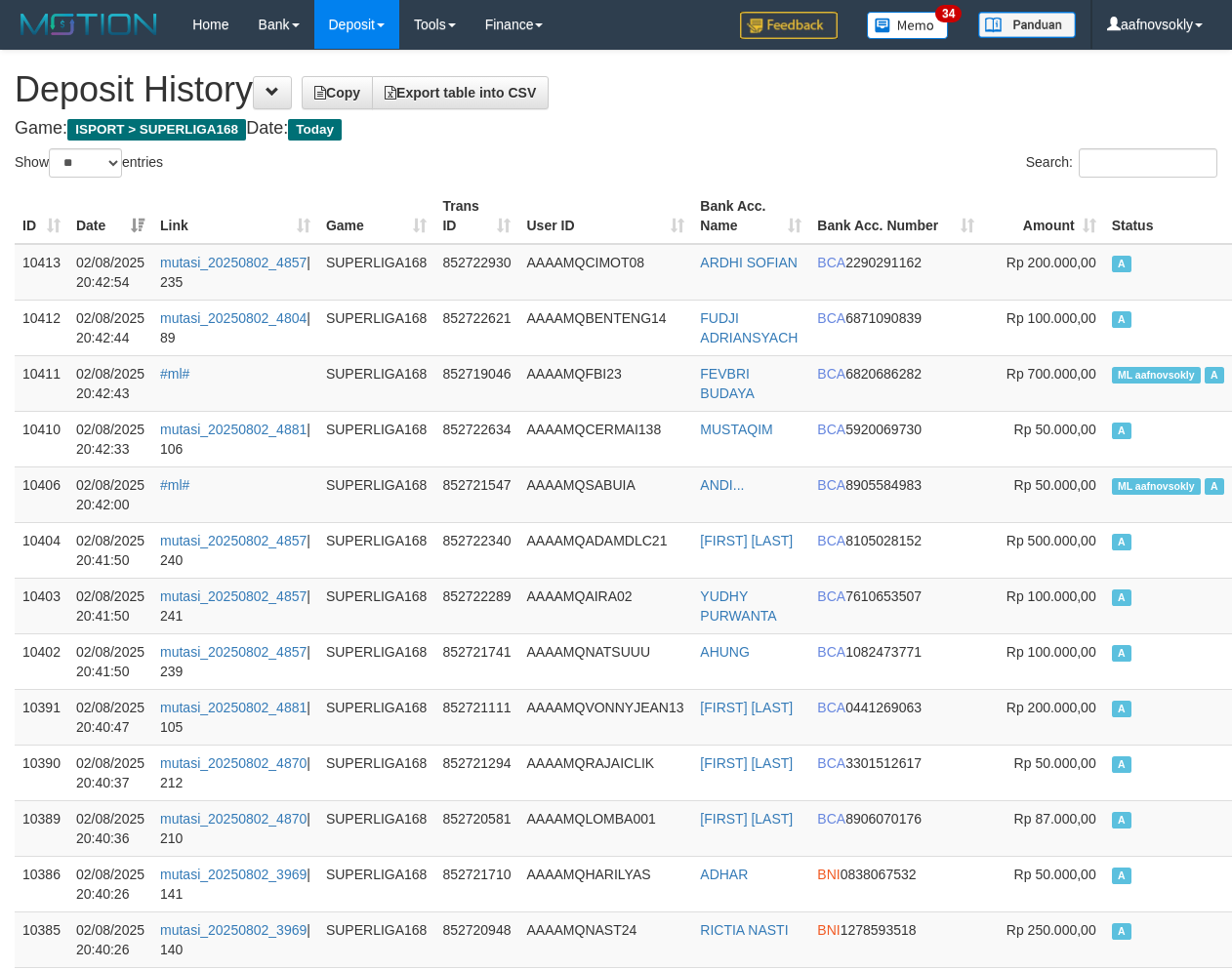 select on "**" 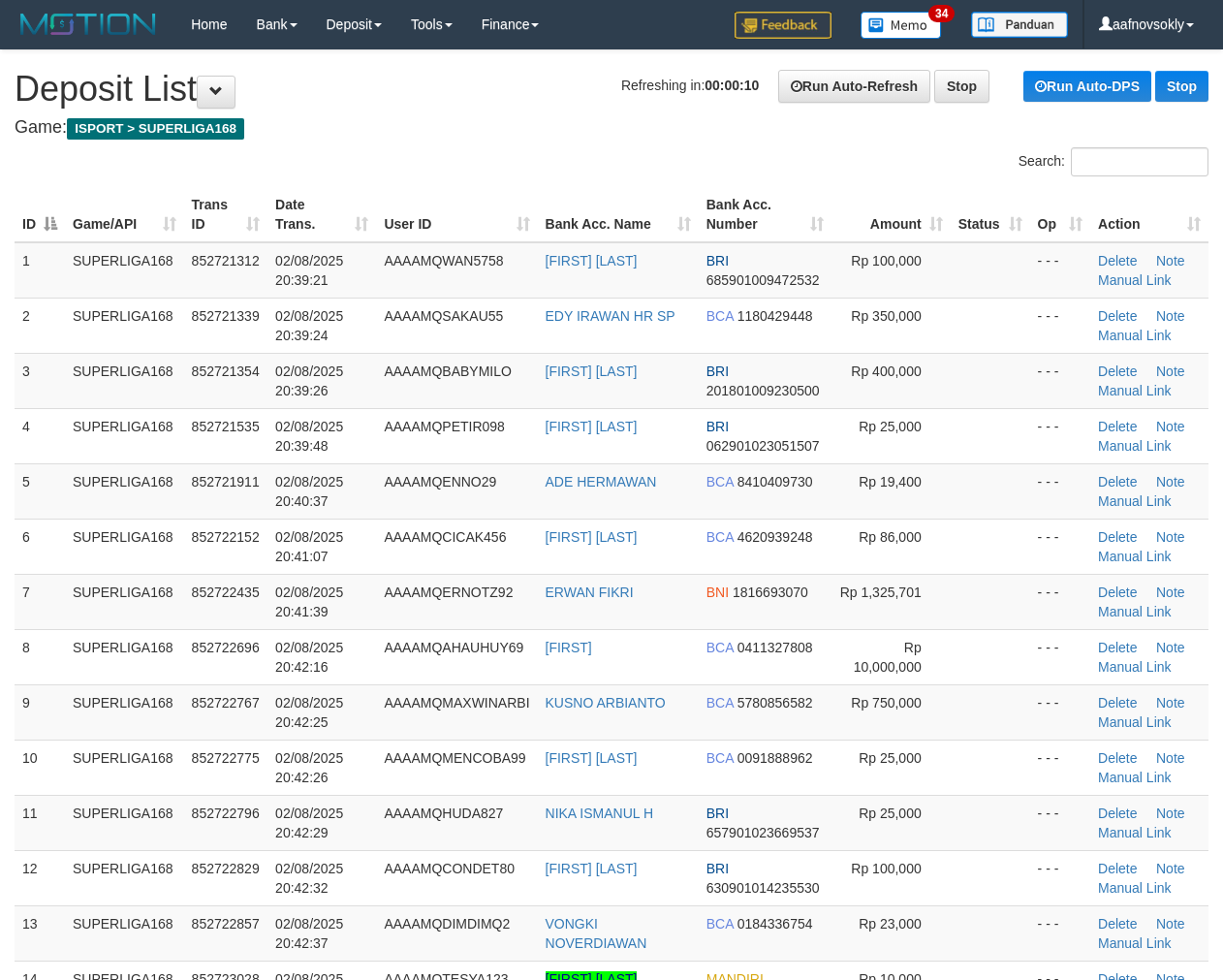 scroll, scrollTop: 0, scrollLeft: 0, axis: both 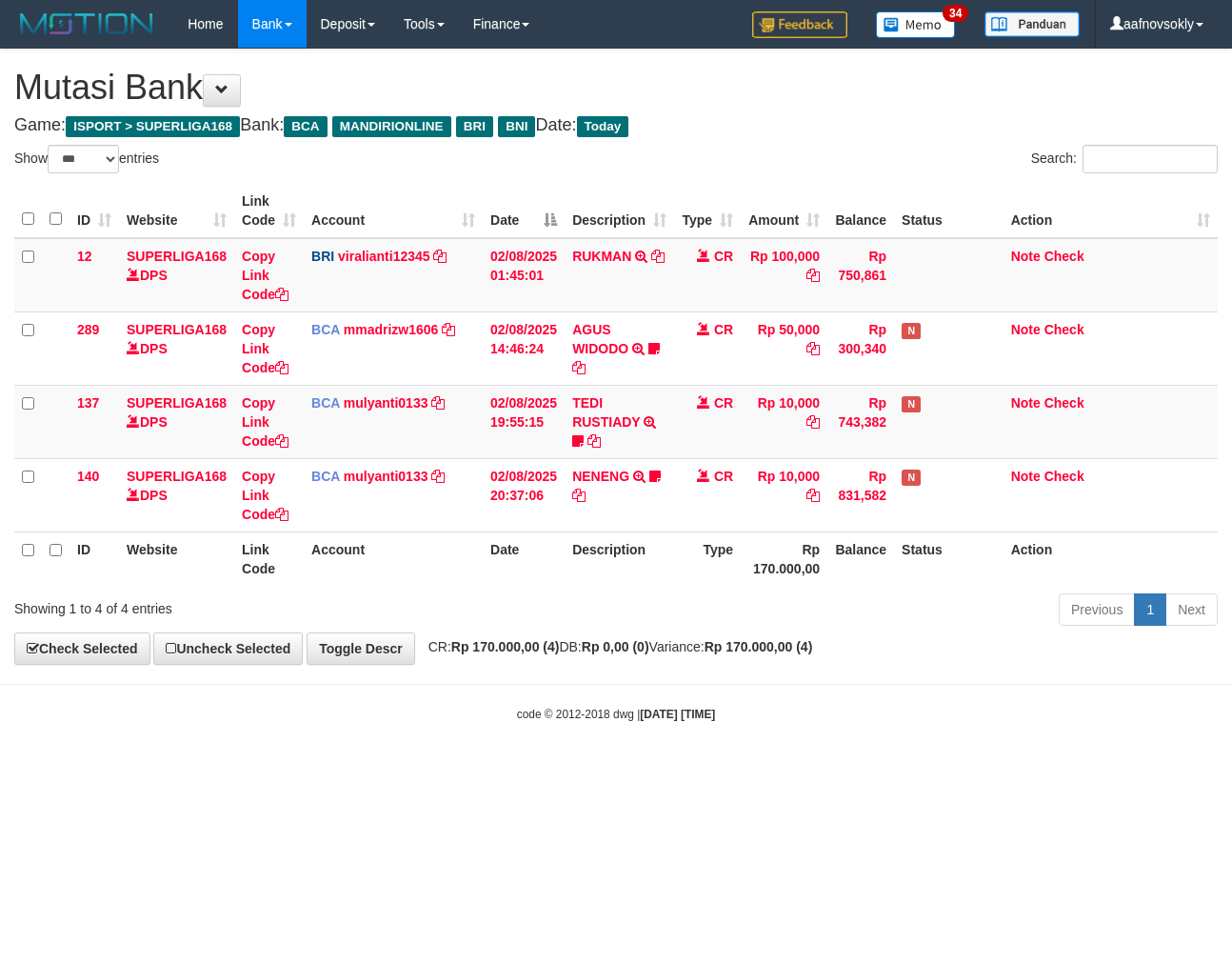 select on "***" 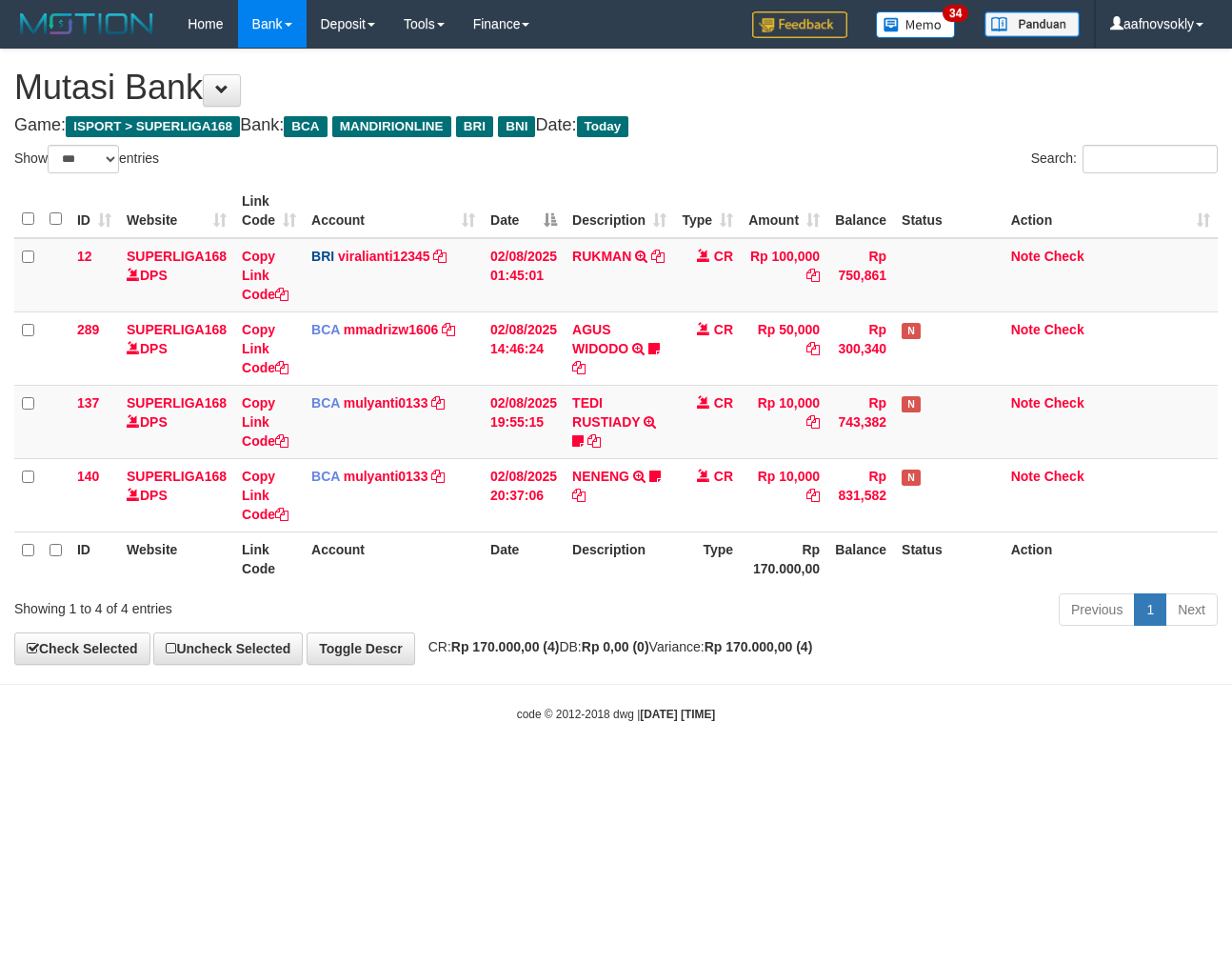 scroll, scrollTop: 0, scrollLeft: 0, axis: both 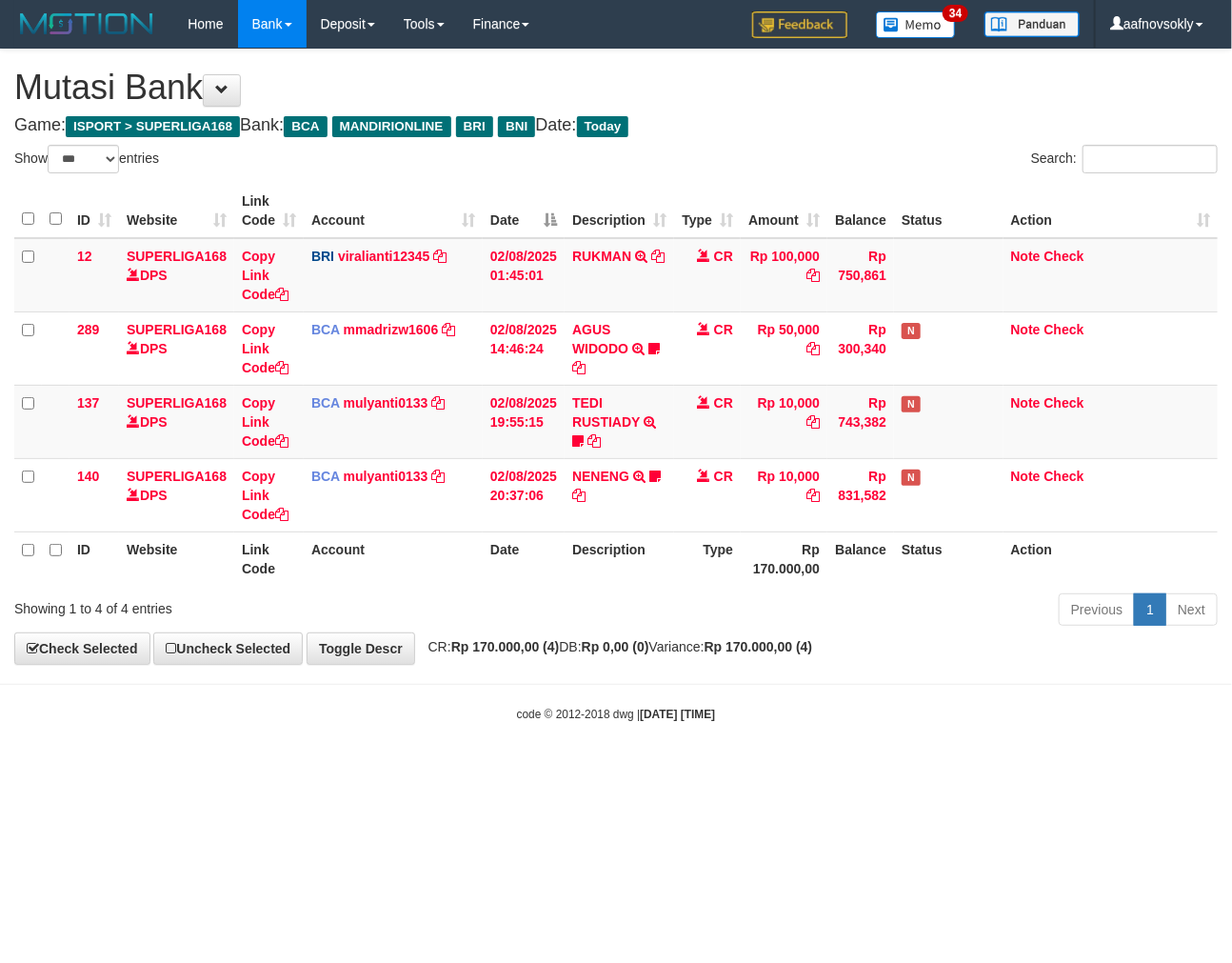 click on "code © 2012-2018 dwg |  2025/08/02 20:43:34" at bounding box center [616, 713] 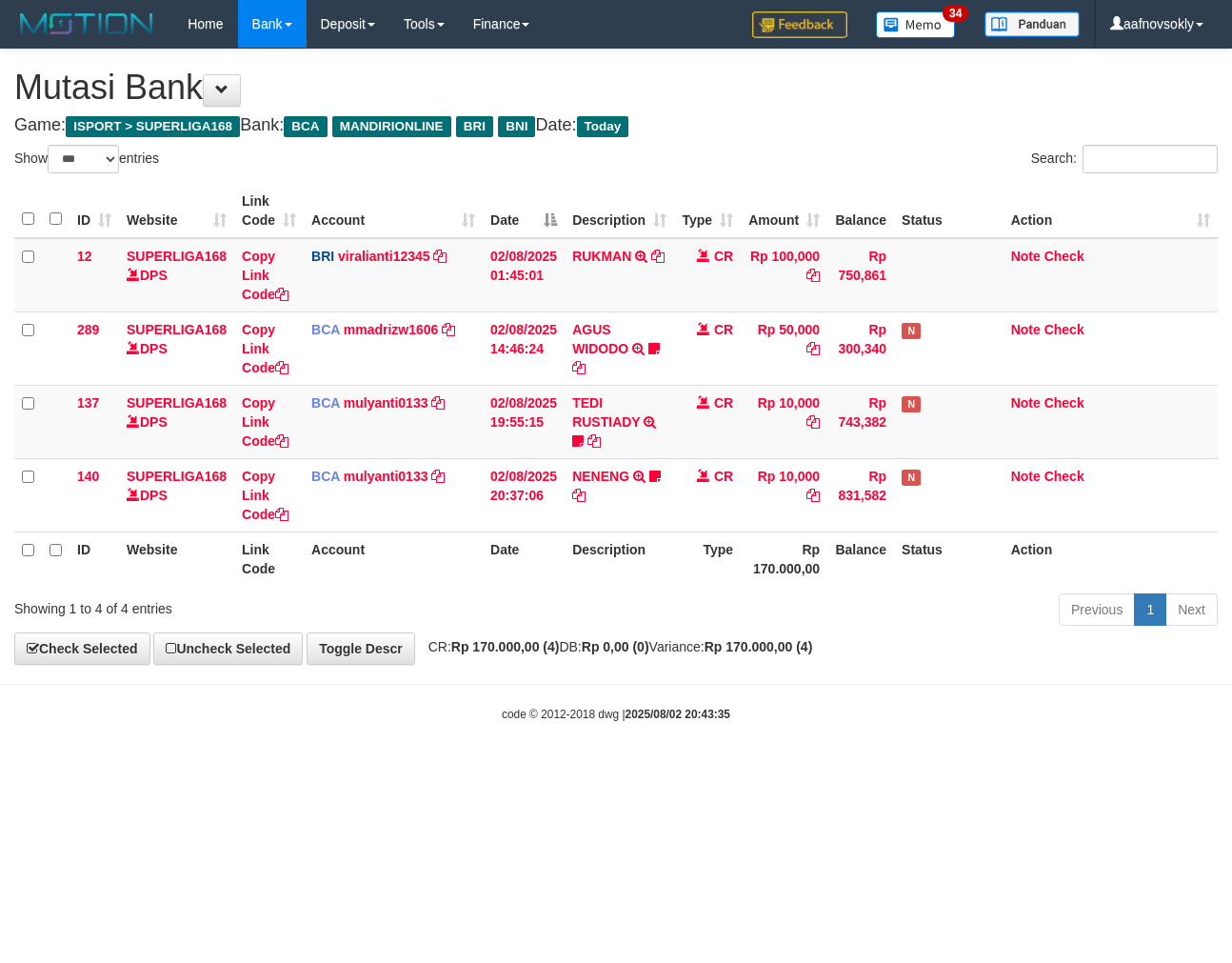 select on "***" 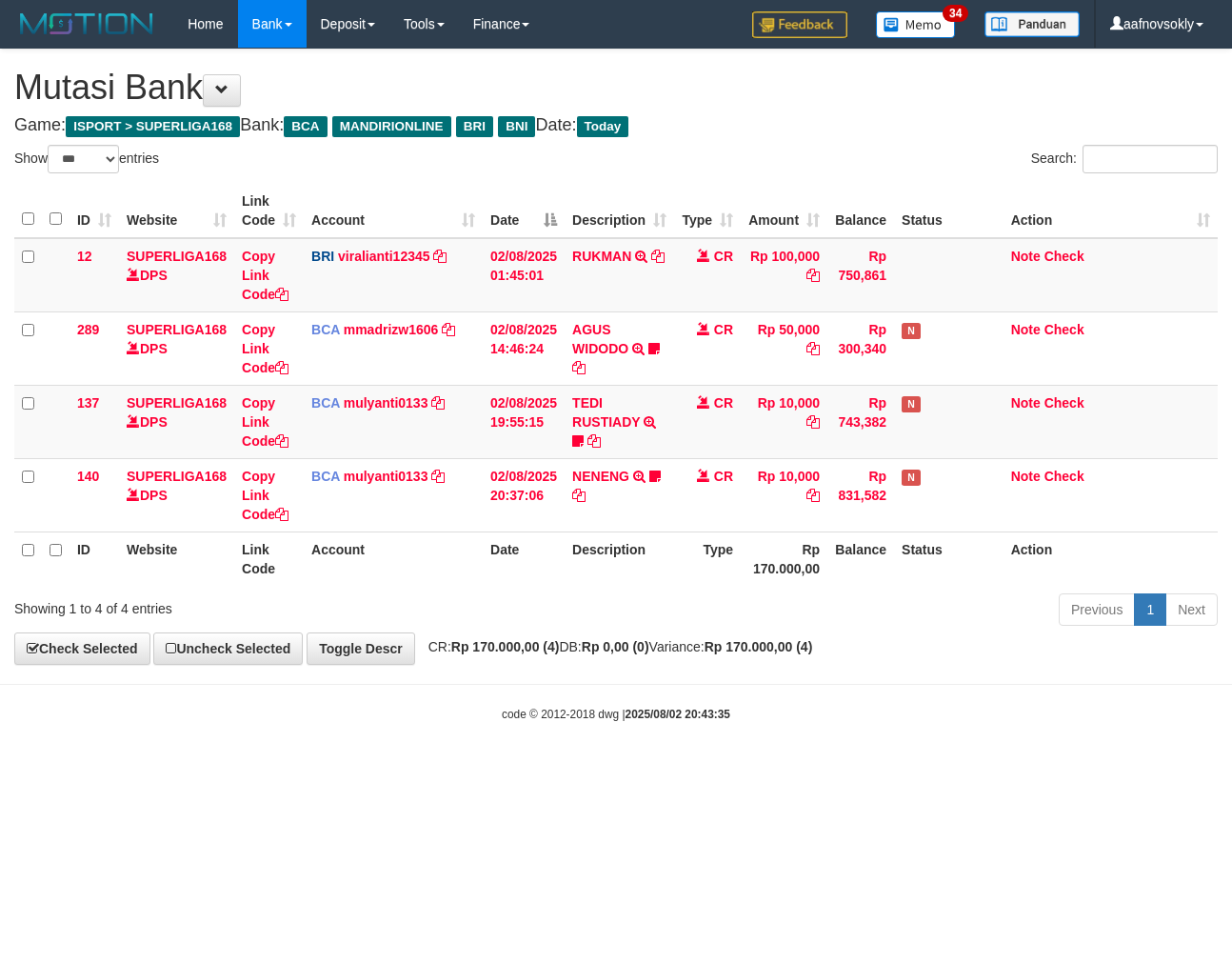 scroll, scrollTop: 0, scrollLeft: 0, axis: both 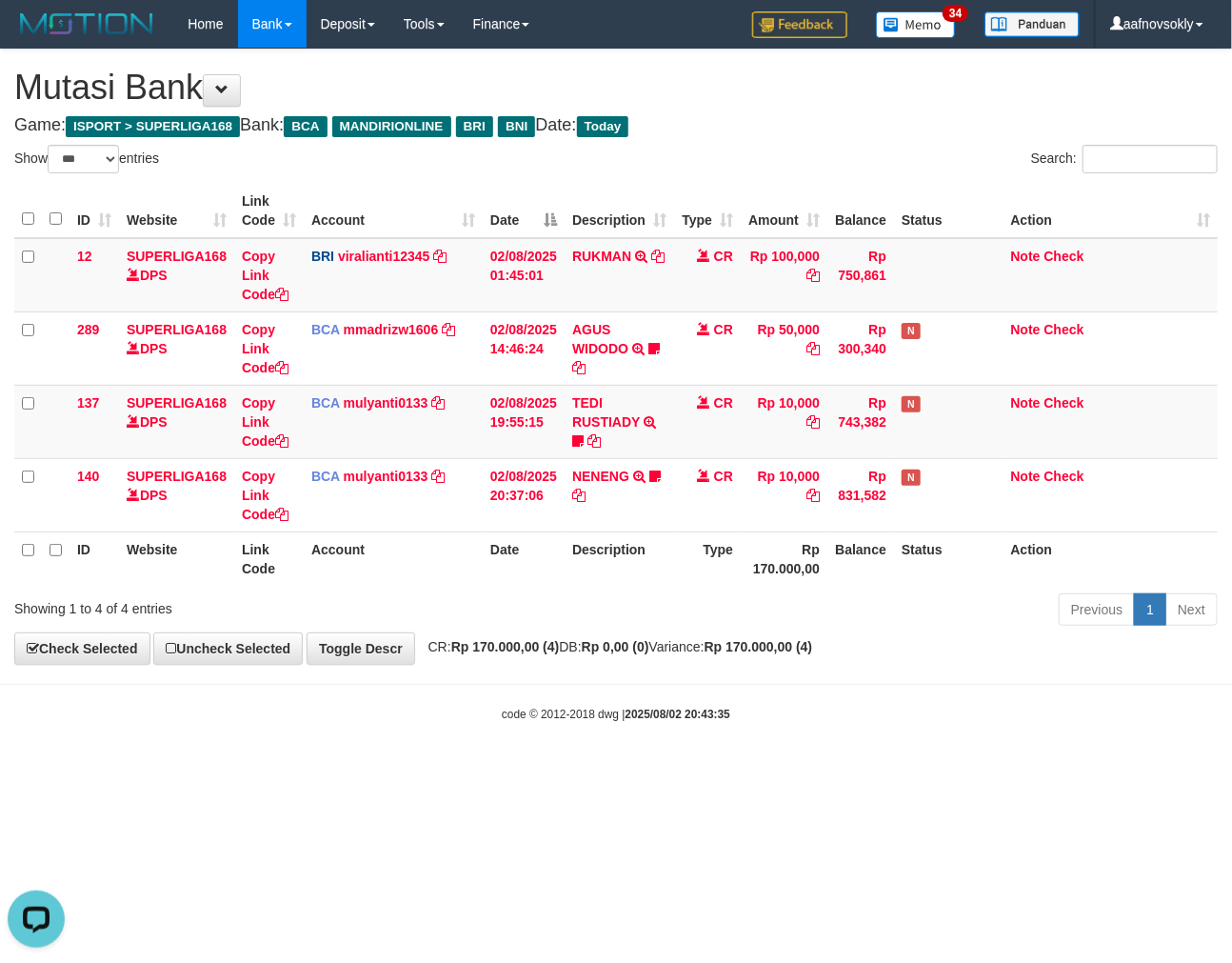 click on "code © 2012-2018 dwg |  2025/08/02 20:43:35" at bounding box center [616, 713] 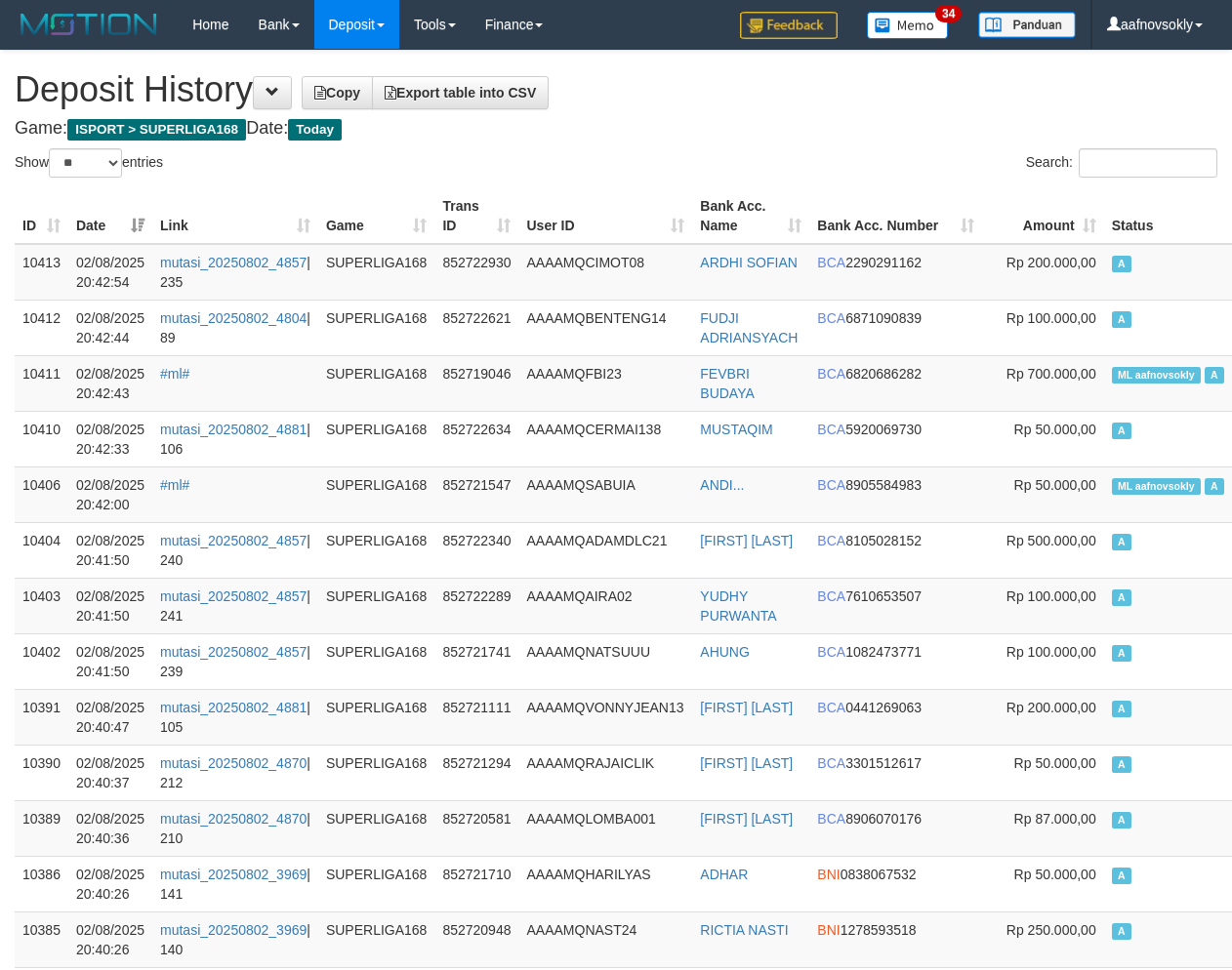select on "**" 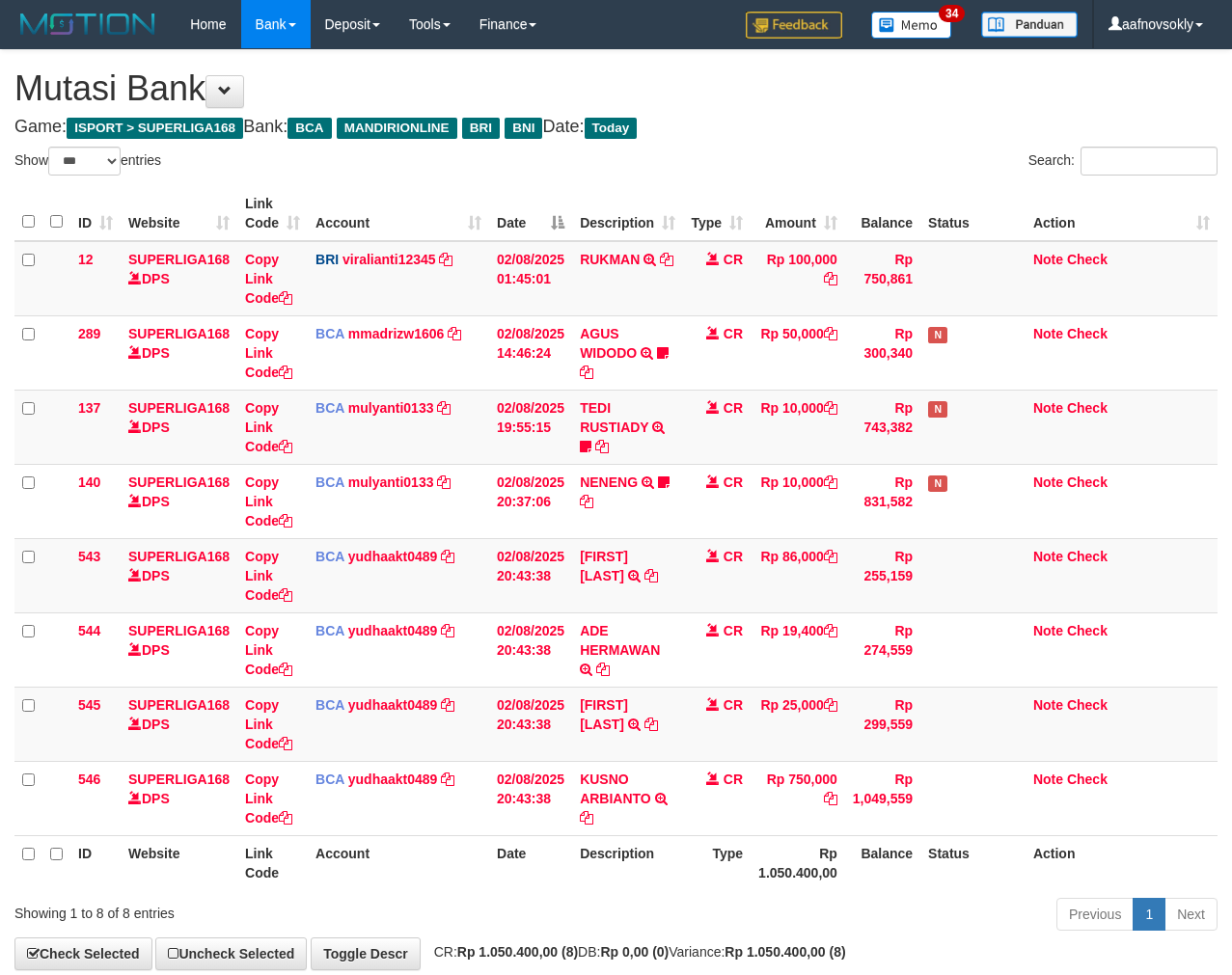 select on "***" 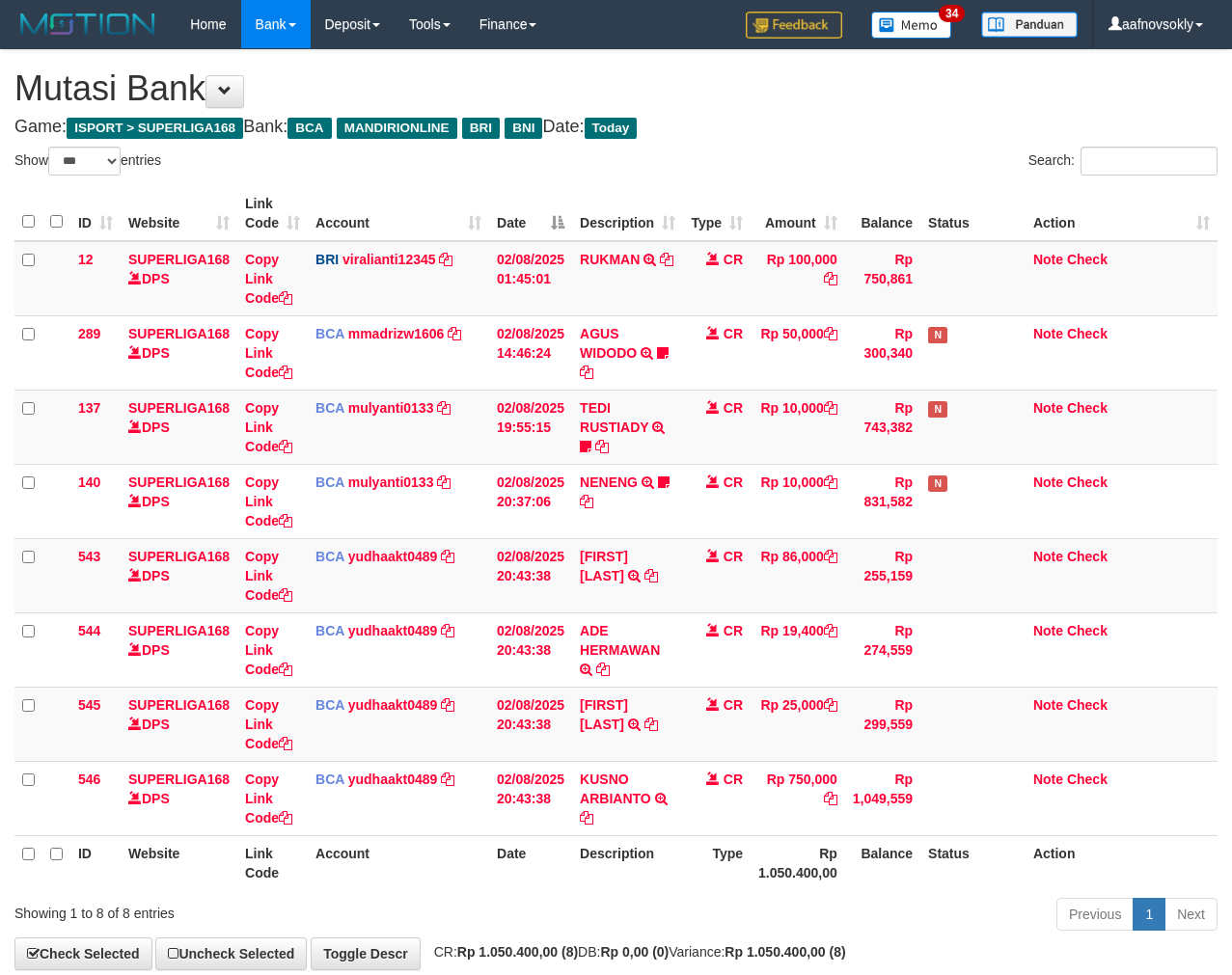 scroll, scrollTop: 0, scrollLeft: 0, axis: both 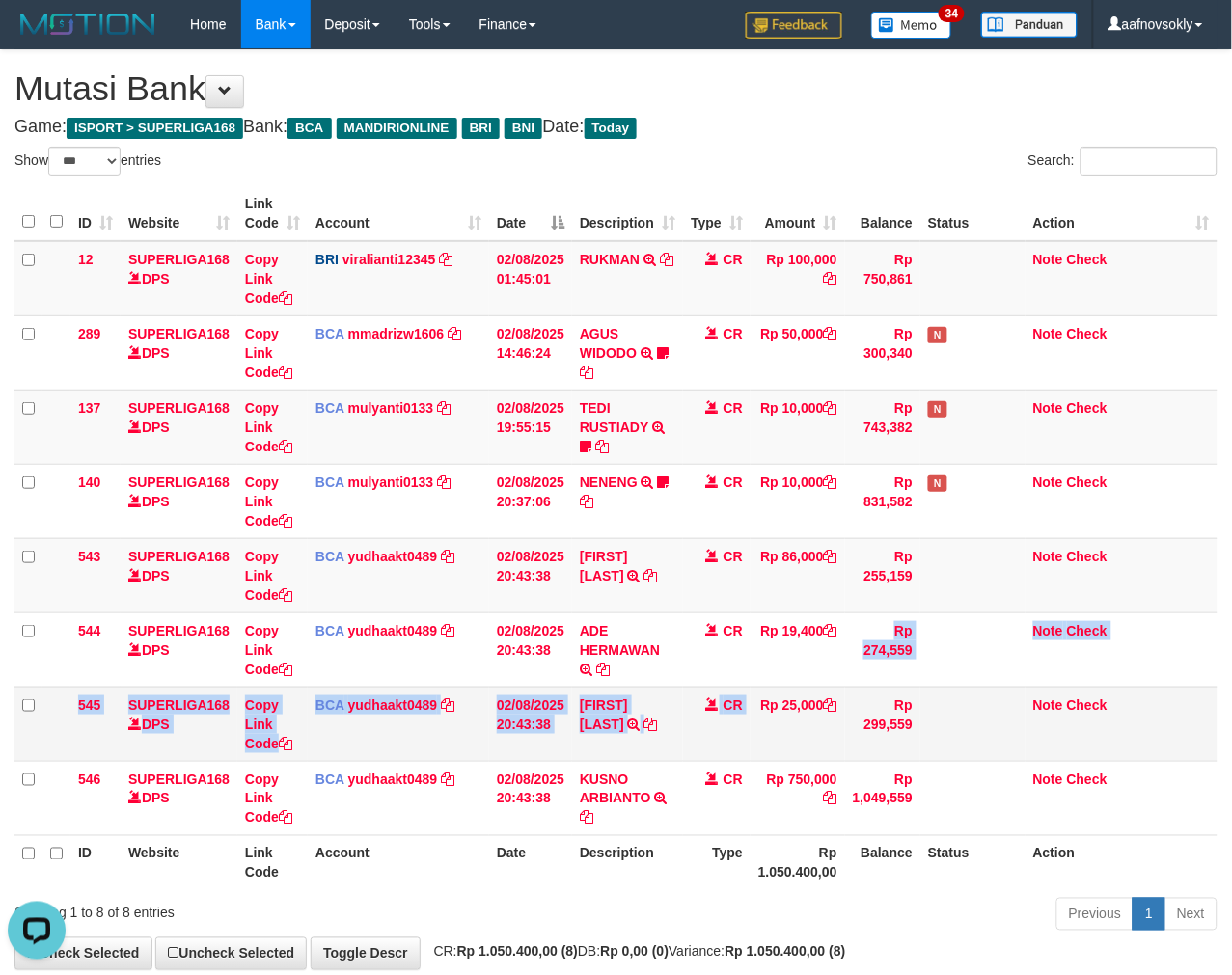 click on "12
SUPERLIGA168    DPS
Copy Link Code
BRI
viralianti12345
DPS
VIRA APRILIANTI
mutasi_20250802_3196 | 12
mutasi_20250802_3196 | 12
02/08/2025 01:45:01
RUKMAN         TRANSFER NBMB RUKMAN TO VIRA APRILIANTI
CR
Rp 100,000
Rp 750,861
Note
Check
289
SUPERLIGA168    DPS
Copy Link Code
BCA
mmadrizw1606
DPS
MUHAMMAD RIZWAR SETIAWAN
mutasi_20250802_4788 | 289" at bounding box center [616, 538] 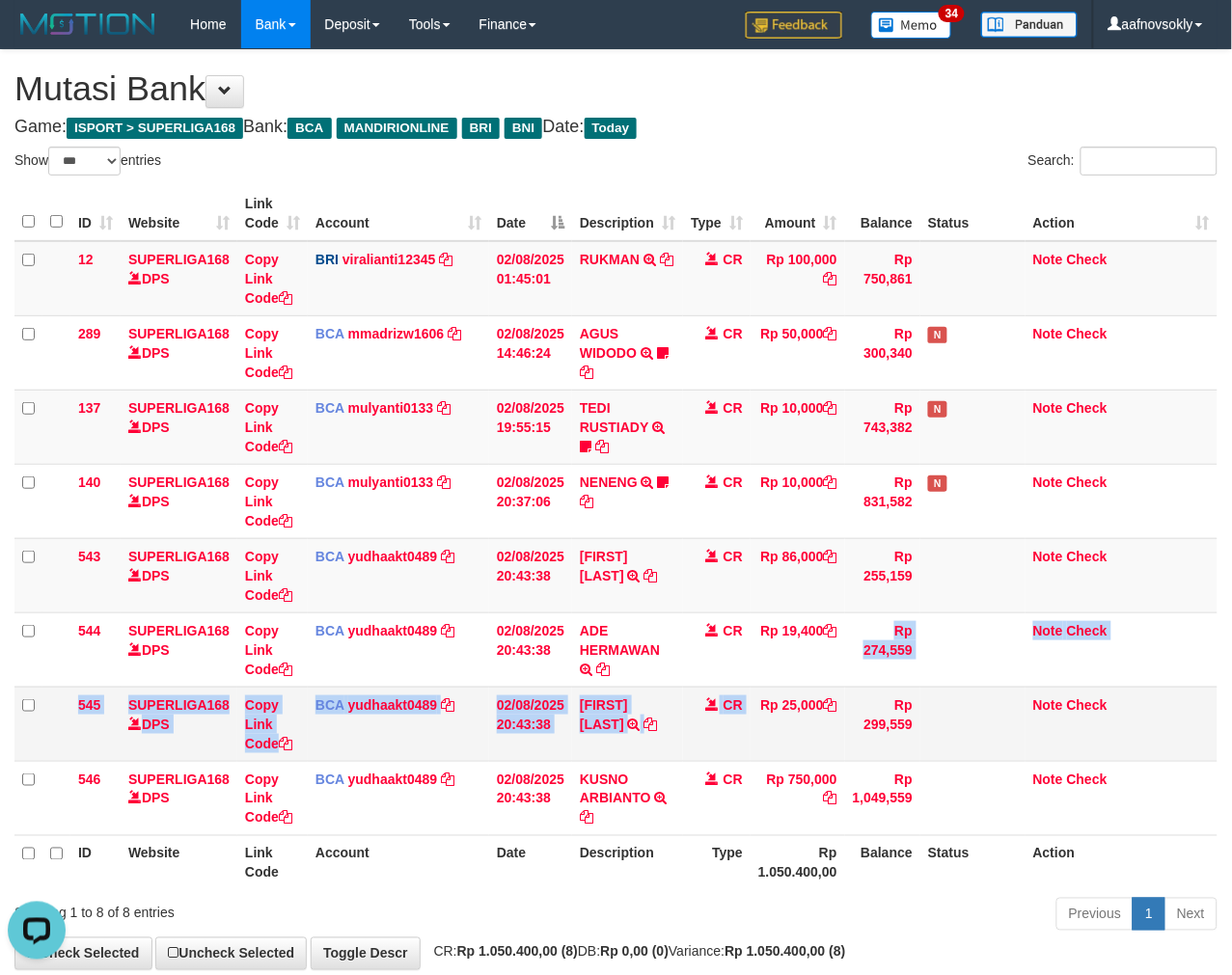 click on "Rp 25,000" at bounding box center (798, 723) 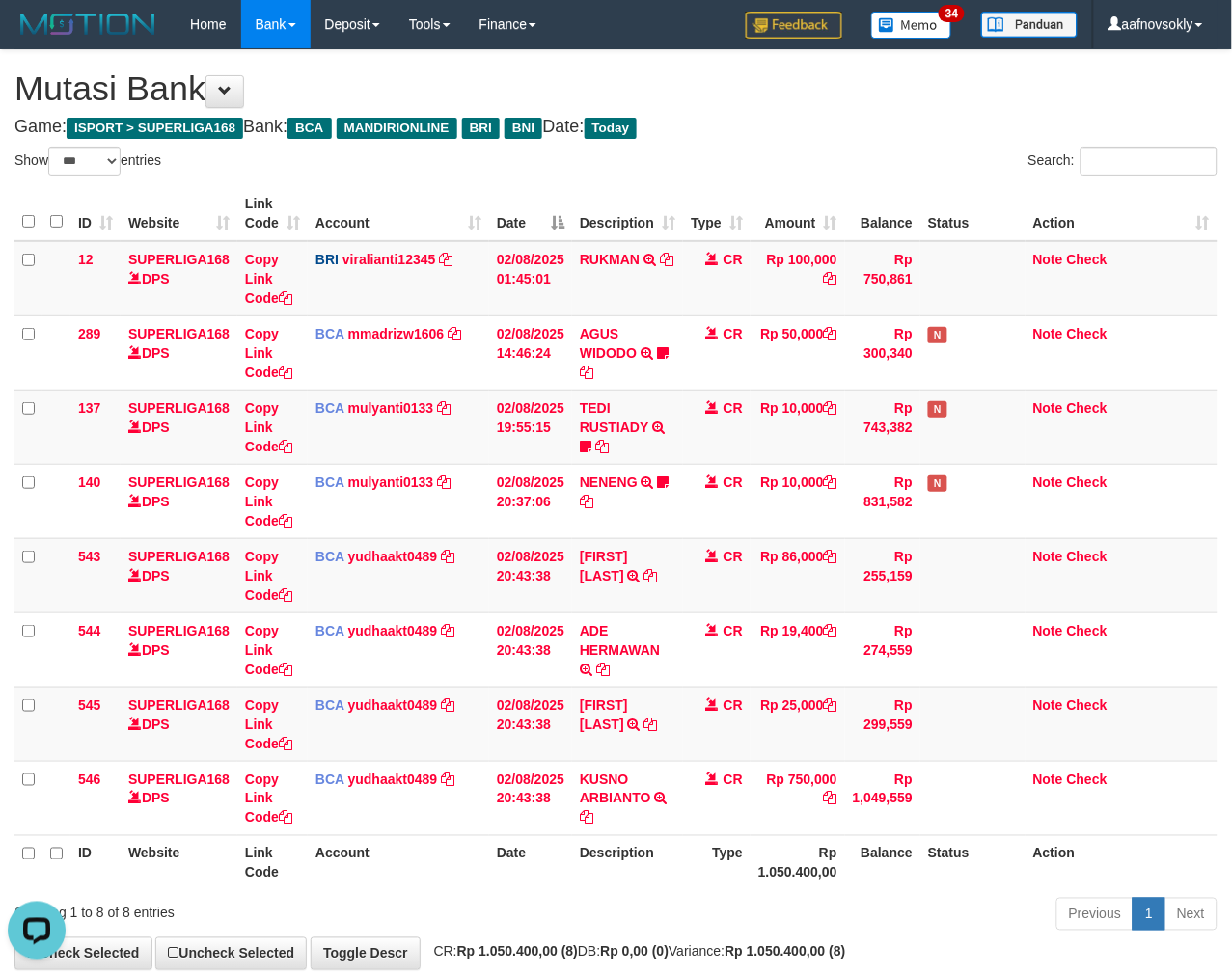 drag, startPoint x: 795, startPoint y: 879, endPoint x: 758, endPoint y: 872, distance: 37.65634 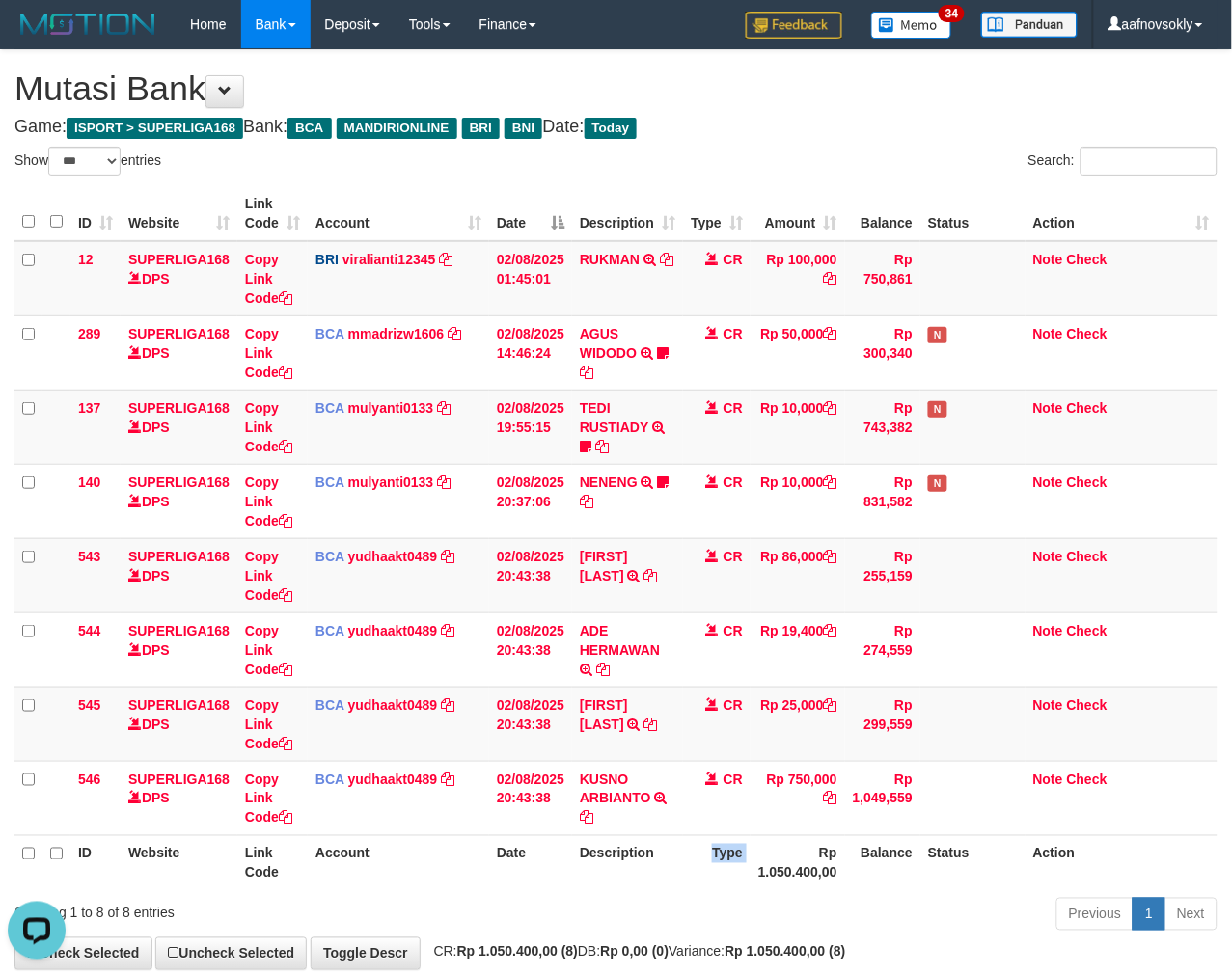 click on "Type" at bounding box center (717, 862) 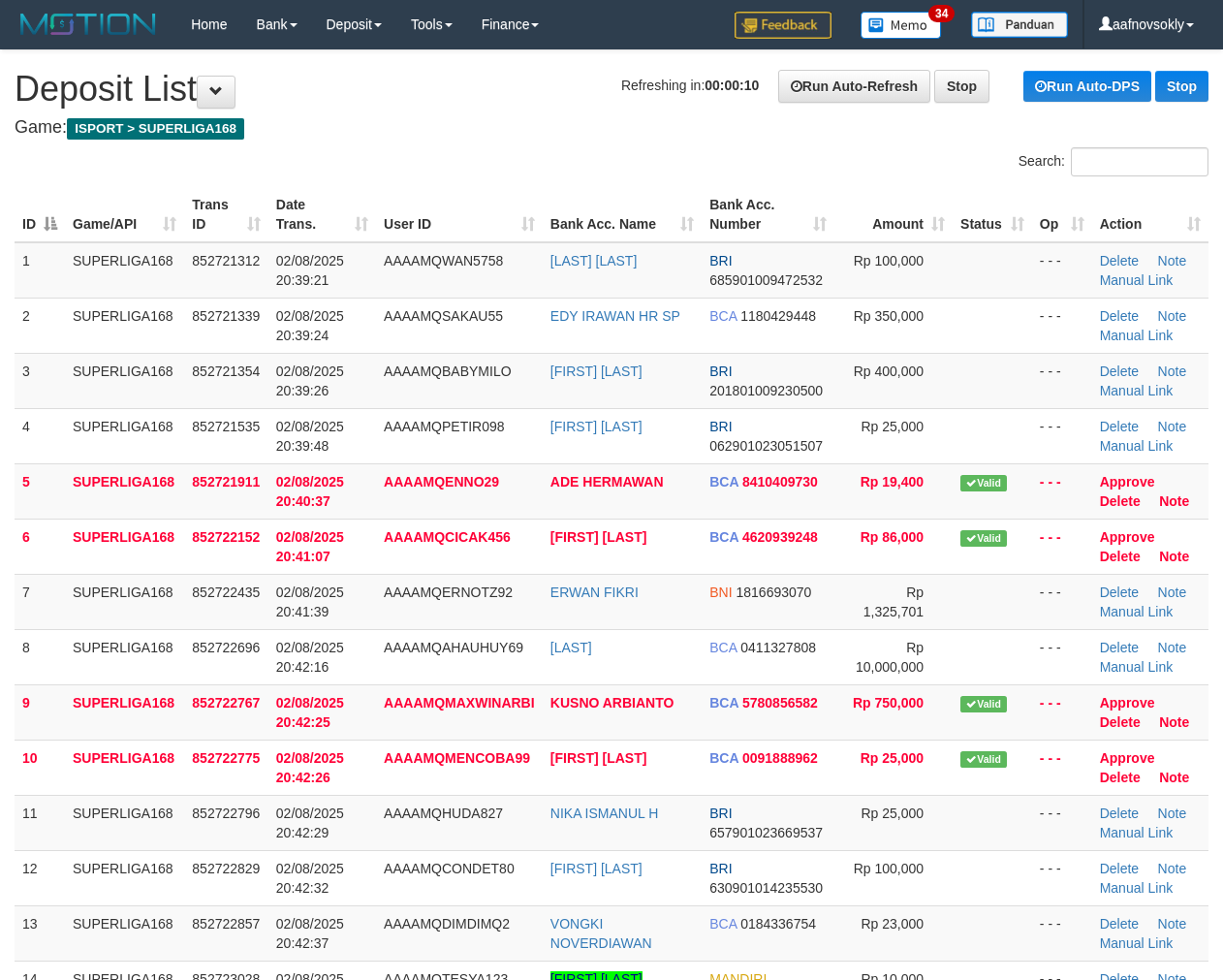 scroll, scrollTop: 0, scrollLeft: 0, axis: both 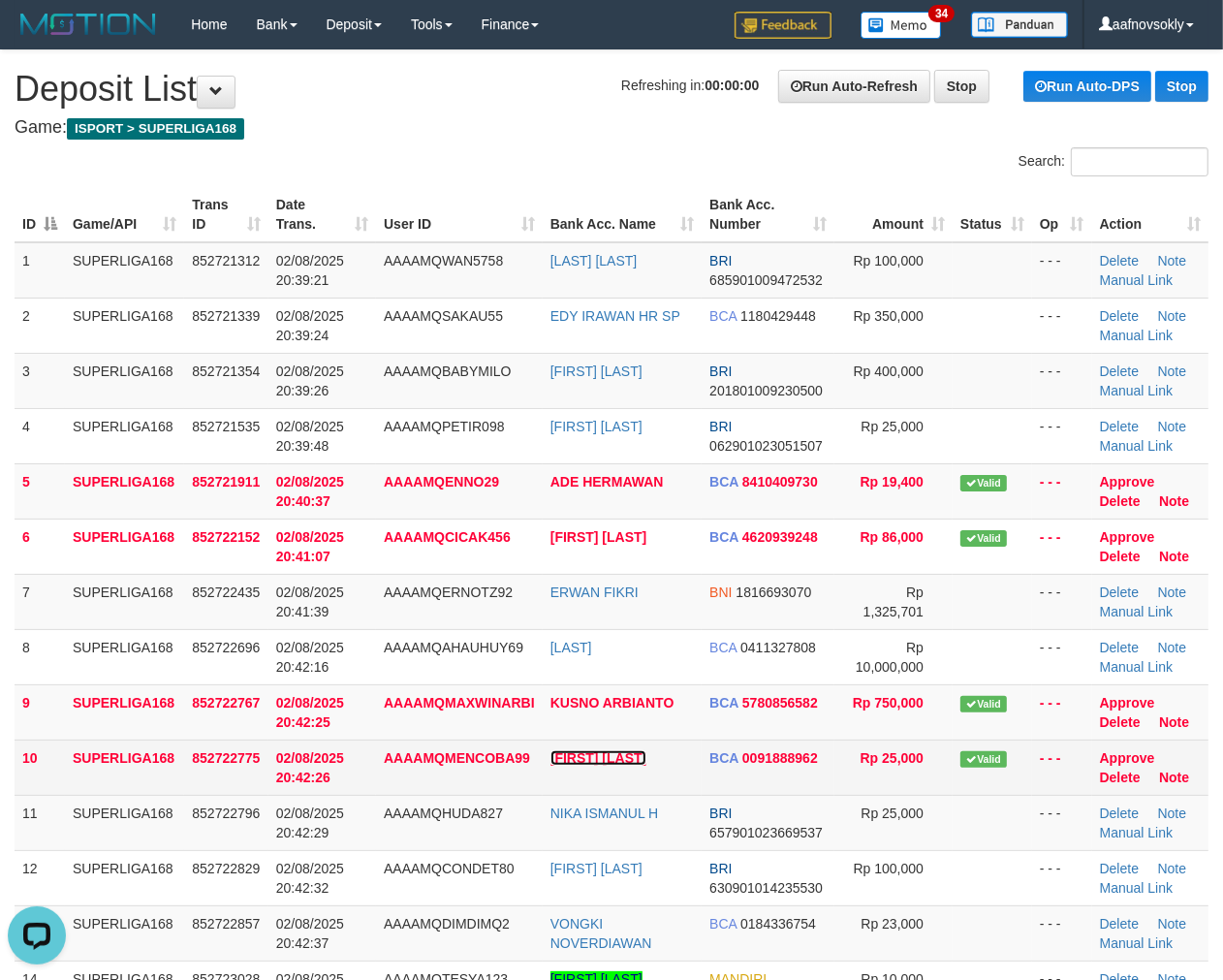 click on "[FIRST] [LAST]" at bounding box center [599, 758] 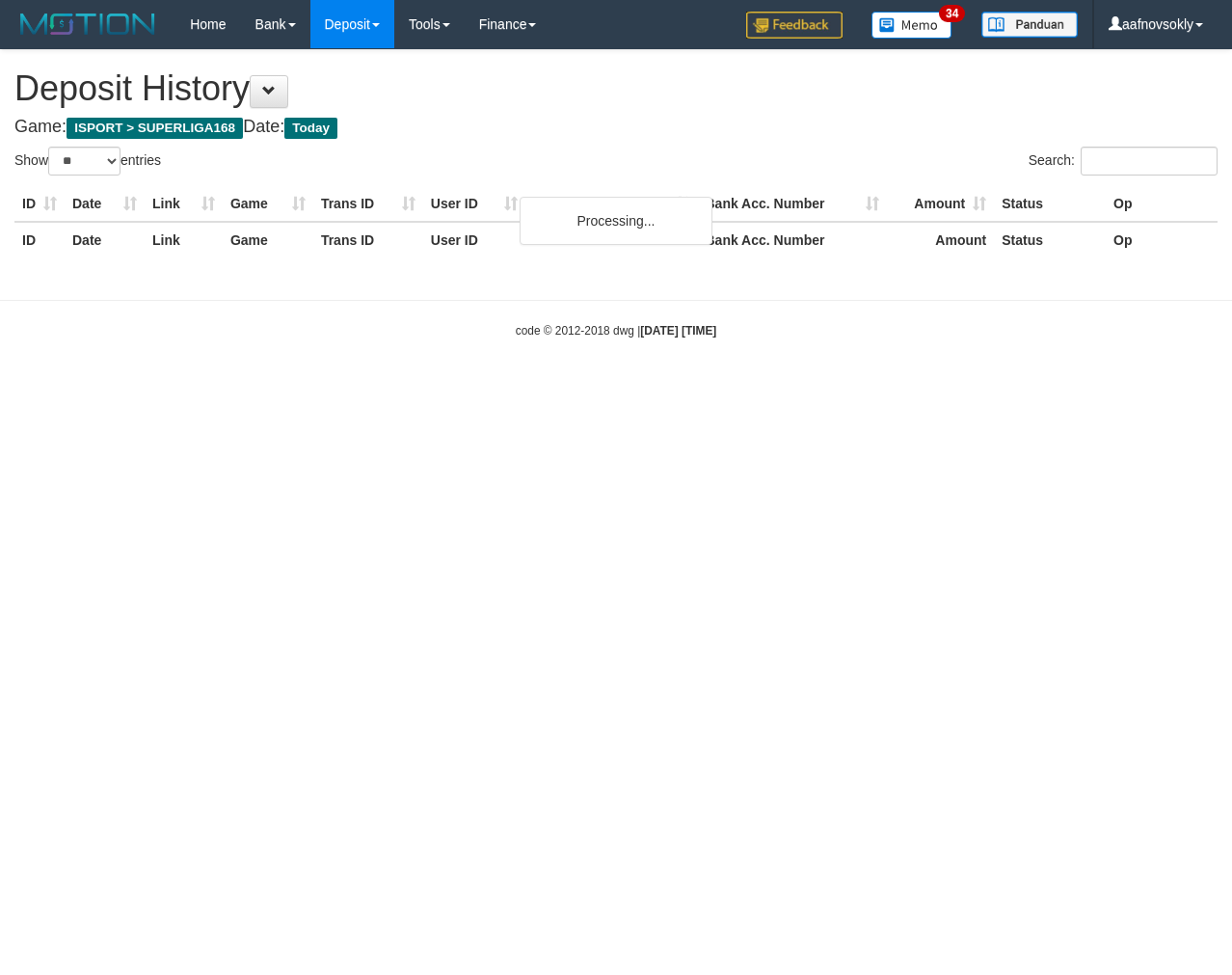 select on "**" 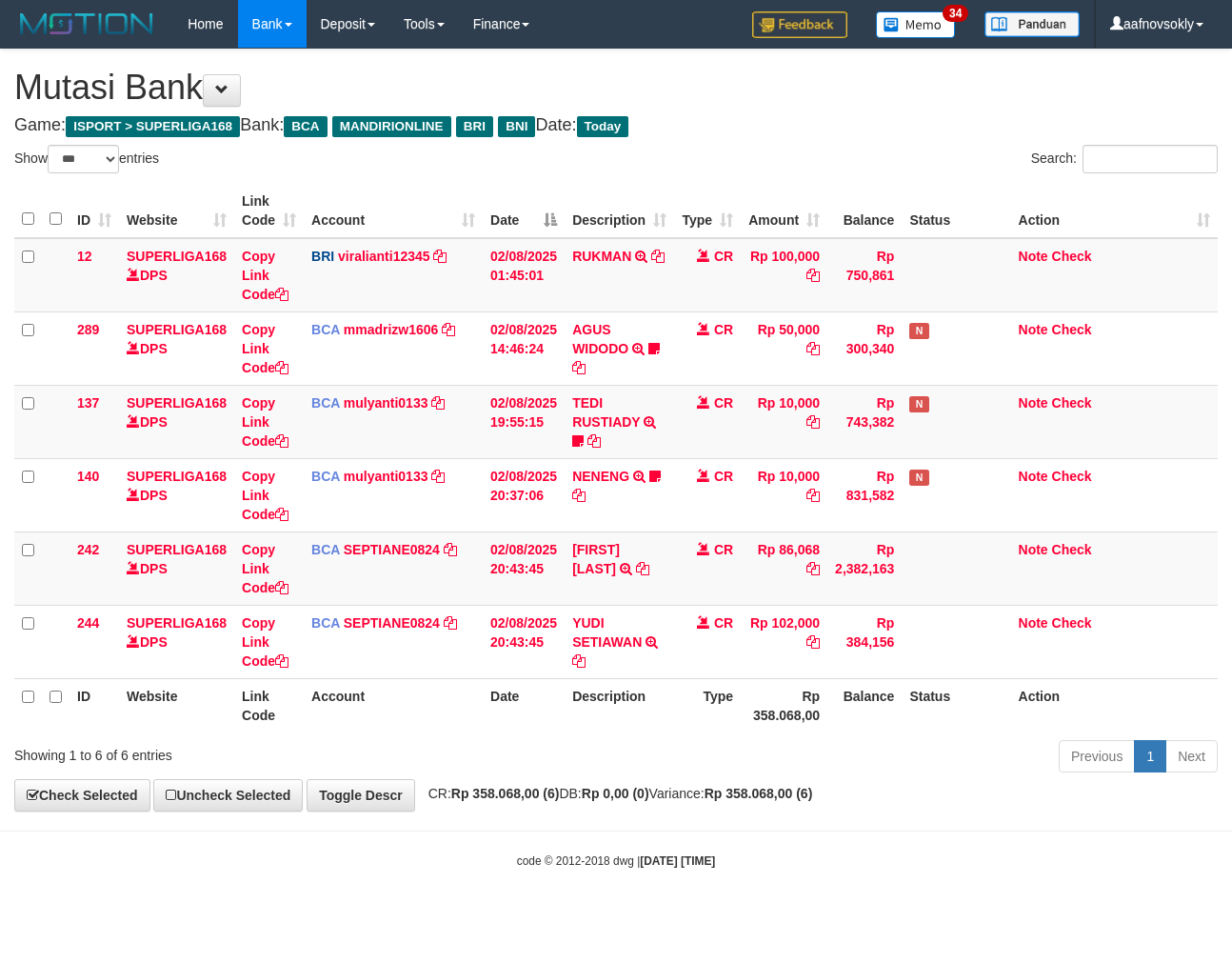 select on "***" 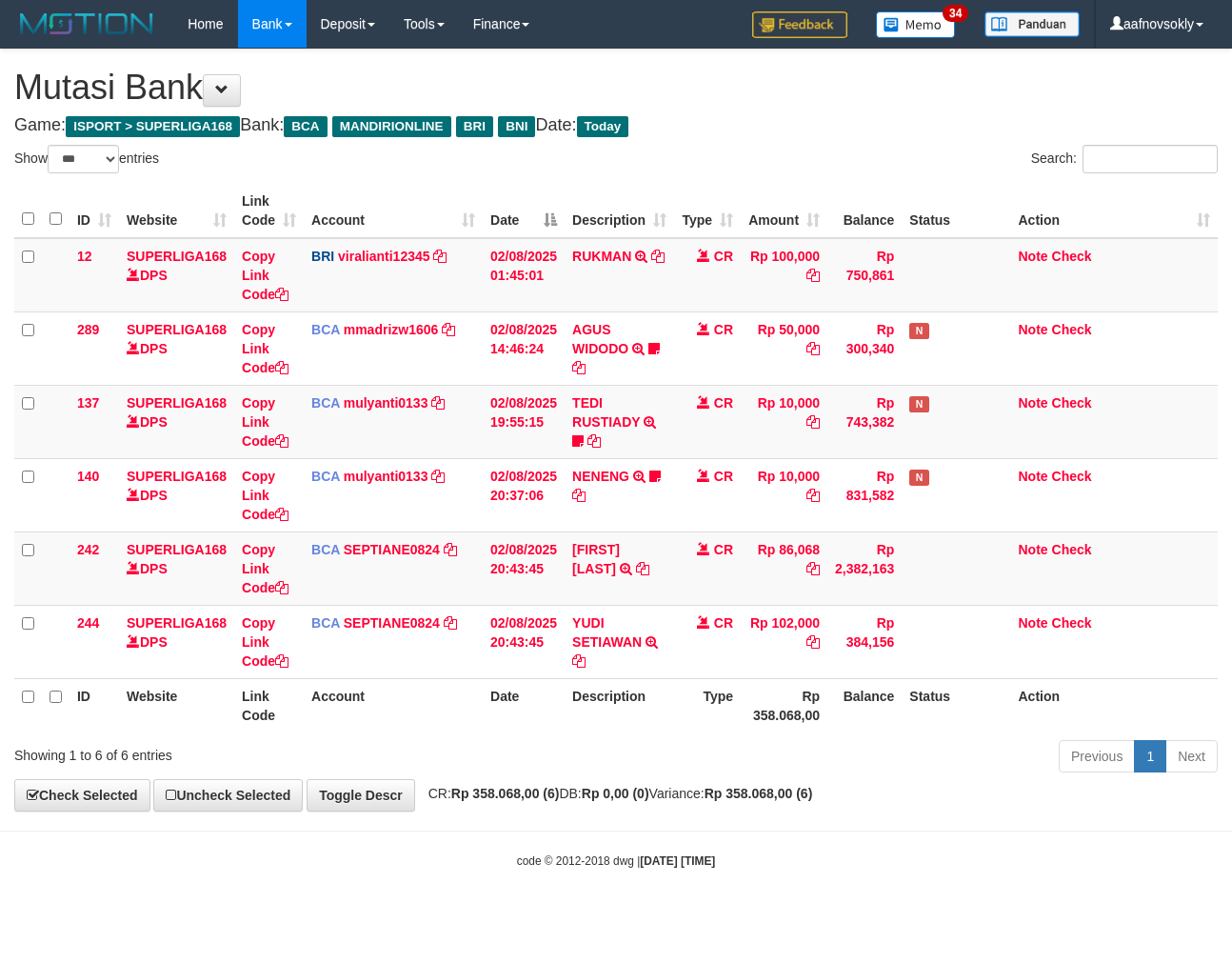scroll, scrollTop: 0, scrollLeft: 0, axis: both 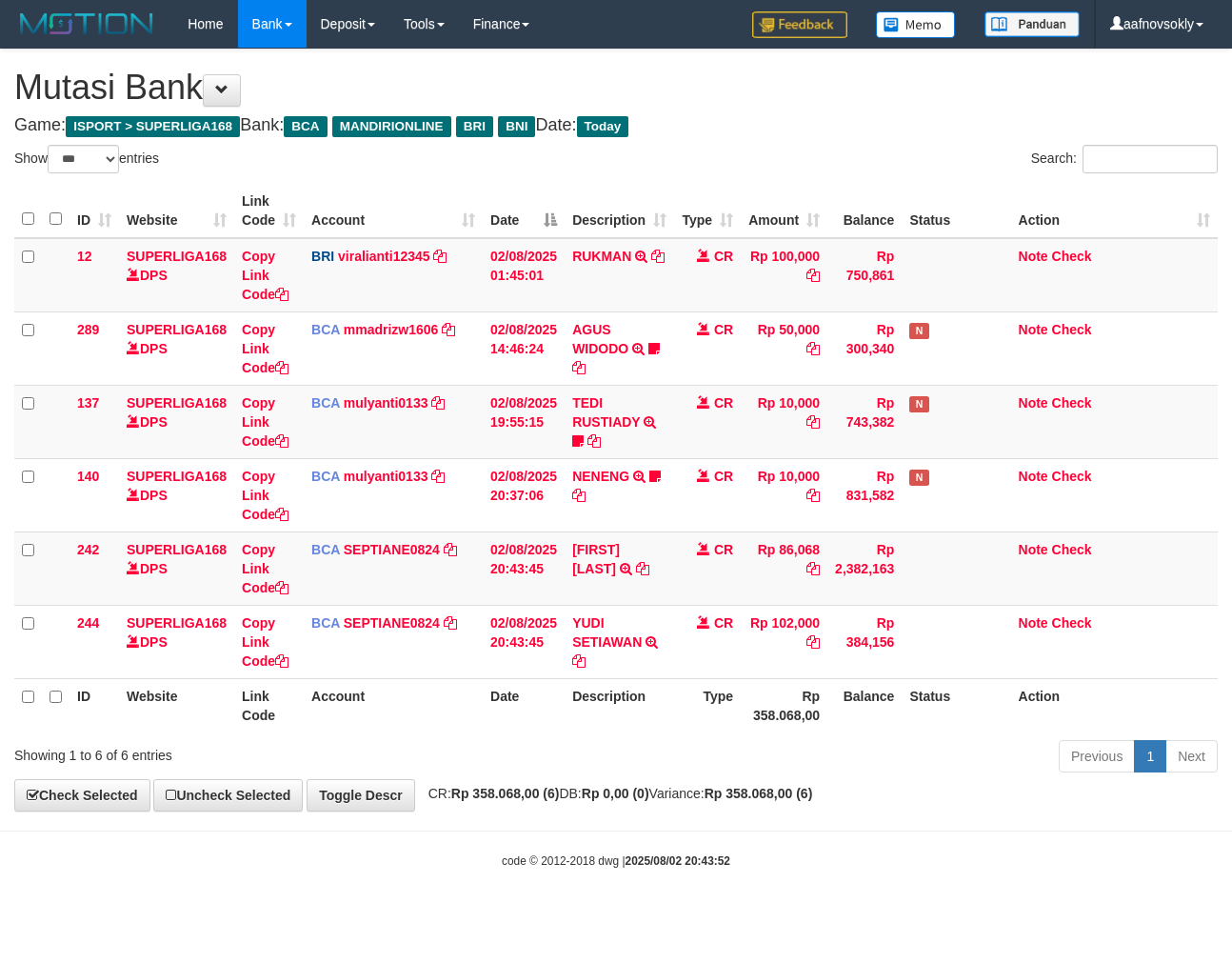 select on "***" 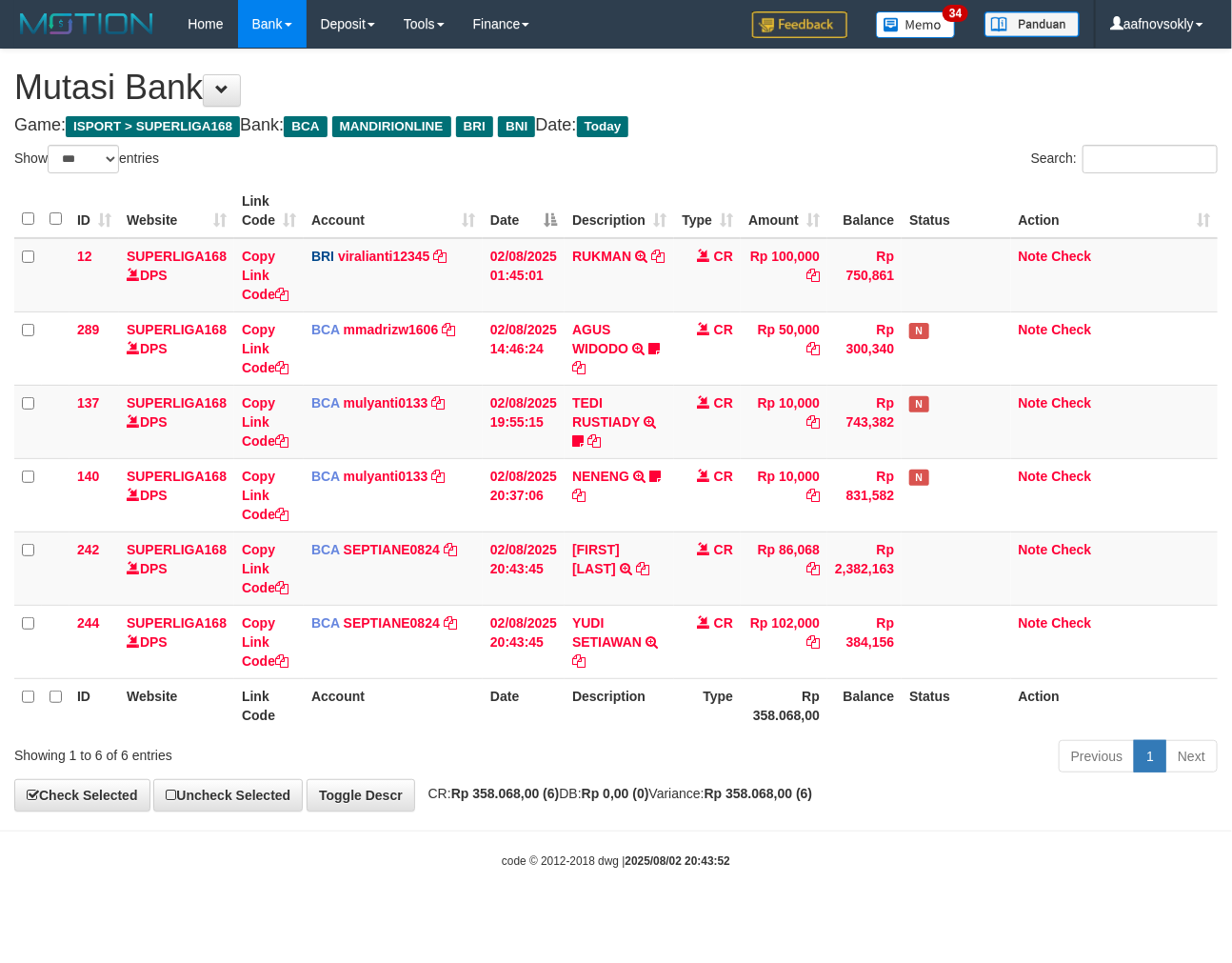 drag, startPoint x: 538, startPoint y: 820, endPoint x: 573, endPoint y: 864, distance: 56.22277 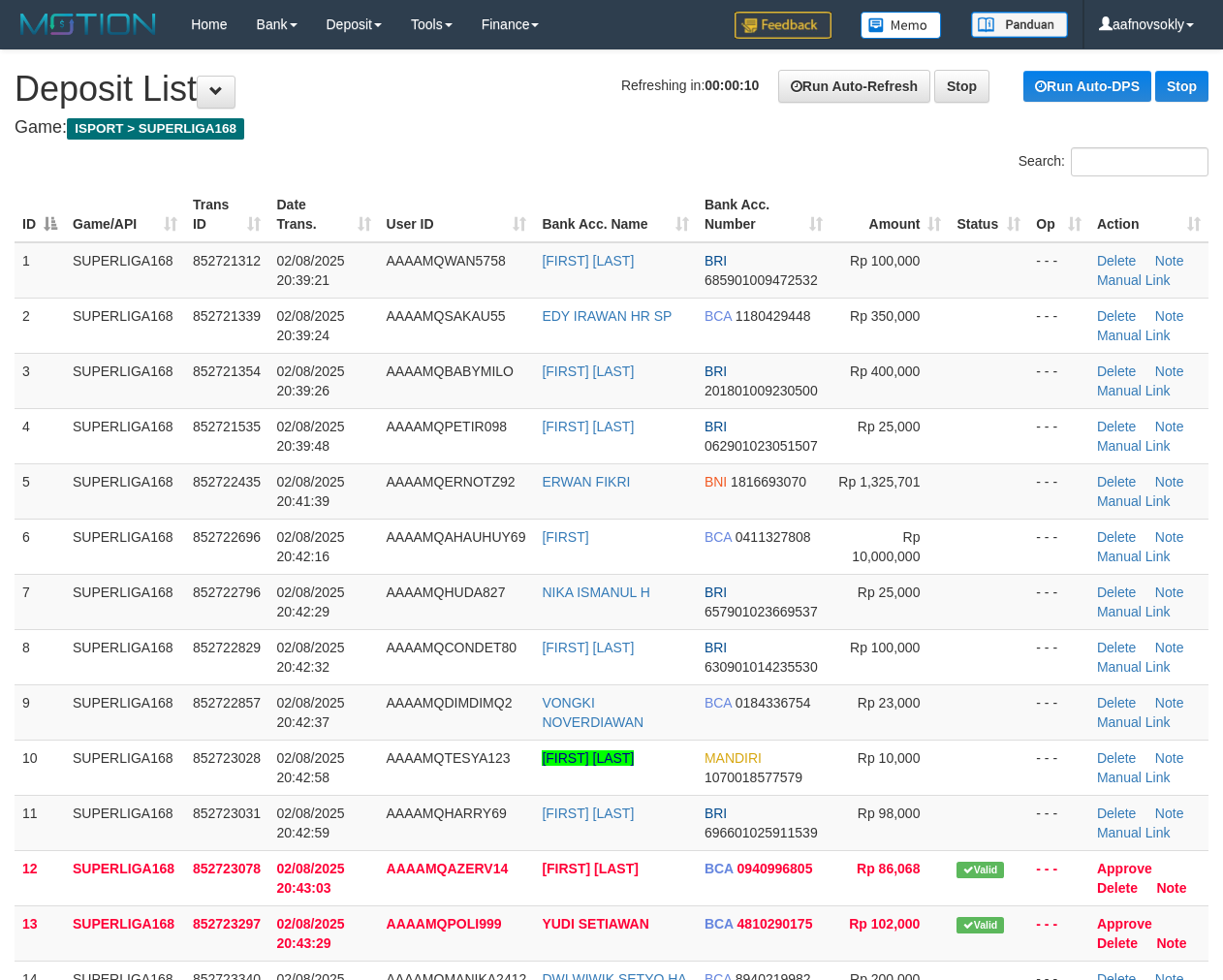 scroll, scrollTop: 0, scrollLeft: 0, axis: both 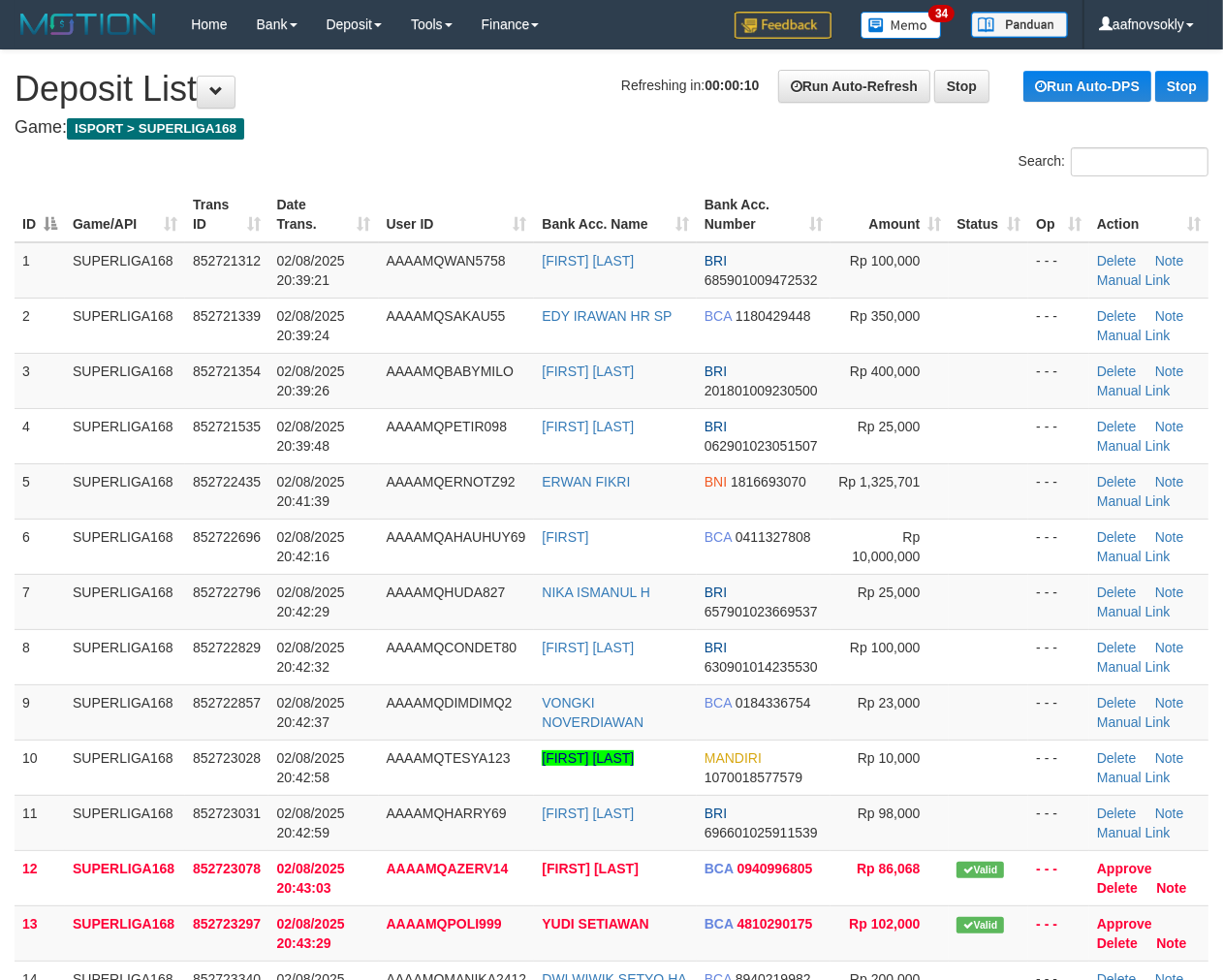 click on "Game:   ISPORT > SUPERLIGA168" at bounding box center (612, 128) 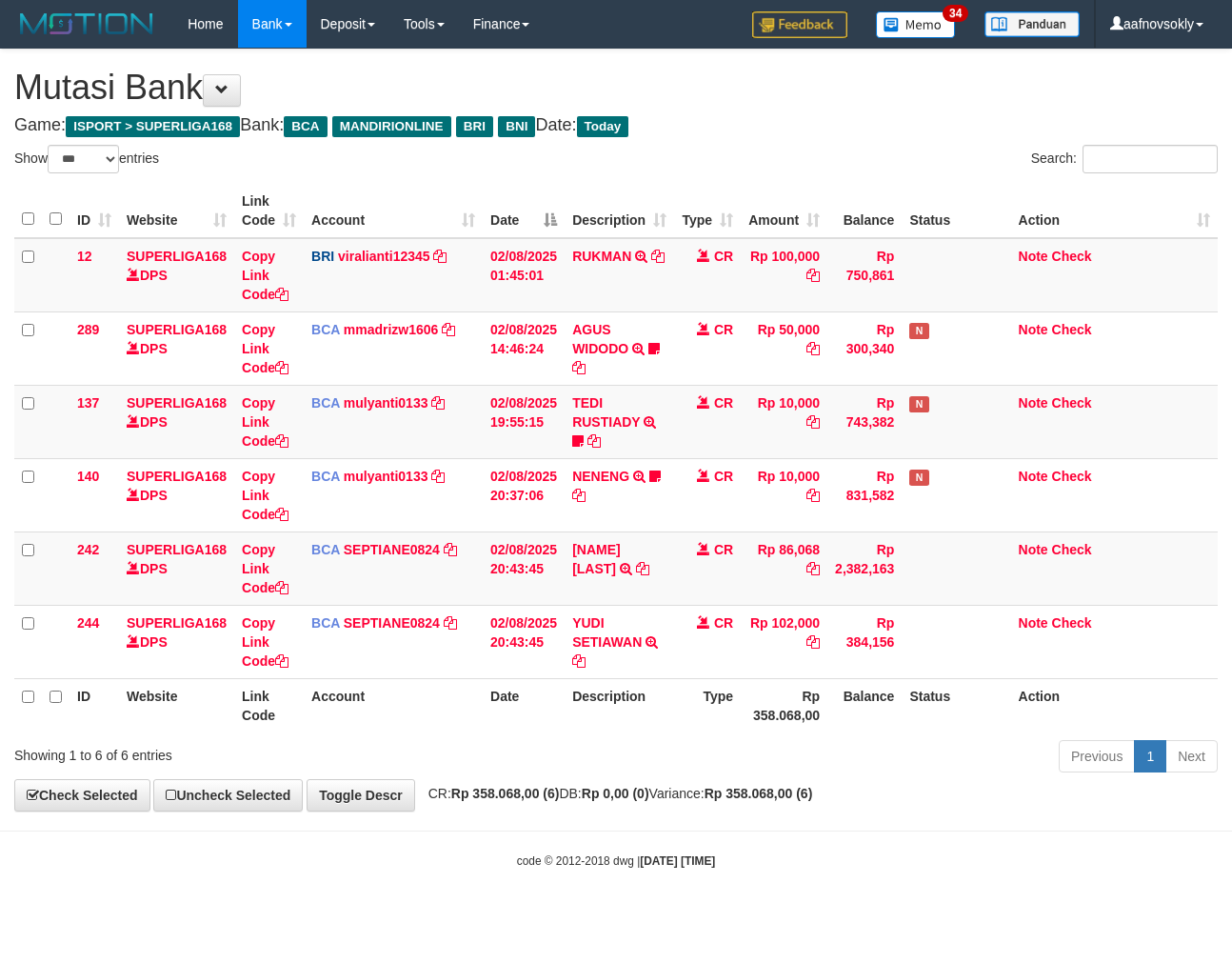 select on "***" 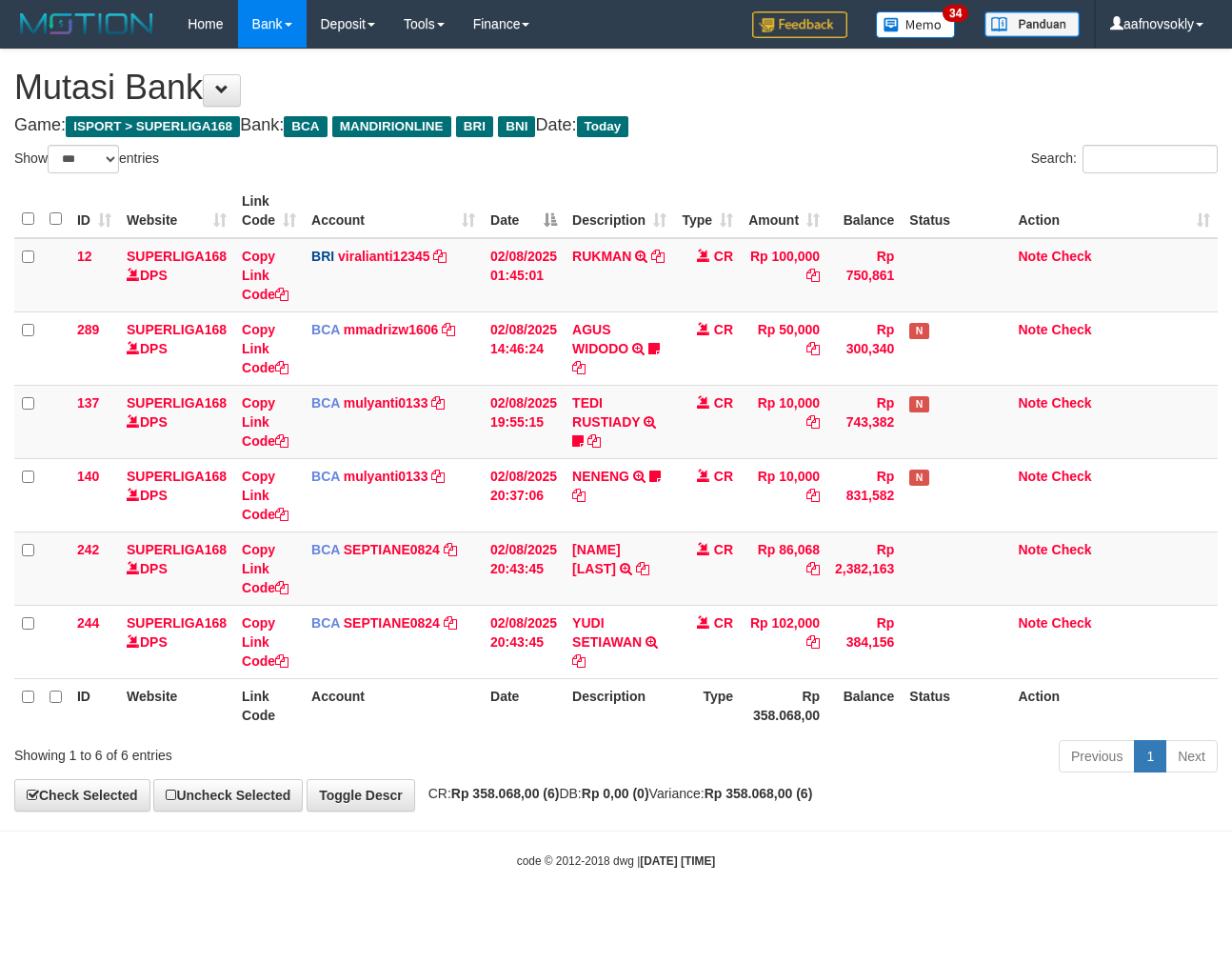 scroll, scrollTop: 0, scrollLeft: 0, axis: both 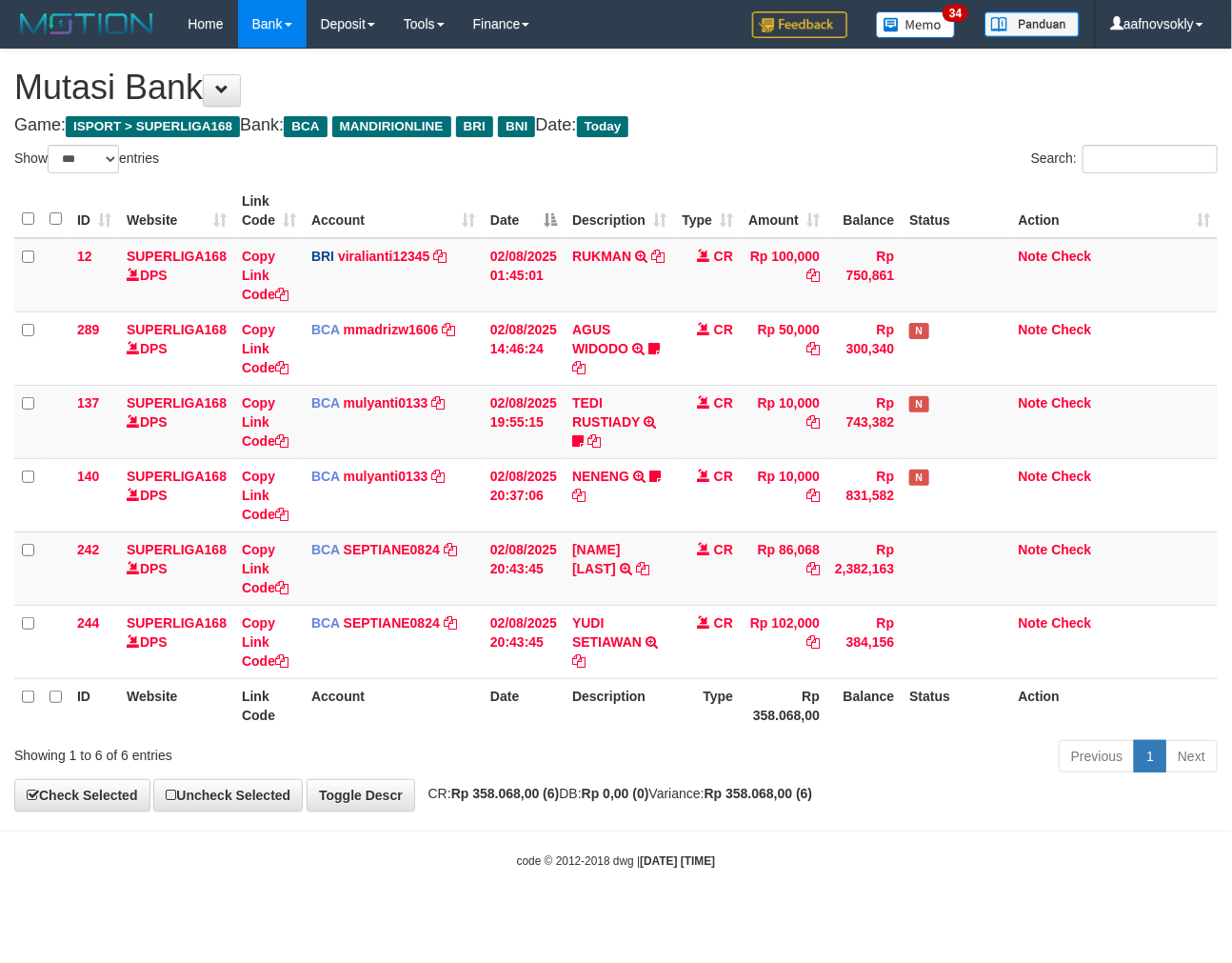 drag, startPoint x: 752, startPoint y: 802, endPoint x: 720, endPoint y: 831, distance: 43.185646 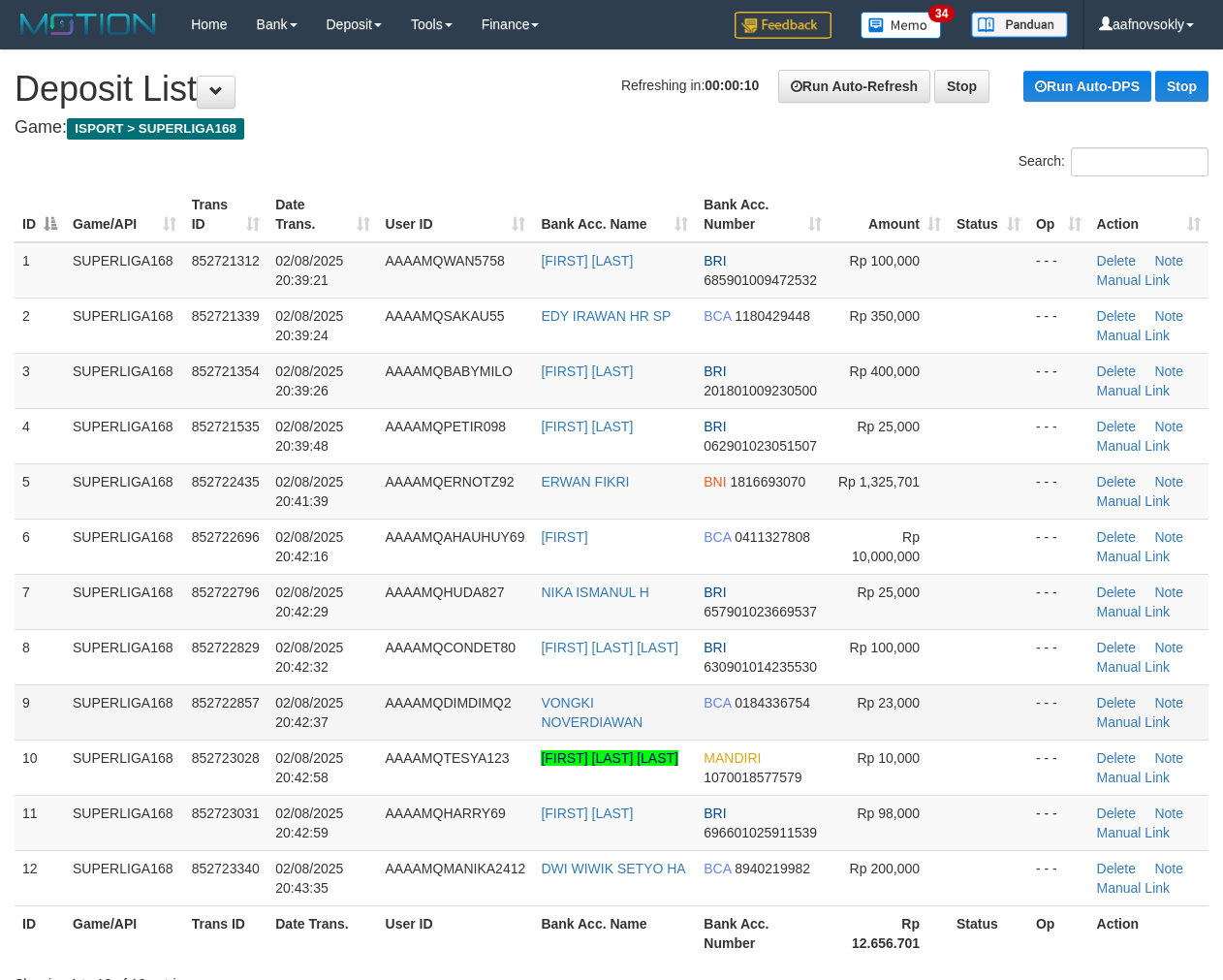 scroll, scrollTop: 0, scrollLeft: 0, axis: both 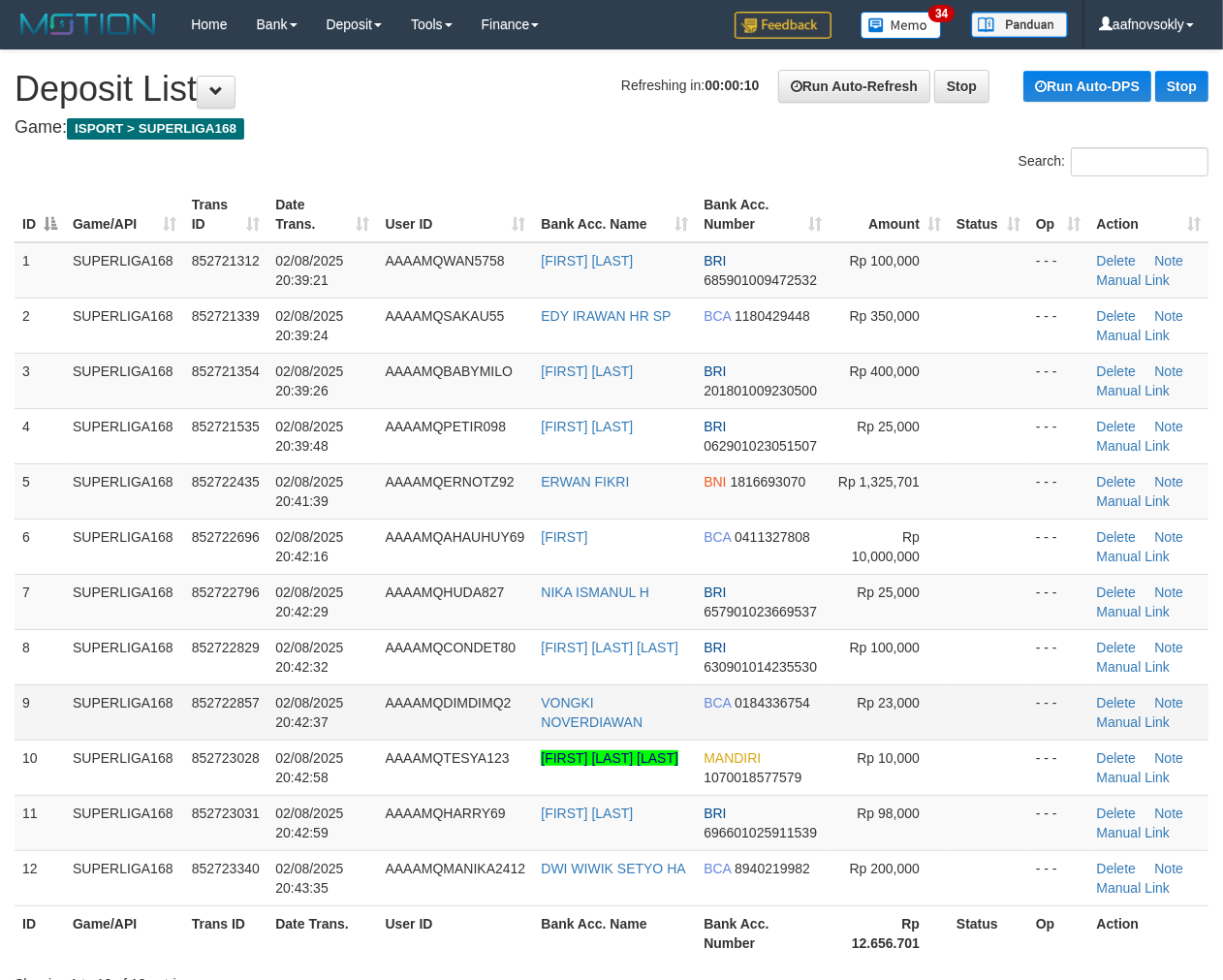 click on "AAAAMQDIMDIMQ2" at bounding box center (449, 703) 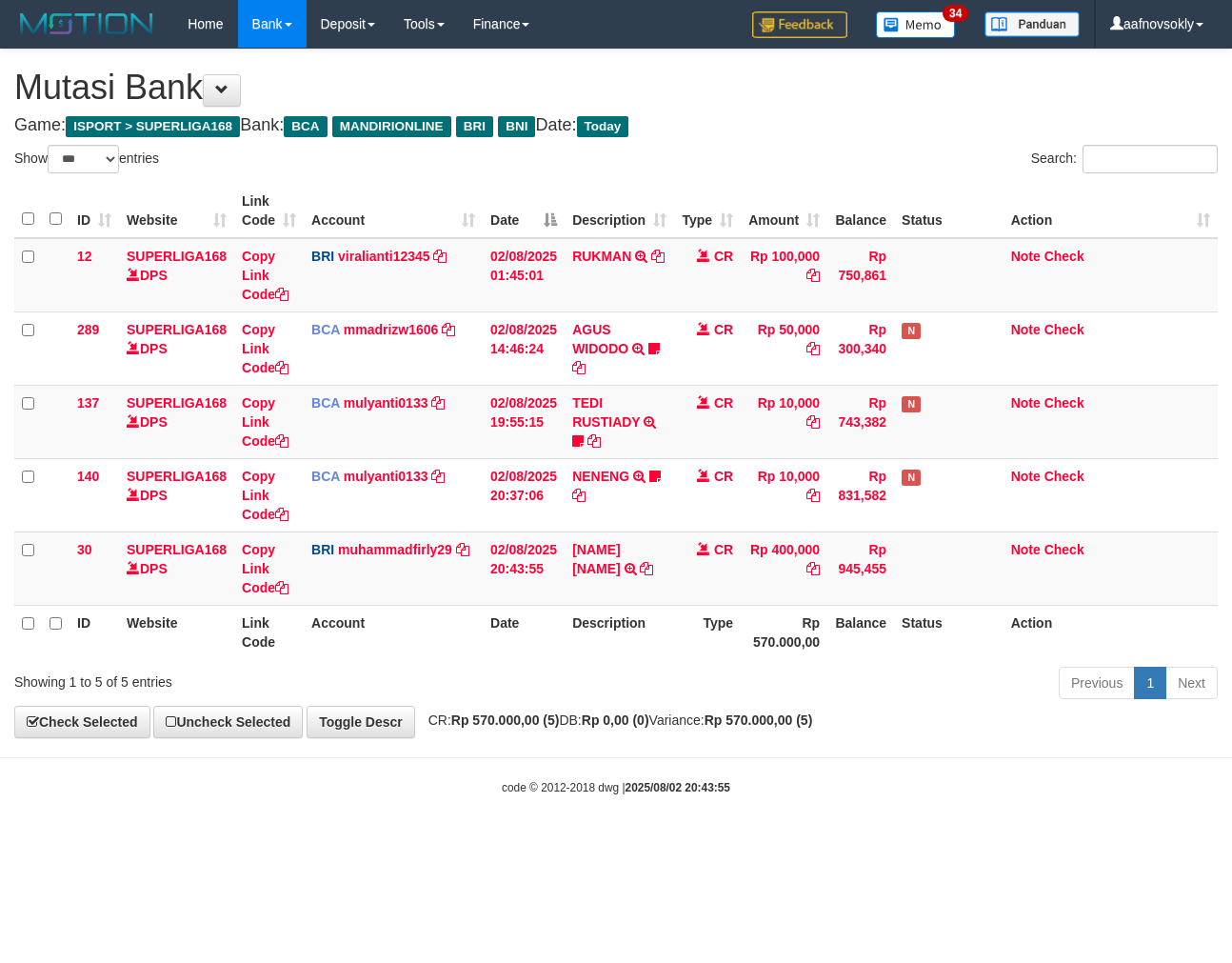 select on "***" 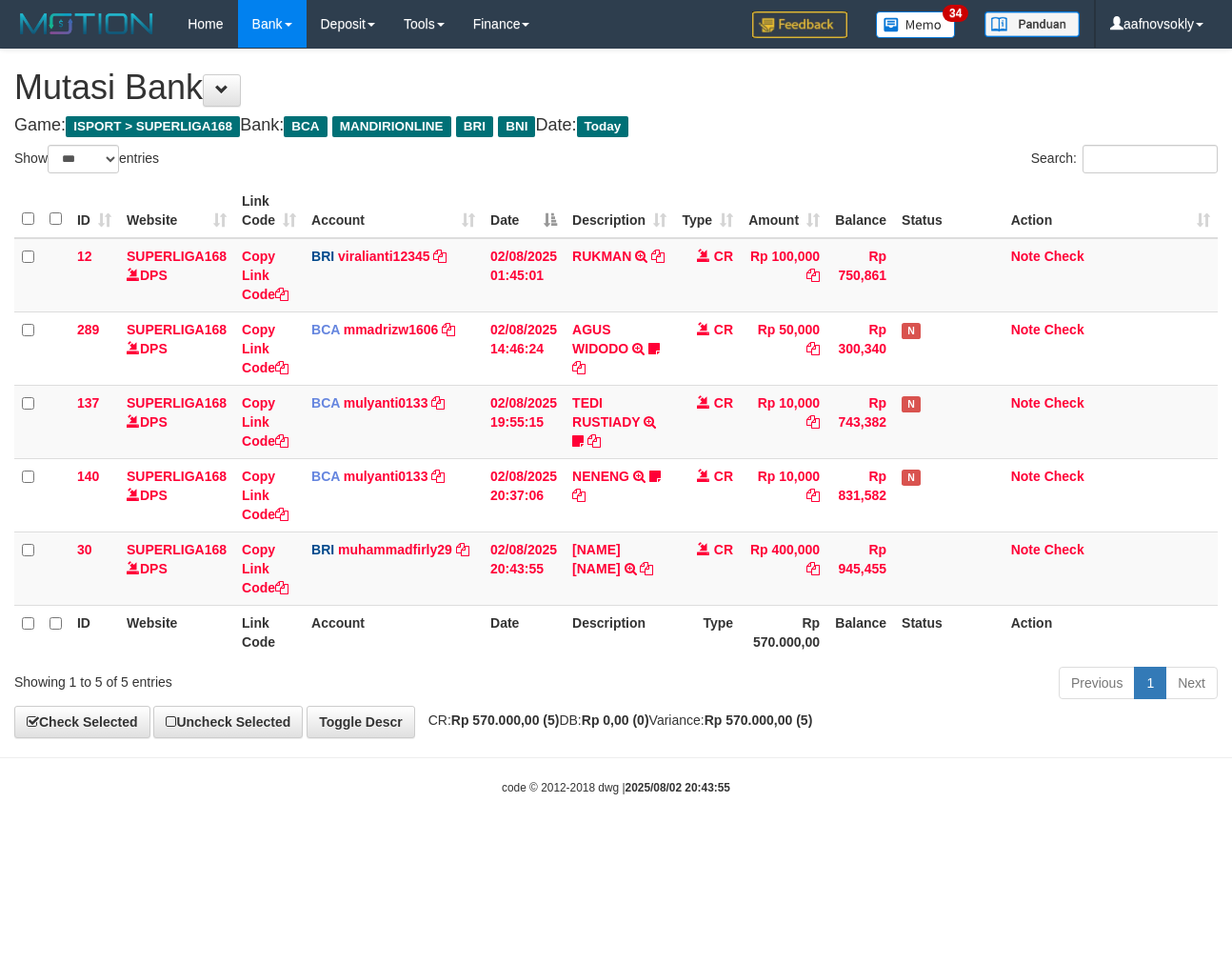 scroll, scrollTop: 0, scrollLeft: 0, axis: both 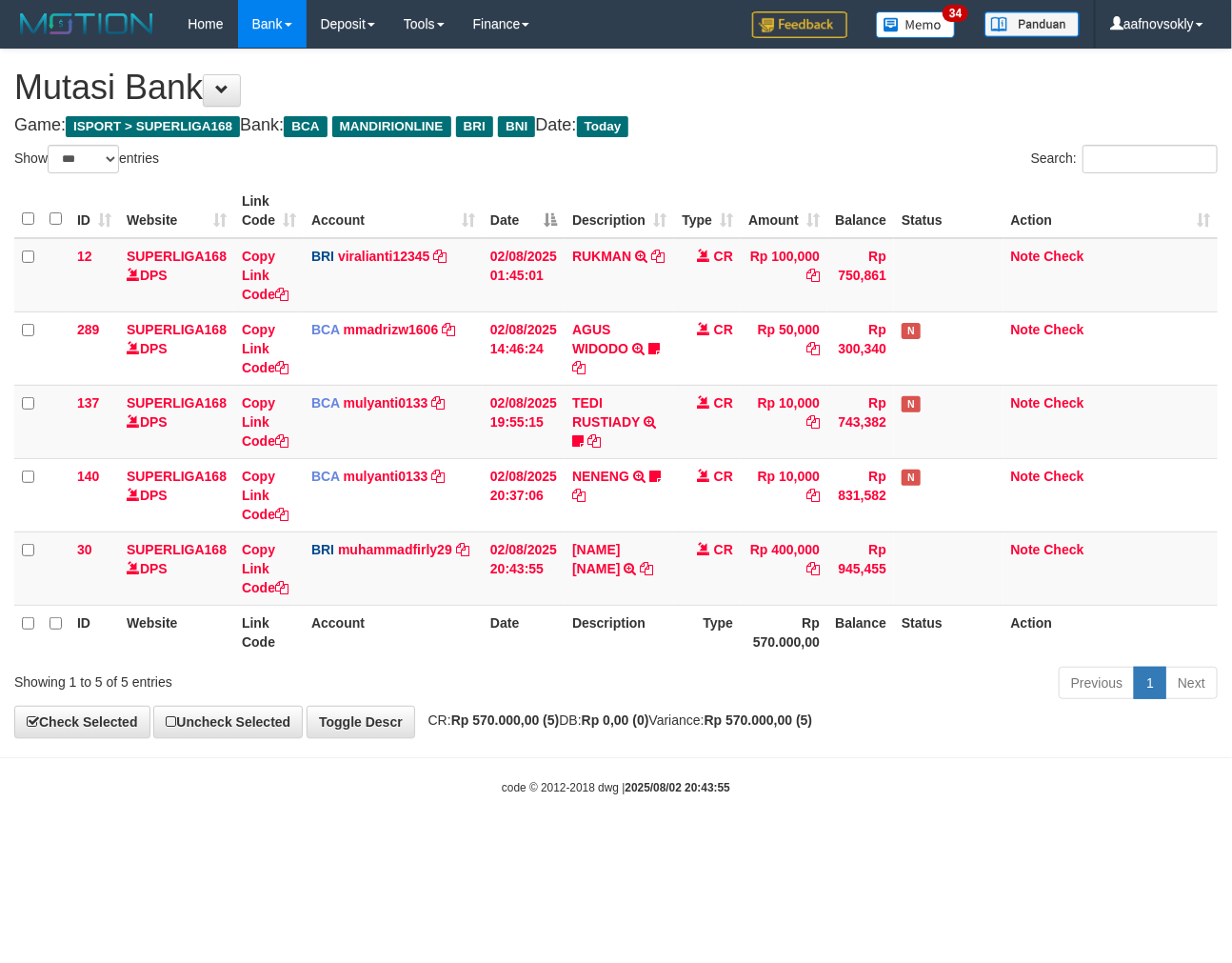 click on "Toggle navigation
Home
Bank
Account List
Load
By Website
Group
[ISPORT]													SUPERLIGA168
By Load Group (DPS)
34" at bounding box center [616, 422] 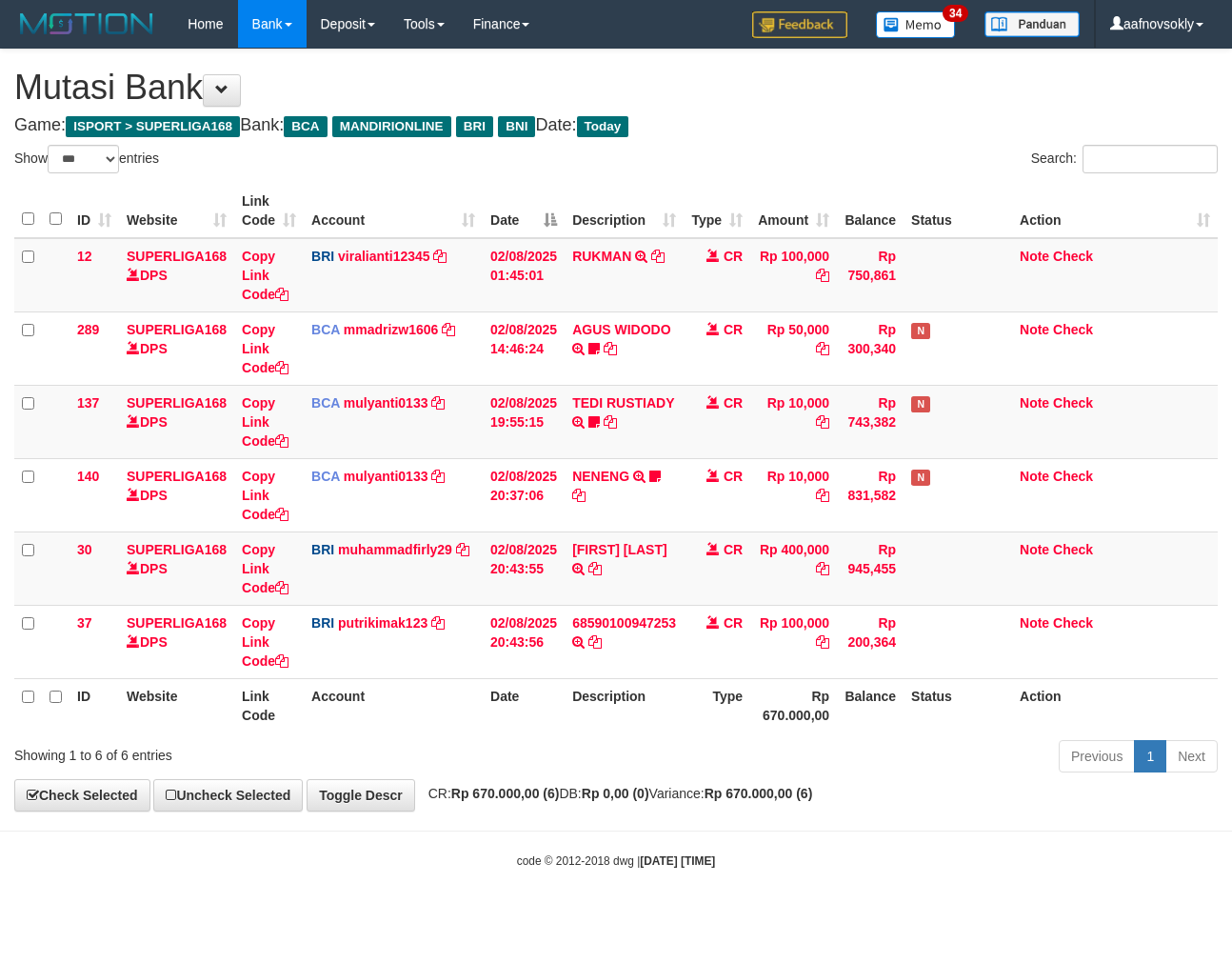 select on "***" 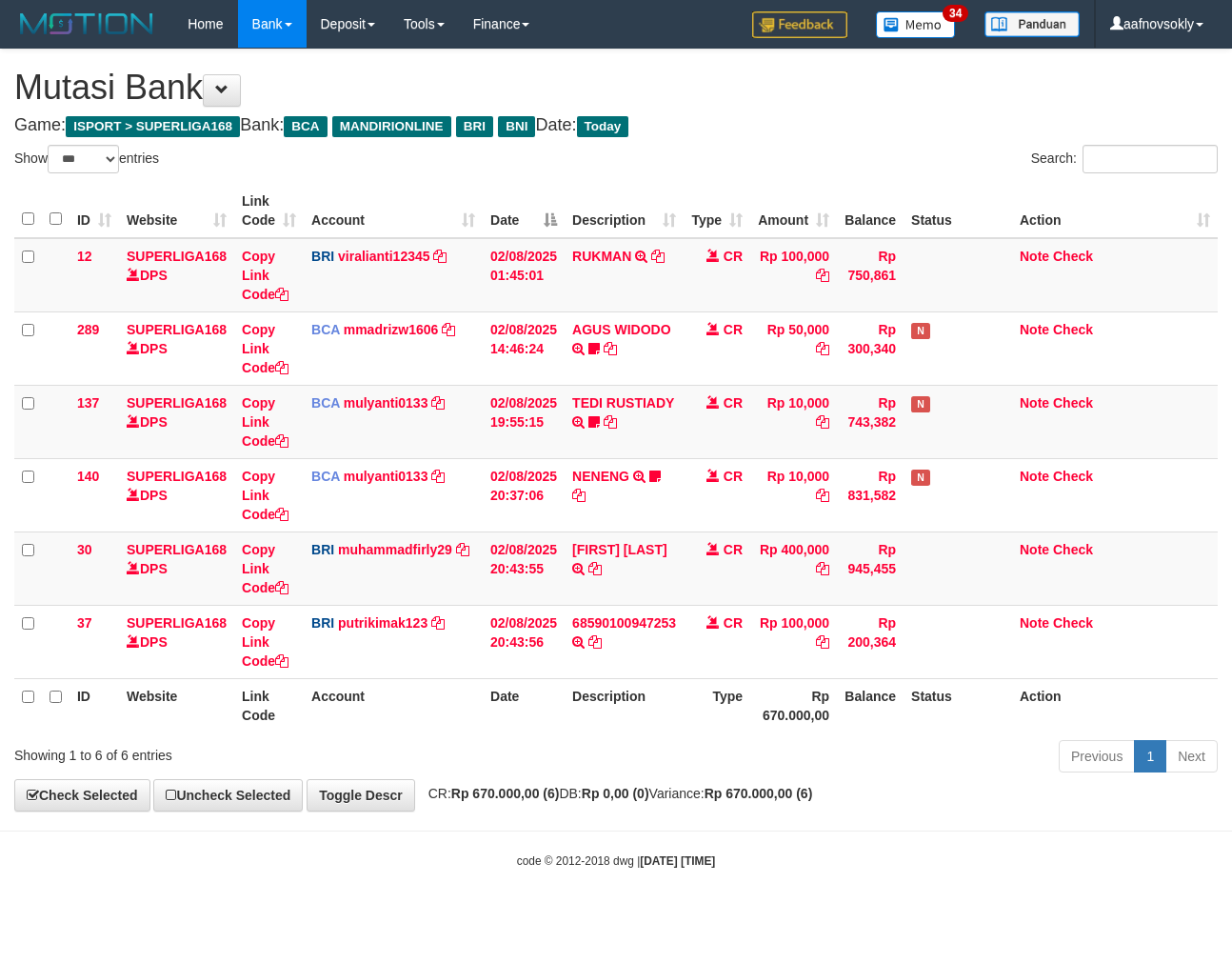 scroll, scrollTop: 0, scrollLeft: 0, axis: both 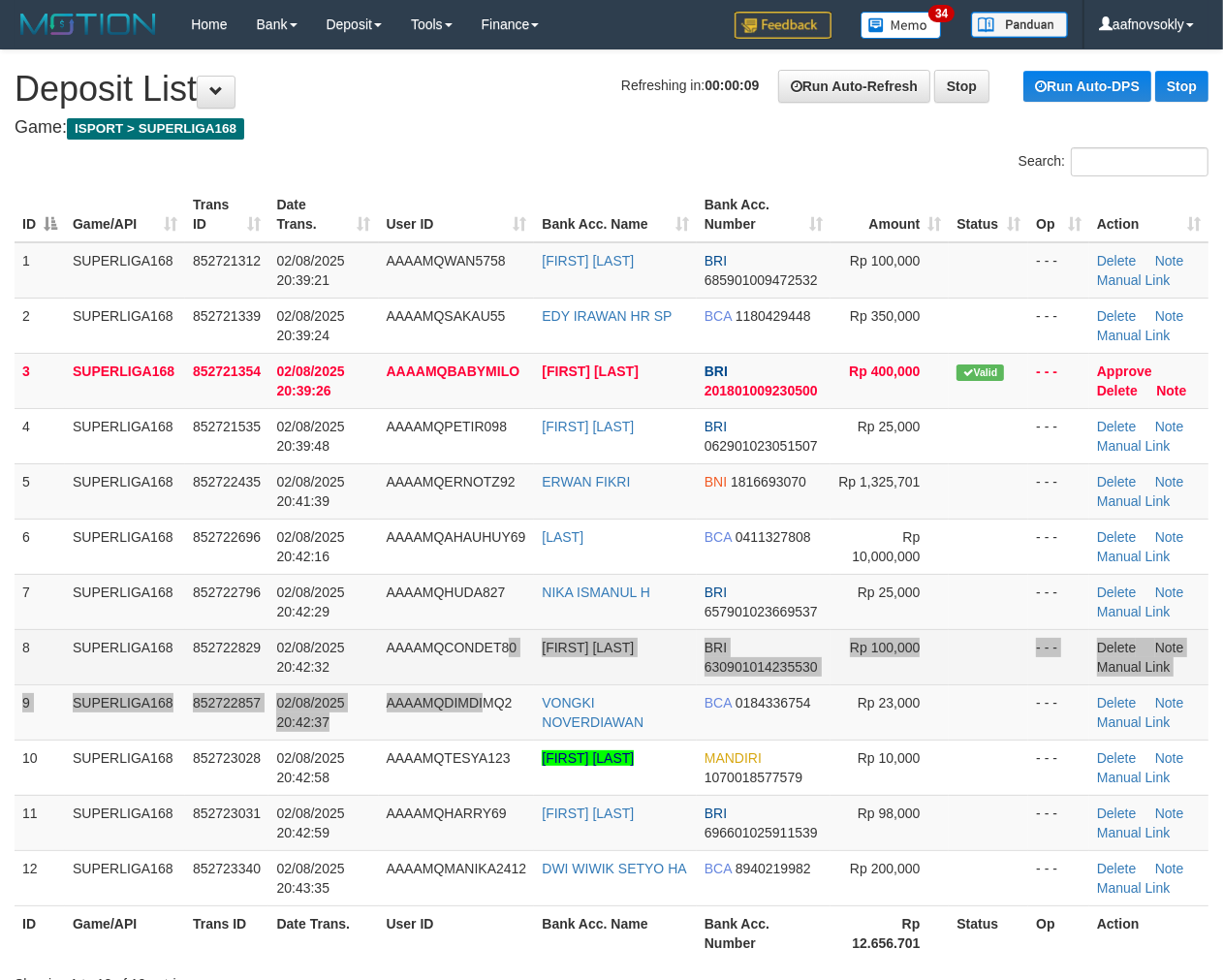 click on "1
SUPERLIGA168
[PHONE]
[DATE] [TIME]
[PASSPORT]
[FIRST] [LAST]
BRI
[ACCOUNT]
Rp 100,000
- - -
Delete
Note
Manual Link
2
SUPERLIGA168
[PHONE]
[DATE] [TIME]
[PASSPORT]
[FIRST] [LAST]
BCA
[ACCOUNT]
Rp 350,000
- - -
Delete
Note" at bounding box center (612, 574) 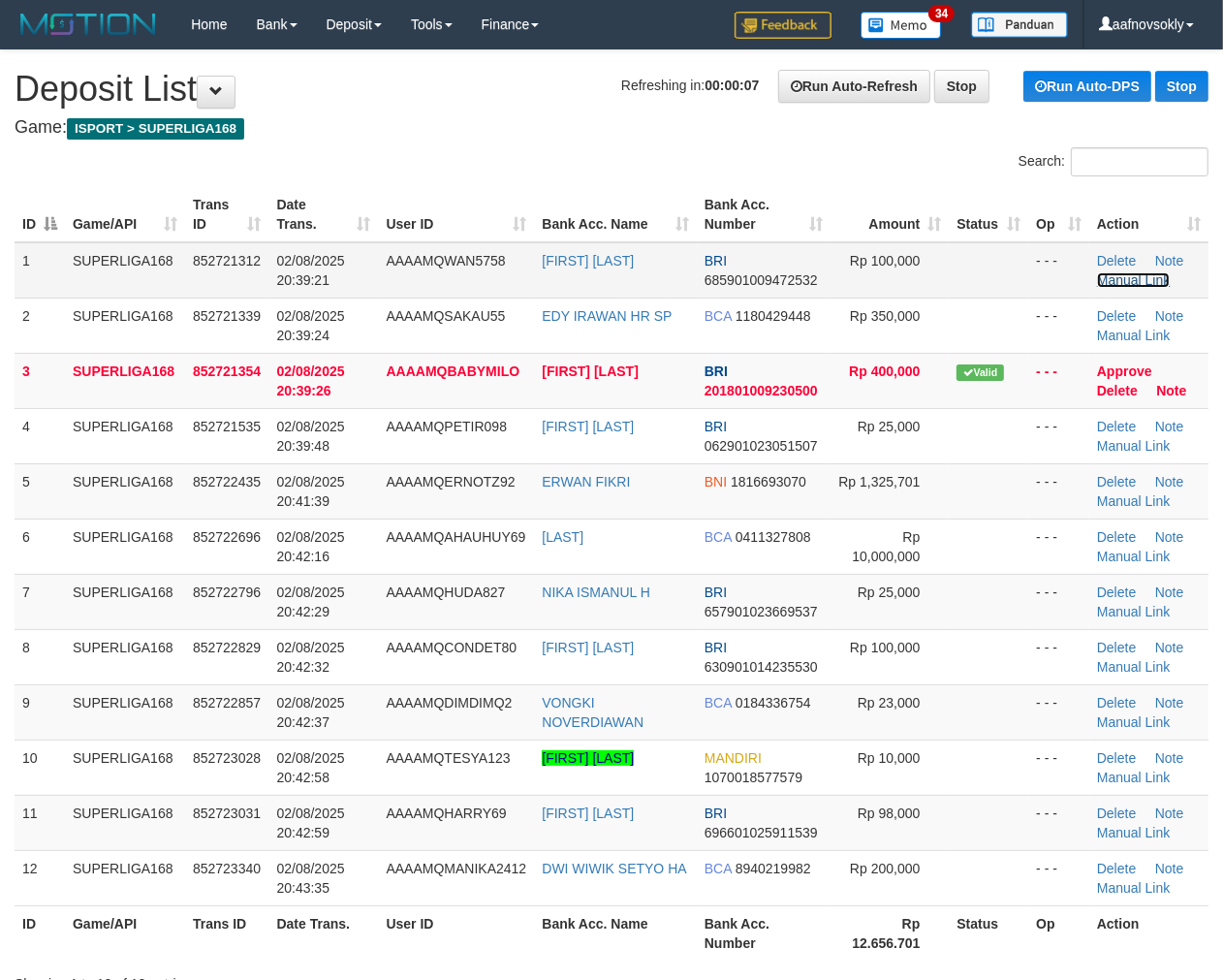 click on "Manual Link" at bounding box center (1134, 280) 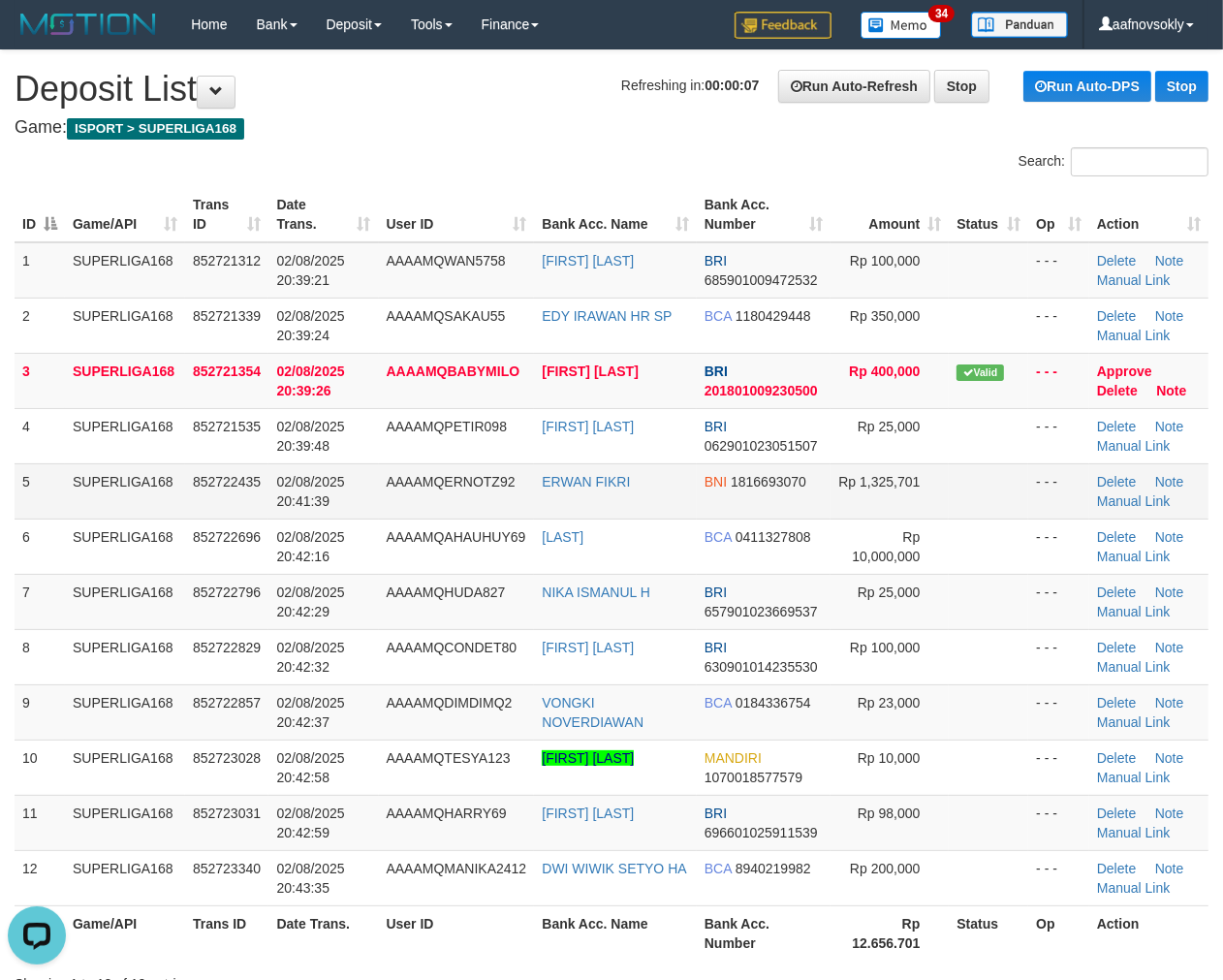 scroll, scrollTop: 0, scrollLeft: 0, axis: both 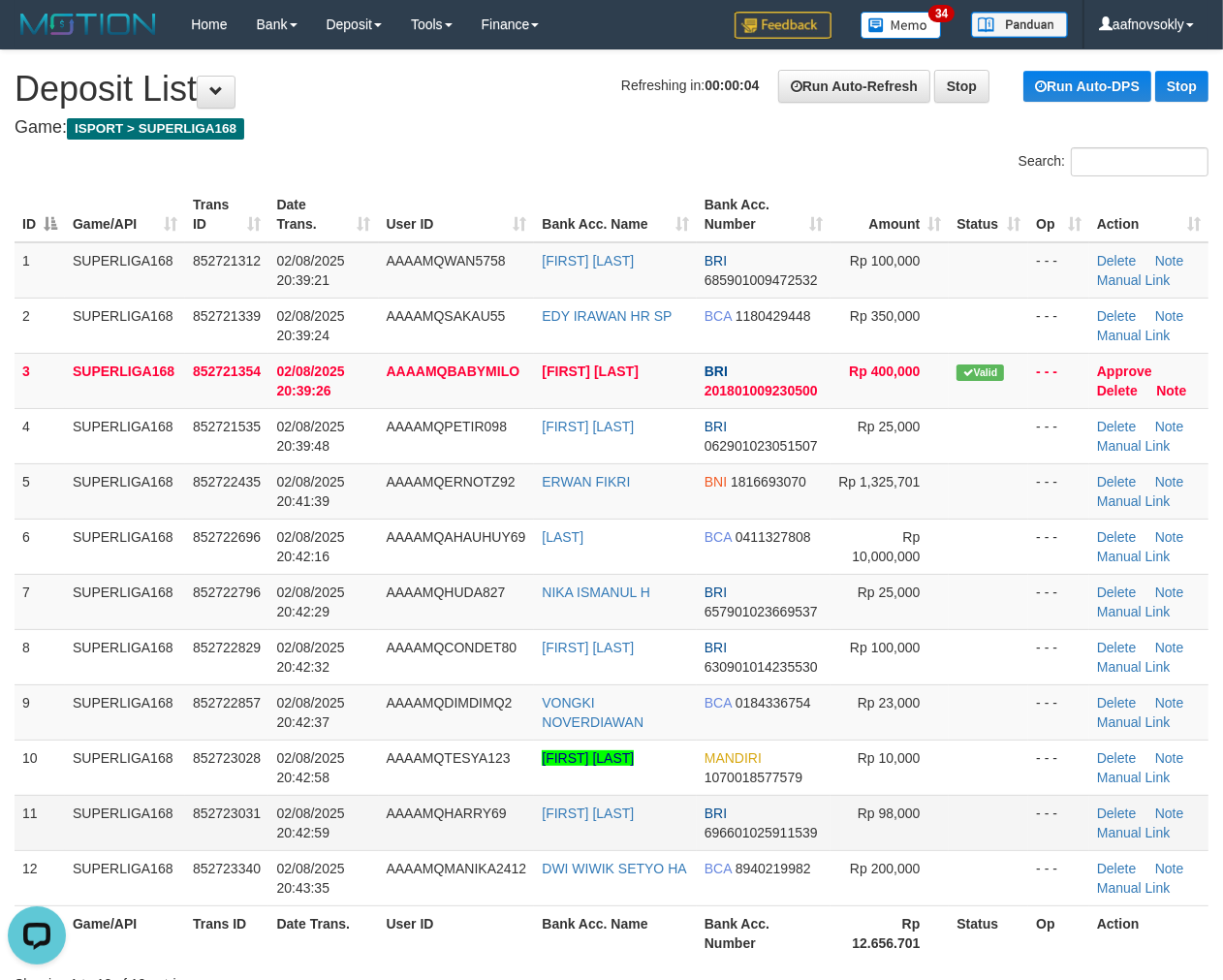 drag, startPoint x: 205, startPoint y: 822, endPoint x: 187, endPoint y: 828, distance: 18.973666 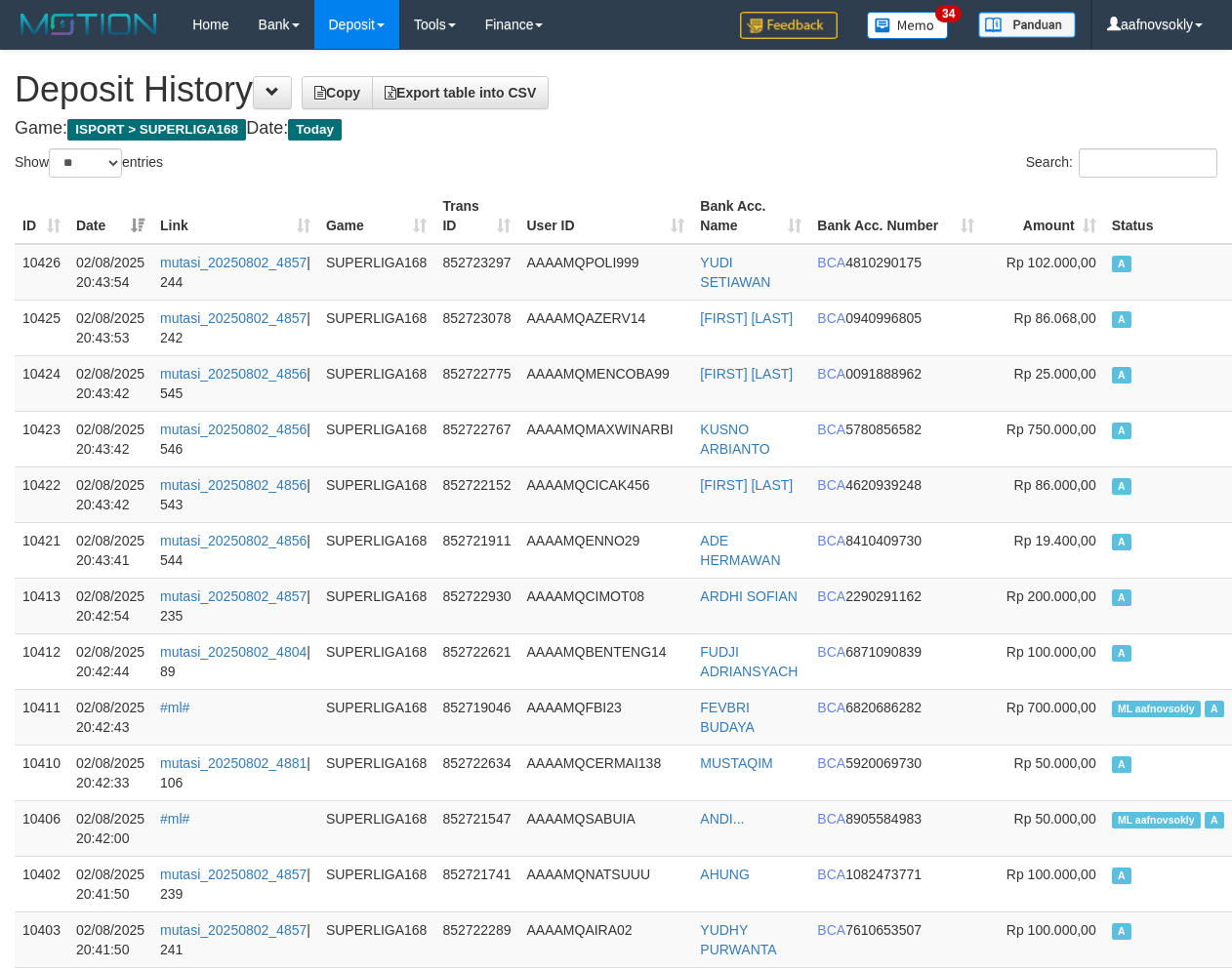 select on "**" 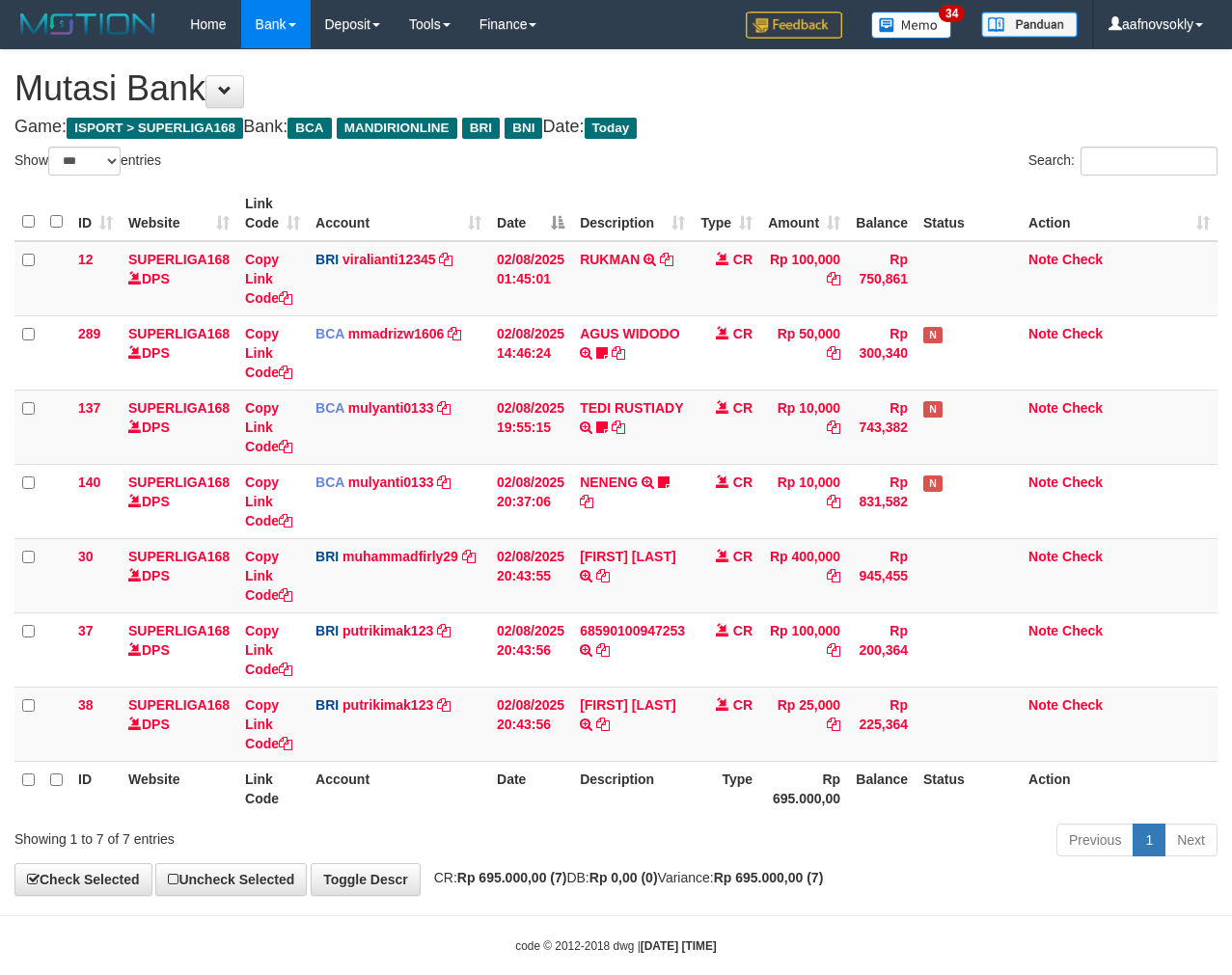 select on "***" 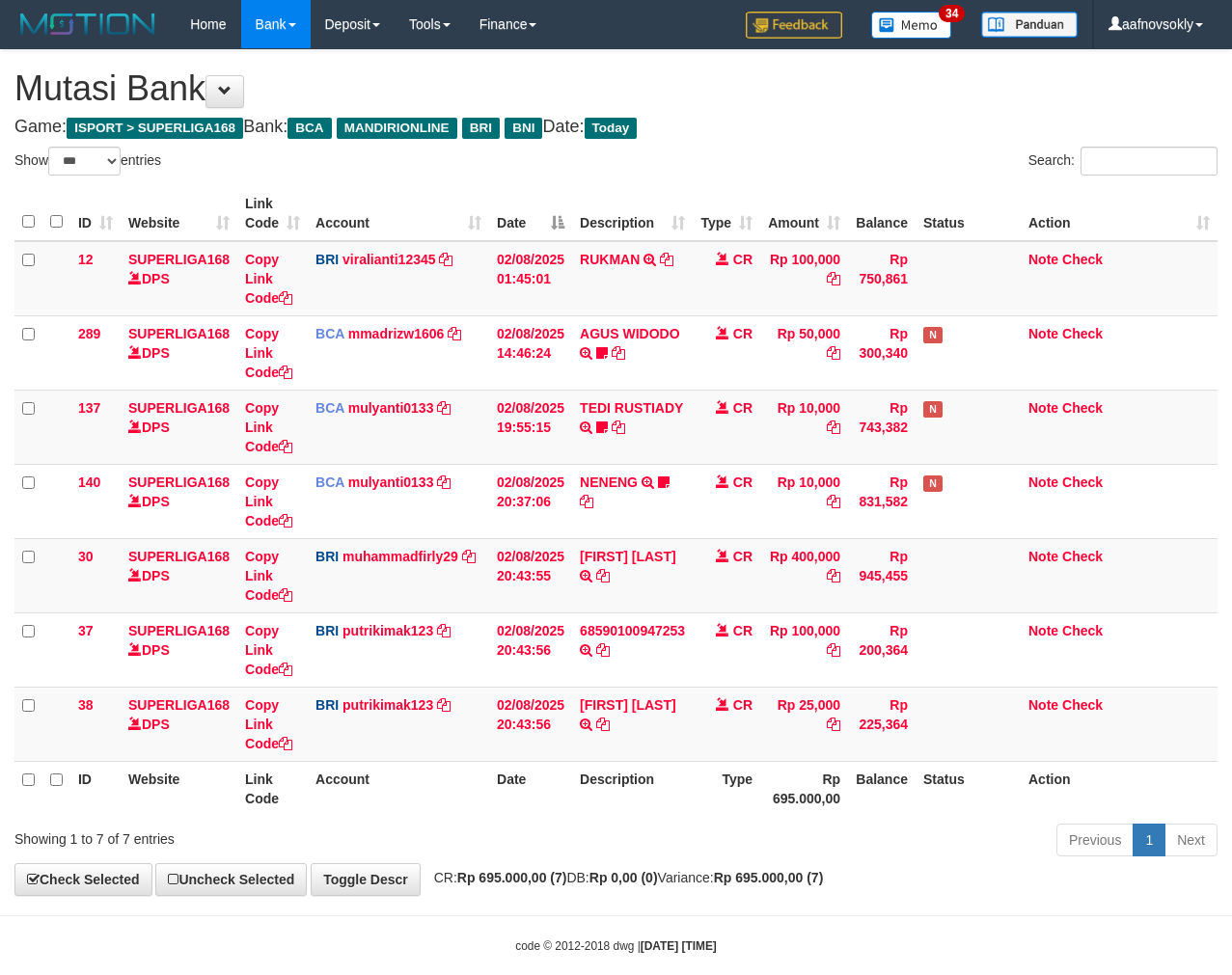 scroll, scrollTop: 0, scrollLeft: 0, axis: both 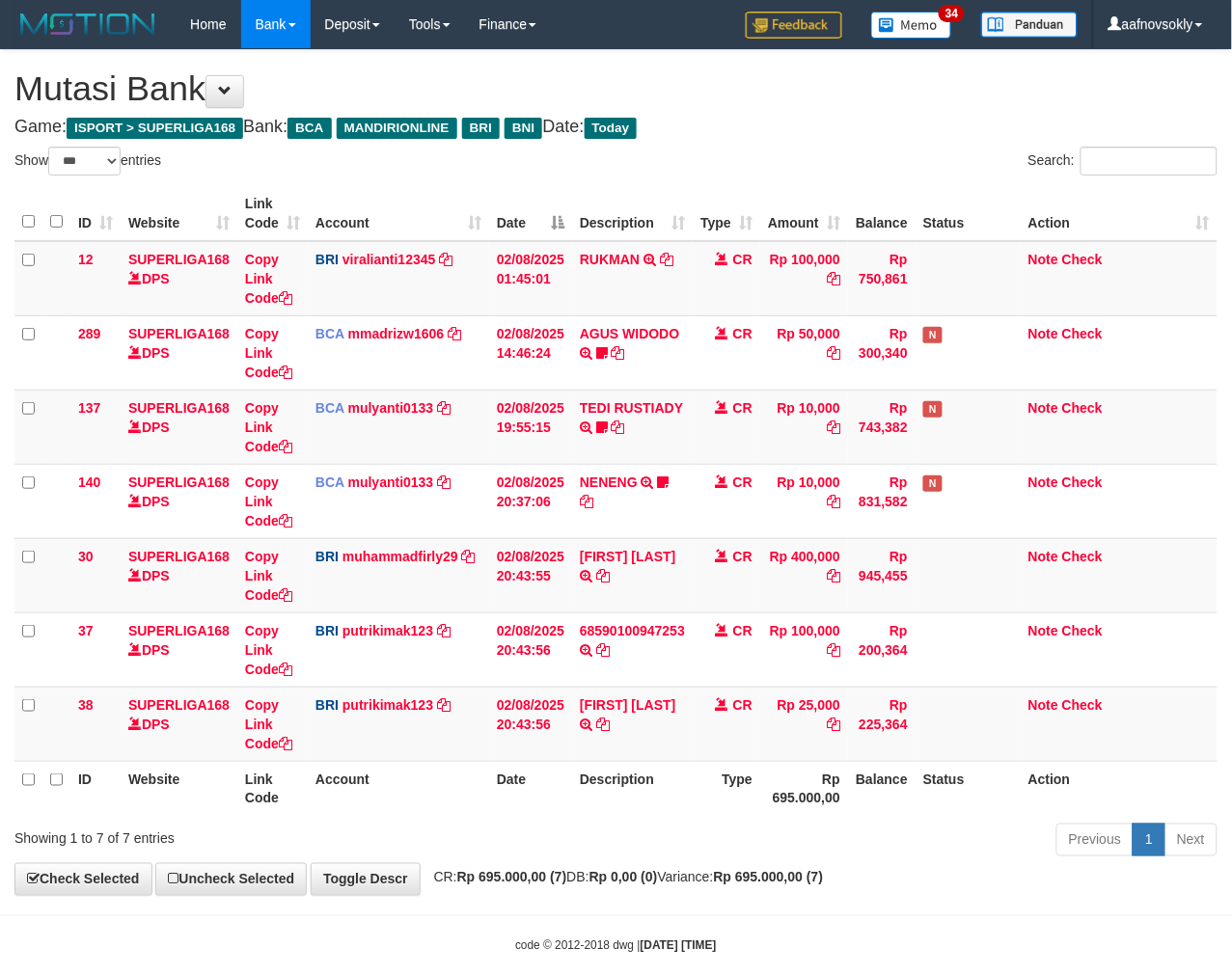 click on "Rp 695.000,00" at bounding box center (804, 788) 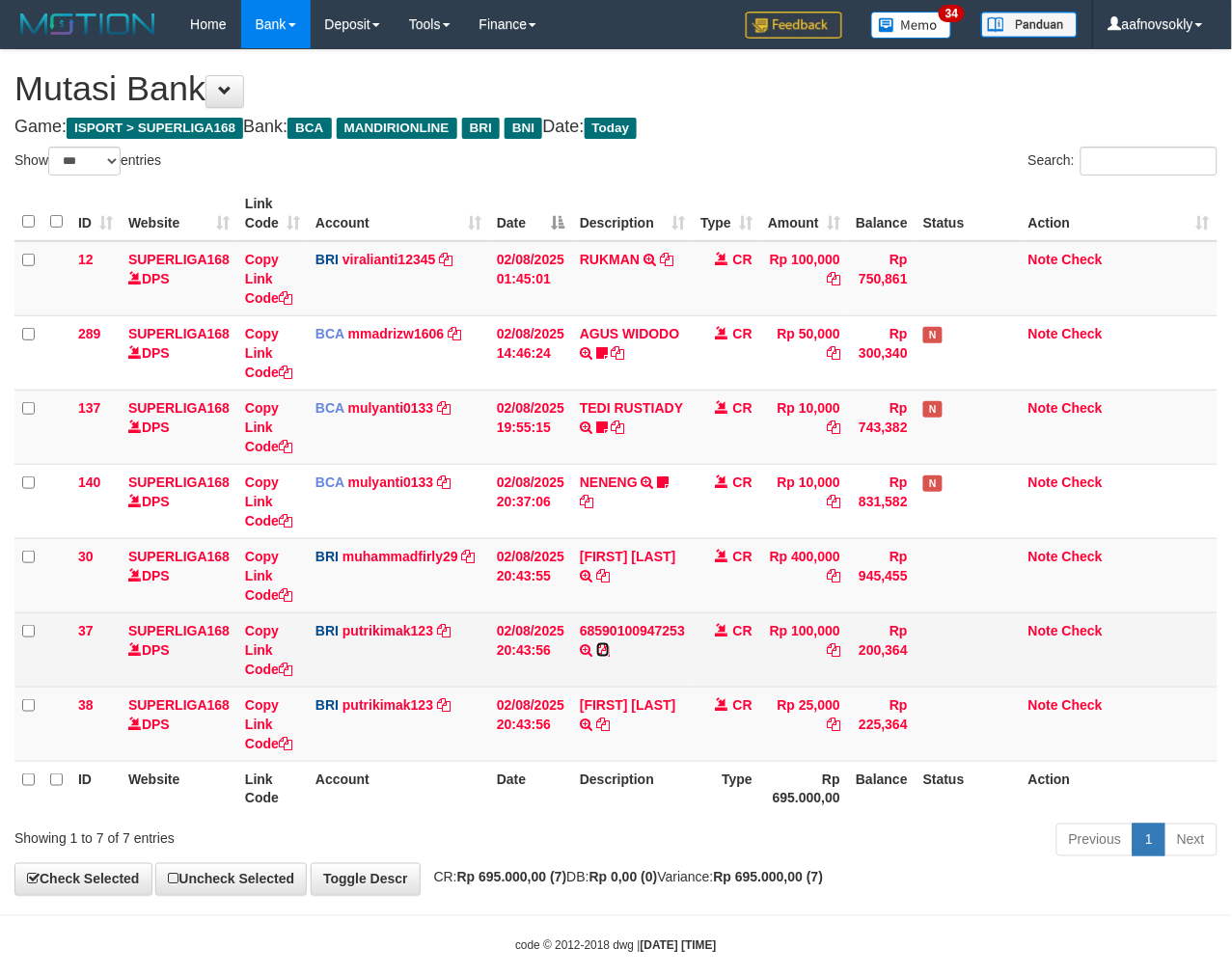 click at bounding box center [603, 650] 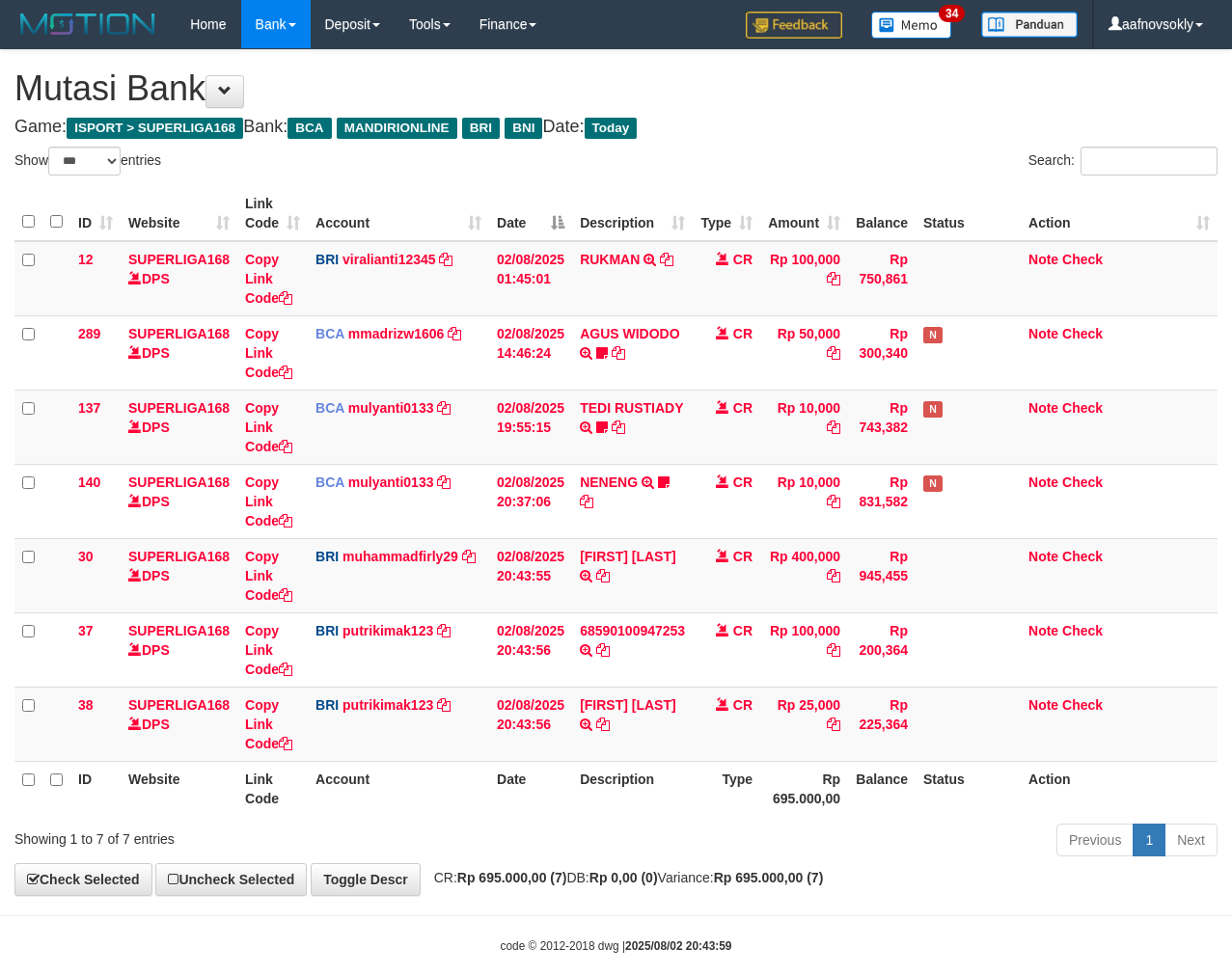 select on "***" 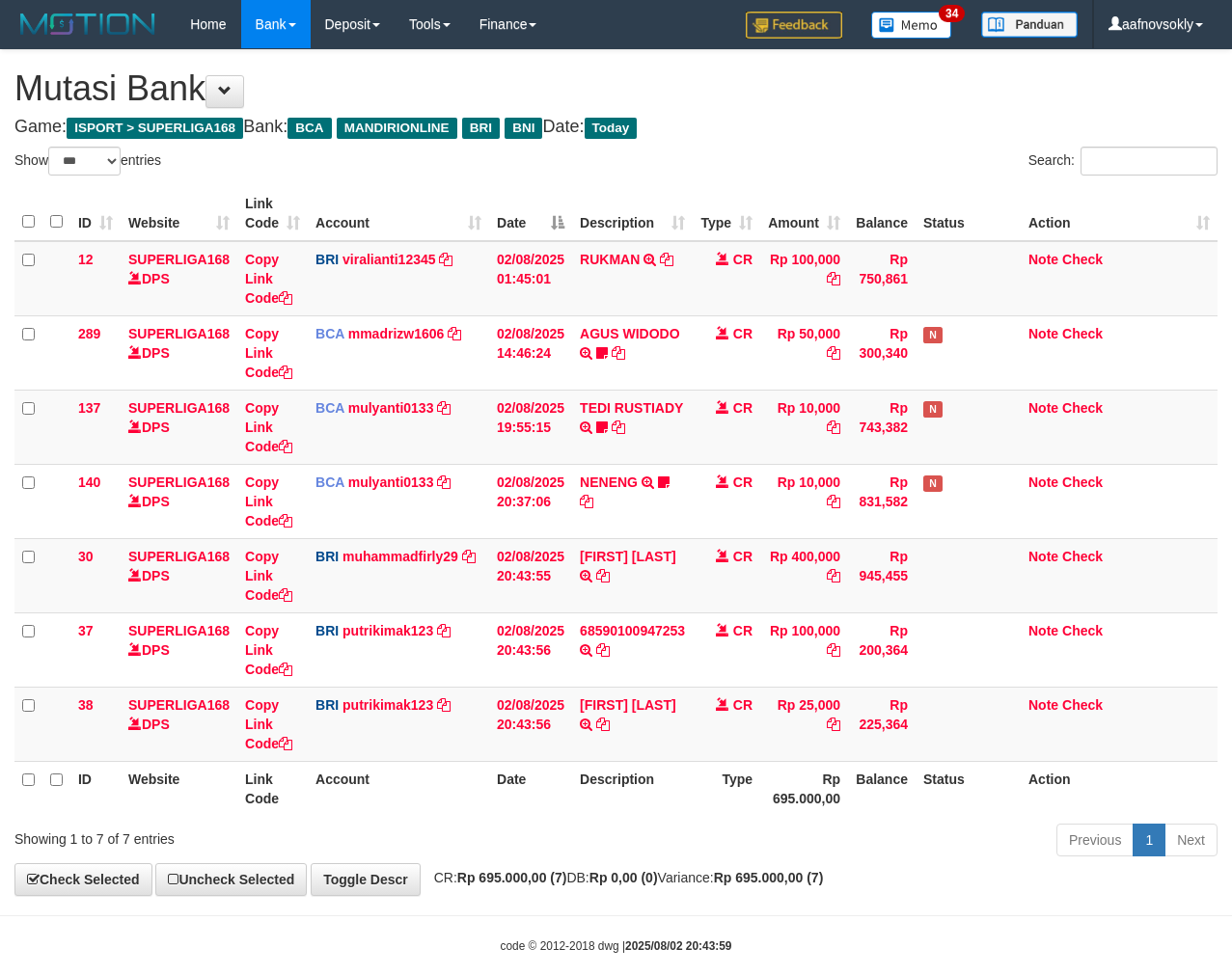 scroll, scrollTop: 0, scrollLeft: 0, axis: both 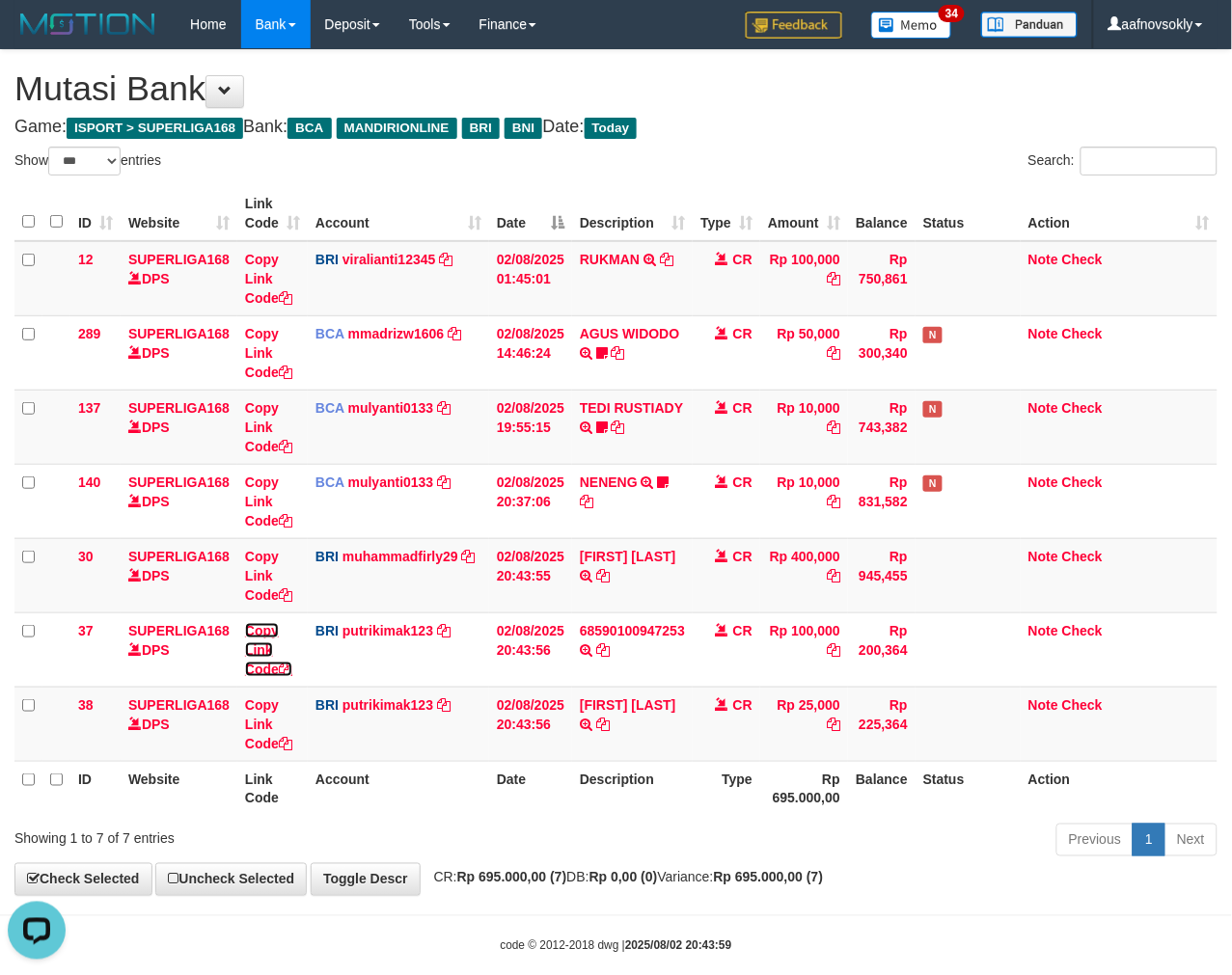 drag, startPoint x: 287, startPoint y: 667, endPoint x: 1242, endPoint y: 505, distance: 968.6429 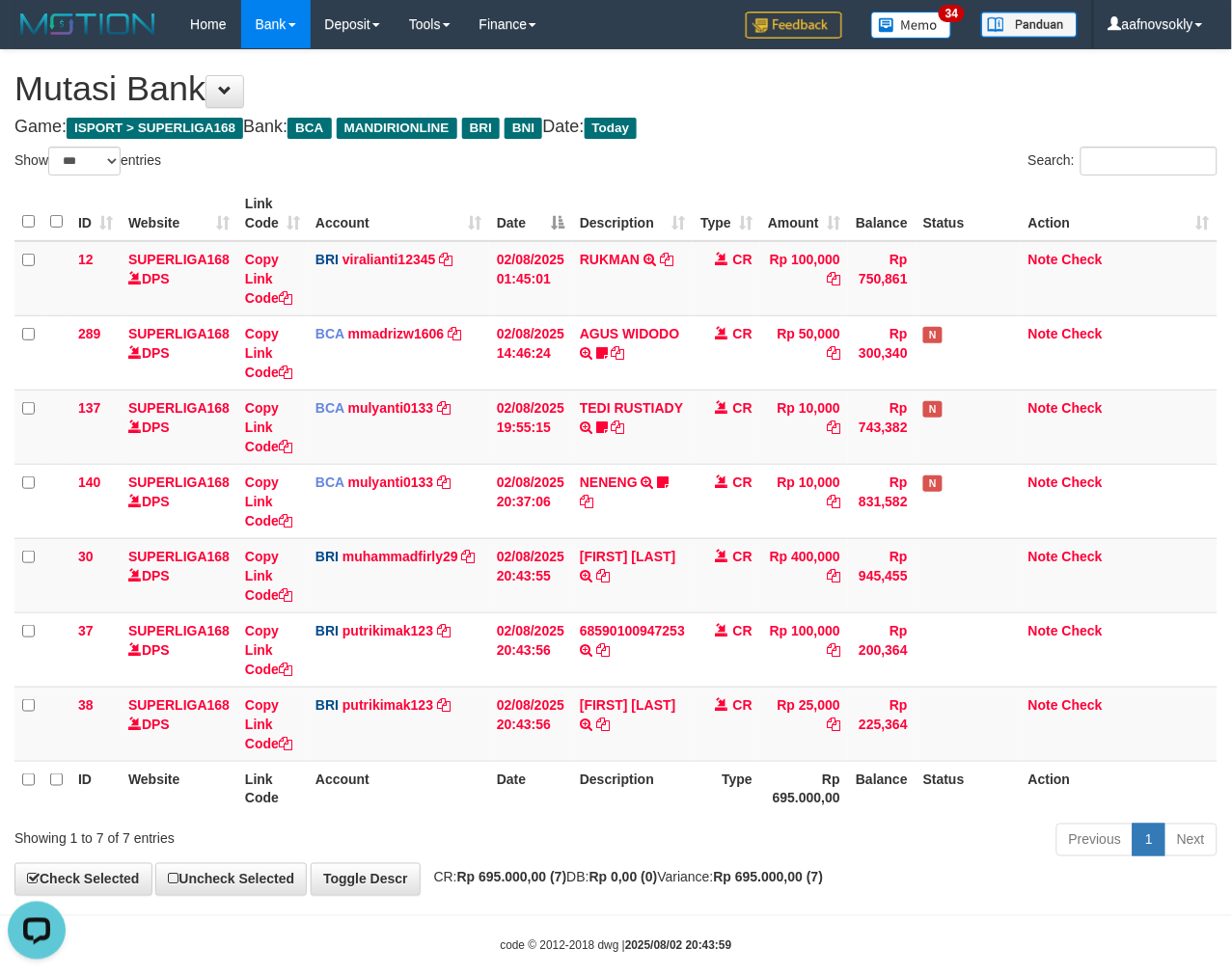 scroll, scrollTop: 264, scrollLeft: 0, axis: vertical 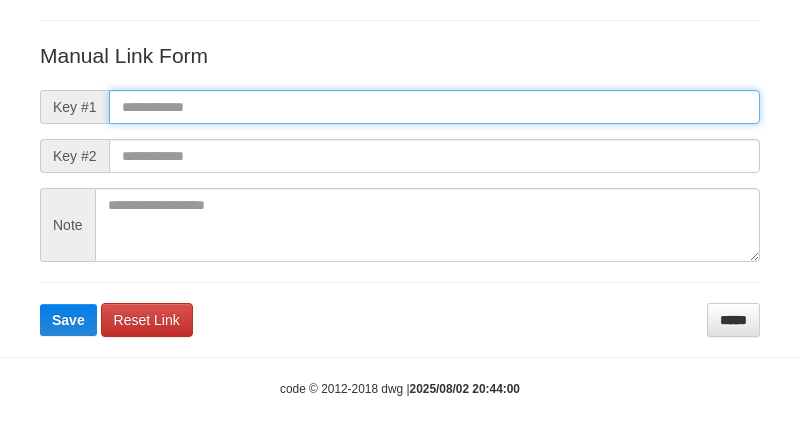 drag, startPoint x: 252, startPoint y: 74, endPoint x: 1, endPoint y: 215, distance: 287.89233 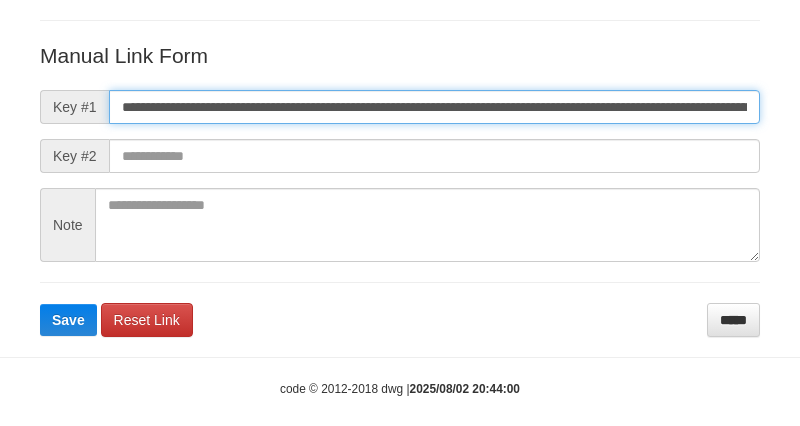 scroll, scrollTop: 0, scrollLeft: 1140, axis: horizontal 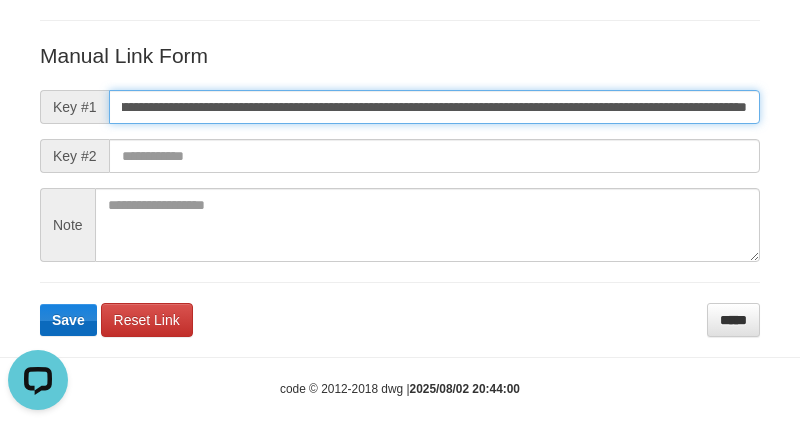 type on "**********" 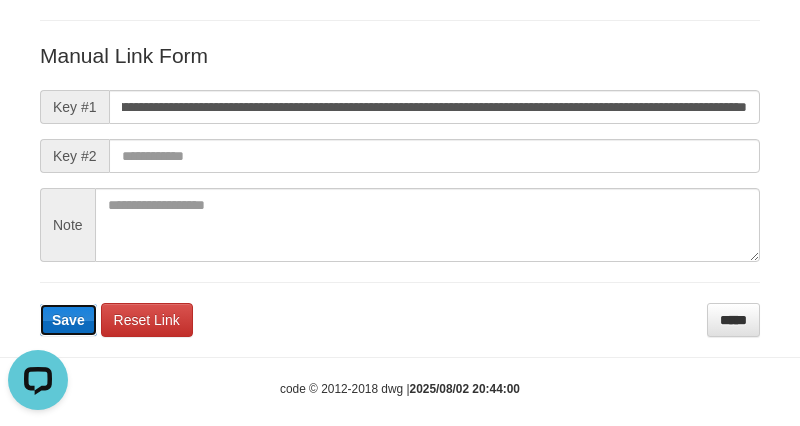 click on "Save" at bounding box center (68, 320) 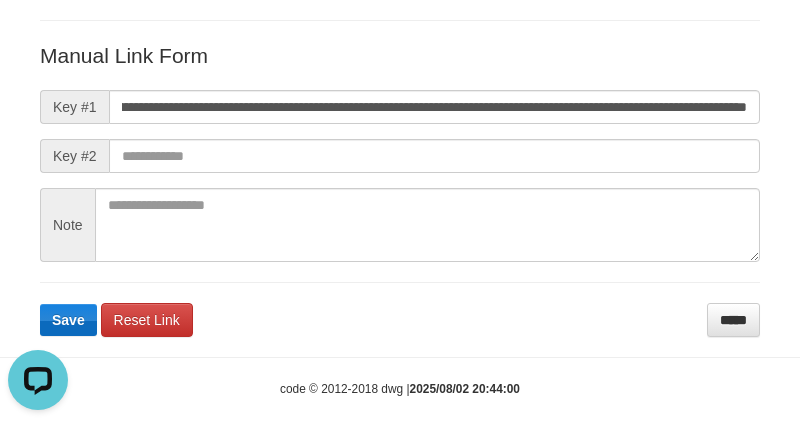 scroll, scrollTop: 0, scrollLeft: 0, axis: both 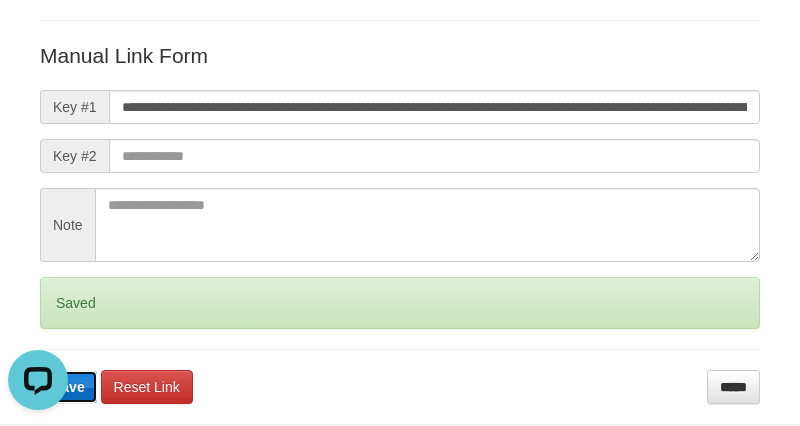 click on "Save" at bounding box center [68, 387] 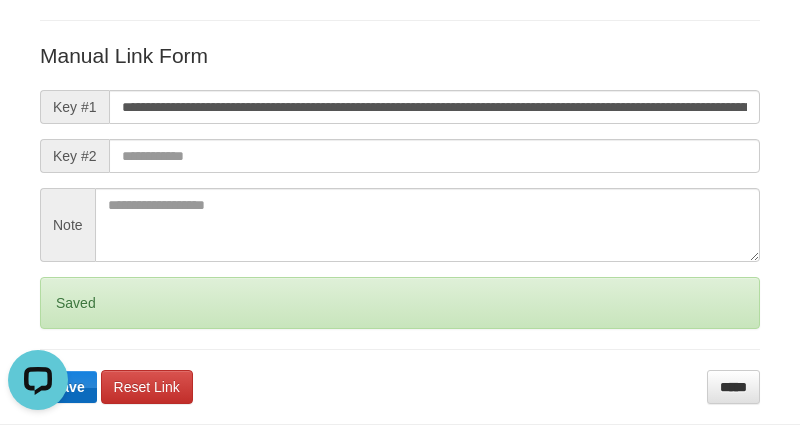 click on "Save" at bounding box center (68, 387) 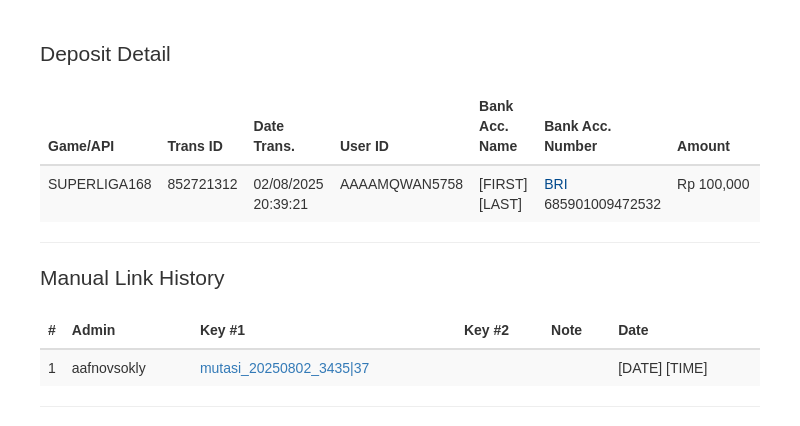 scroll, scrollTop: 385, scrollLeft: 0, axis: vertical 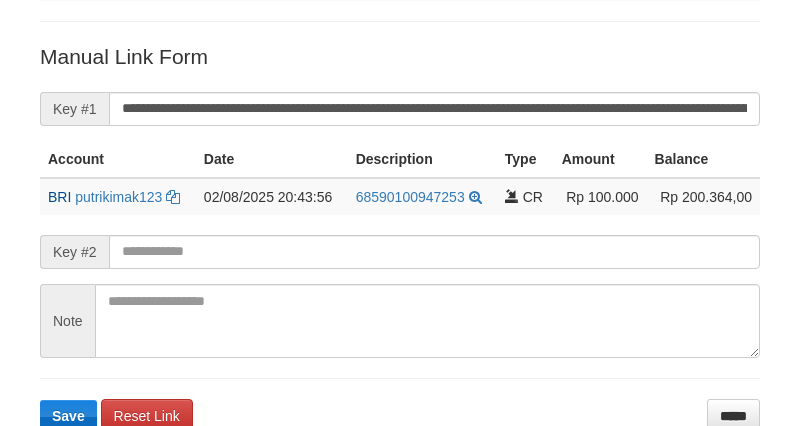 click on "Save" at bounding box center [68, 416] 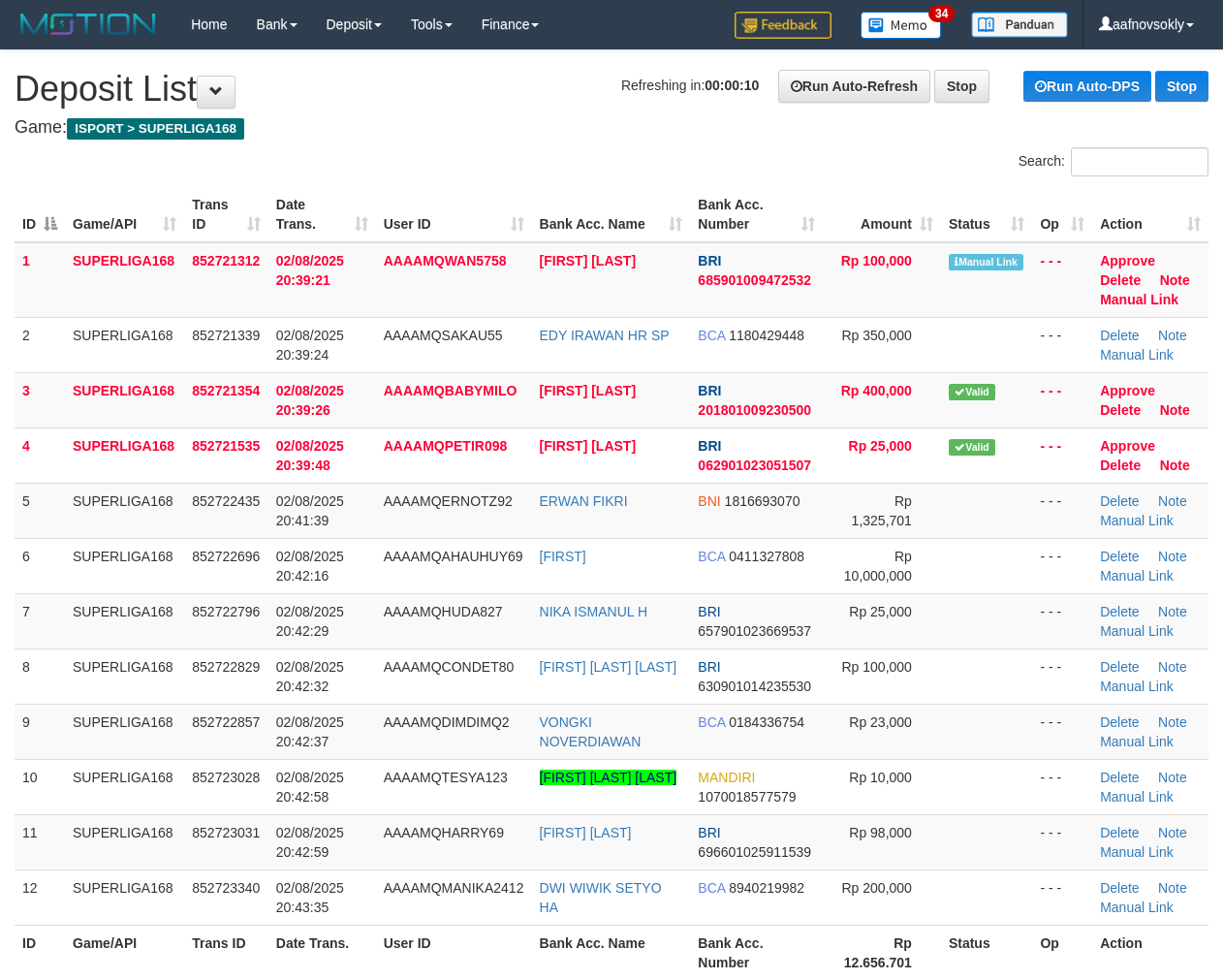 scroll, scrollTop: 0, scrollLeft: 0, axis: both 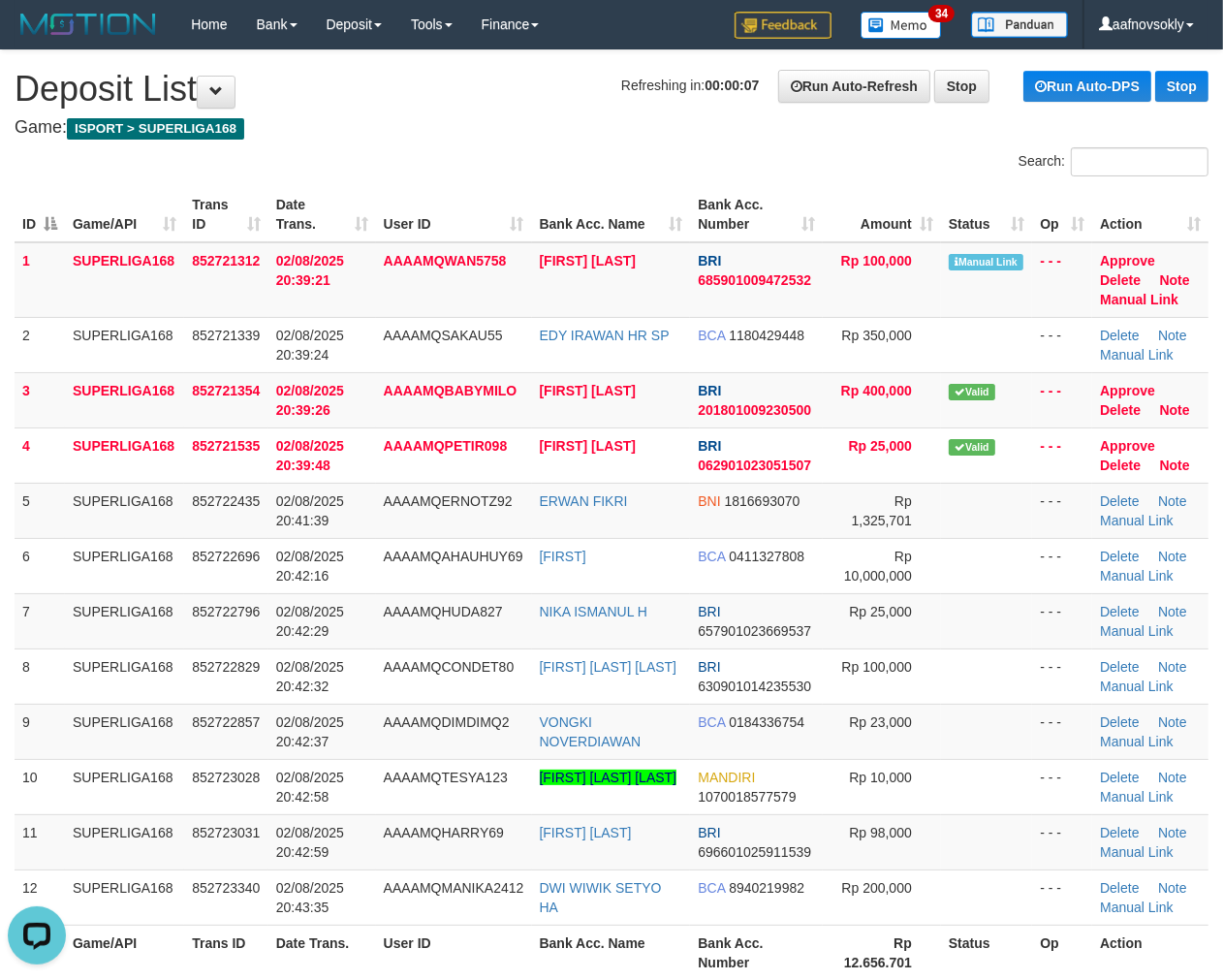 click on "User ID" at bounding box center [454, 214] 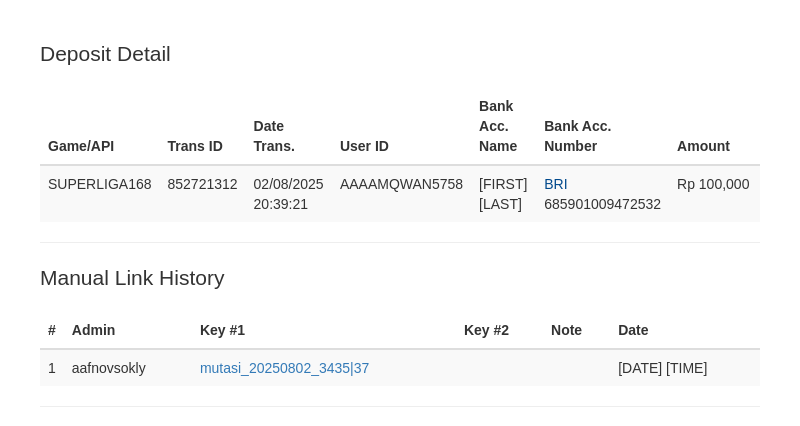 scroll, scrollTop: 385, scrollLeft: 0, axis: vertical 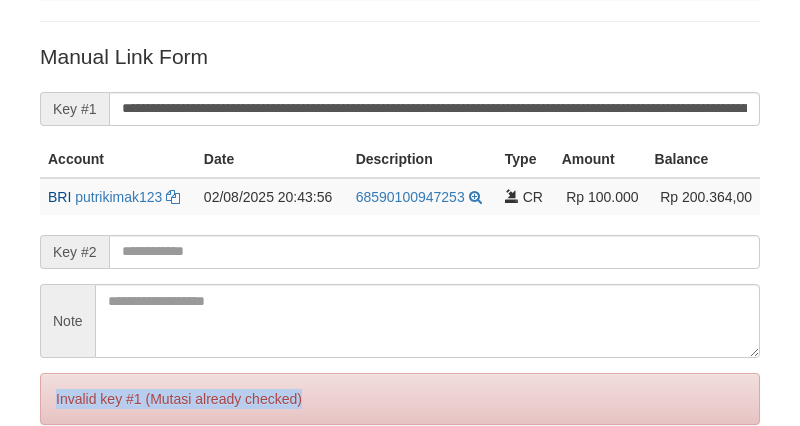 click on "Invalid key #1 (Mutasi already checked)" at bounding box center (400, 399) 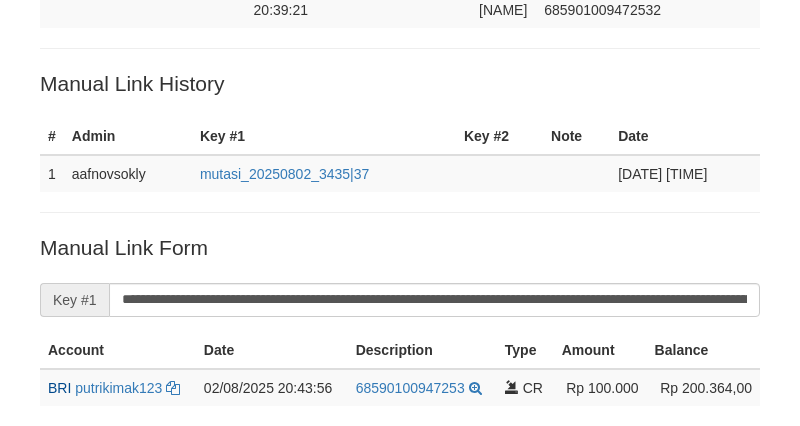 scroll, scrollTop: 0, scrollLeft: 0, axis: both 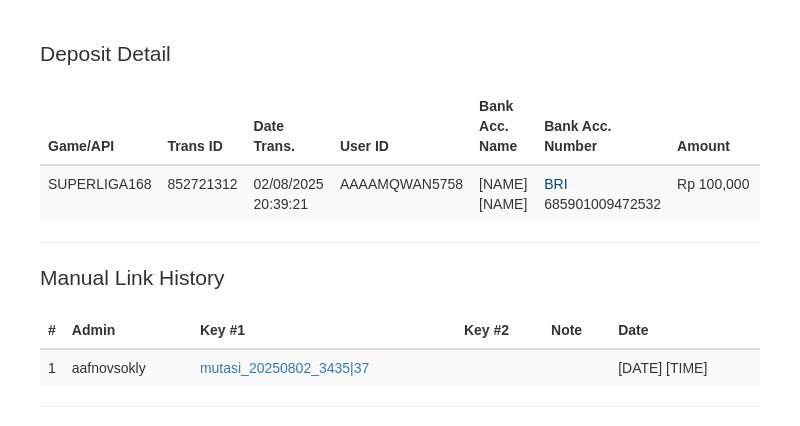 click on "Trans ID" at bounding box center (203, 126) 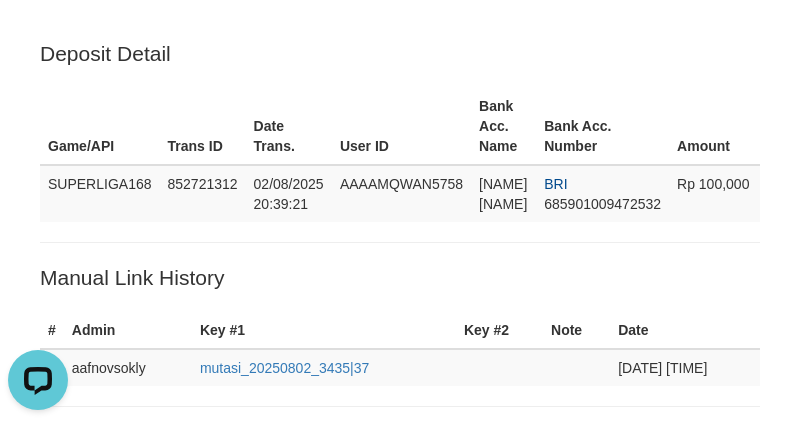 scroll, scrollTop: 0, scrollLeft: 0, axis: both 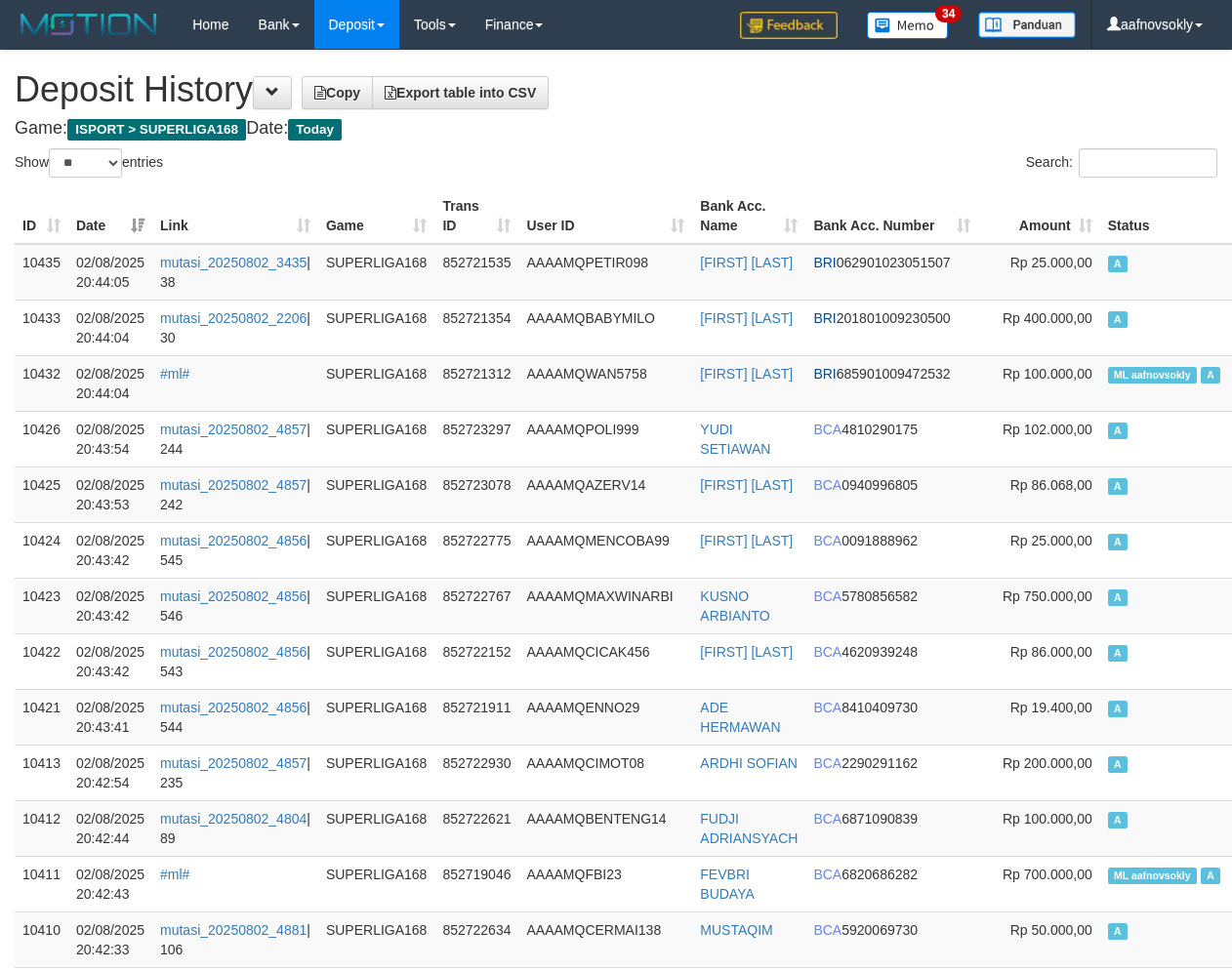select on "**" 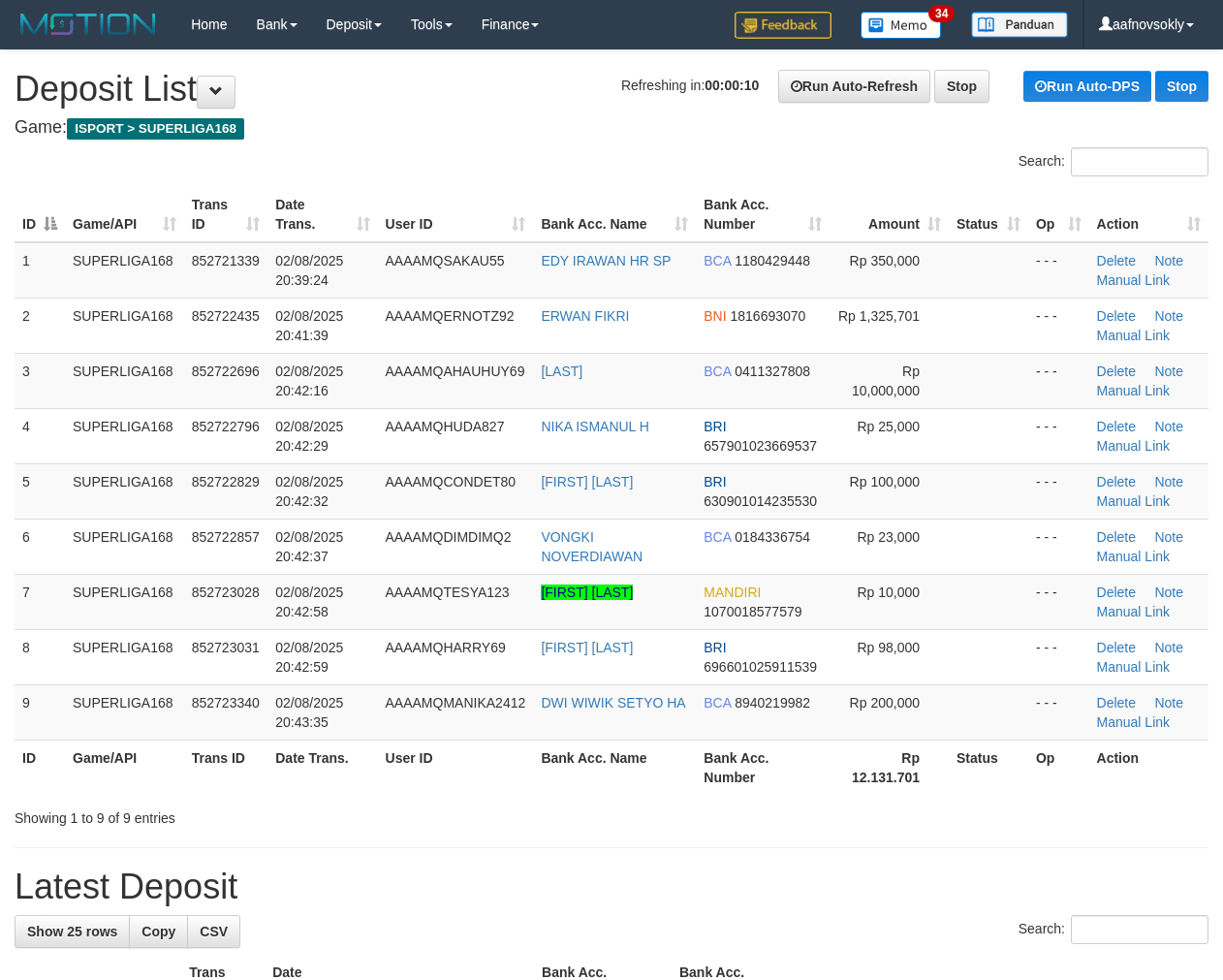 scroll, scrollTop: 0, scrollLeft: 0, axis: both 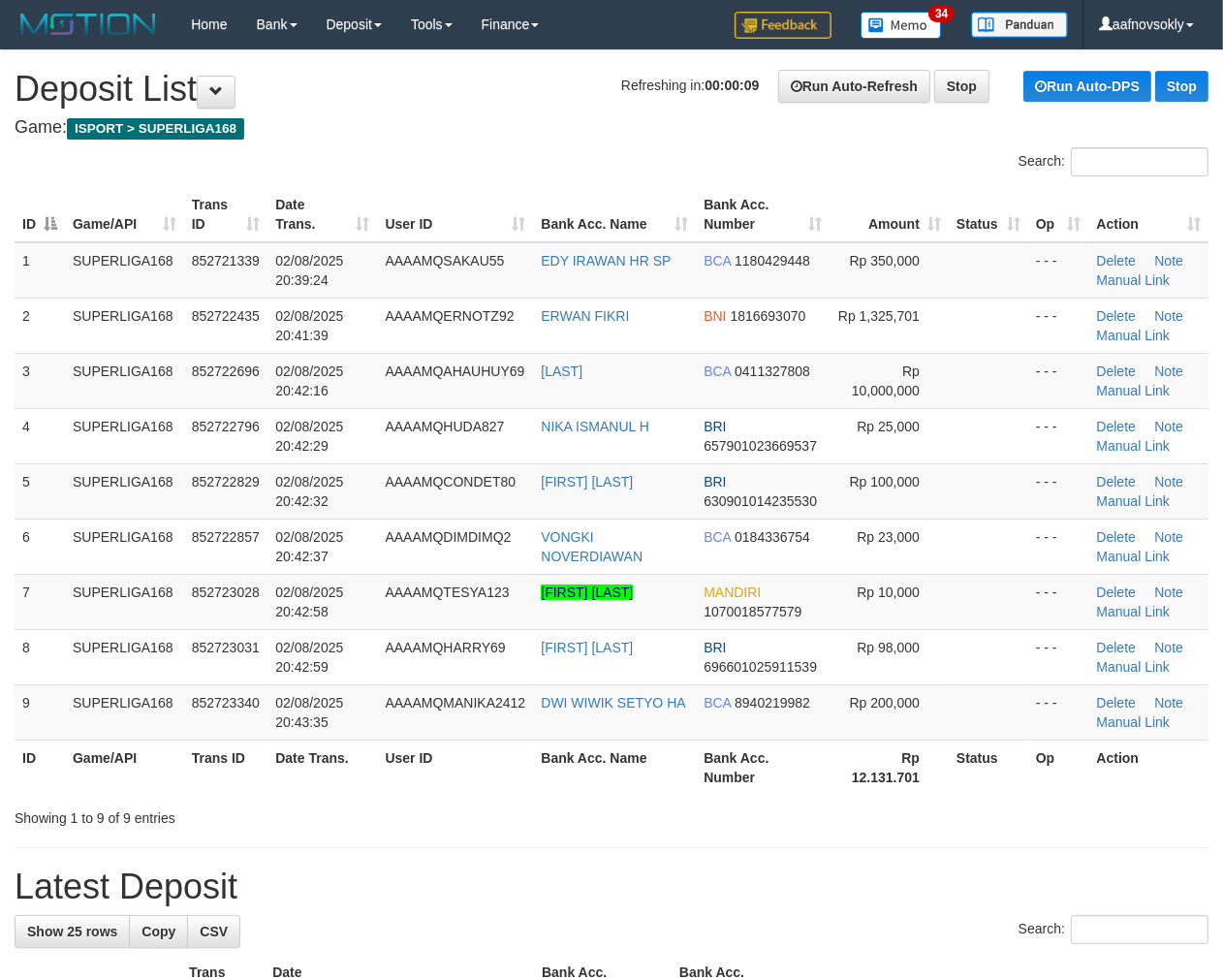 click on "Search:" at bounding box center (612, 164) 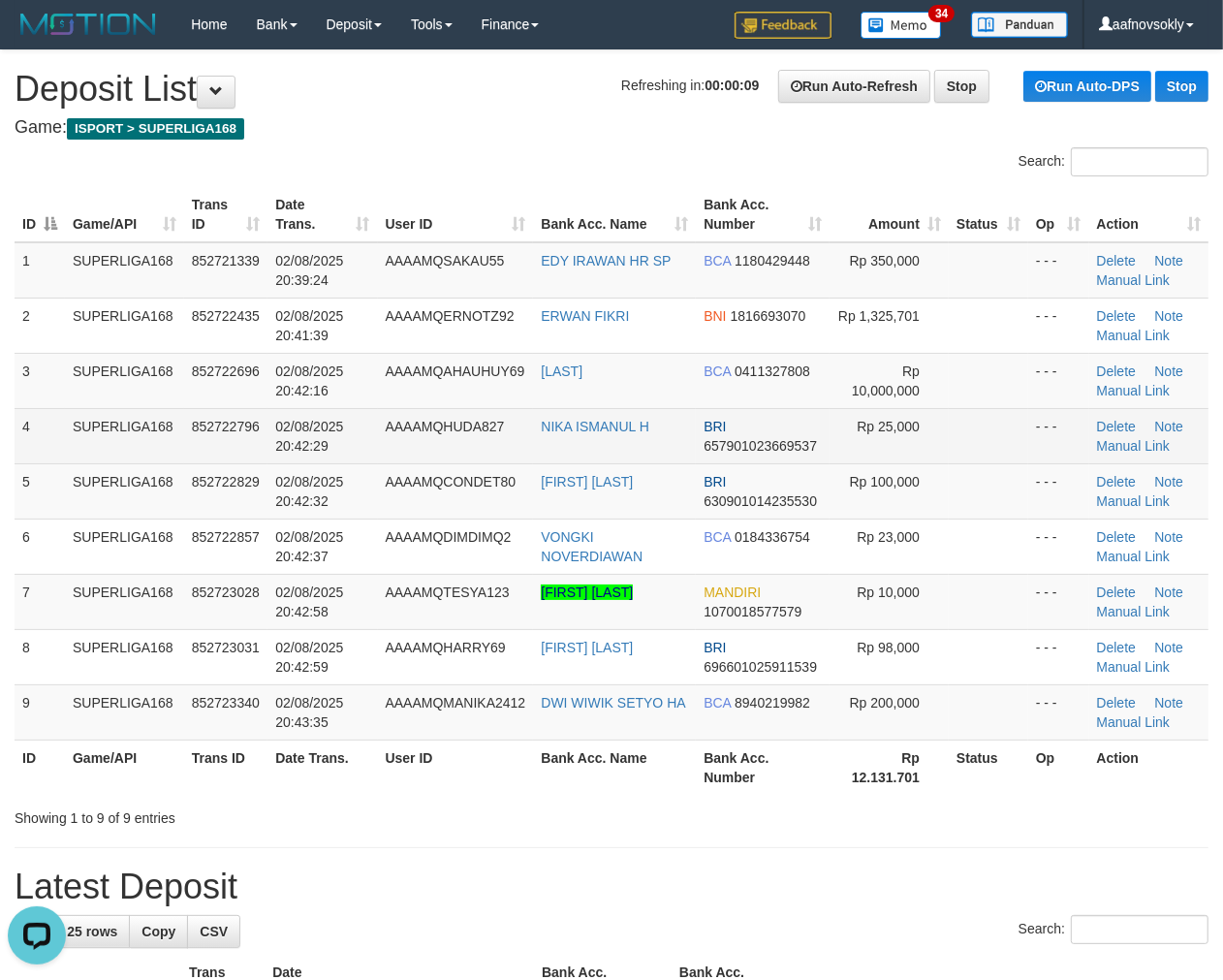 scroll, scrollTop: 0, scrollLeft: 0, axis: both 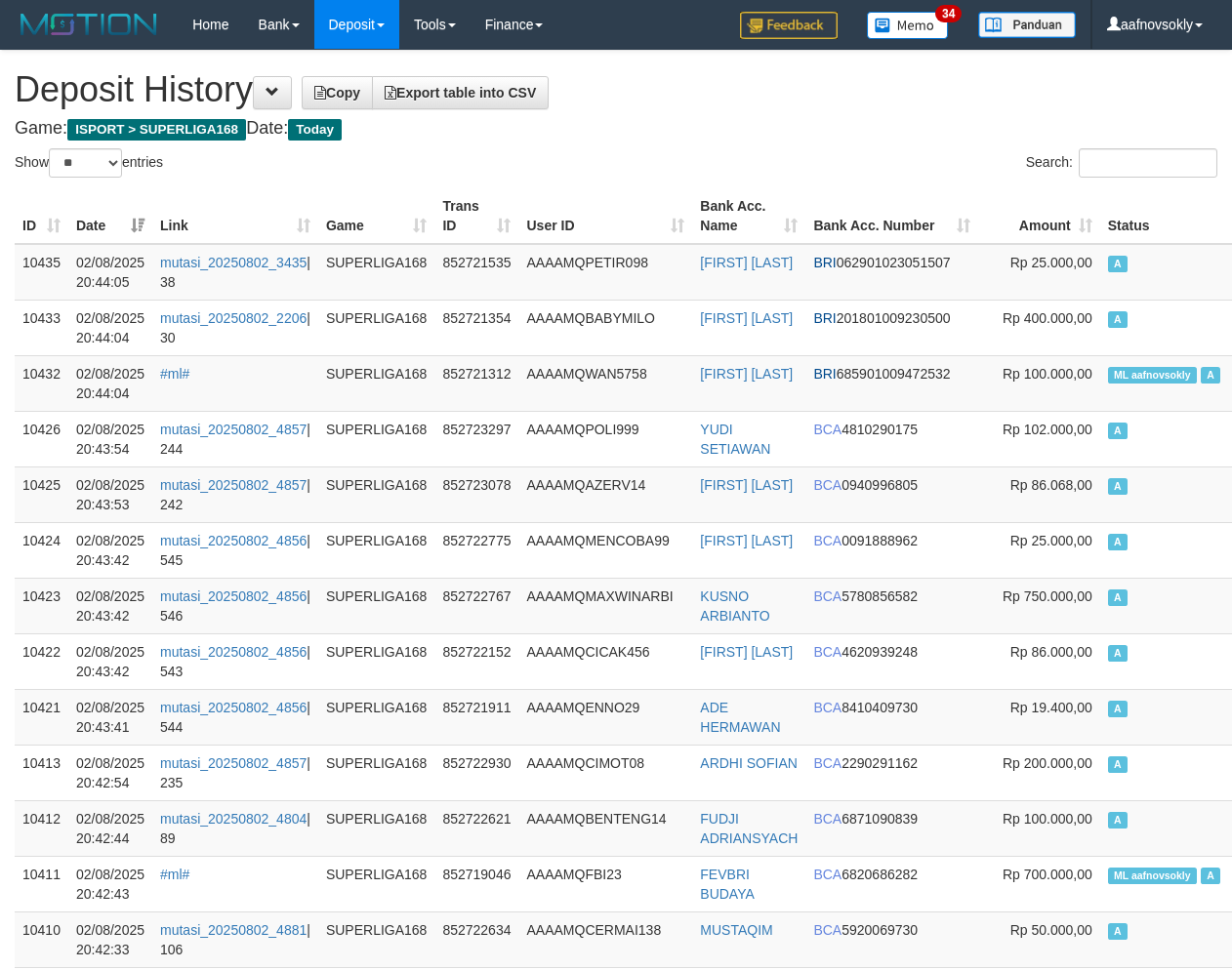select on "**" 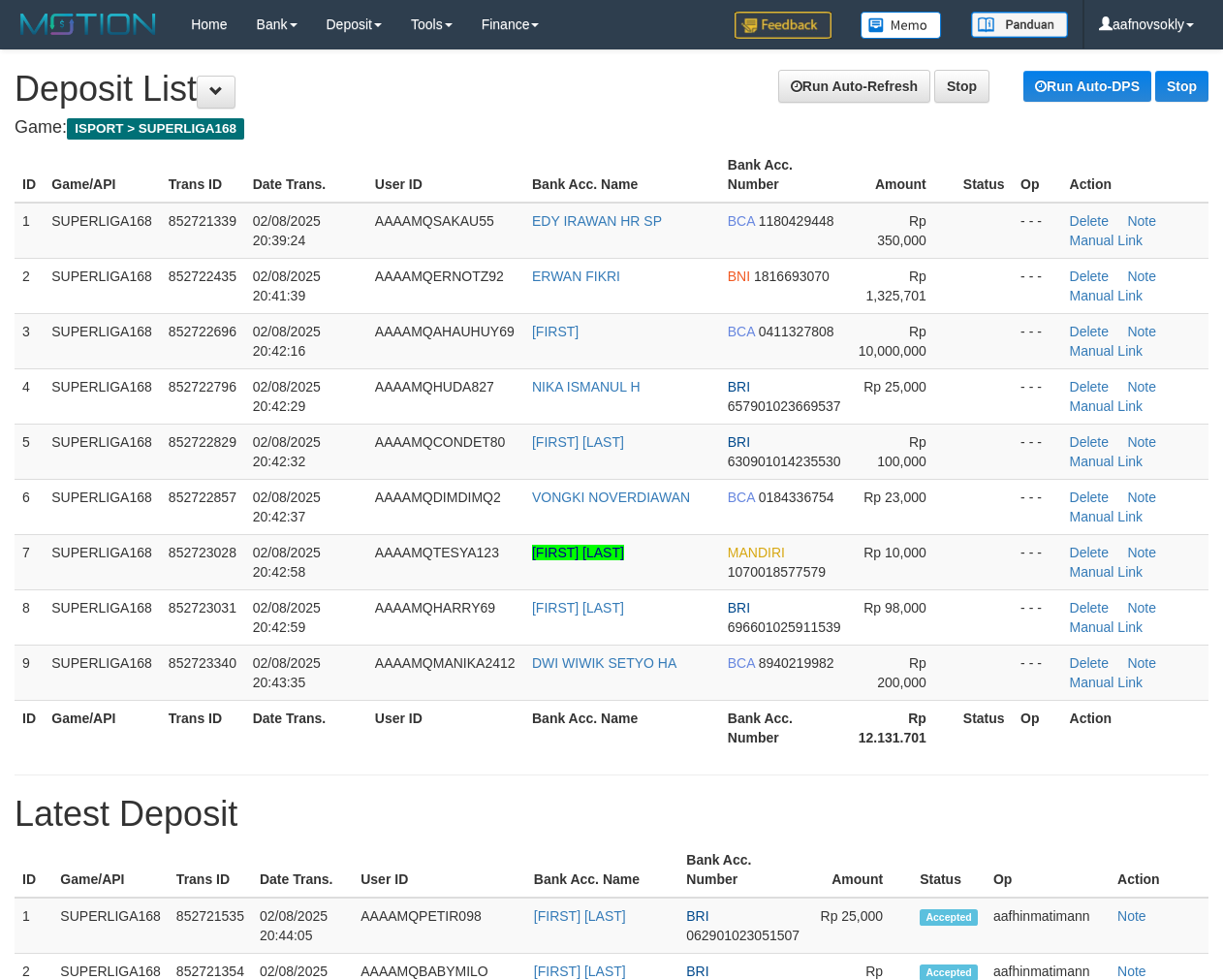 scroll, scrollTop: 0, scrollLeft: 0, axis: both 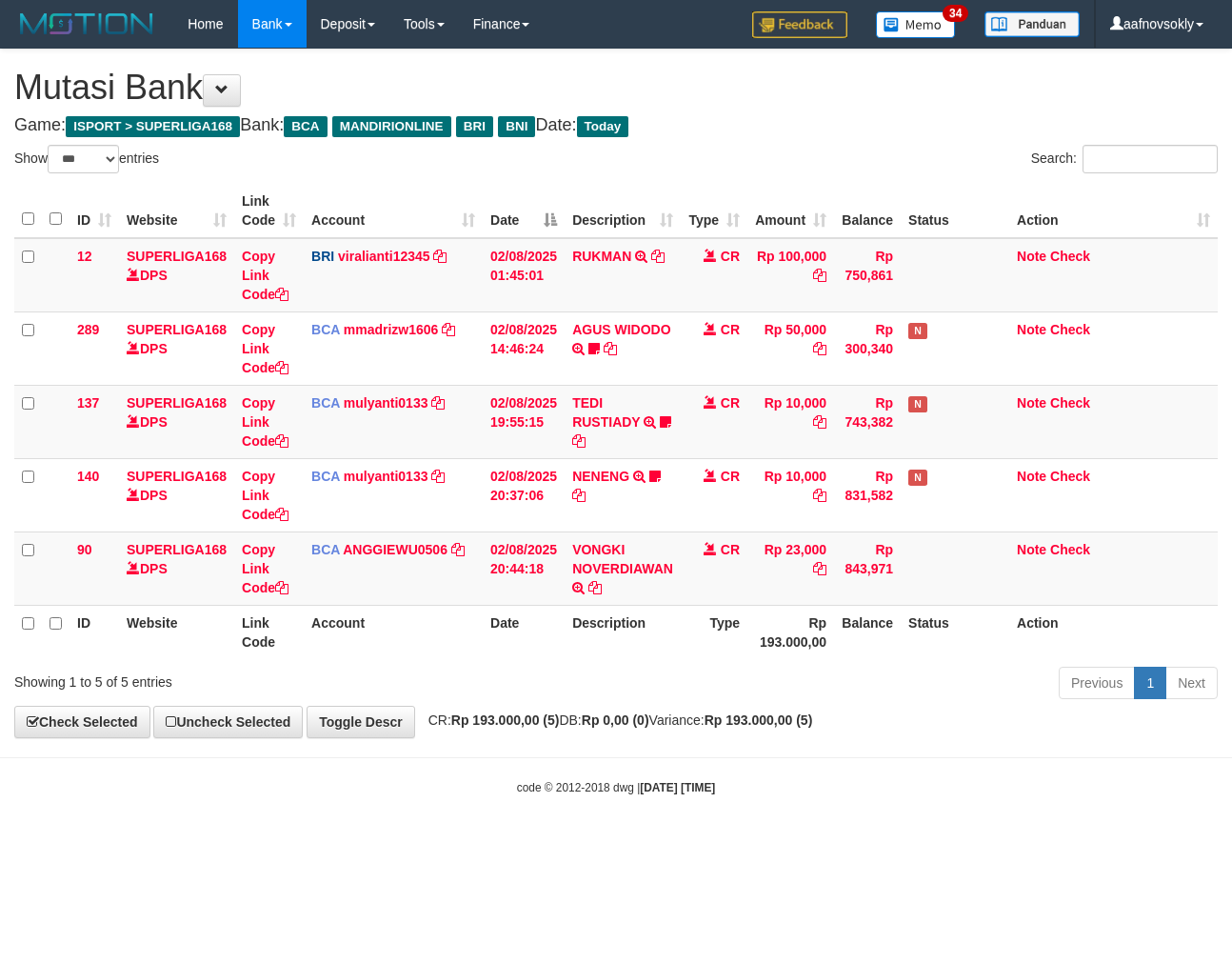 select on "***" 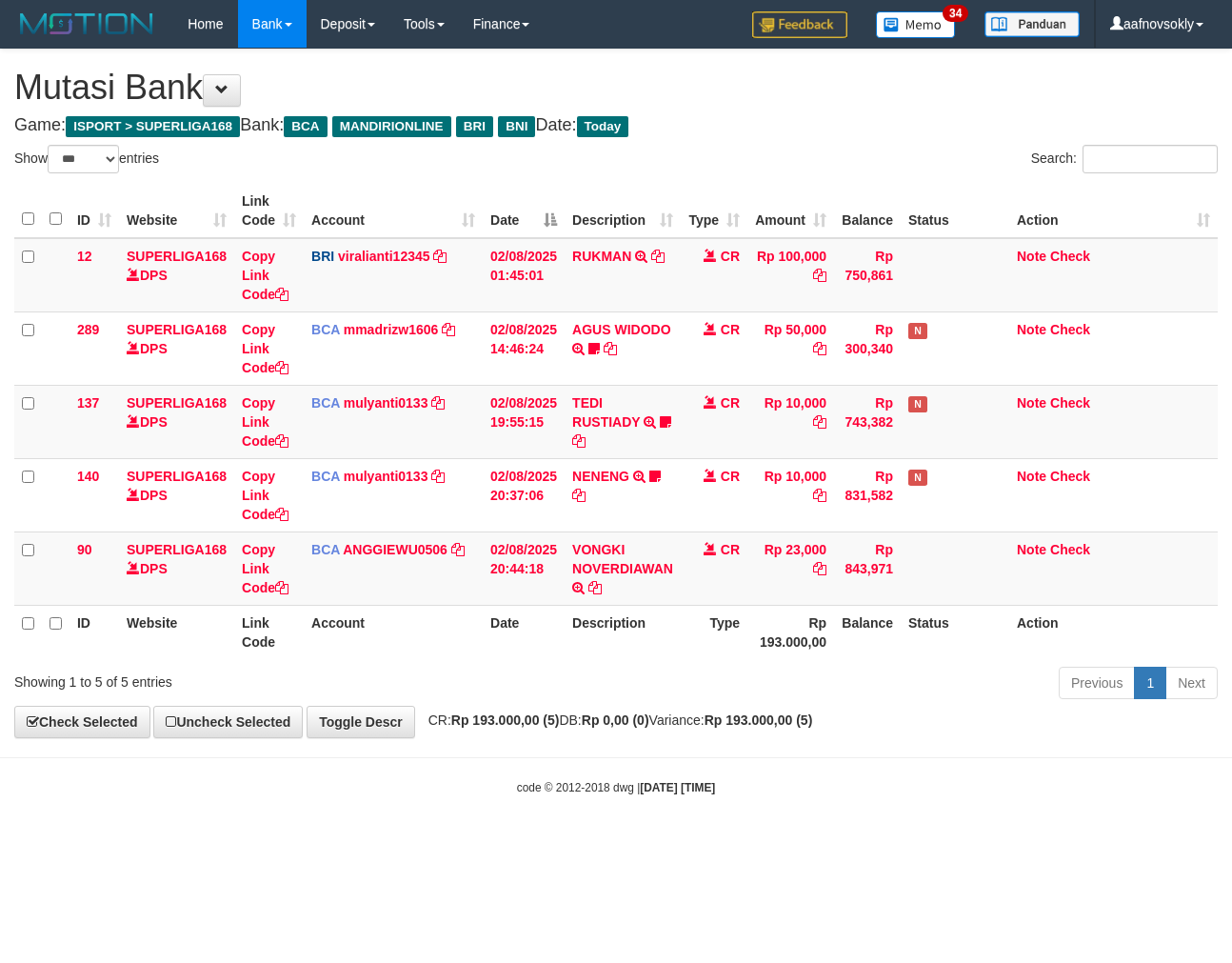scroll, scrollTop: 0, scrollLeft: 0, axis: both 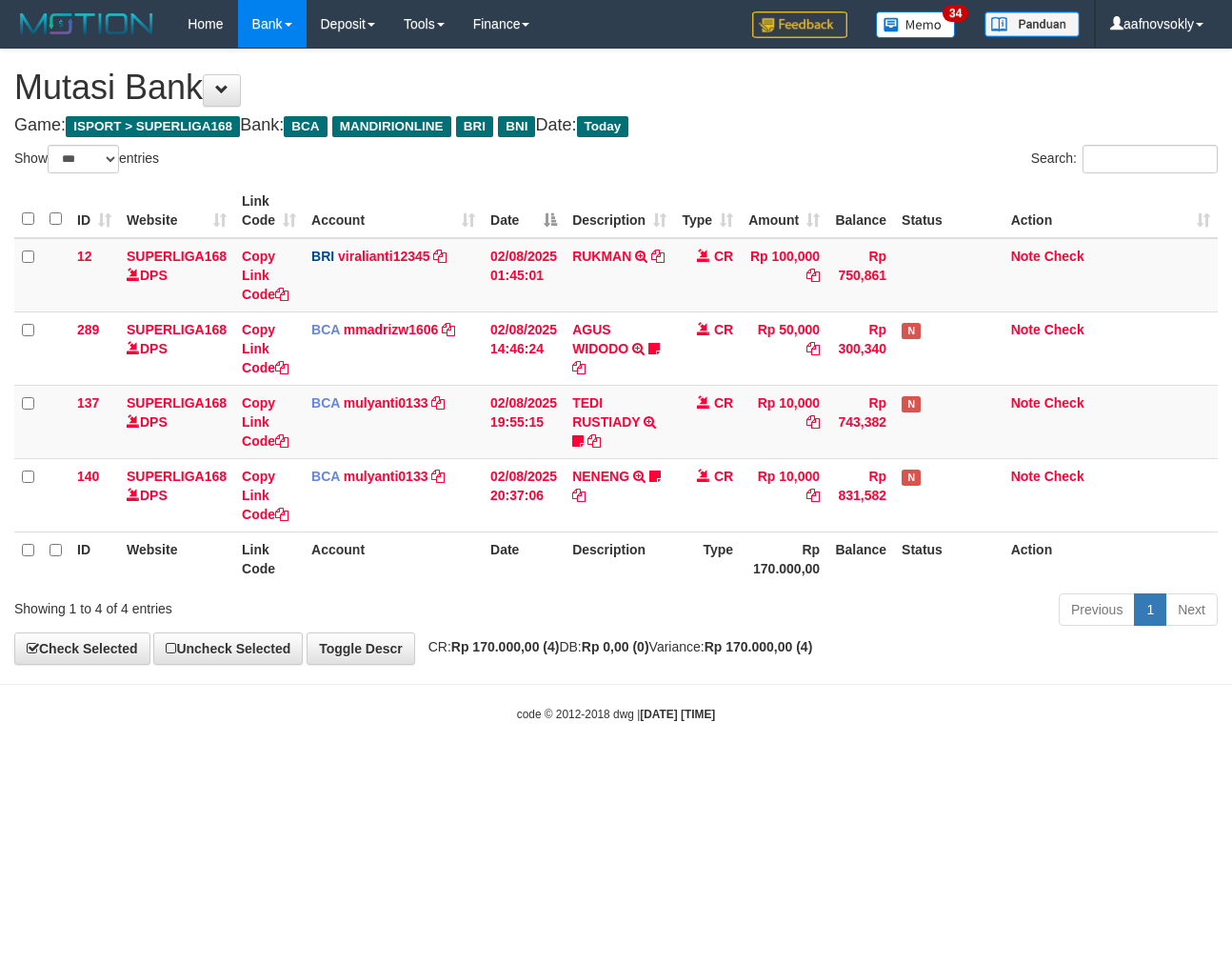 select on "***" 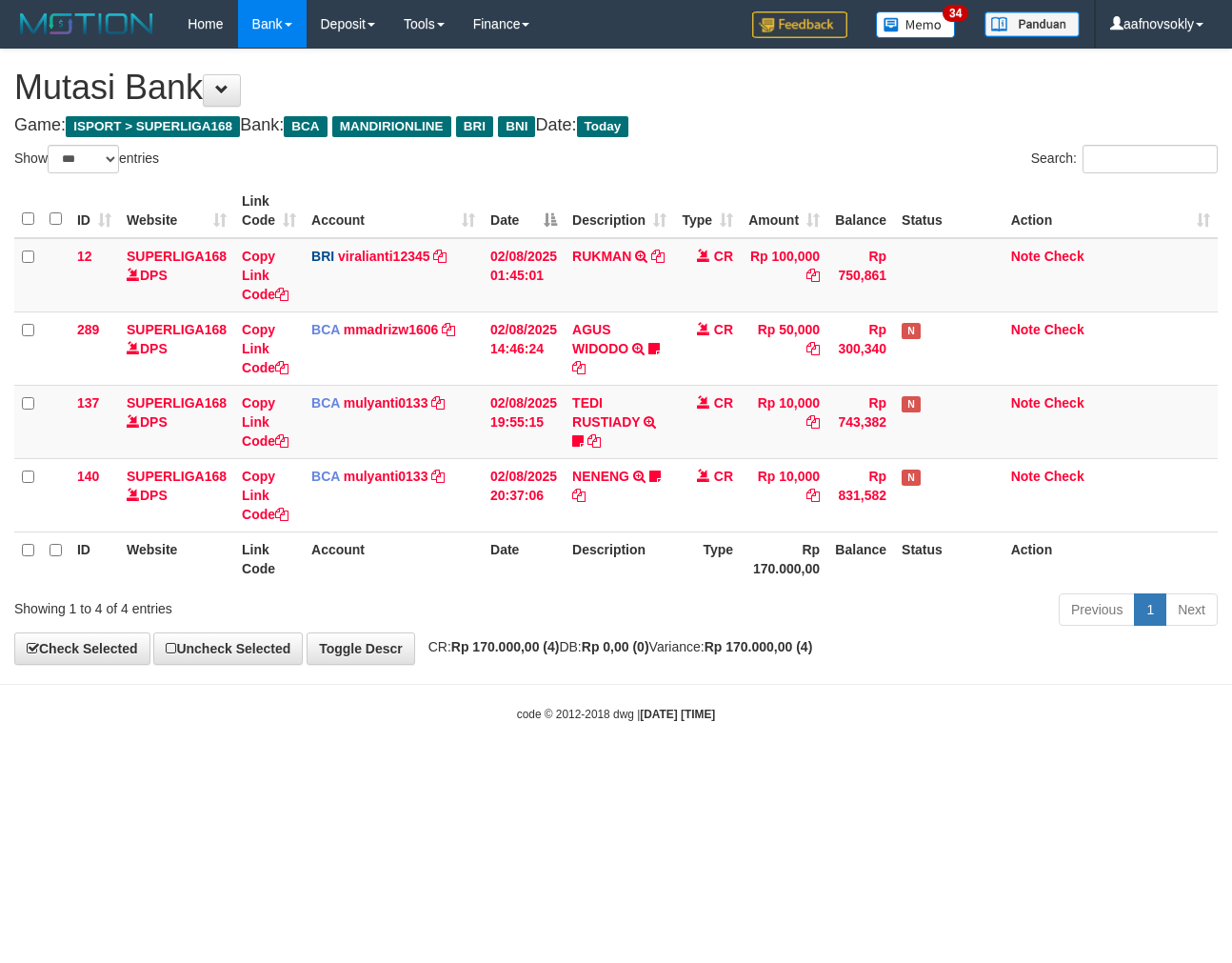 scroll, scrollTop: 0, scrollLeft: 0, axis: both 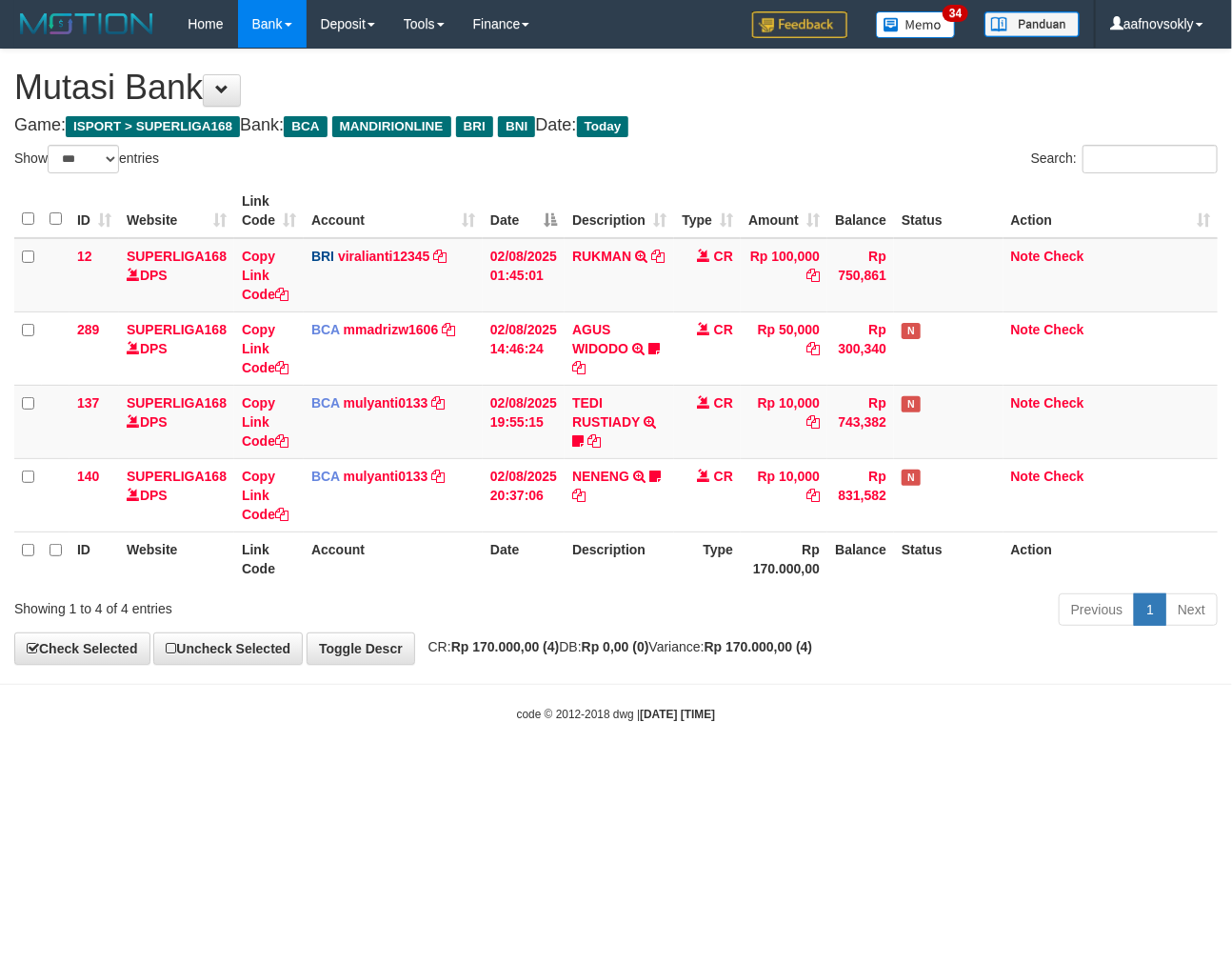 click on "Toggle navigation
Home
Bank
Account List
Load
By Website
Group
[ISPORT]													SUPERLIGA168
By Load Group (DPS)" at bounding box center (616, 385) 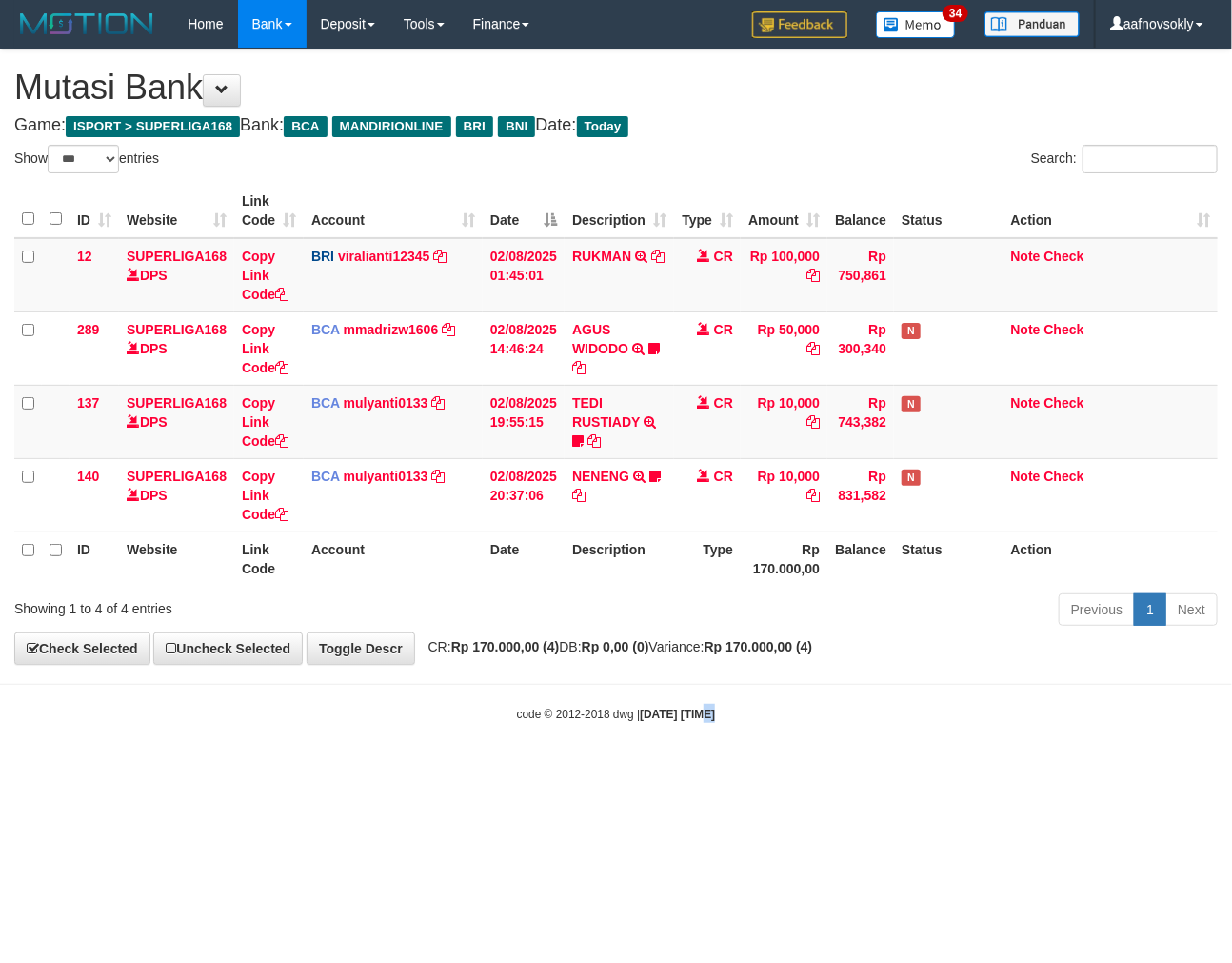 click on "Toggle navigation
Home
Bank
Account List
Load
By Website
Group
[ISPORT]													SUPERLIGA168
By Load Group (DPS)" at bounding box center [616, 385] 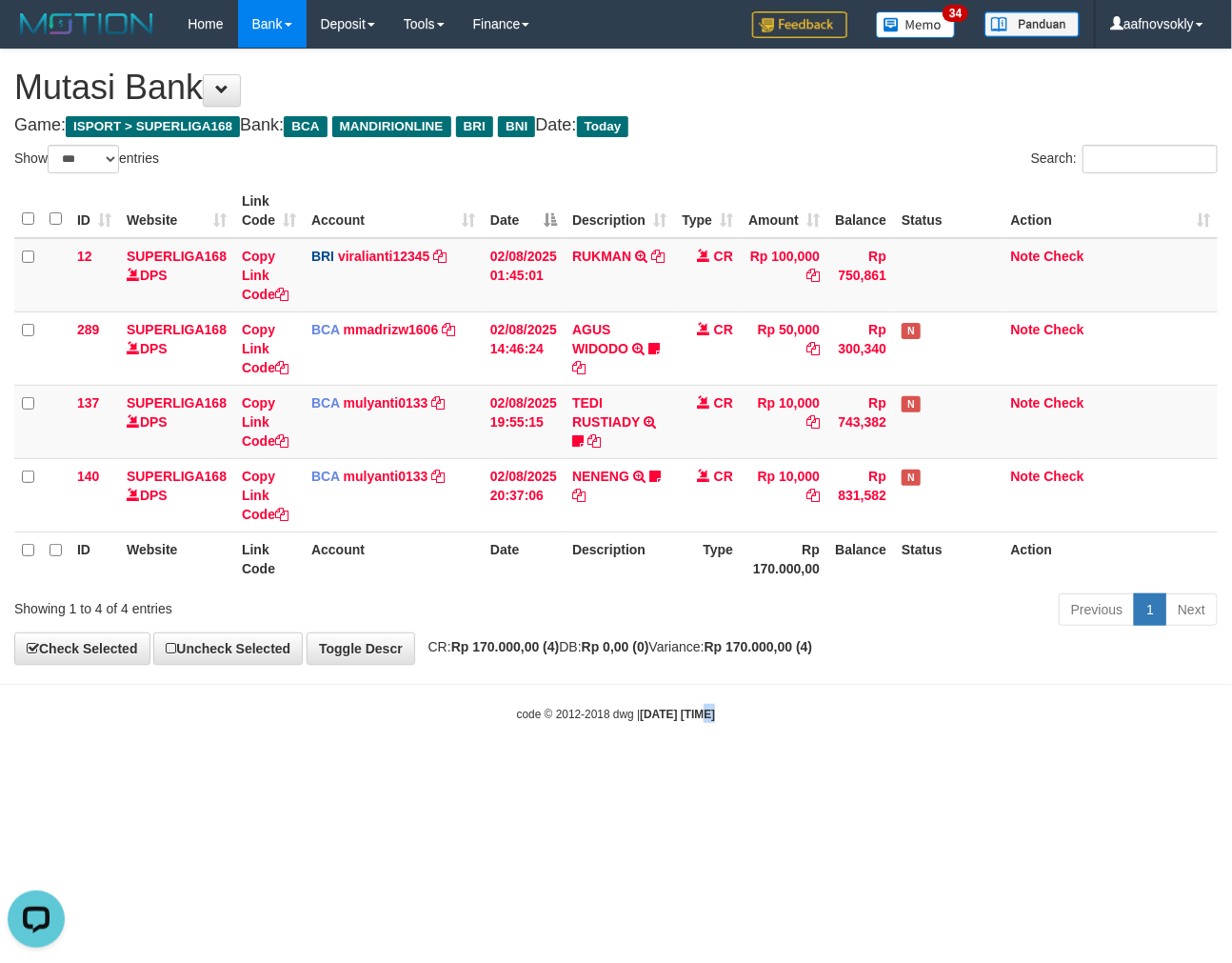 scroll, scrollTop: 0, scrollLeft: 0, axis: both 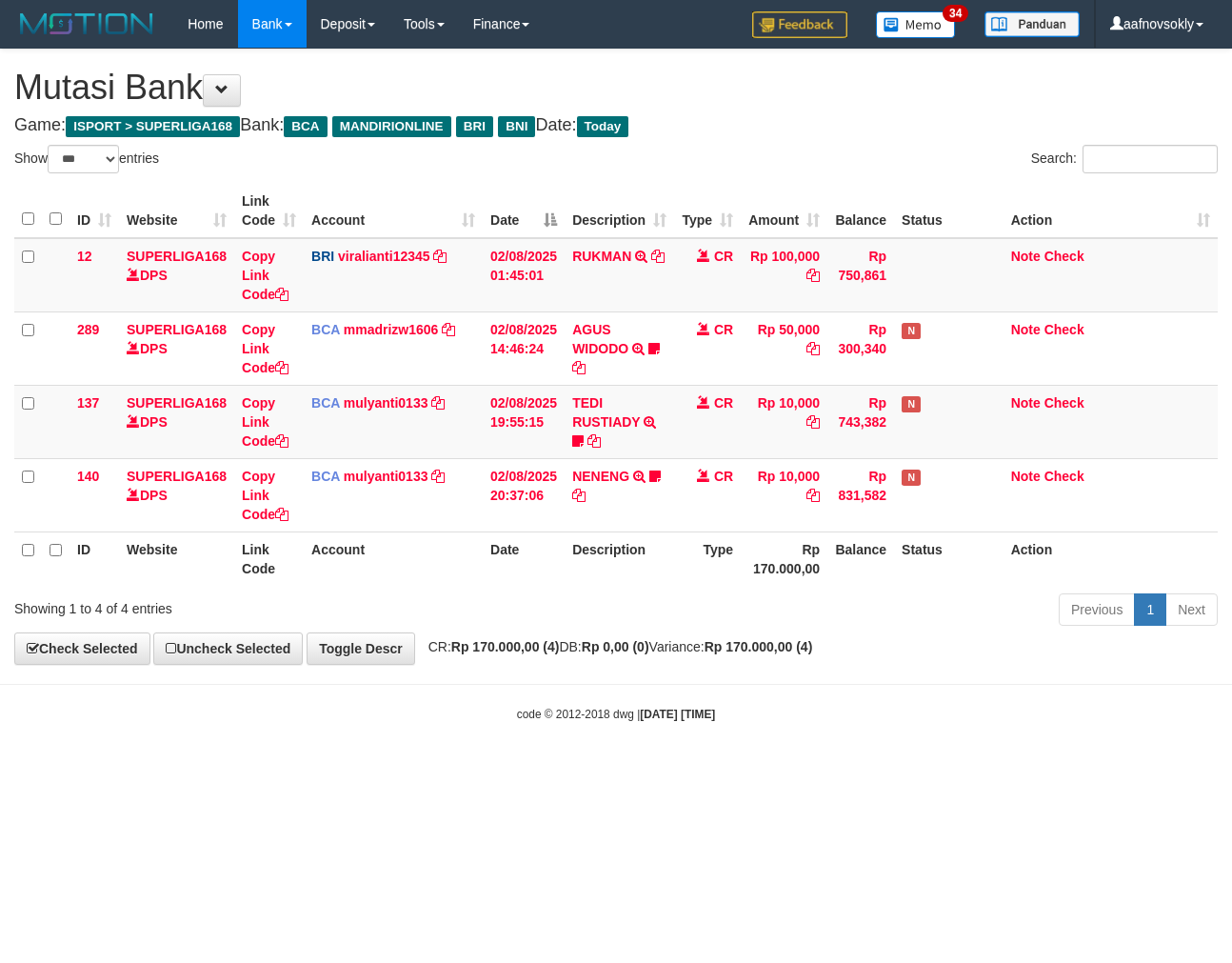 select on "***" 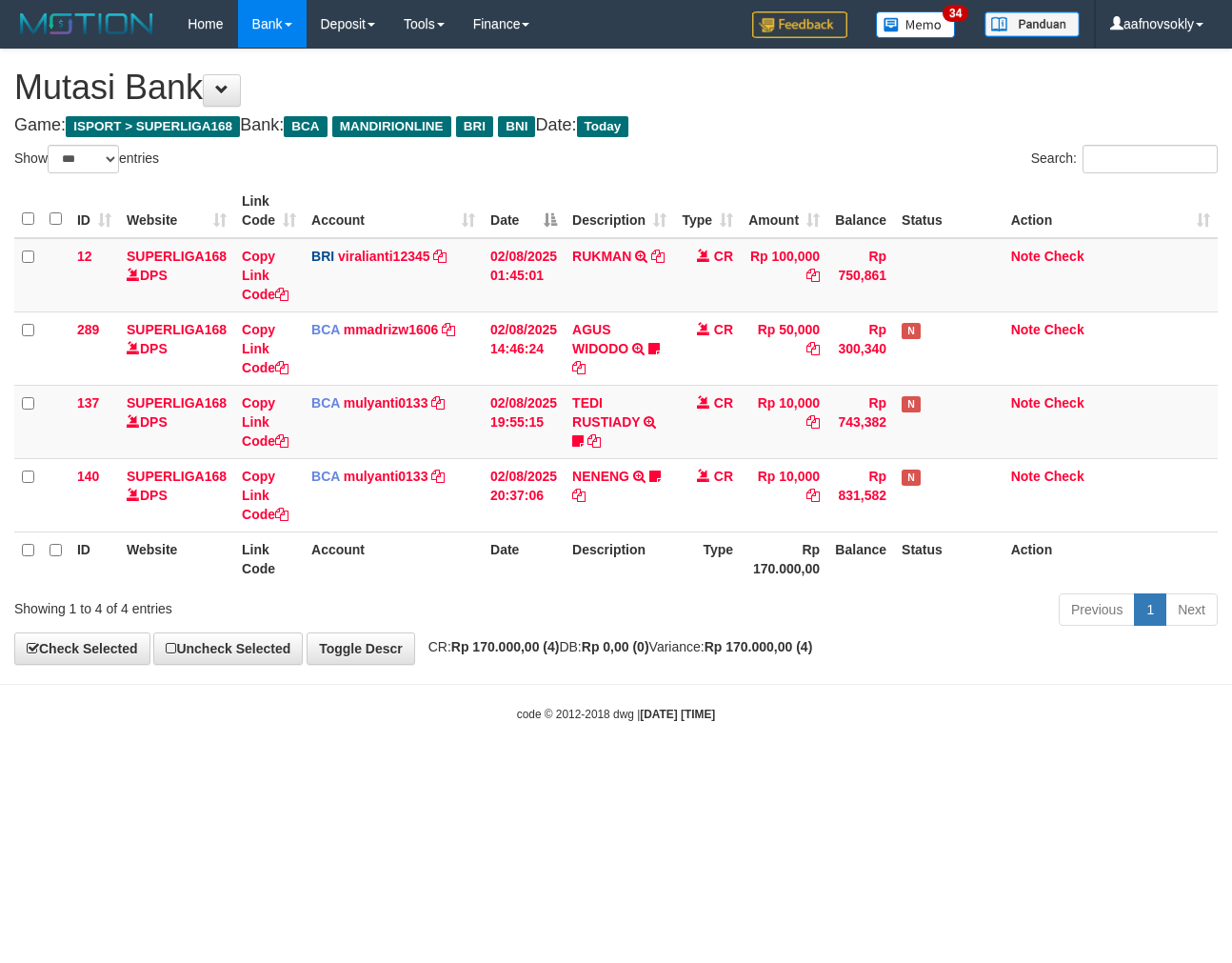 scroll, scrollTop: 0, scrollLeft: 0, axis: both 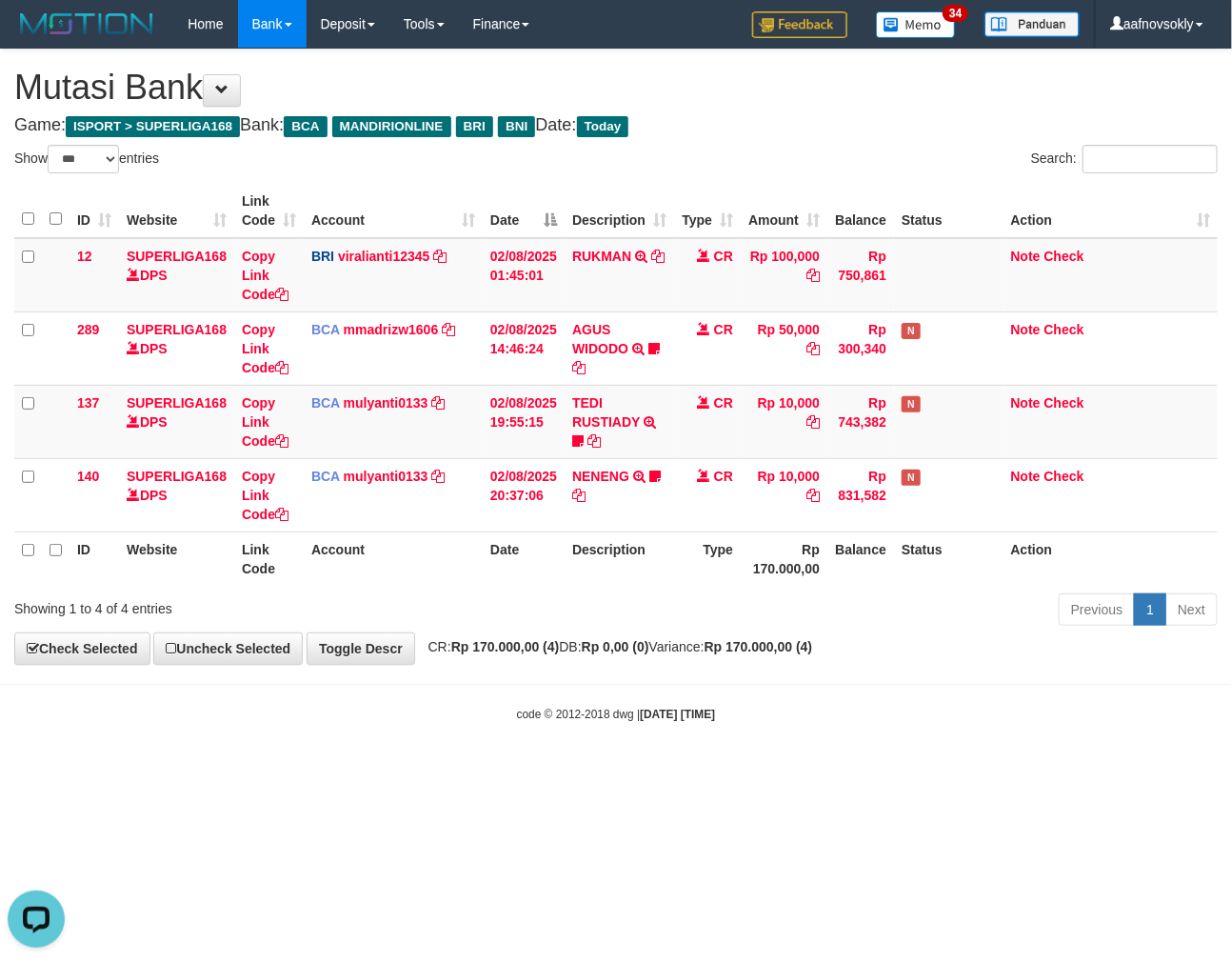 click on "Description" at bounding box center (619, 558) 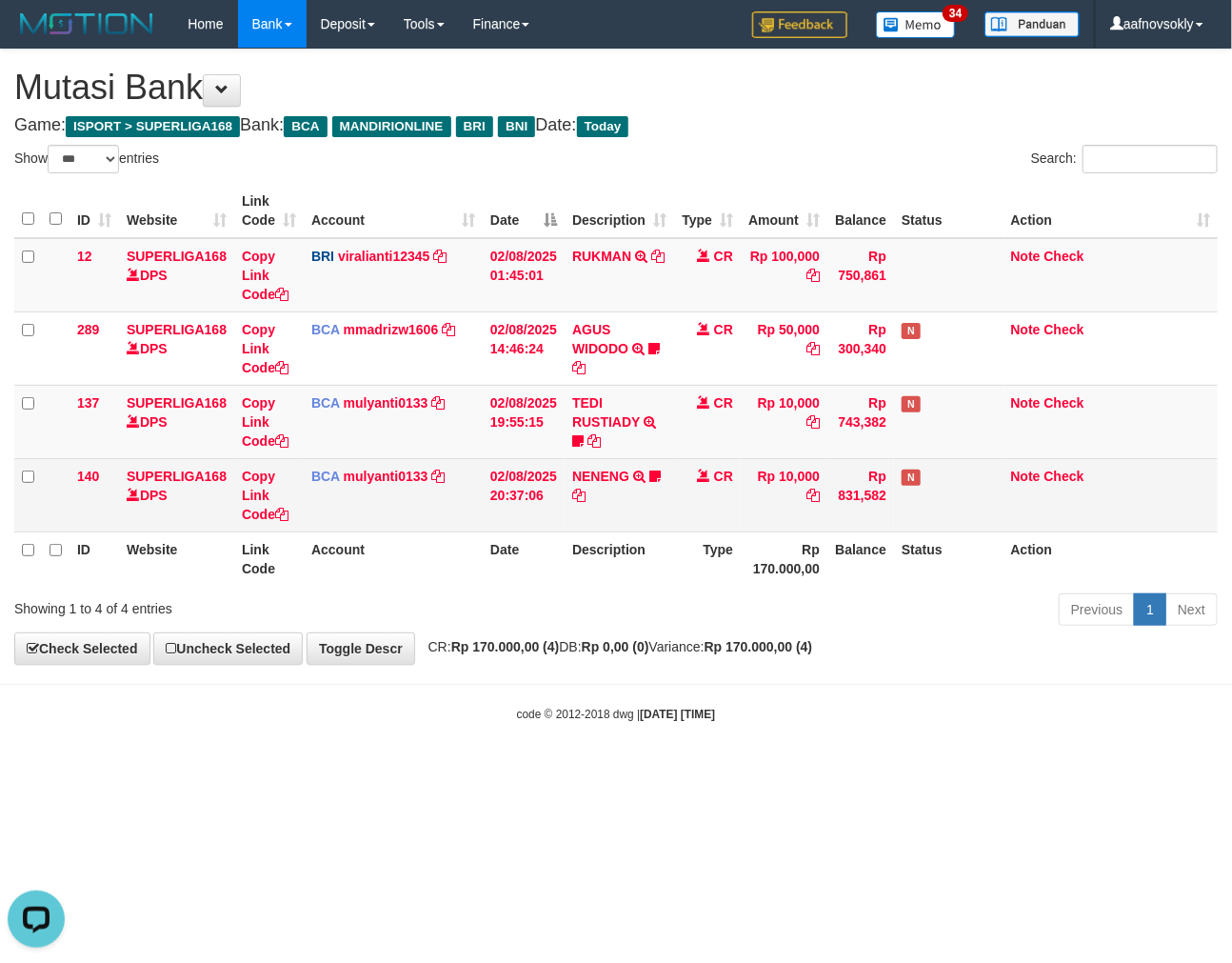 click on "NENENG            TRSF E-BANKING CR 0208/FTSCY/WS95051
10000.002025080275123844 TRFDN-NENENG ESPAY DEBIT INDONE    nadlyne168" at bounding box center [619, 494] 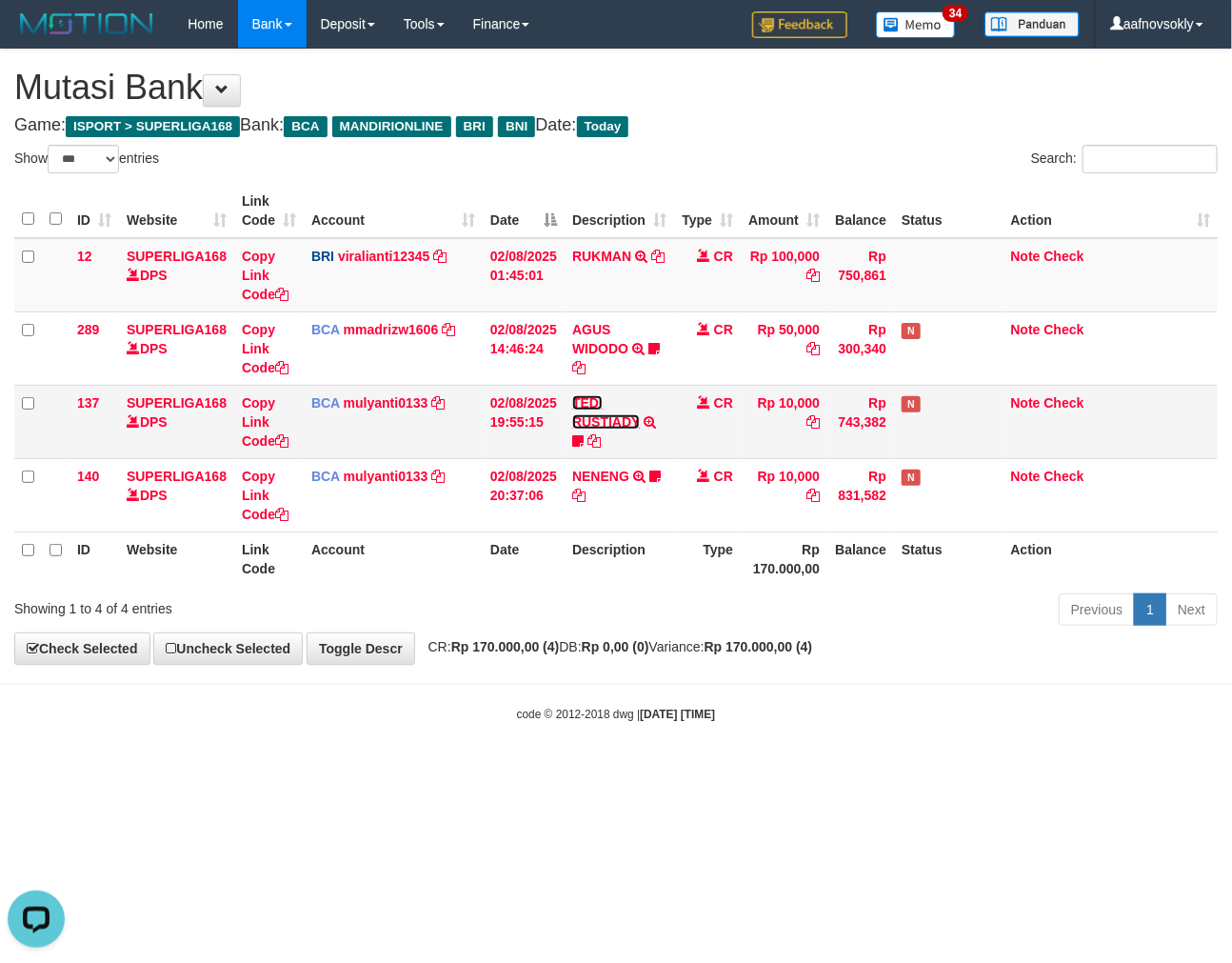 click on "TEDI RUSTIADY" at bounding box center [606, 412] 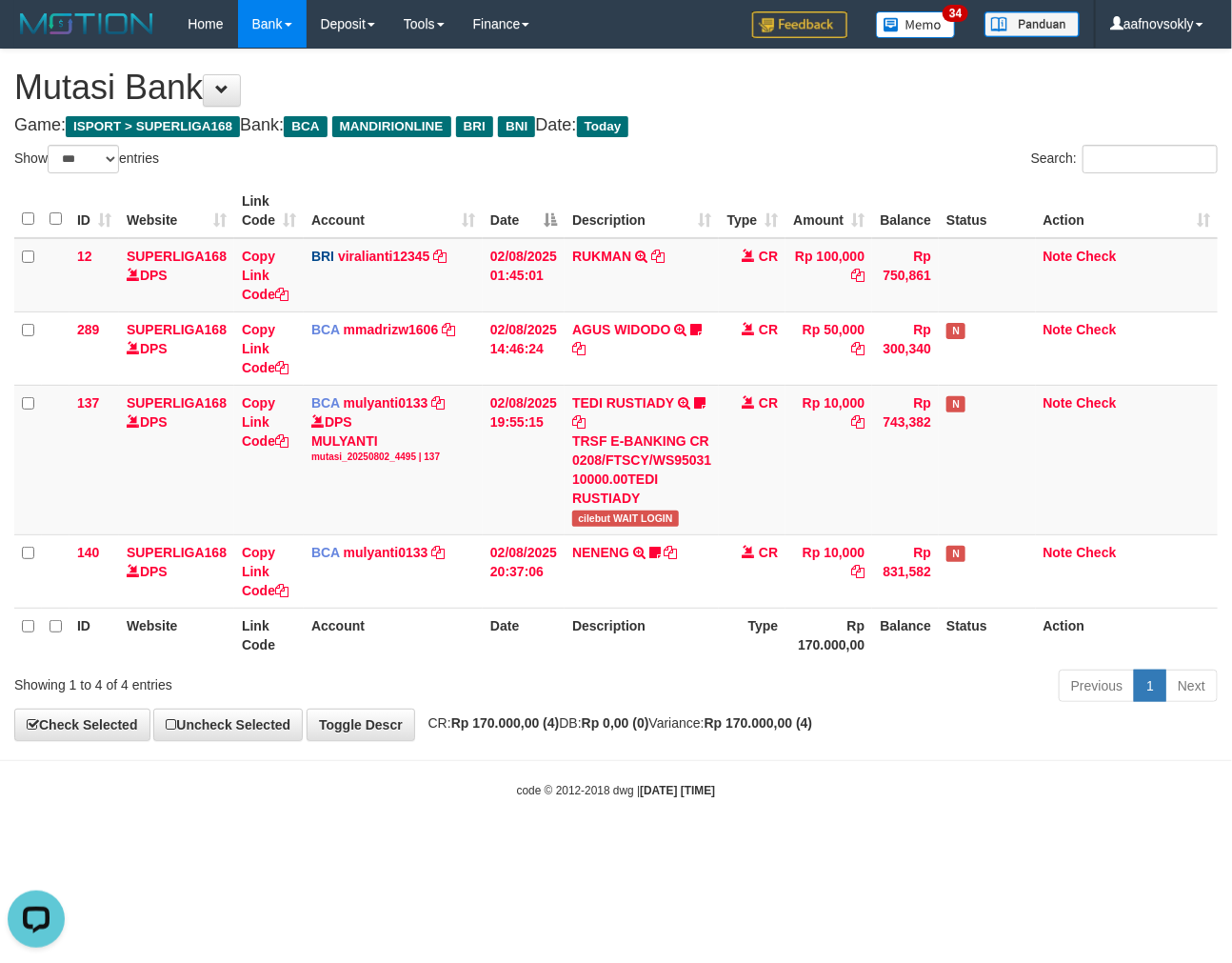 click on "Toggle navigation
Home
Bank
Account List
Load
By Website
Group
[ISPORT]													SUPERLIGA168
By Load Group (DPS)" at bounding box center (616, 423) 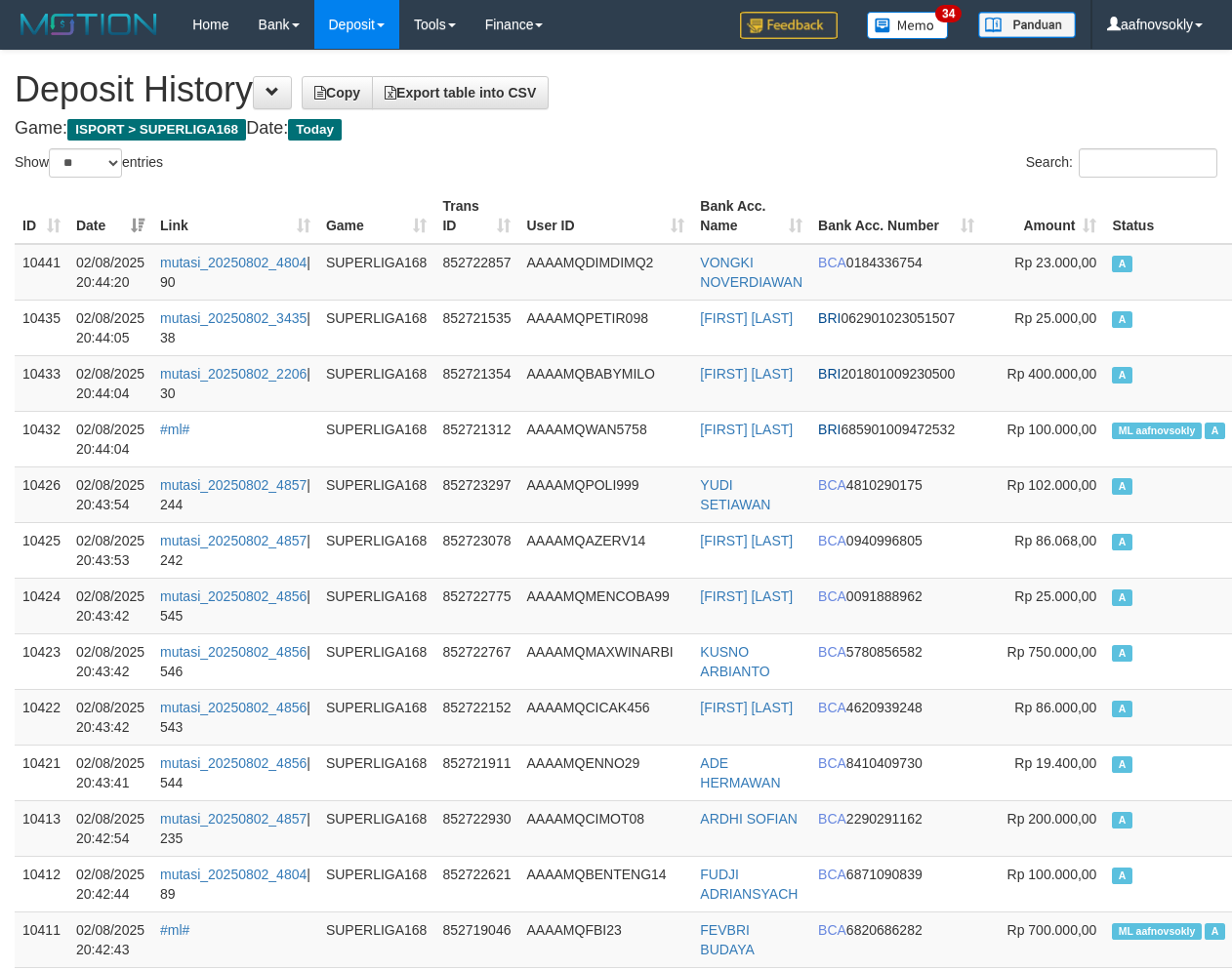 select on "**" 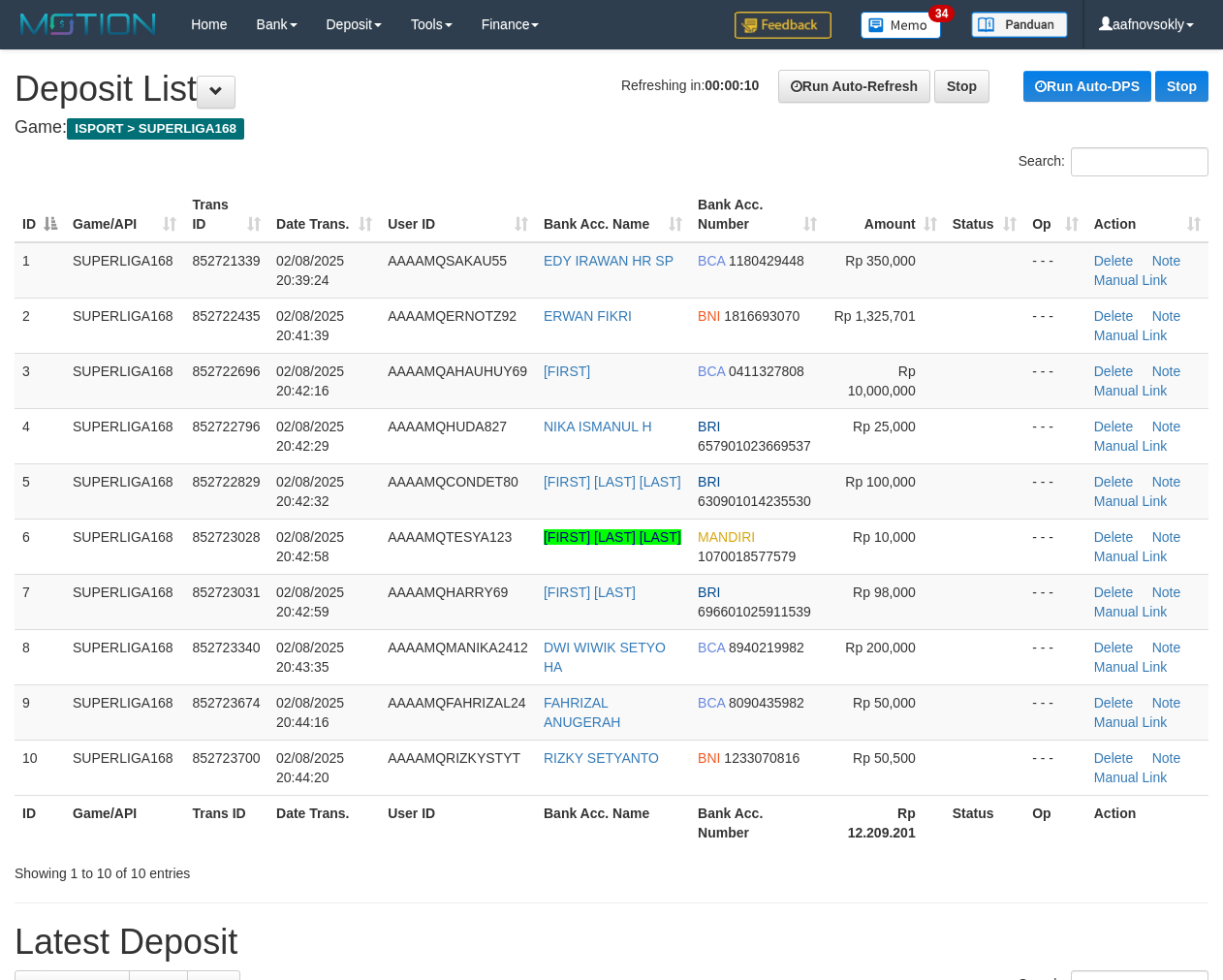 scroll, scrollTop: 0, scrollLeft: 0, axis: both 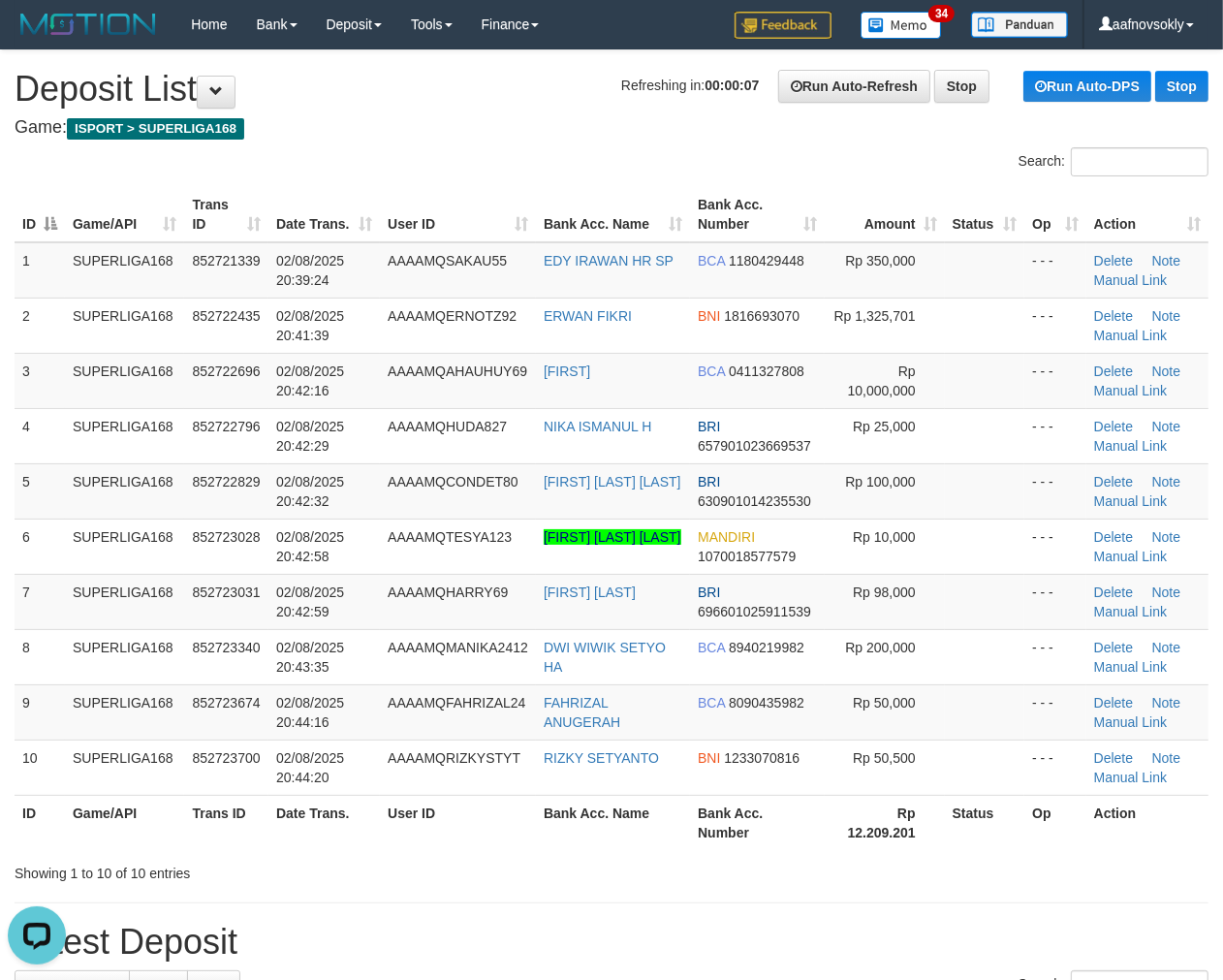 drag, startPoint x: 882, startPoint y: 860, endPoint x: 777, endPoint y: 899, distance: 112.00893 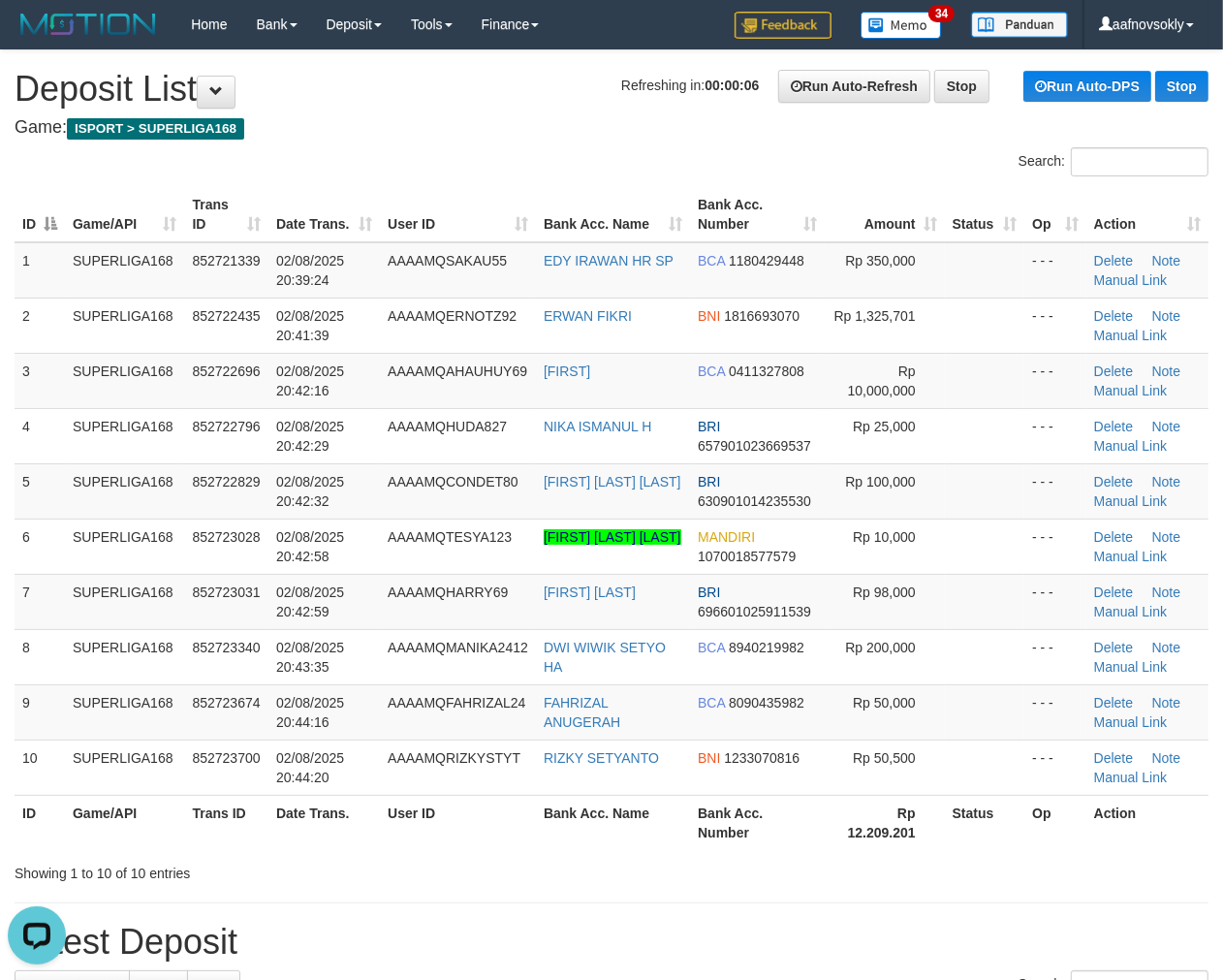 click on "**********" at bounding box center (612, 1313) 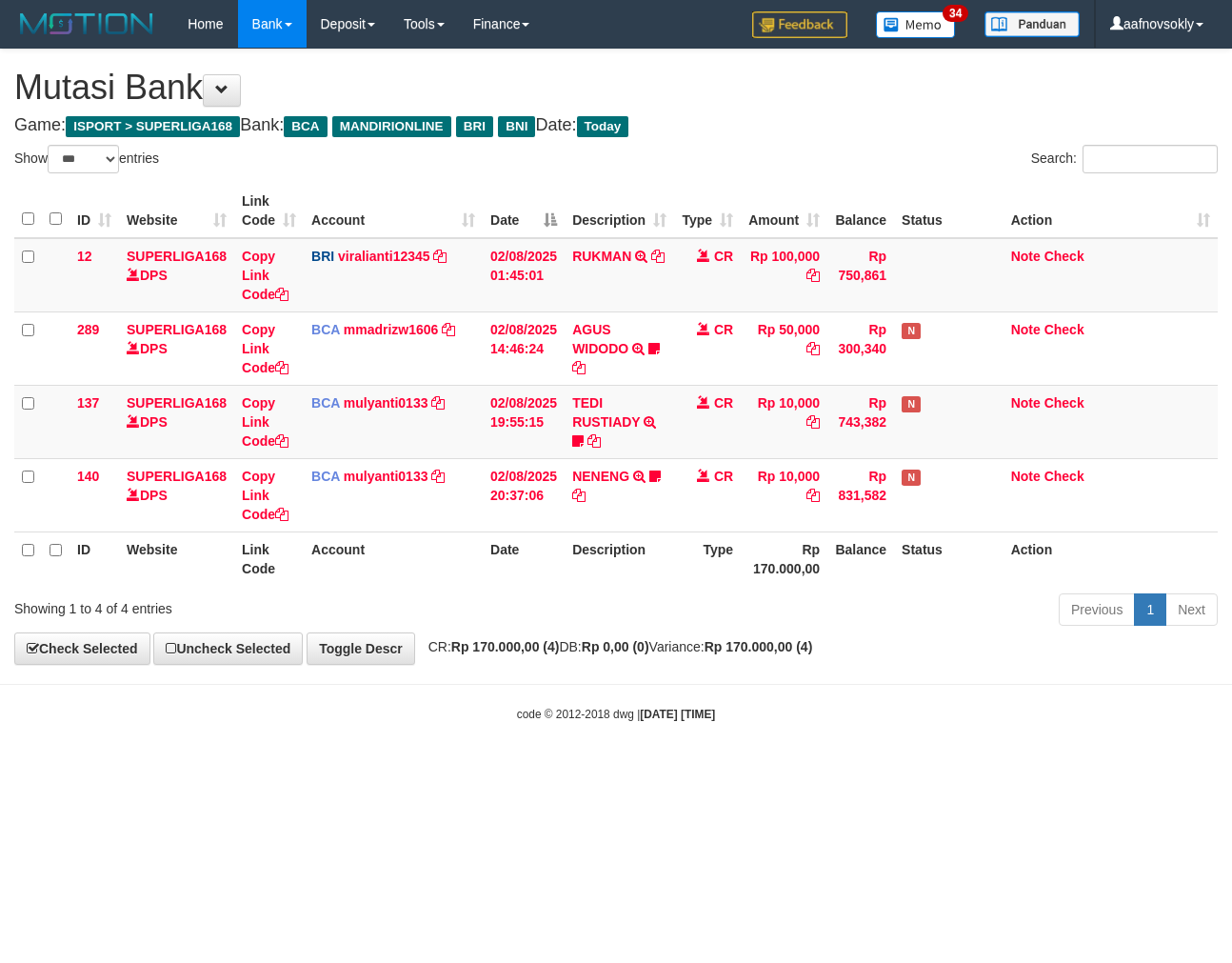 select on "***" 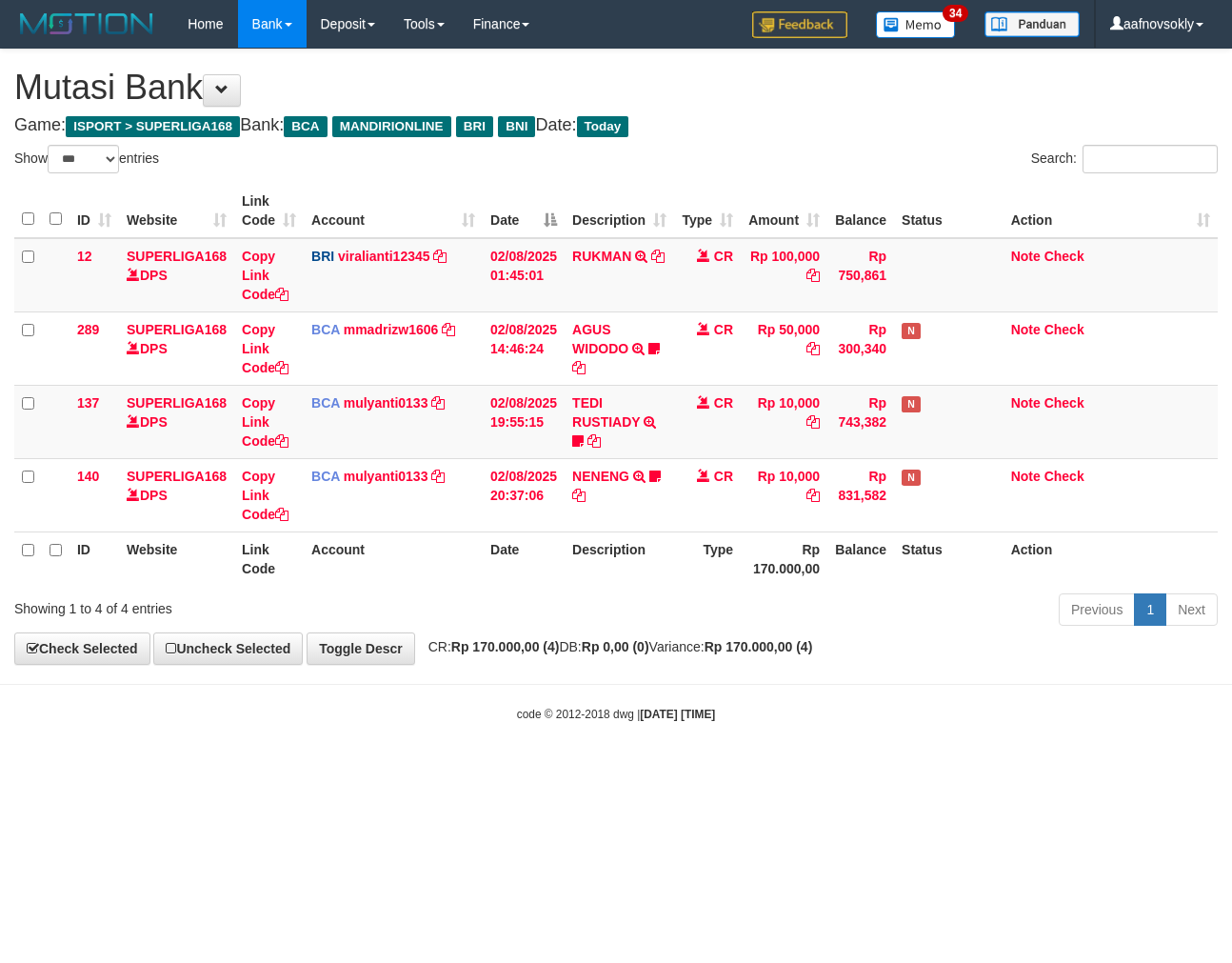 scroll, scrollTop: 0, scrollLeft: 0, axis: both 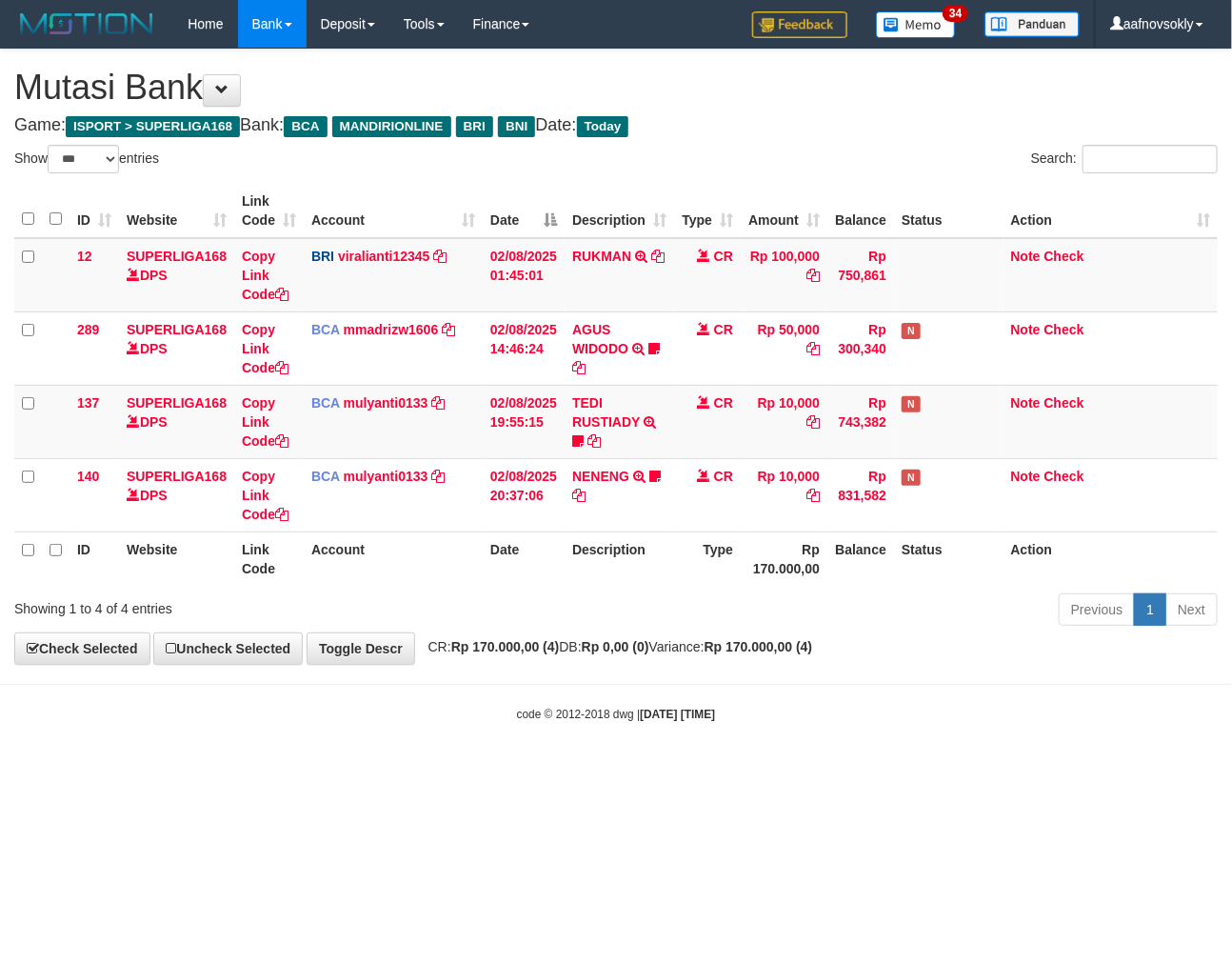 click on "Toggle navigation
Home
Bank
Account List
Load
By Website
Group
[ISPORT]													SUPERLIGA168
By Load Group (DPS)" at bounding box center [616, 385] 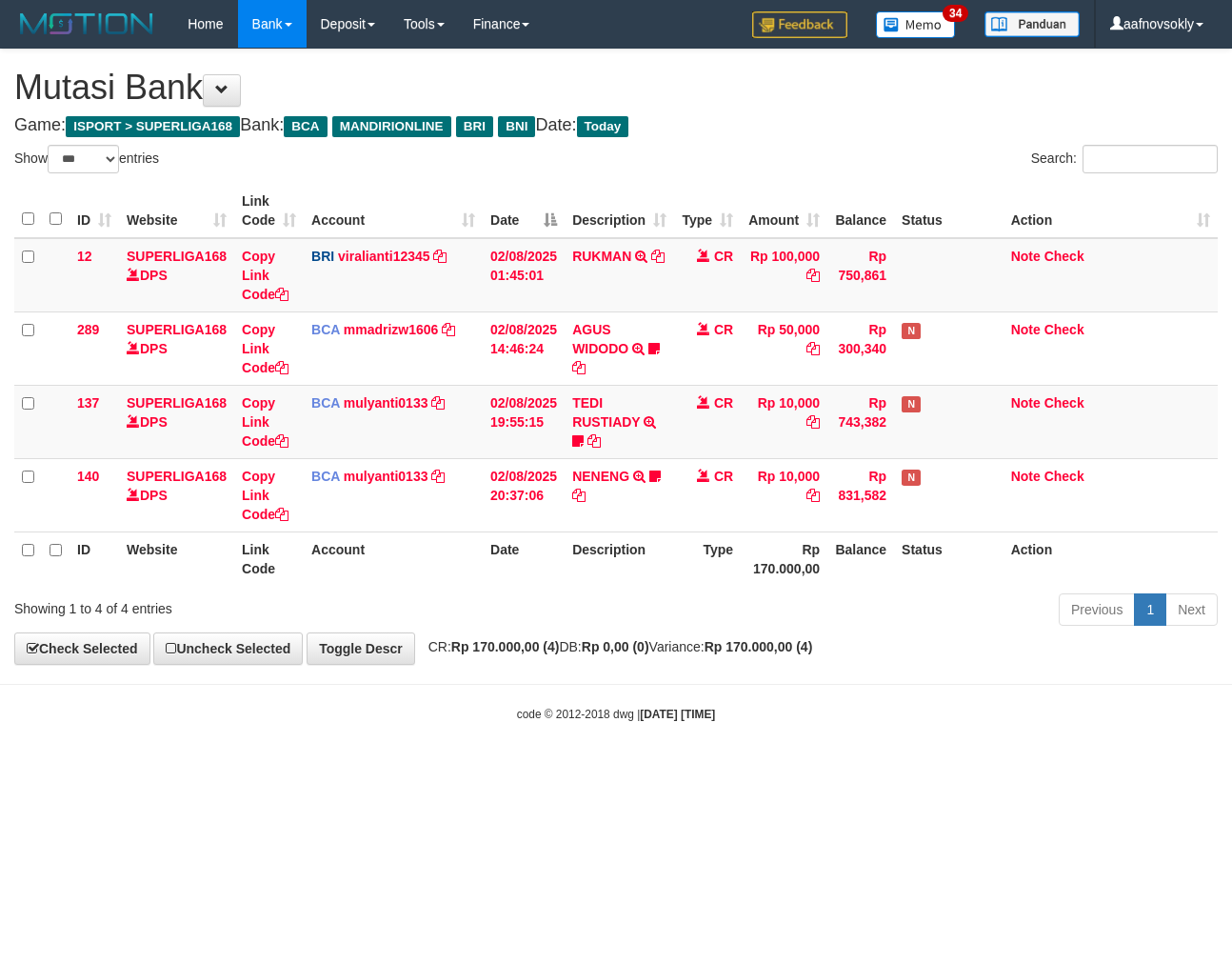 select on "***" 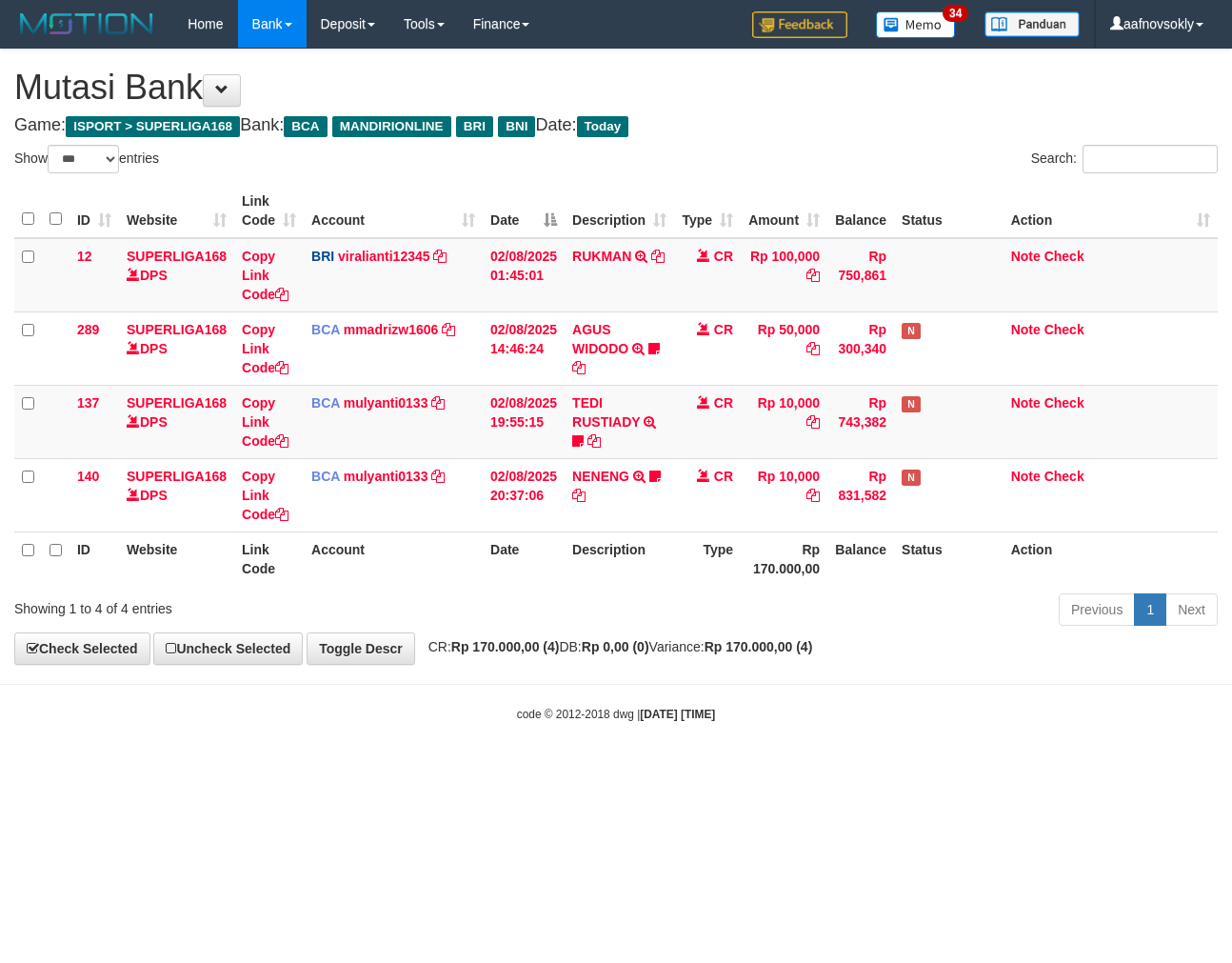 scroll, scrollTop: 0, scrollLeft: 0, axis: both 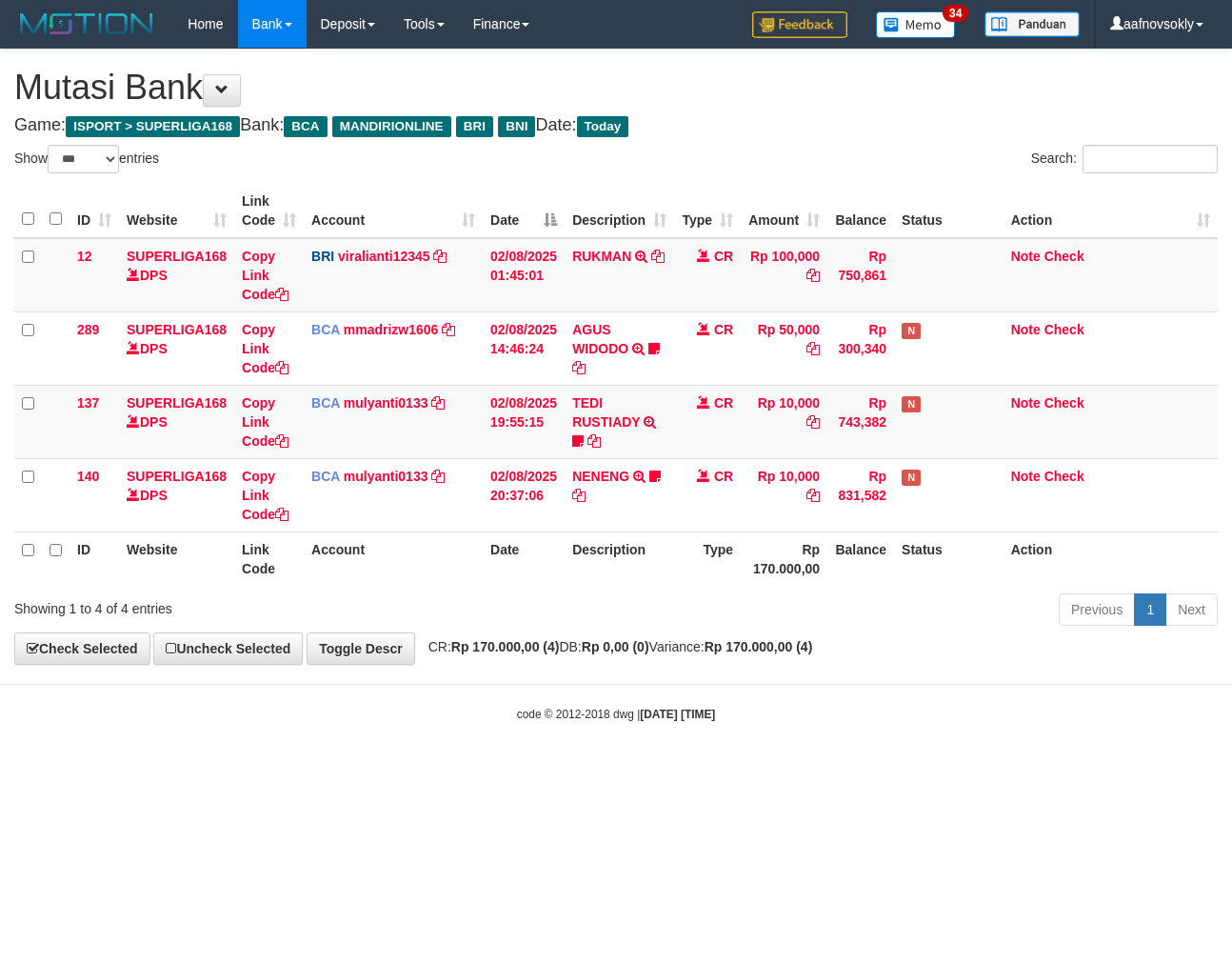 select on "***" 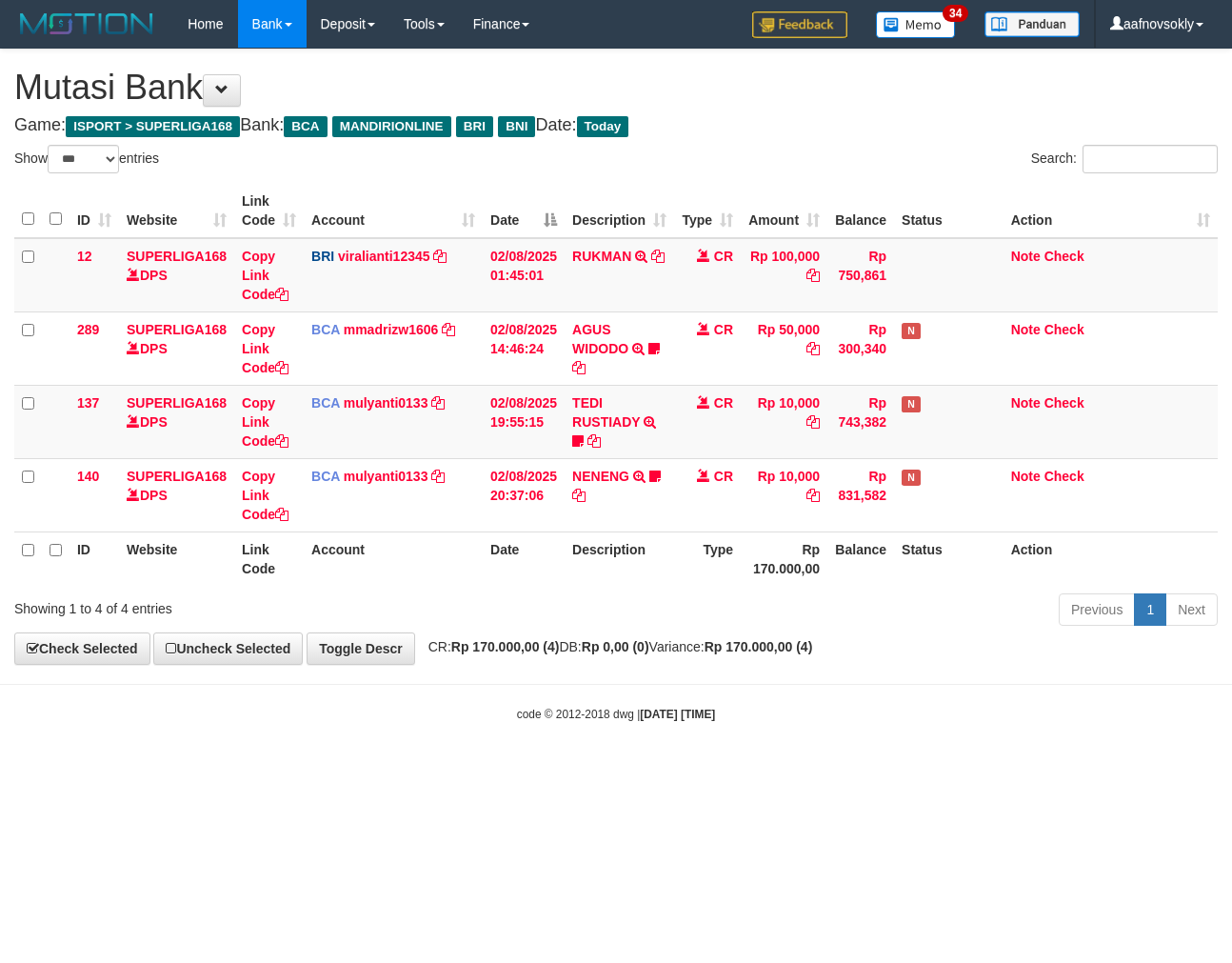 scroll, scrollTop: 0, scrollLeft: 0, axis: both 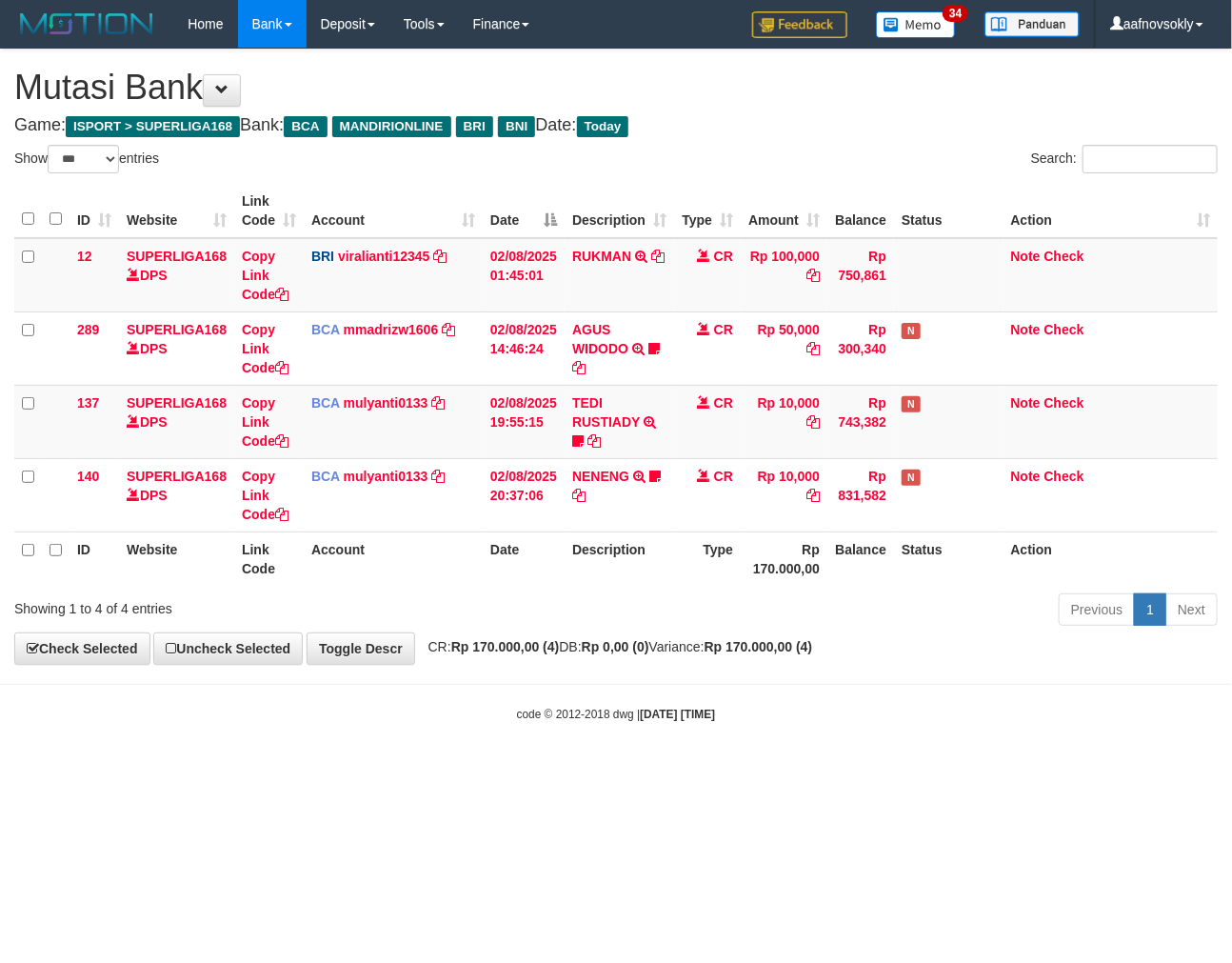 drag, startPoint x: 1096, startPoint y: 792, endPoint x: 991, endPoint y: 843, distance: 116.73046 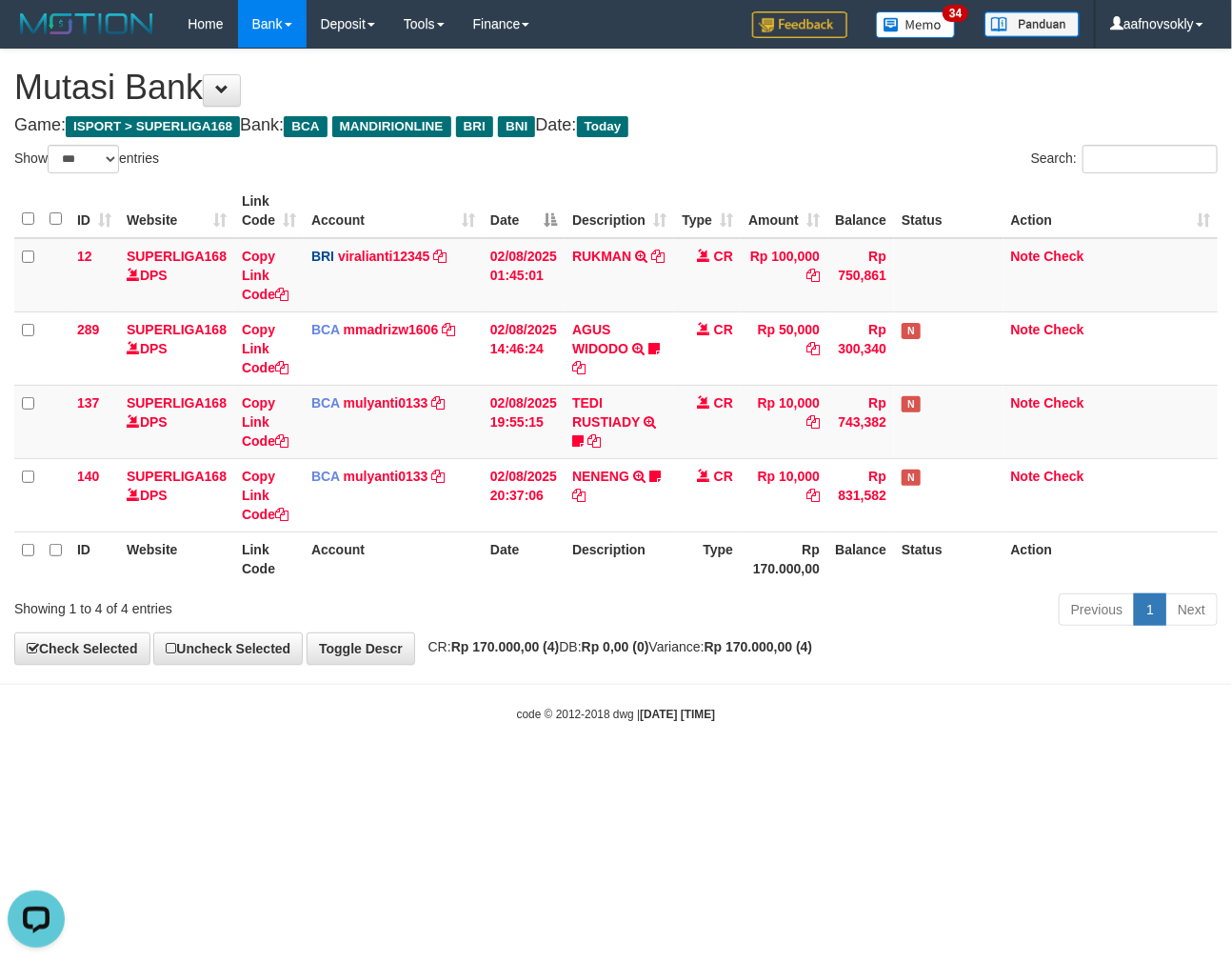 scroll, scrollTop: 0, scrollLeft: 0, axis: both 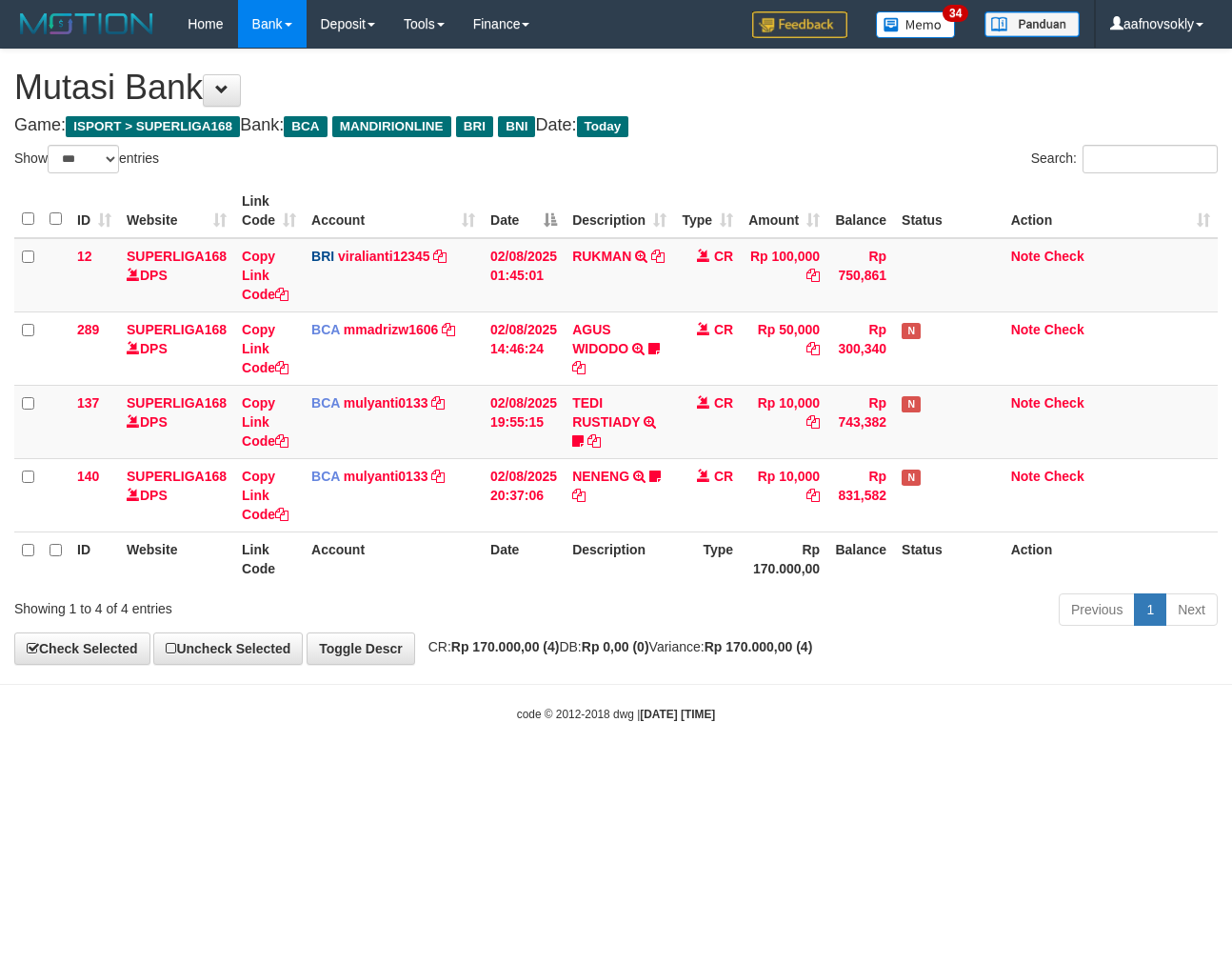 select on "***" 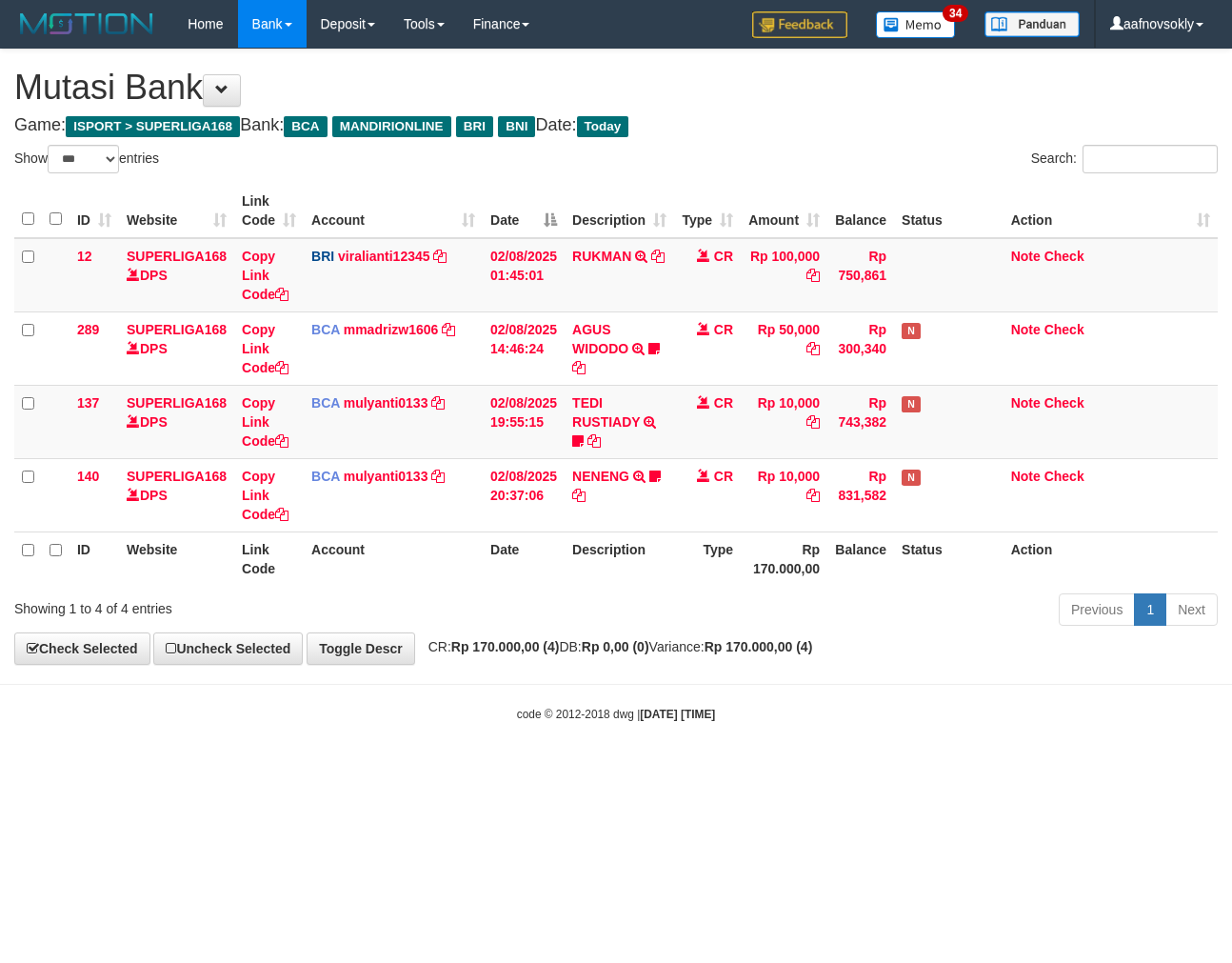 scroll, scrollTop: 0, scrollLeft: 0, axis: both 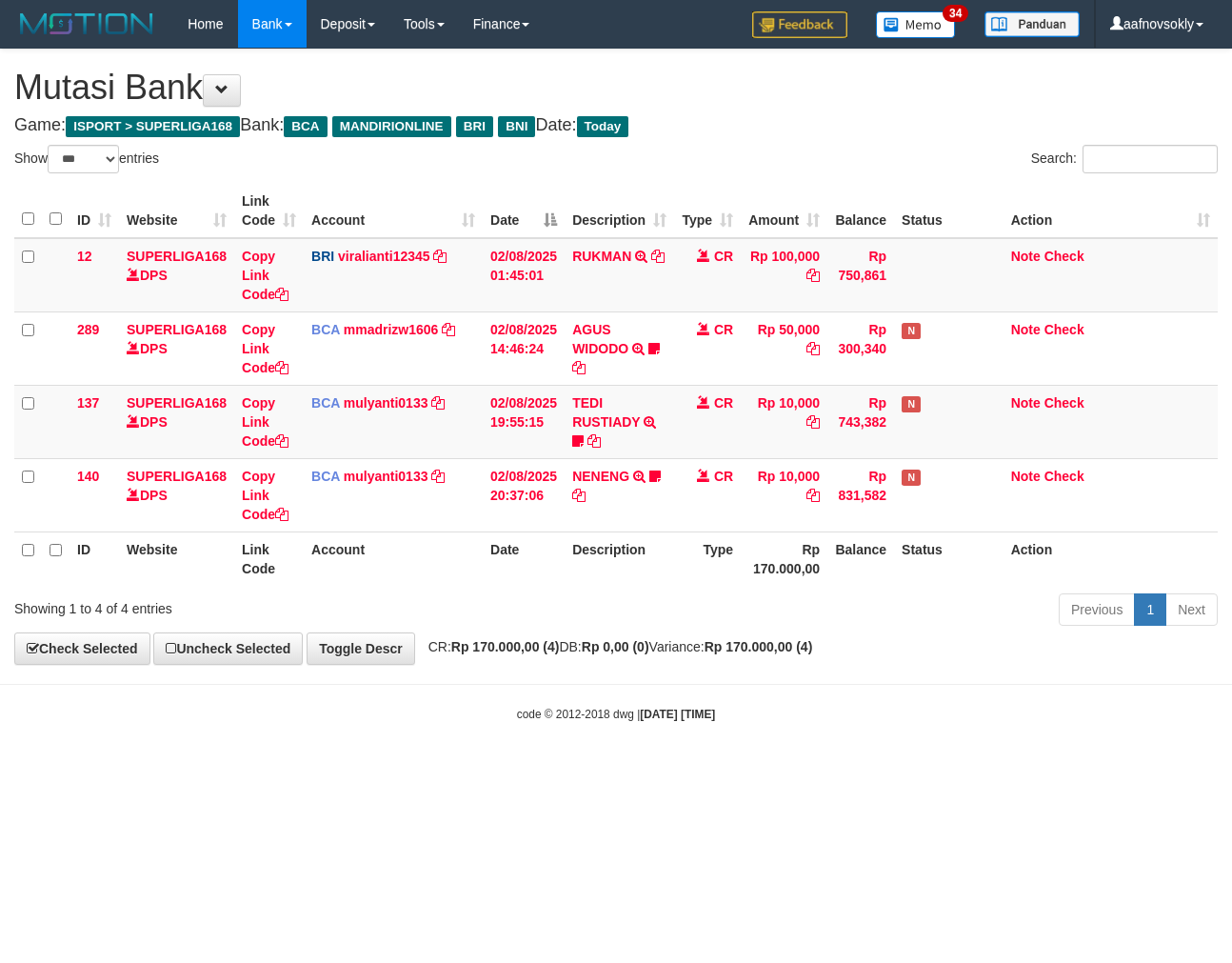 select on "***" 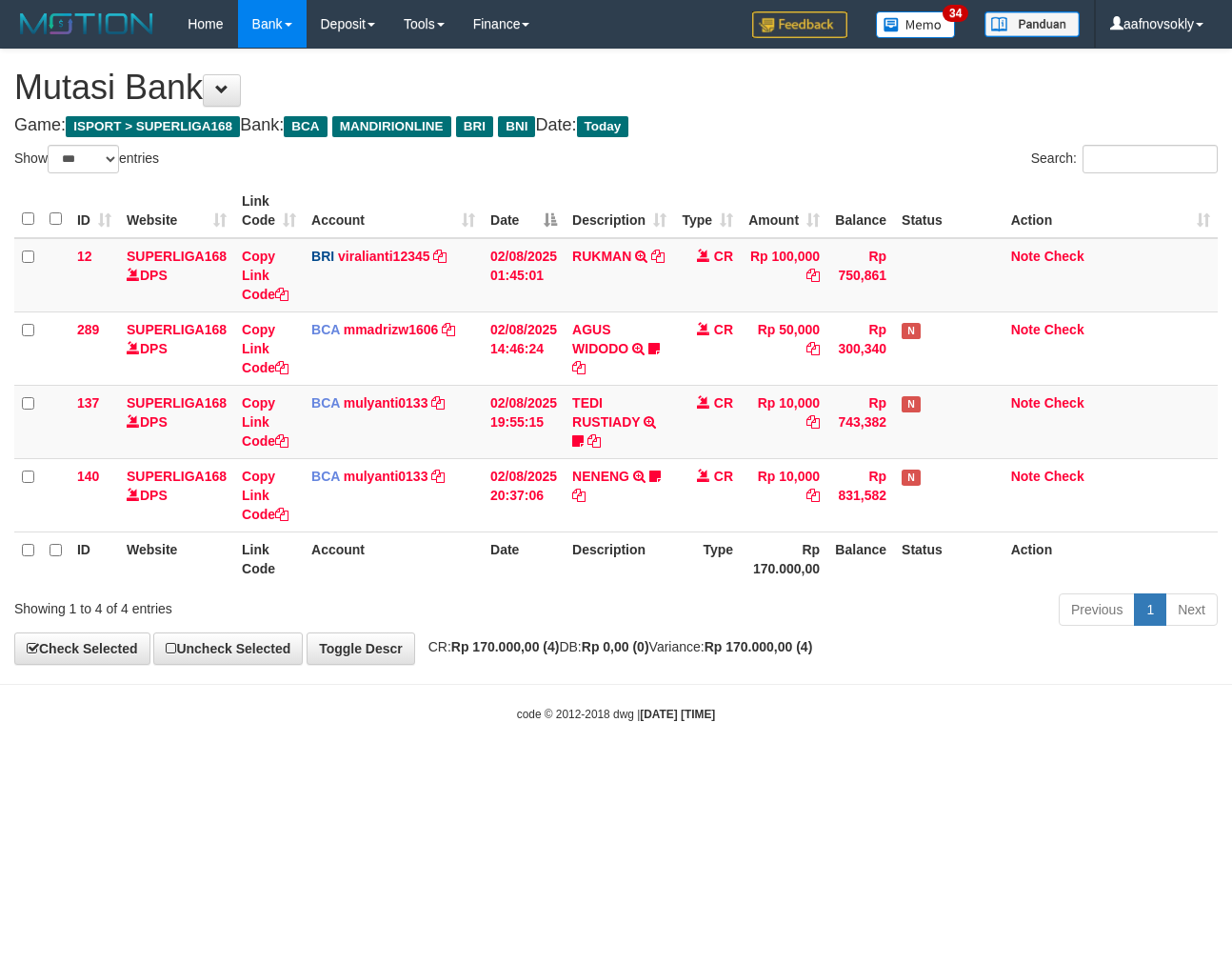 click on "Toggle navigation
Home
Bank
Account List
Load
By Website
Group
[ISPORT]													SUPERLIGA168
By Load Group (DPS)" at bounding box center (616, 385) 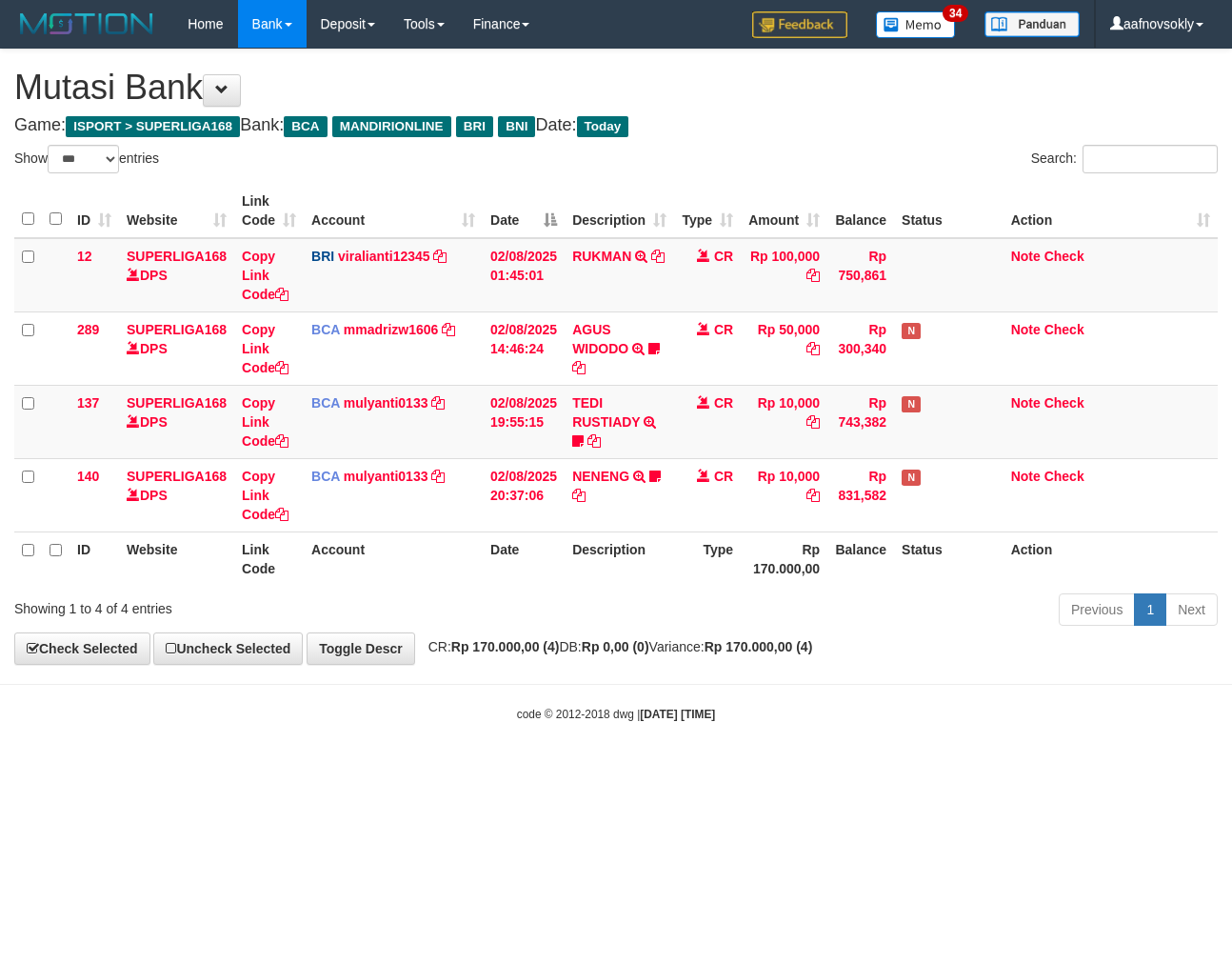 select on "***" 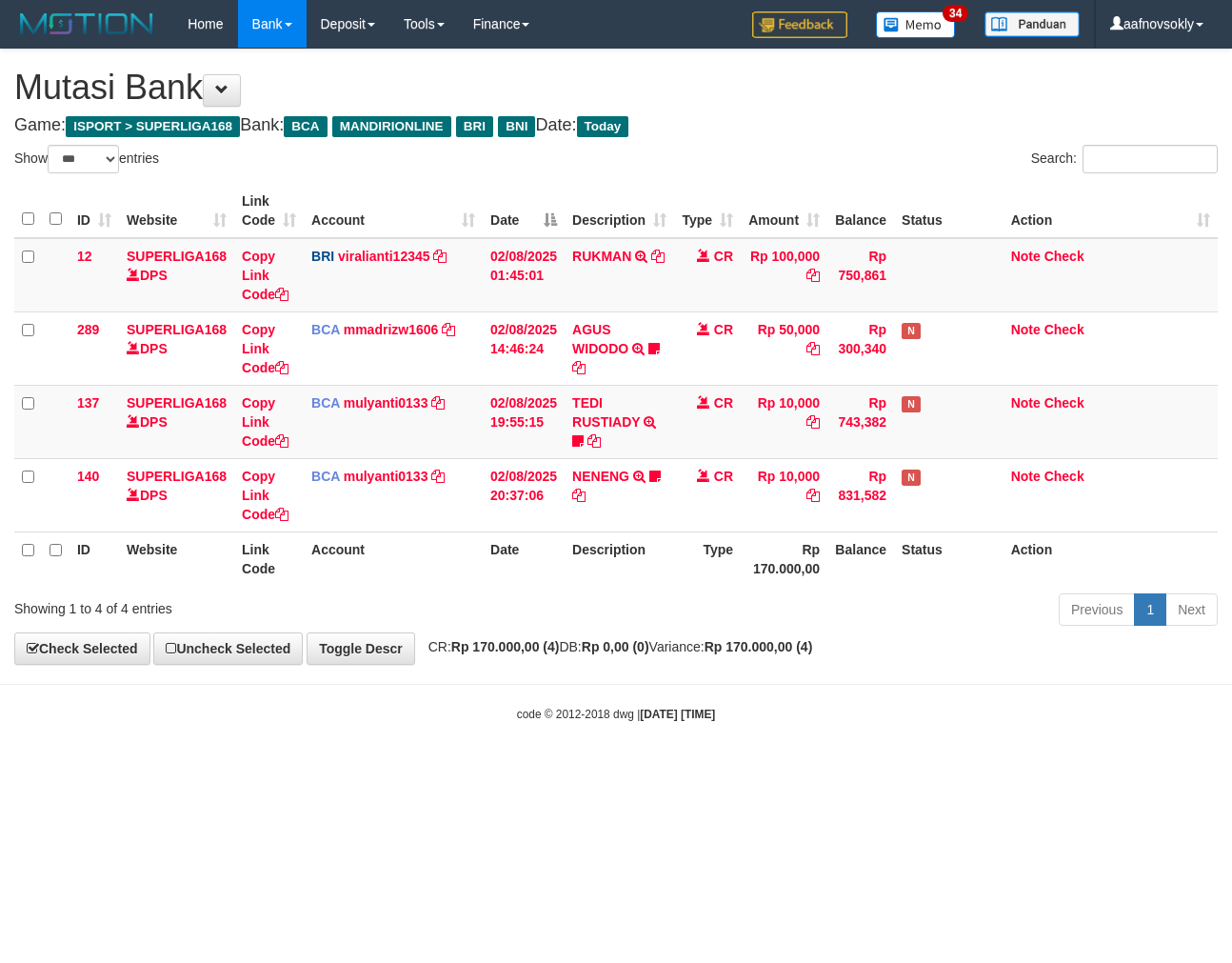 scroll, scrollTop: 0, scrollLeft: 0, axis: both 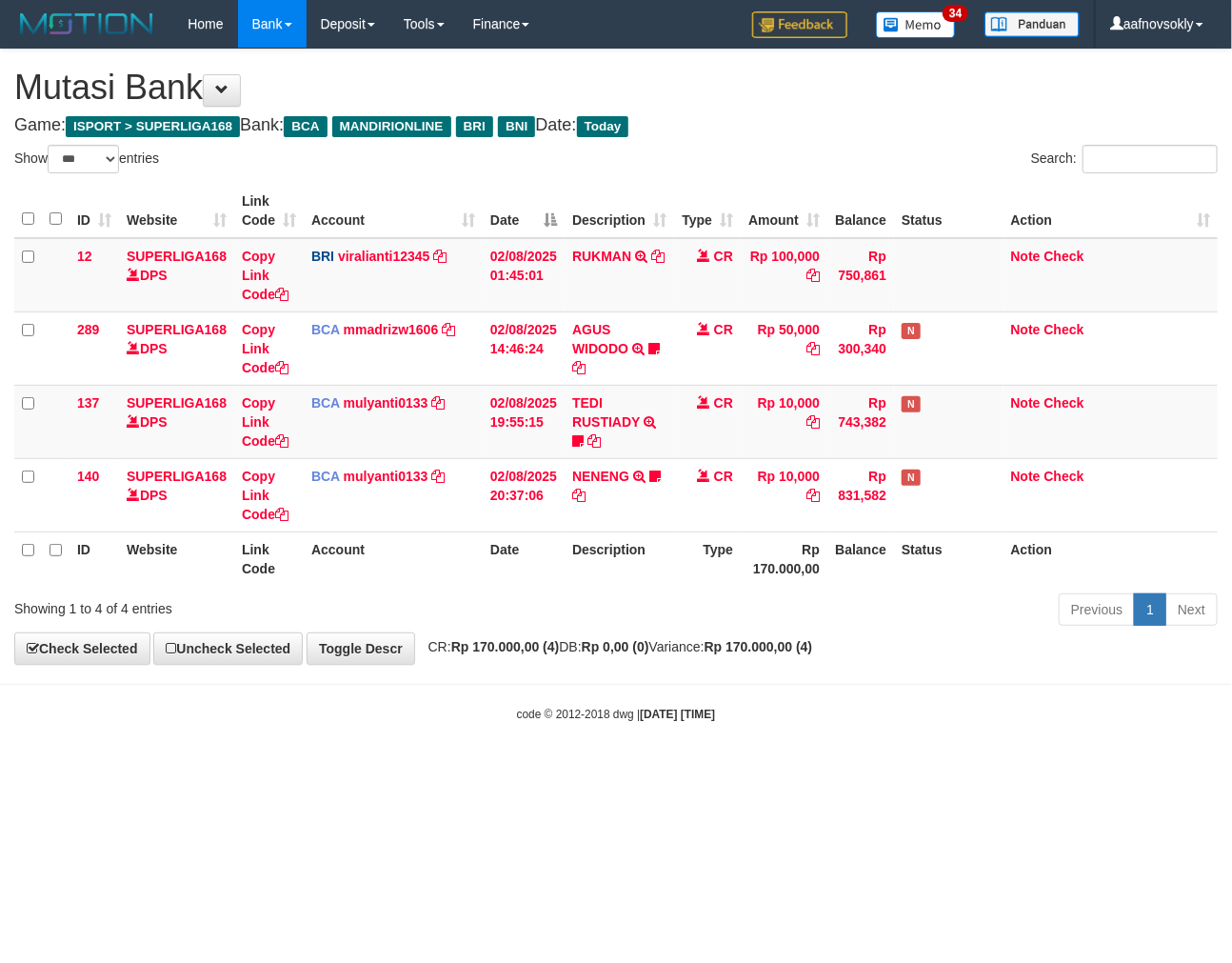 click on "Toggle navigation
Home
Bank
Account List
Load
By Website
Group
[ISPORT]													SUPERLIGA168
By Load Group (DPS)" at bounding box center [616, 385] 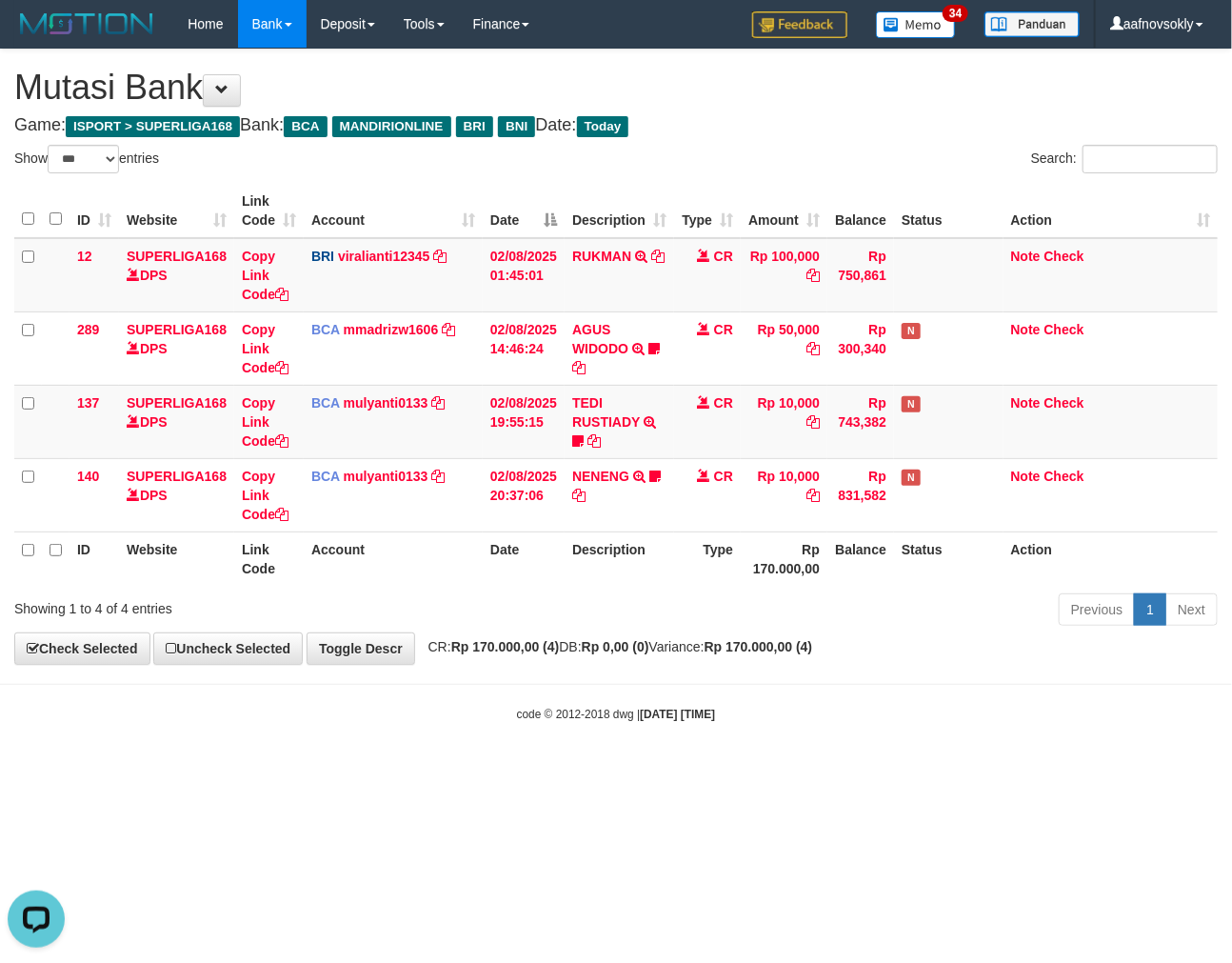 scroll, scrollTop: 0, scrollLeft: 0, axis: both 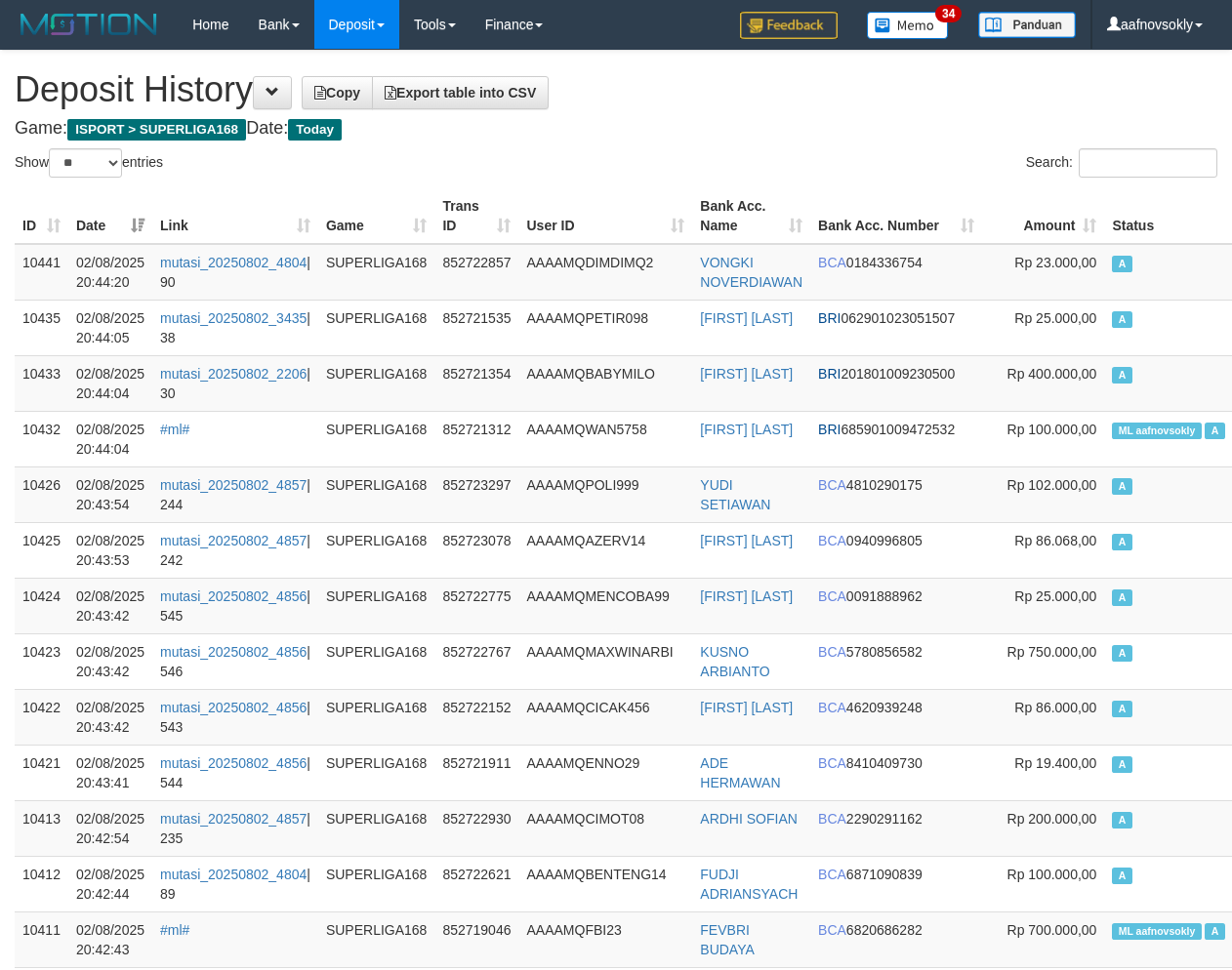 select on "**" 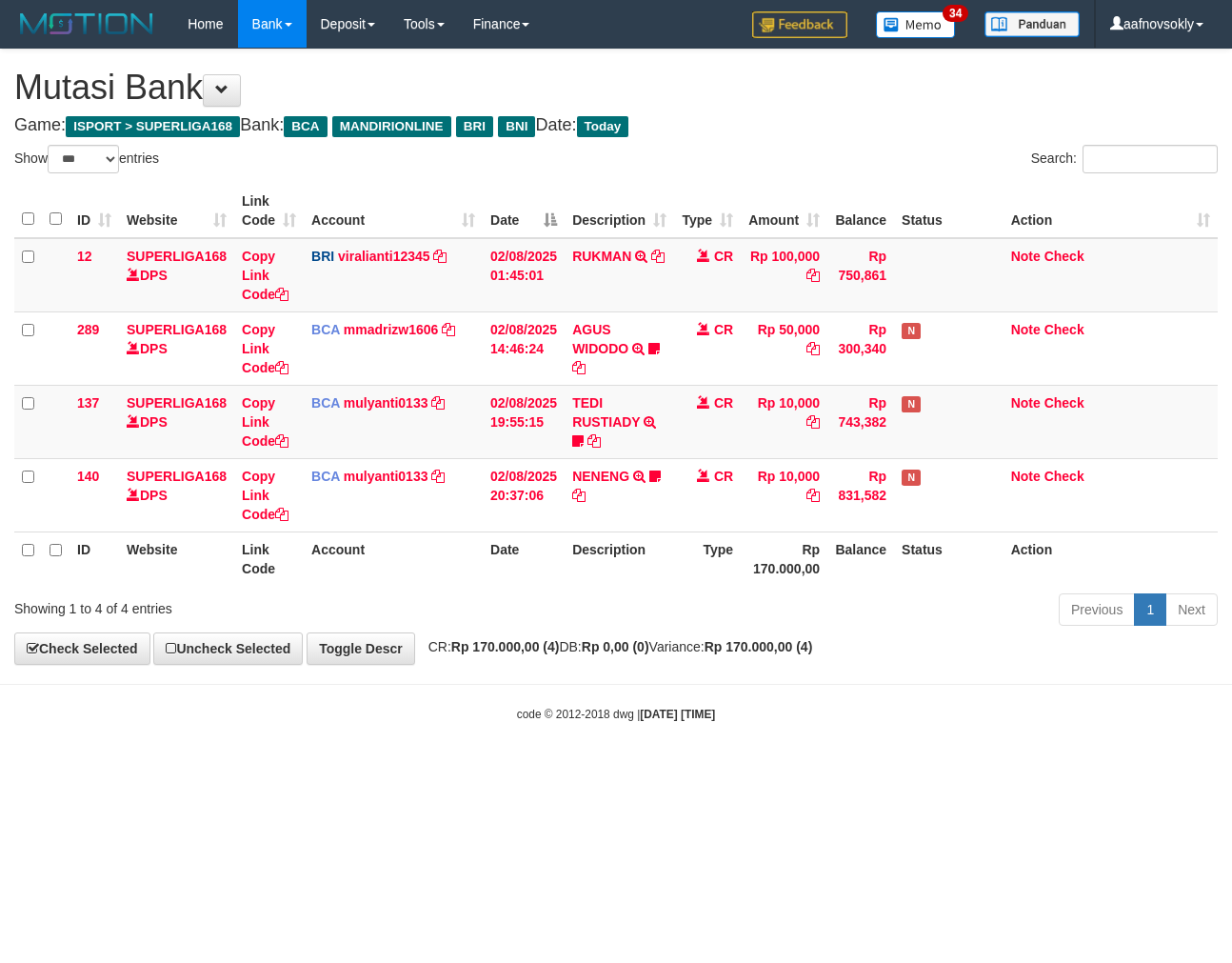 select on "***" 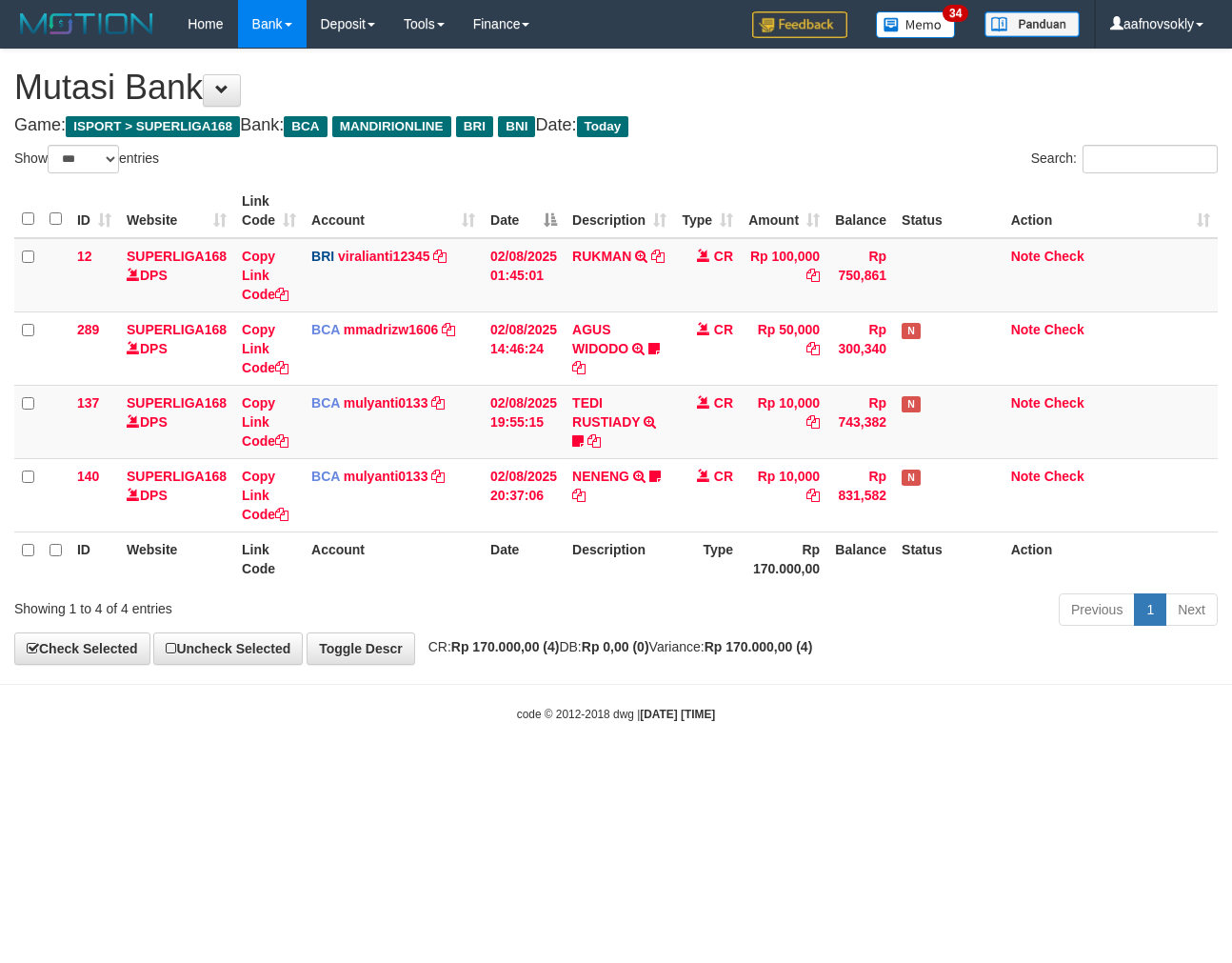 scroll, scrollTop: 0, scrollLeft: 0, axis: both 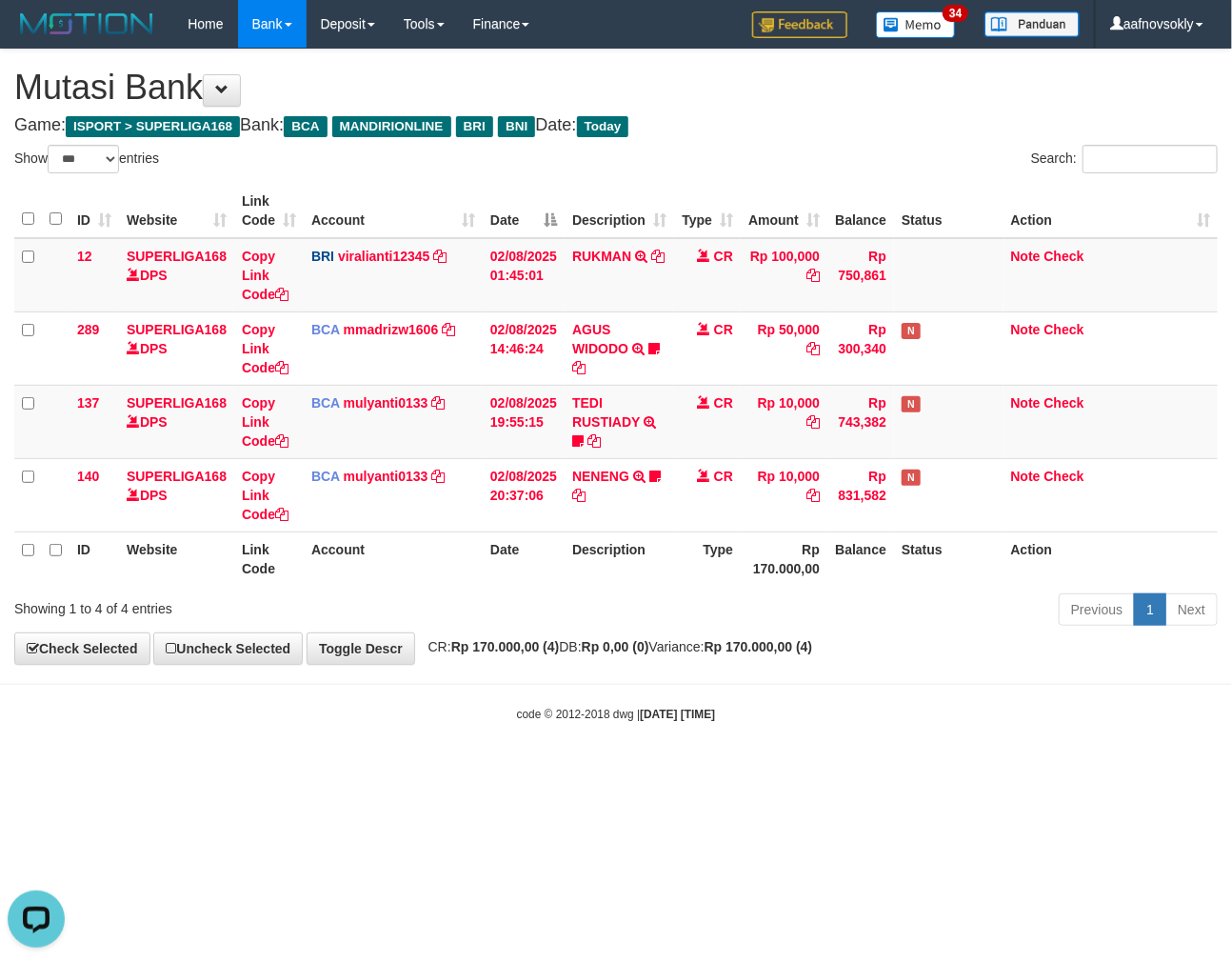 click on "Toggle navigation
Home
Bank
Account List
Load
By Website
Group
[ISPORT]													SUPERLIGA168
By Load Group (DPS)" at bounding box center [616, 385] 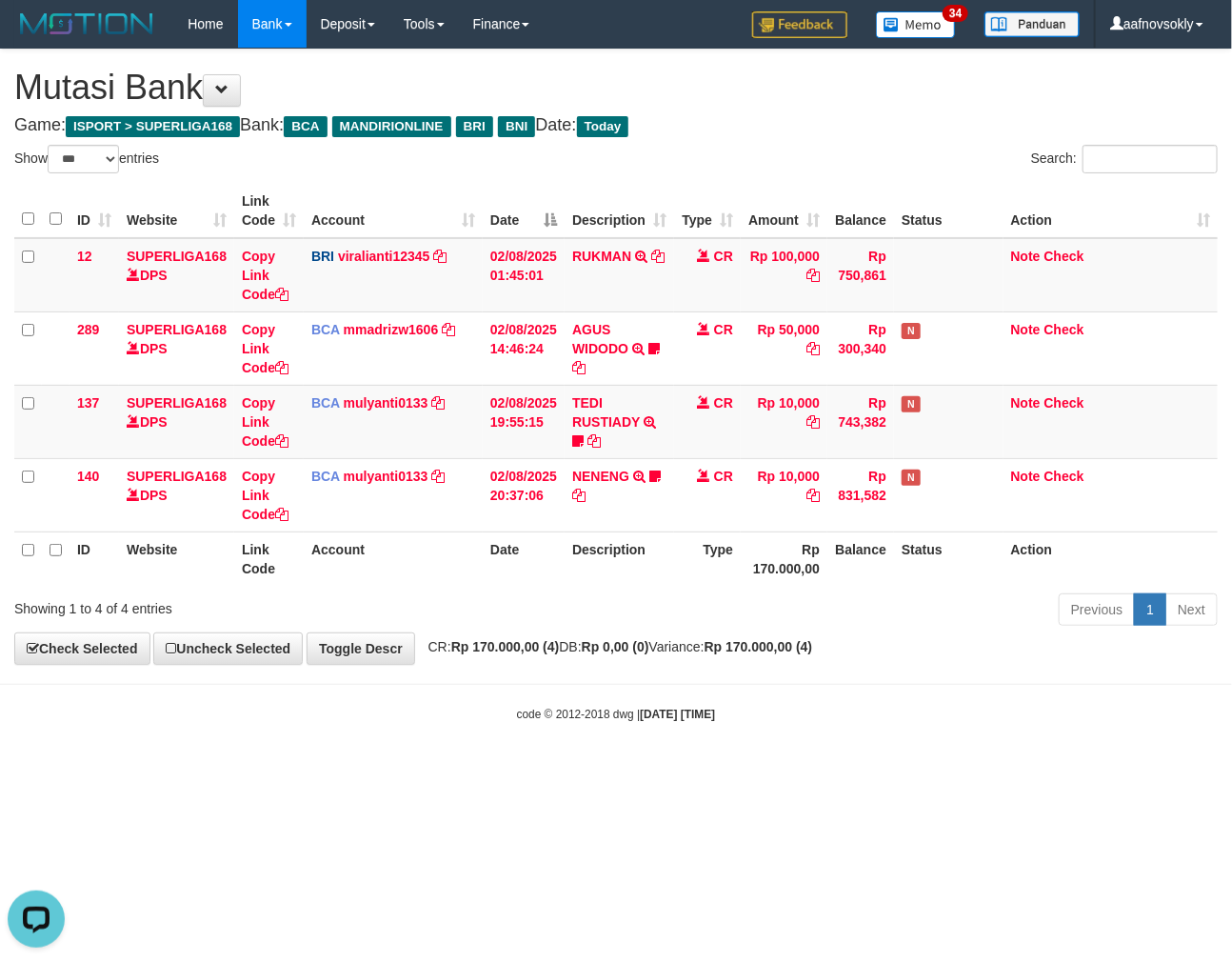 drag, startPoint x: 0, startPoint y: 0, endPoint x: 825, endPoint y: 806, distance: 1153.3694 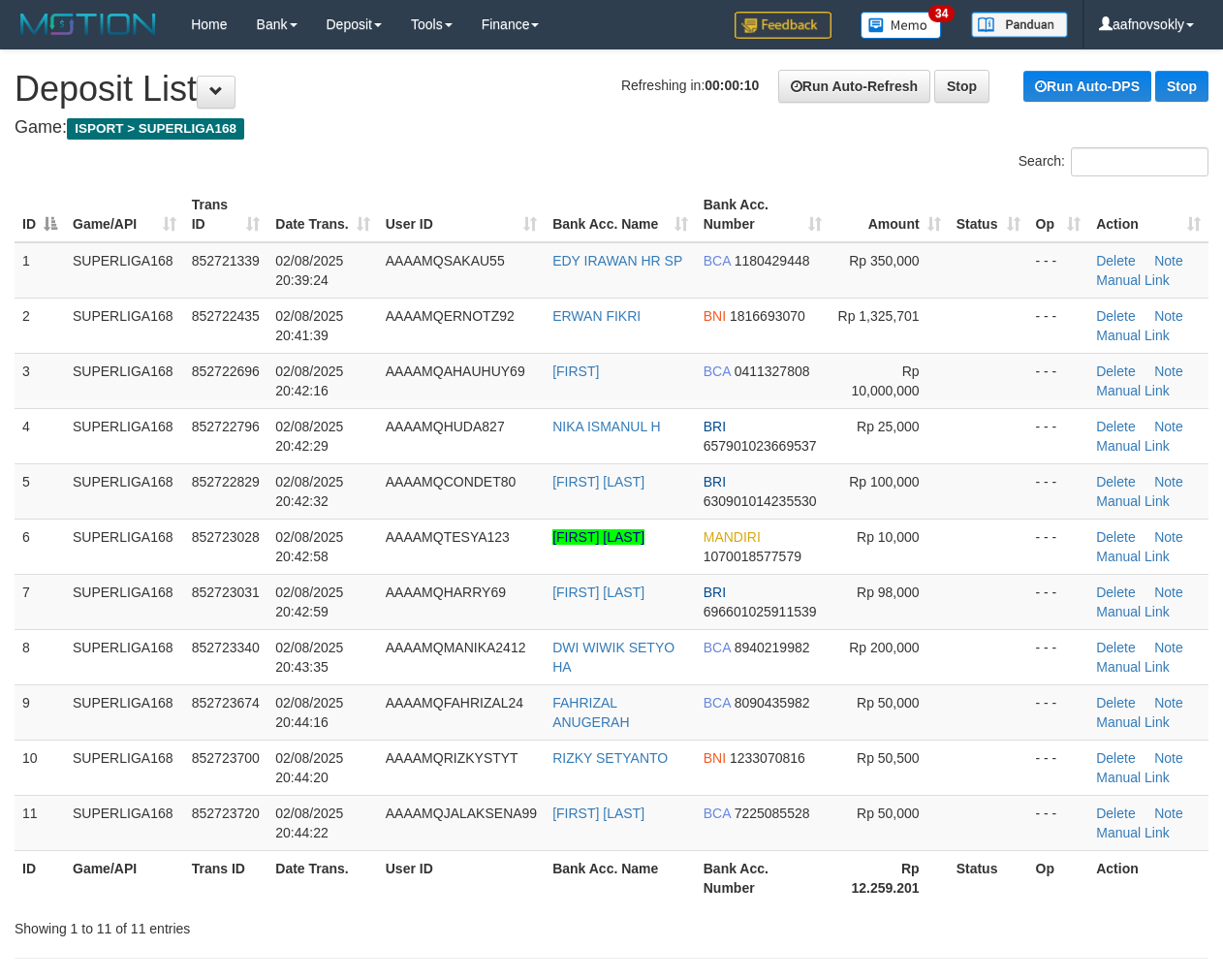 scroll, scrollTop: 0, scrollLeft: 0, axis: both 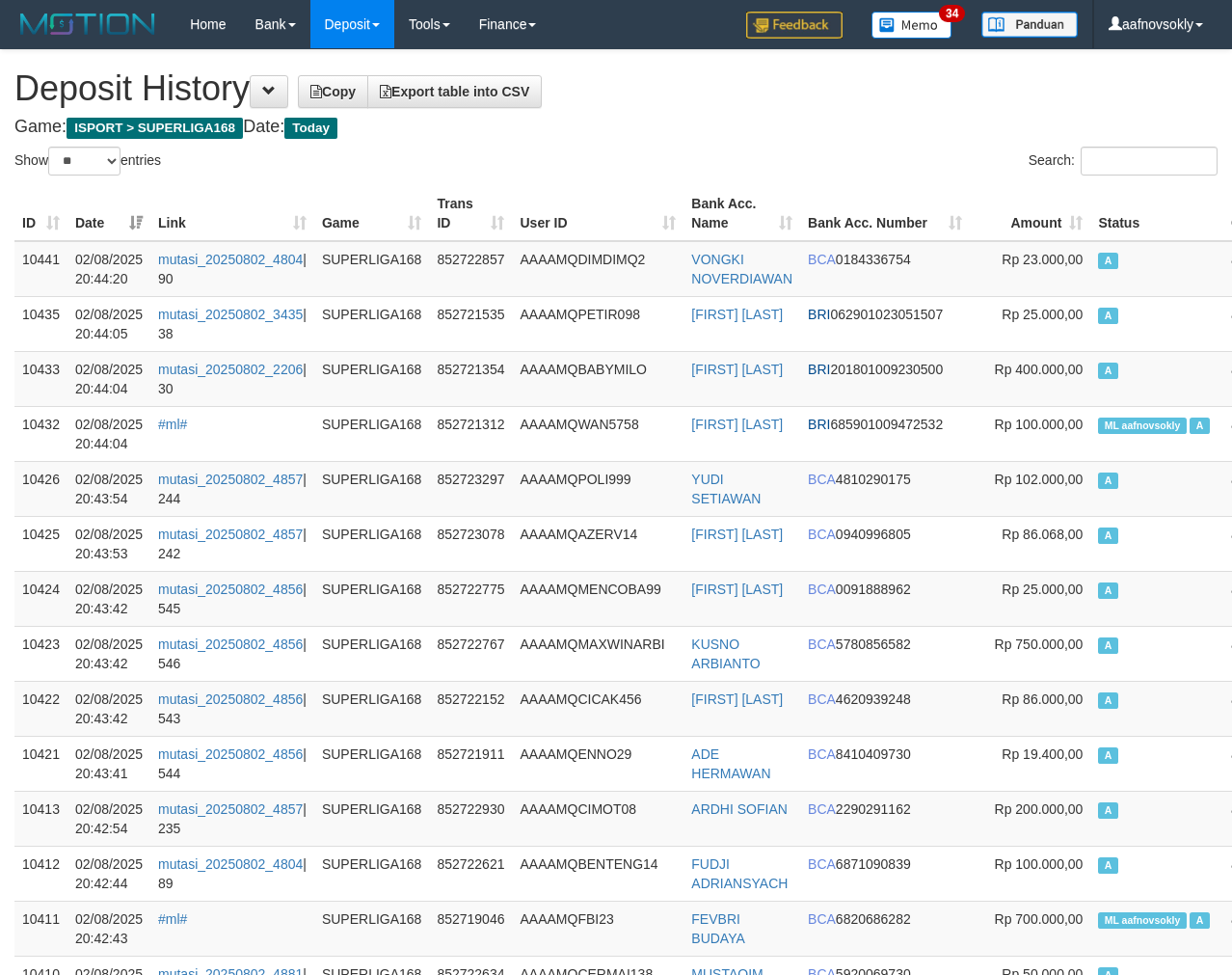select on "**" 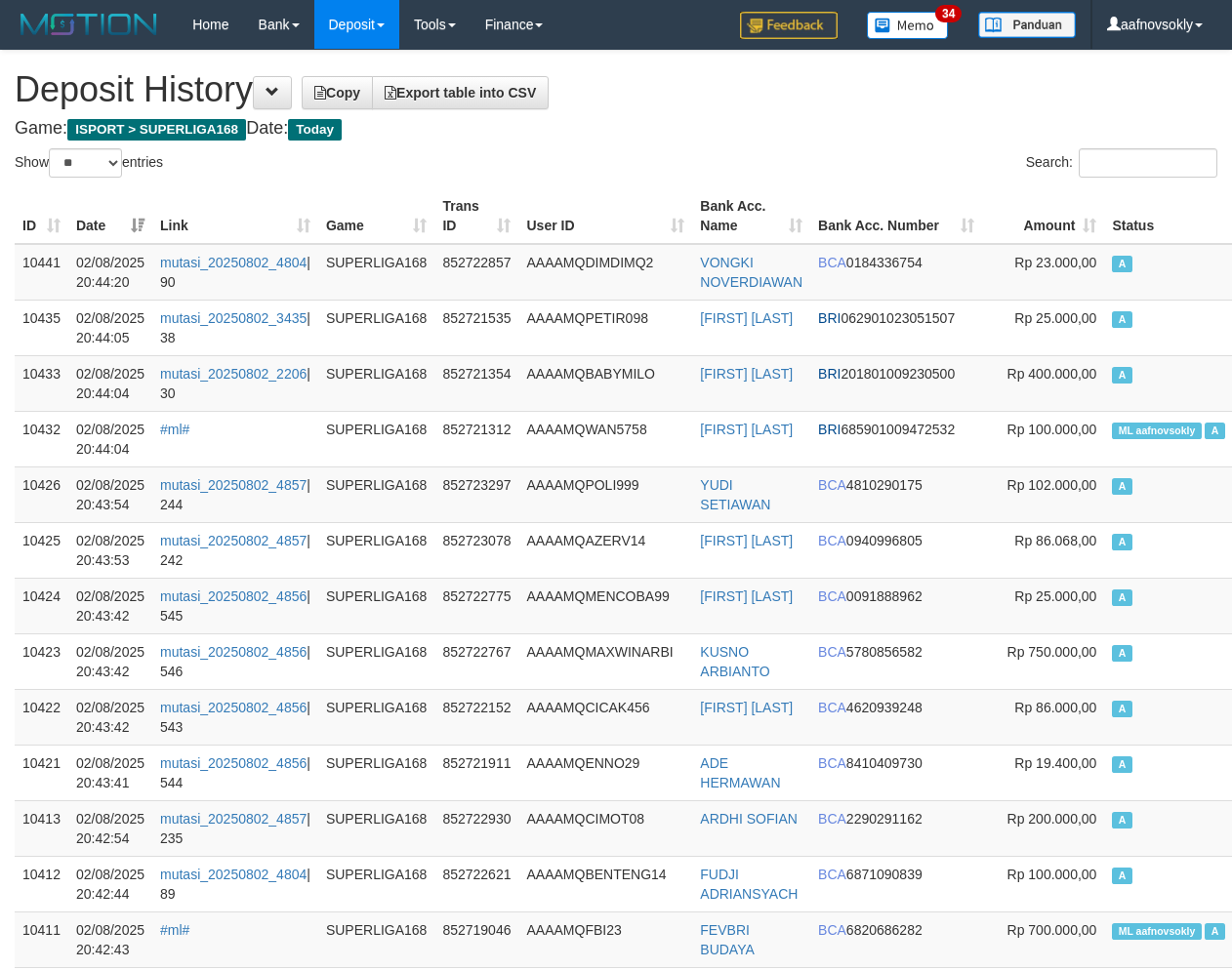 select on "**" 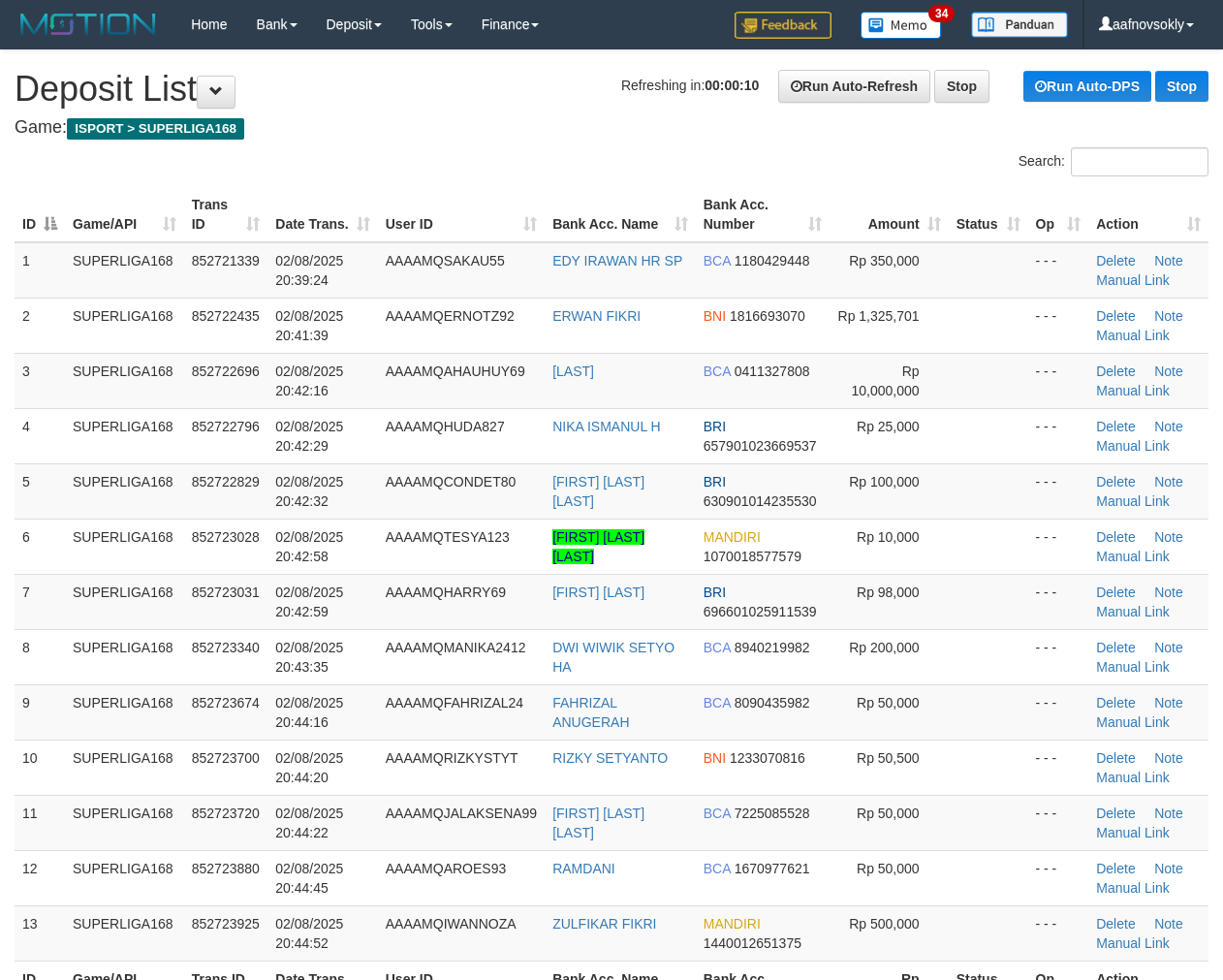 scroll, scrollTop: 0, scrollLeft: 0, axis: both 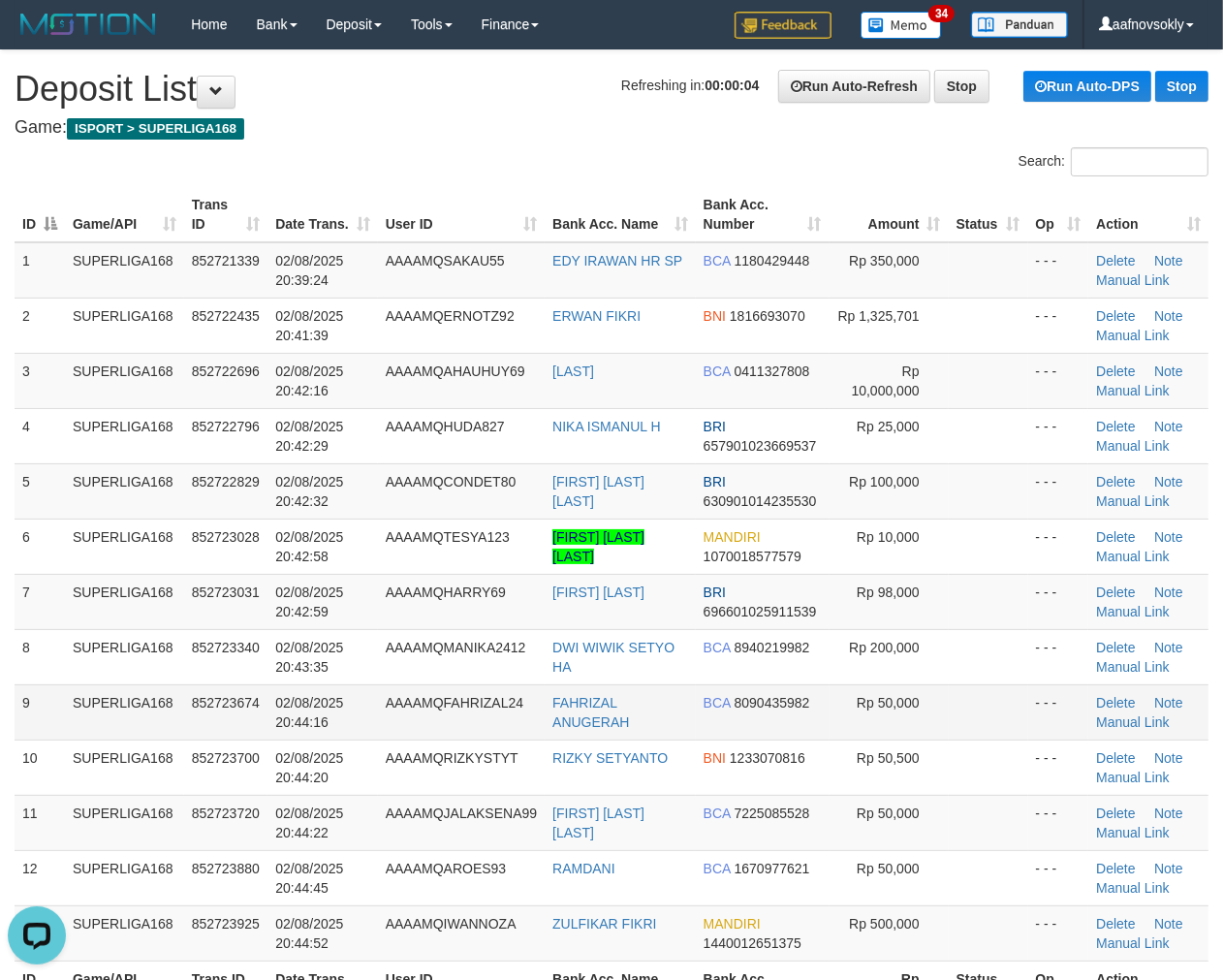 click on "02/08/2025 20:44:16" at bounding box center [322, 711] 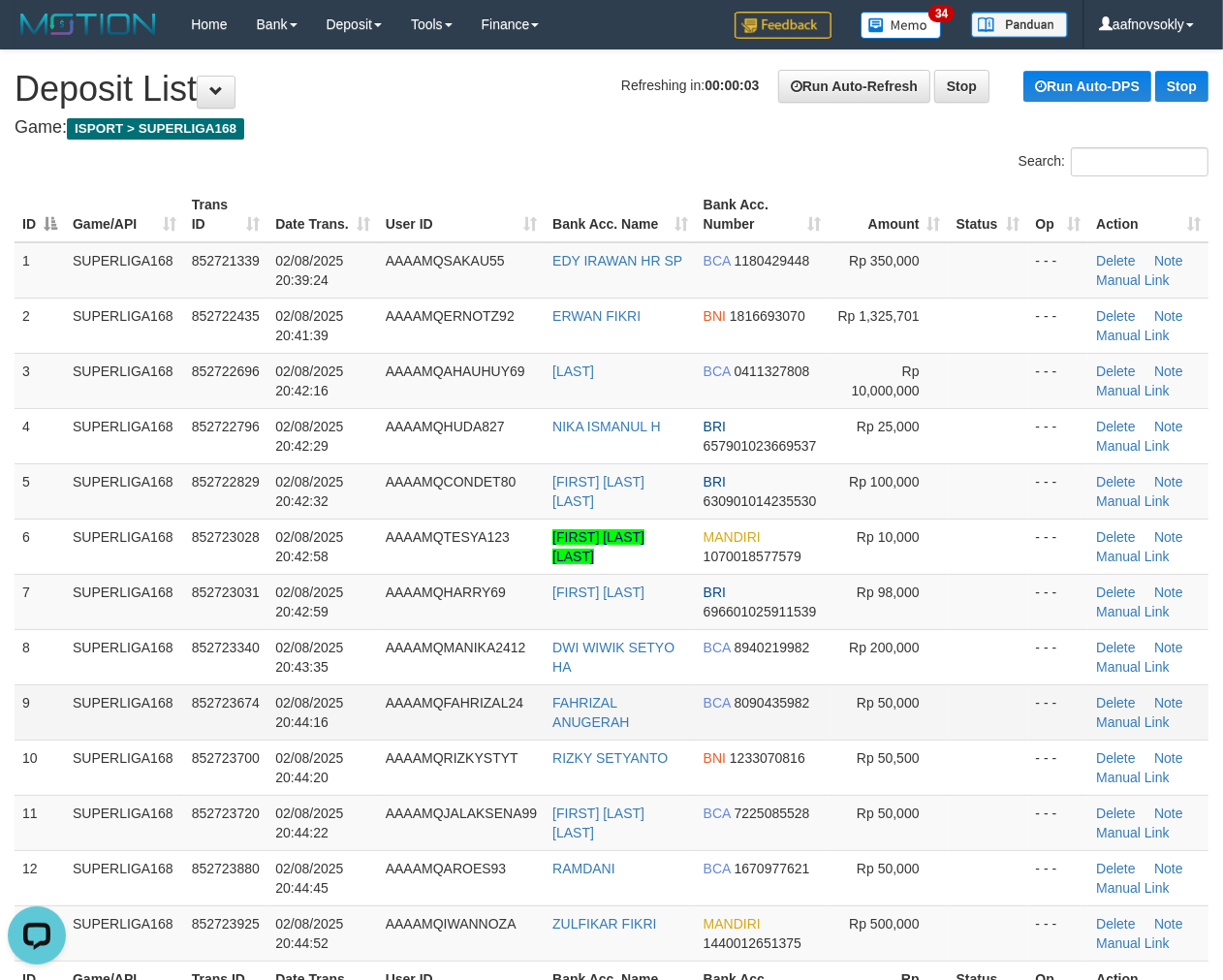 click on "02/08/2025 20:44:16" at bounding box center (309, 712) 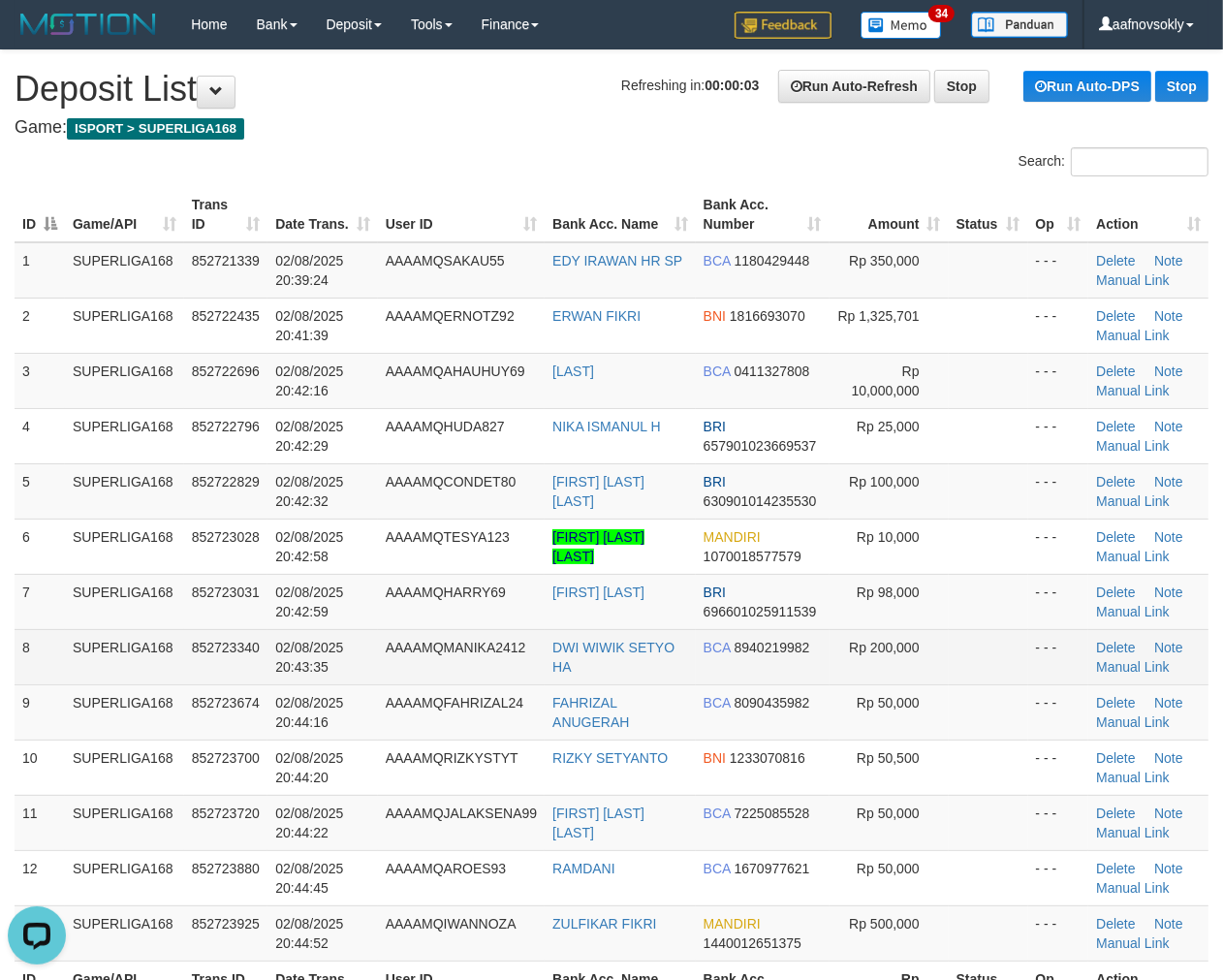 click on "852723340" at bounding box center (226, 656) 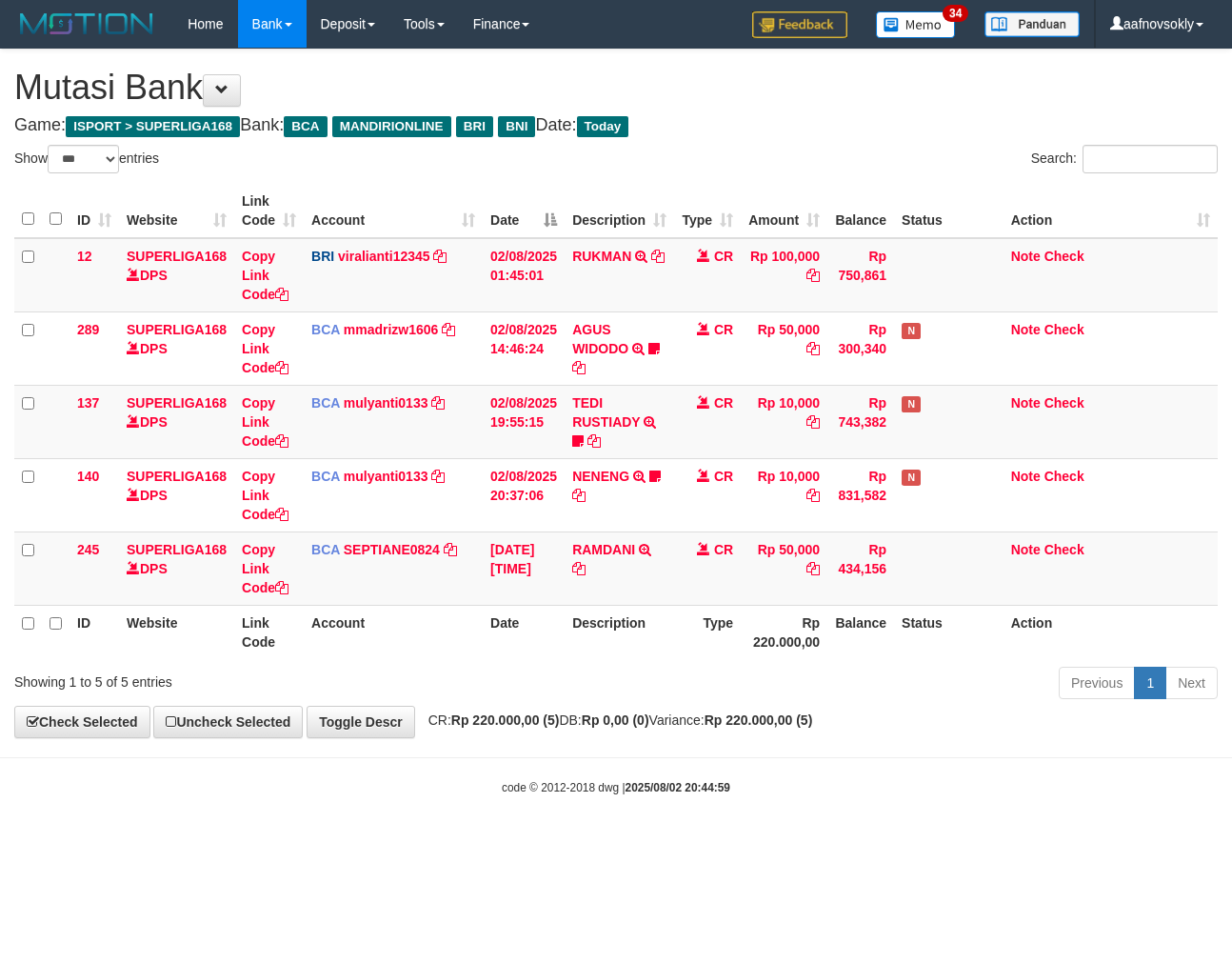 select on "***" 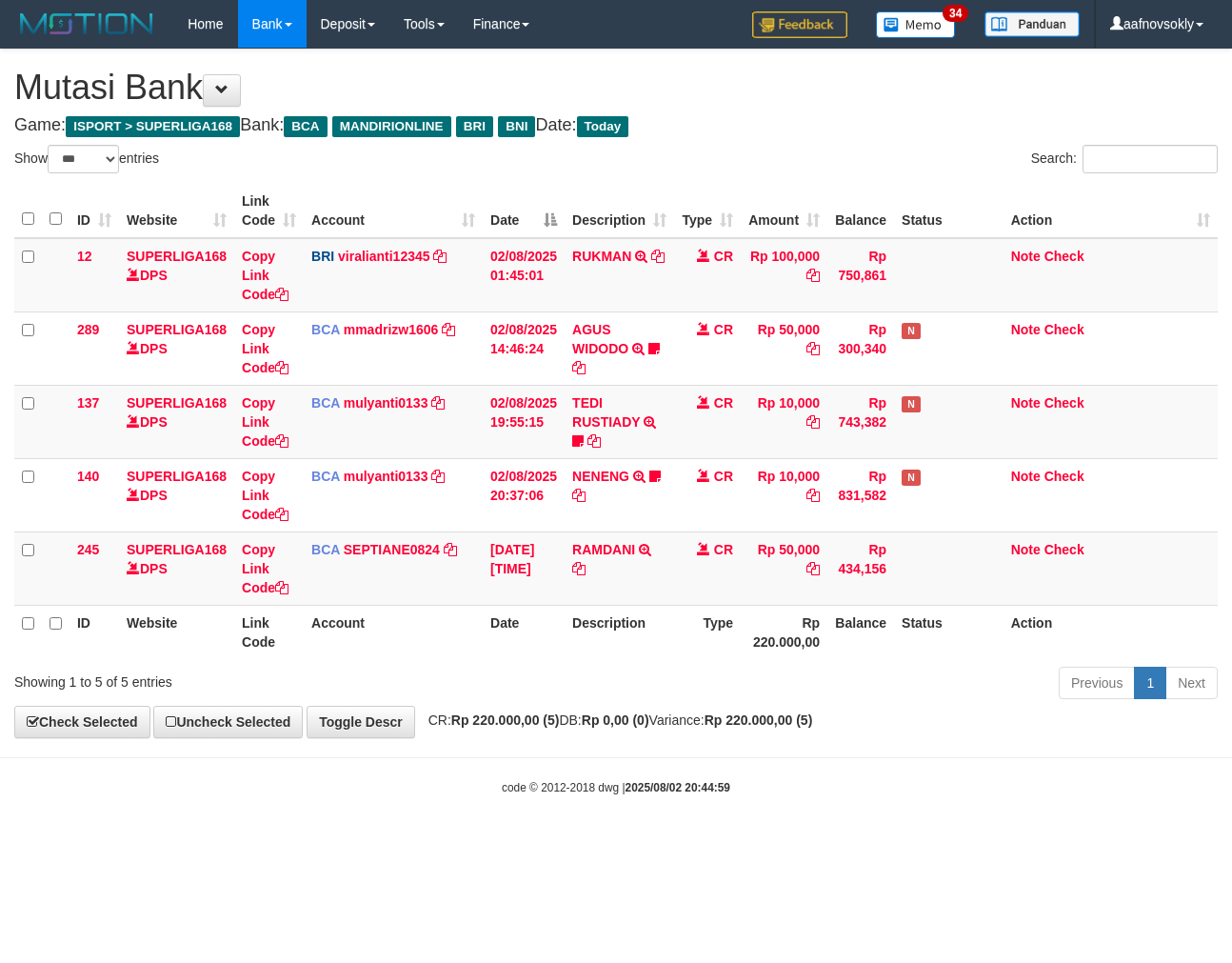 scroll, scrollTop: 0, scrollLeft: 0, axis: both 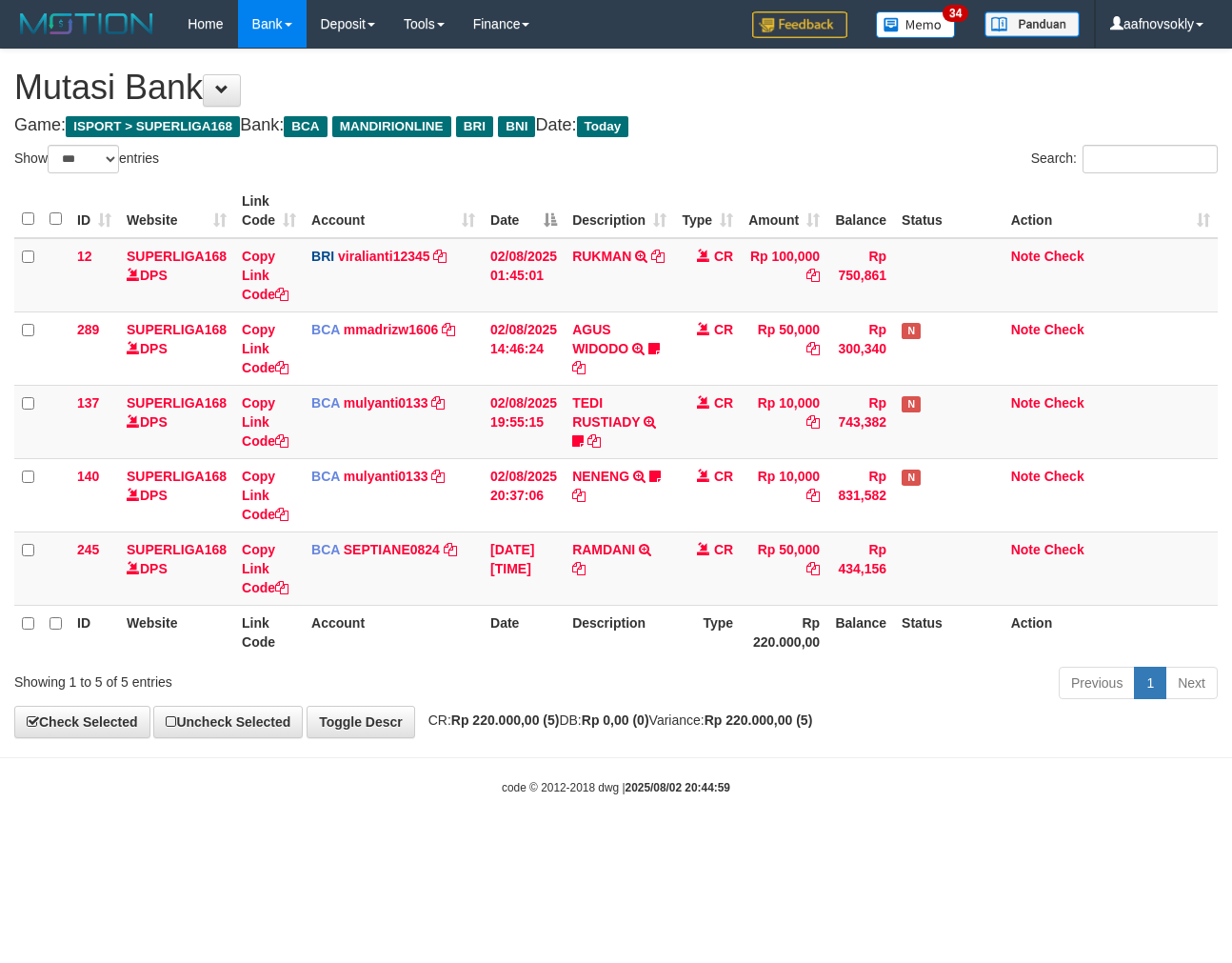 select on "***" 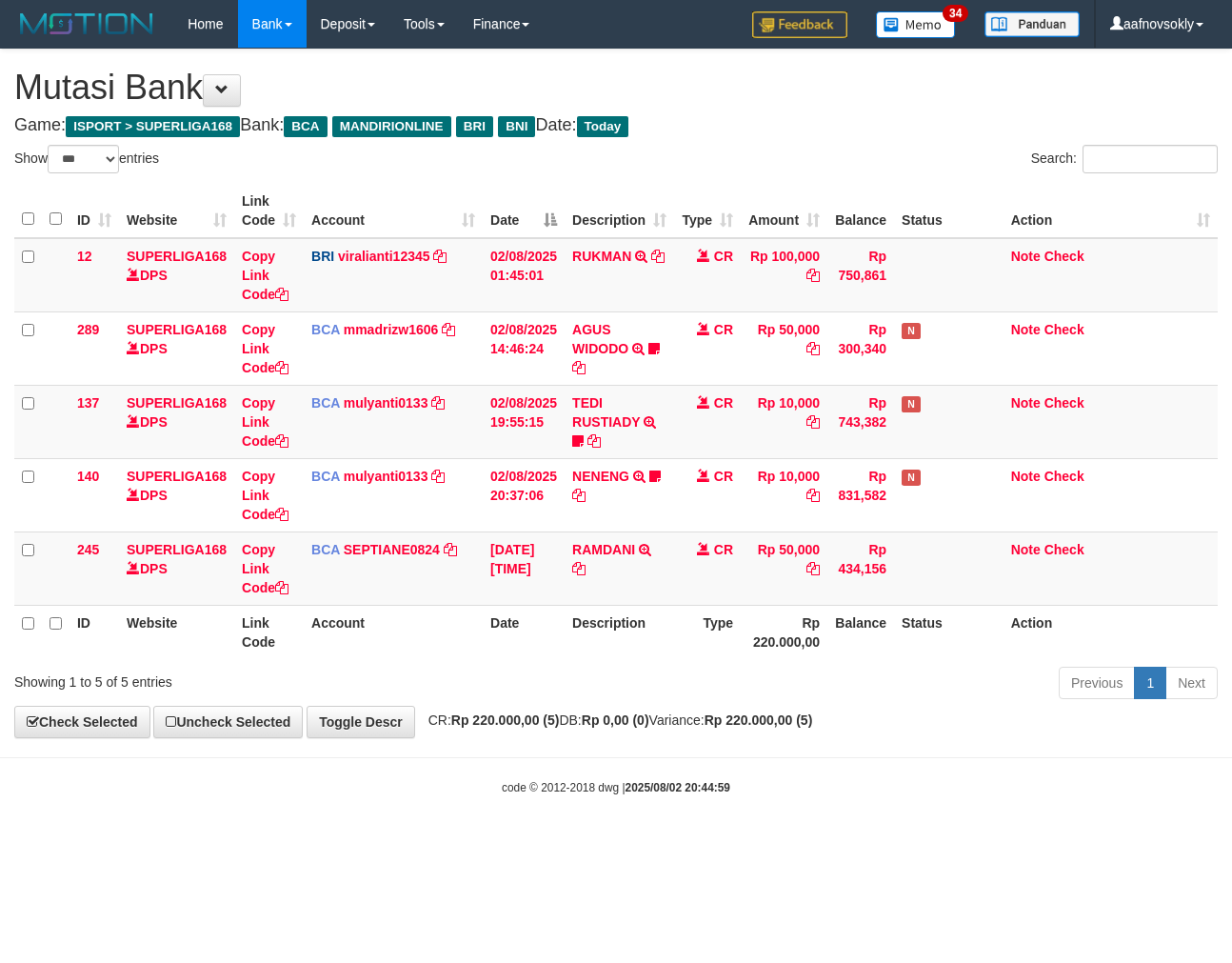scroll, scrollTop: 0, scrollLeft: 0, axis: both 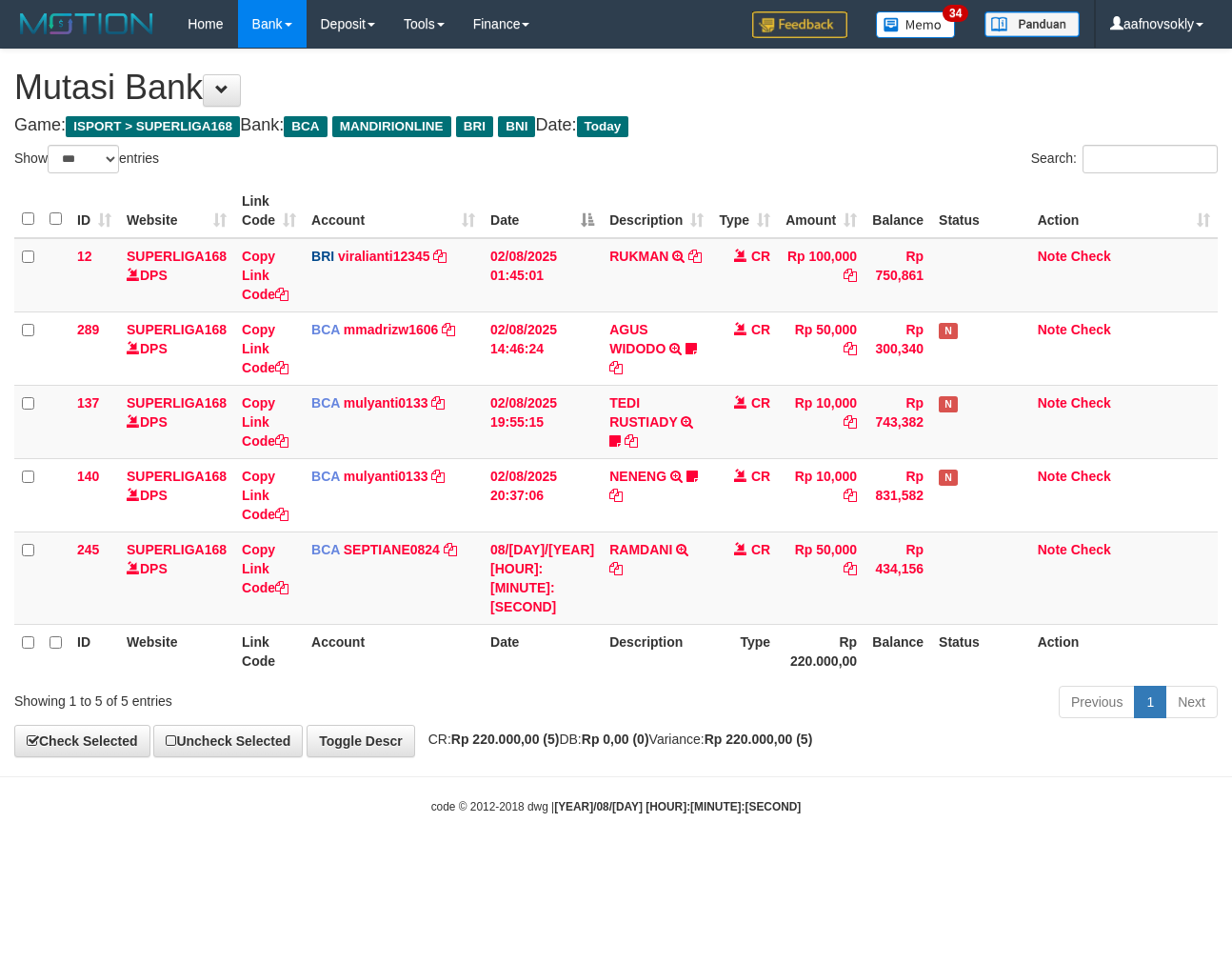 select on "***" 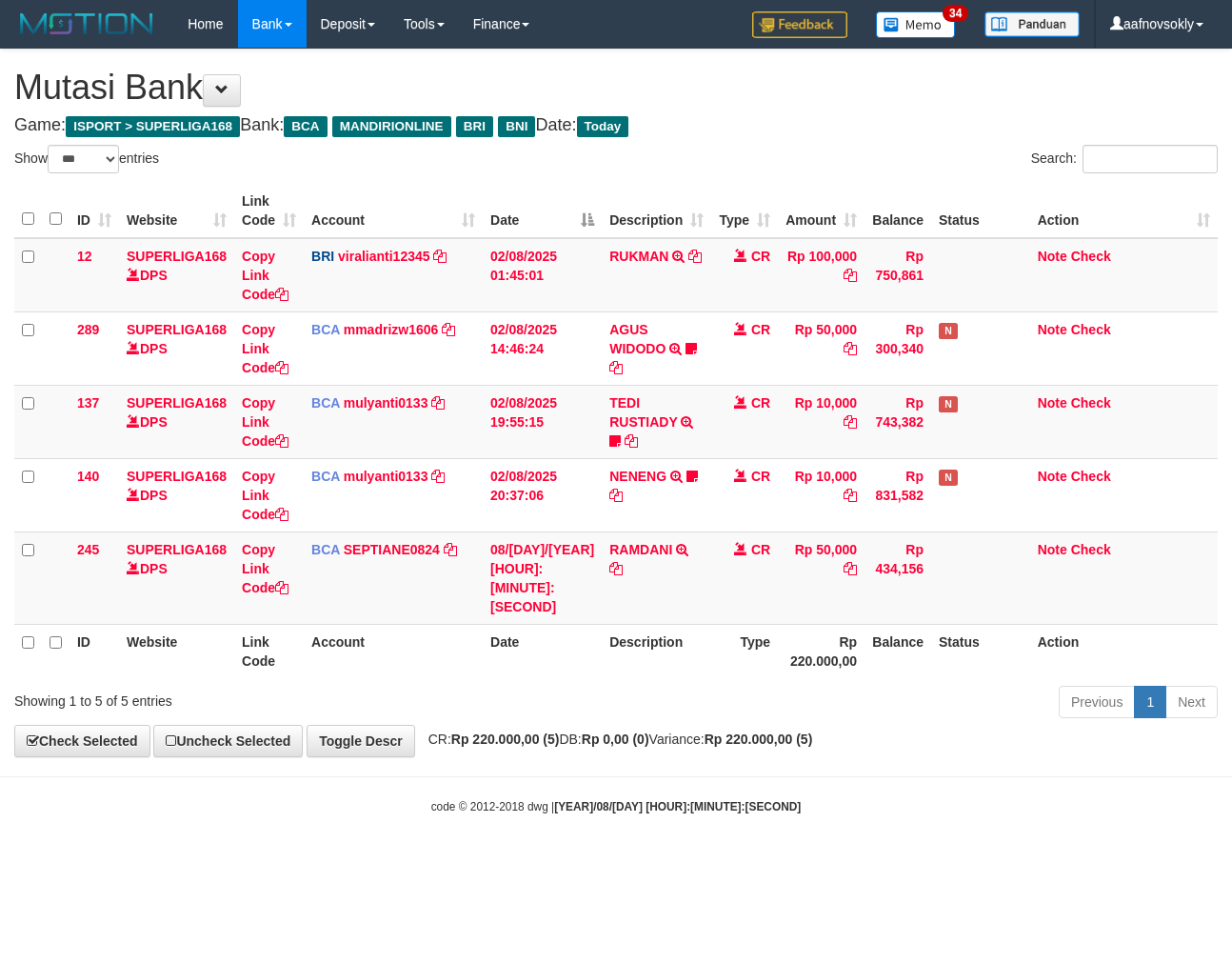 scroll, scrollTop: 0, scrollLeft: 0, axis: both 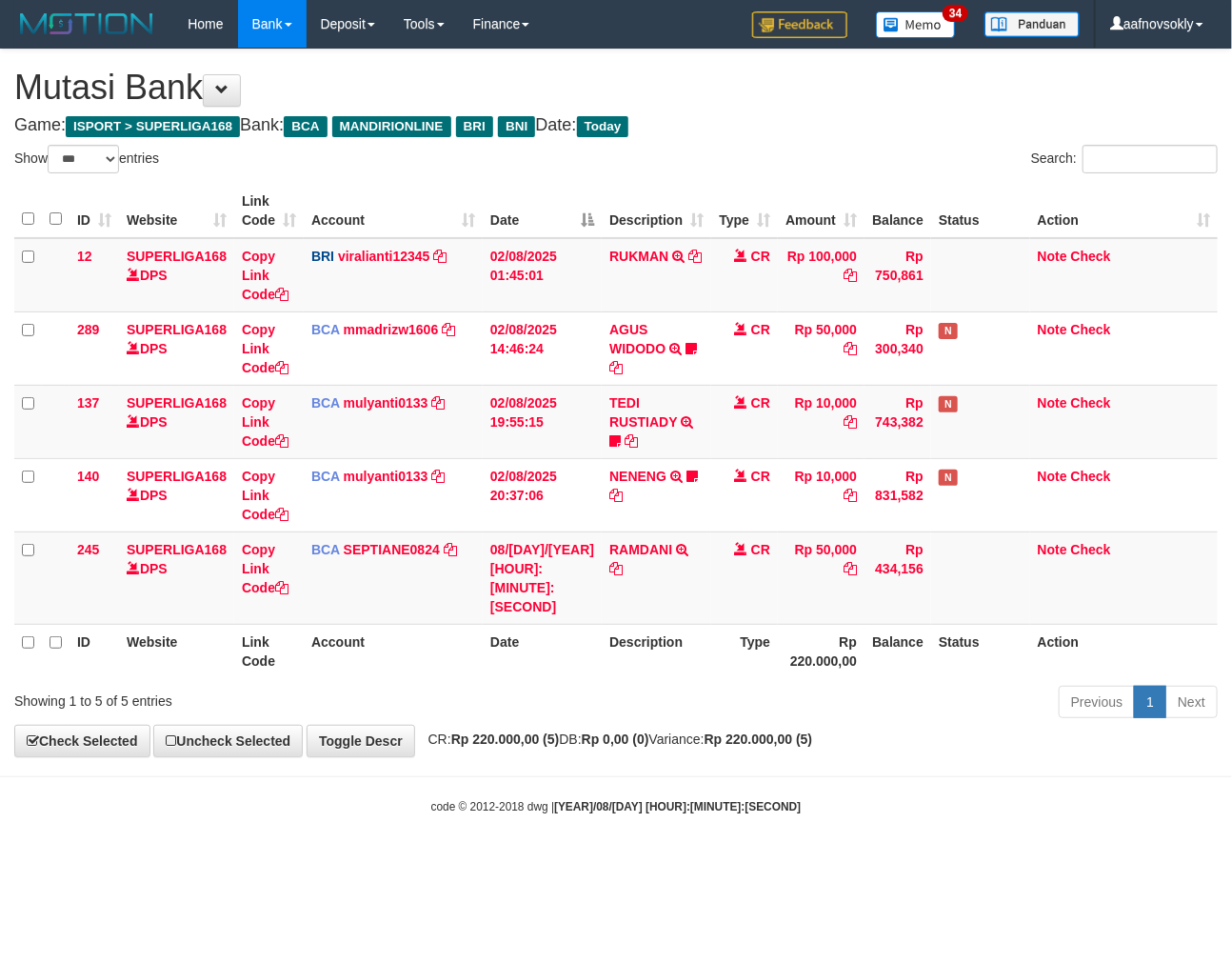 click on "**********" at bounding box center [616, 403] 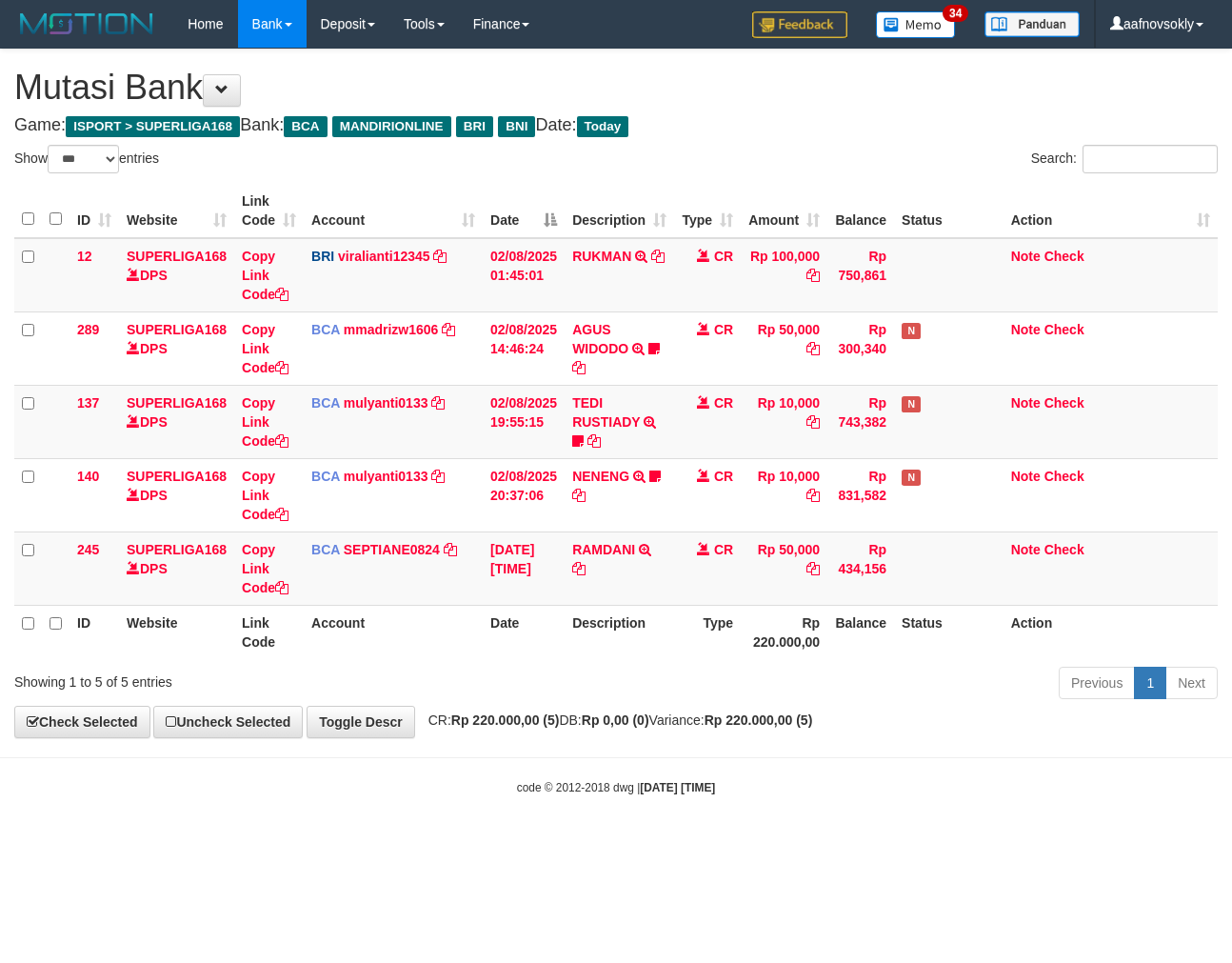 select on "***" 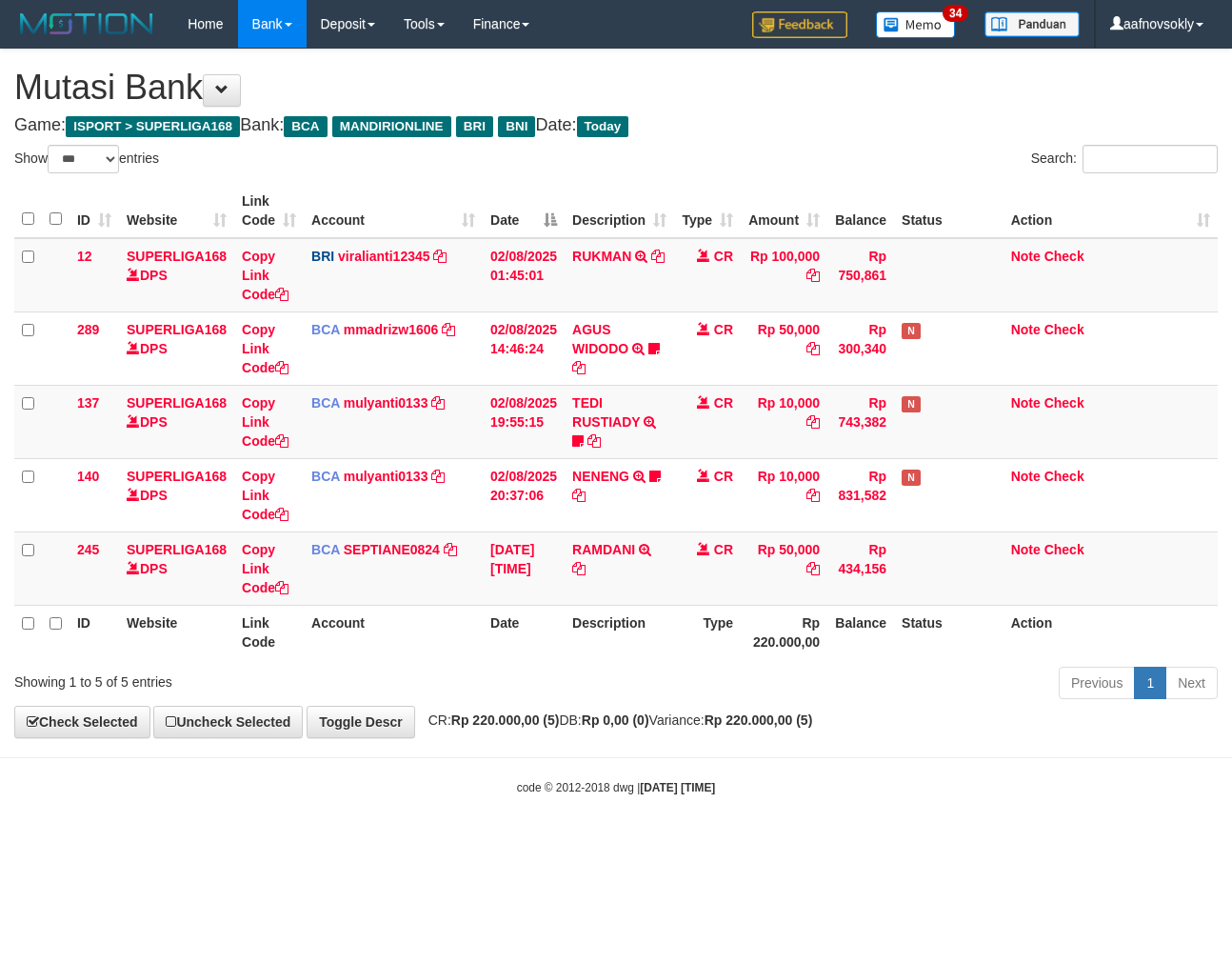 scroll, scrollTop: 0, scrollLeft: 0, axis: both 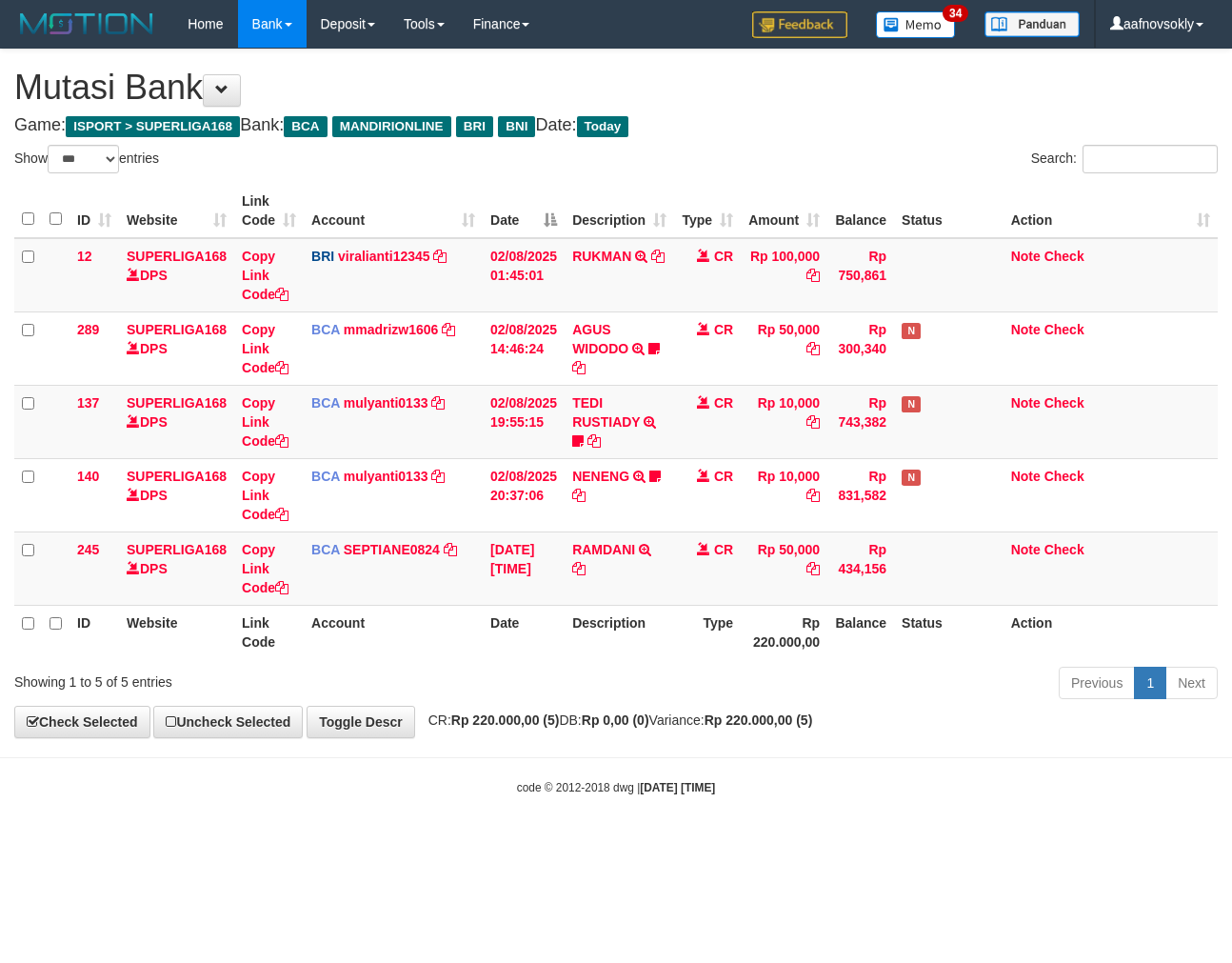 select on "***" 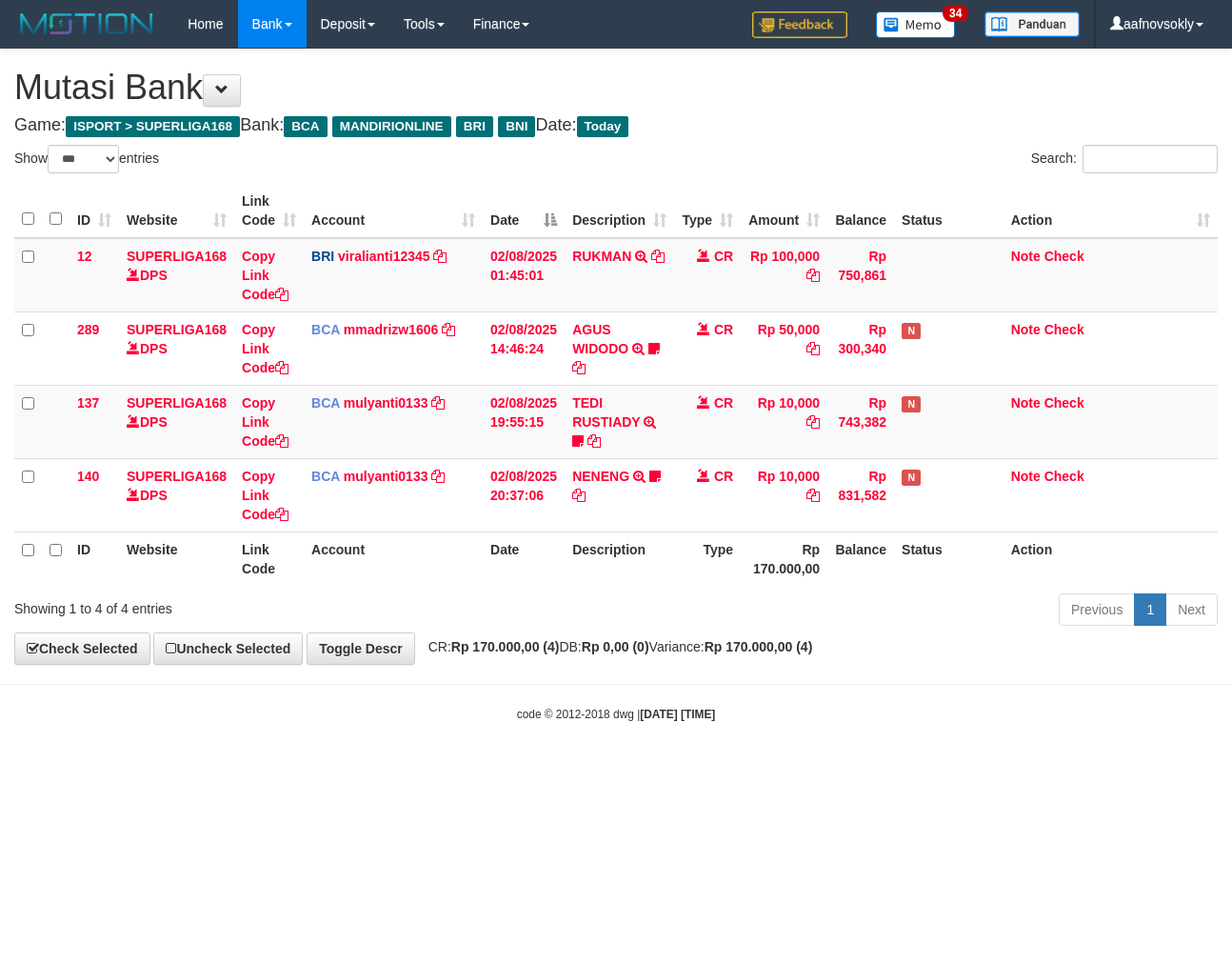 select on "***" 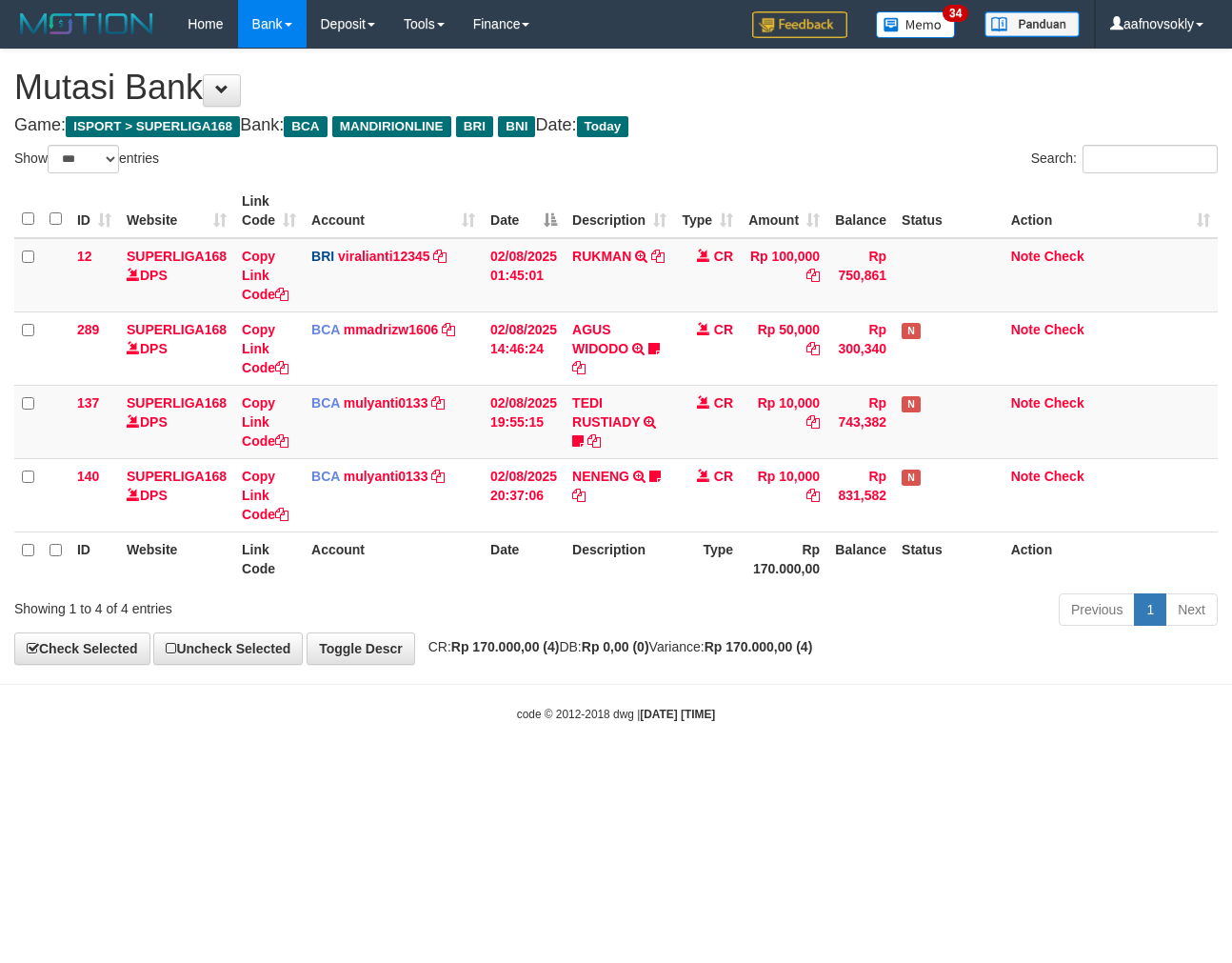 scroll, scrollTop: 0, scrollLeft: 0, axis: both 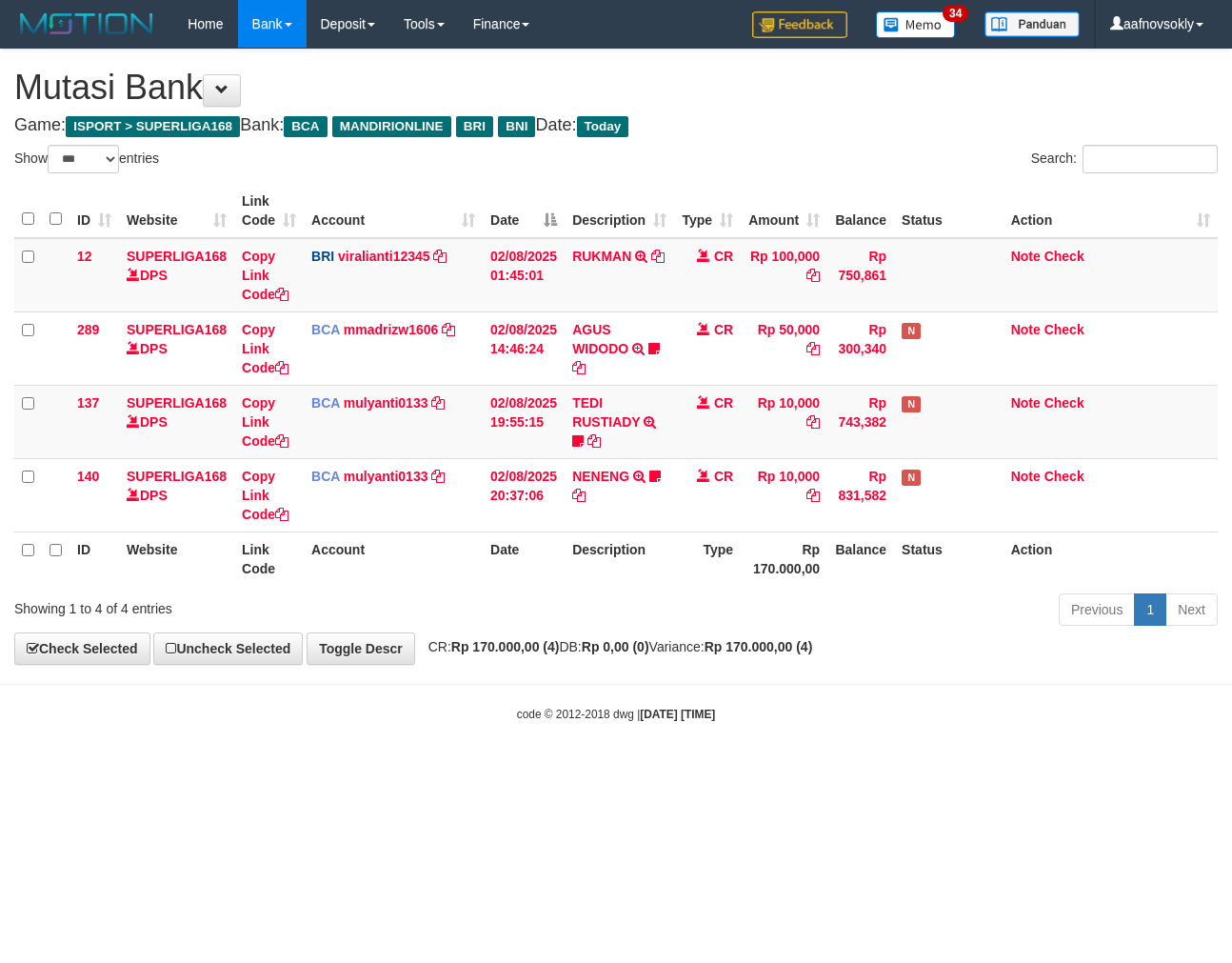 select on "***" 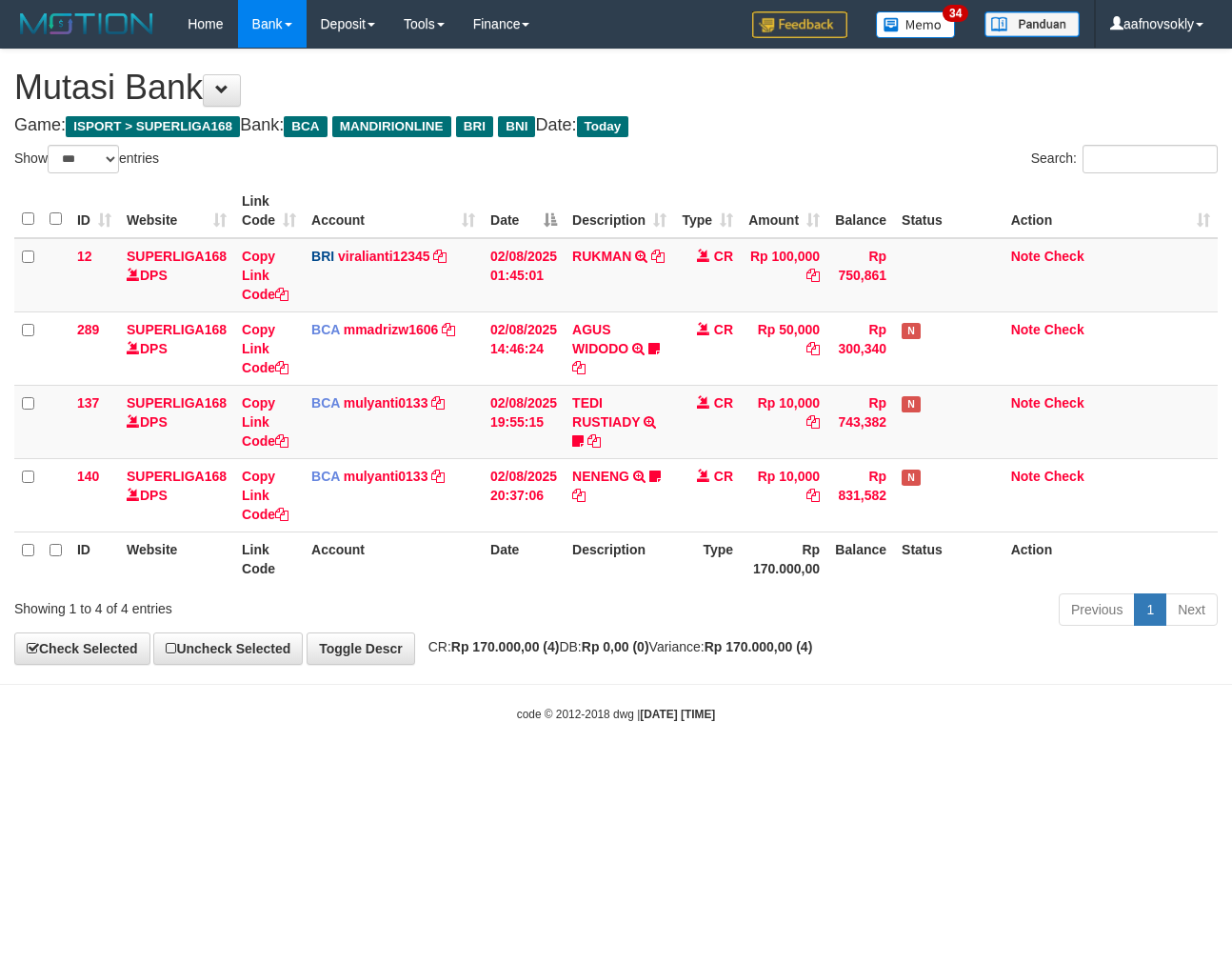 scroll, scrollTop: 0, scrollLeft: 0, axis: both 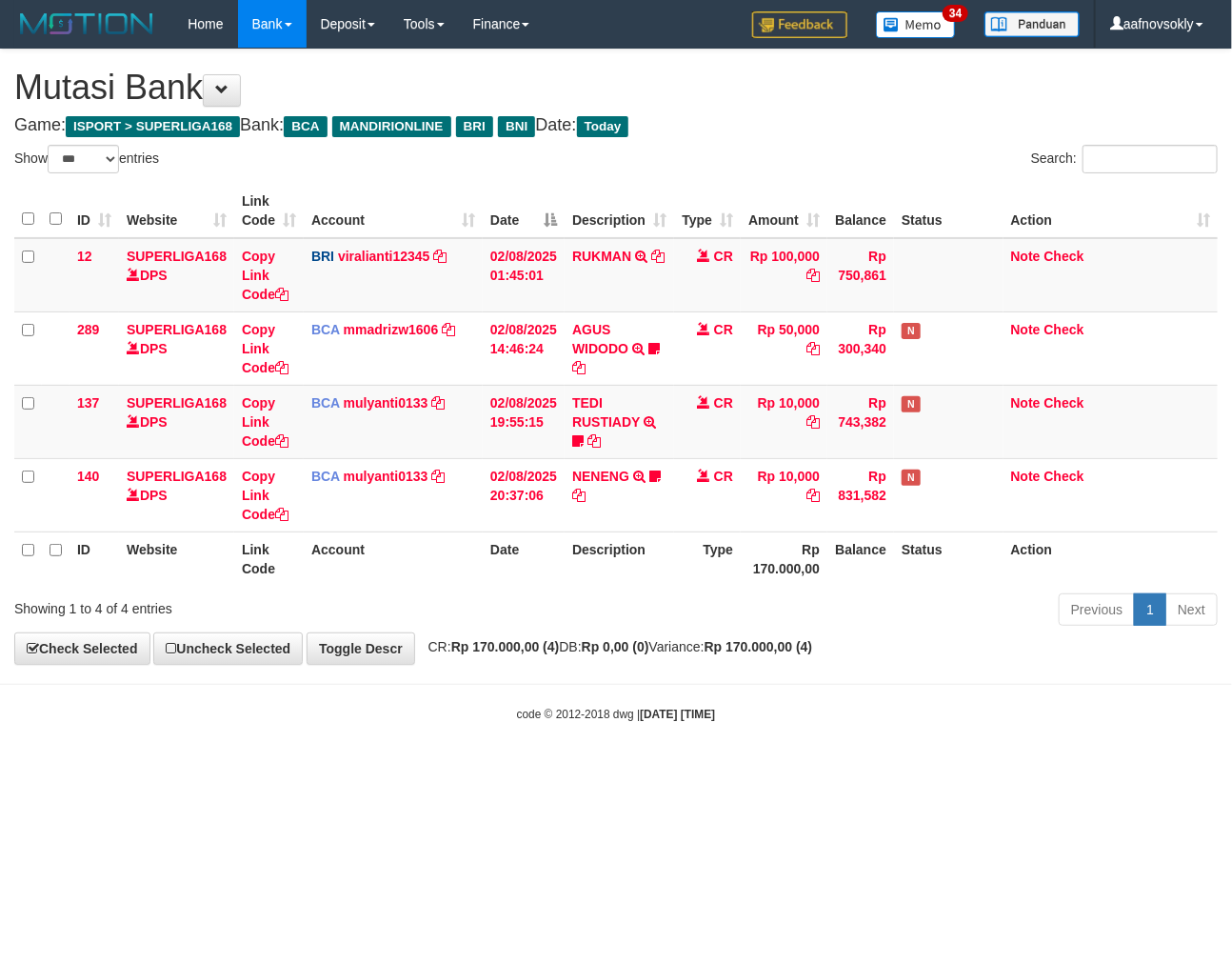 drag, startPoint x: 764, startPoint y: 762, endPoint x: 768, endPoint y: 737, distance: 25.317978 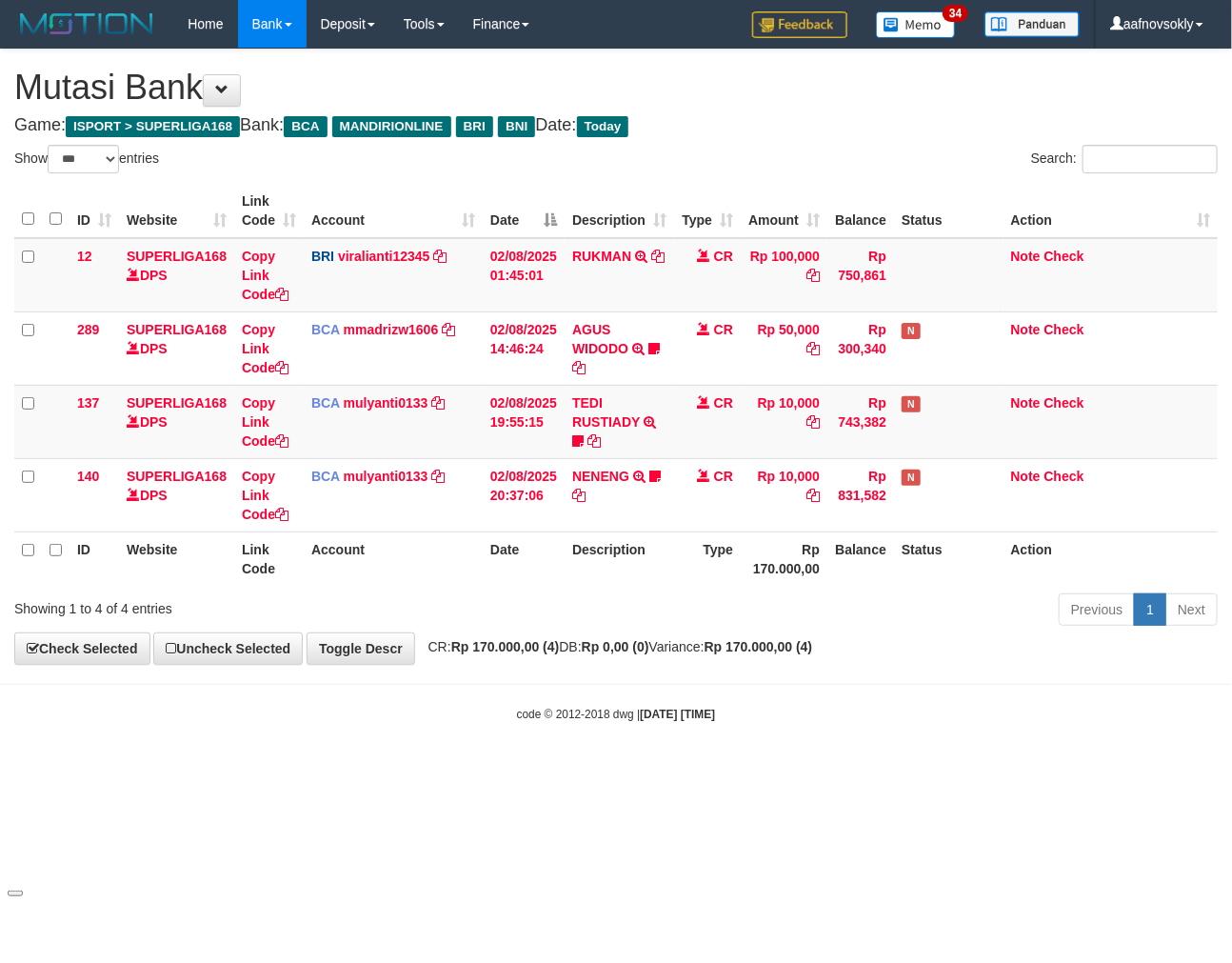 drag, startPoint x: 781, startPoint y: 724, endPoint x: 765, endPoint y: 747, distance: 28.01785 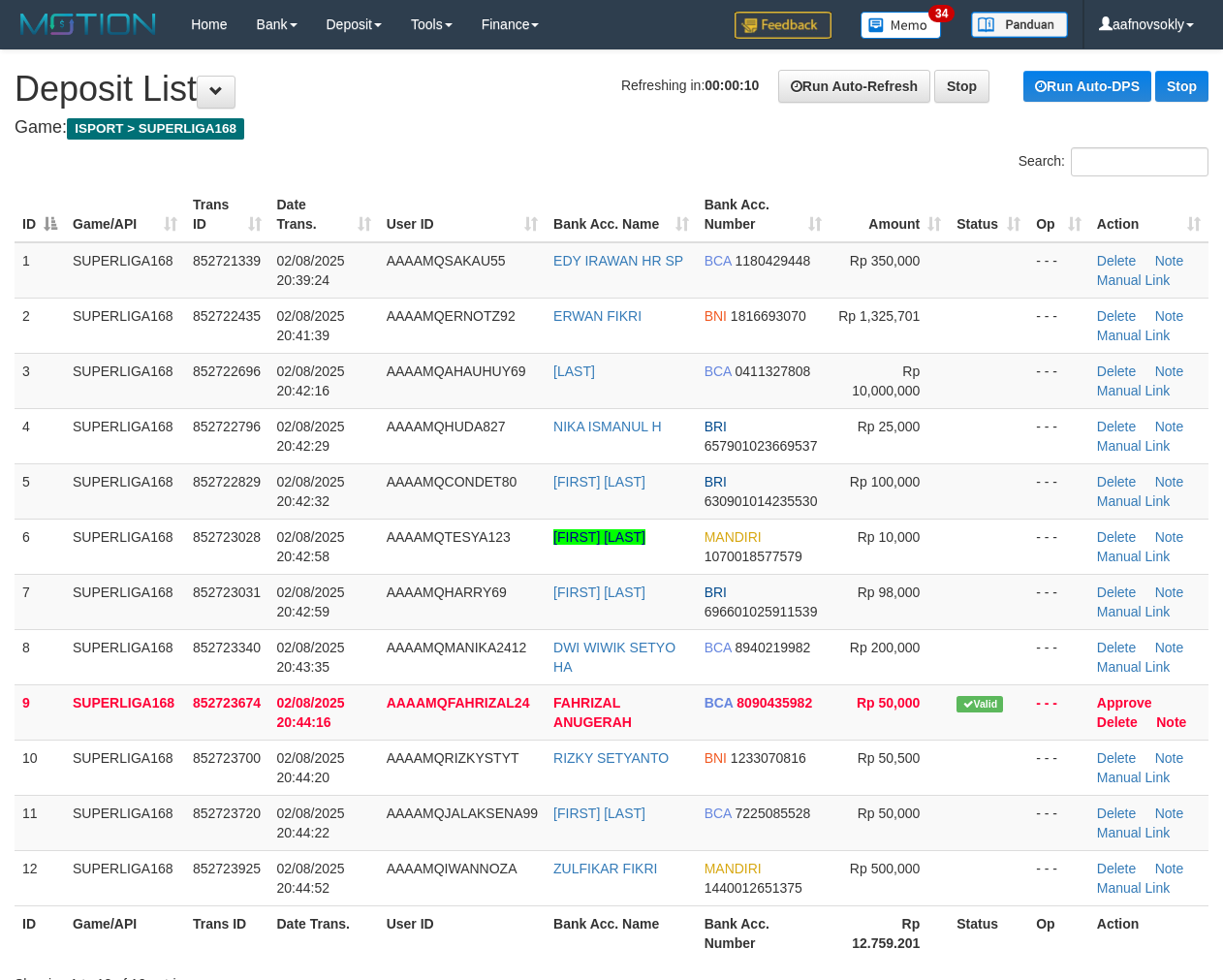 scroll, scrollTop: 0, scrollLeft: 0, axis: both 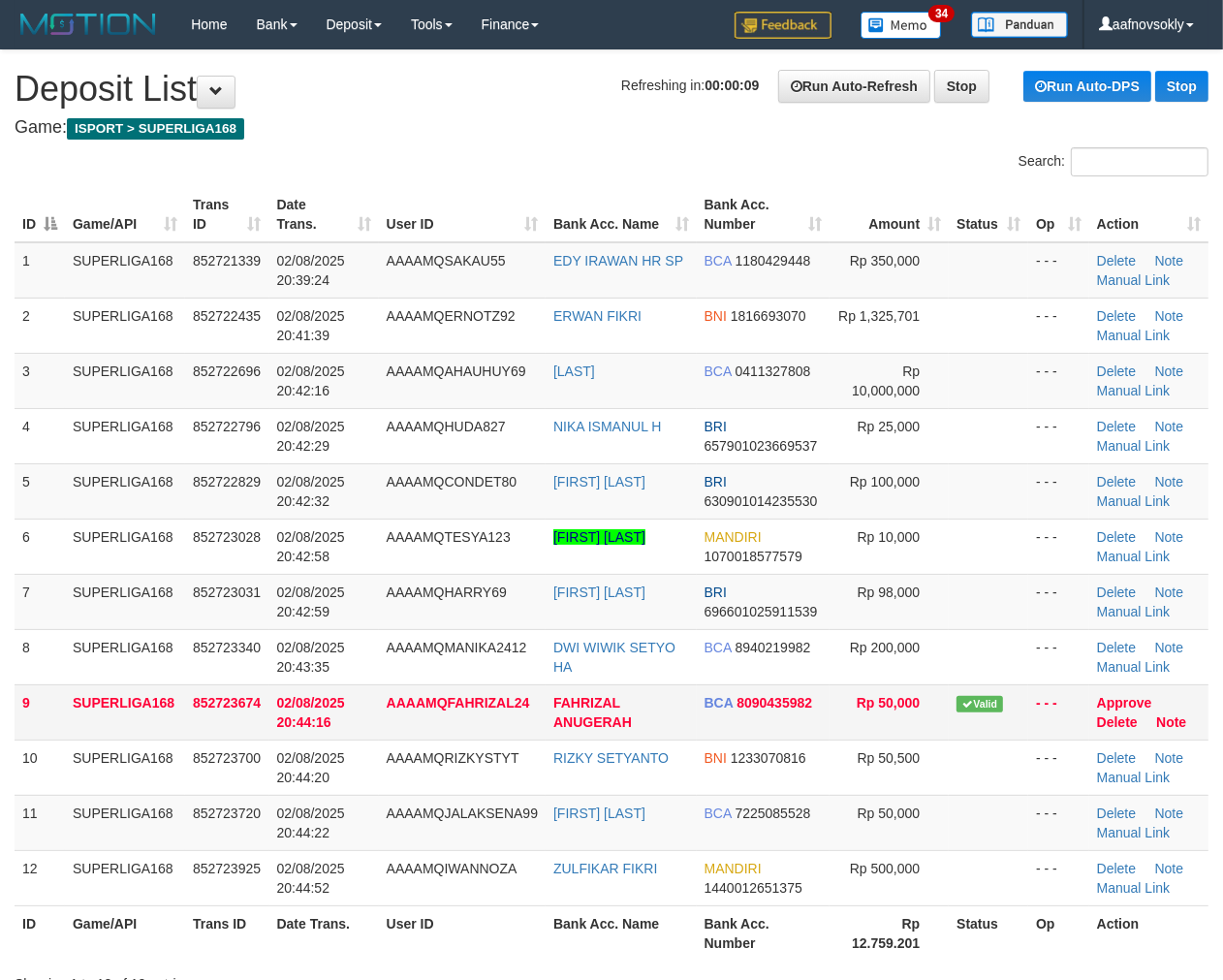 drag, startPoint x: 400, startPoint y: 709, endPoint x: 379, endPoint y: 706, distance: 21.213203 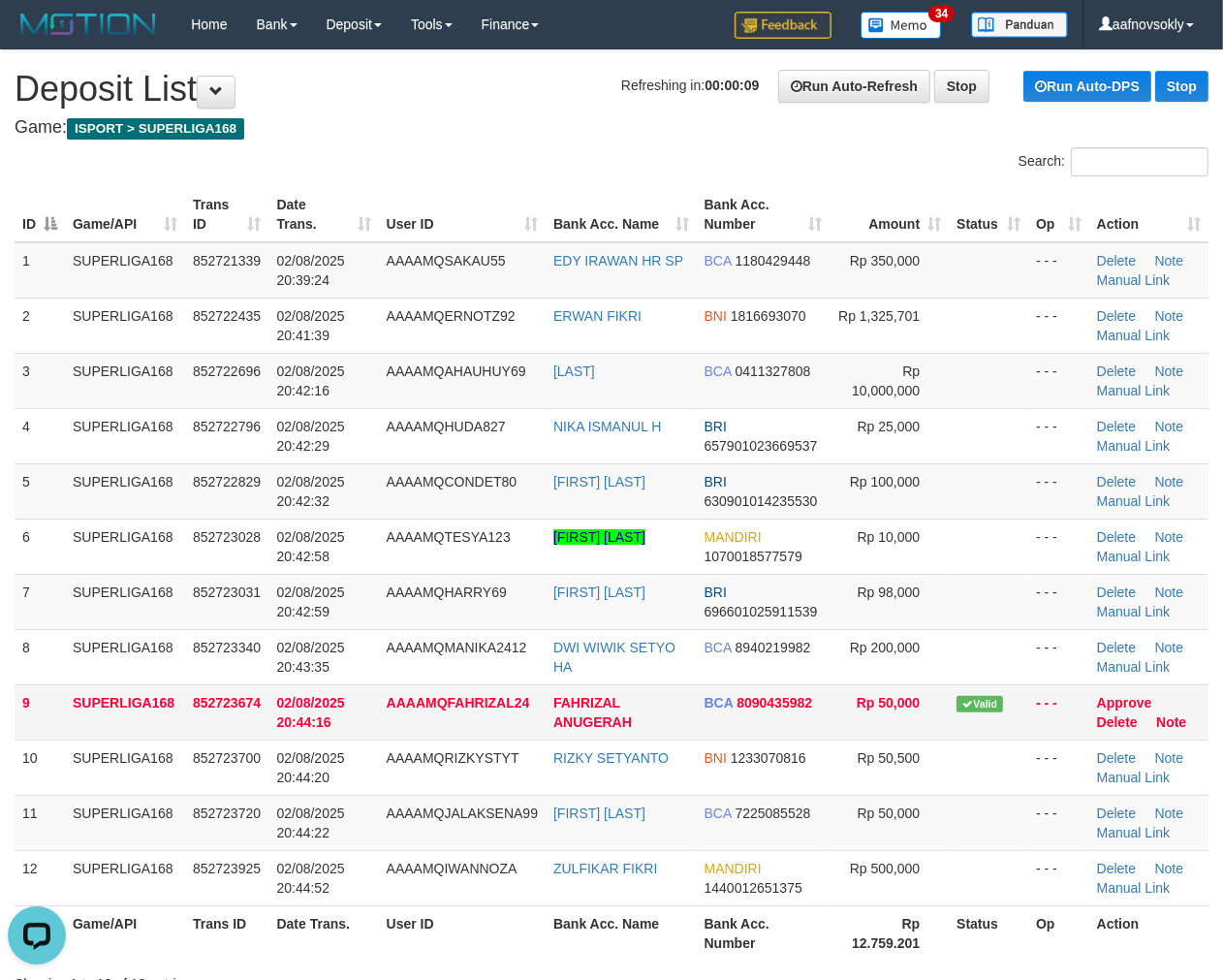scroll, scrollTop: 0, scrollLeft: 0, axis: both 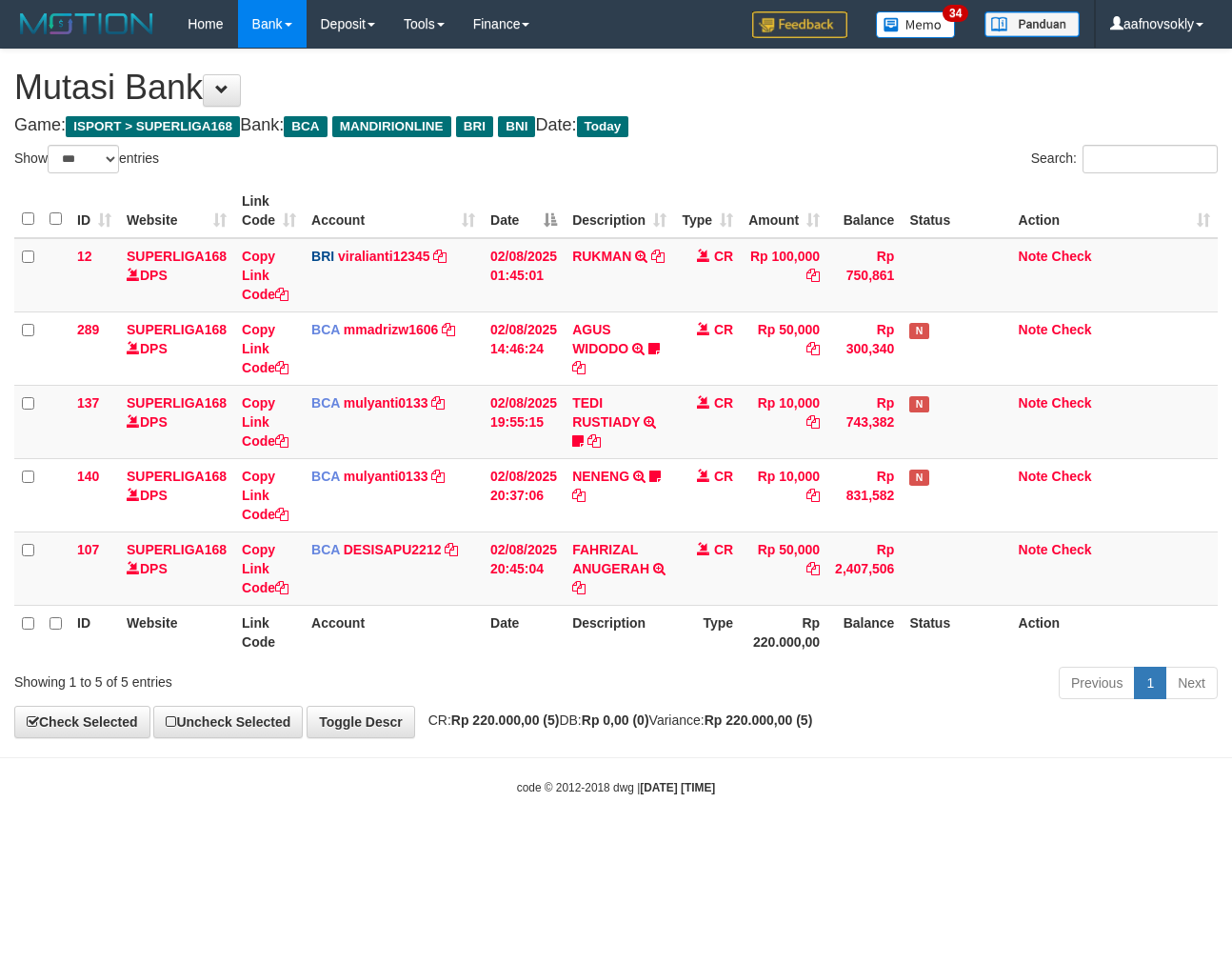 select on "***" 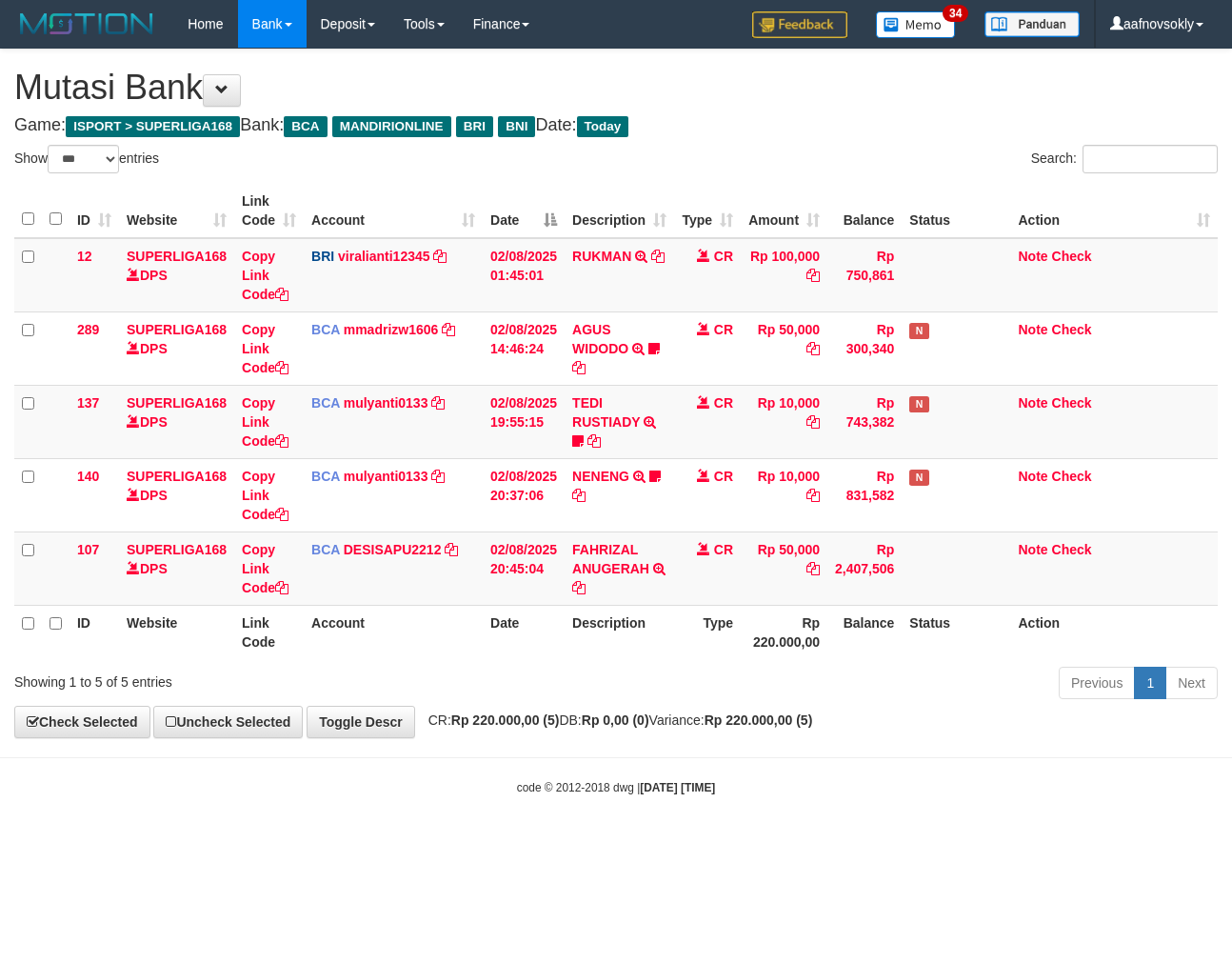 scroll, scrollTop: 0, scrollLeft: 0, axis: both 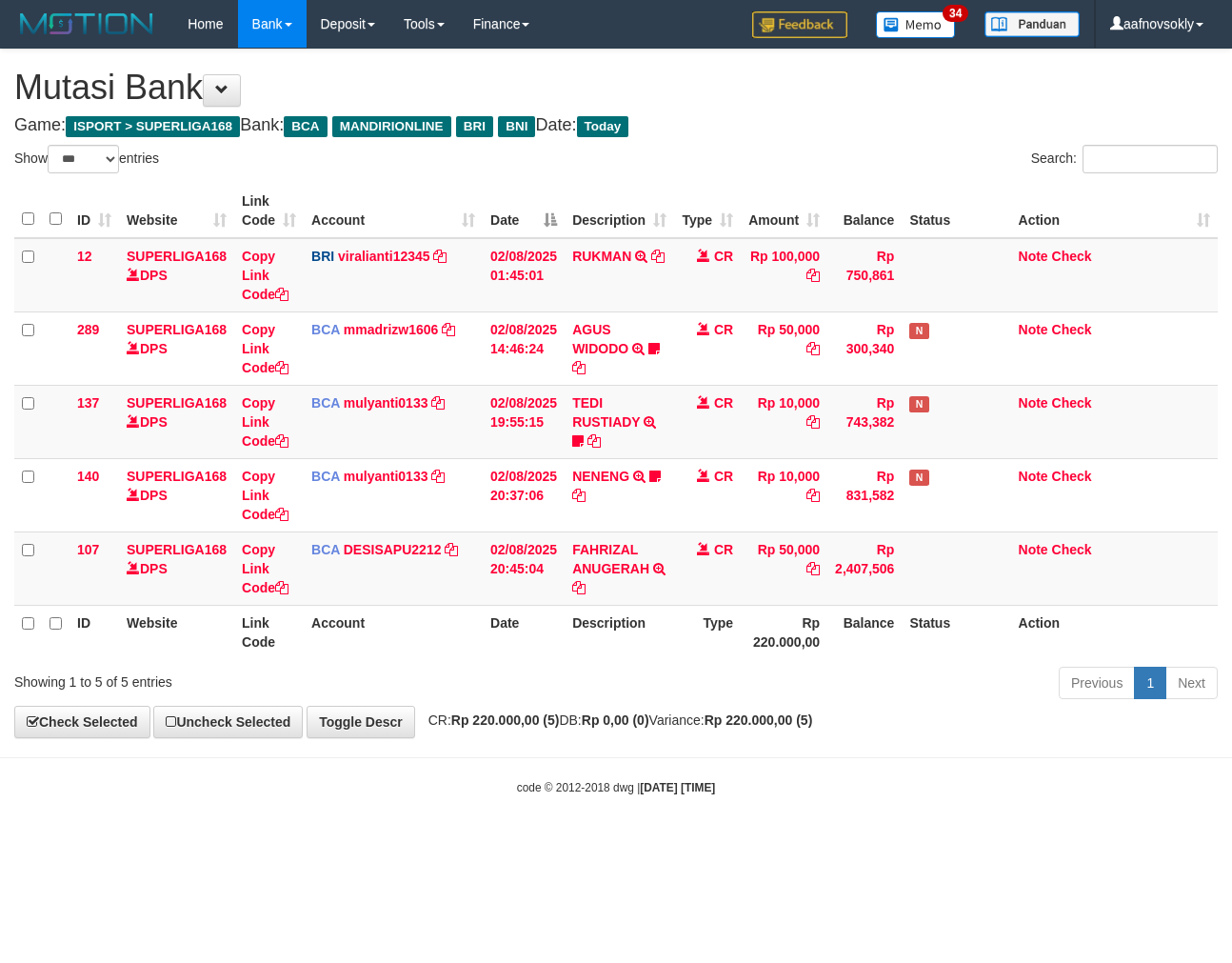 select on "***" 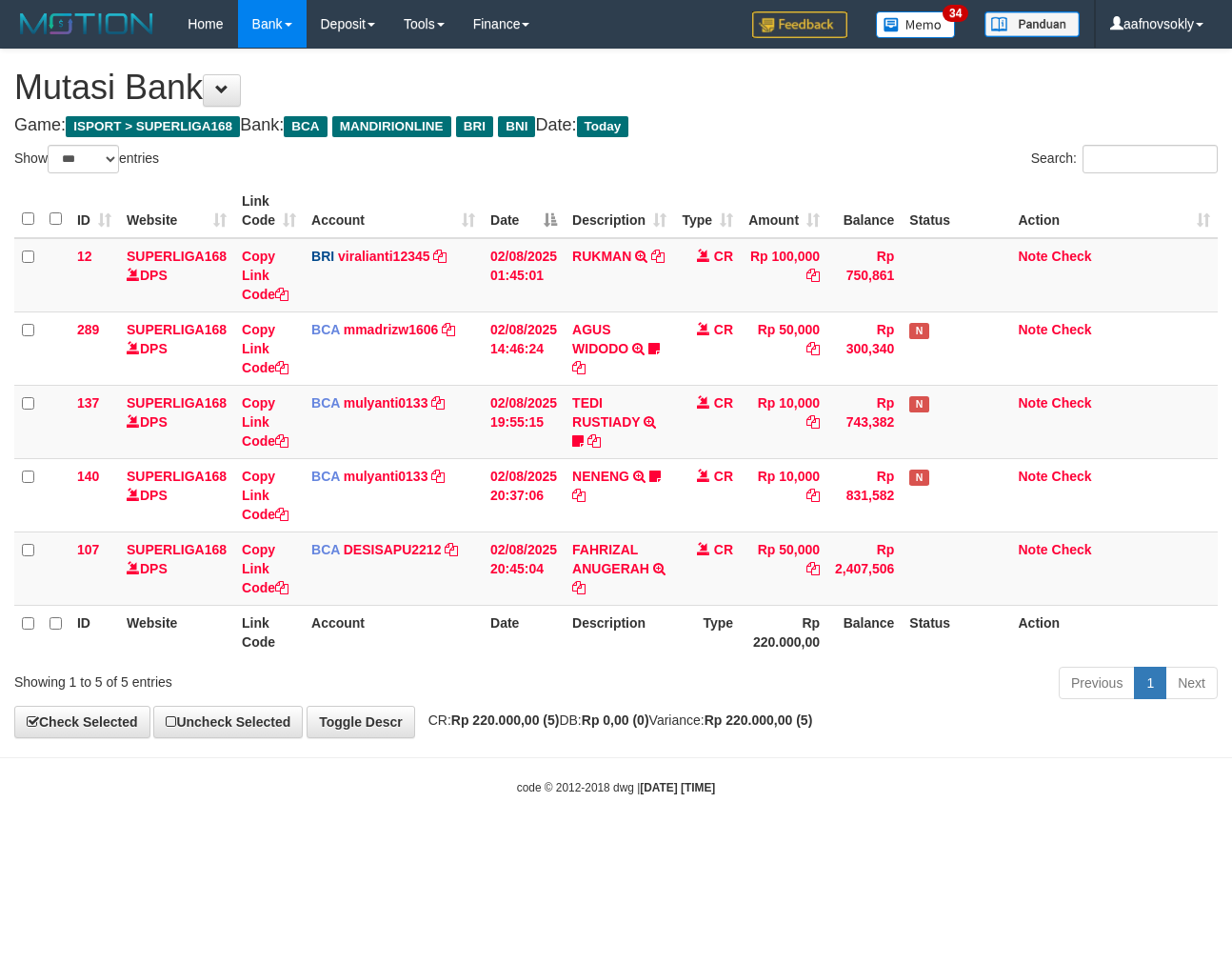 scroll, scrollTop: 0, scrollLeft: 0, axis: both 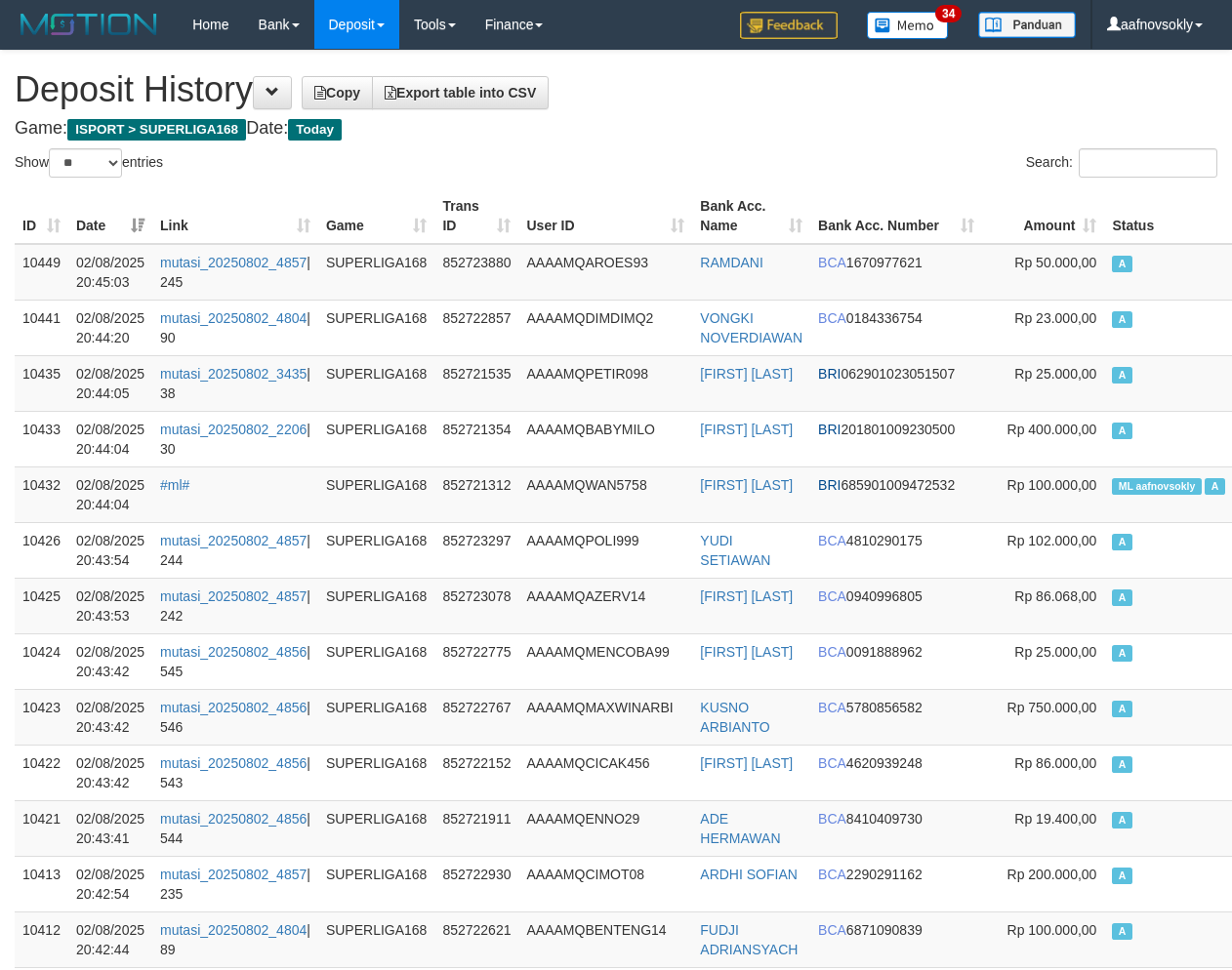 select on "**" 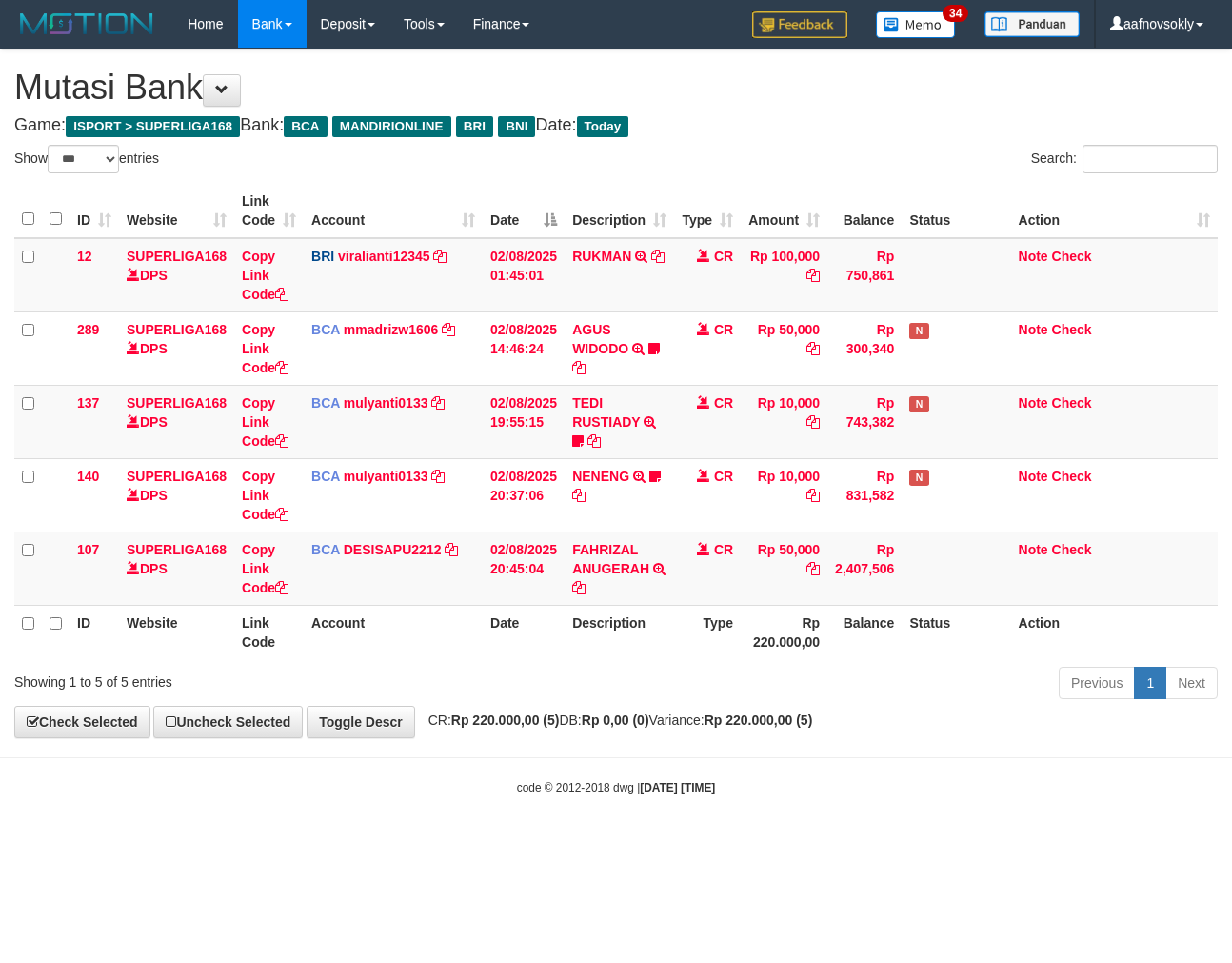 select on "***" 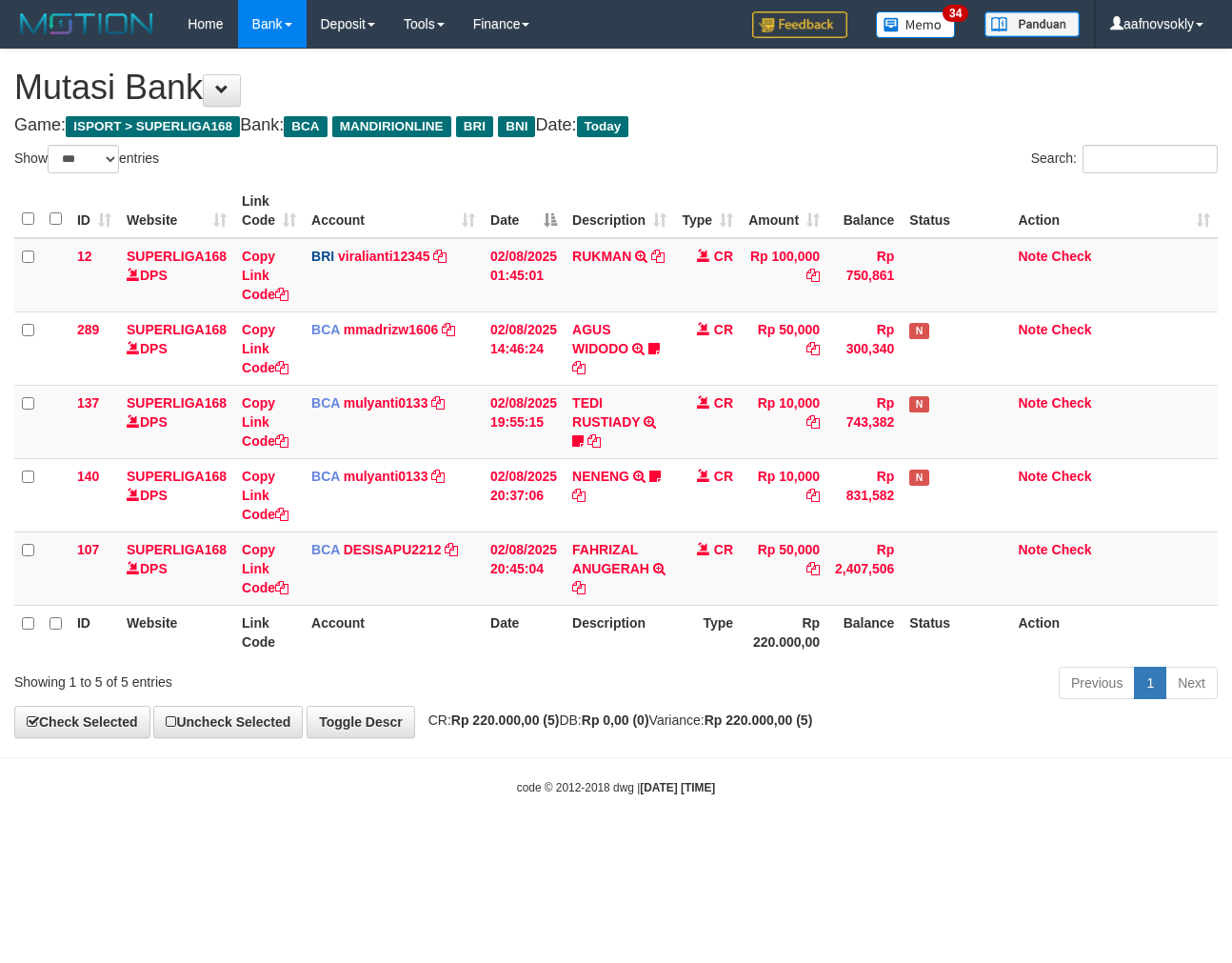 scroll, scrollTop: 0, scrollLeft: 0, axis: both 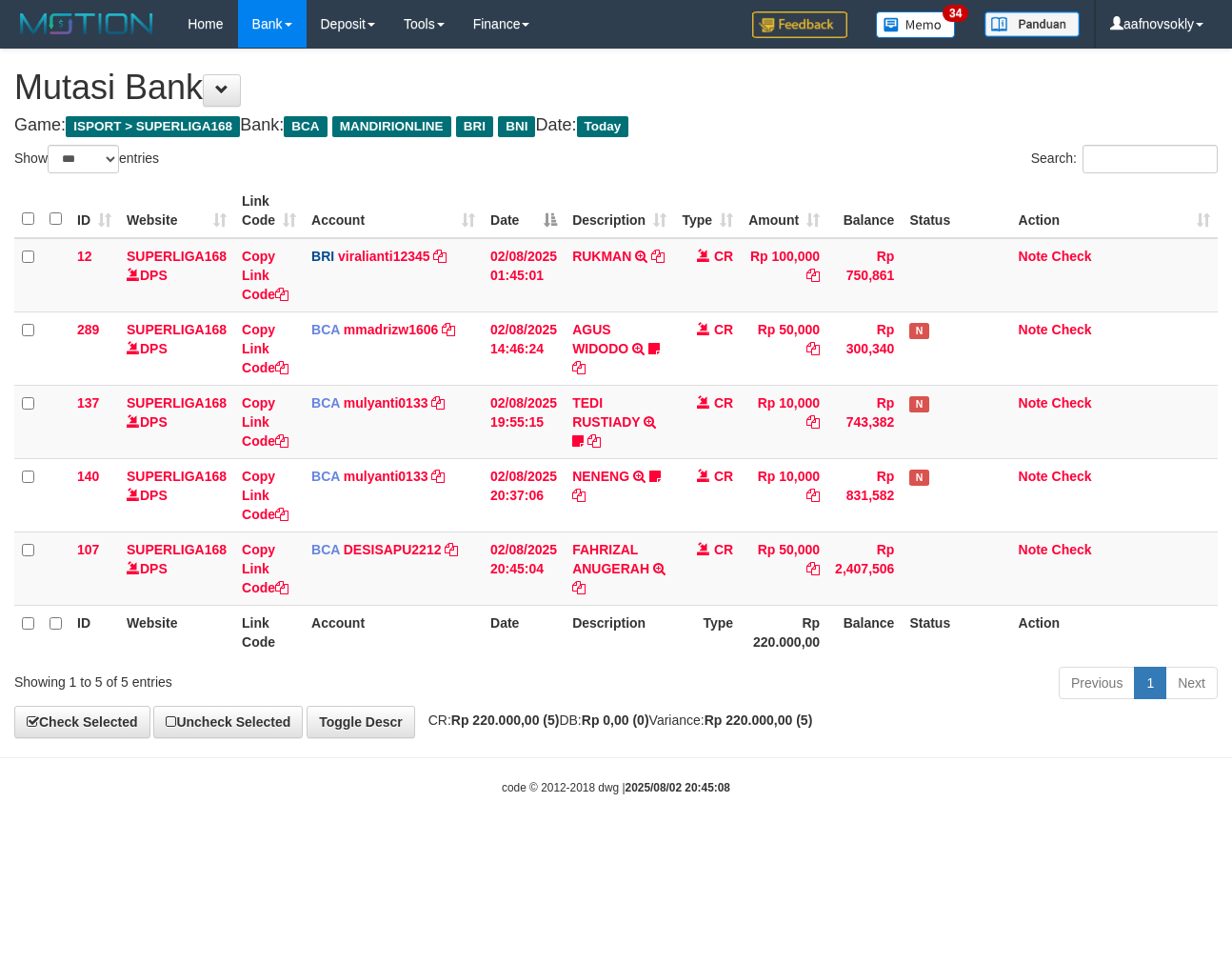 select on "***" 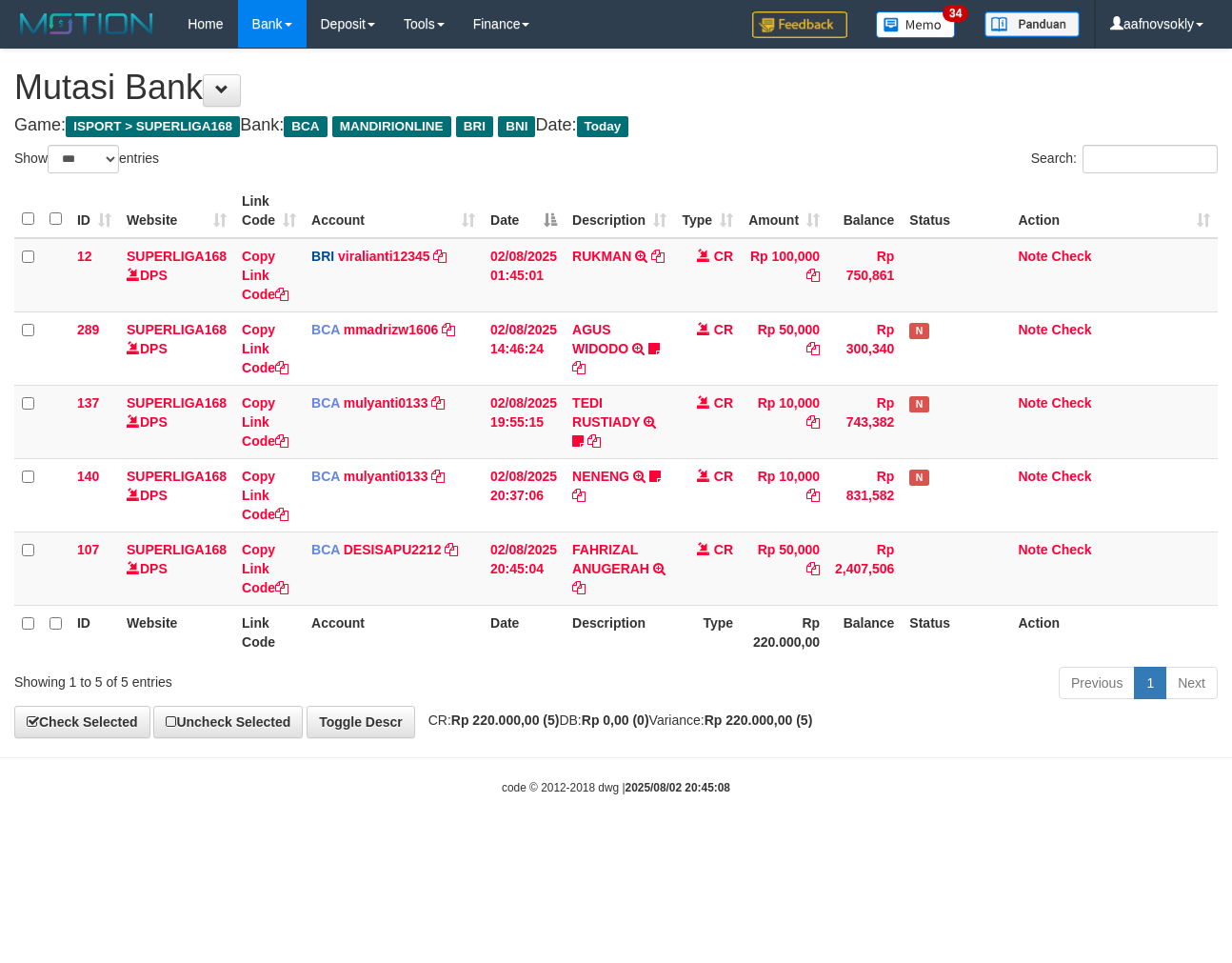 scroll, scrollTop: 0, scrollLeft: 0, axis: both 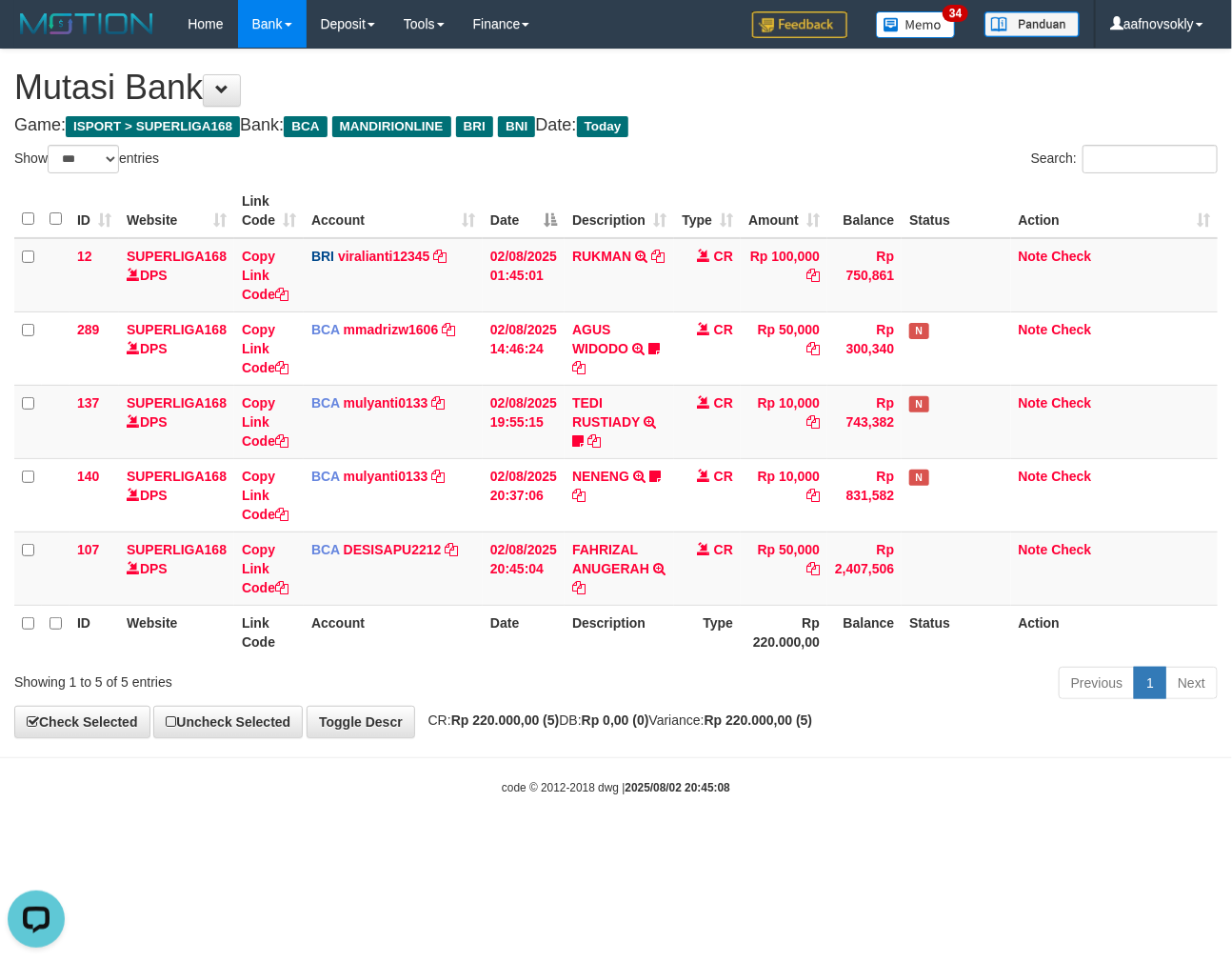 drag, startPoint x: 753, startPoint y: 804, endPoint x: 762, endPoint y: 797, distance: 11.401754 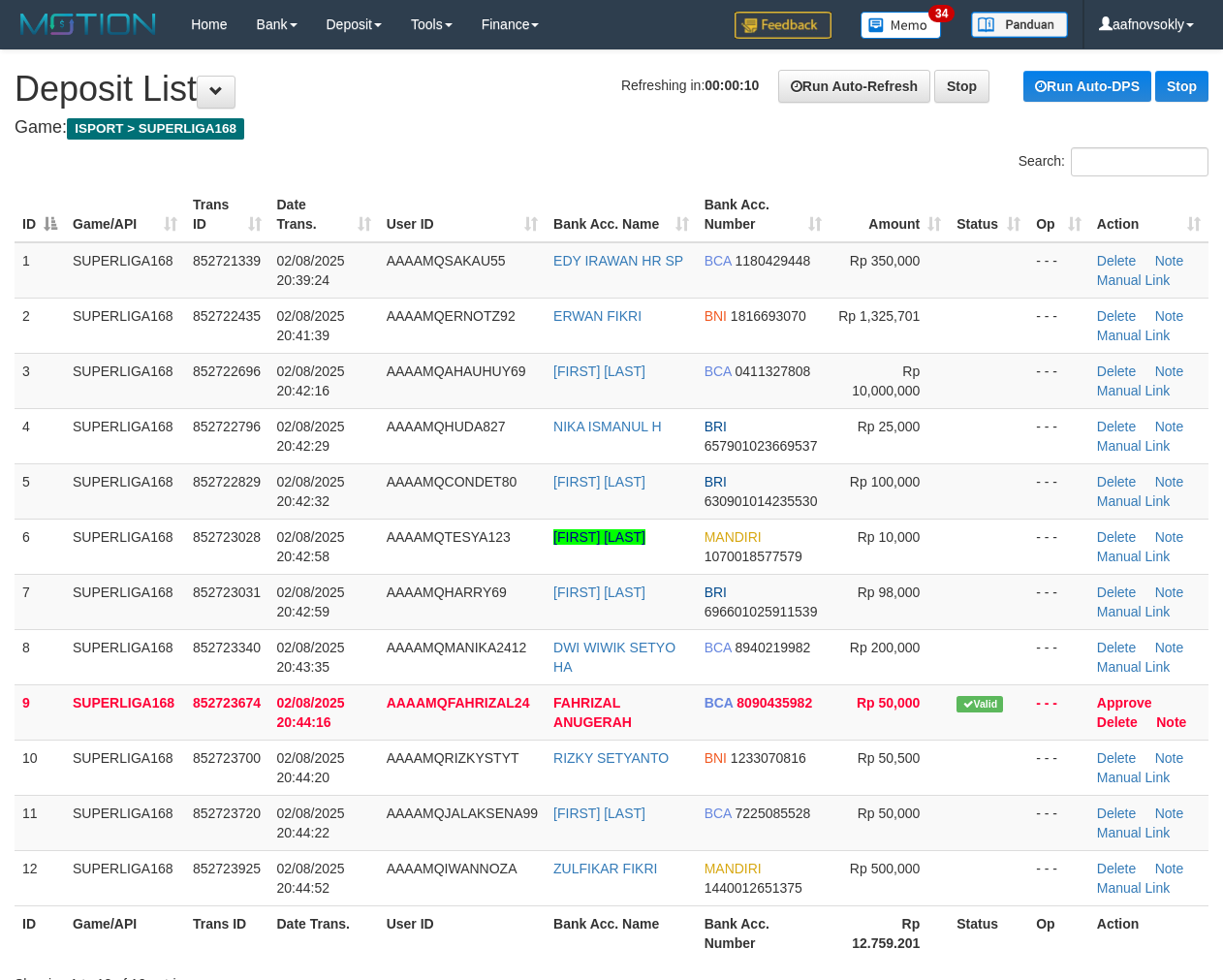 scroll, scrollTop: 0, scrollLeft: 0, axis: both 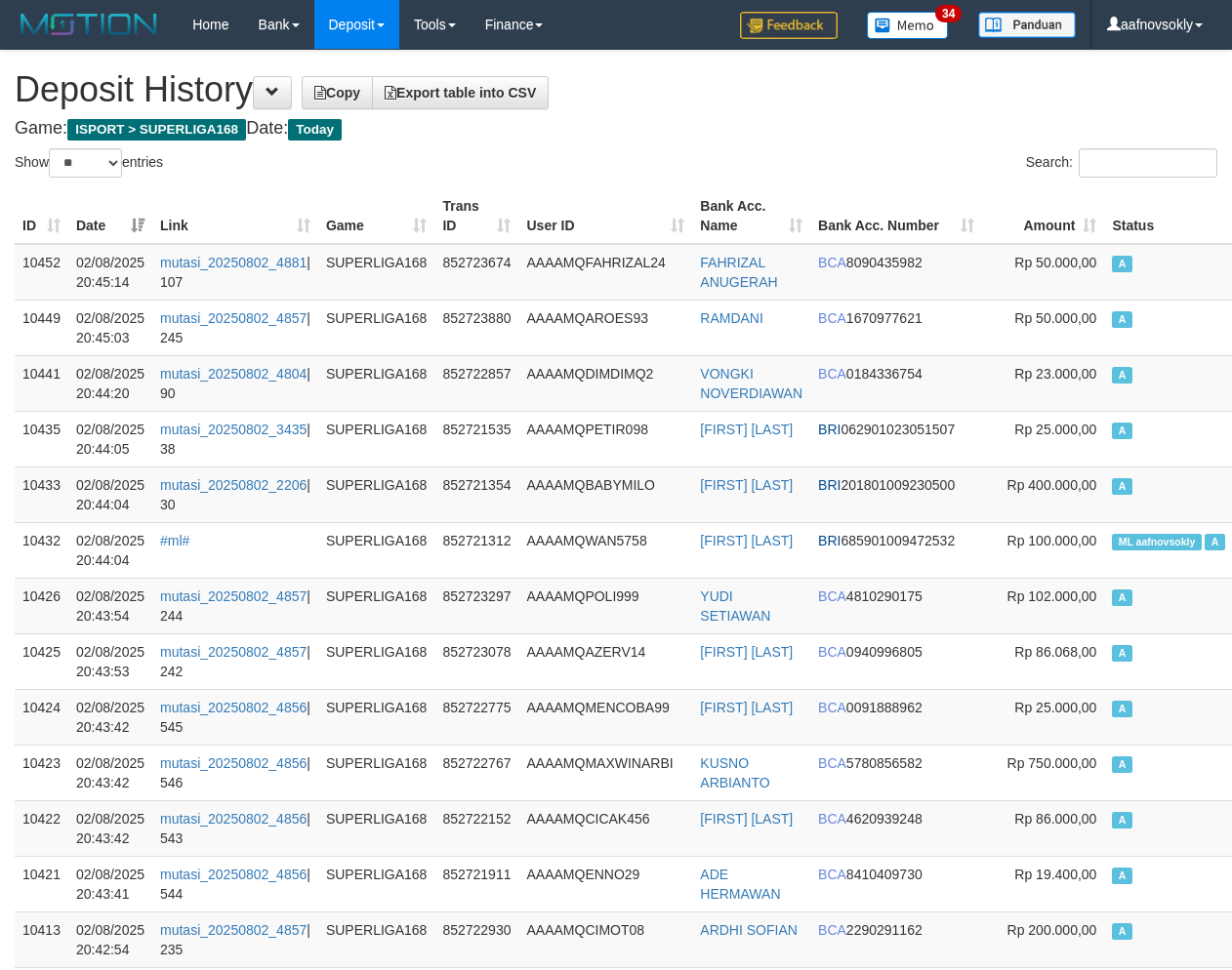 select on "**" 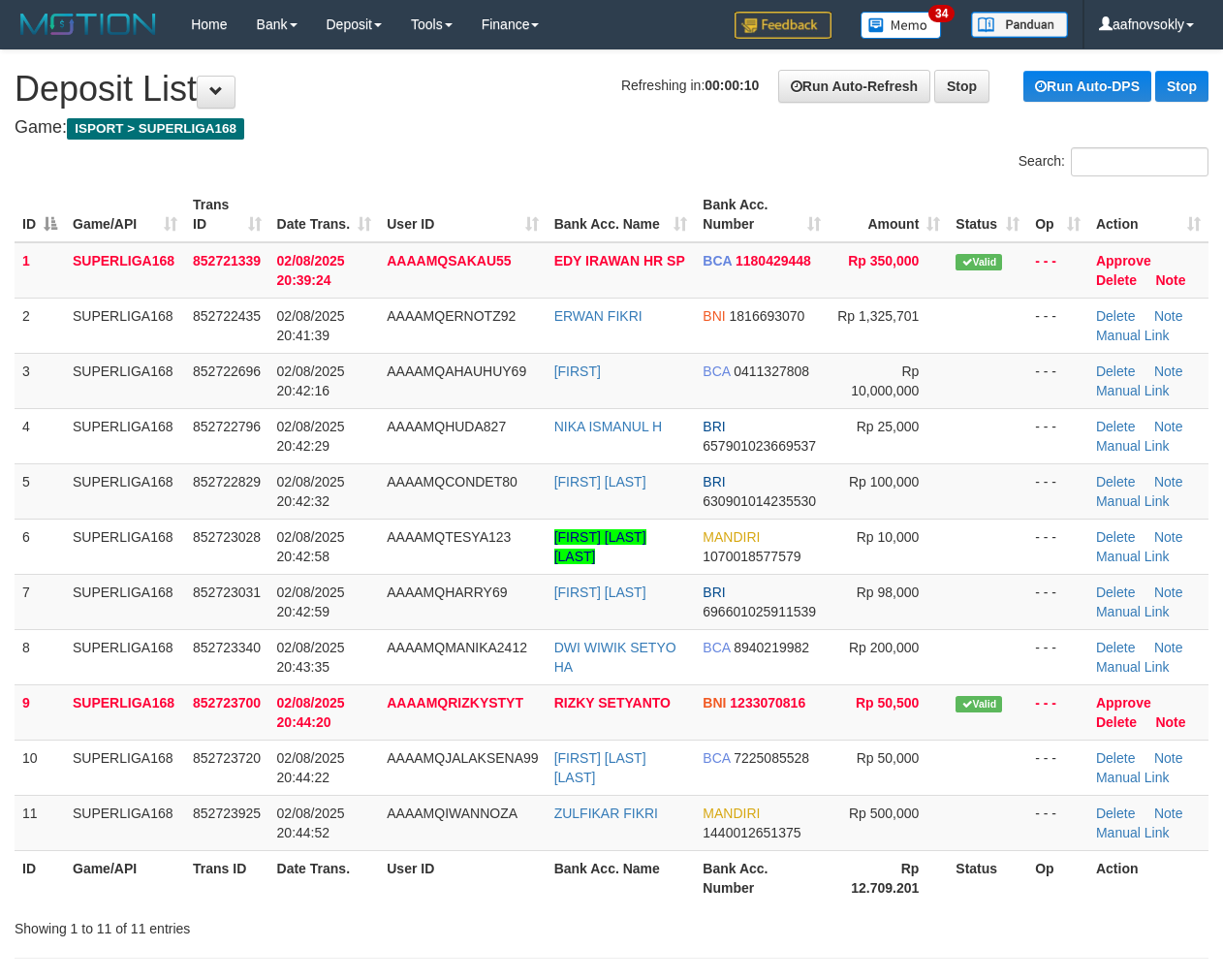 scroll, scrollTop: 0, scrollLeft: 0, axis: both 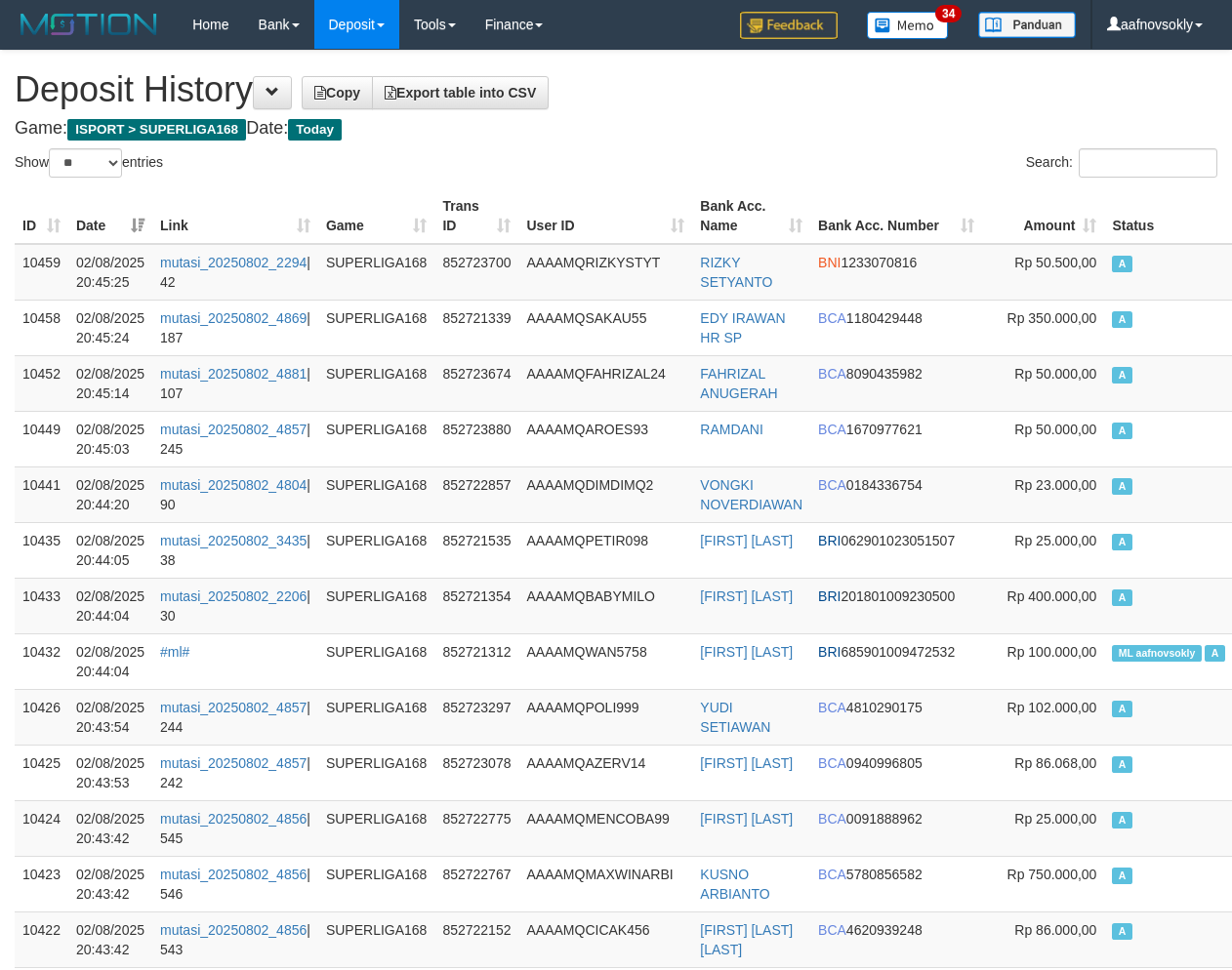 select on "**" 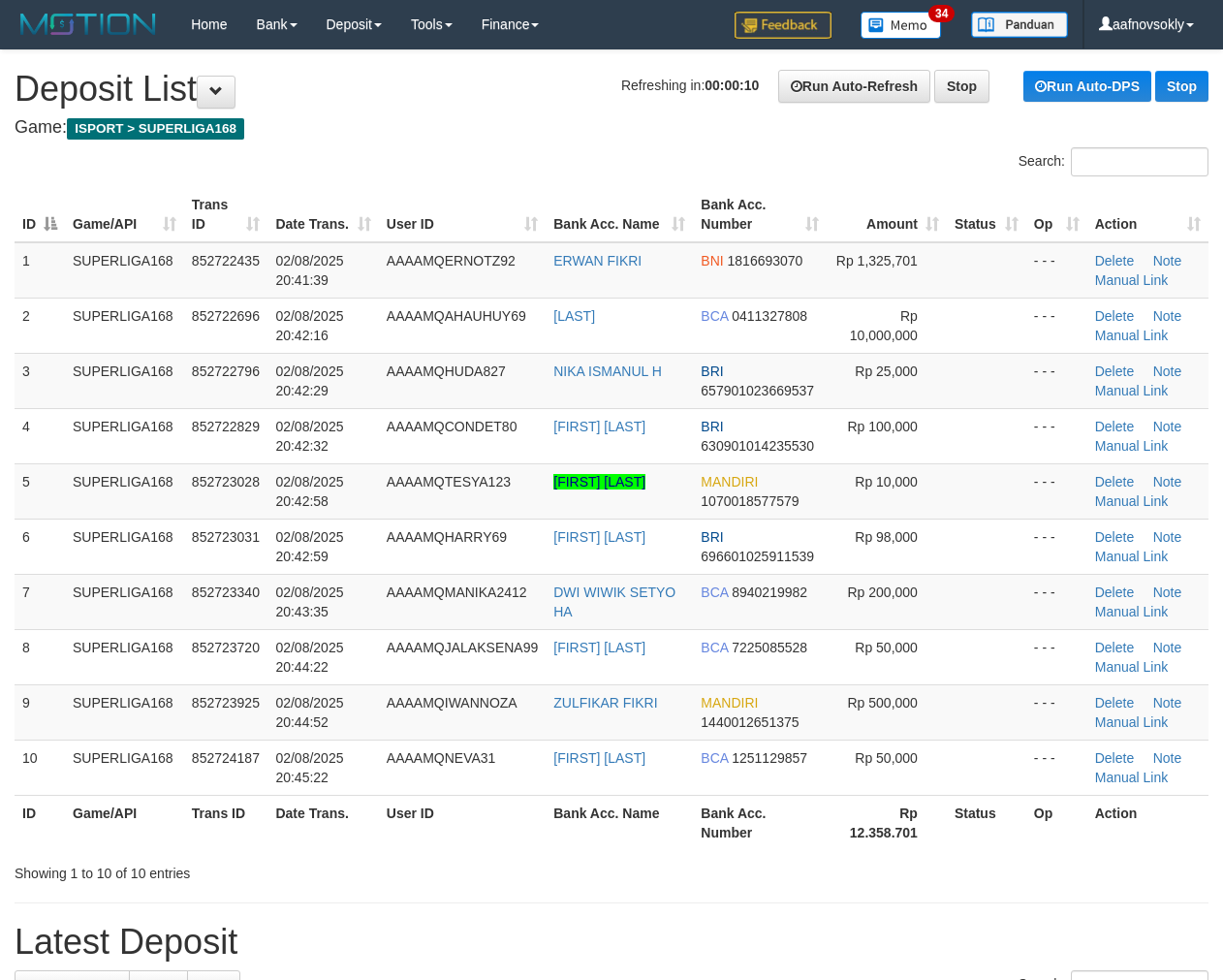 scroll, scrollTop: 0, scrollLeft: 0, axis: both 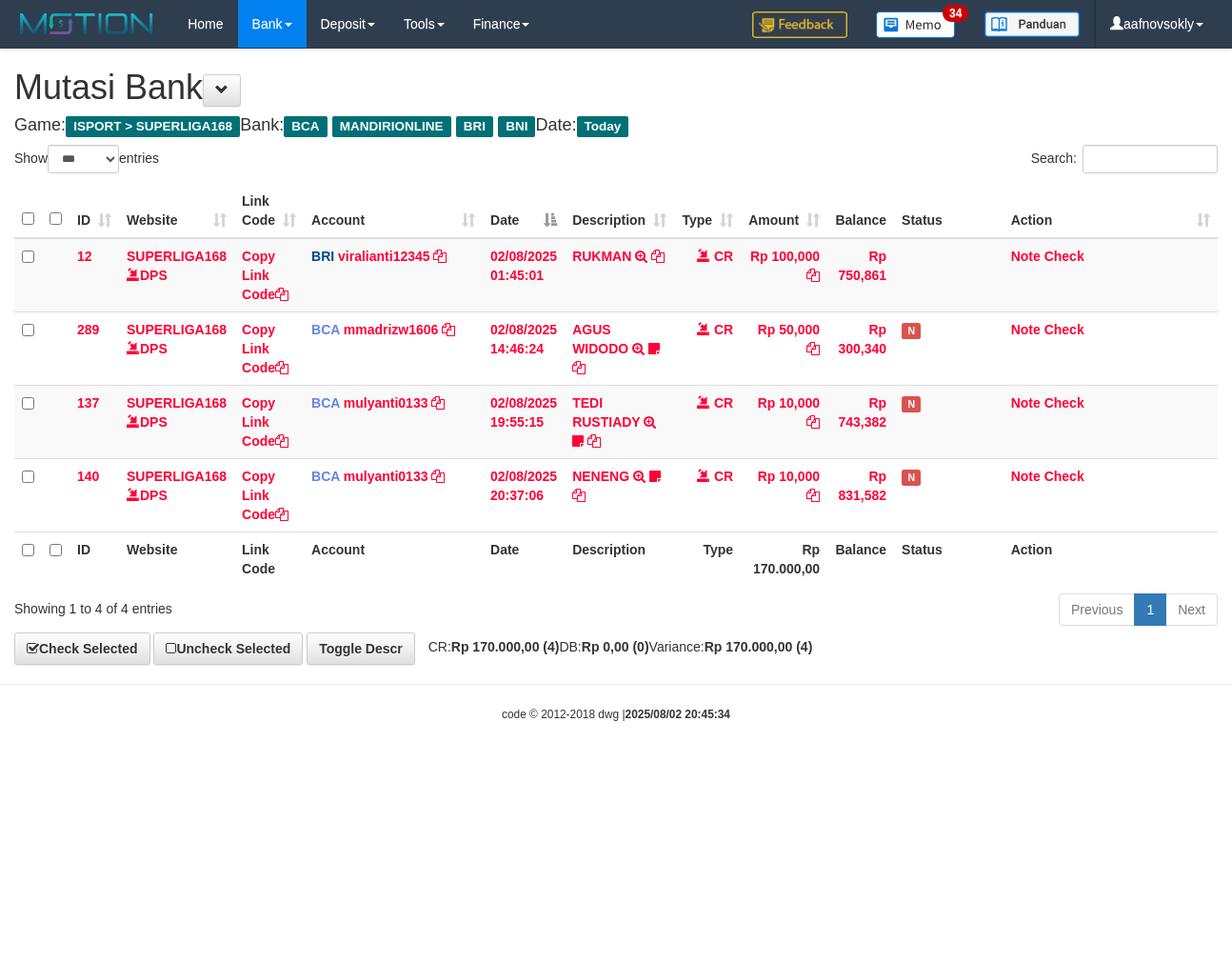 select on "***" 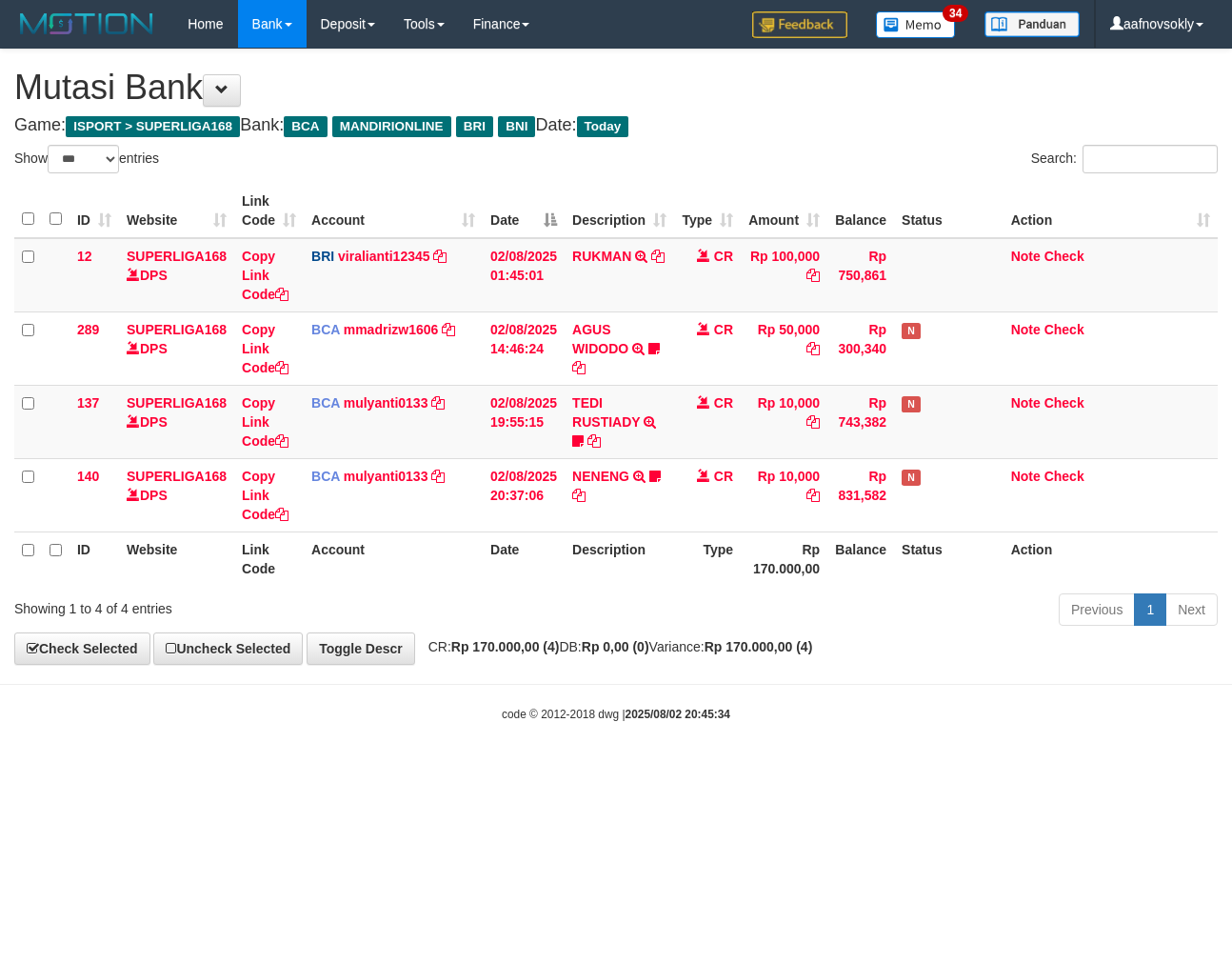 scroll, scrollTop: 0, scrollLeft: 0, axis: both 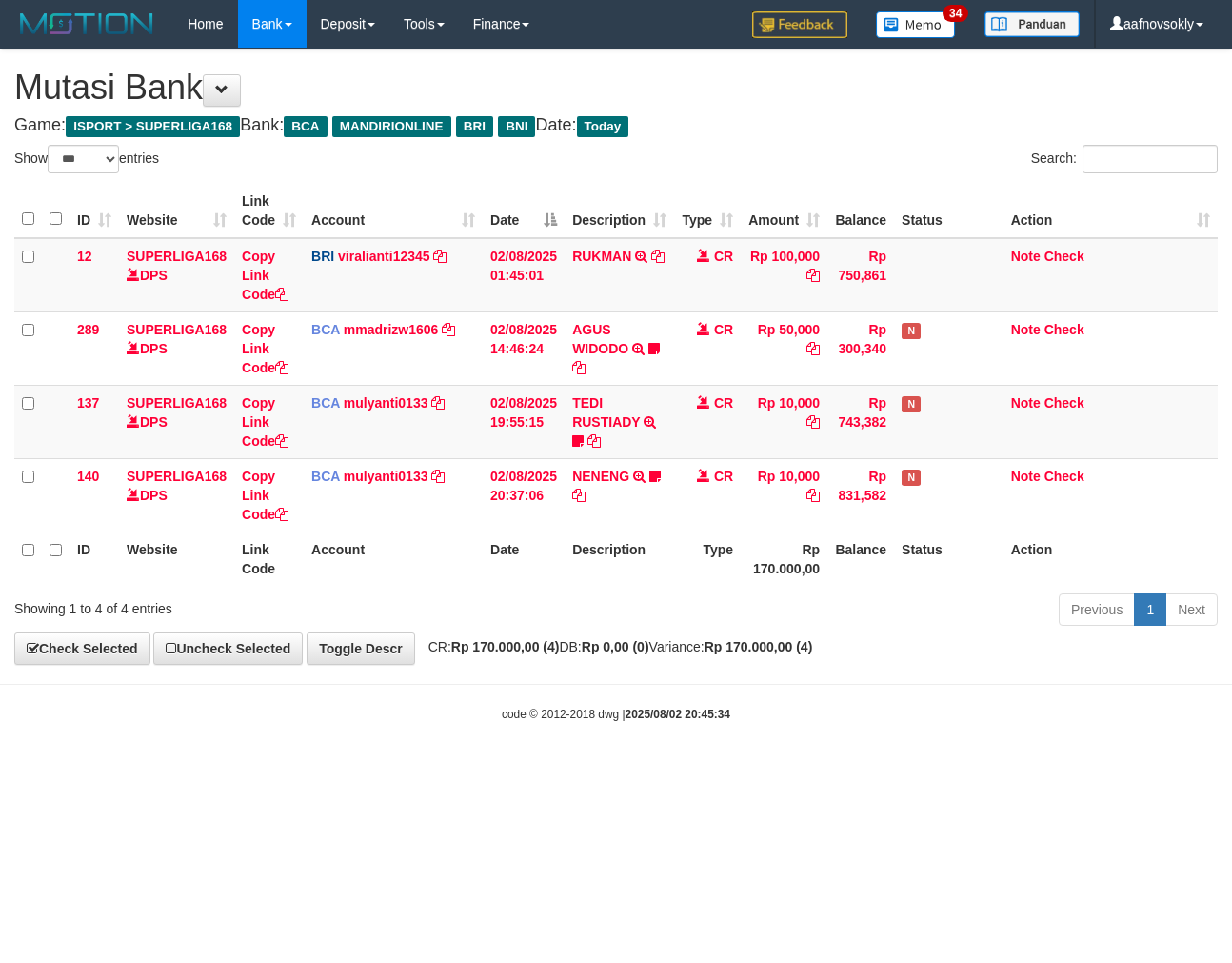 select on "***" 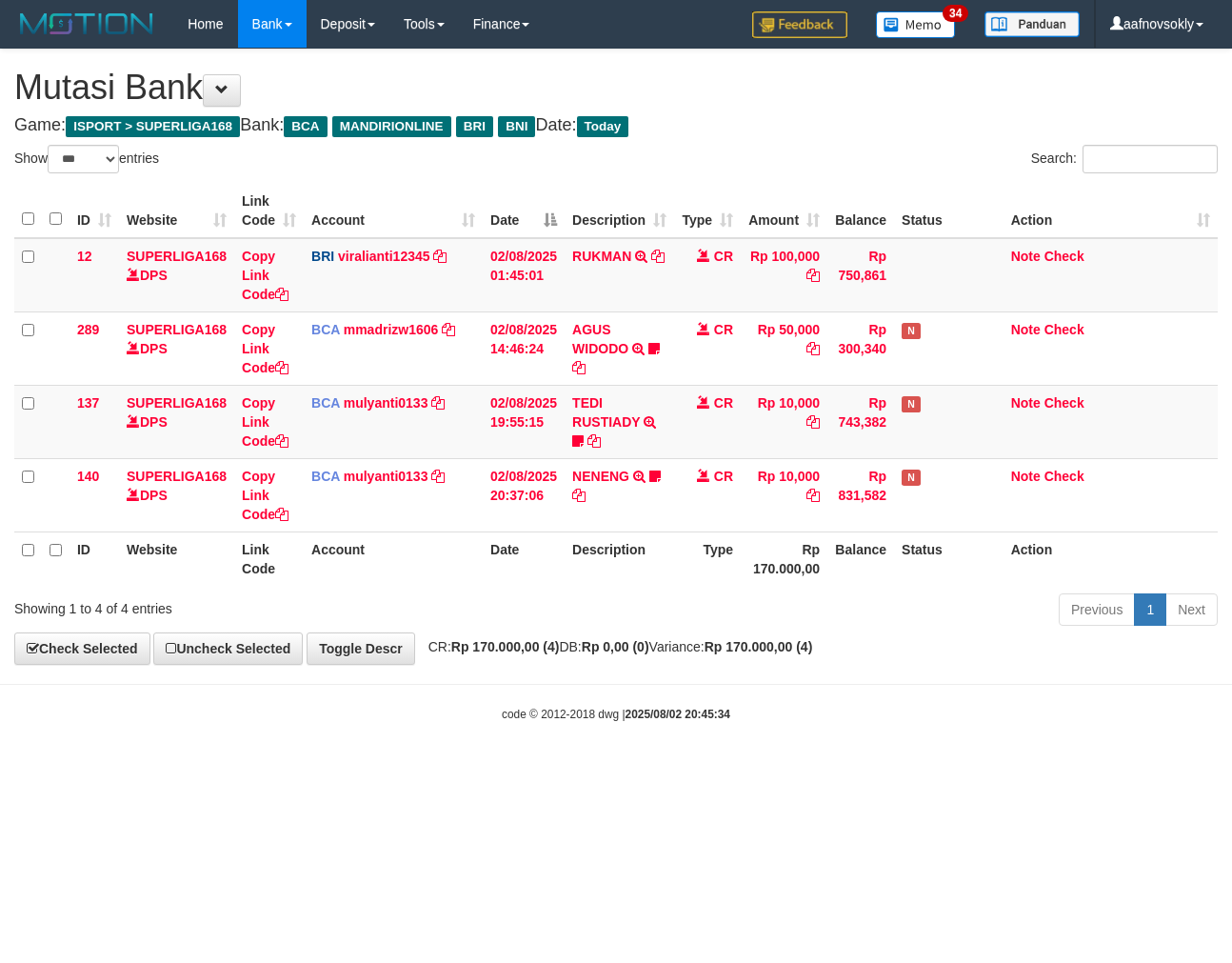 scroll, scrollTop: 0, scrollLeft: 0, axis: both 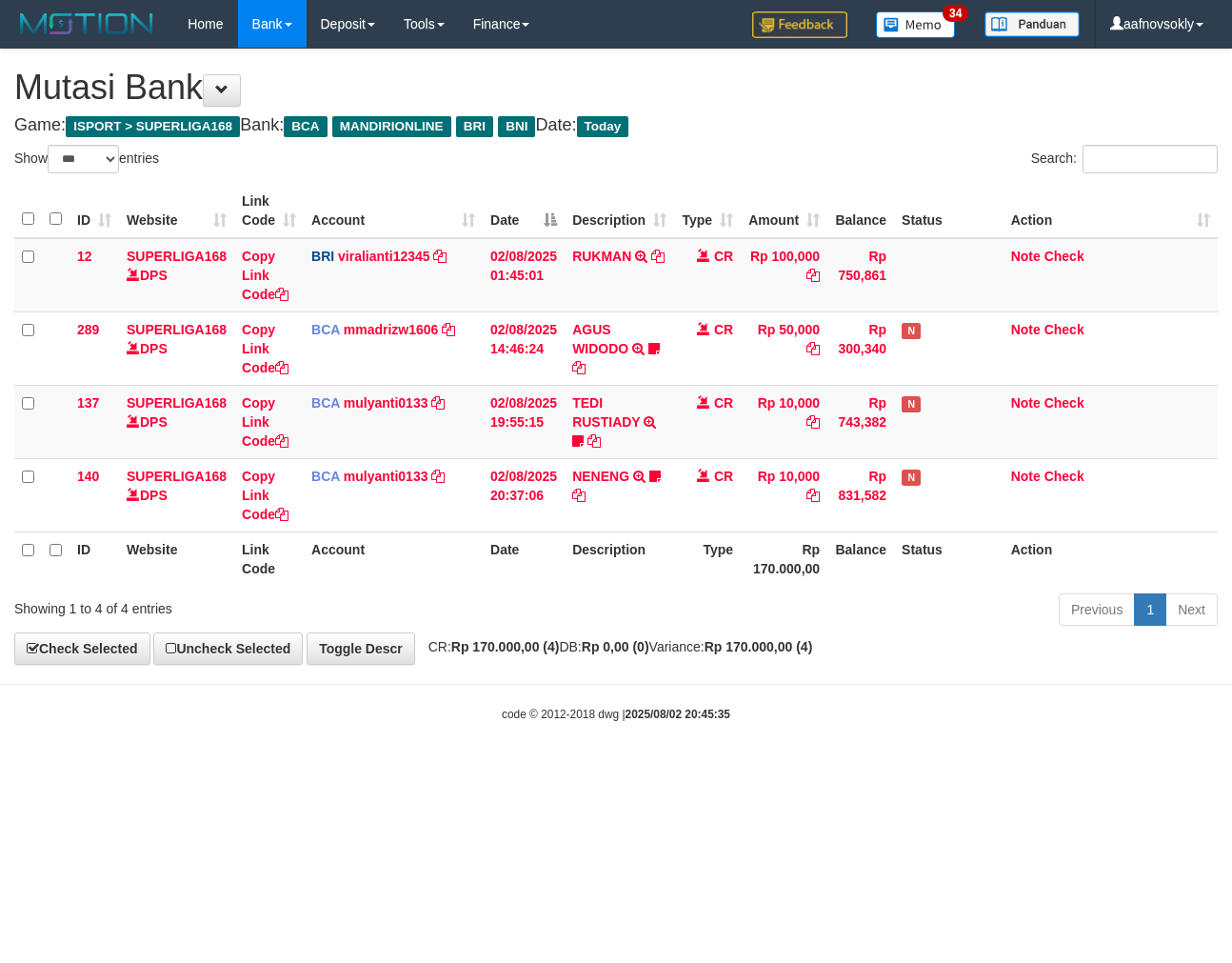 select on "***" 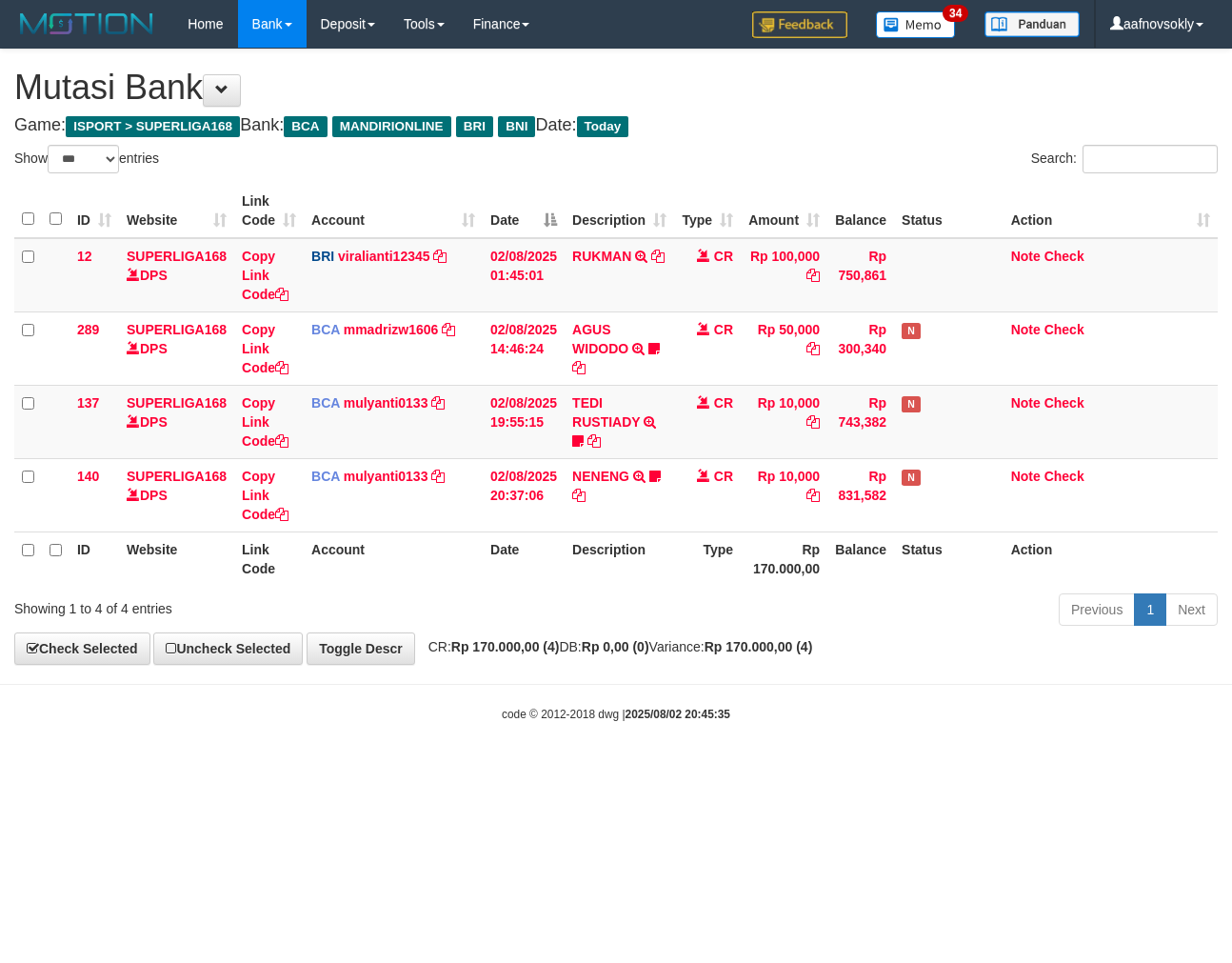scroll, scrollTop: 0, scrollLeft: 0, axis: both 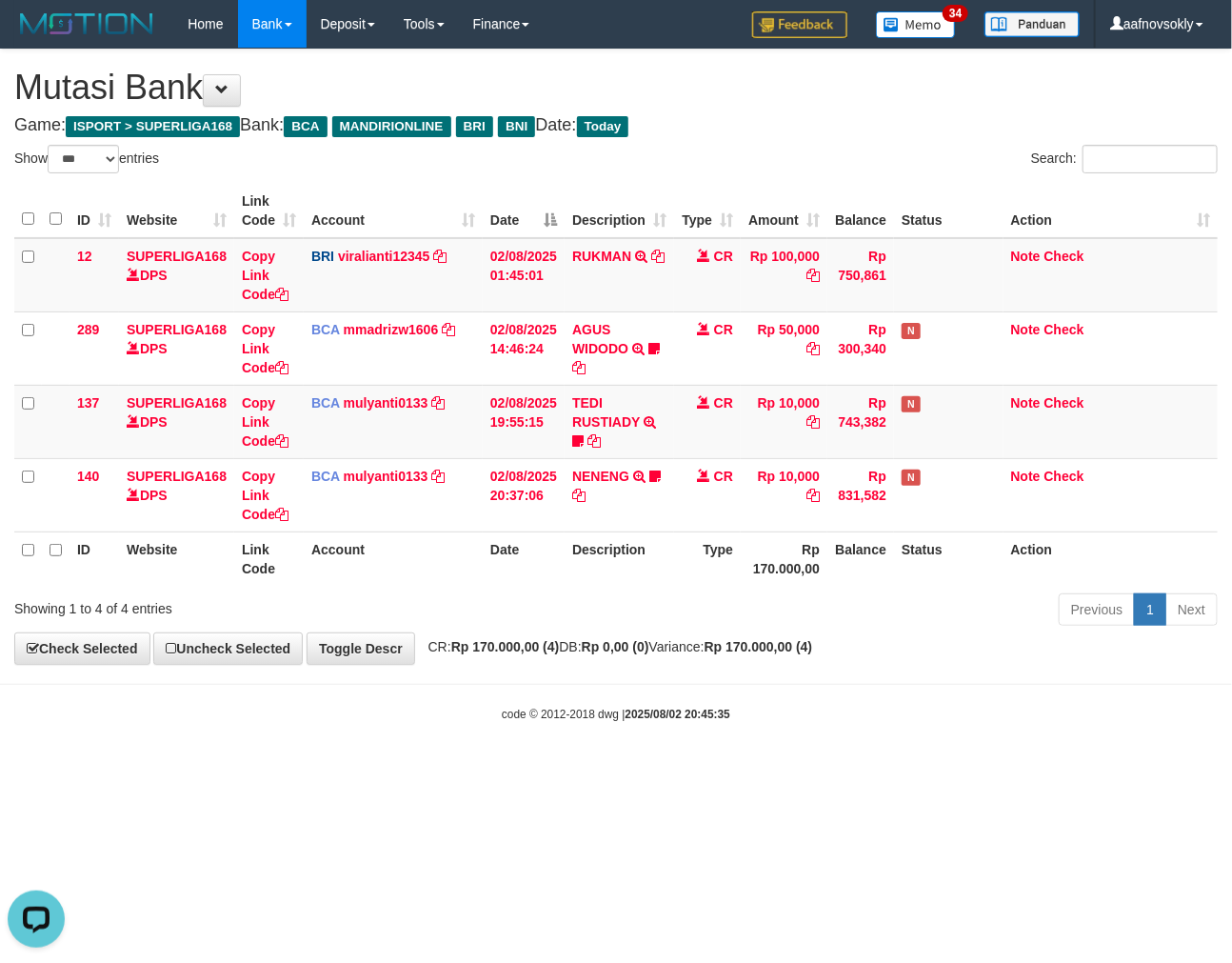 drag, startPoint x: 711, startPoint y: 775, endPoint x: 712, endPoint y: 785, distance: 10.049876 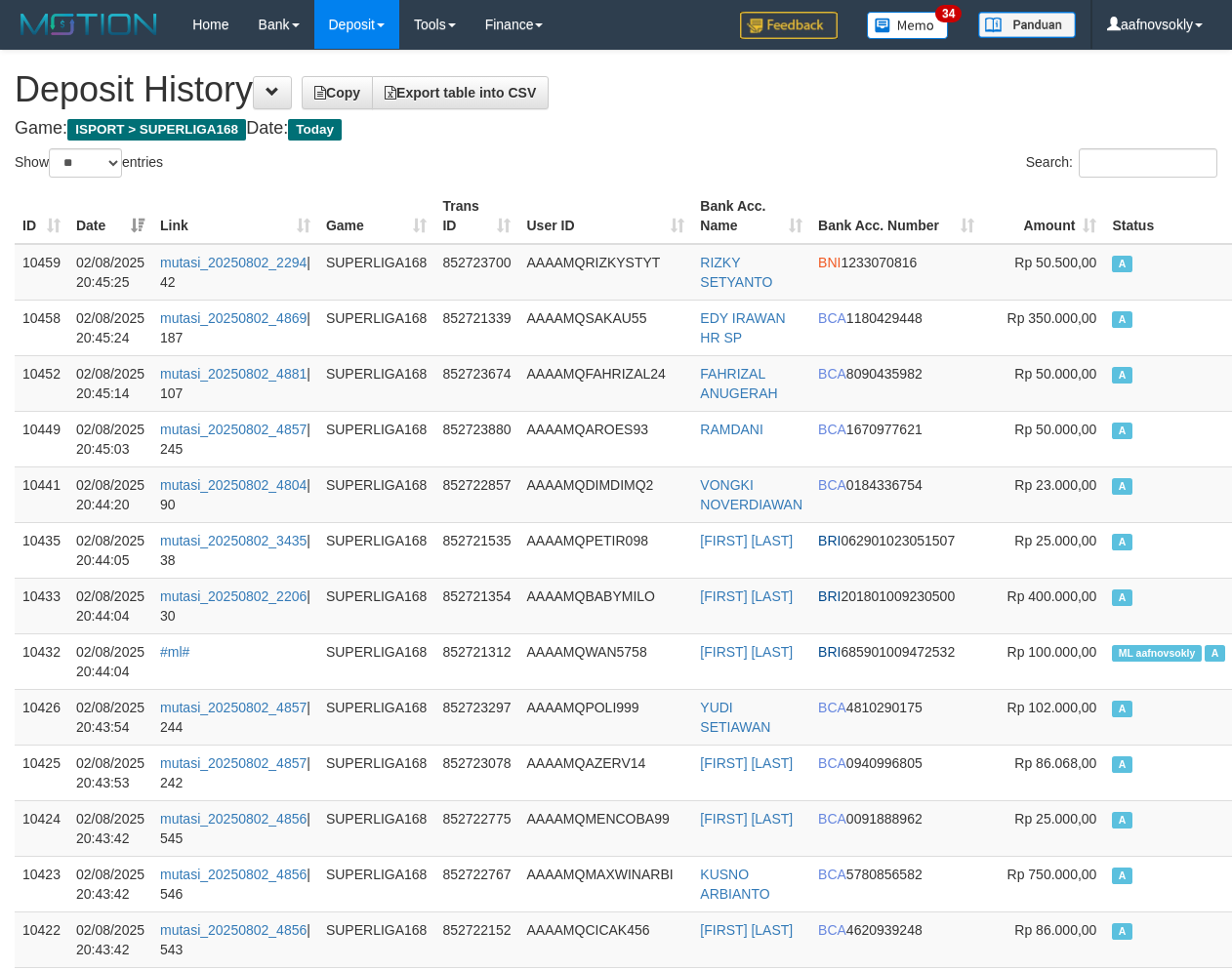 select on "**" 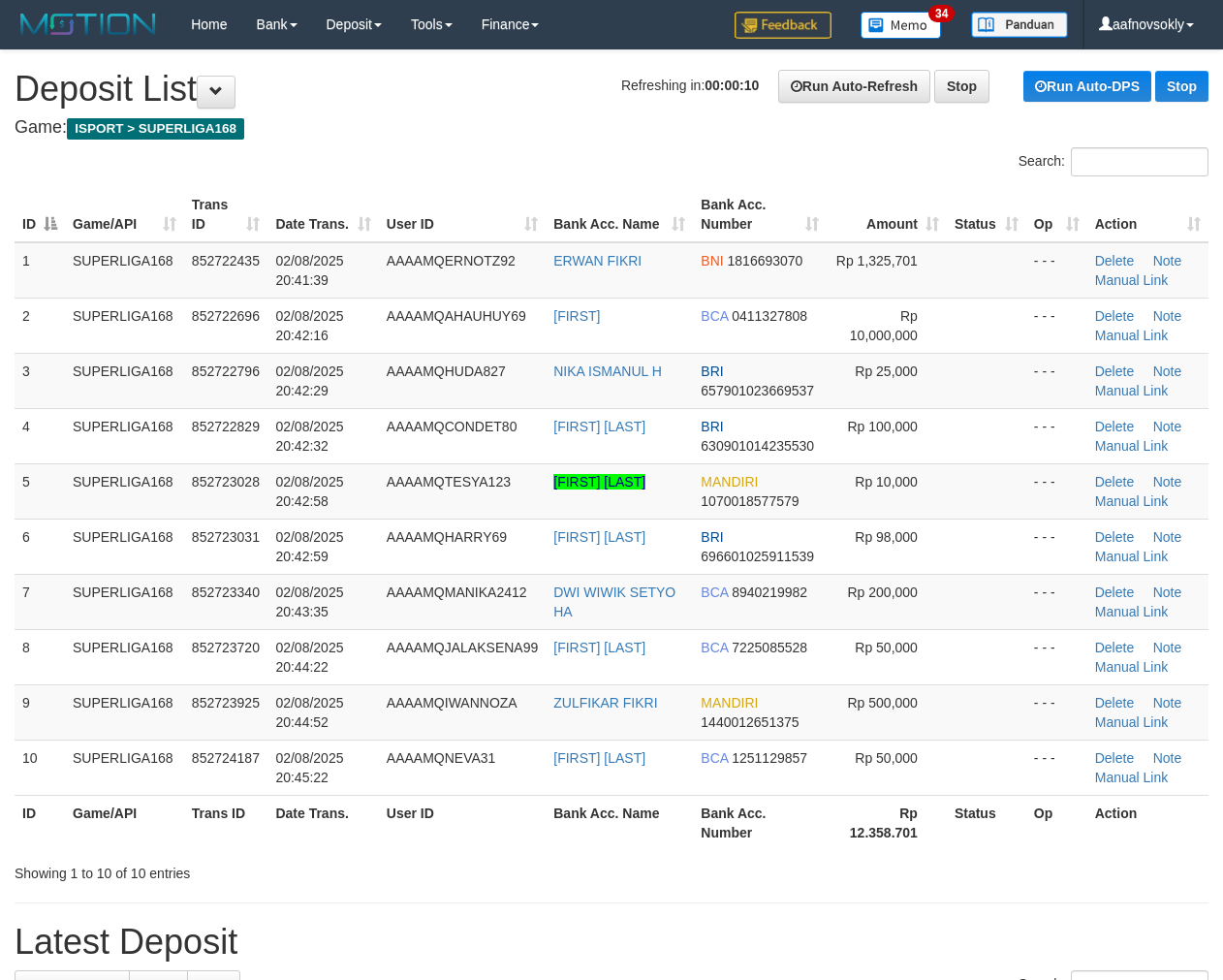 scroll, scrollTop: 0, scrollLeft: 0, axis: both 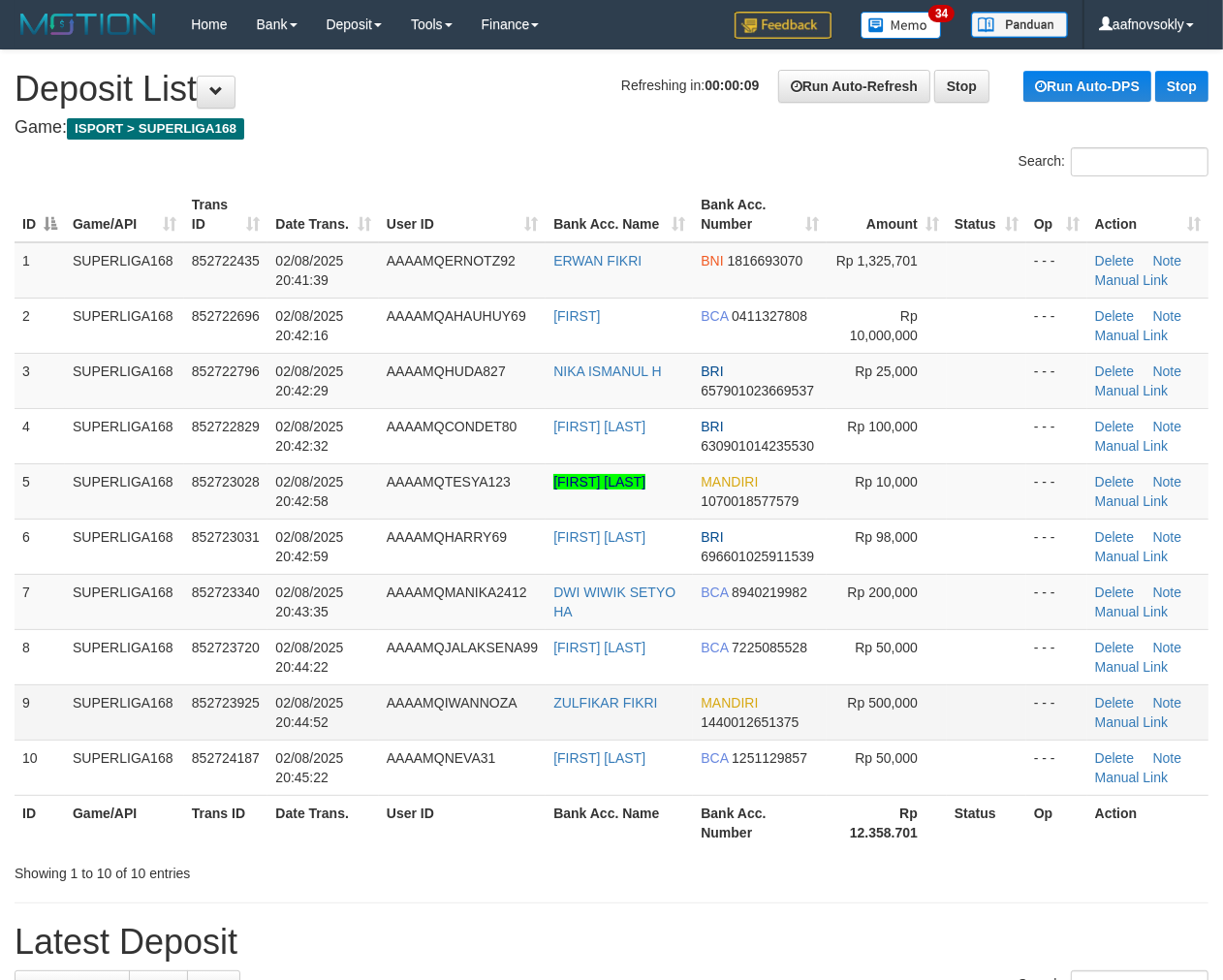 drag, startPoint x: 227, startPoint y: 723, endPoint x: 415, endPoint y: 717, distance: 188.09572 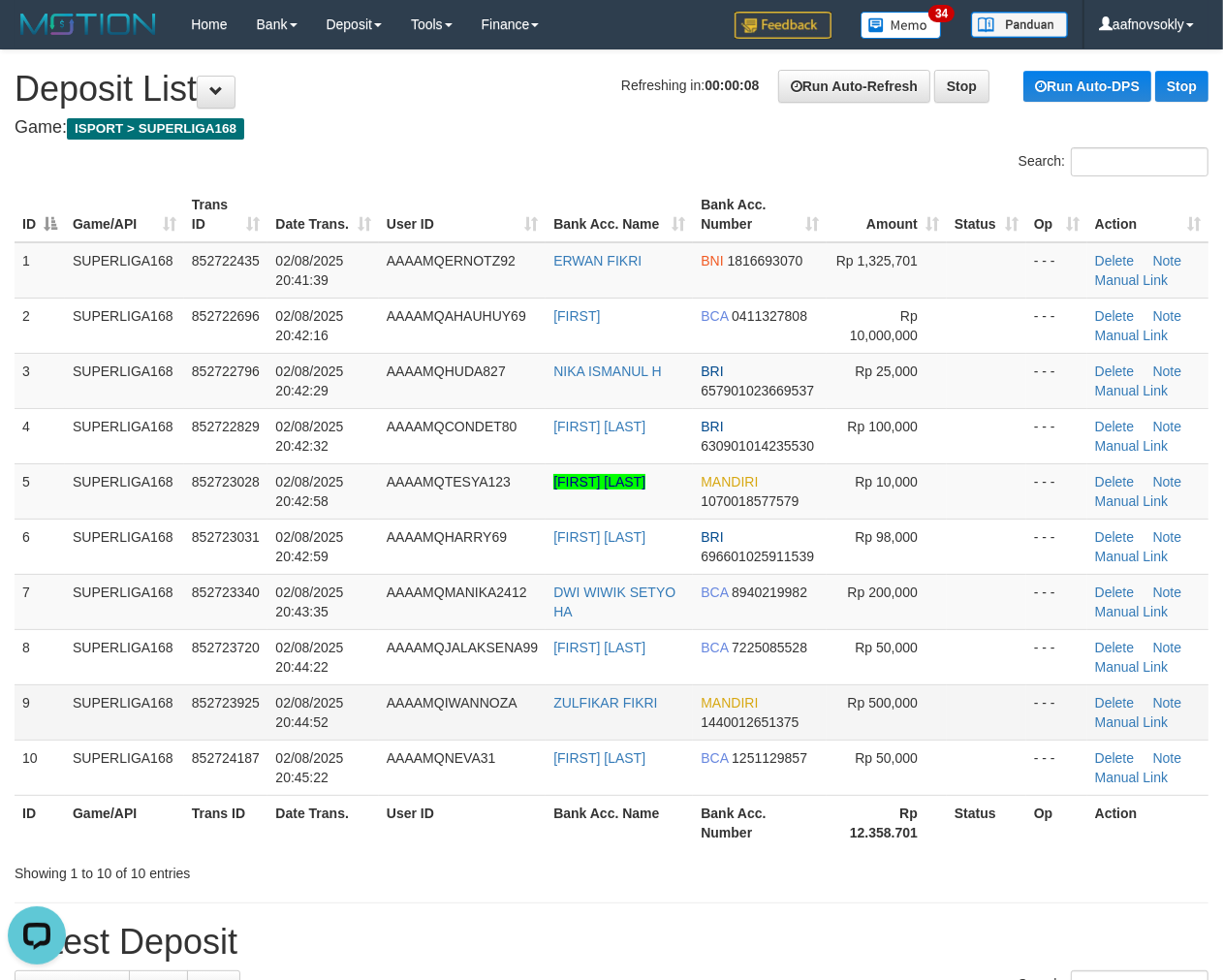 scroll, scrollTop: 0, scrollLeft: 0, axis: both 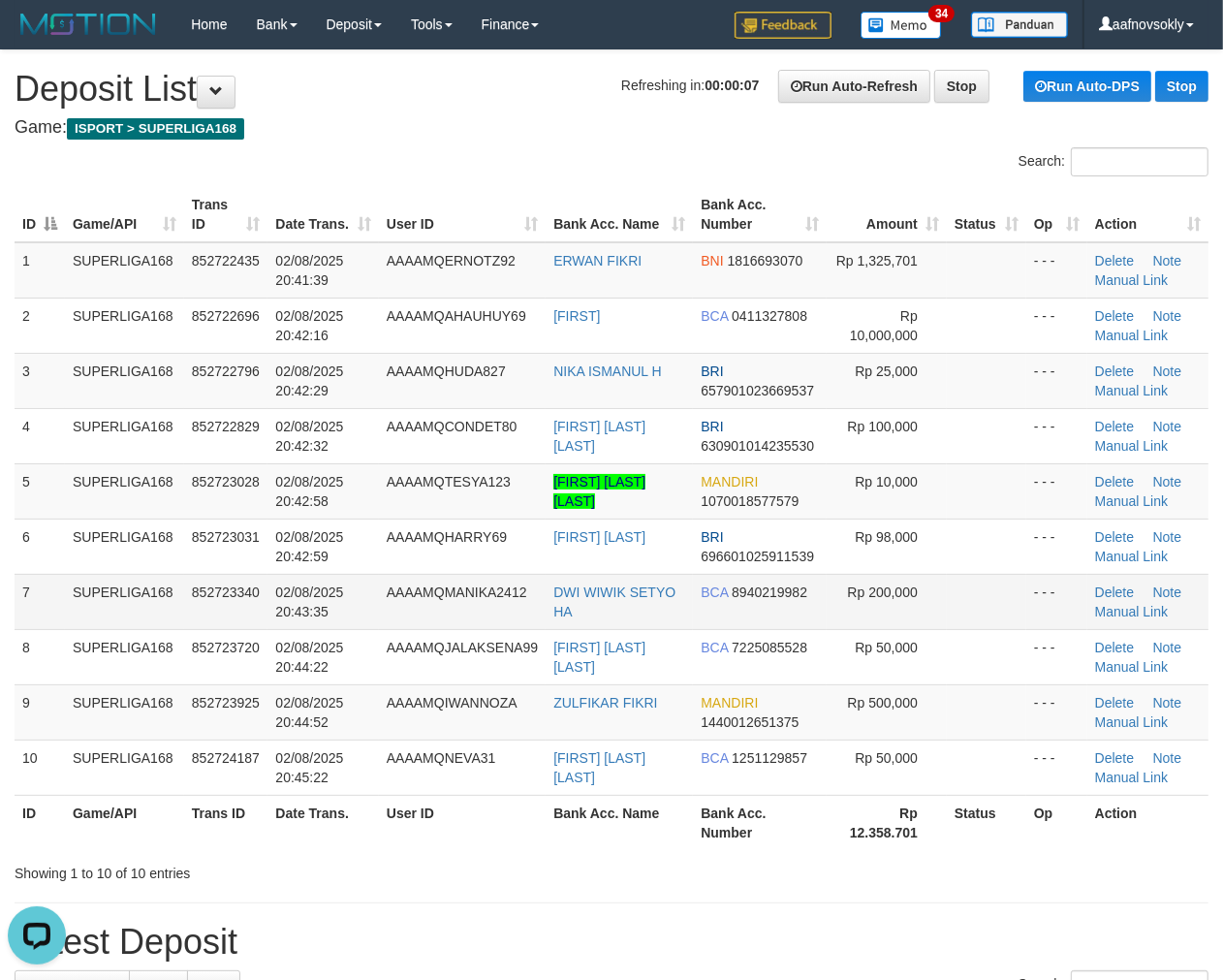 click on "02/08/2025 20:43:35" at bounding box center (323, 601) 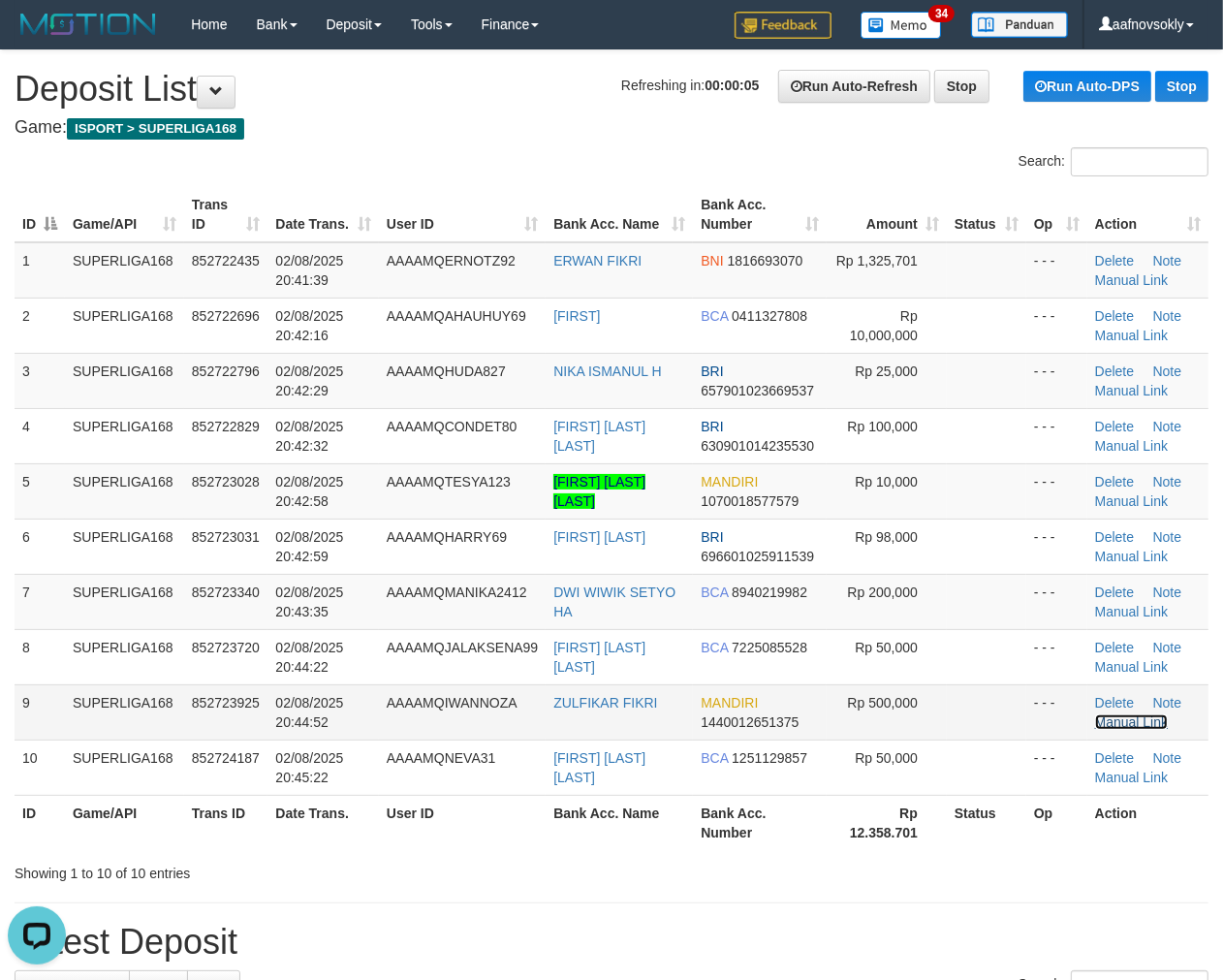 click on "Manual Link" at bounding box center [1132, 722] 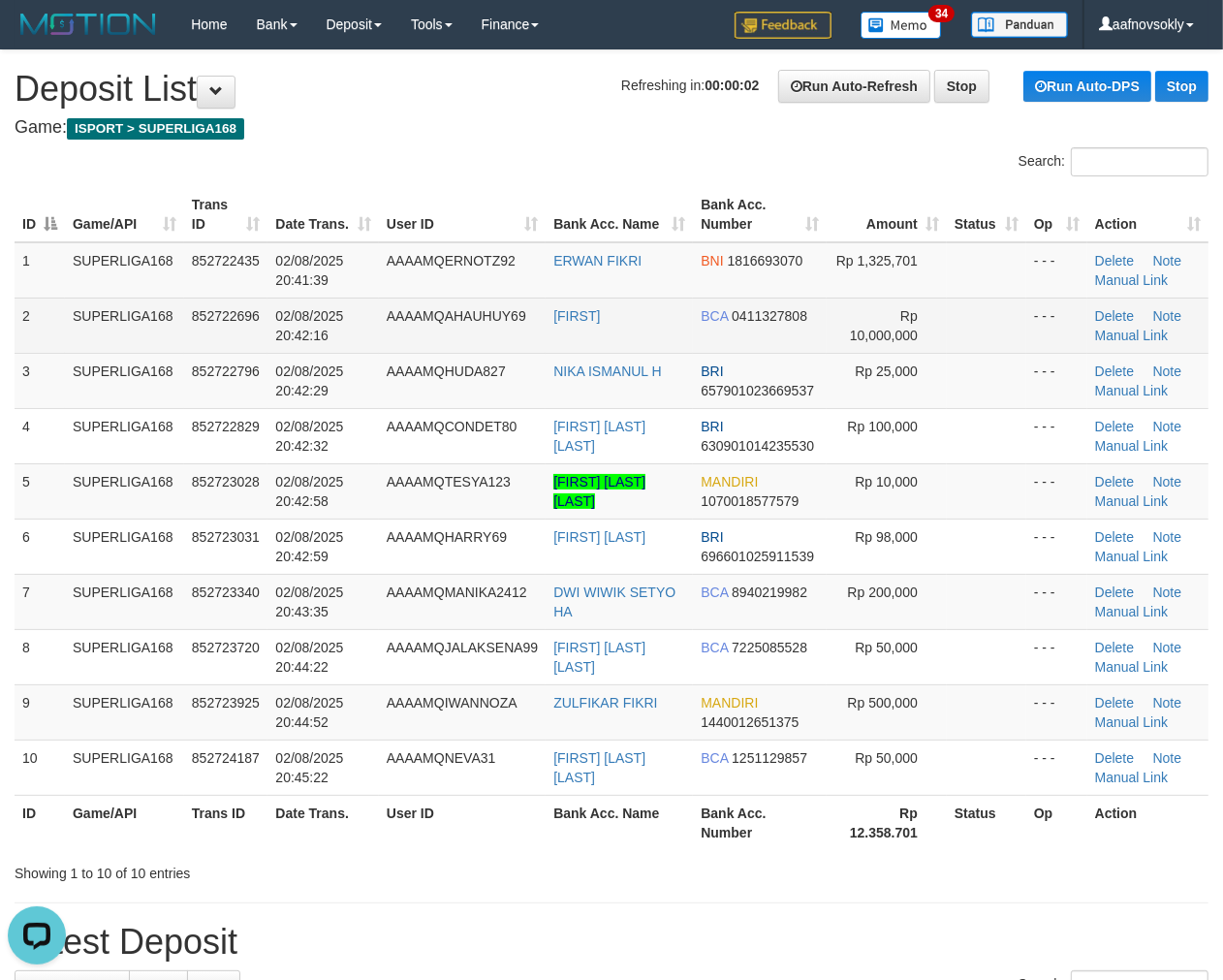 drag, startPoint x: 417, startPoint y: 162, endPoint x: 227, endPoint y: 305, distance: 237.8003 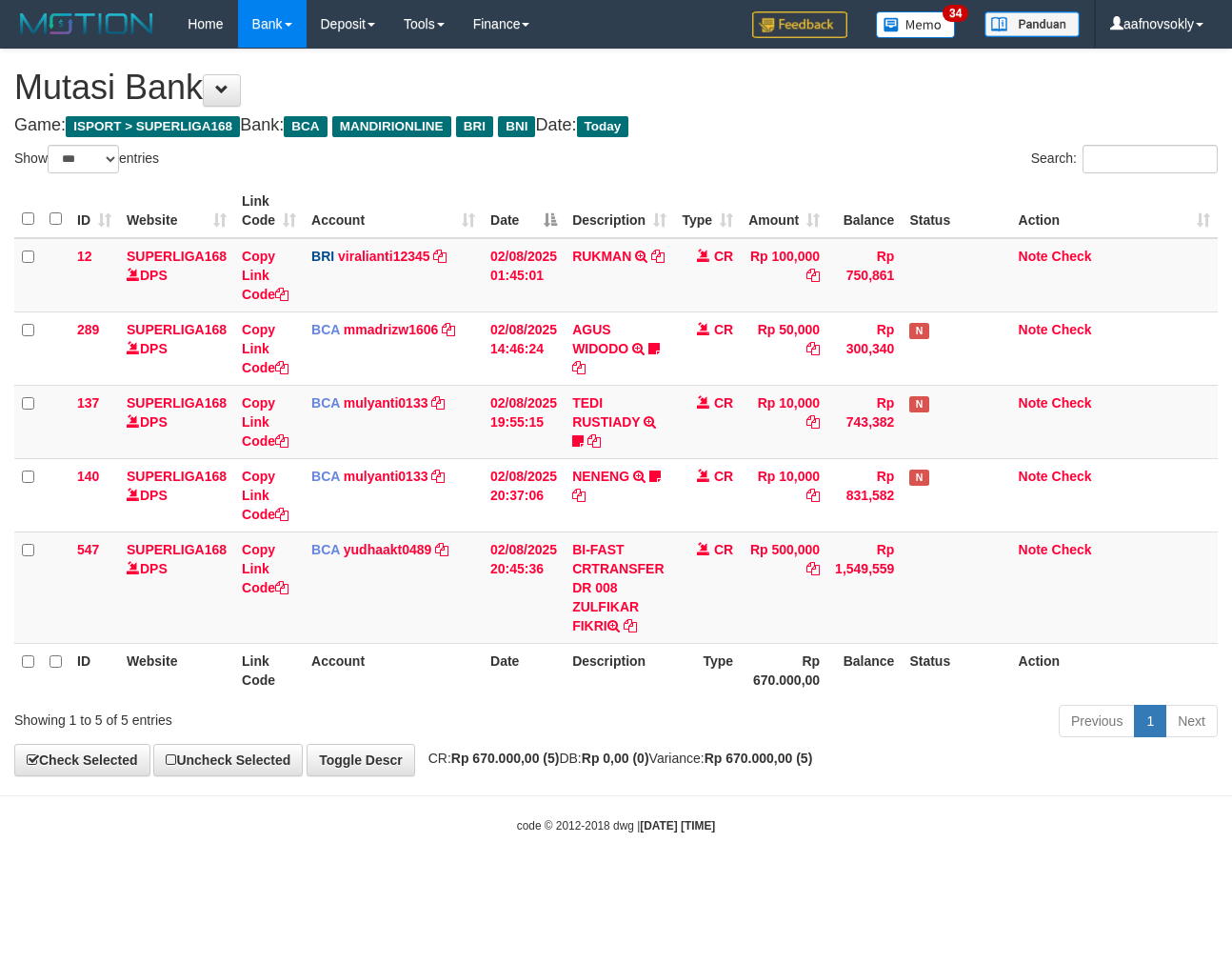 select on "***" 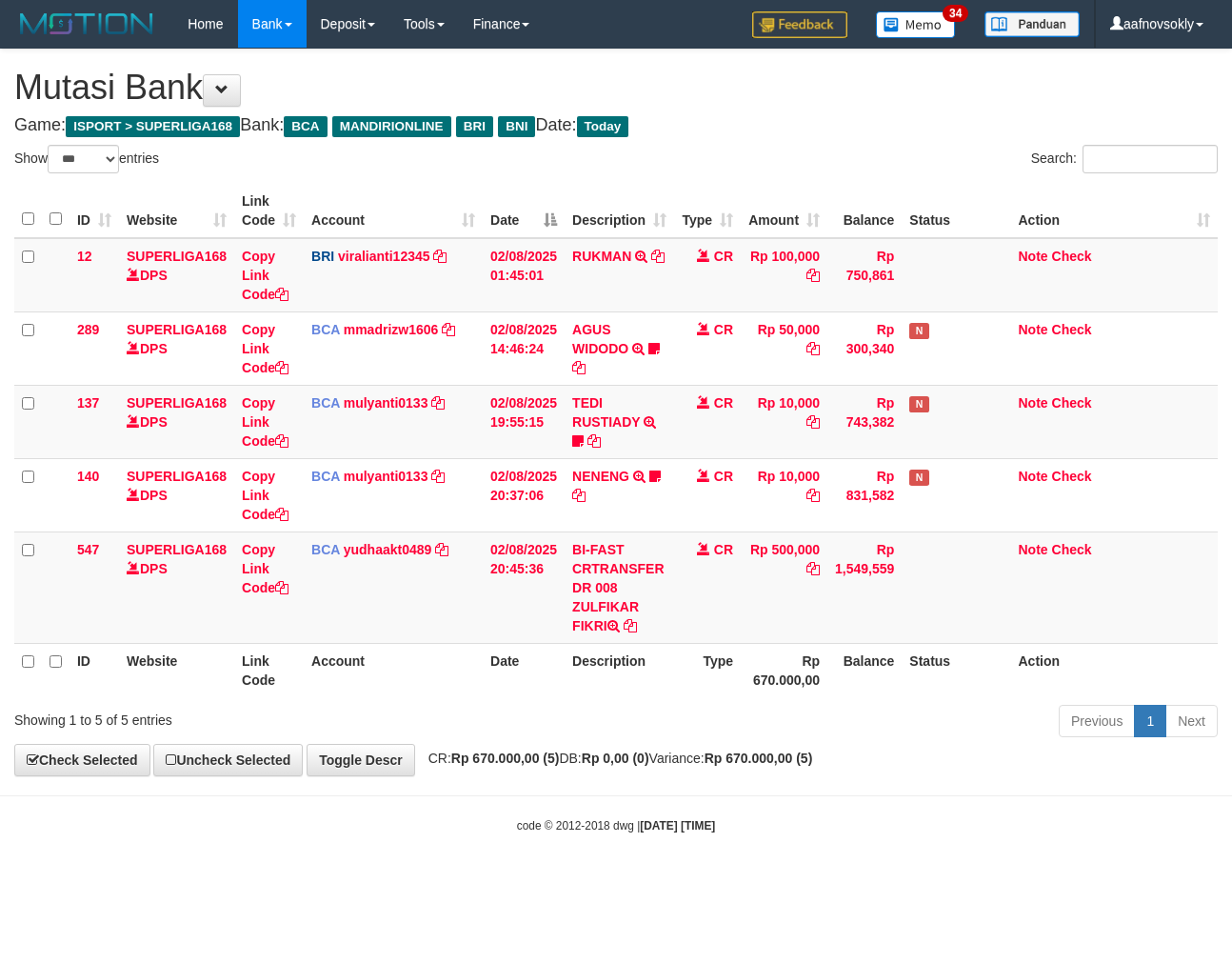 scroll, scrollTop: 0, scrollLeft: 0, axis: both 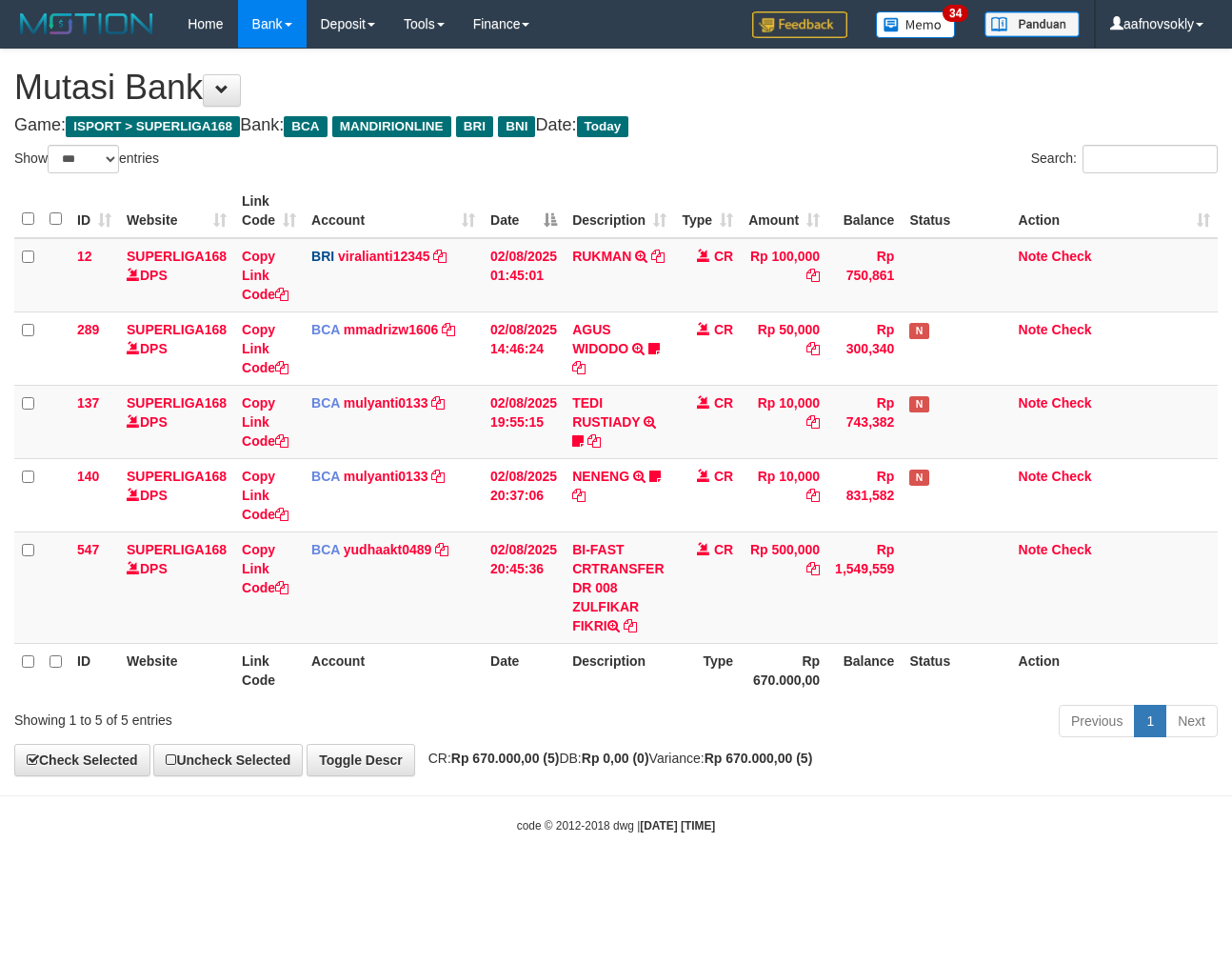 select on "***" 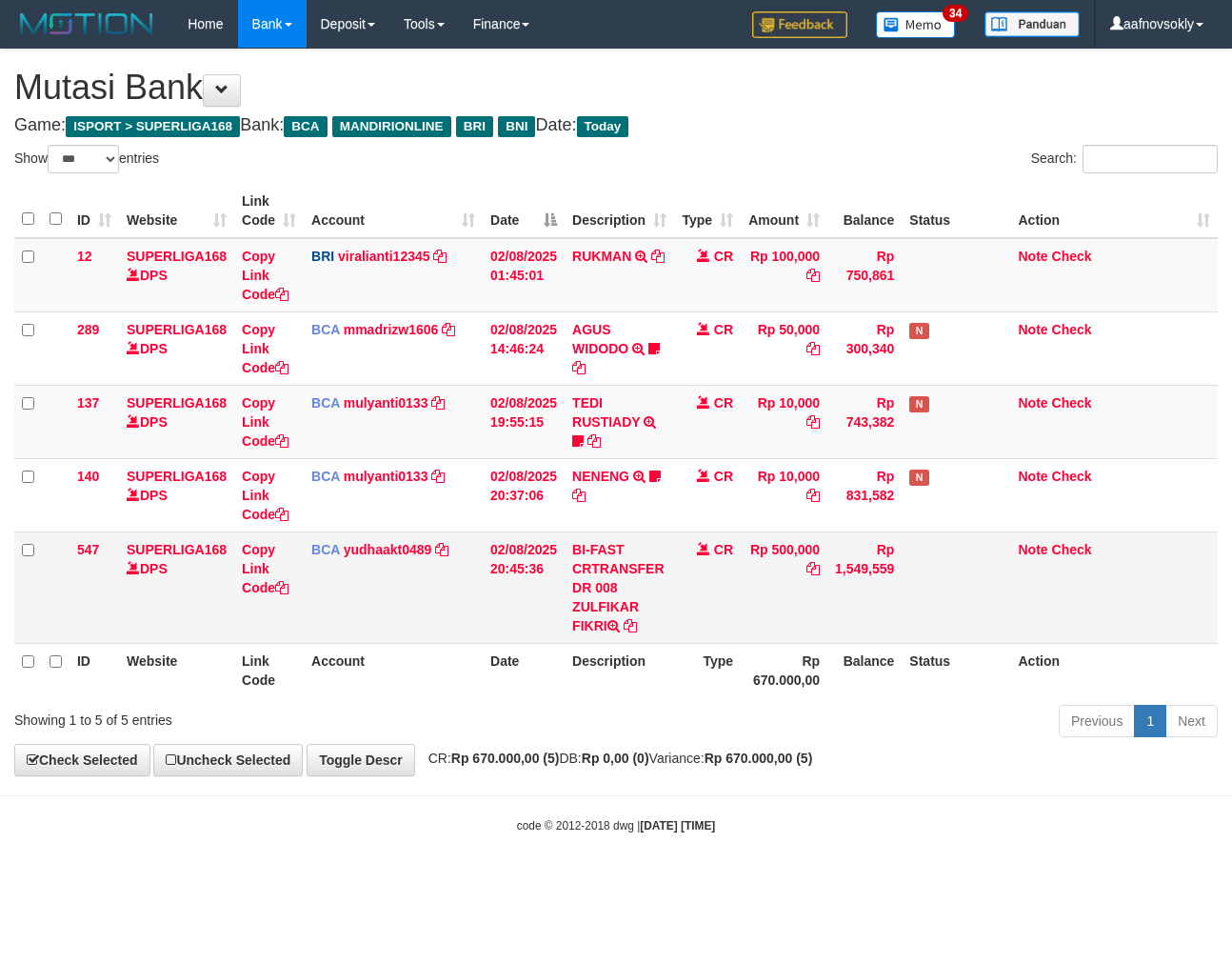 scroll, scrollTop: 0, scrollLeft: 0, axis: both 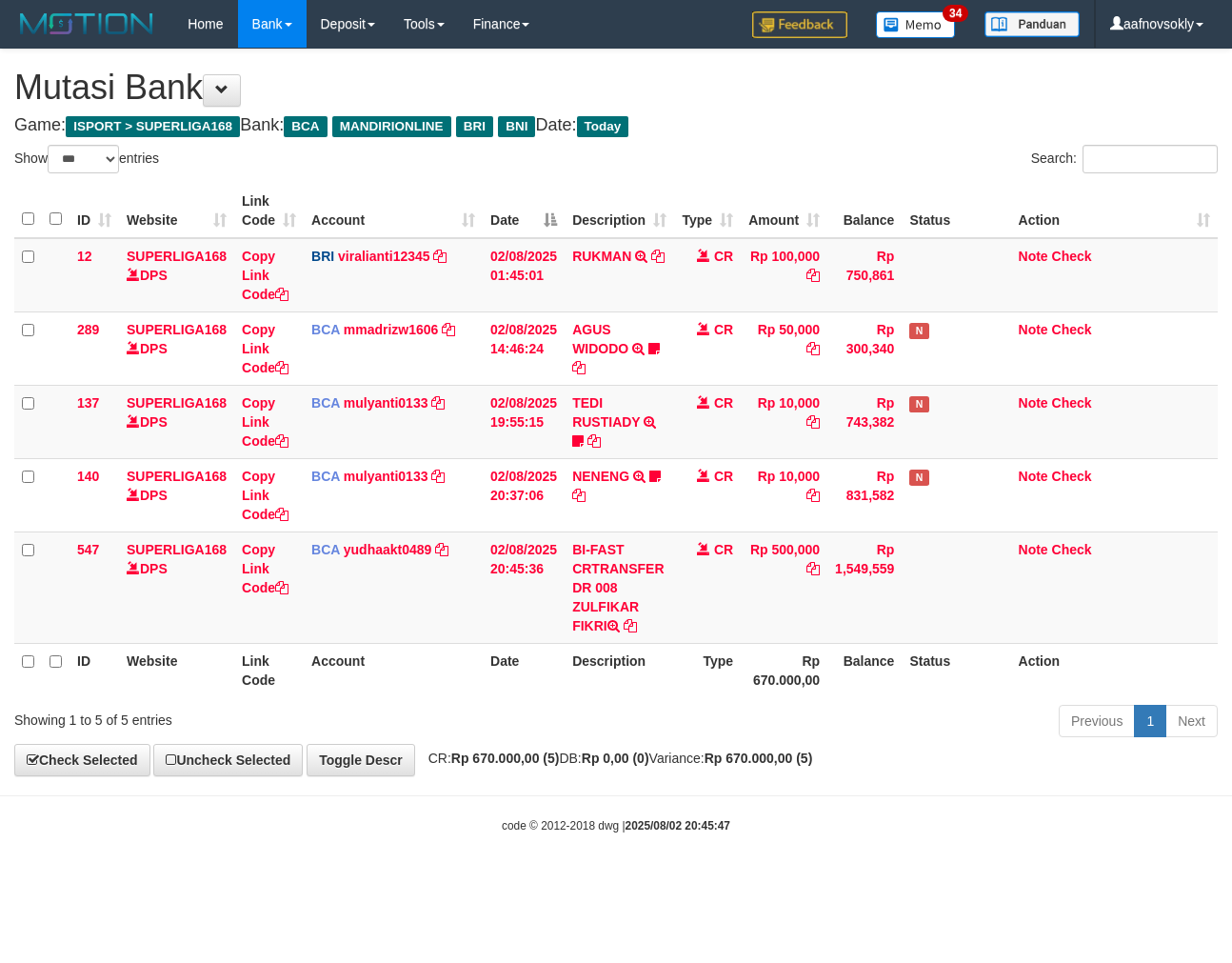 select on "***" 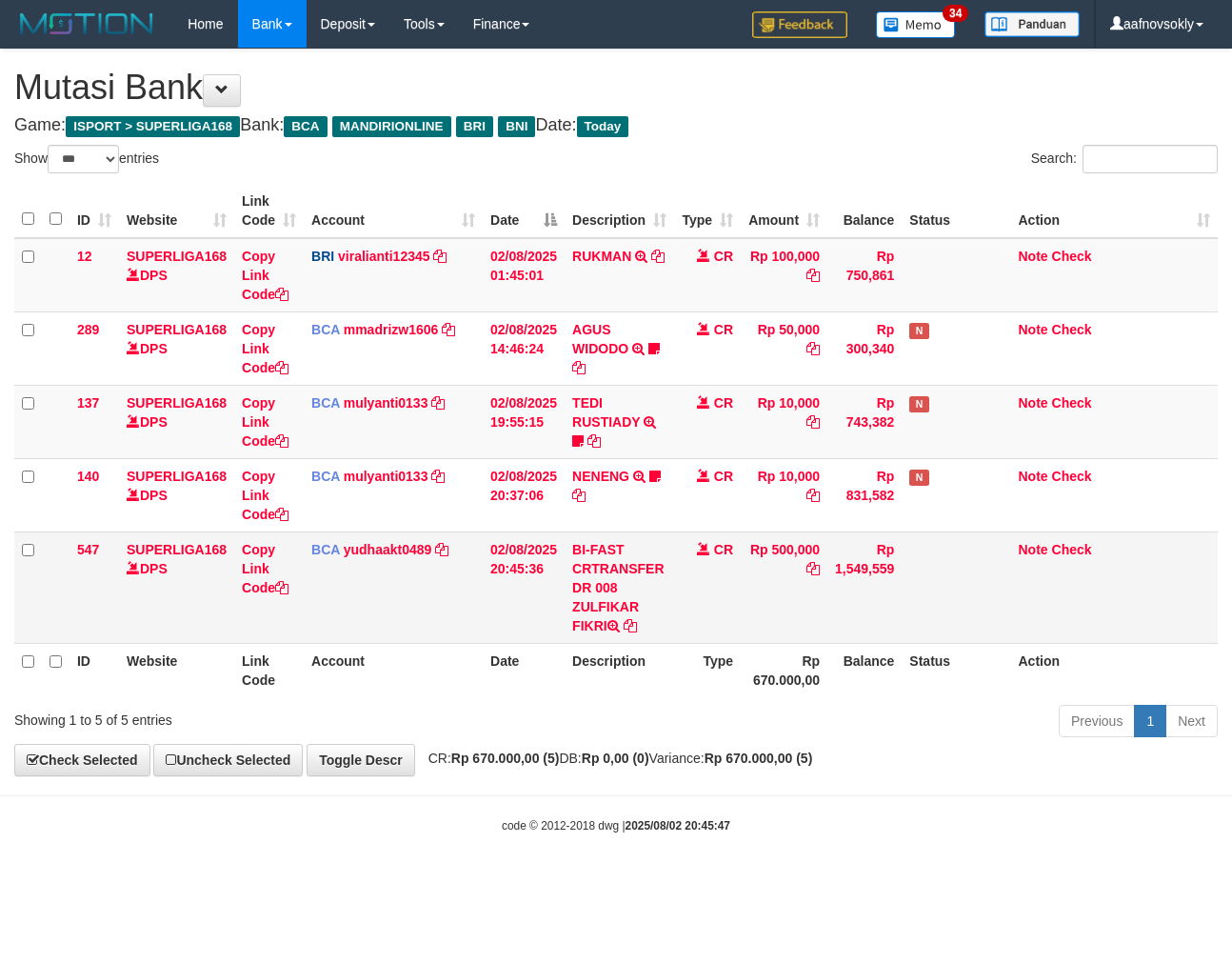 scroll, scrollTop: 0, scrollLeft: 0, axis: both 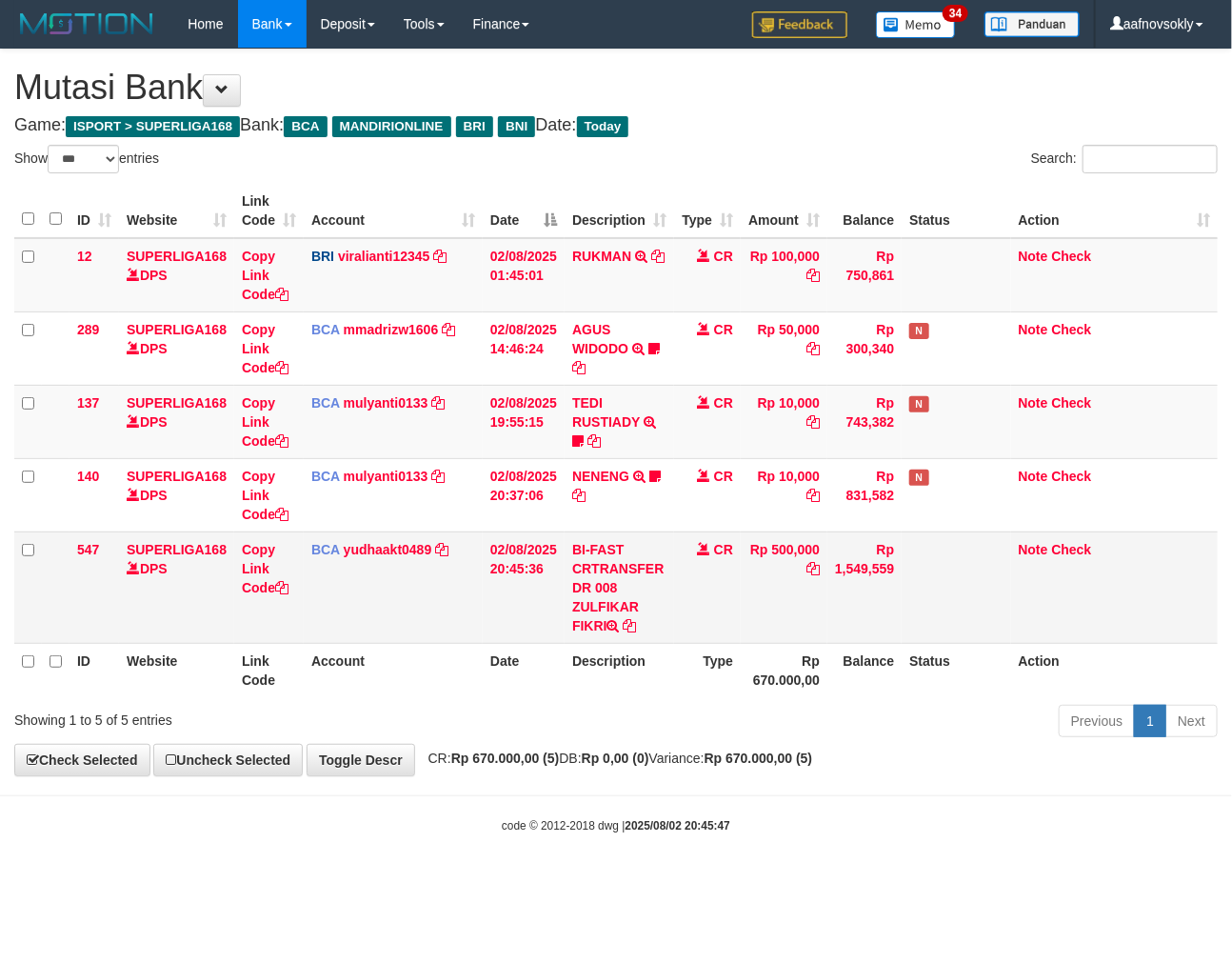 drag, startPoint x: 579, startPoint y: 611, endPoint x: 600, endPoint y: 613, distance: 21.095023 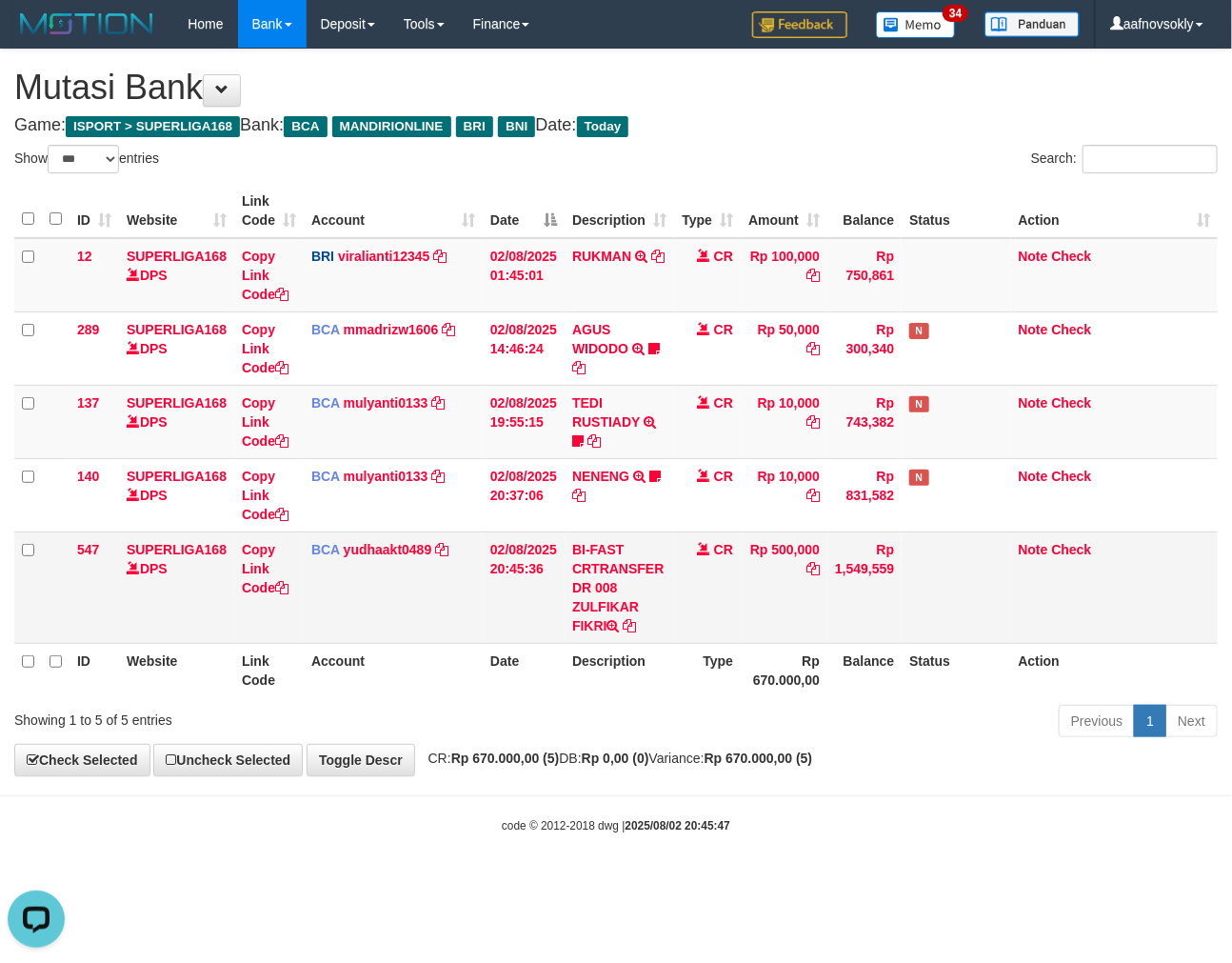 scroll, scrollTop: 0, scrollLeft: 0, axis: both 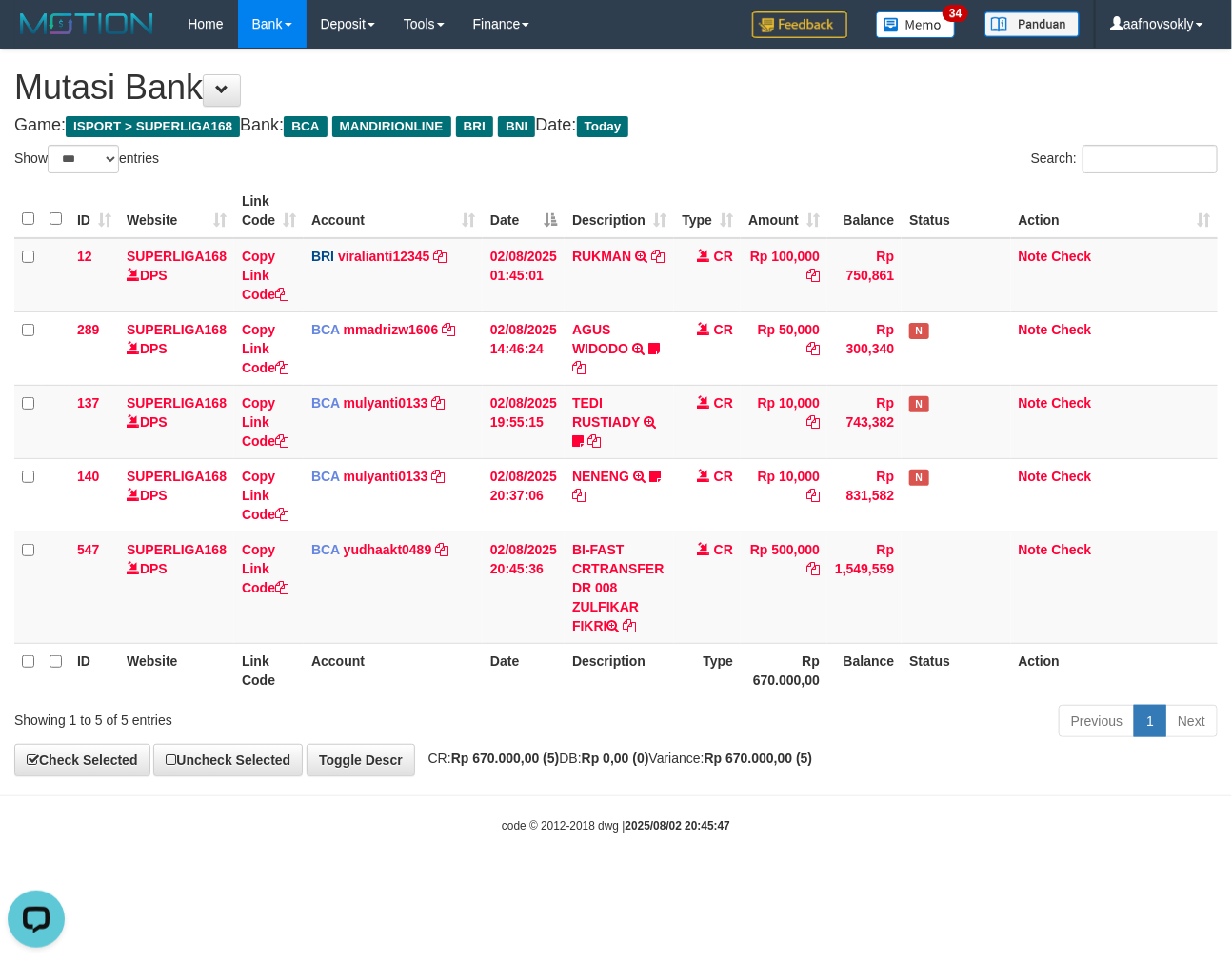 copy on "ZULFIKAR FIKR" 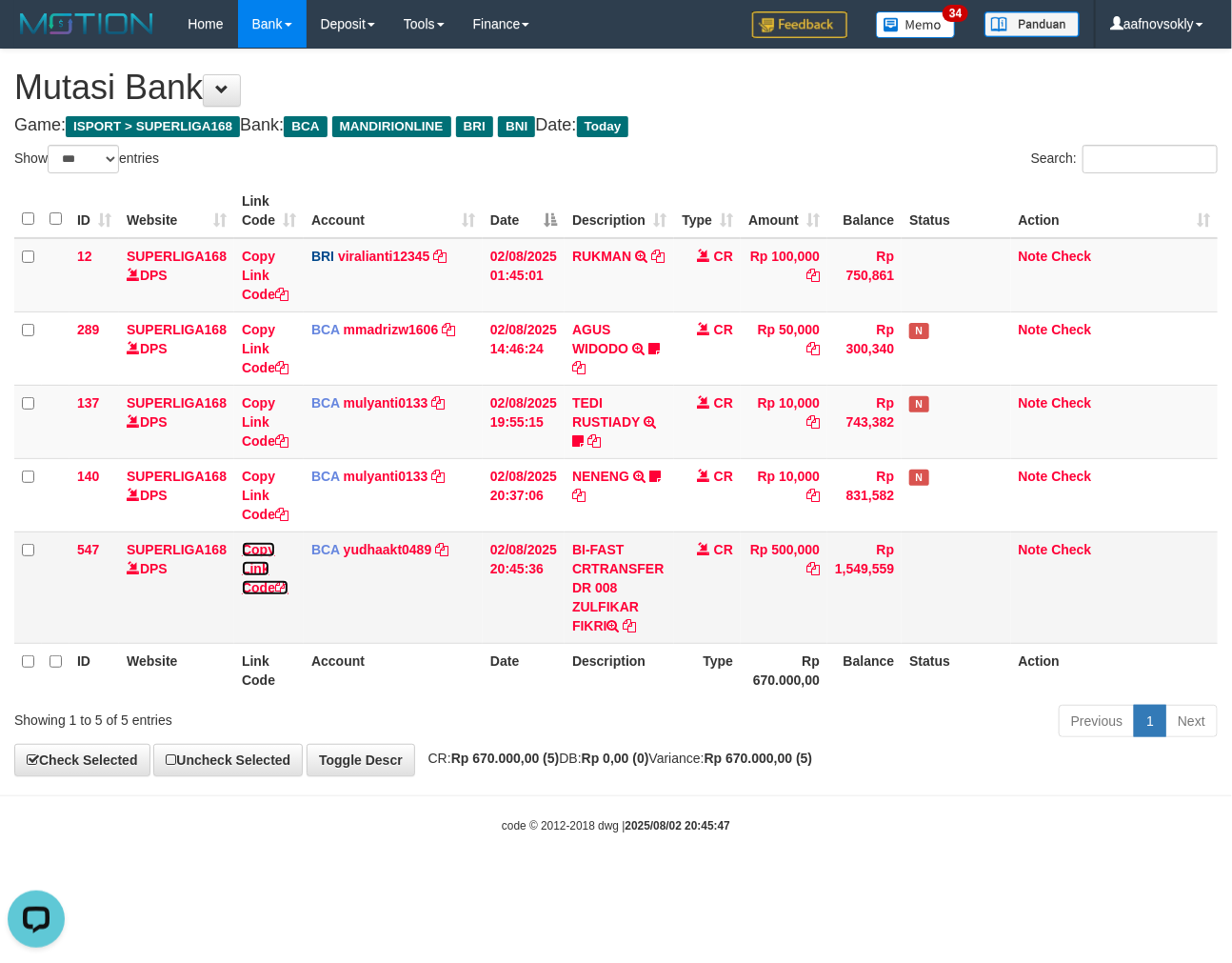 click at bounding box center [282, 588] 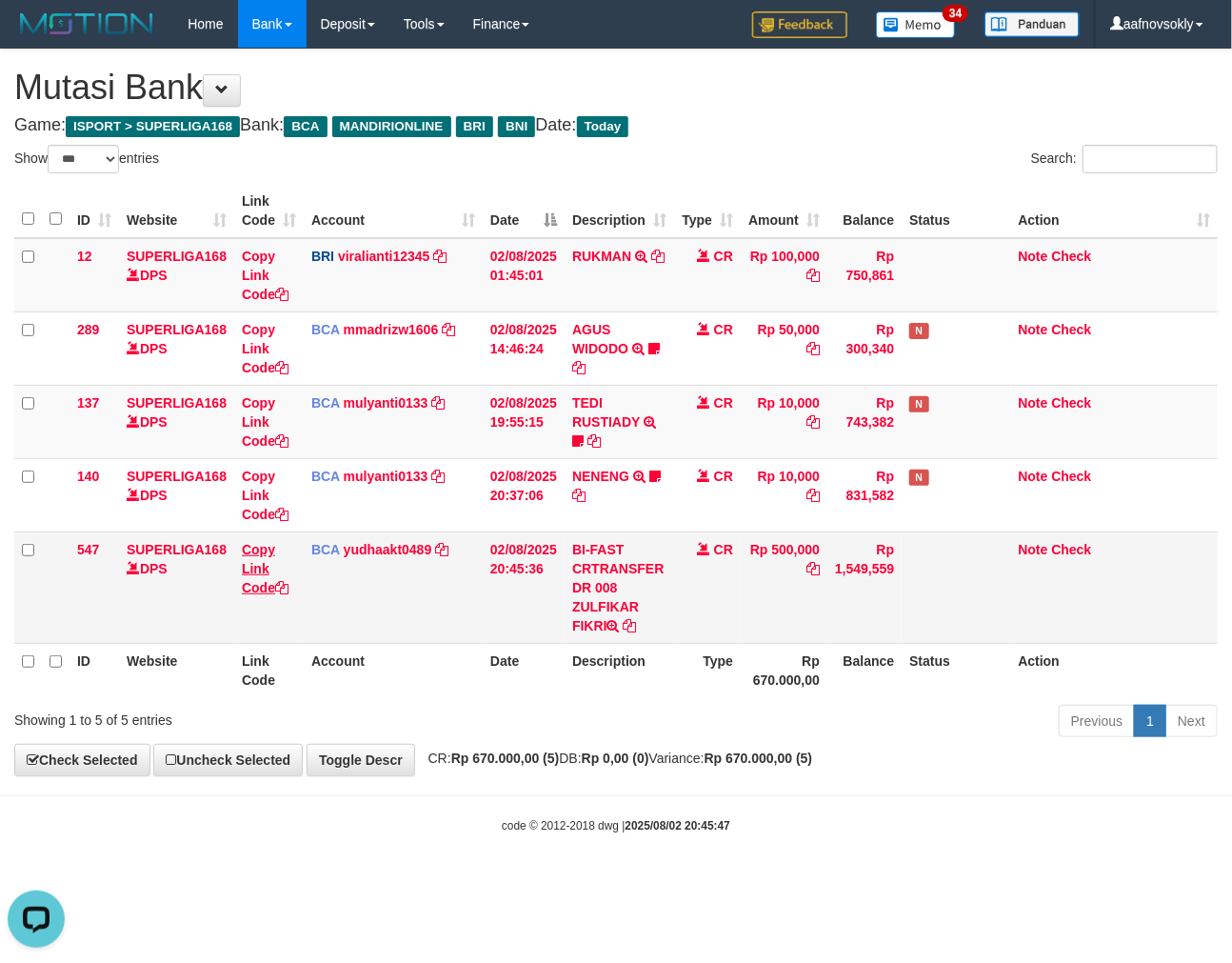 copy on "ZULFIKAR FIKR" 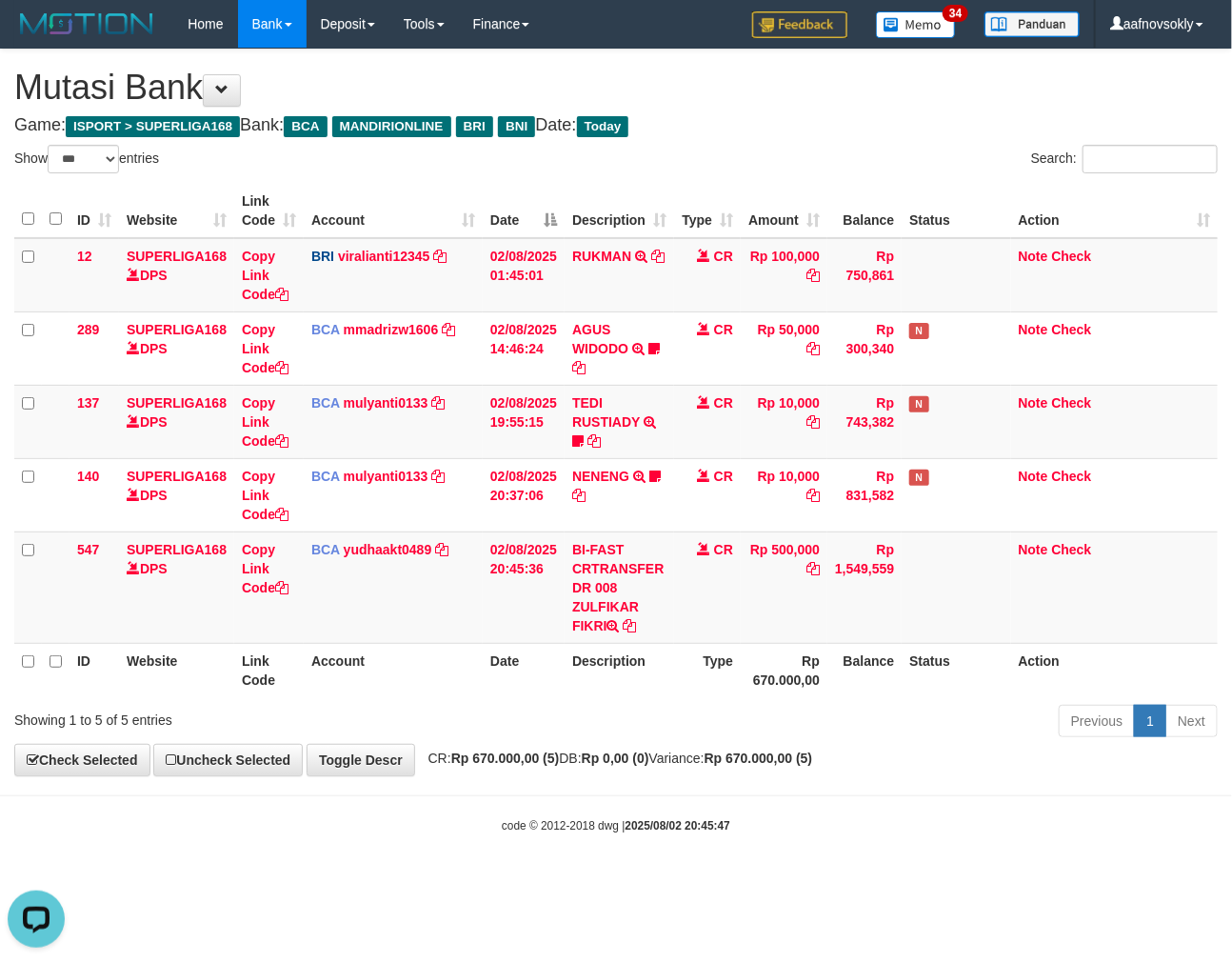 scroll, scrollTop: 283, scrollLeft: 0, axis: vertical 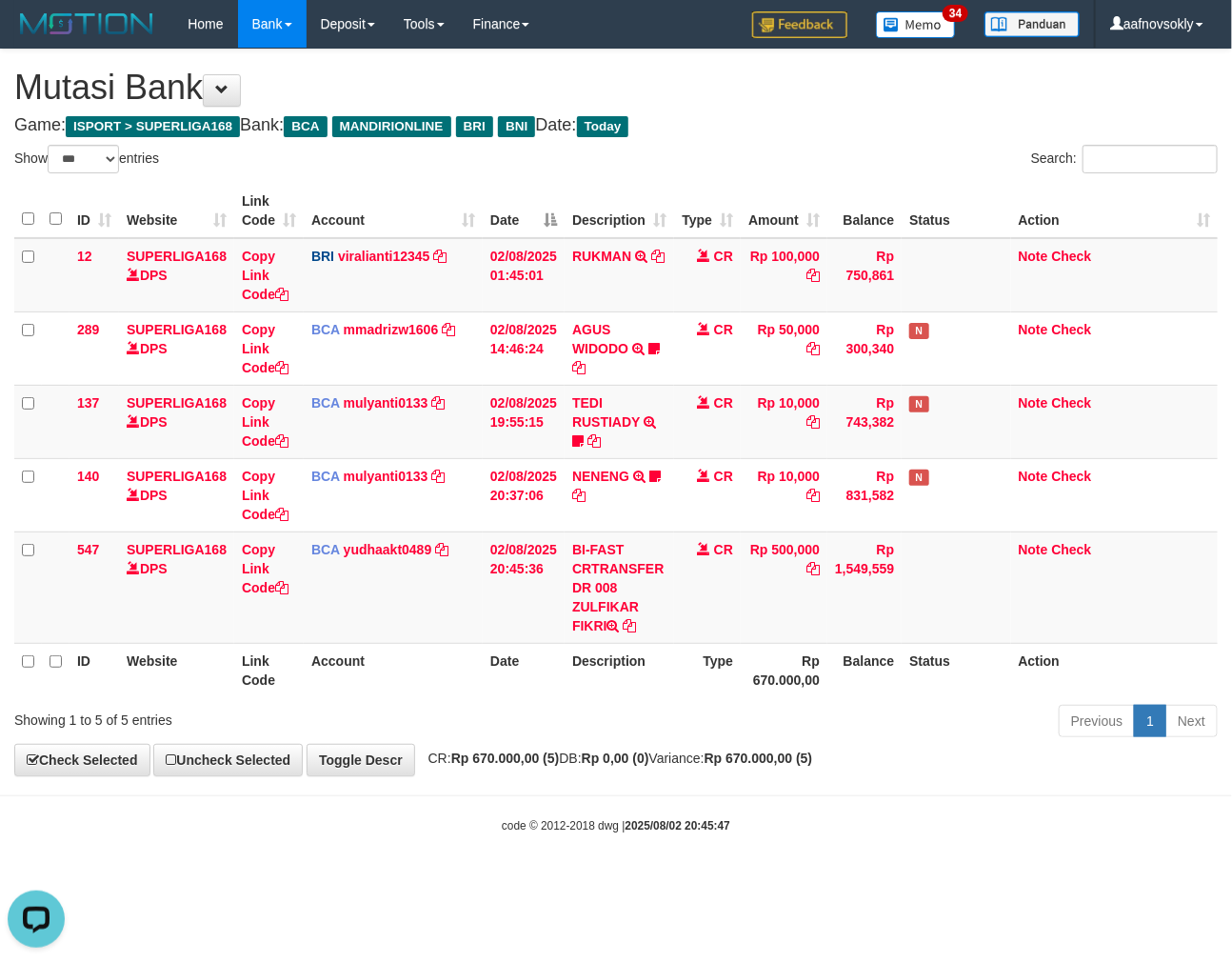 drag, startPoint x: 956, startPoint y: 716, endPoint x: 1013, endPoint y: 816, distance: 115.1043 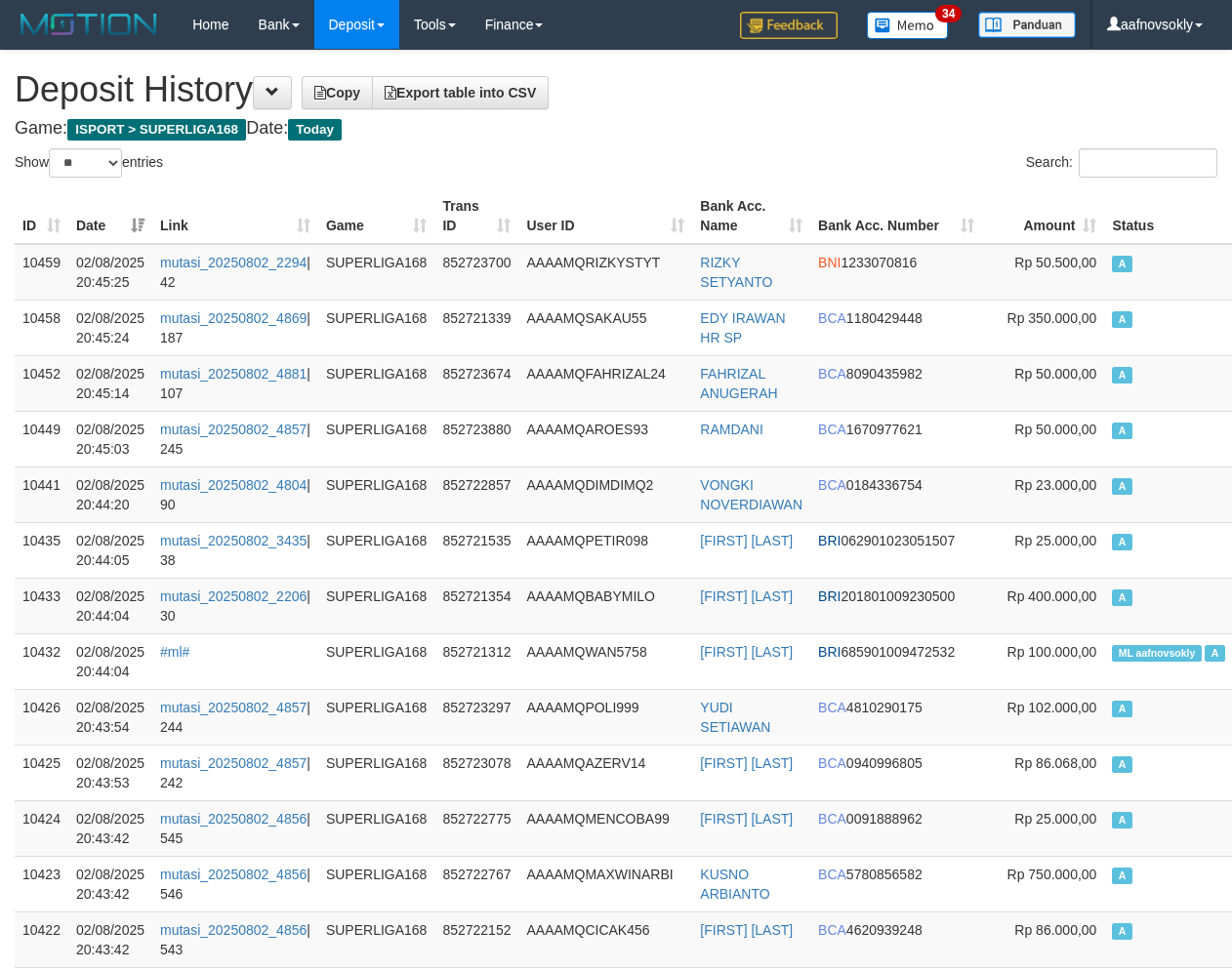 select on "**" 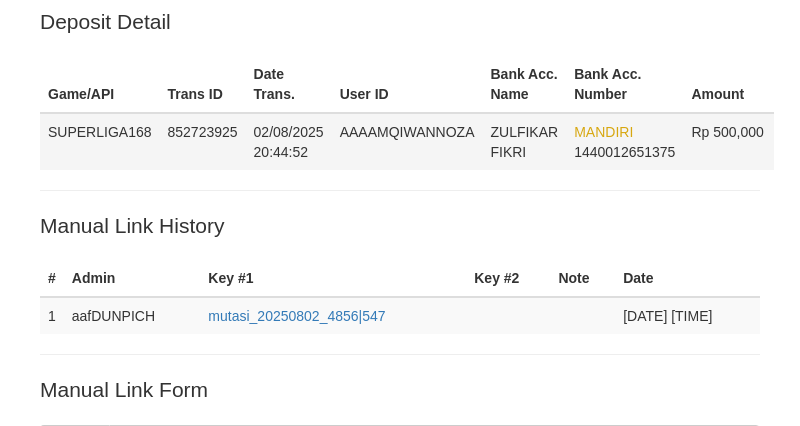 scroll, scrollTop: 0, scrollLeft: 0, axis: both 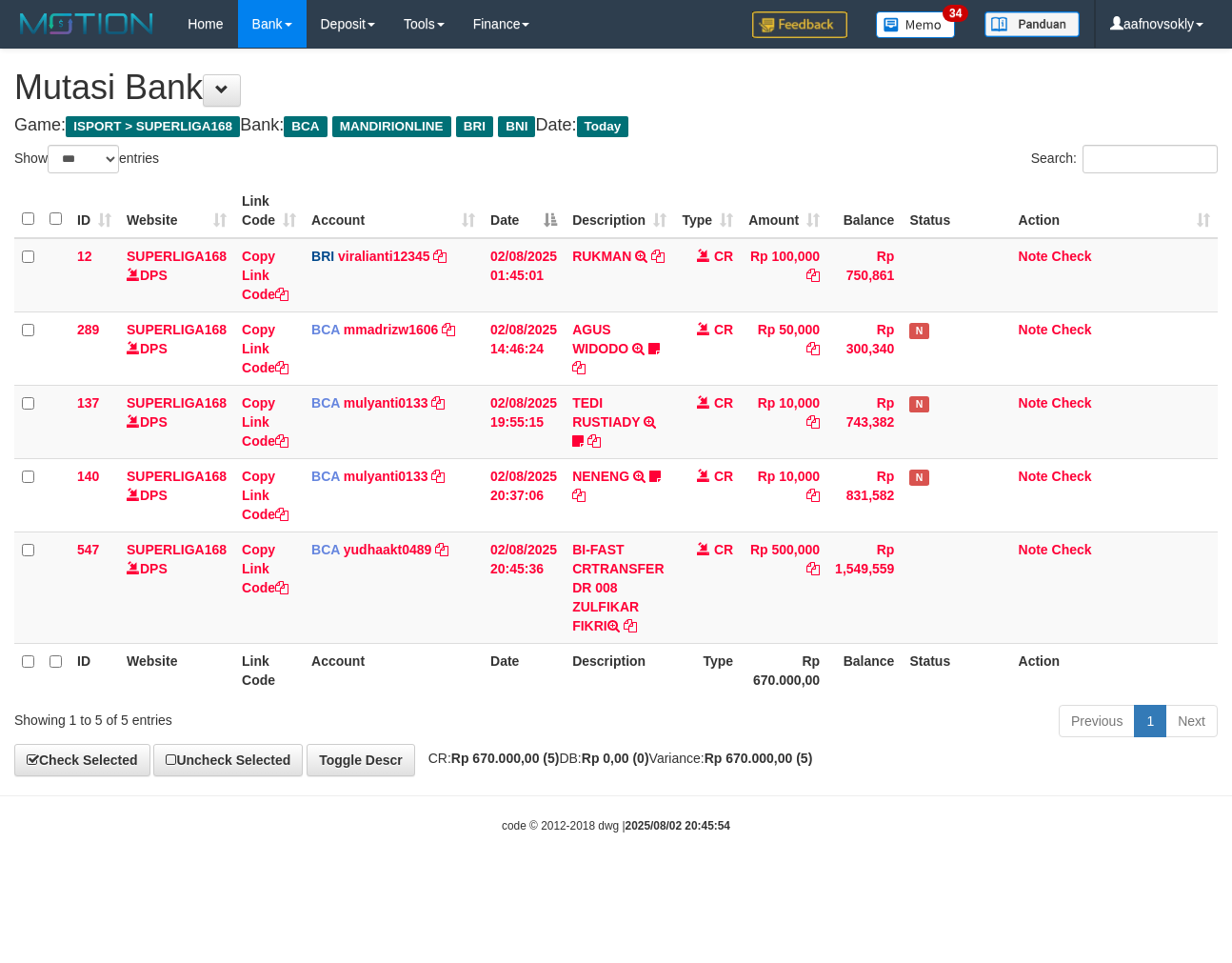 select on "***" 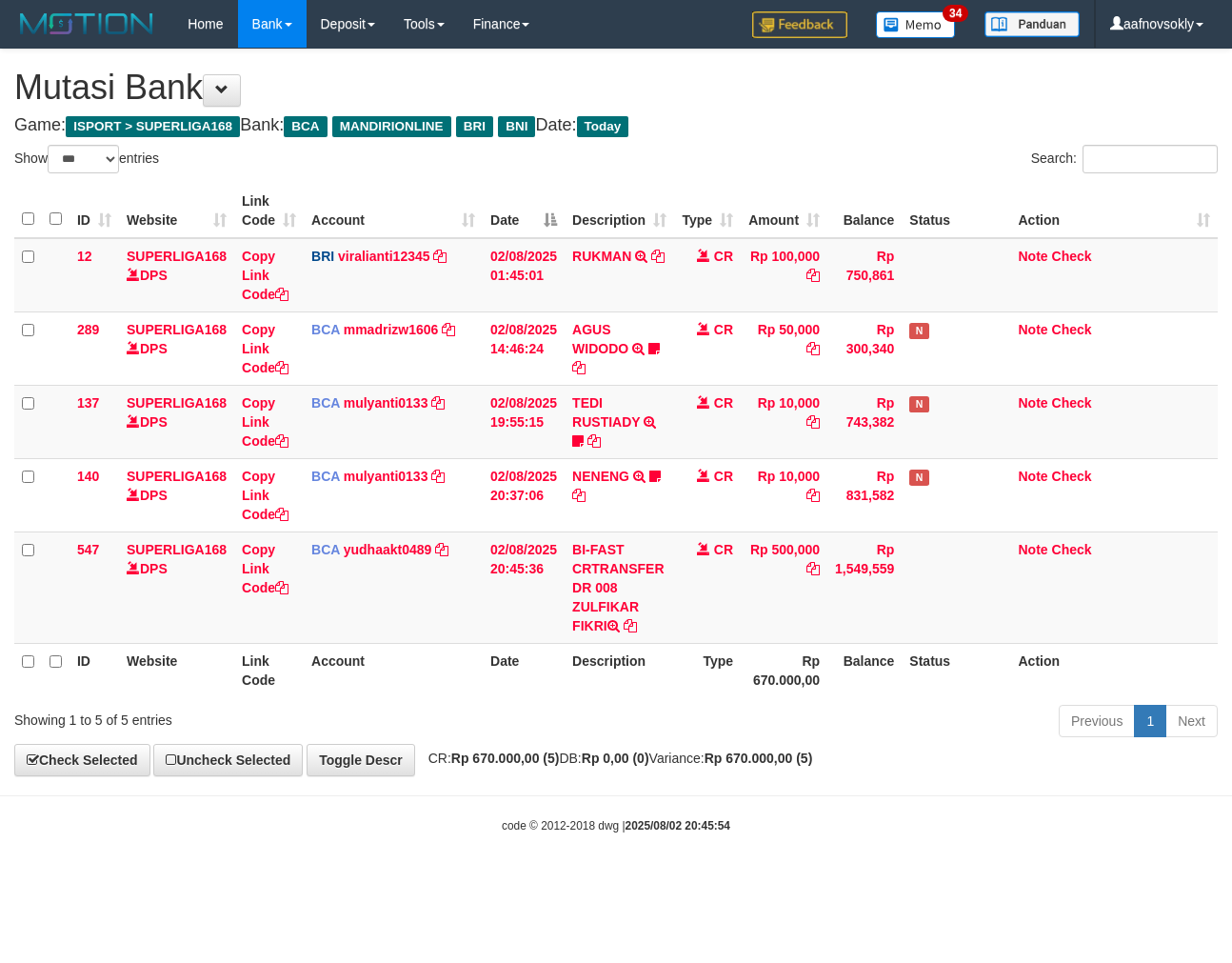 scroll, scrollTop: 0, scrollLeft: 0, axis: both 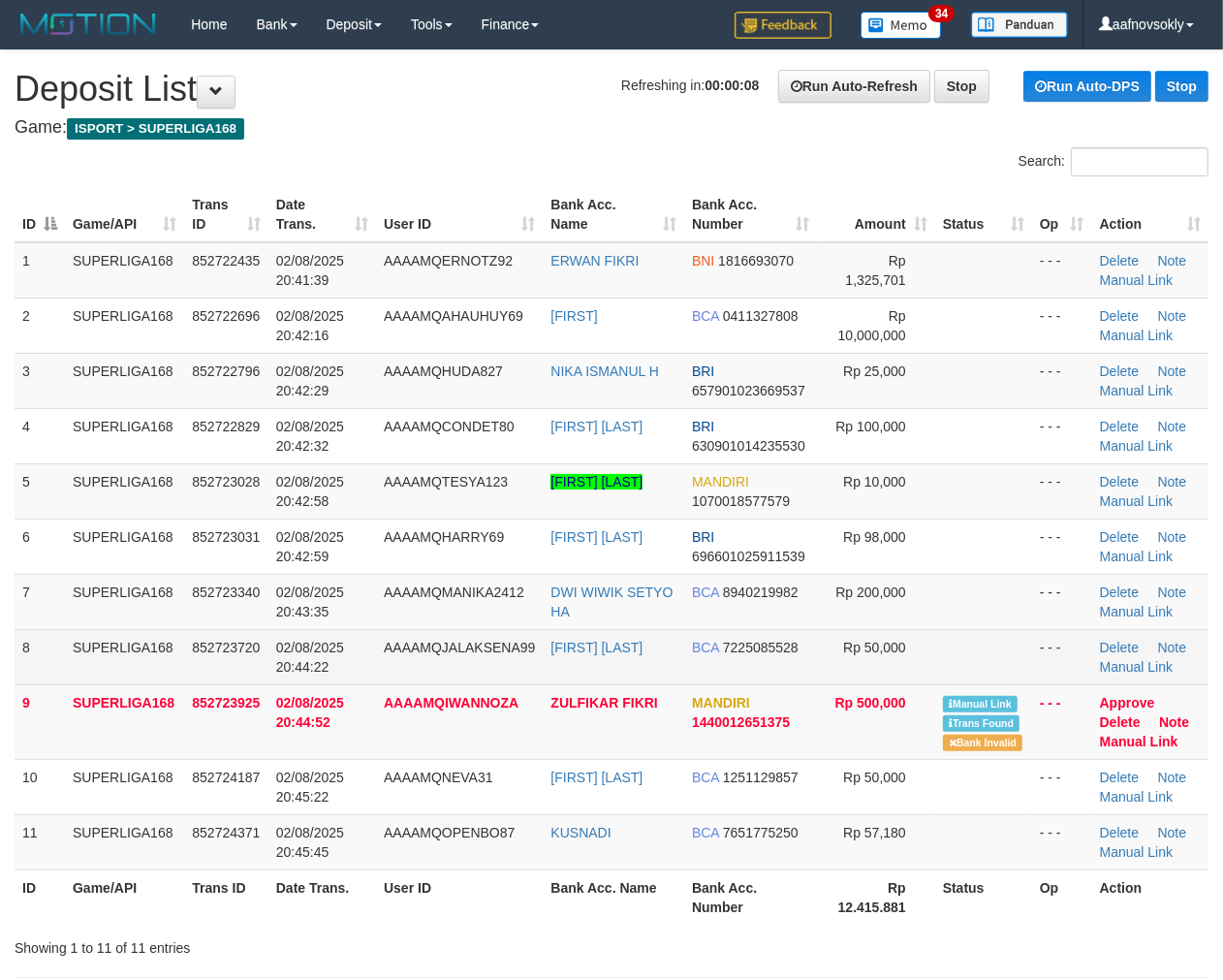 click on "[FIRST] [LAST]" at bounding box center (613, 656) 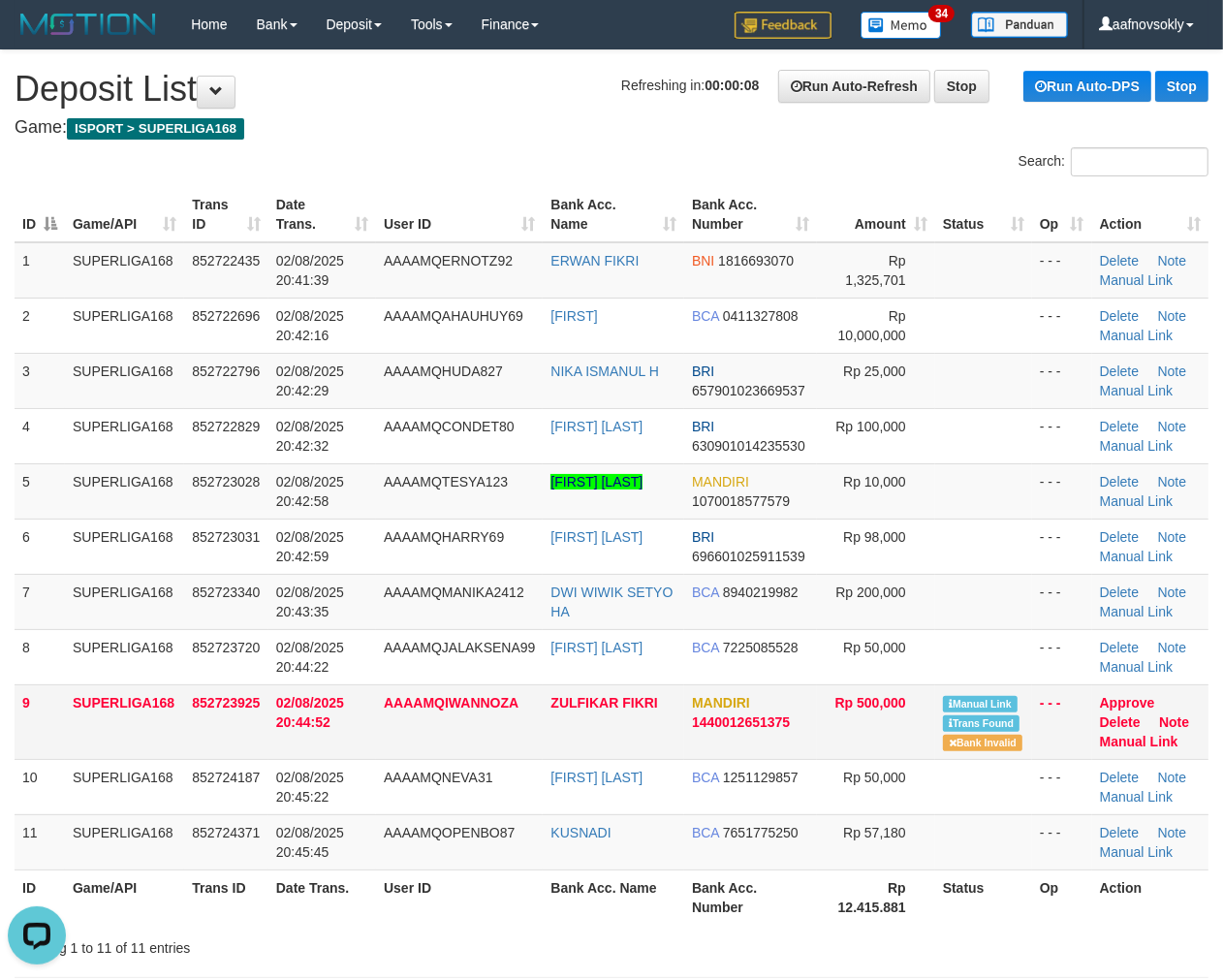 scroll, scrollTop: 0, scrollLeft: 0, axis: both 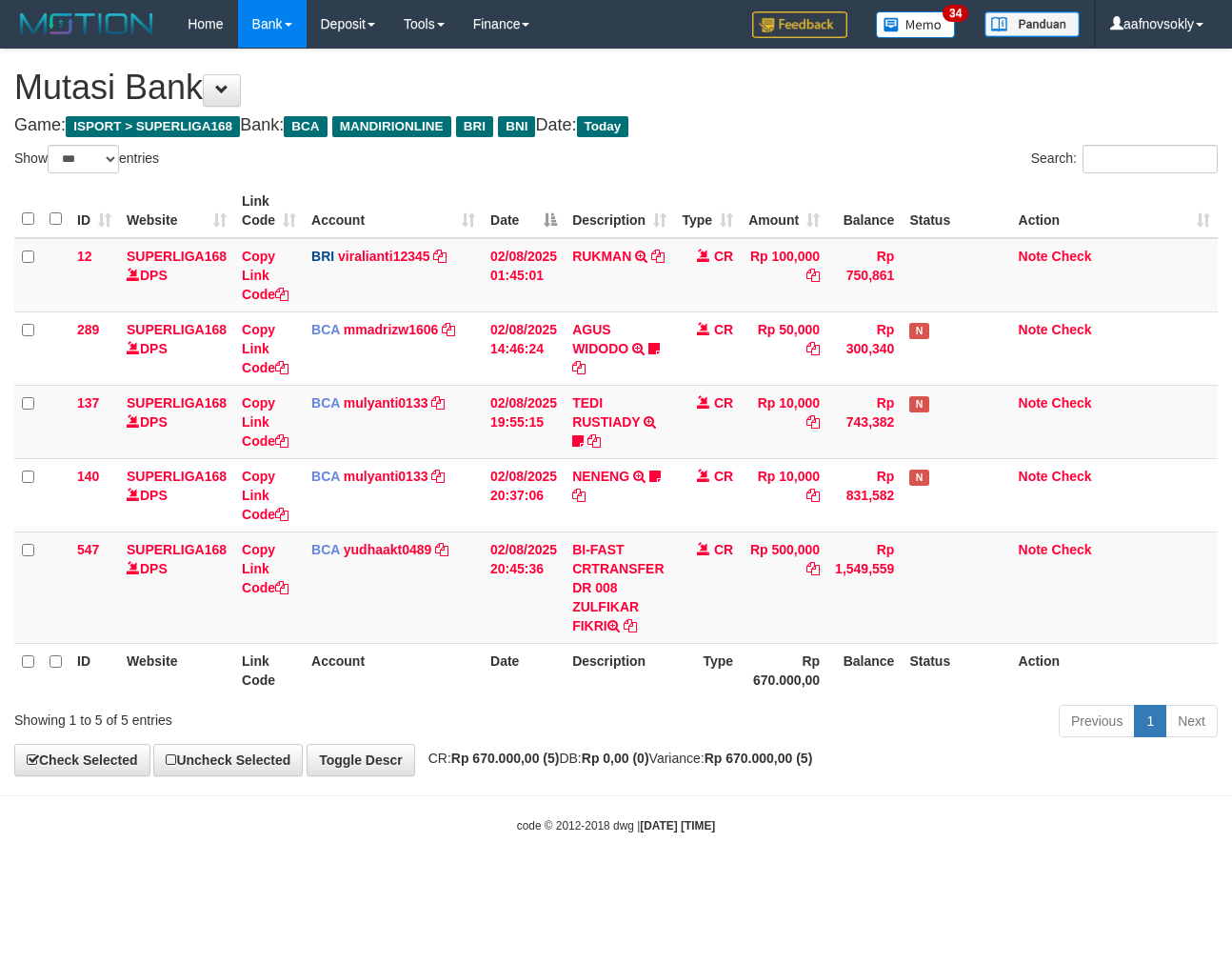 select on "***" 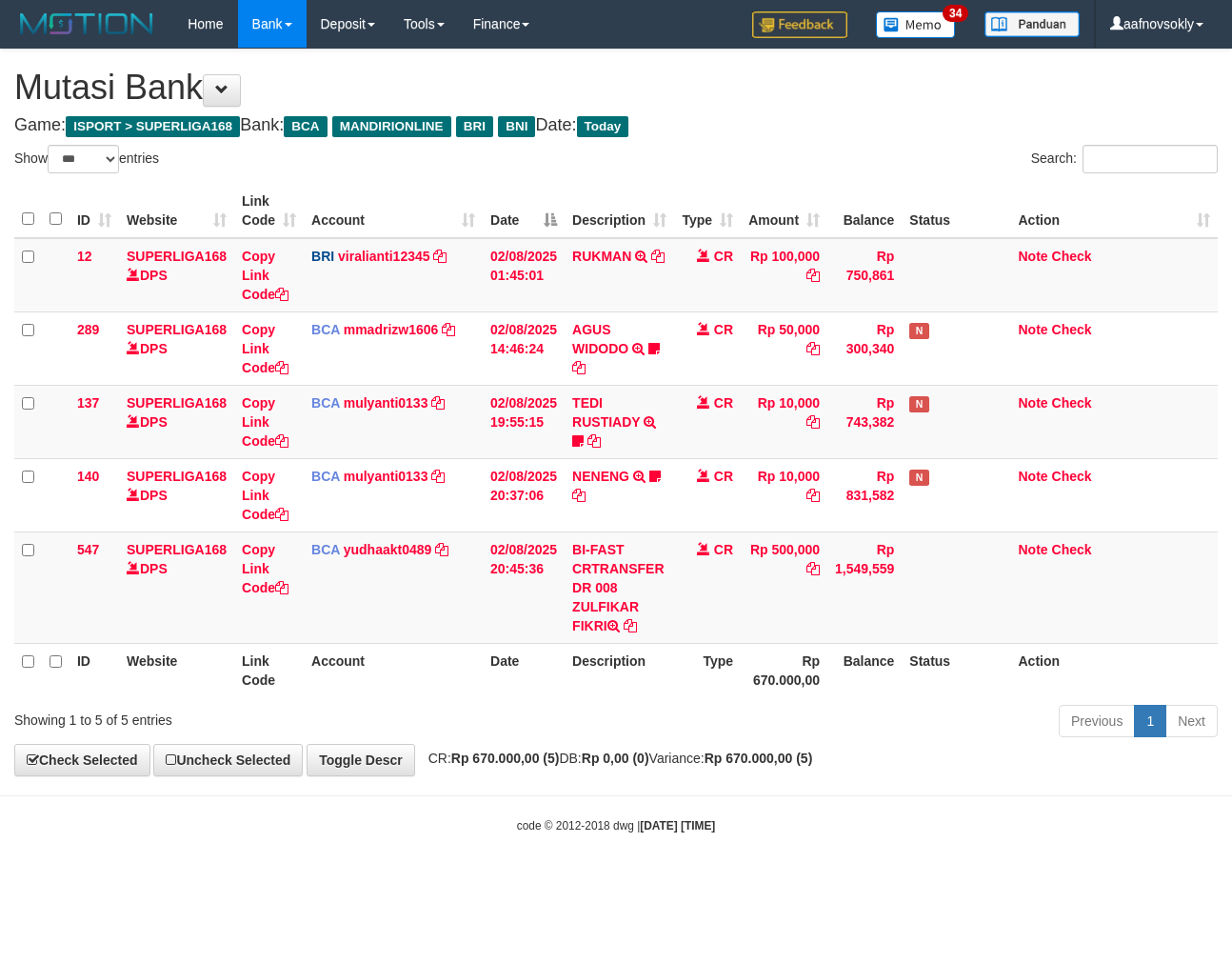 scroll, scrollTop: 0, scrollLeft: 0, axis: both 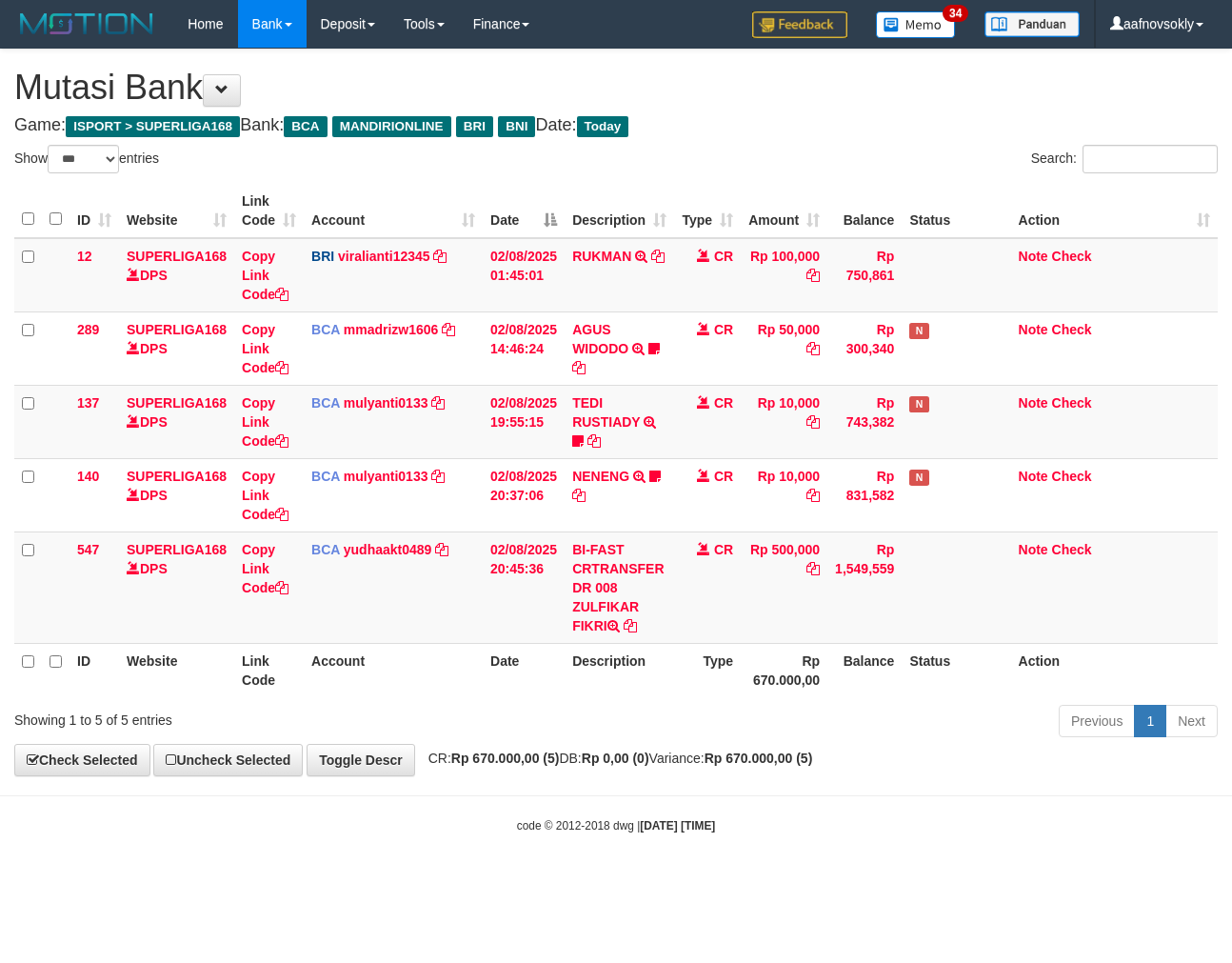 select on "***" 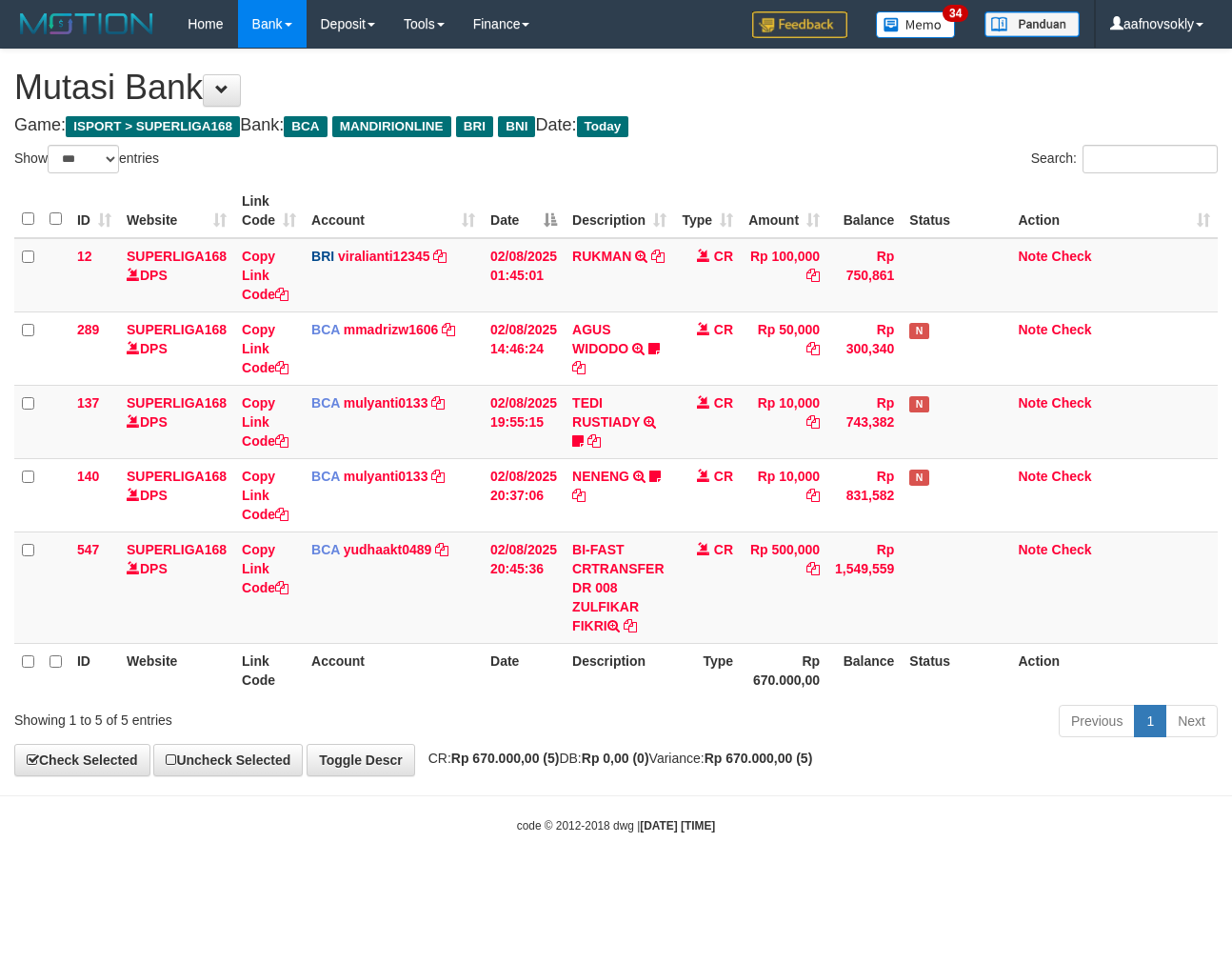 scroll, scrollTop: 0, scrollLeft: 0, axis: both 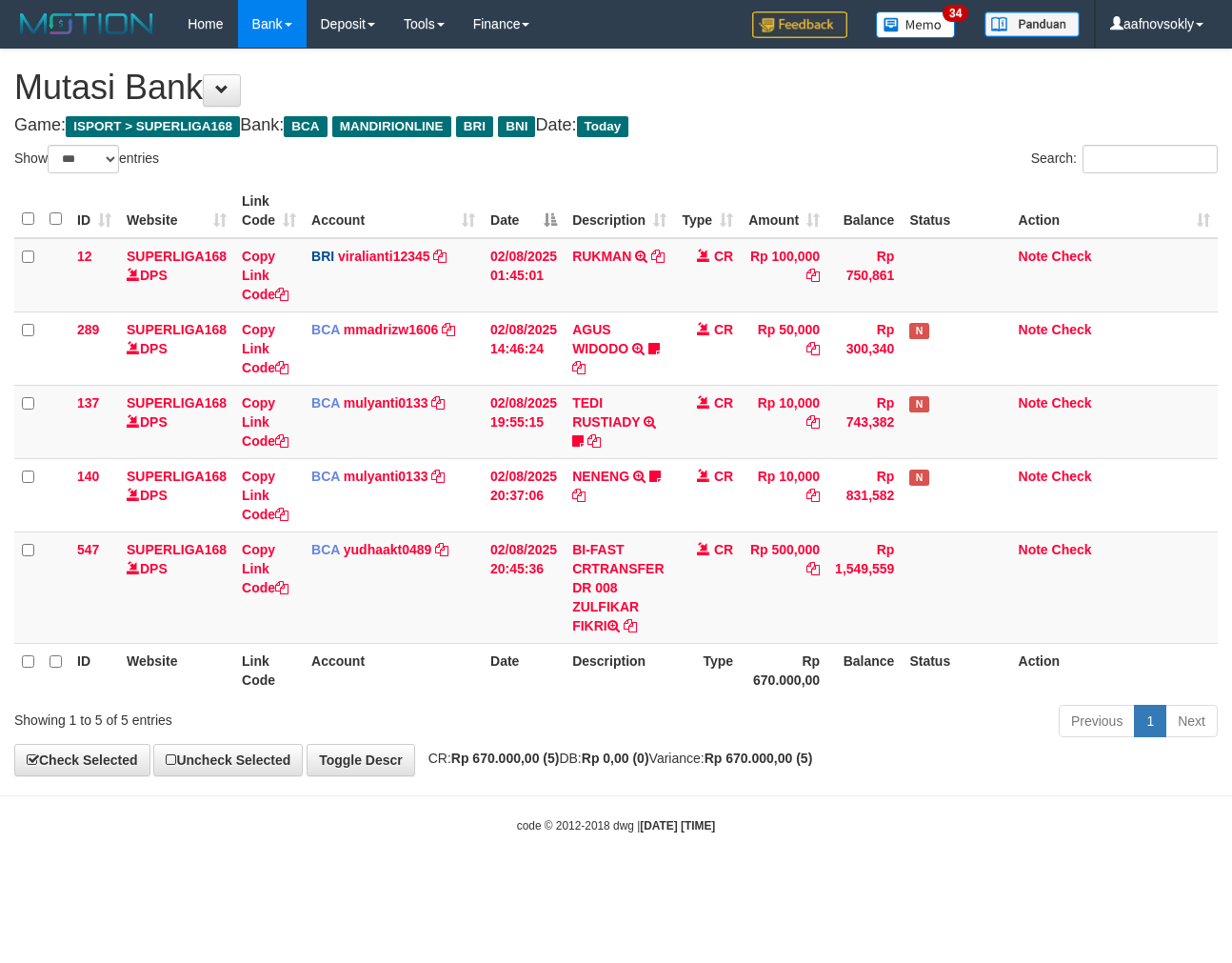 select on "***" 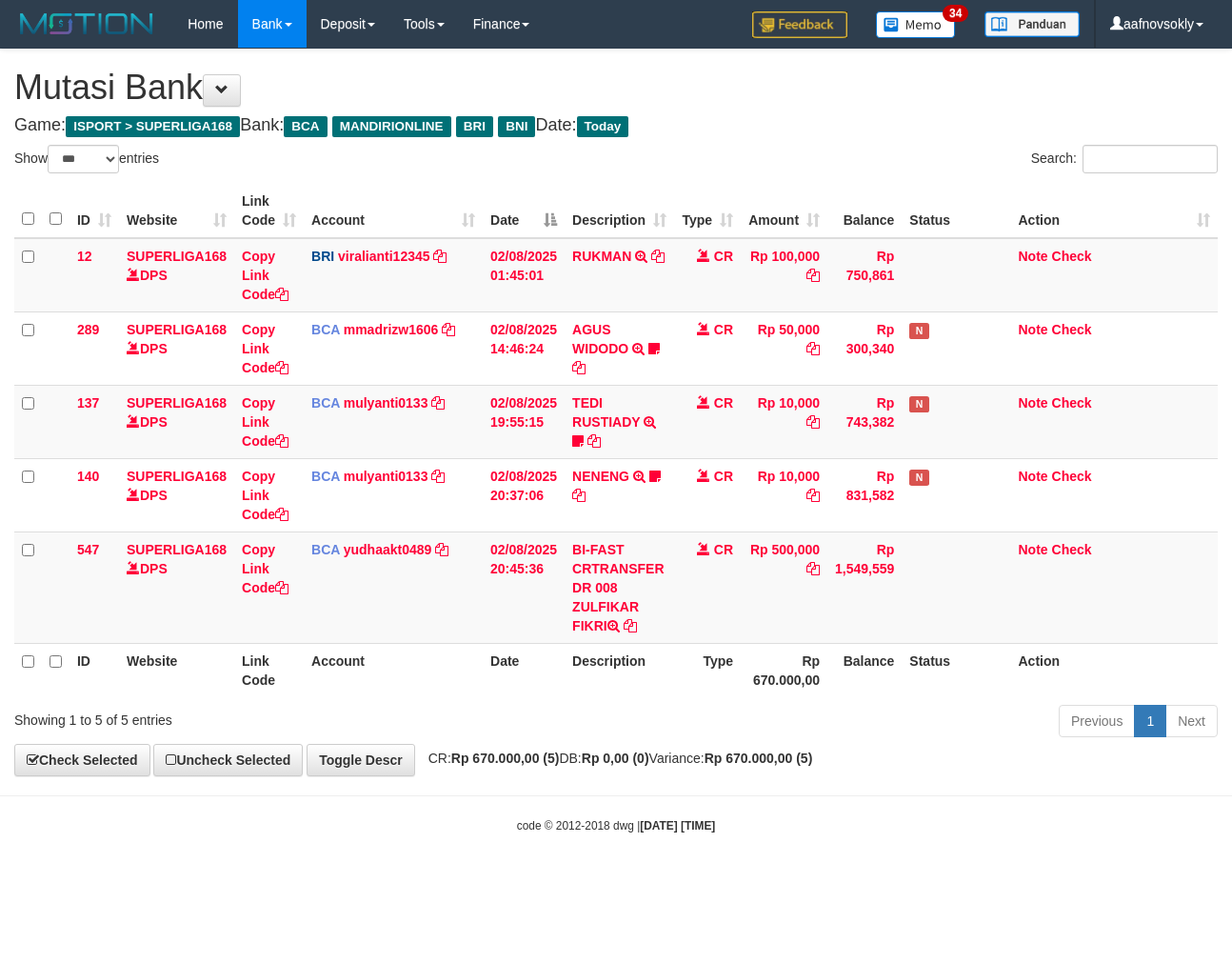 scroll, scrollTop: 0, scrollLeft: 0, axis: both 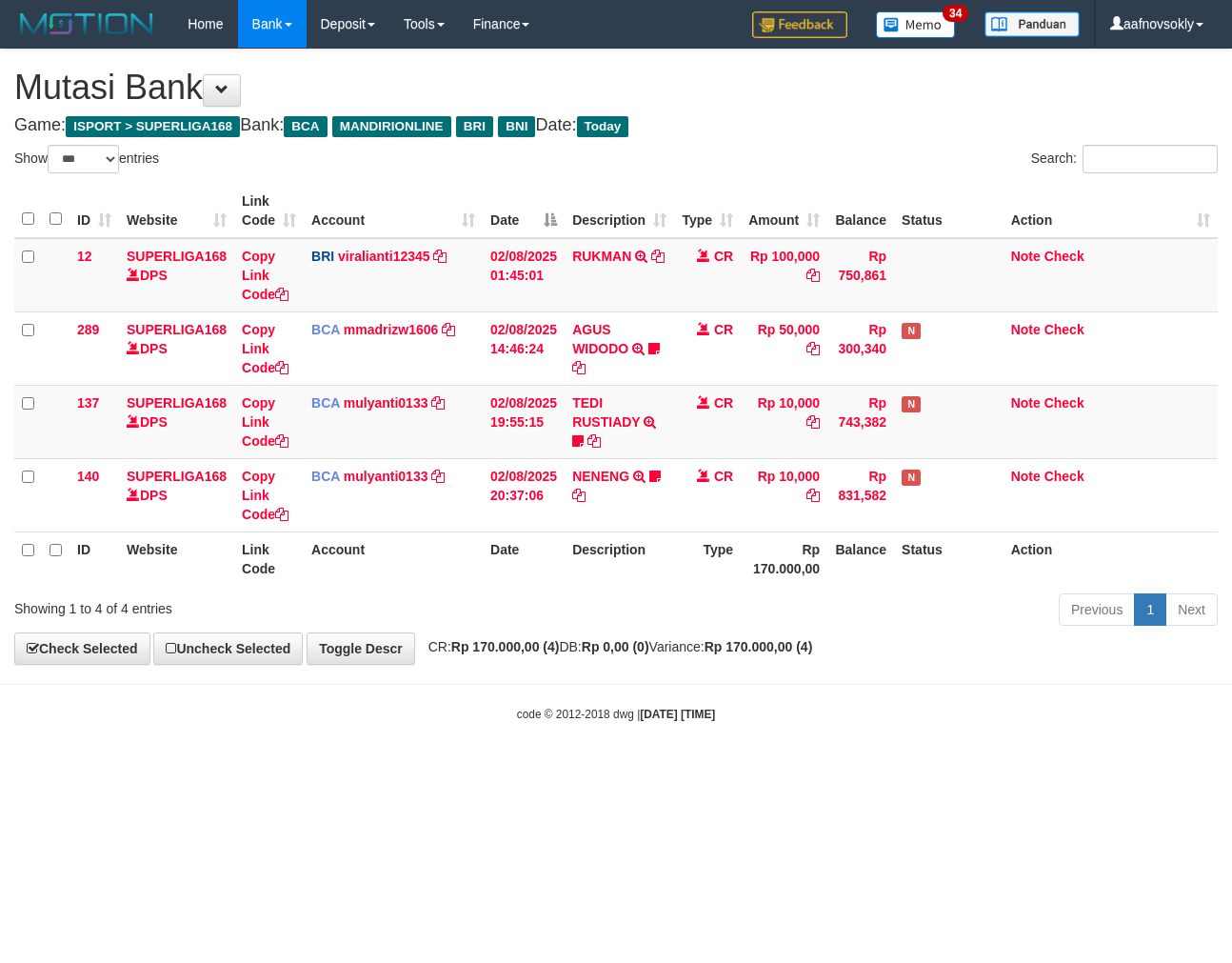select on "***" 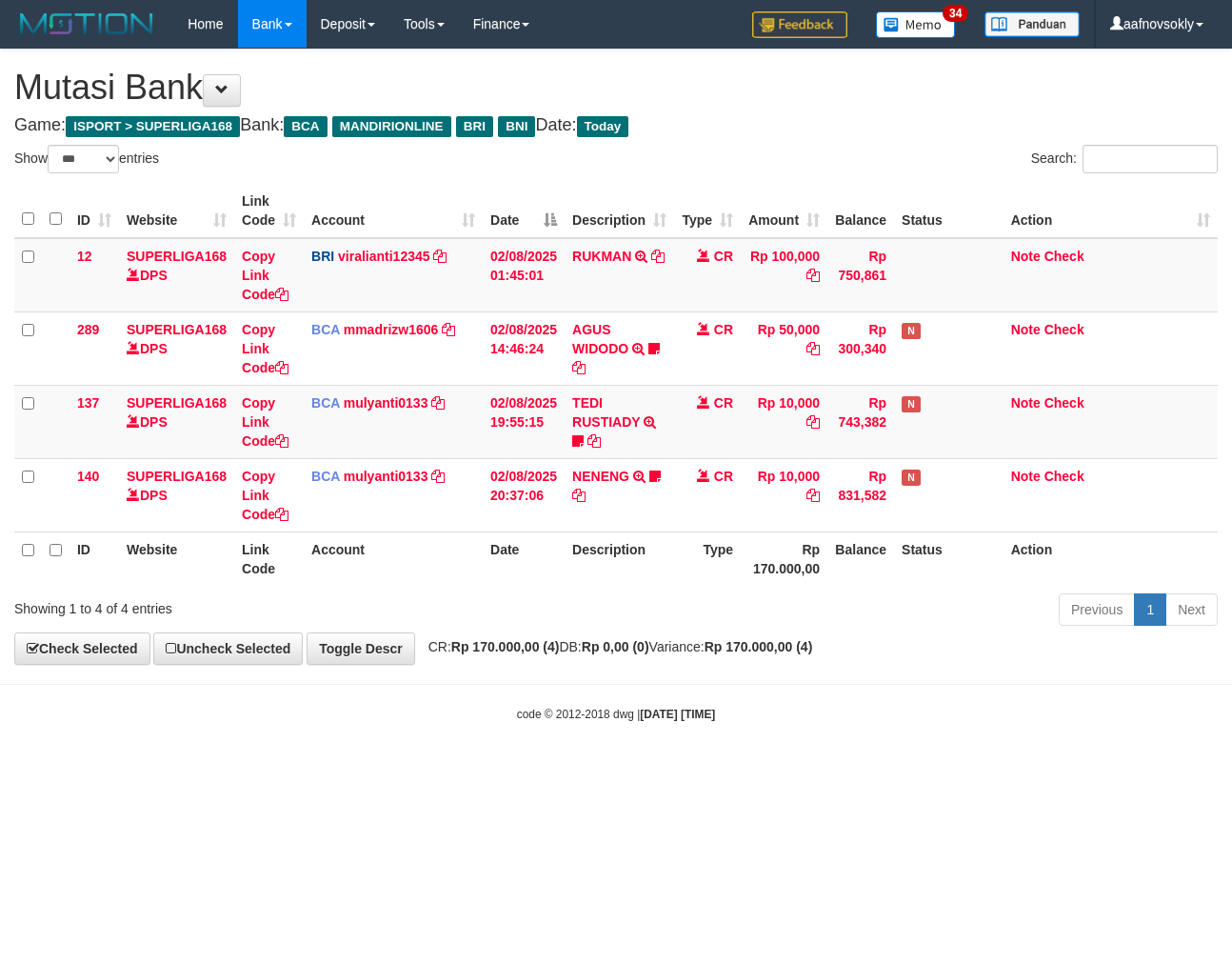scroll, scrollTop: 0, scrollLeft: 0, axis: both 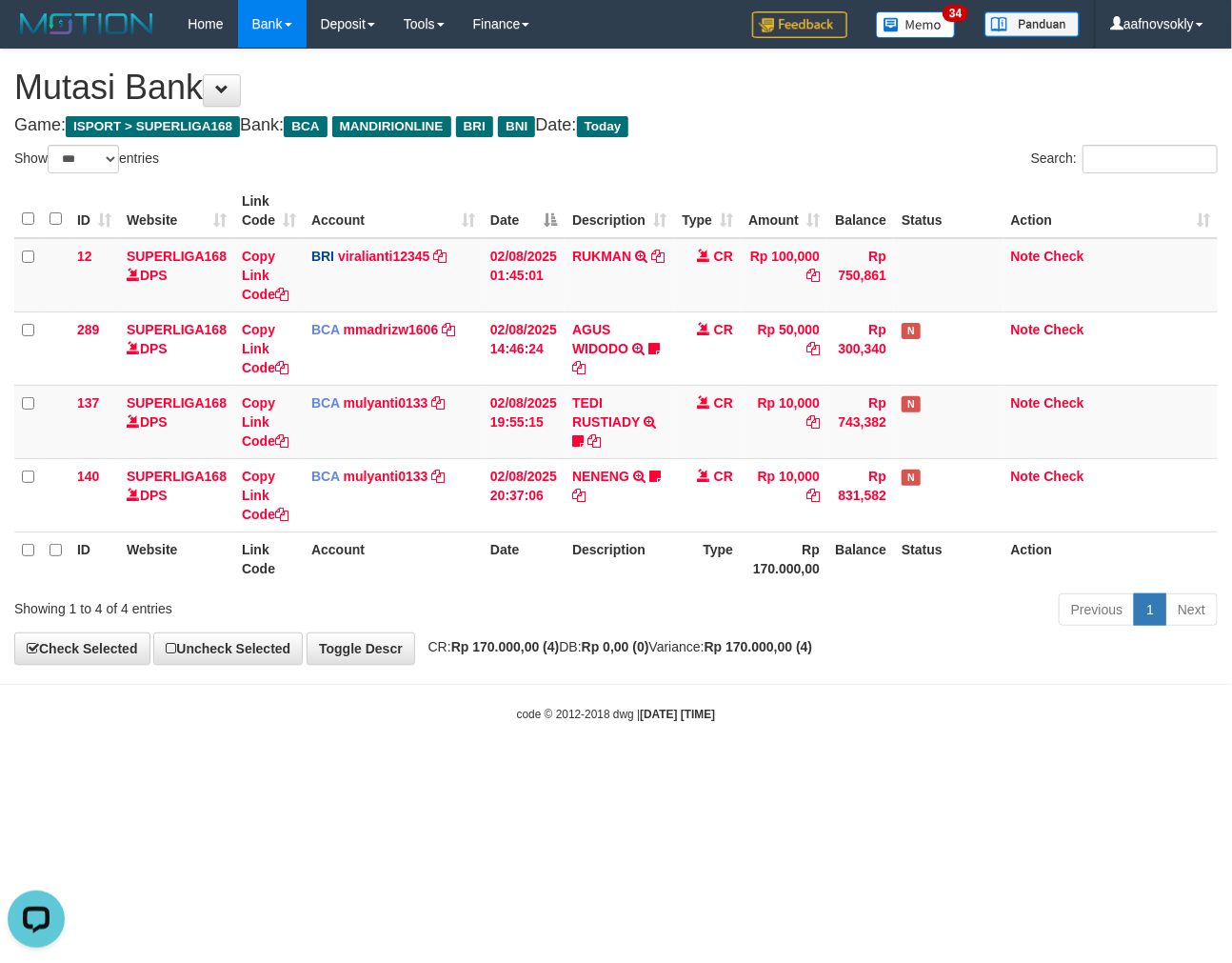 click on "Toggle navigation
Home
Bank
Account List
Load
By Website
Group
[ISPORT]													SUPERLIGA168
By Load Group (DPS)
34" at bounding box center [616, 385] 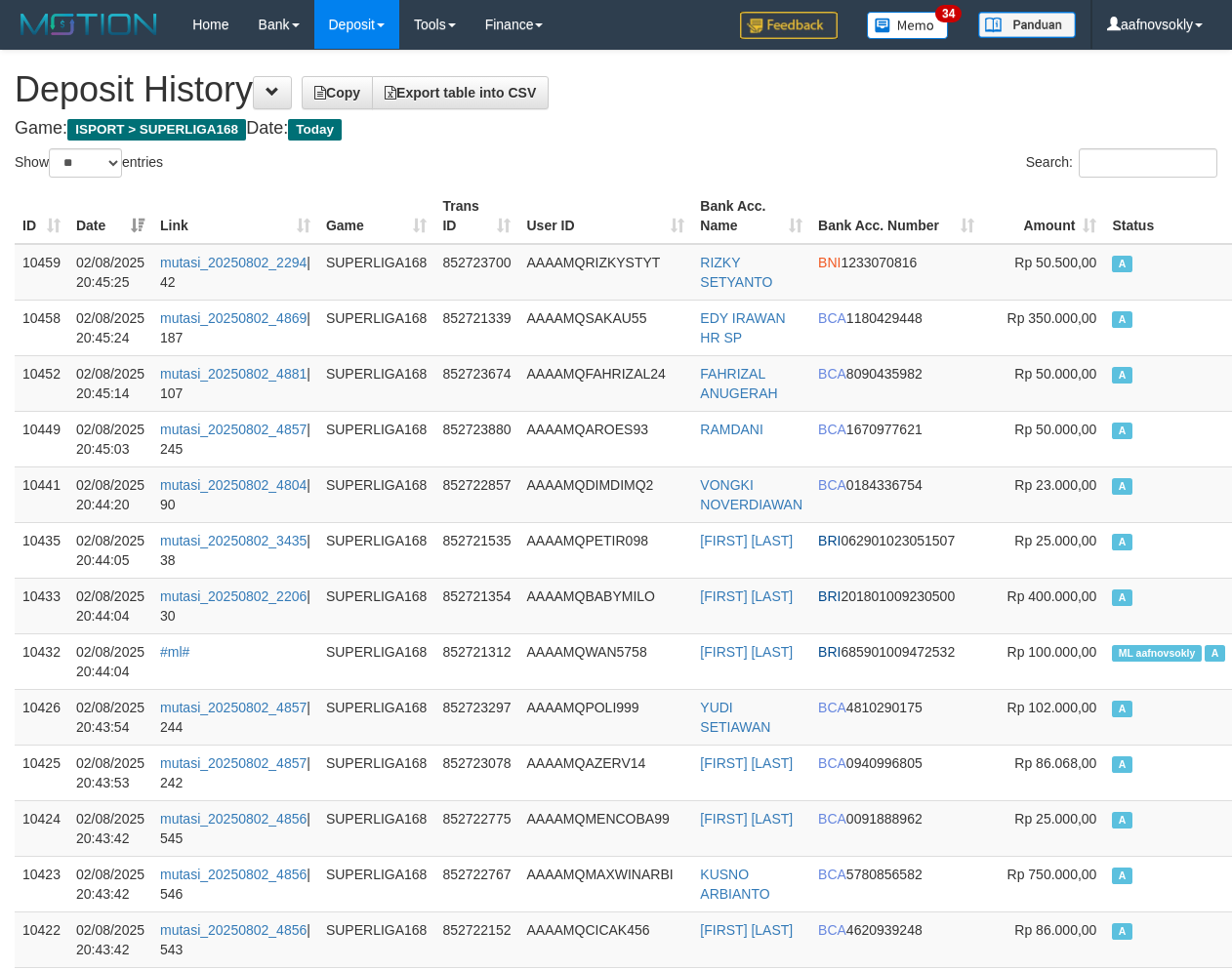 select on "**" 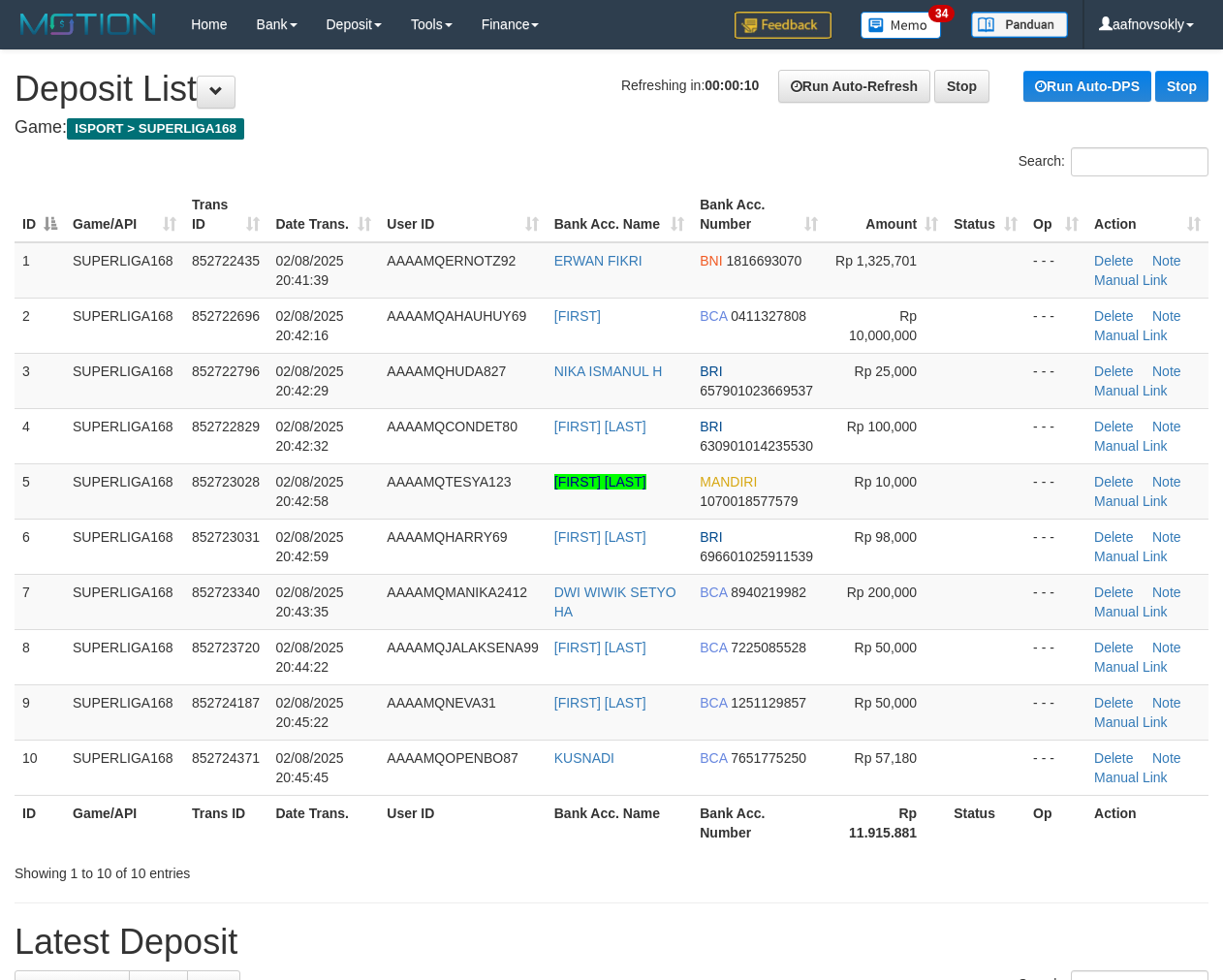 scroll, scrollTop: 0, scrollLeft: 0, axis: both 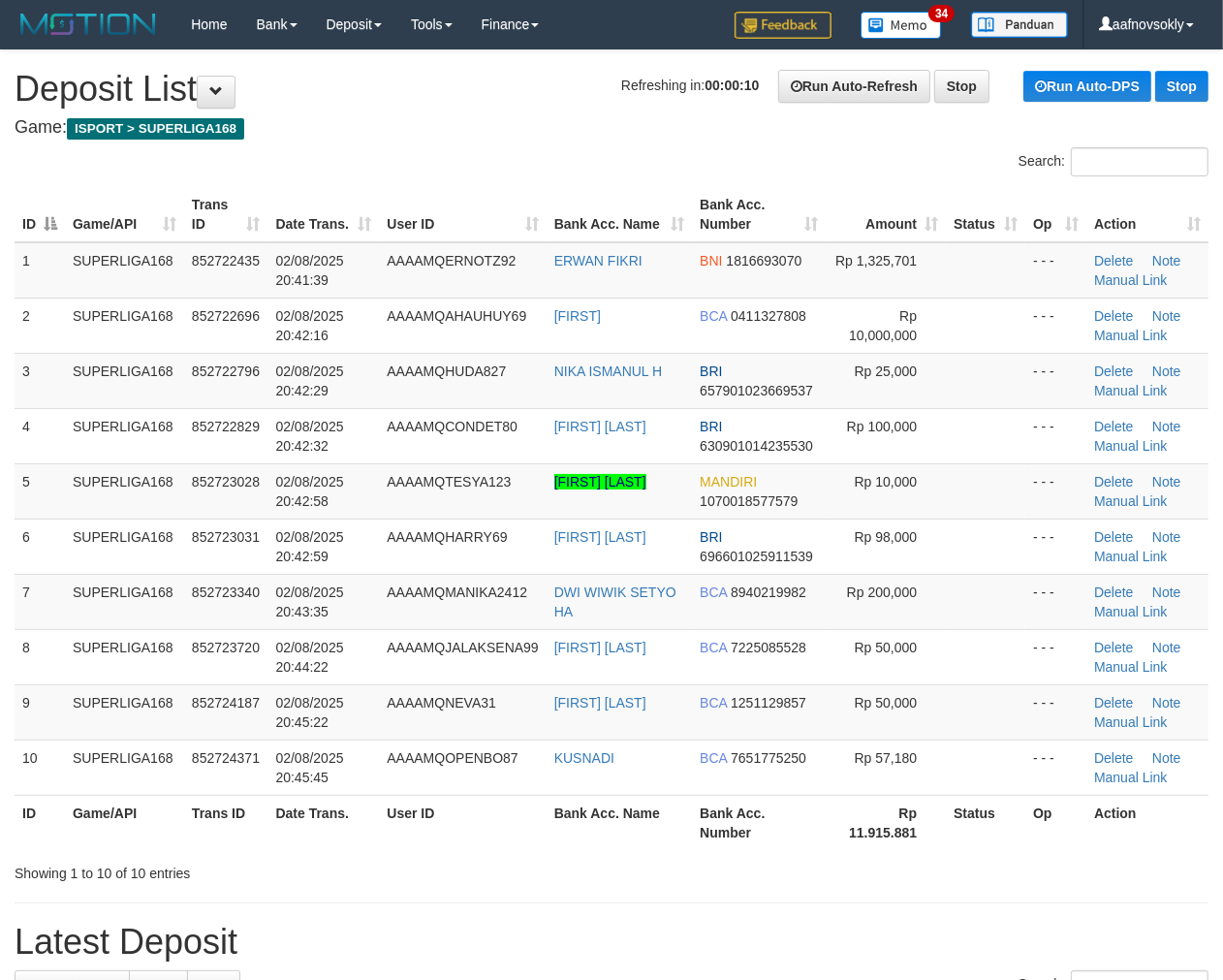 drag, startPoint x: 344, startPoint y: 836, endPoint x: 373, endPoint y: 859, distance: 37.013511 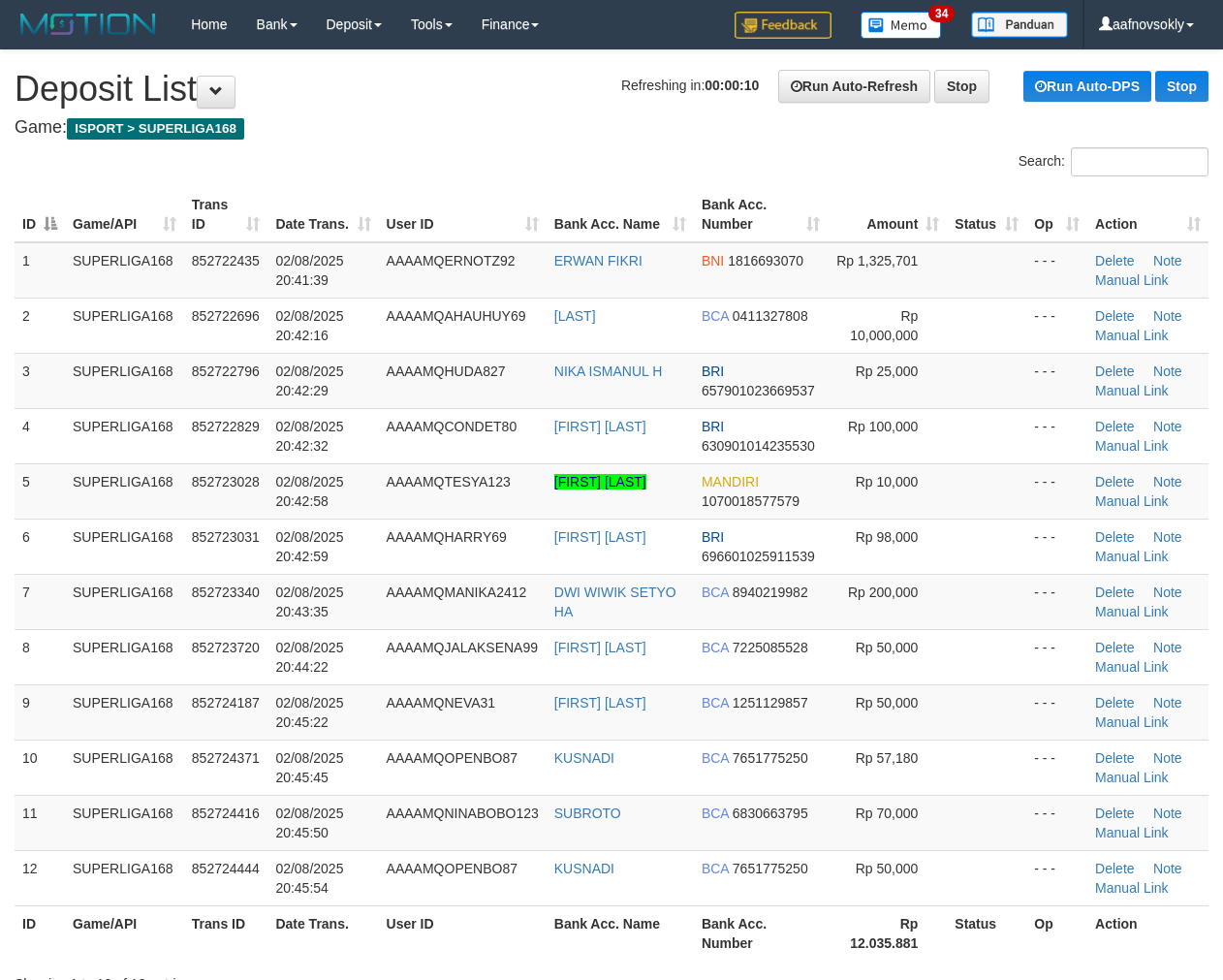 scroll, scrollTop: 0, scrollLeft: 0, axis: both 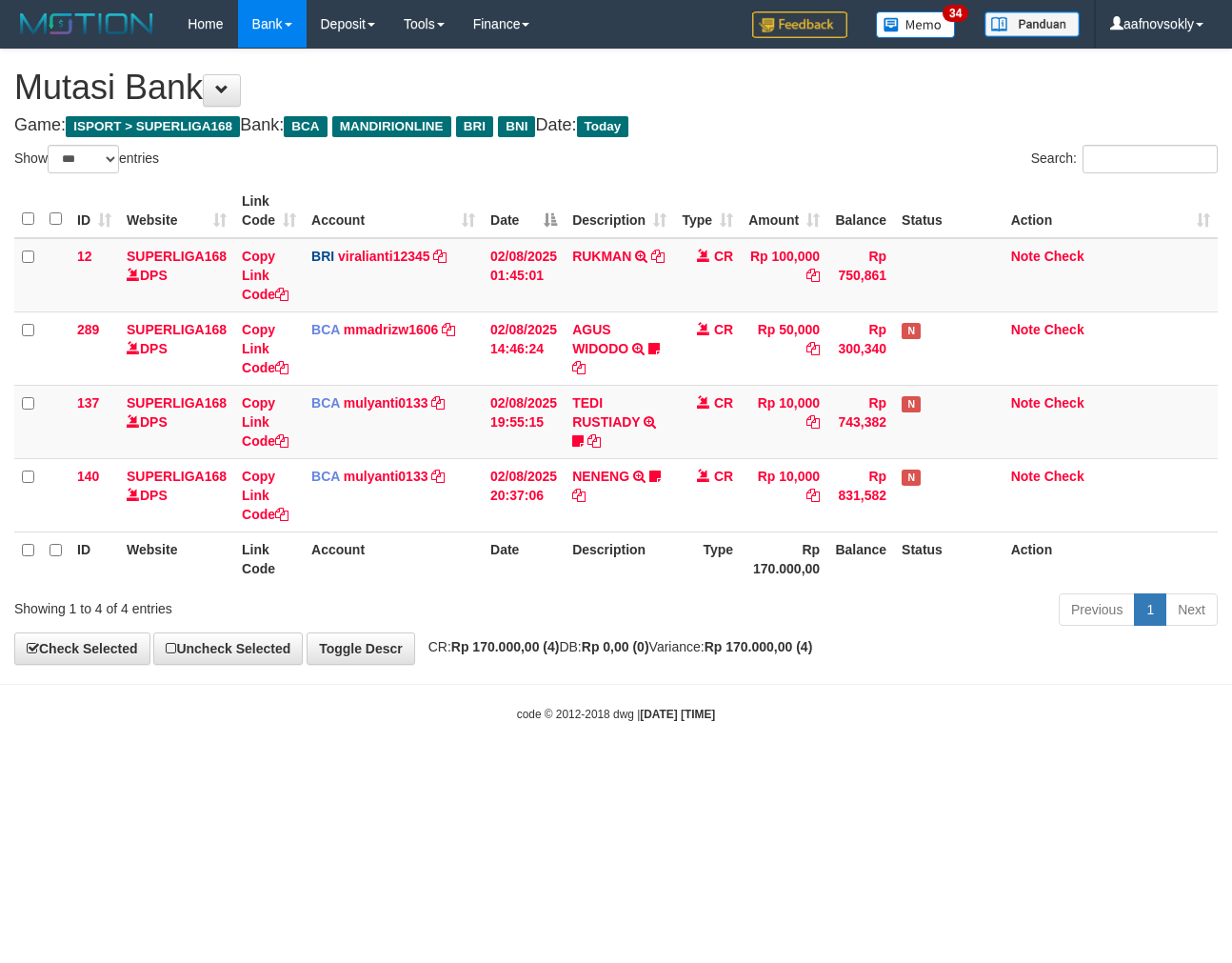 select on "***" 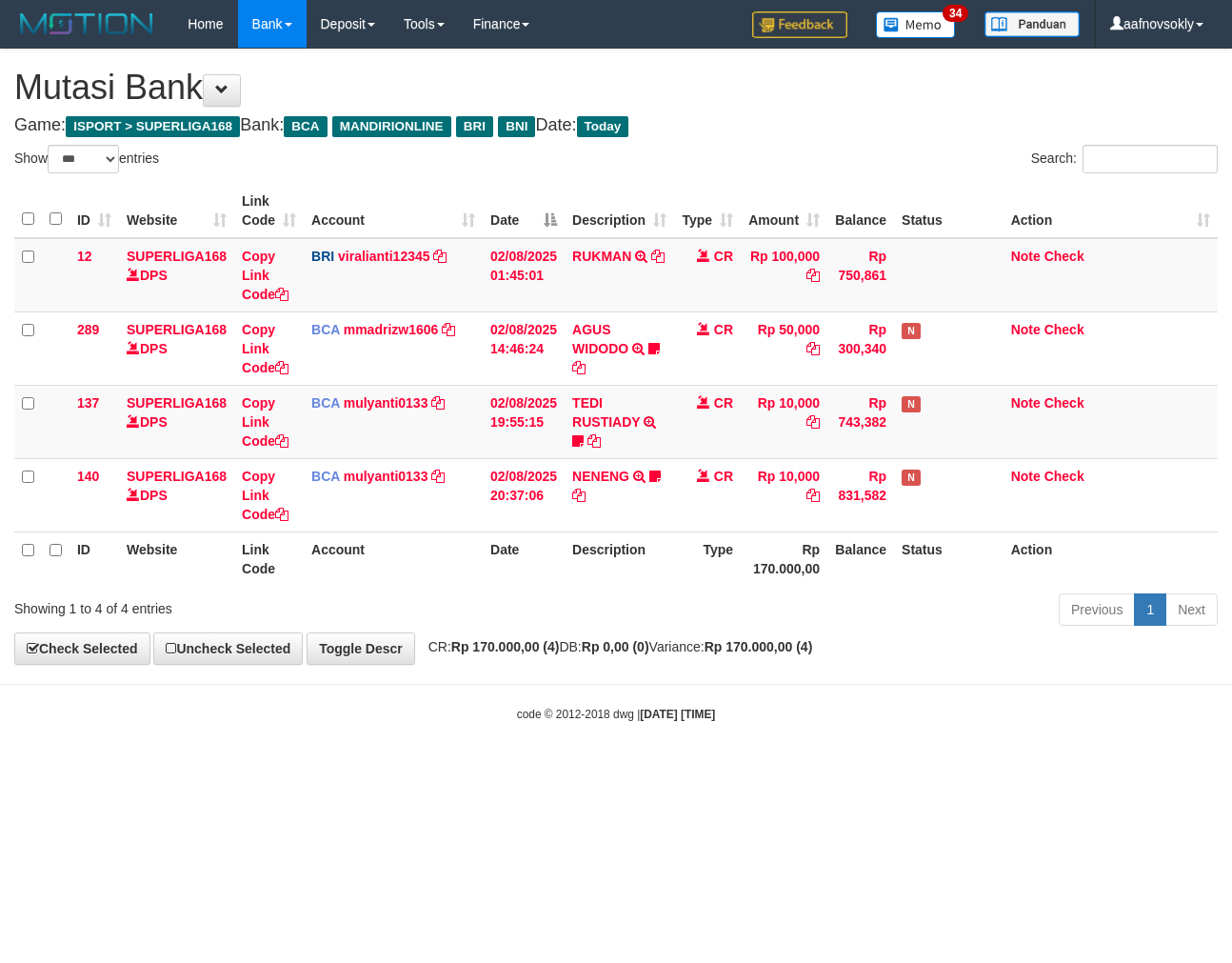 scroll, scrollTop: 0, scrollLeft: 0, axis: both 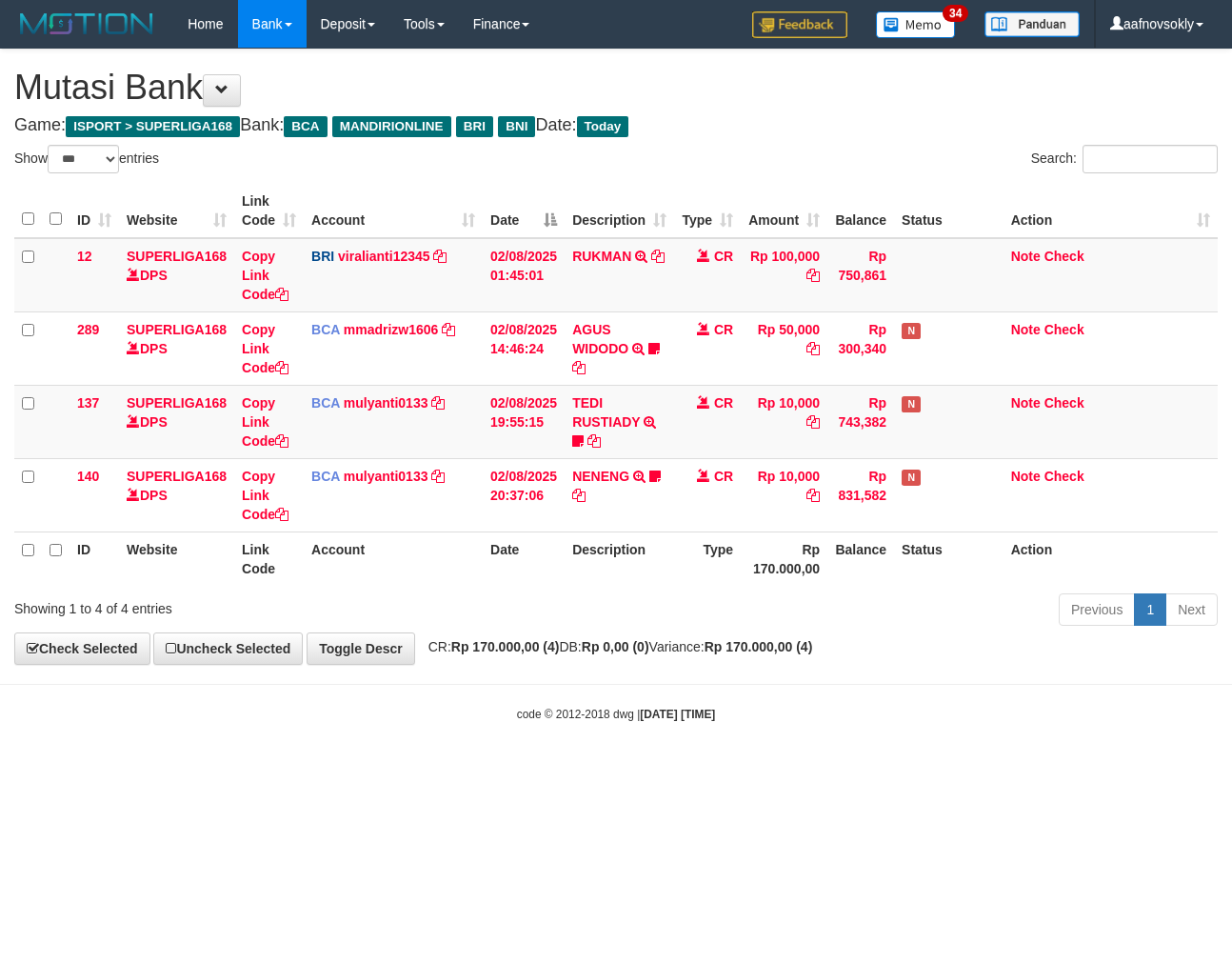 select on "***" 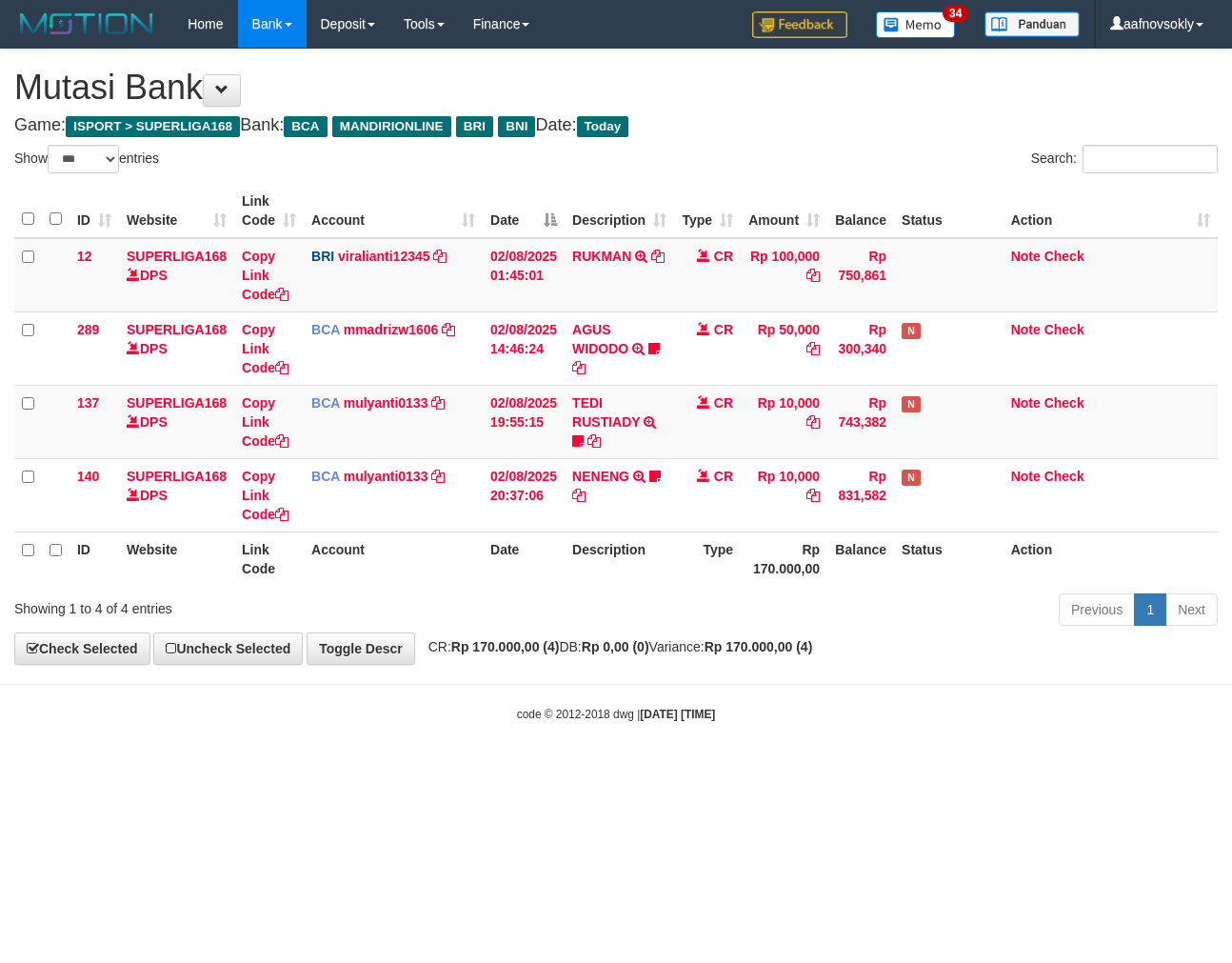 scroll, scrollTop: 0, scrollLeft: 0, axis: both 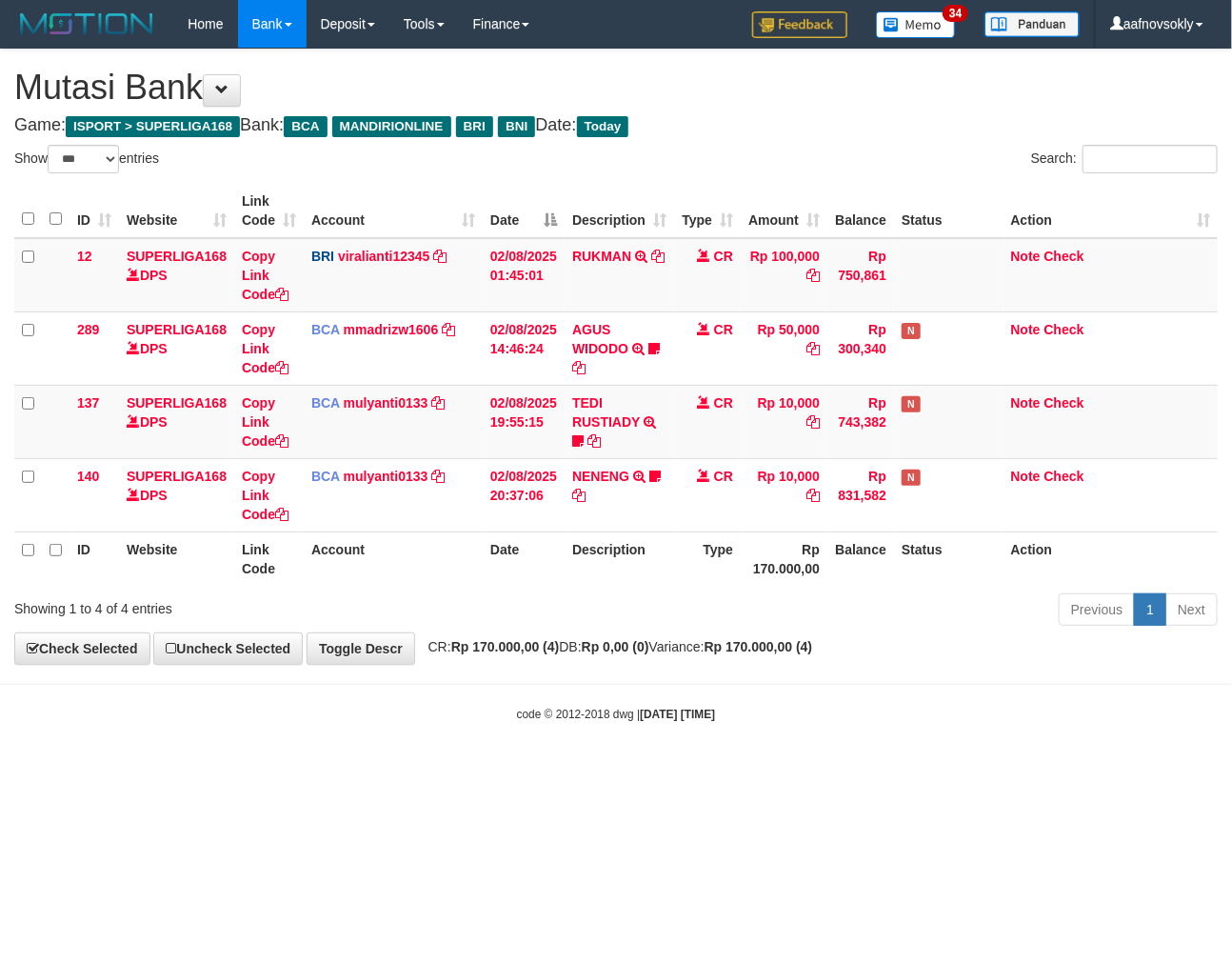 click on "Toggle navigation
Home
Bank
Account List
Load
By Website
Group
[ISPORT]													SUPERLIGA168
By Load Group (DPS)
34" at bounding box center [616, 385] 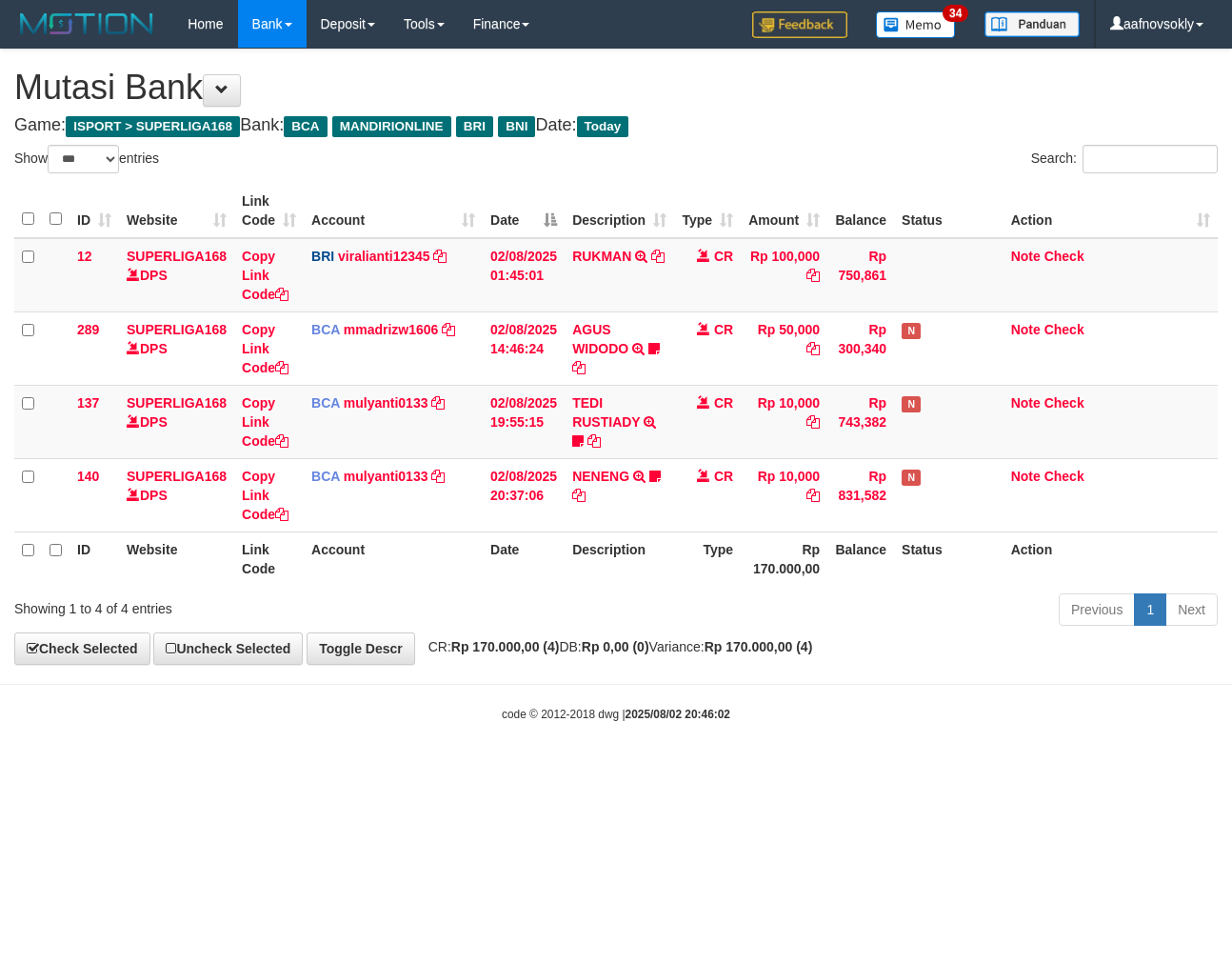 select on "***" 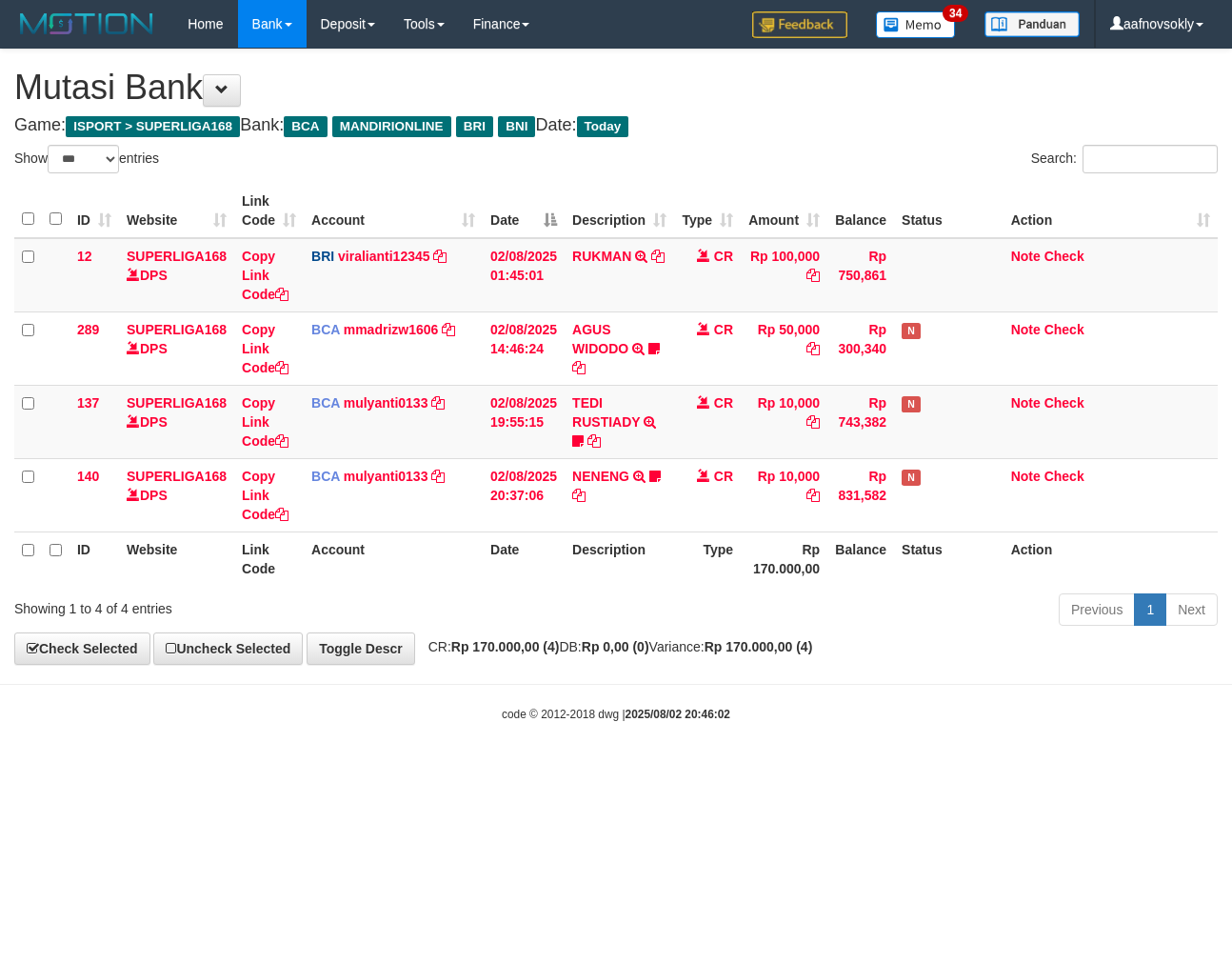 scroll, scrollTop: 0, scrollLeft: 0, axis: both 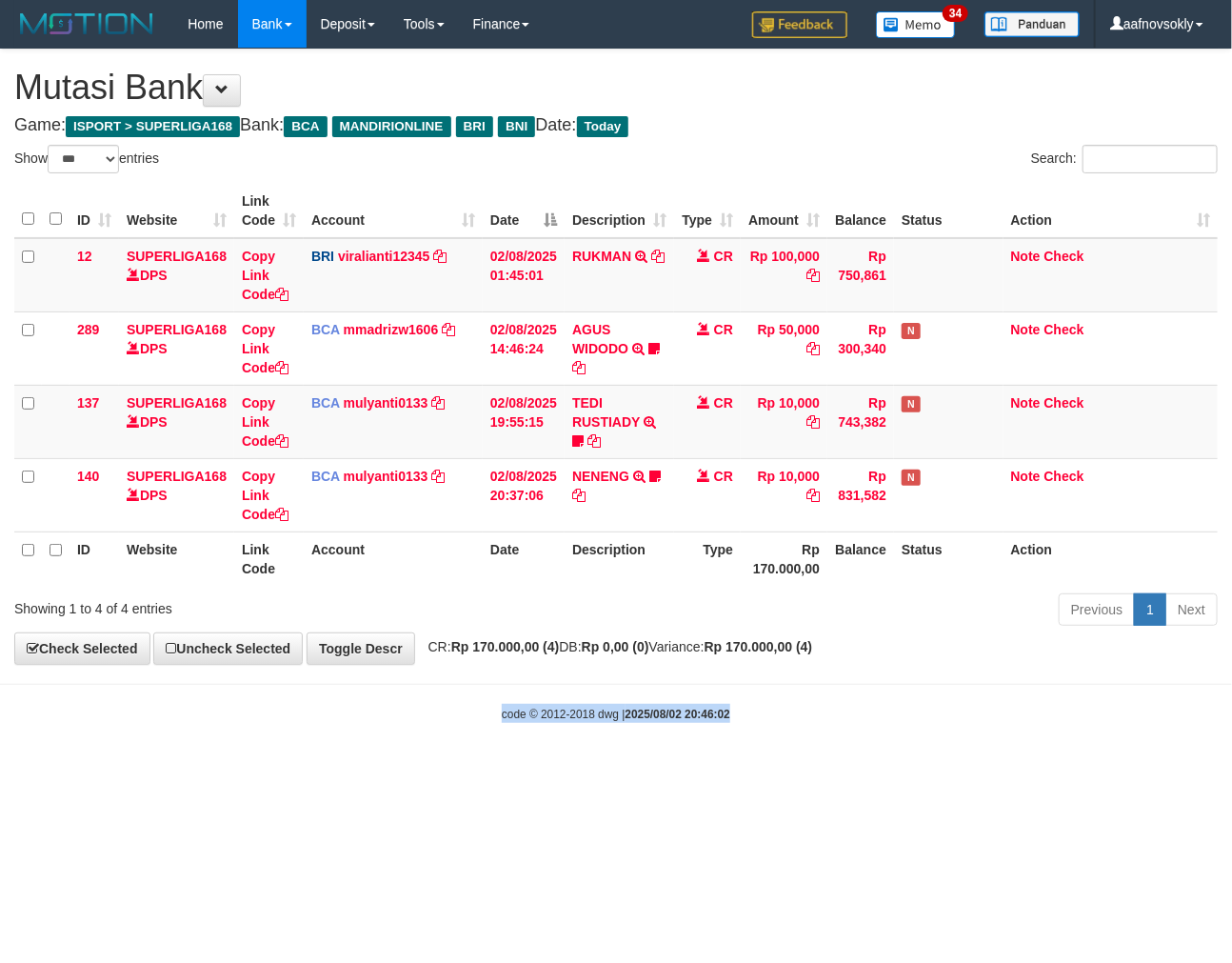 click on "Toggle navigation
Home
Bank
Account List
Load
By Website
Group
[ISPORT]													SUPERLIGA168
By Load Group (DPS)
34" at bounding box center (616, 385) 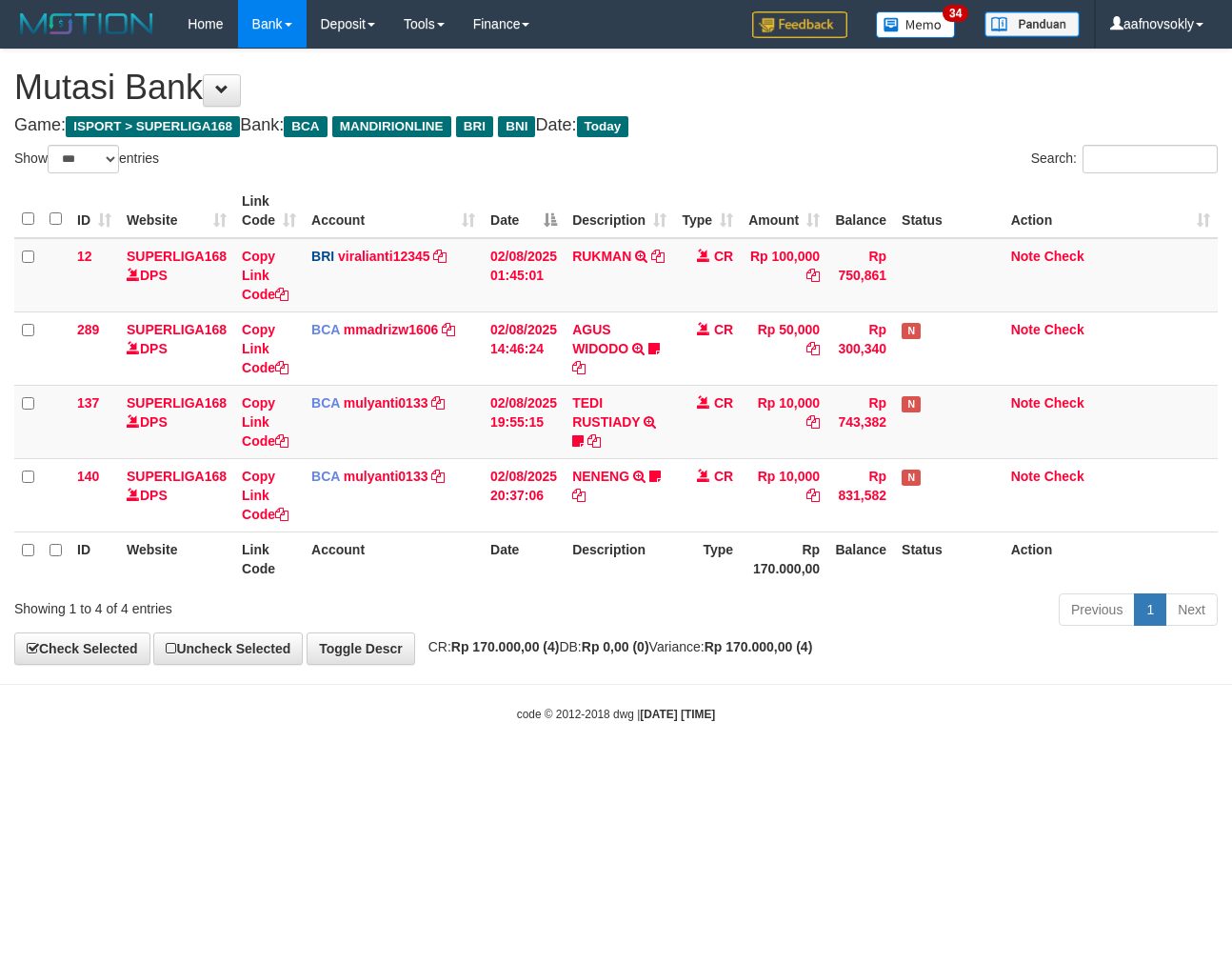 select on "***" 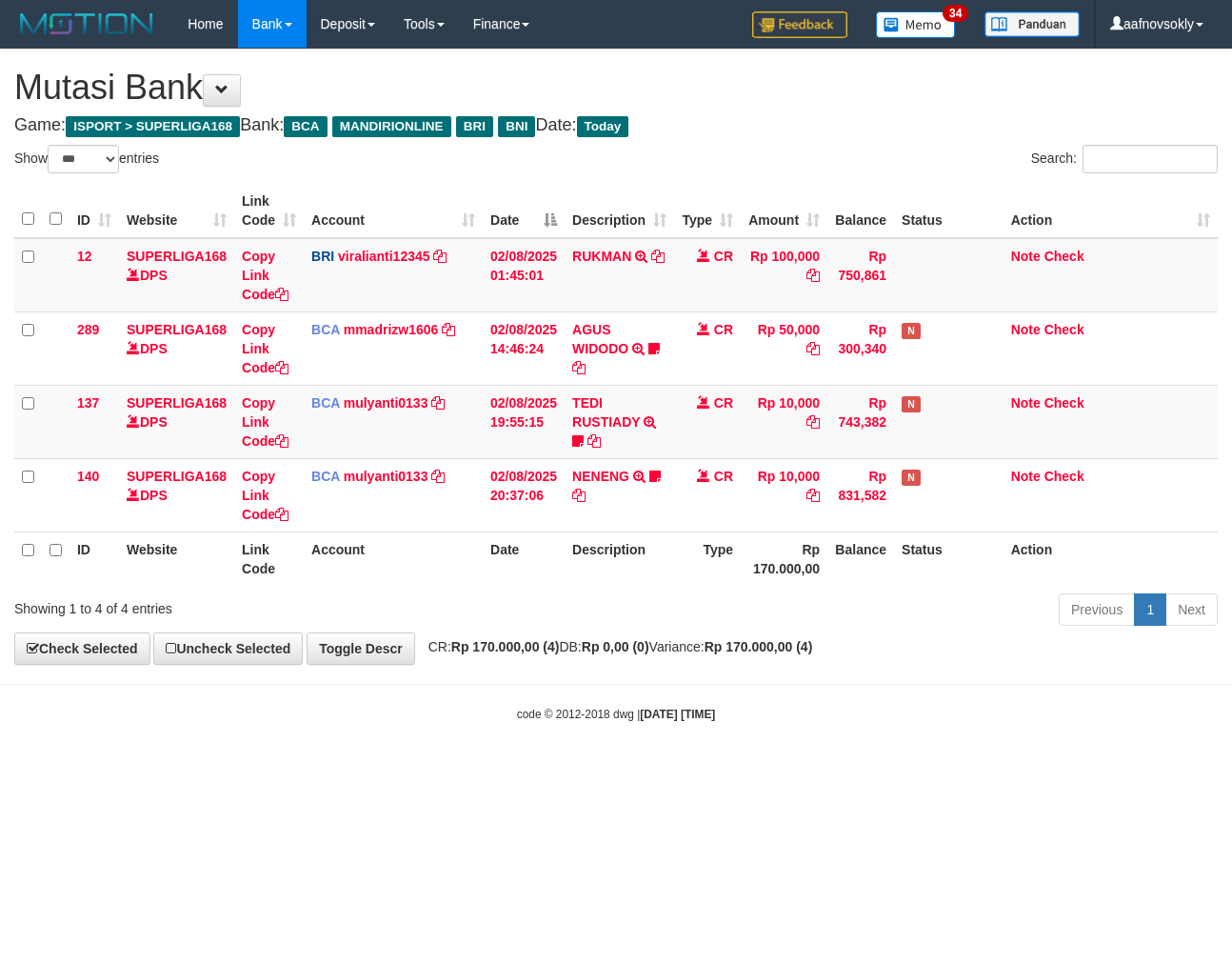 scroll, scrollTop: 0, scrollLeft: 0, axis: both 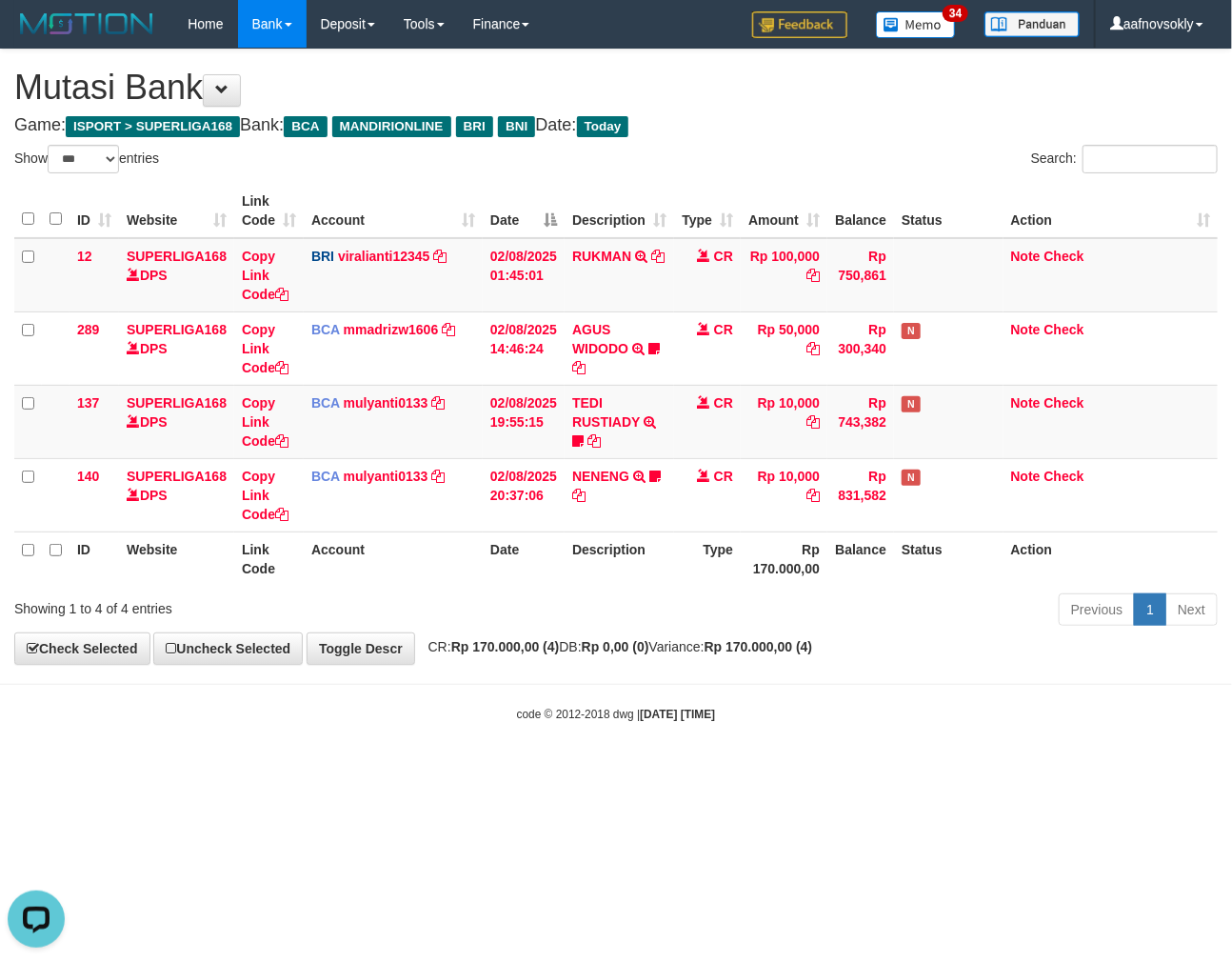 click on "Previous 1 Next" at bounding box center [872, 612] 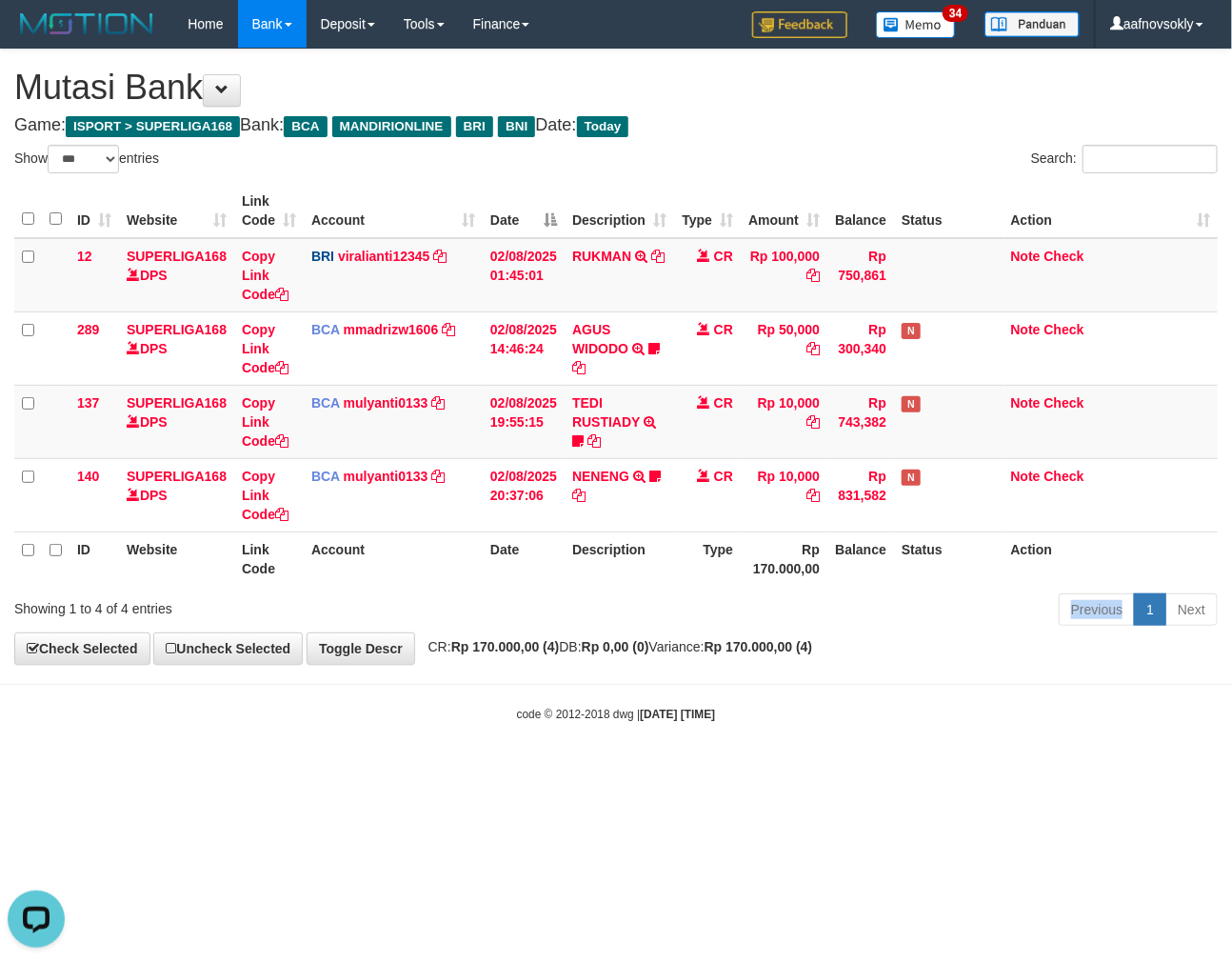click on "Previous 1 Next" at bounding box center (872, 612) 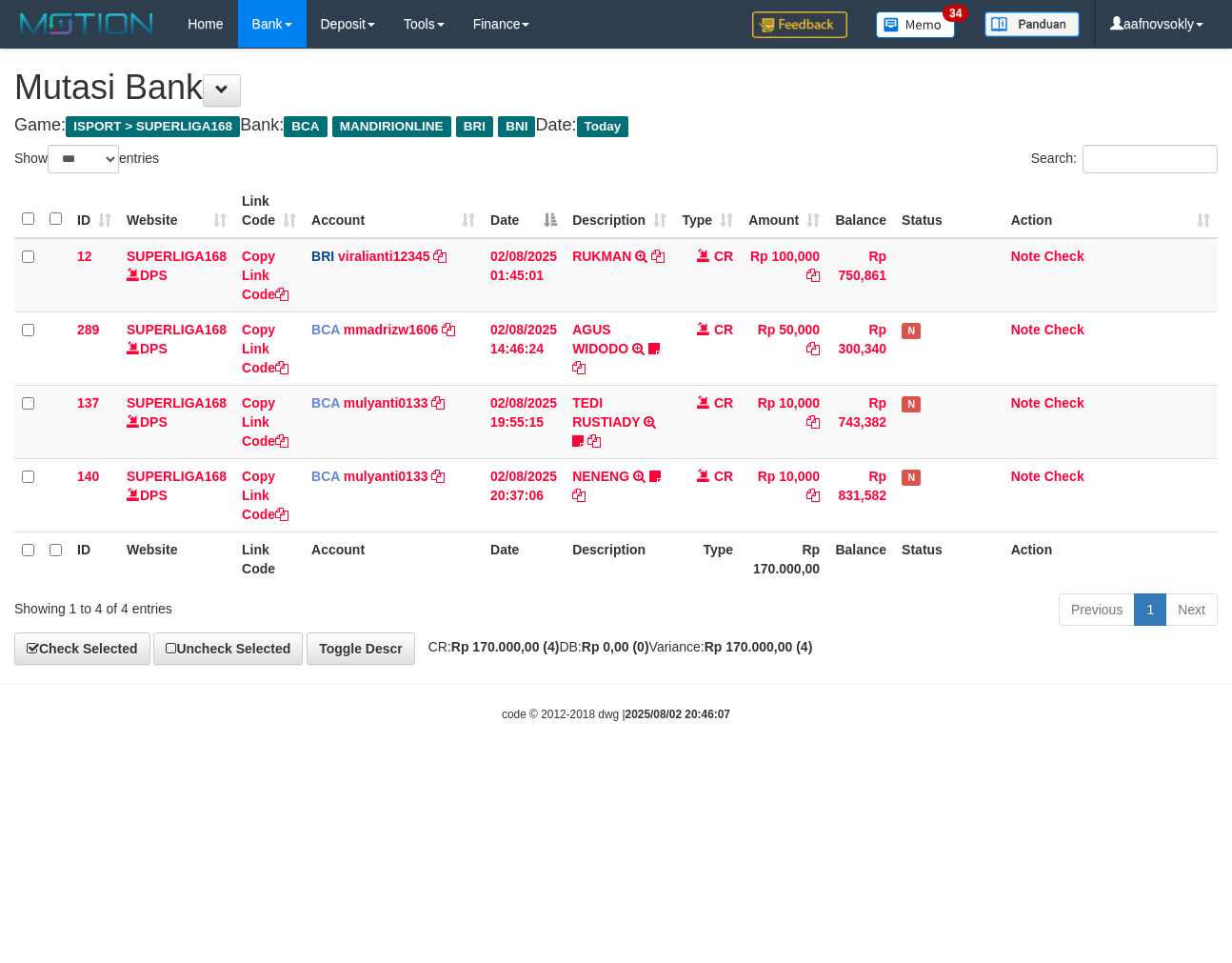 select on "***" 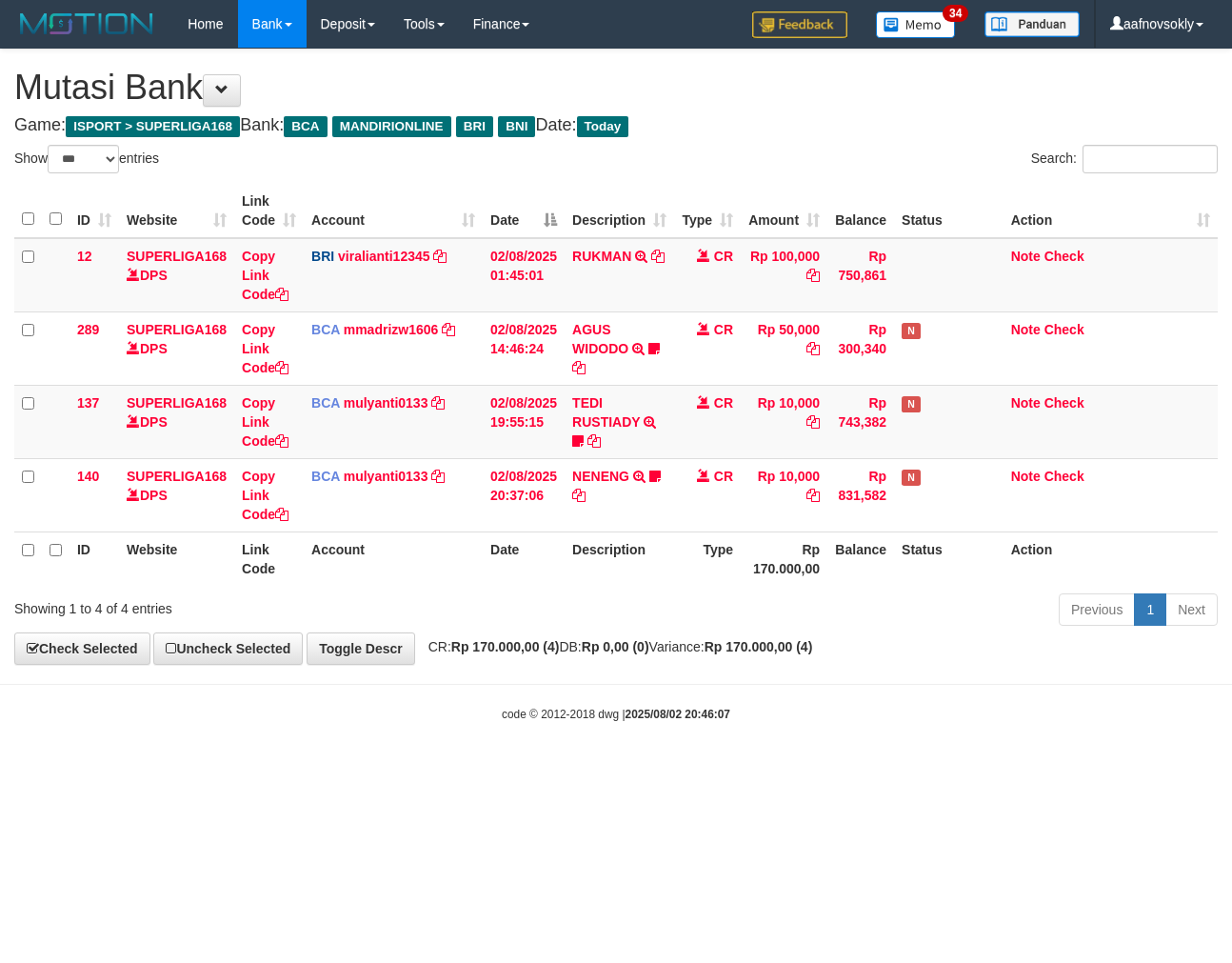 scroll, scrollTop: 0, scrollLeft: 0, axis: both 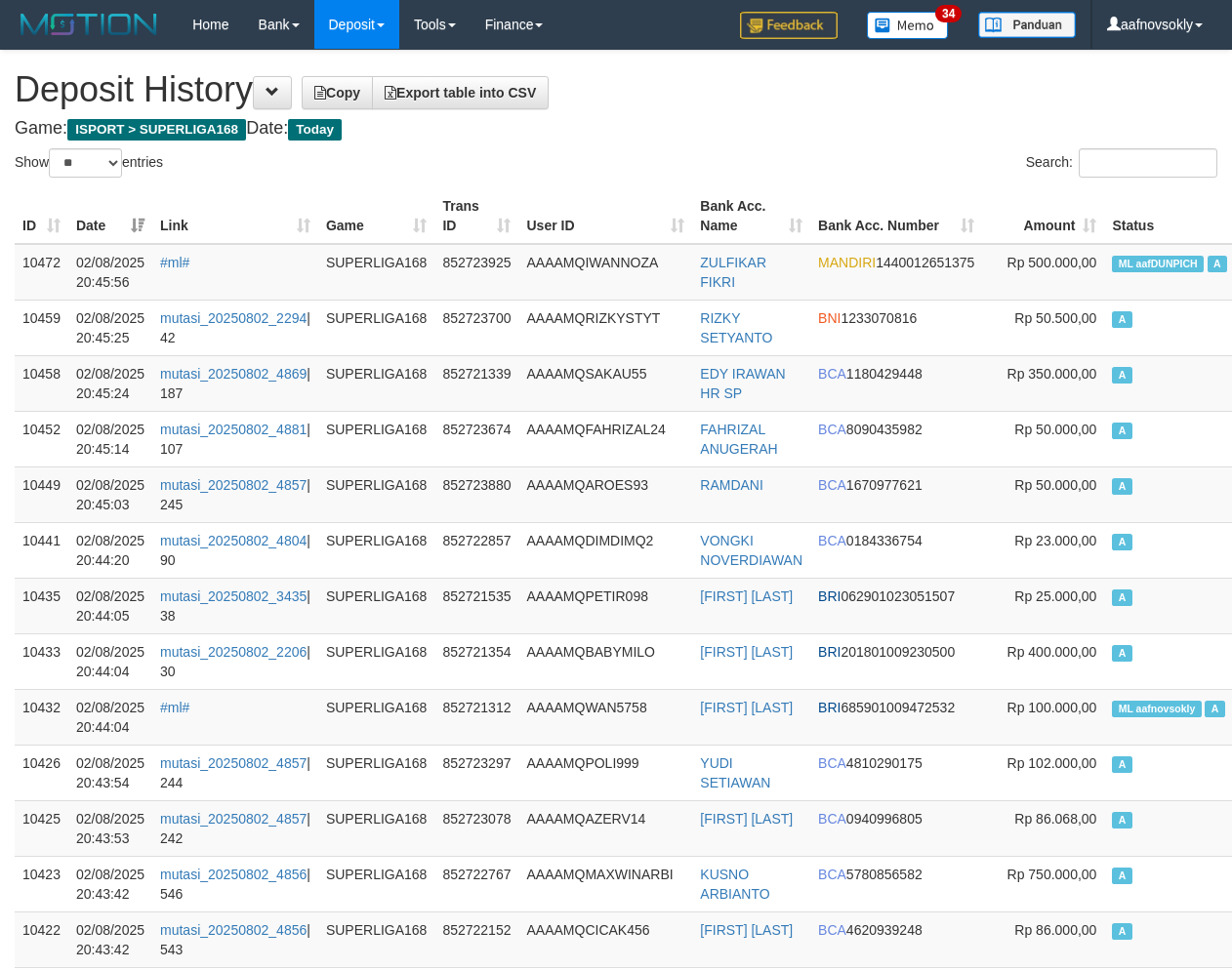 select on "**" 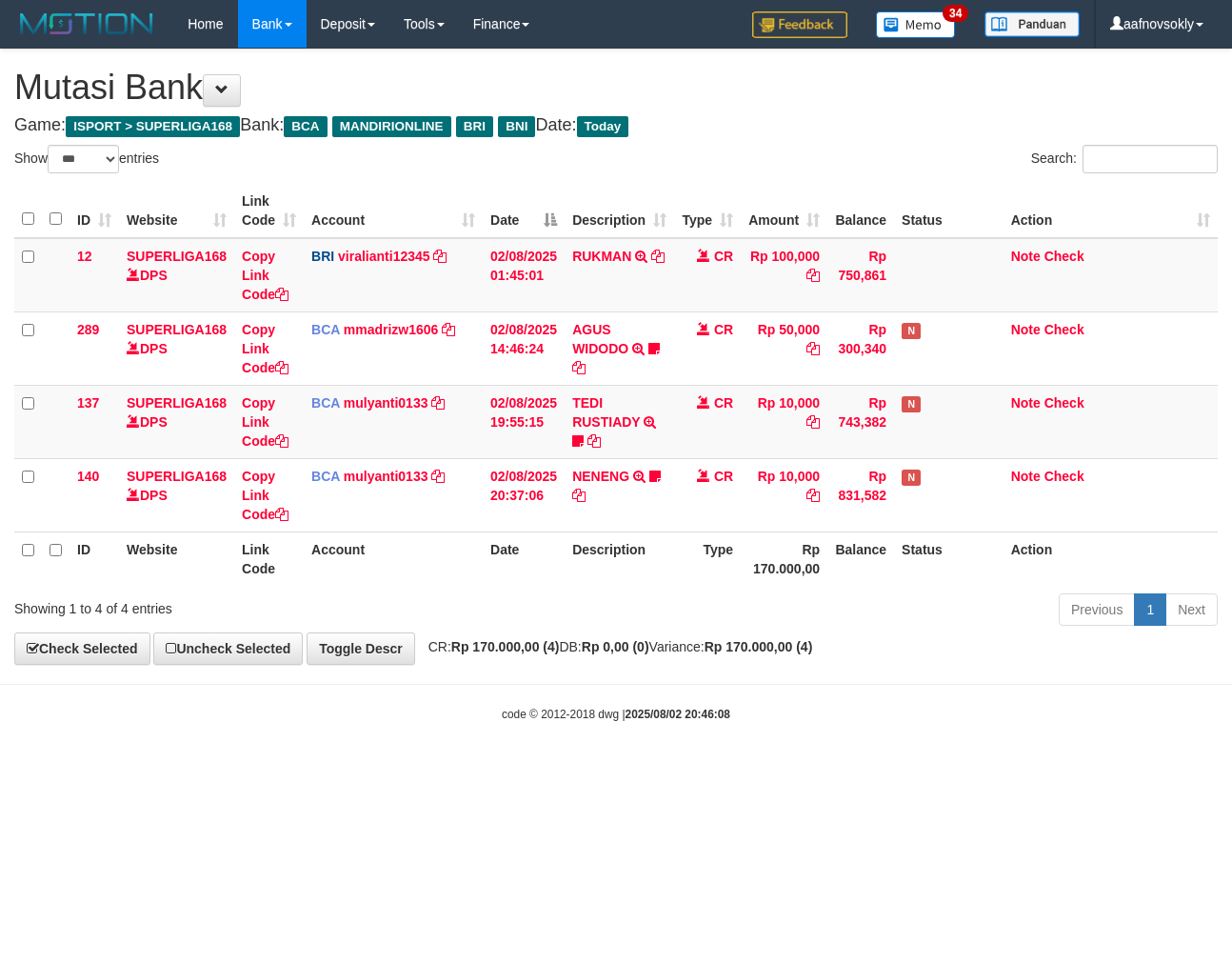 select on "***" 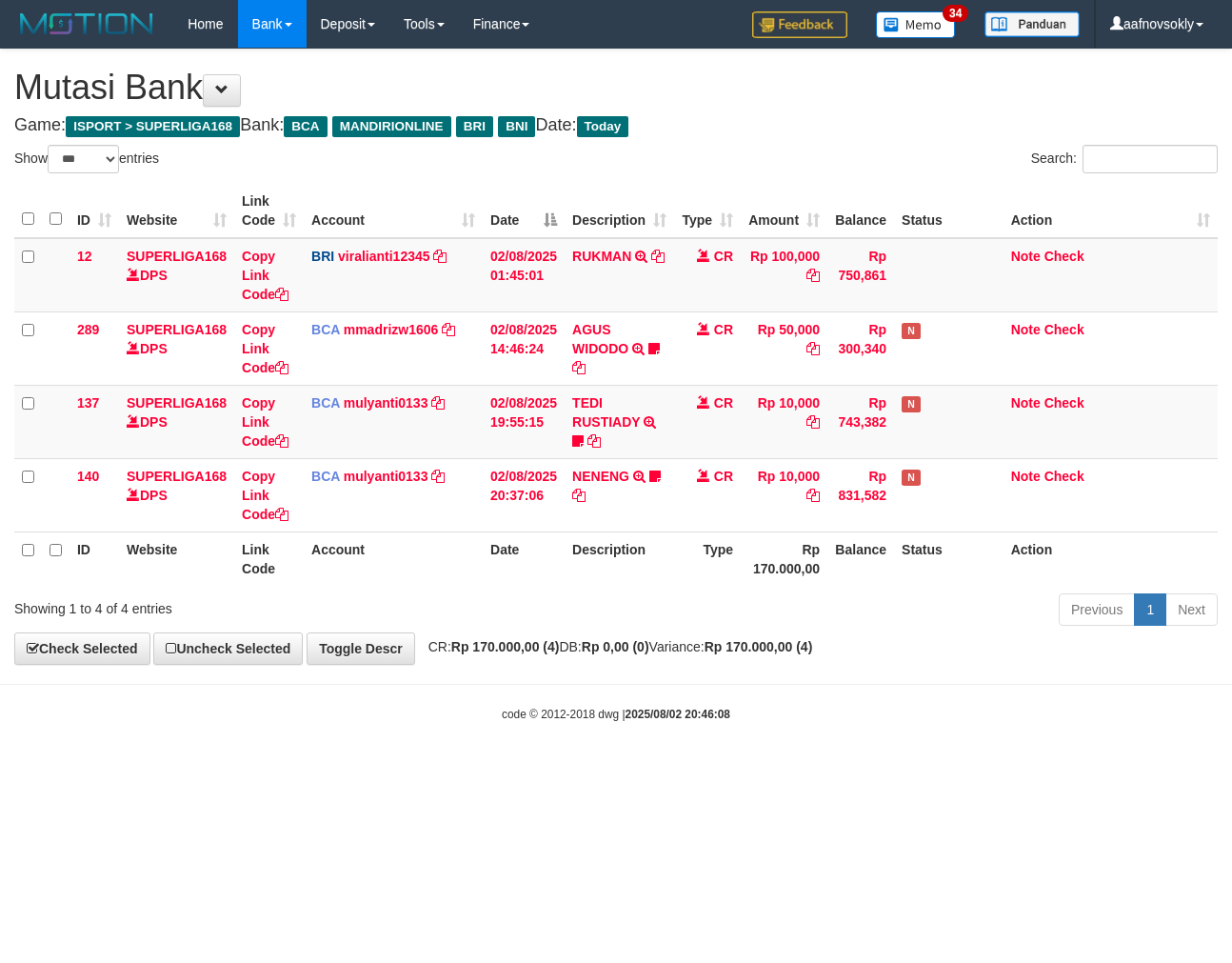 scroll, scrollTop: 0, scrollLeft: 0, axis: both 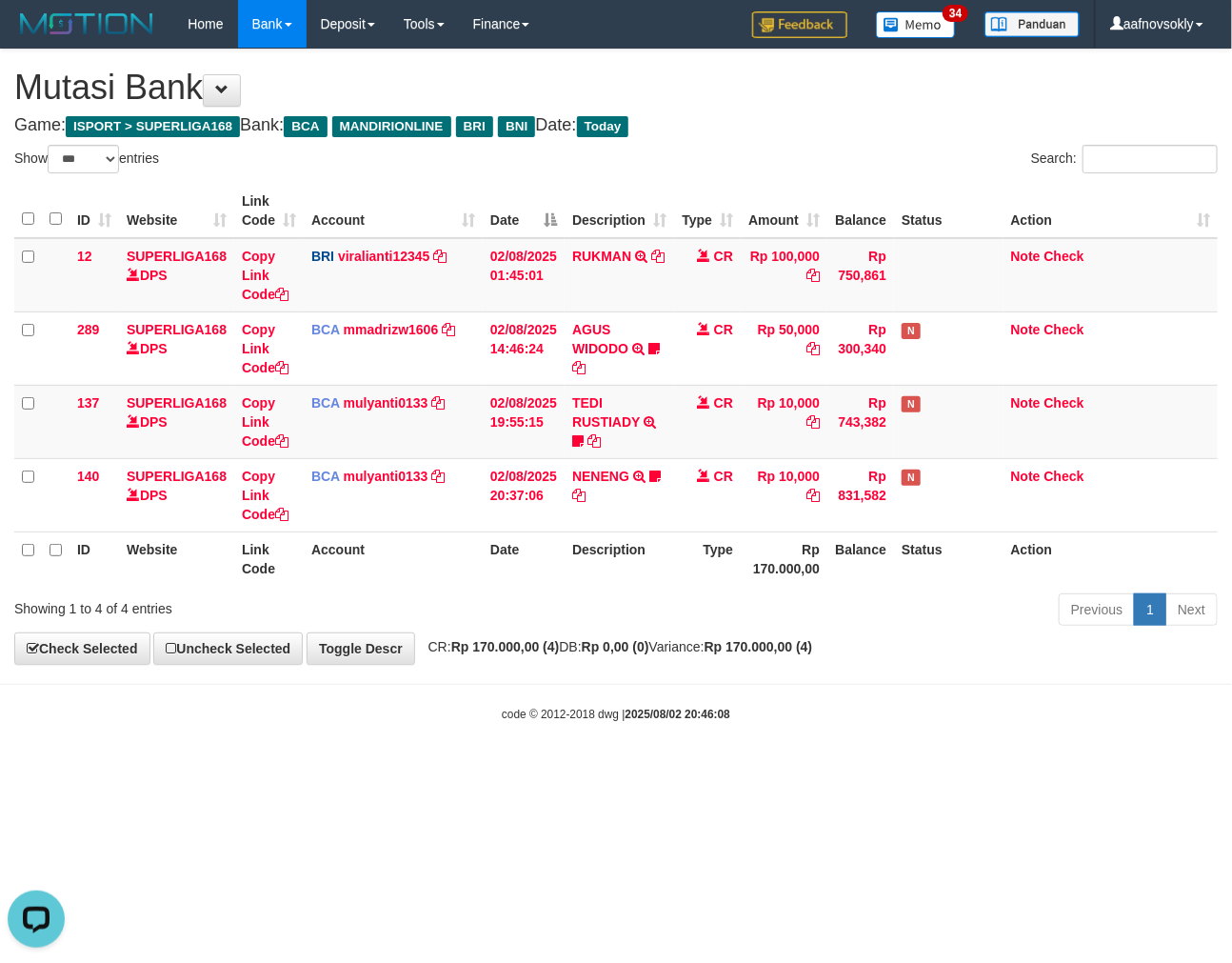 click on "Show  ** ** ** ***  entries Search:
ID Website Link Code Account Date Description Type Amount Balance Status Action
12
SUPERLIGA168    DPS
Copy Link Code
BRI
viralianti12345
DPS
VIRA APRILIANTI
mutasi_20250802_3196 | 12
mutasi_20250802_3196 | 12
02/08/2025 01:45:01
RUKMAN         TRANSFER NBMB RUKMAN TO VIRA APRILIANTI
CR
Rp 100,000
Rp 750,861
Note
Check
289
SUPERLIGA168    DPS
Copy Link Code
BCA
mmadrizw1606
DPS" at bounding box center [616, 389] 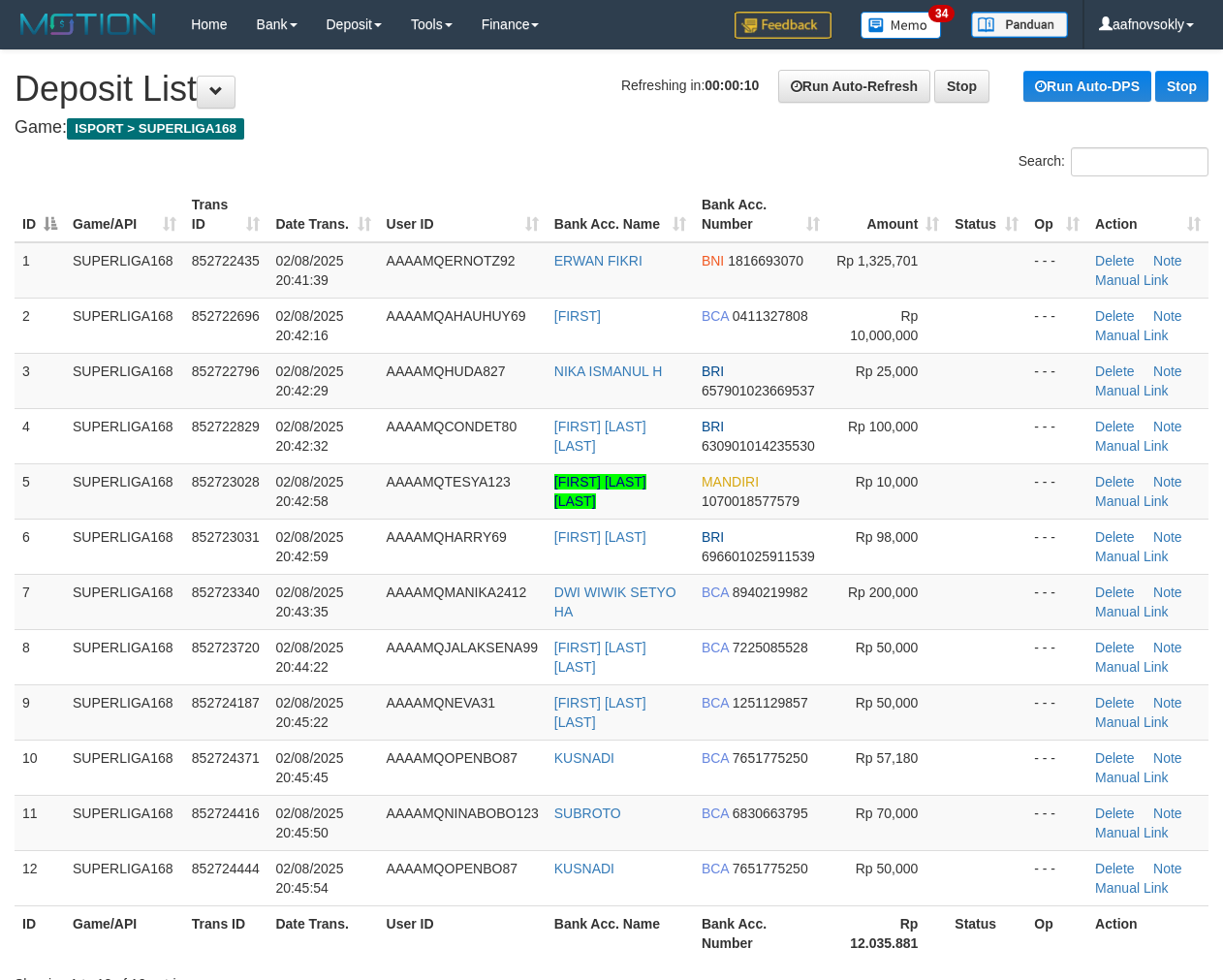 scroll, scrollTop: 0, scrollLeft: 0, axis: both 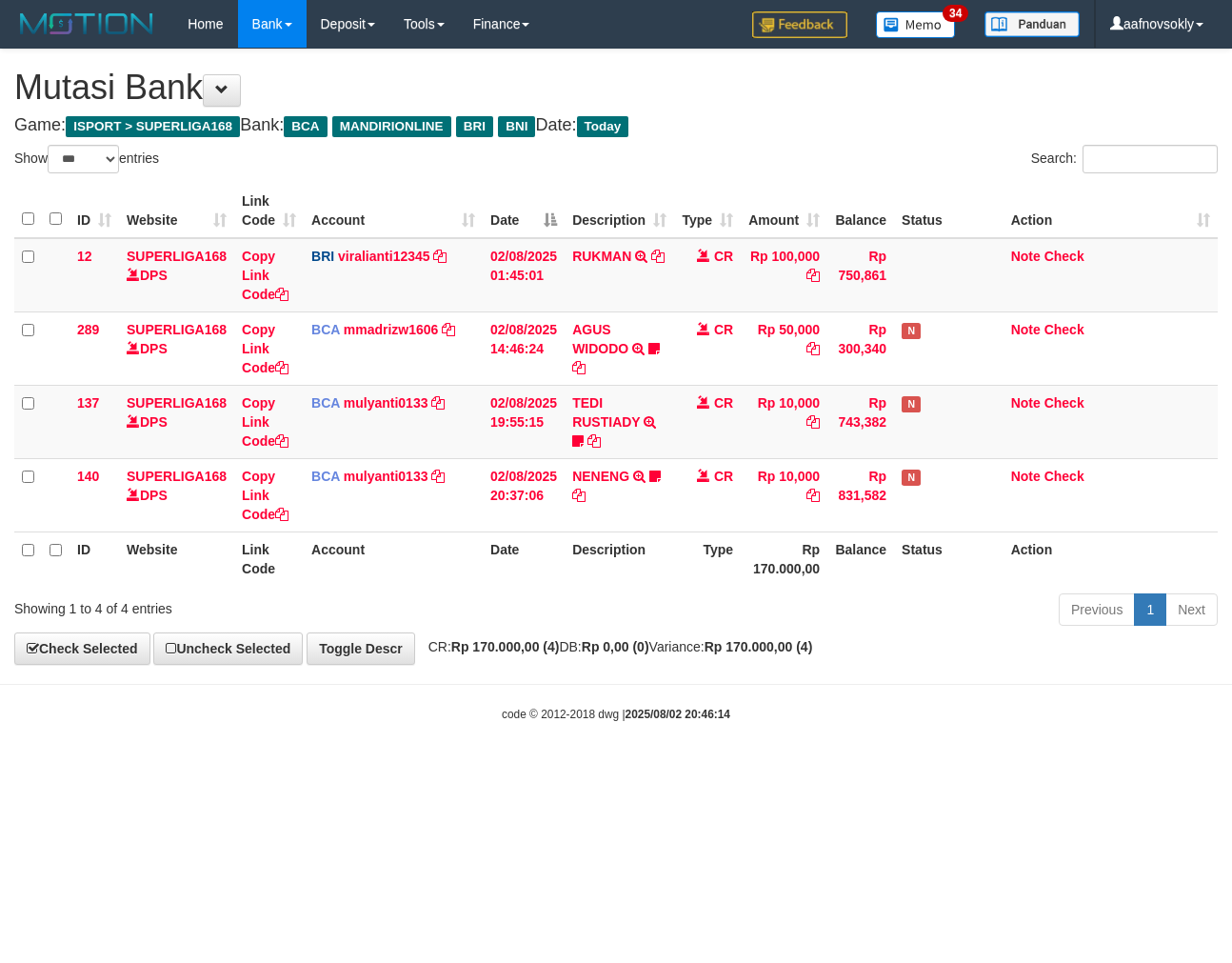 select on "***" 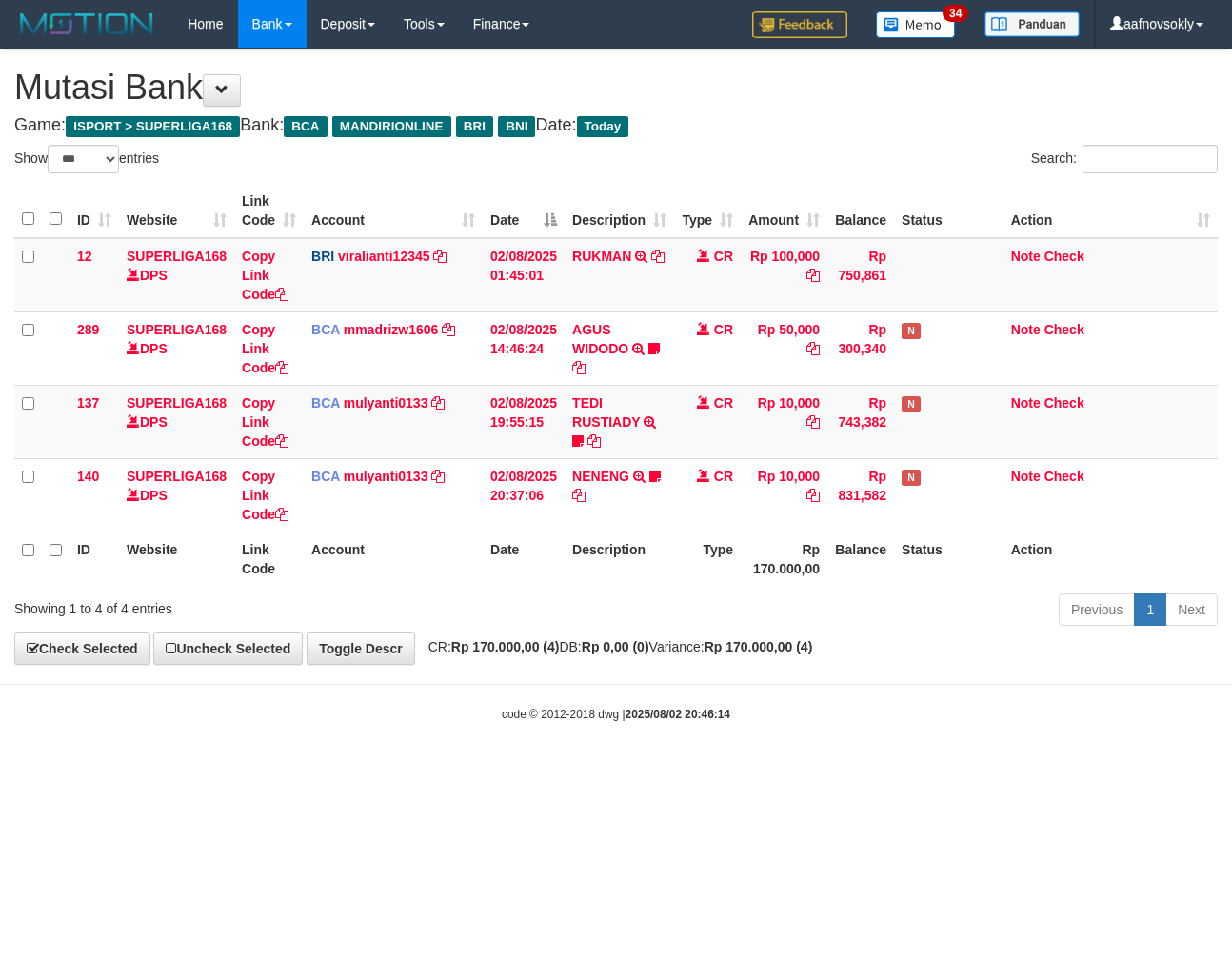 scroll, scrollTop: 0, scrollLeft: 0, axis: both 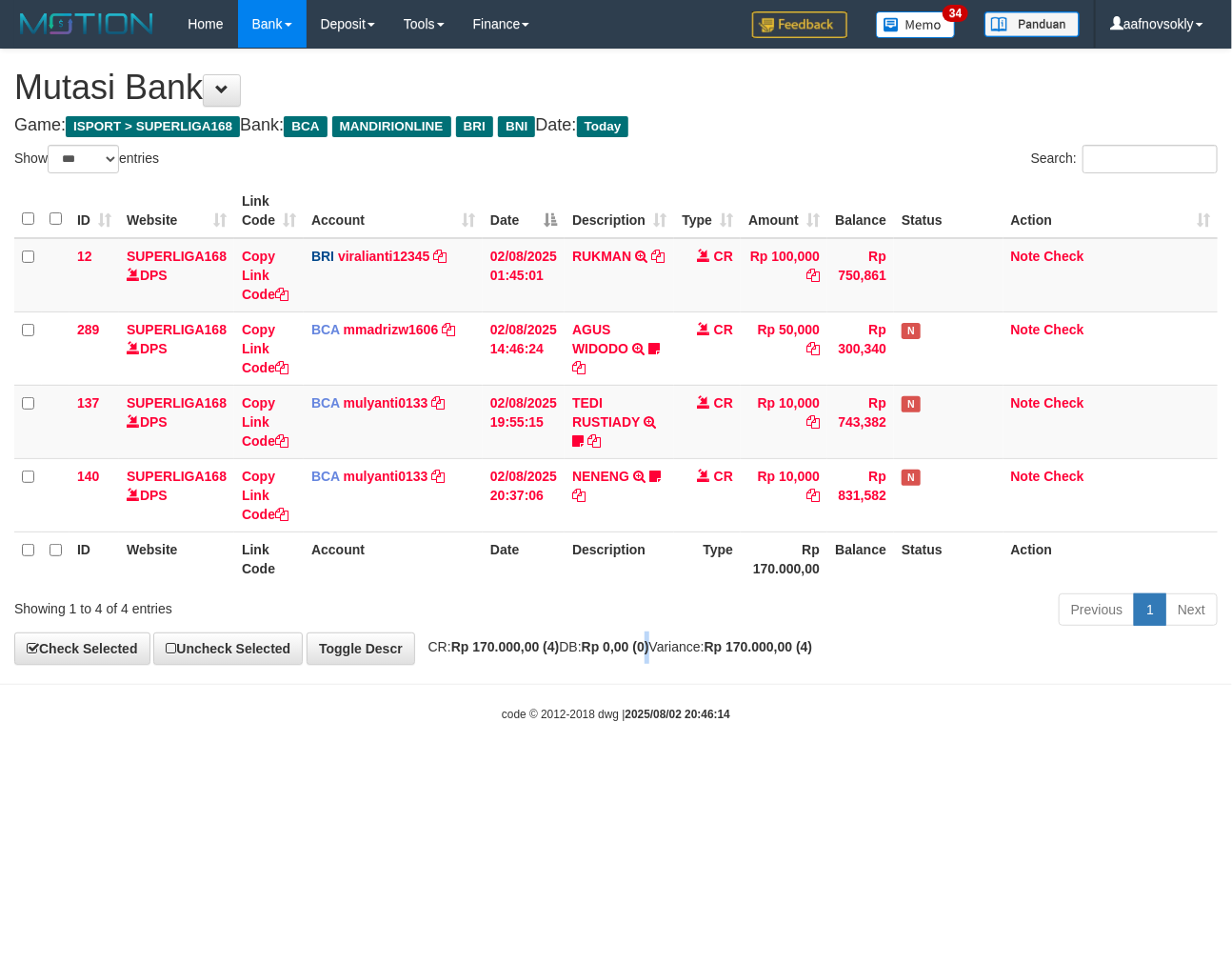 click on "Rp 0,00 (0)" at bounding box center (615, 647) 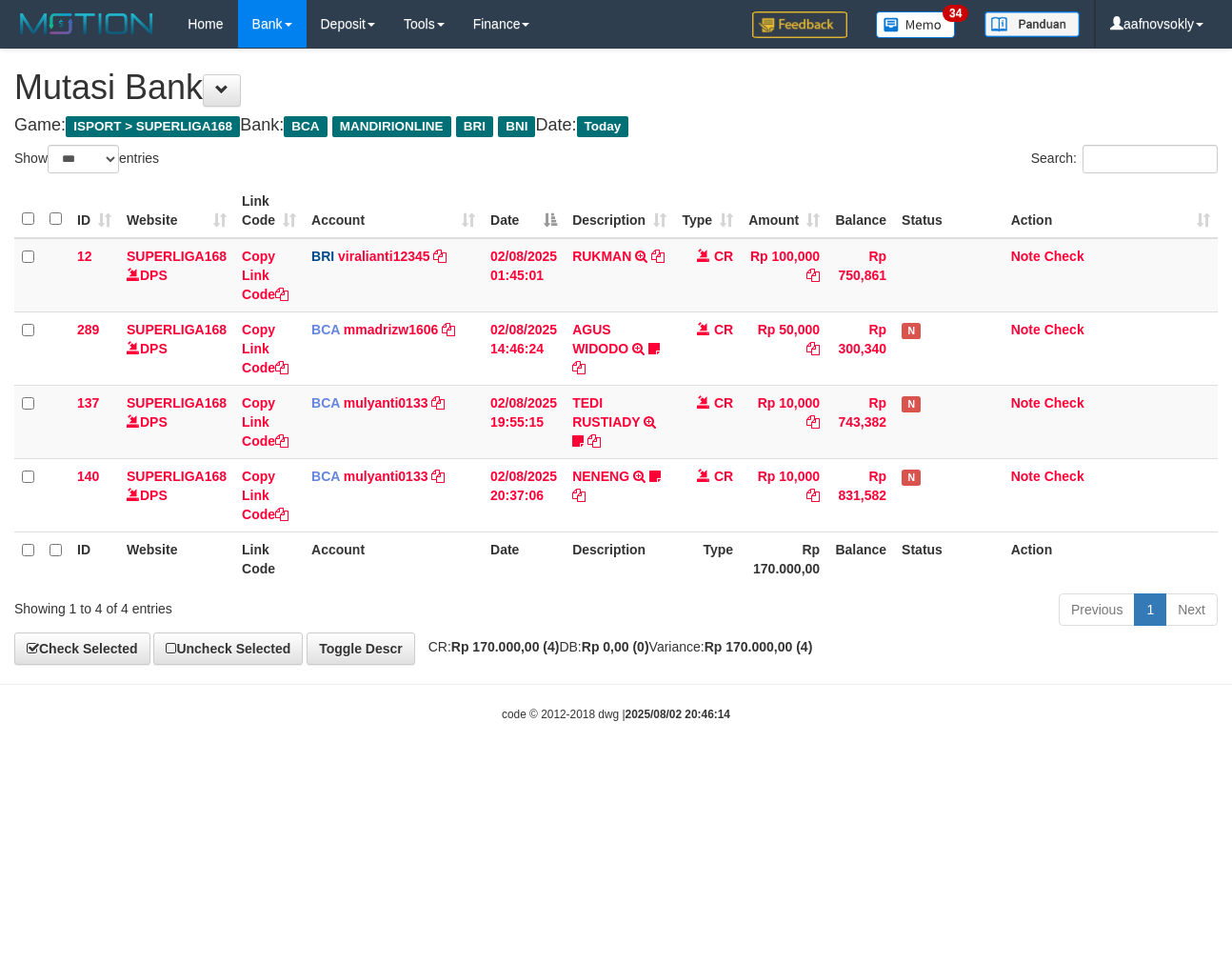 select on "***" 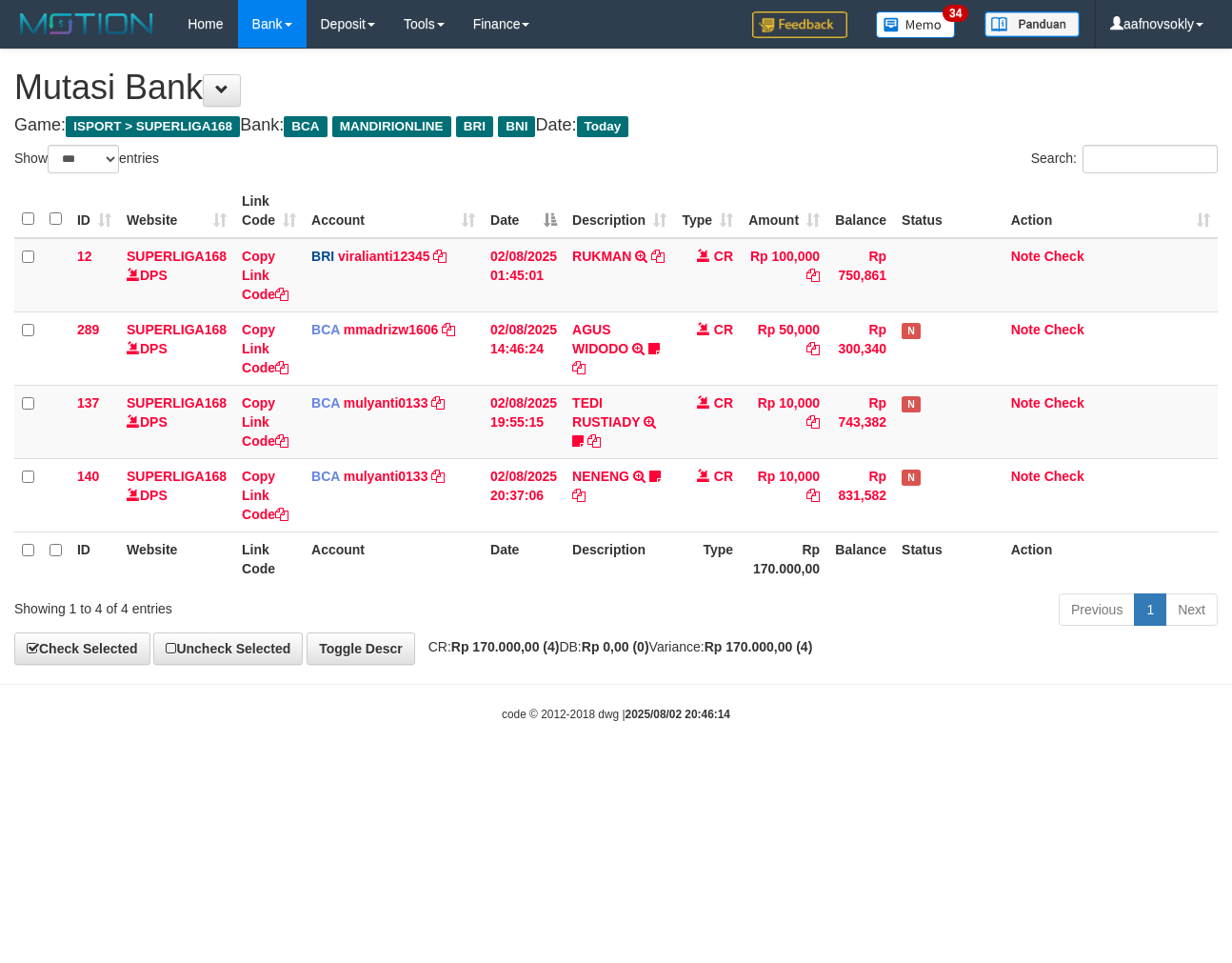 scroll, scrollTop: 0, scrollLeft: 0, axis: both 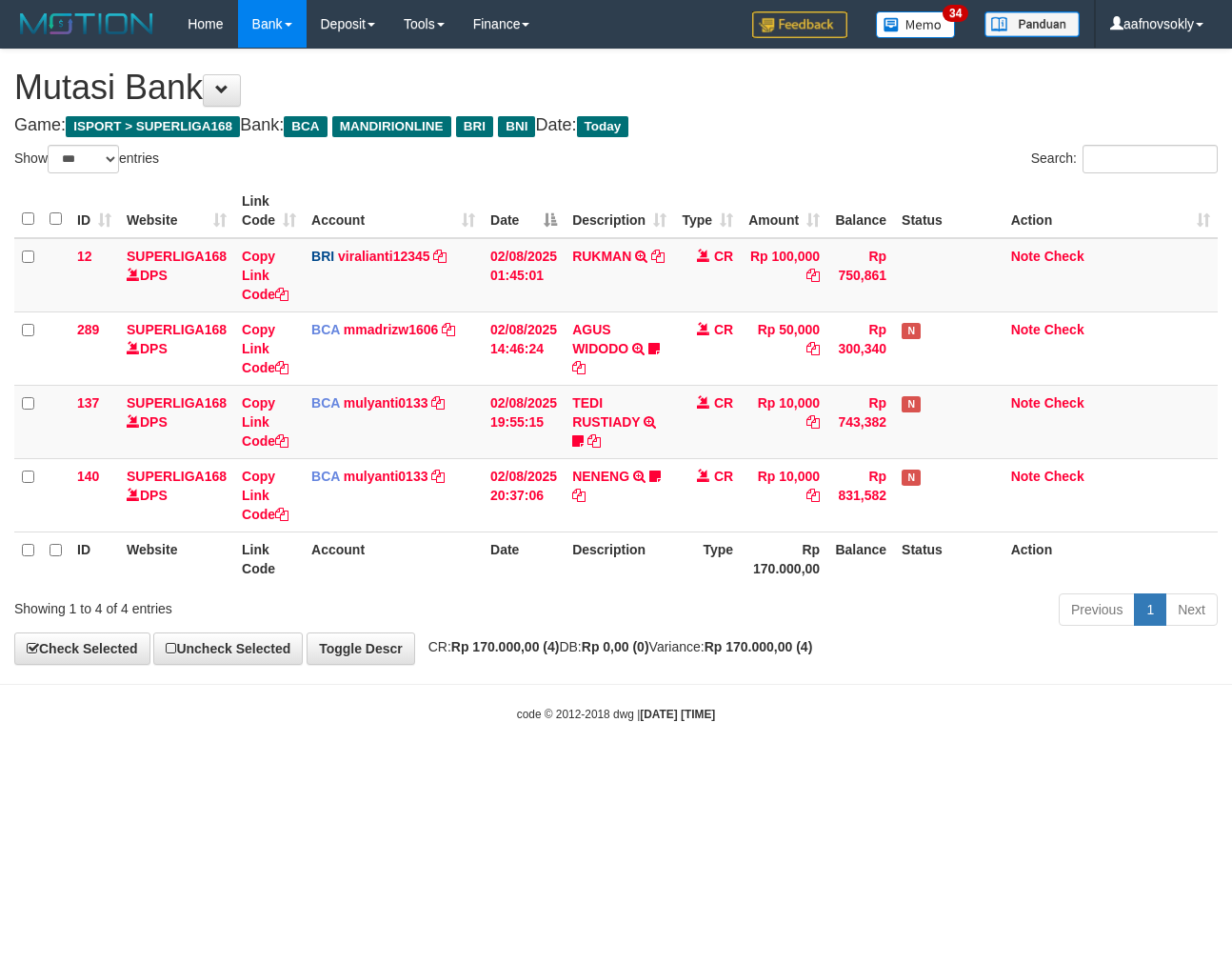 select on "***" 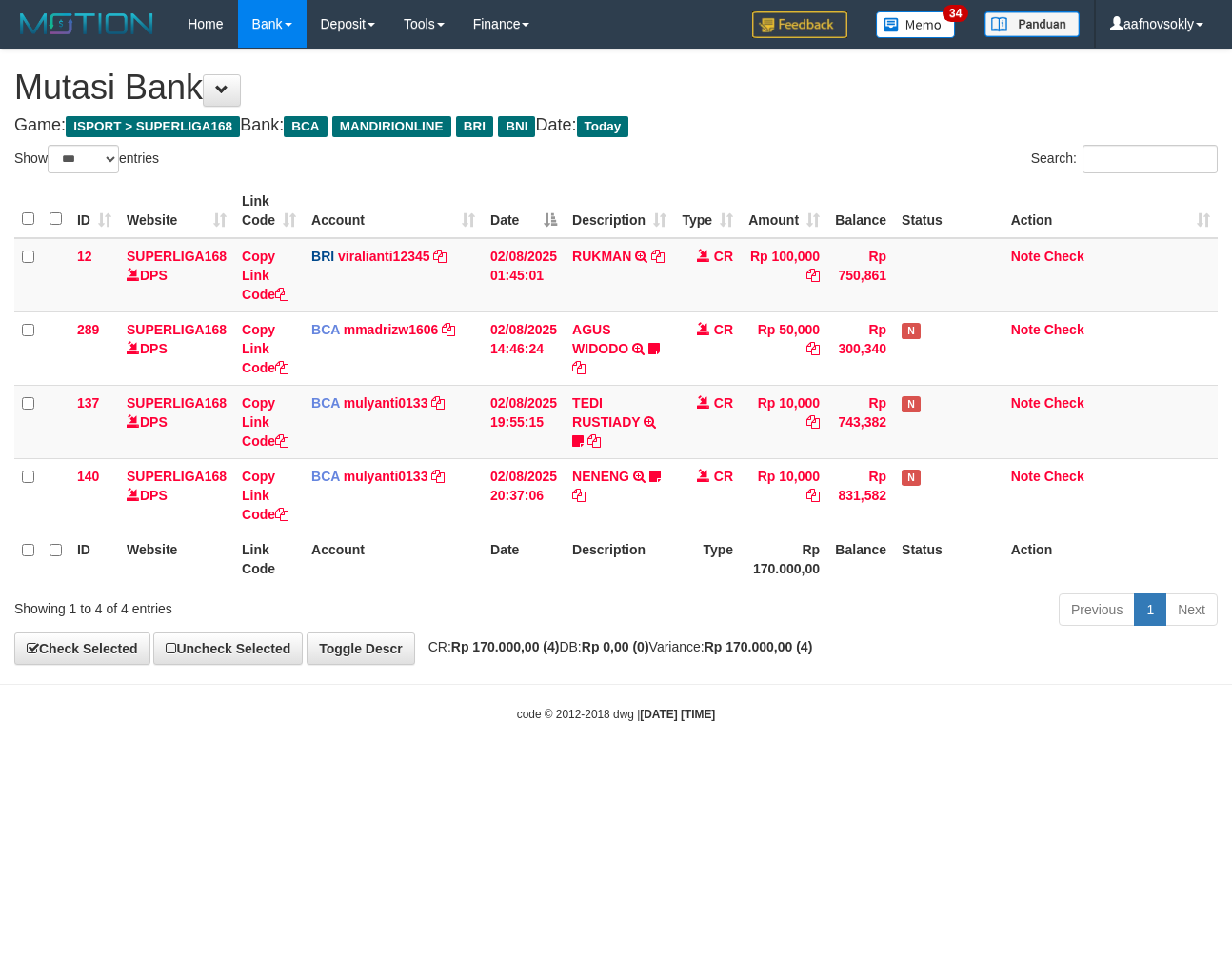 scroll, scrollTop: 0, scrollLeft: 0, axis: both 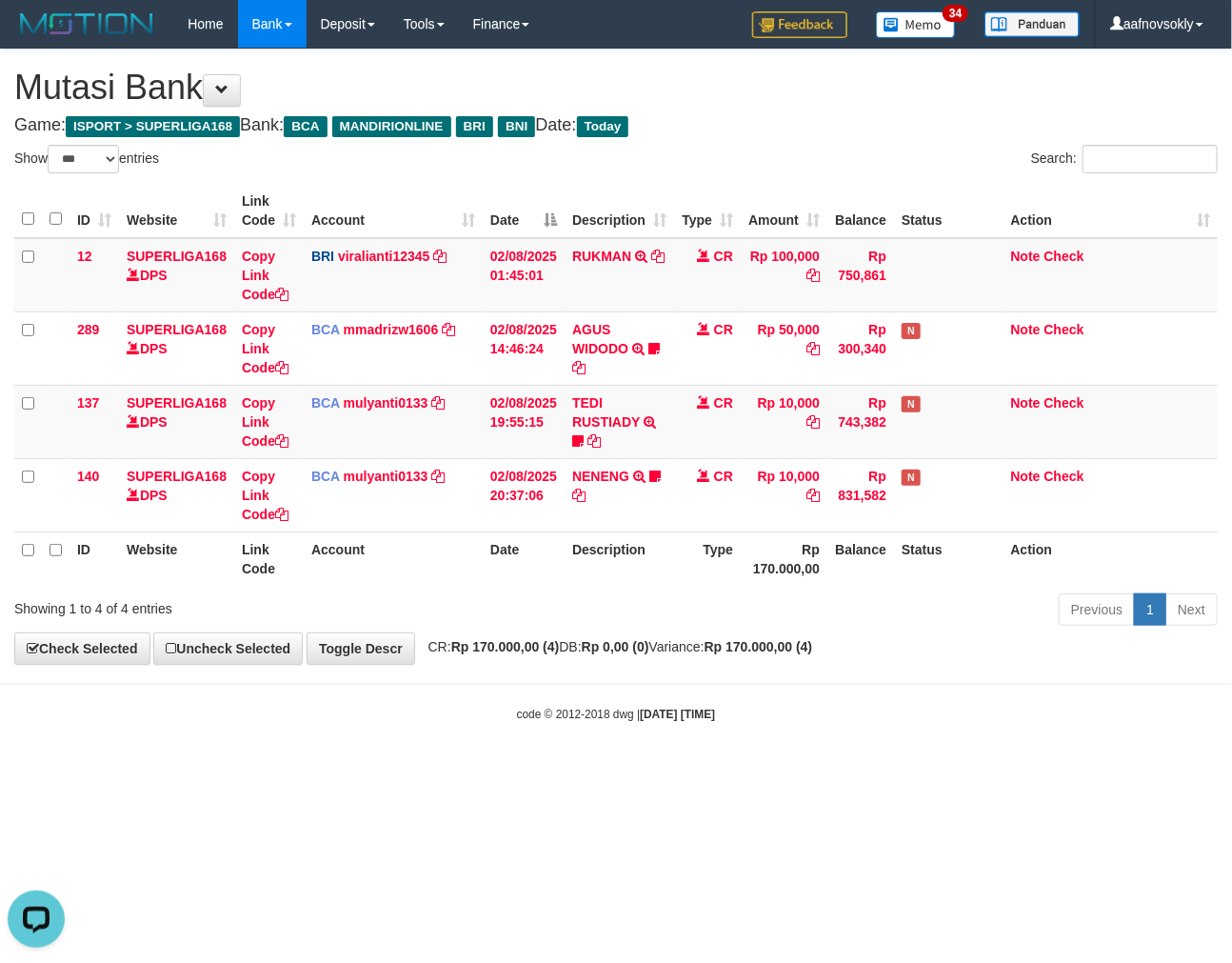 click on "**********" at bounding box center [616, 356] 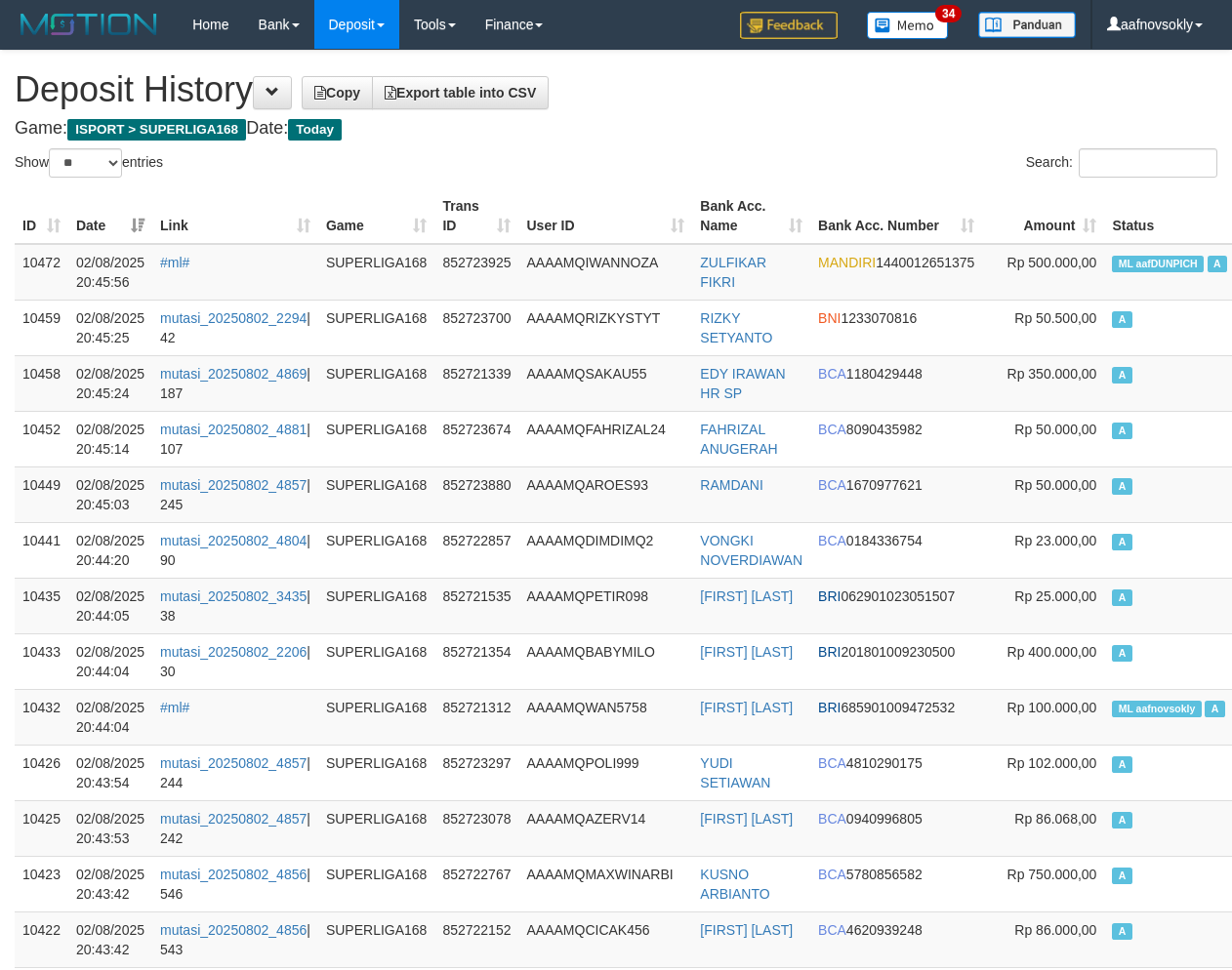 select on "**" 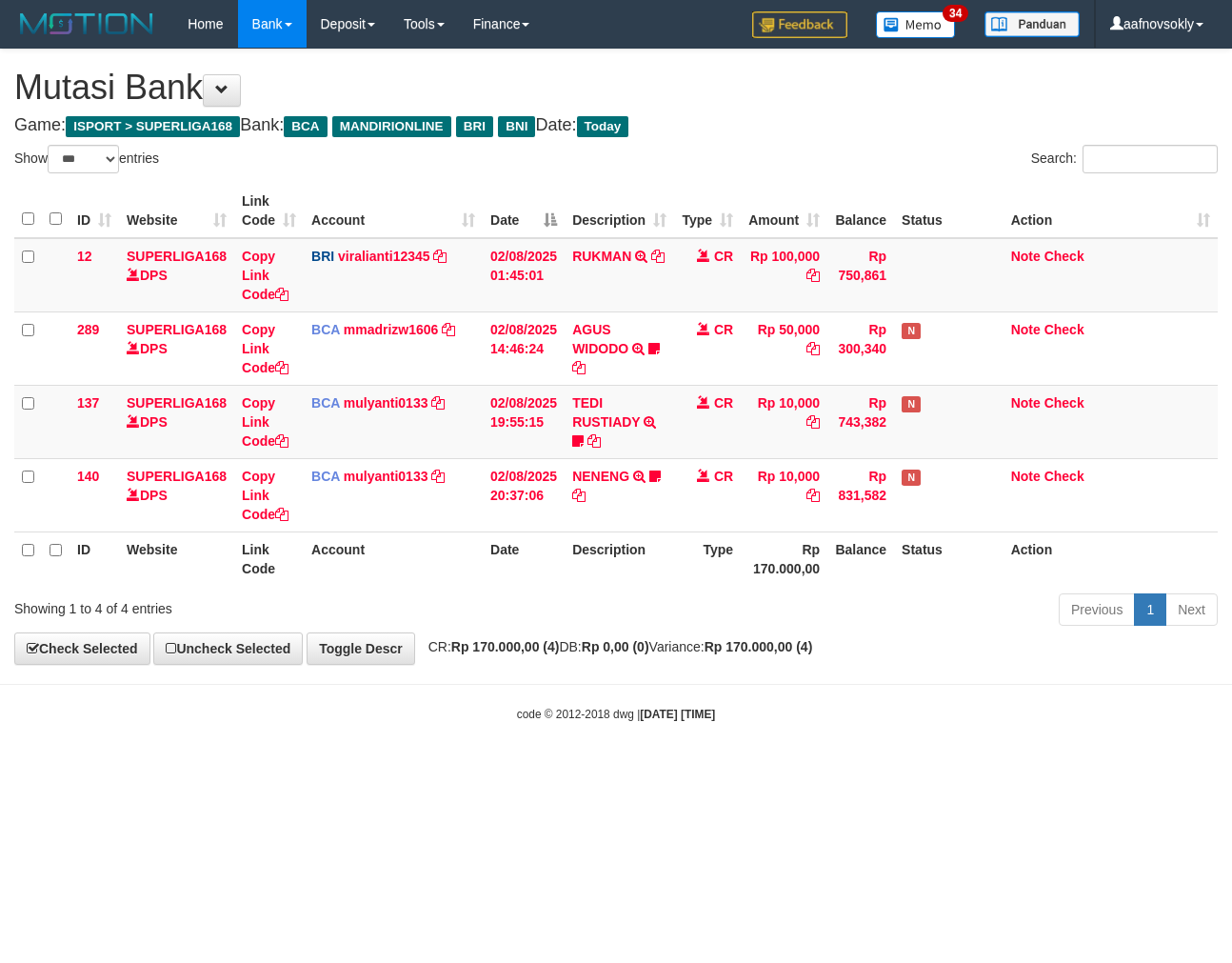 select on "***" 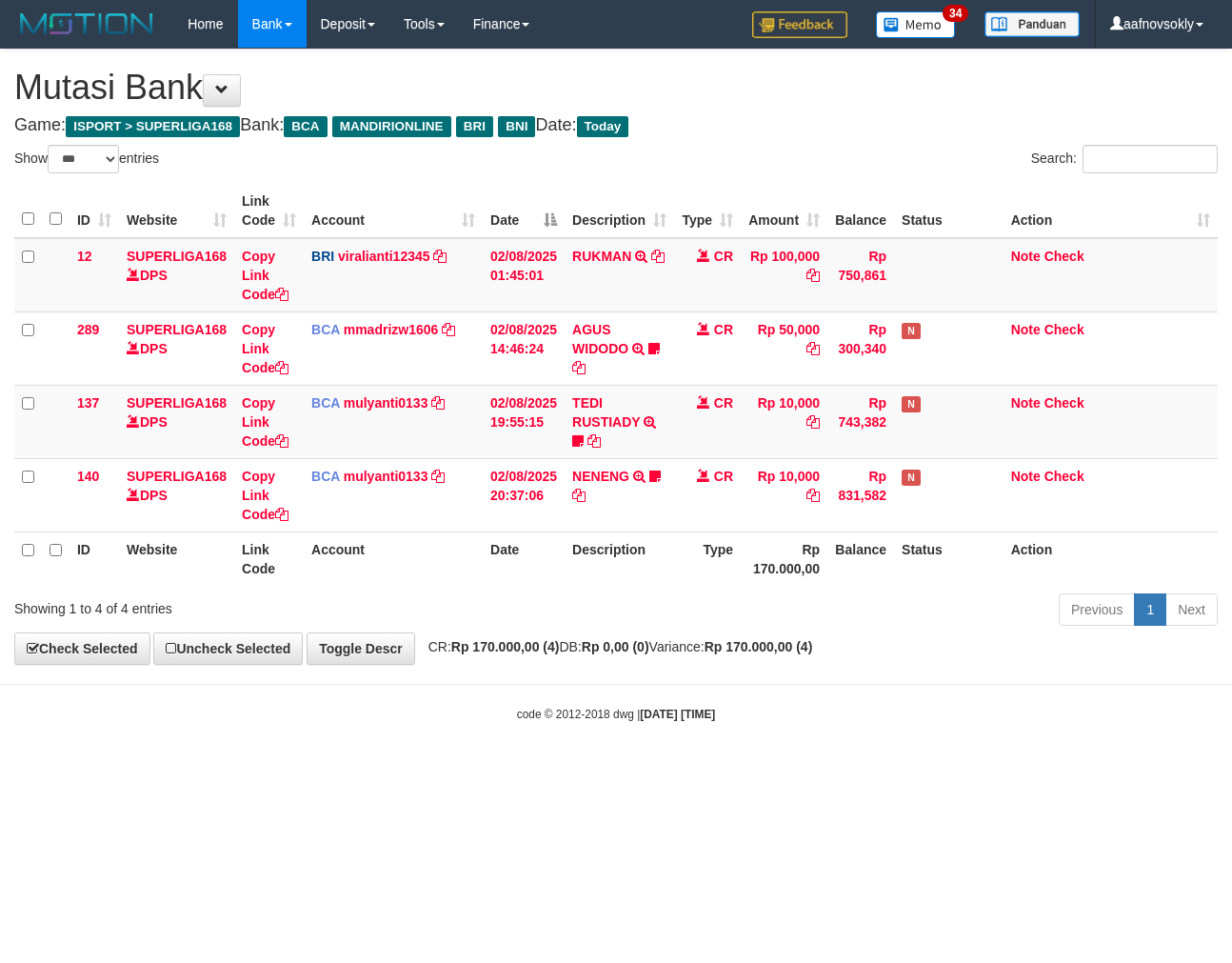 scroll, scrollTop: 0, scrollLeft: 0, axis: both 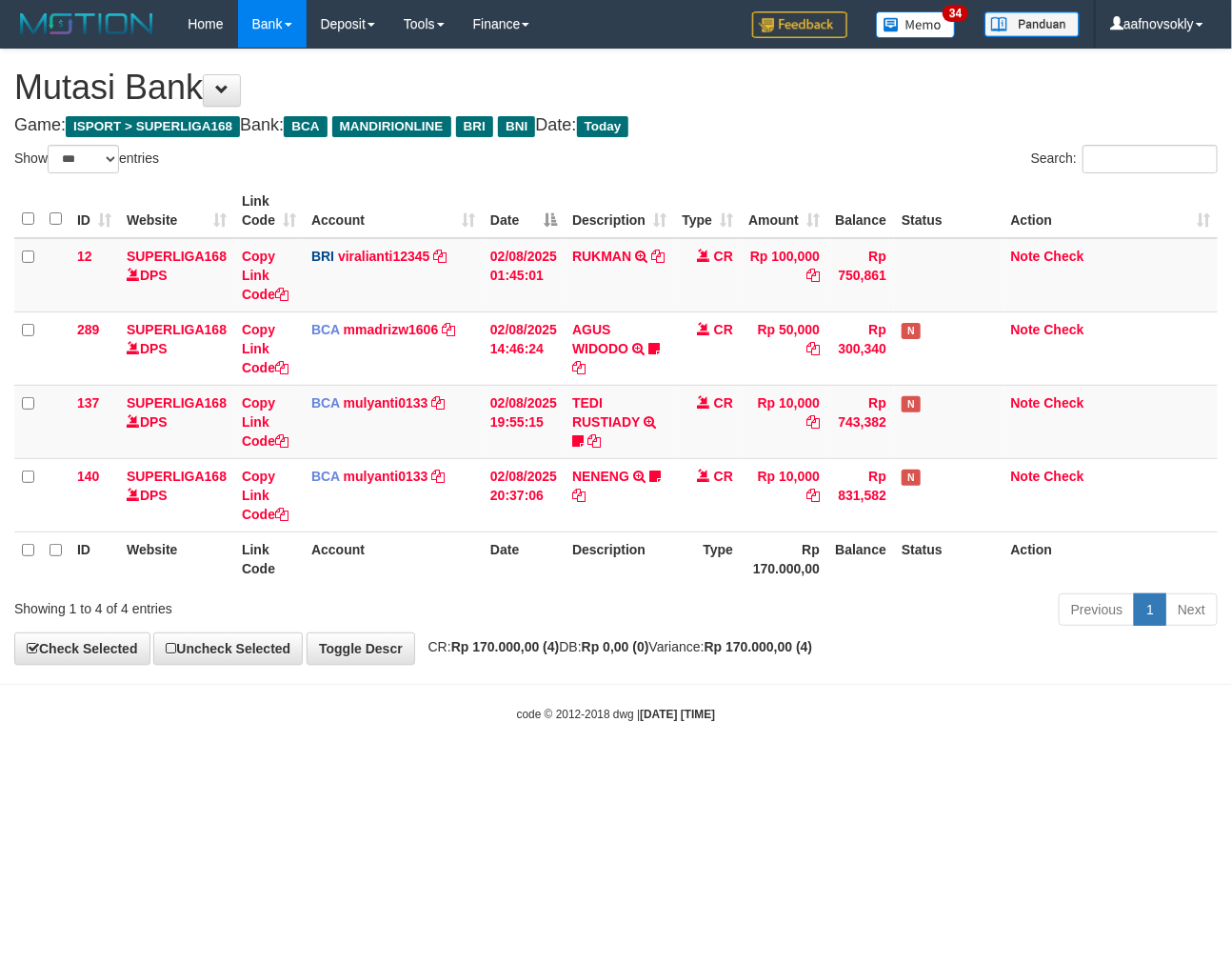 drag, startPoint x: 748, startPoint y: 755, endPoint x: 755, endPoint y: 784, distance: 29.832868 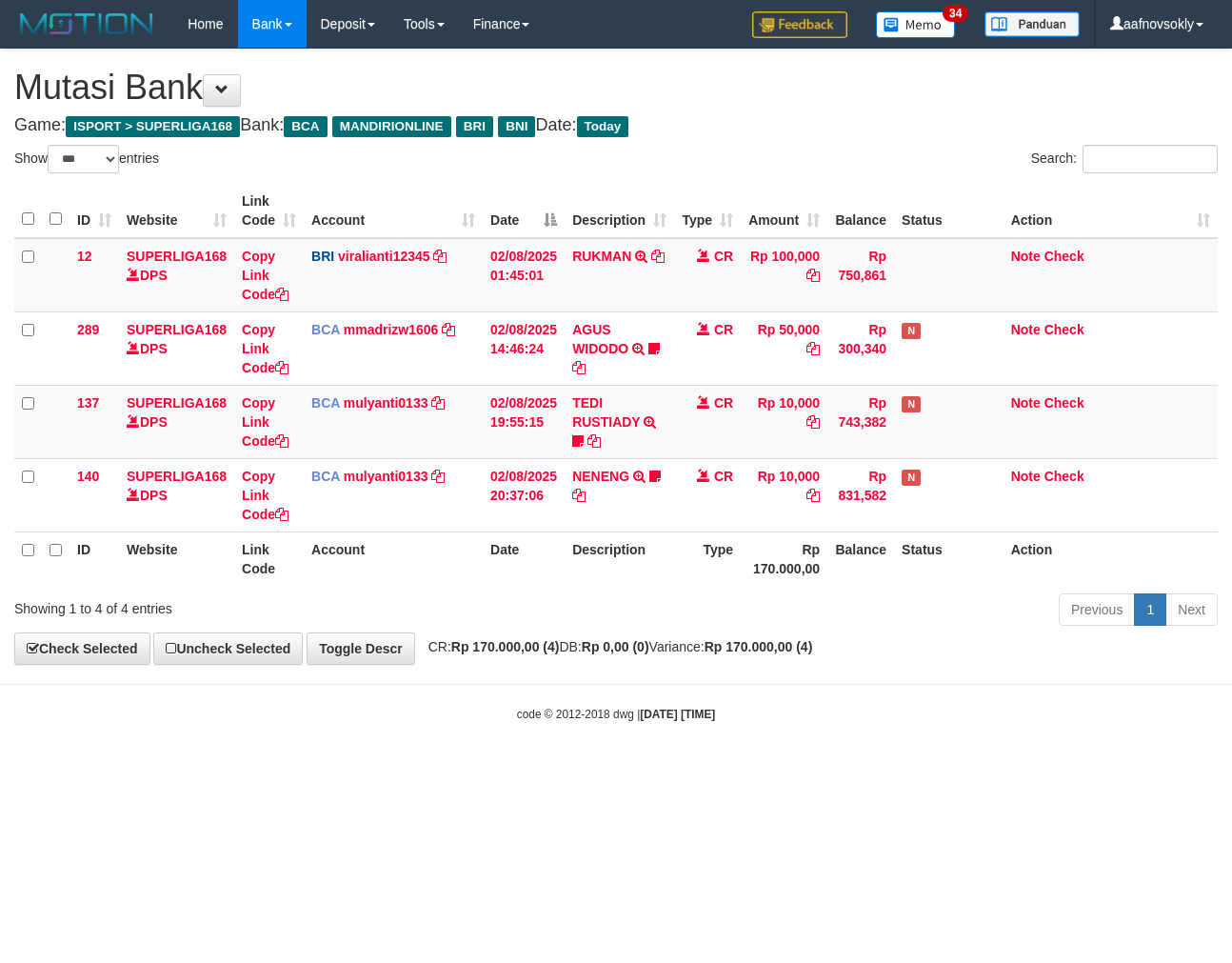 select on "***" 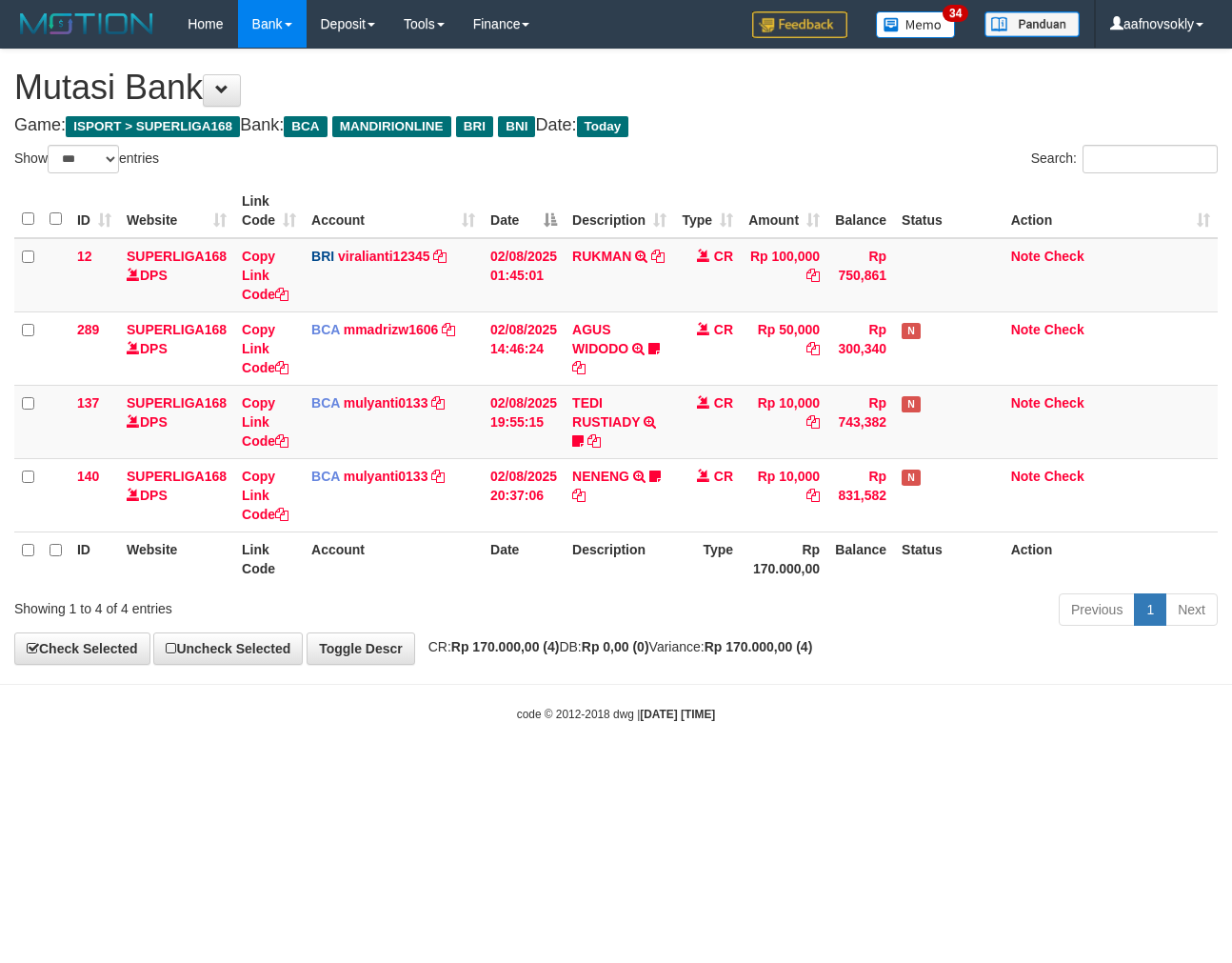 scroll, scrollTop: 0, scrollLeft: 0, axis: both 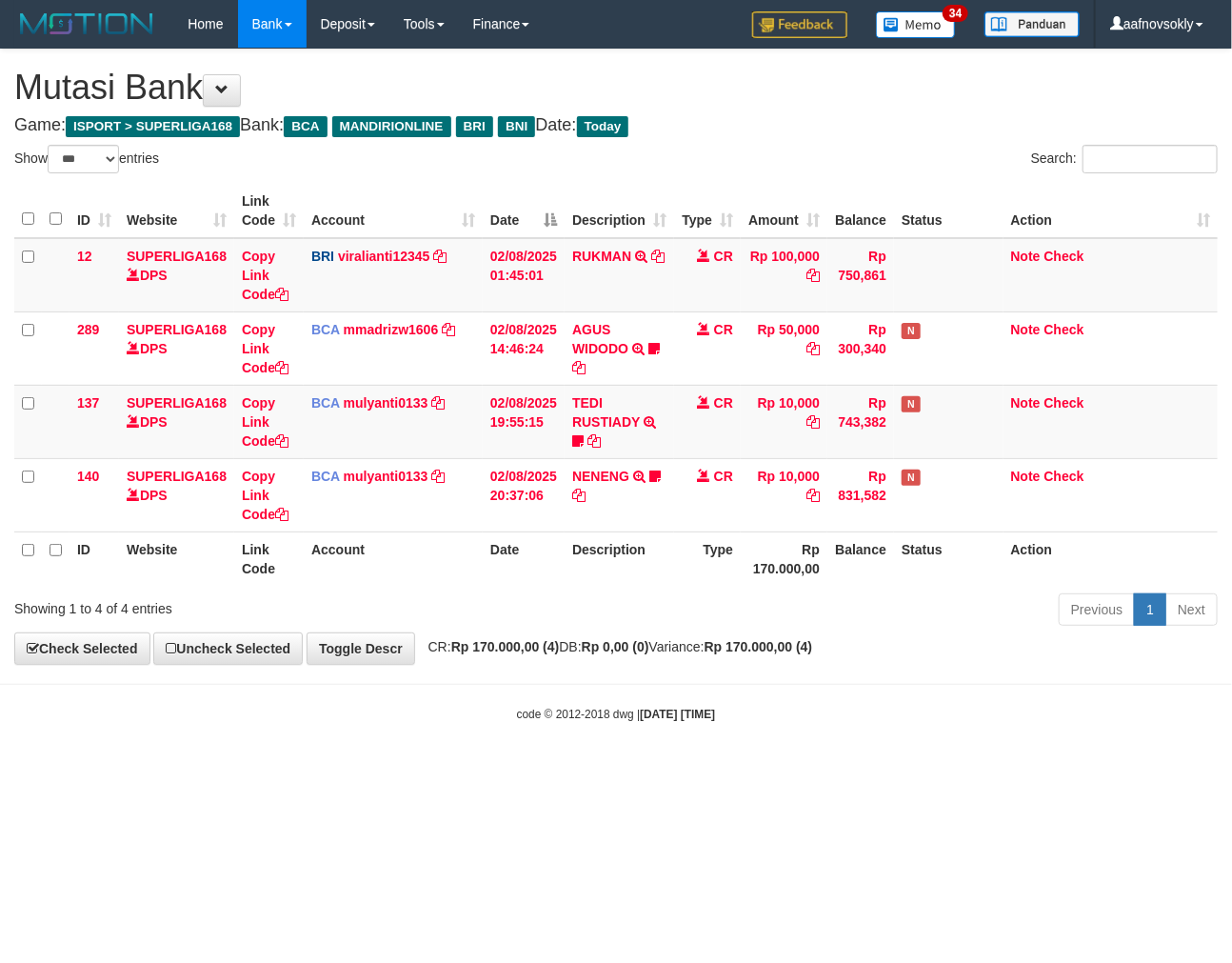 drag, startPoint x: 0, startPoint y: 0, endPoint x: 745, endPoint y: 769, distance: 1070.6942 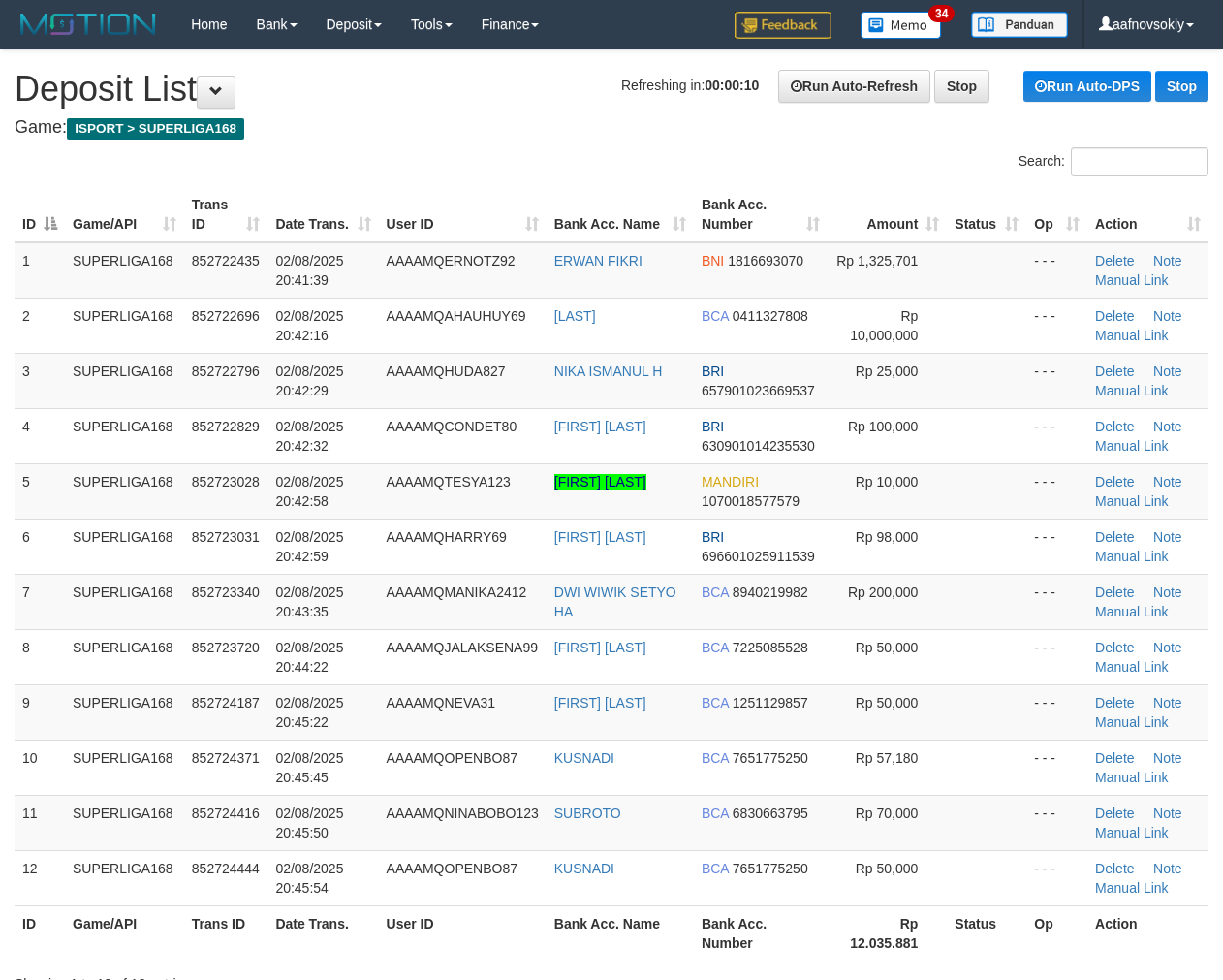 scroll, scrollTop: 0, scrollLeft: 0, axis: both 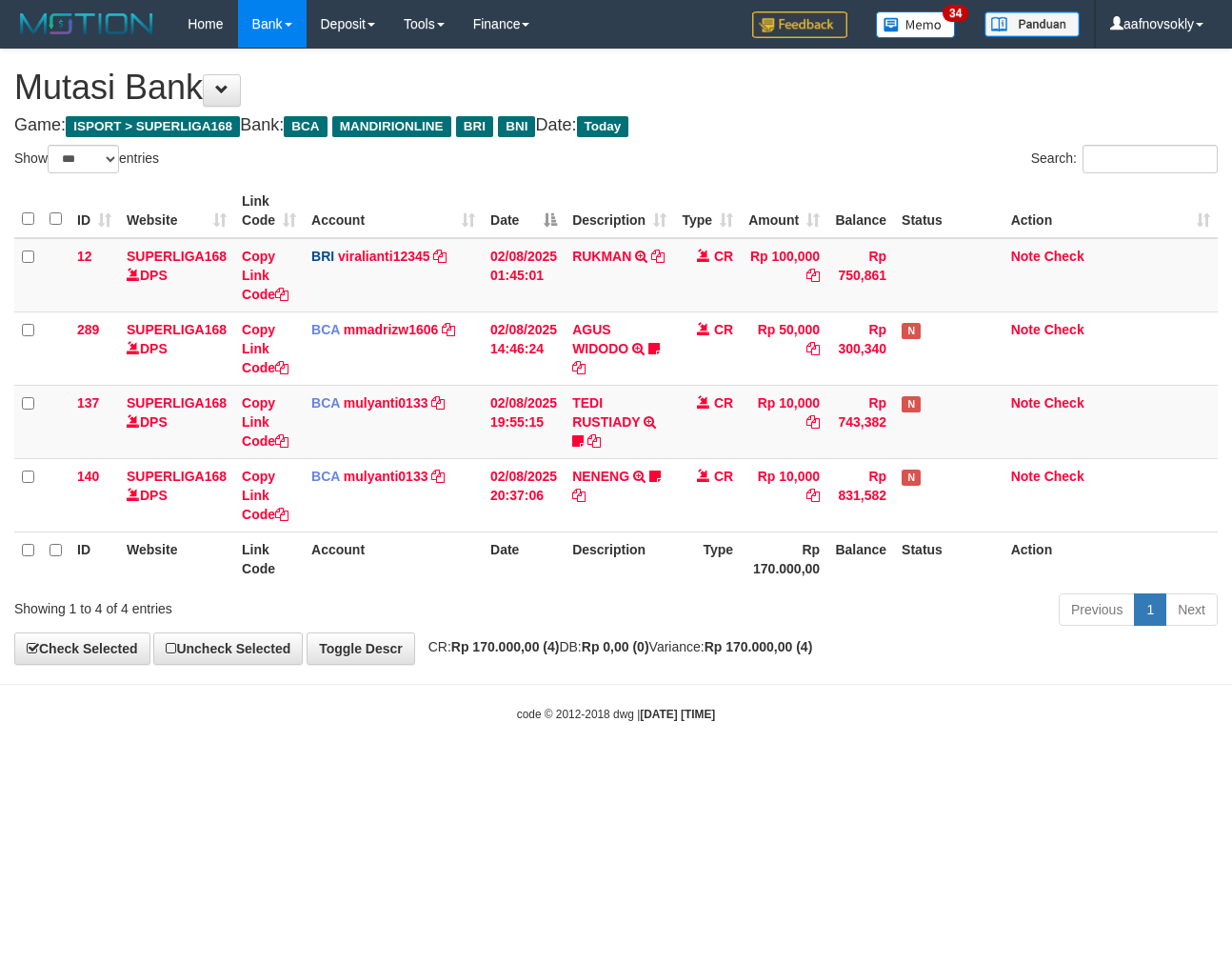 select on "***" 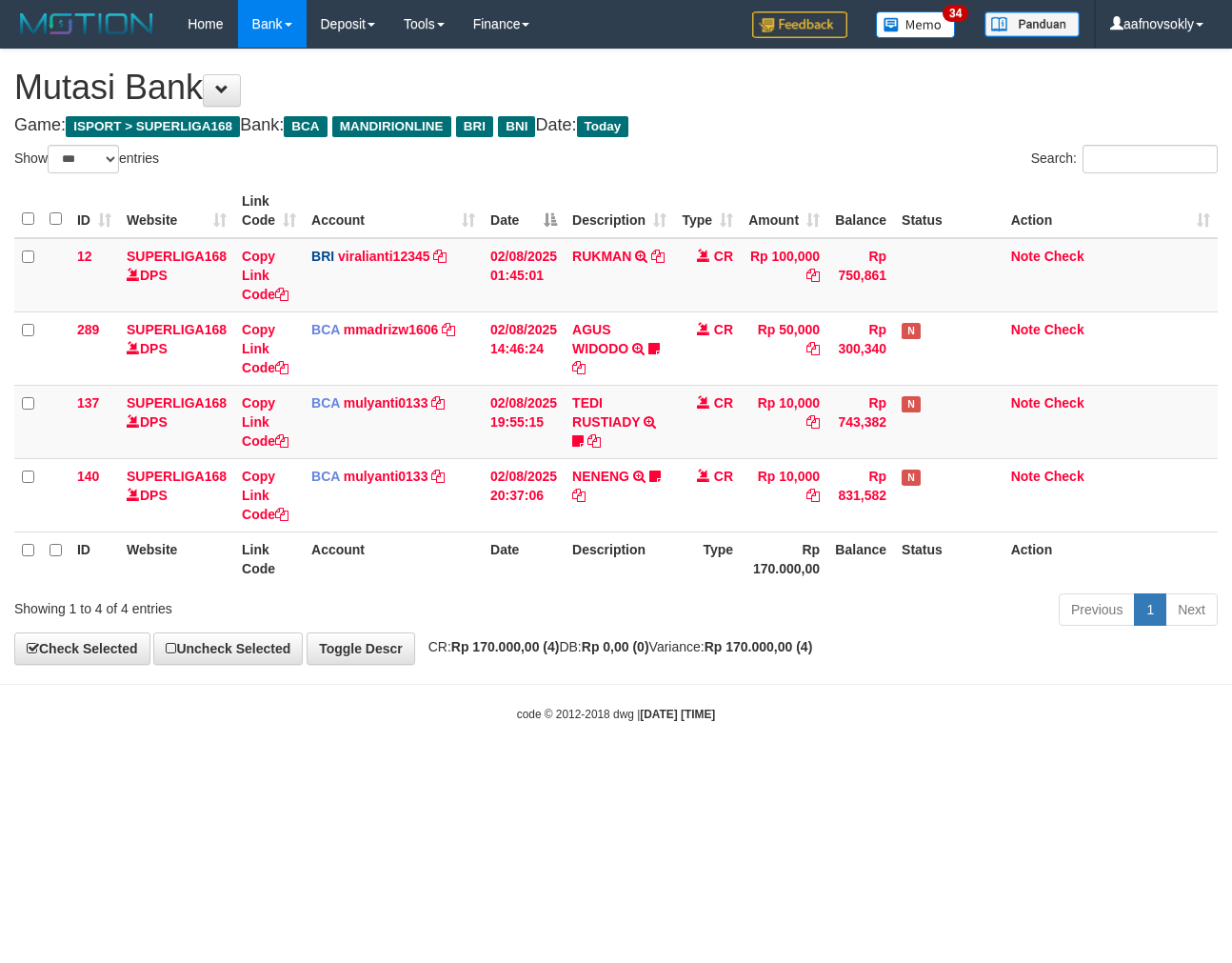 scroll, scrollTop: 0, scrollLeft: 0, axis: both 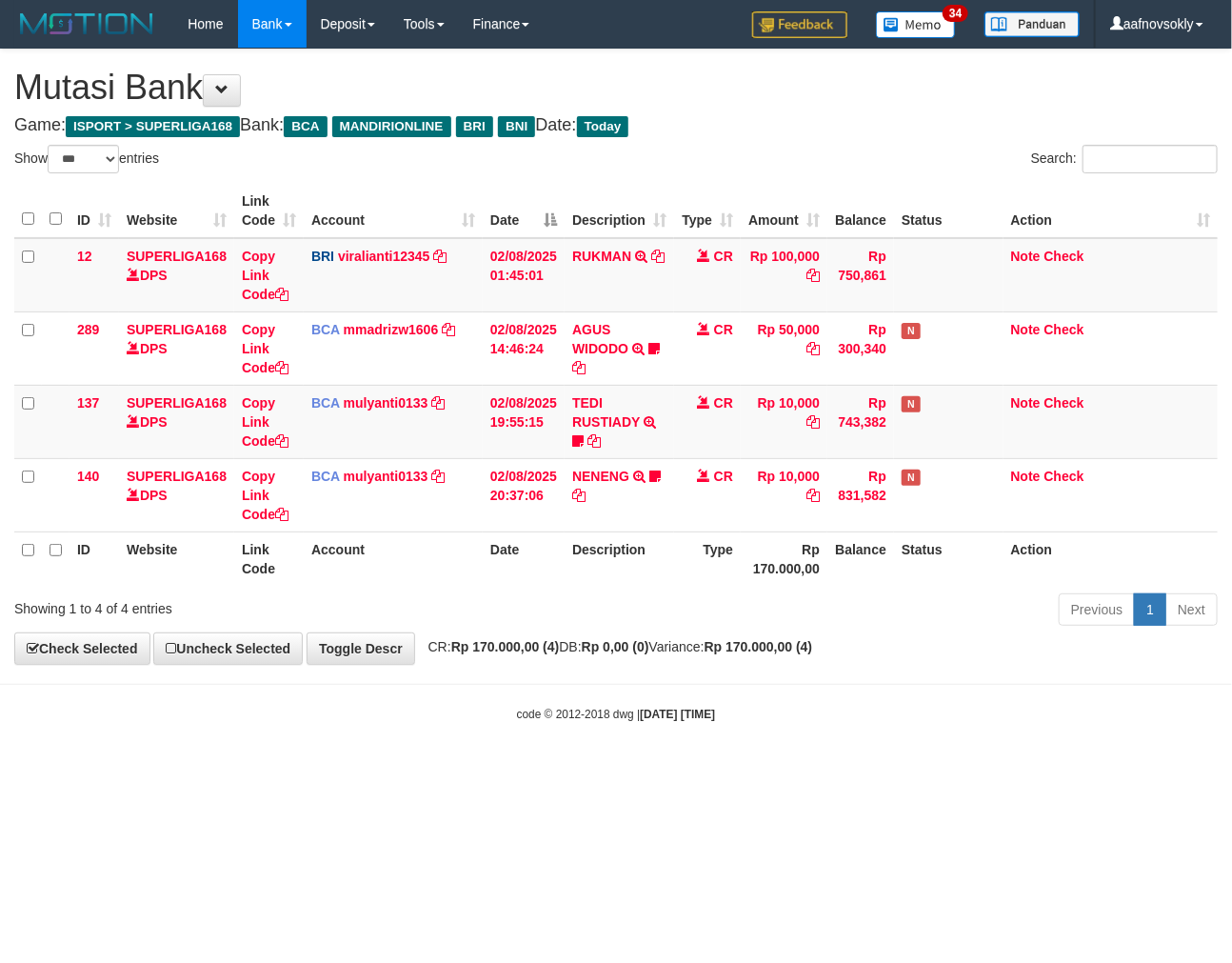 click on "code © 2012-2018 dwg |  2025/08/02 20:46:23" at bounding box center (616, 713) 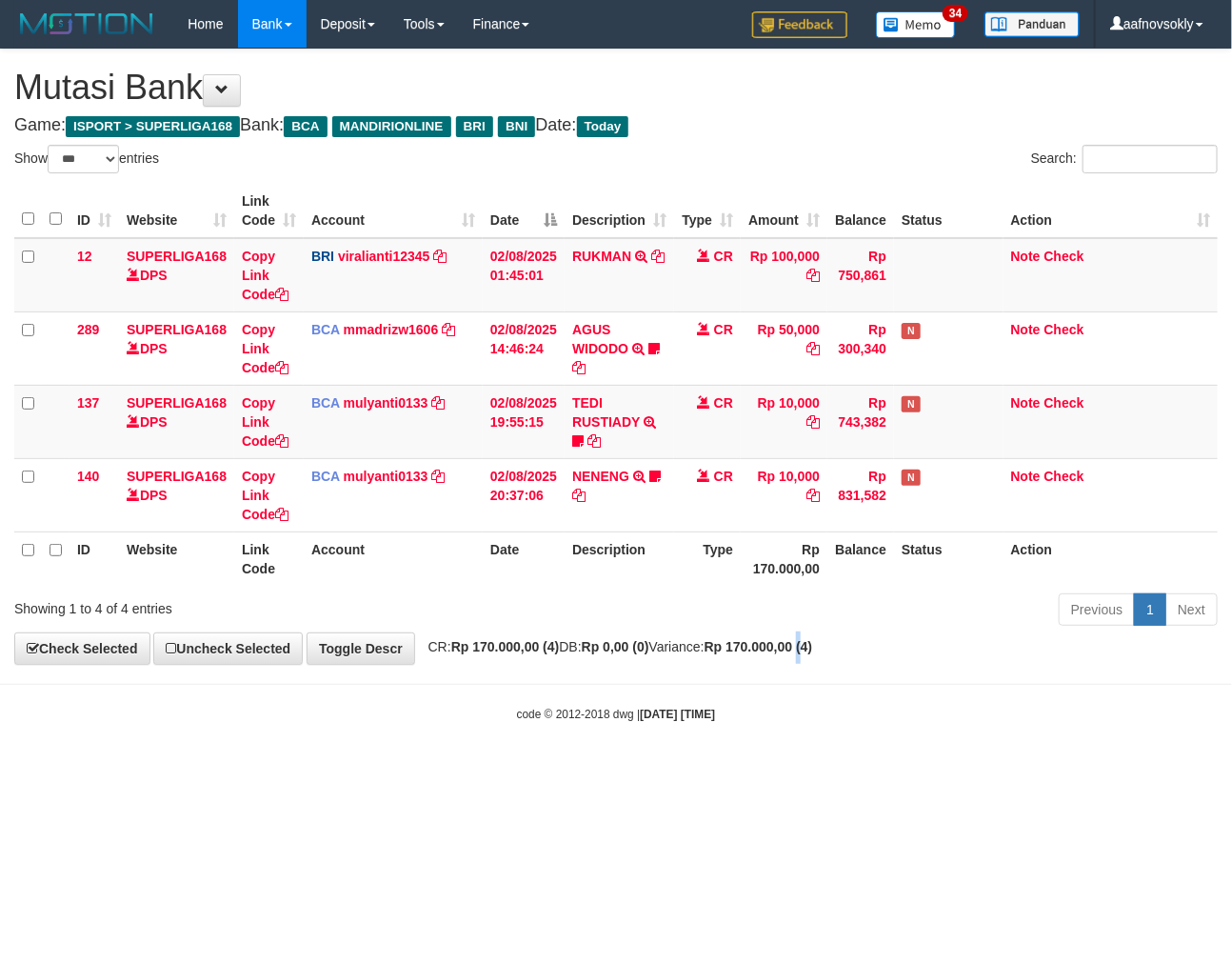 drag, startPoint x: 853, startPoint y: 659, endPoint x: 866, endPoint y: 663, distance: 13.60147 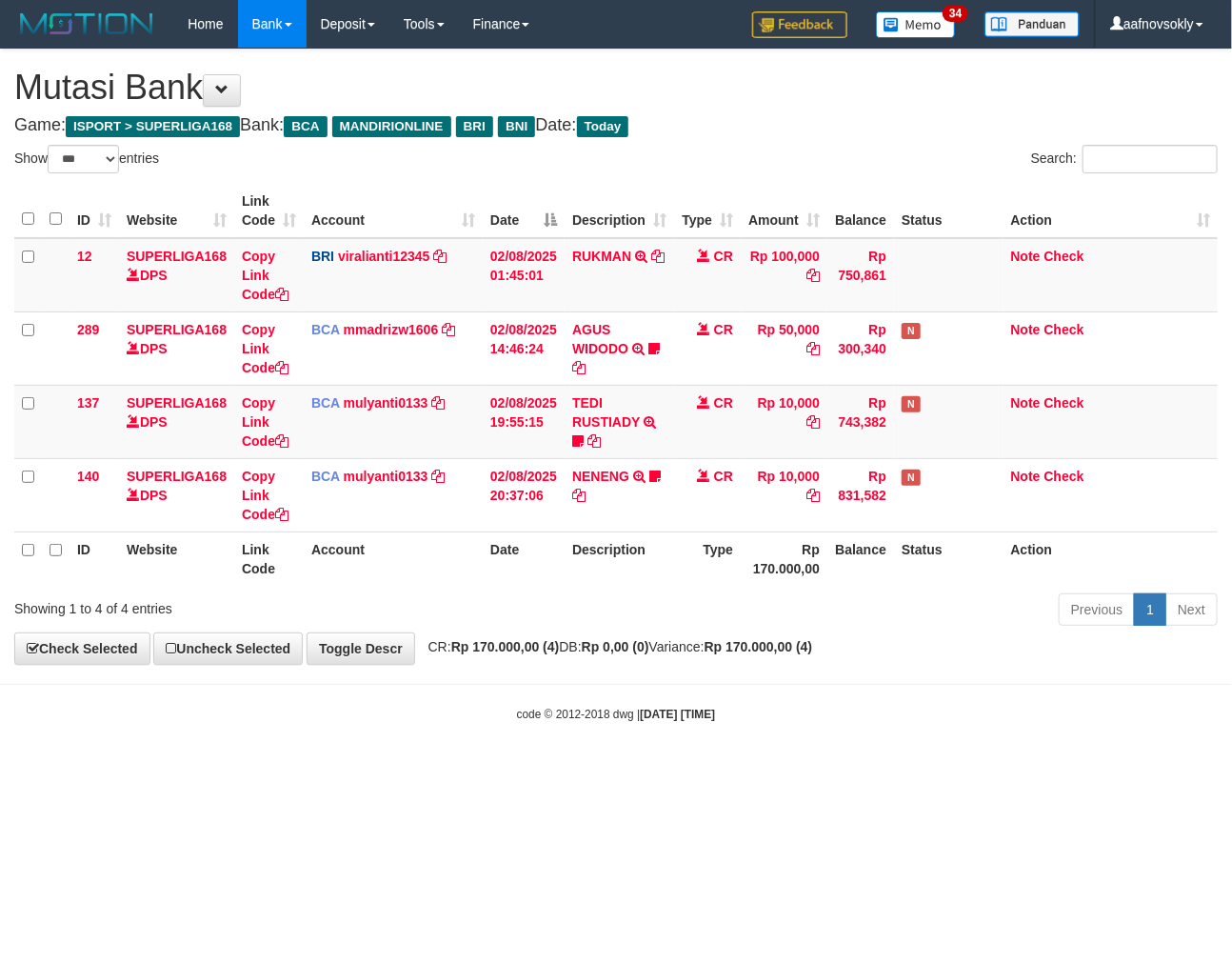 drag, startPoint x: 868, startPoint y: 664, endPoint x: 937, endPoint y: 677, distance: 70.21396 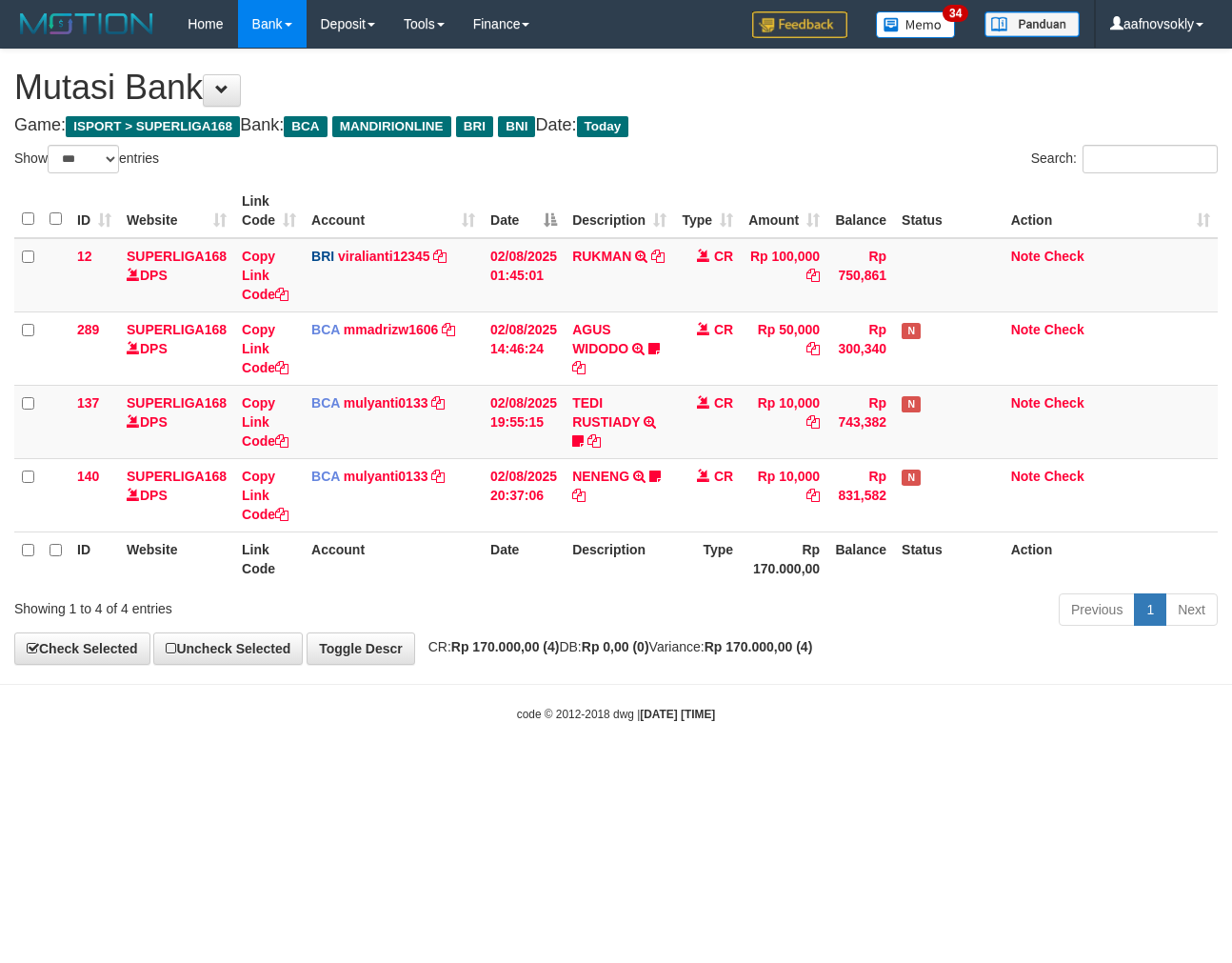 select on "***" 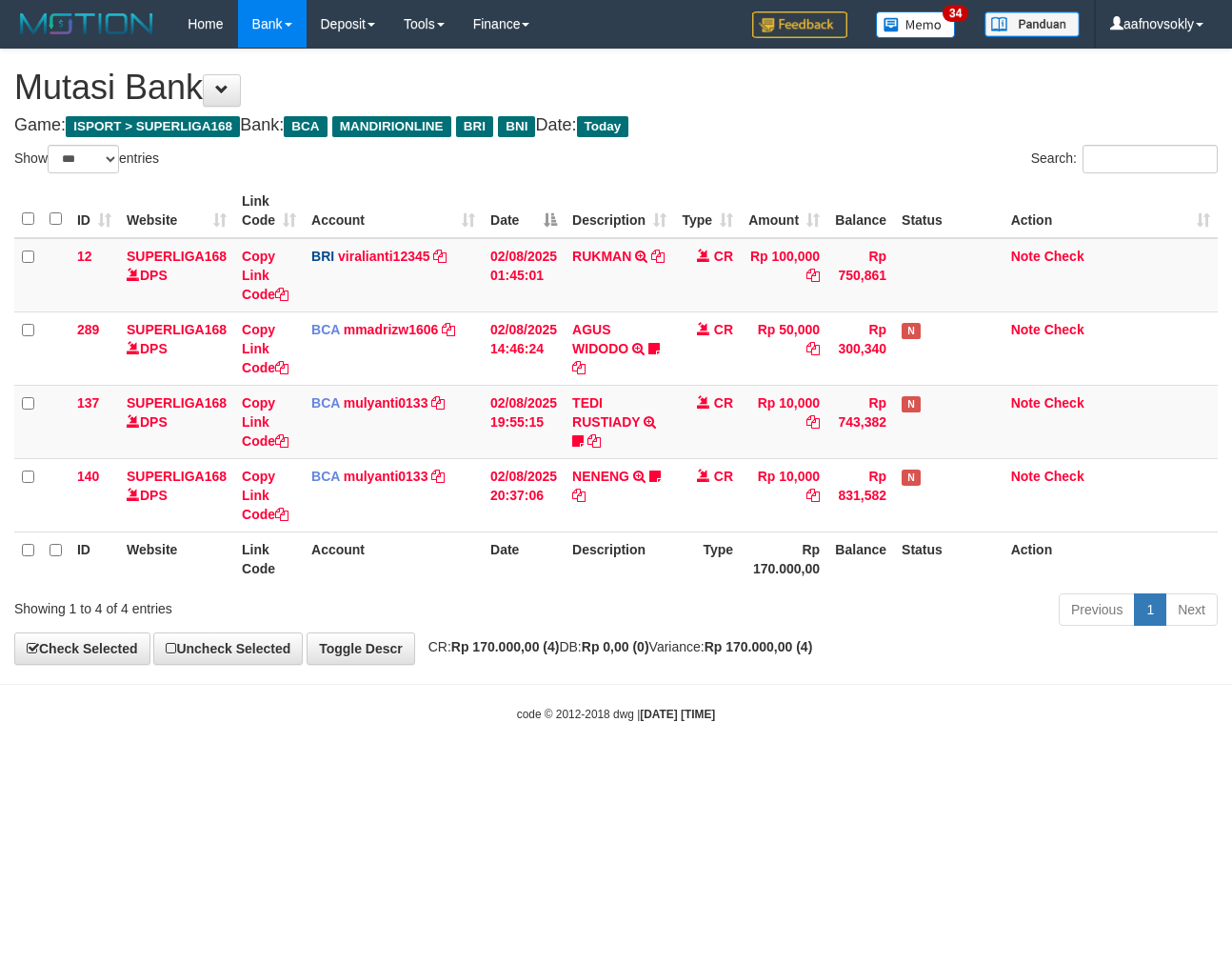 scroll, scrollTop: 0, scrollLeft: 0, axis: both 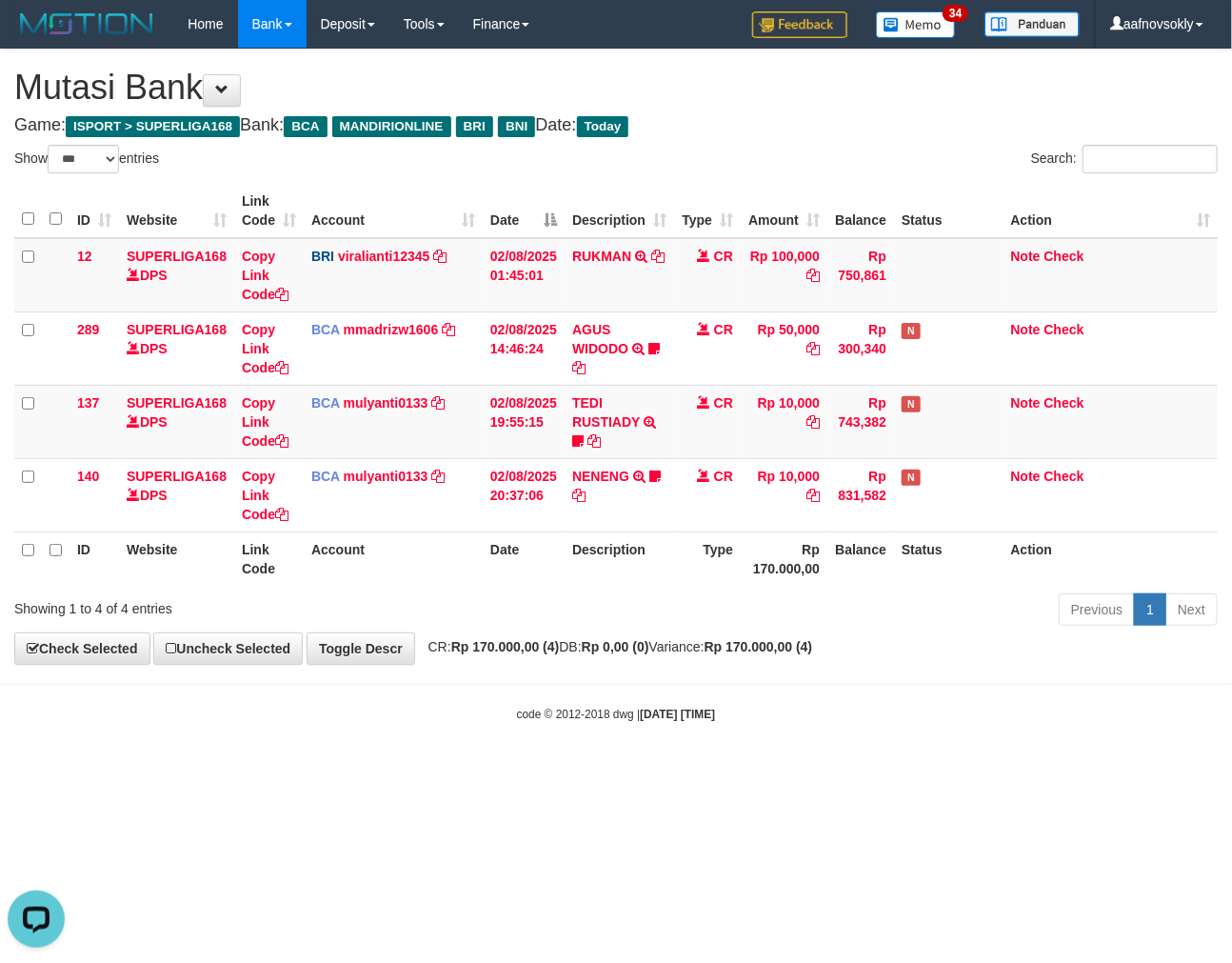drag, startPoint x: 863, startPoint y: 659, endPoint x: 866, endPoint y: 672, distance: 13.341664 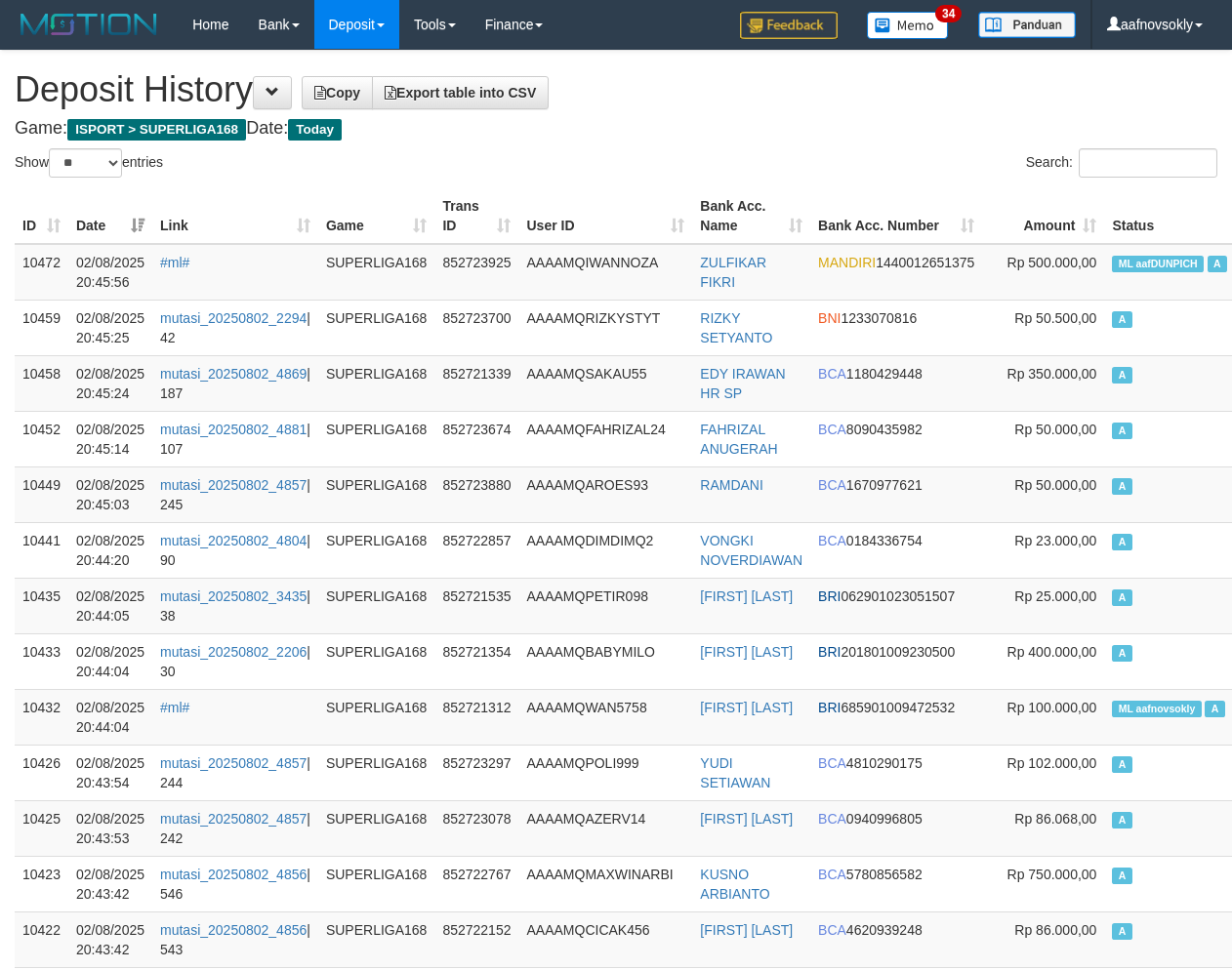 select on "**" 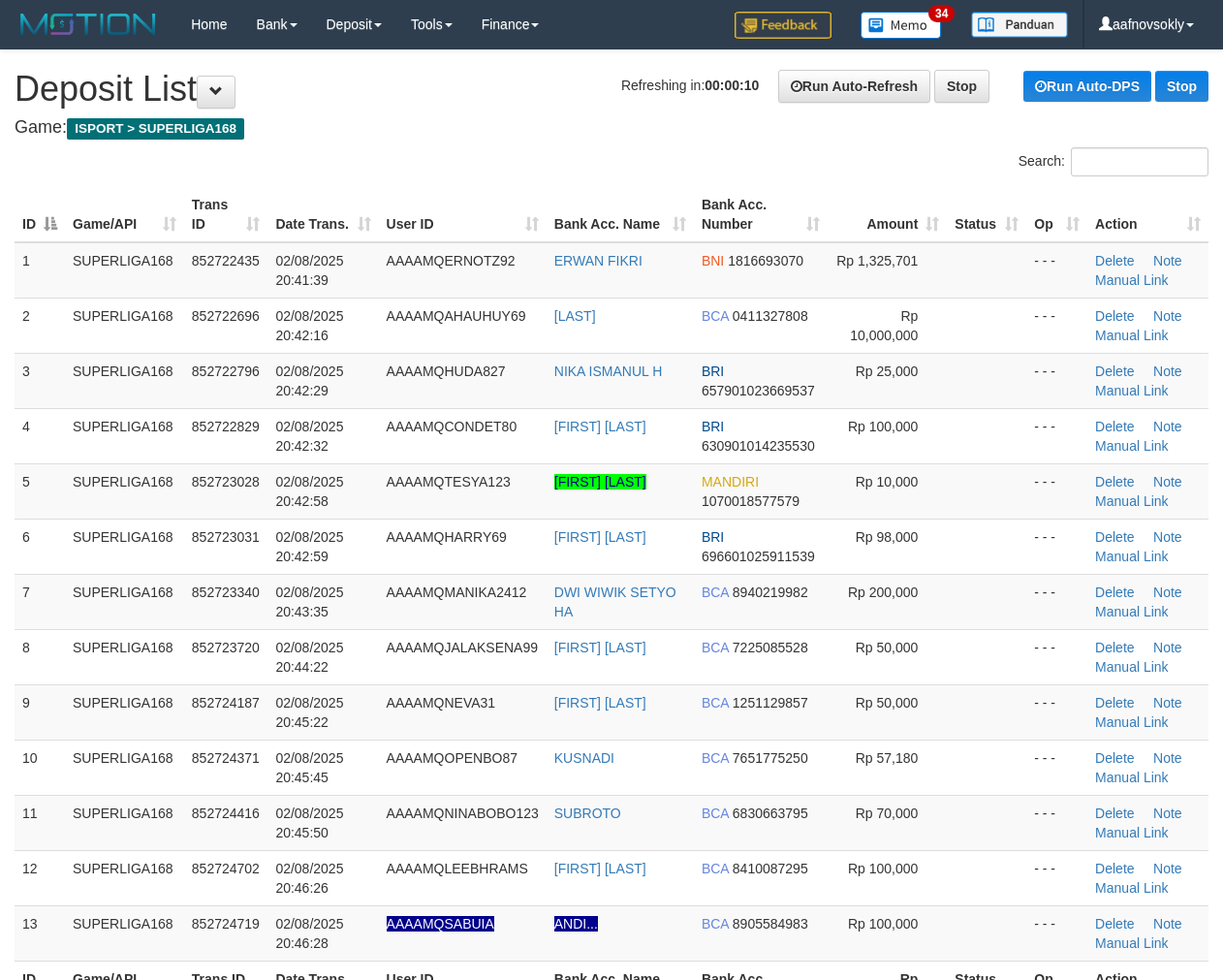scroll, scrollTop: 0, scrollLeft: 0, axis: both 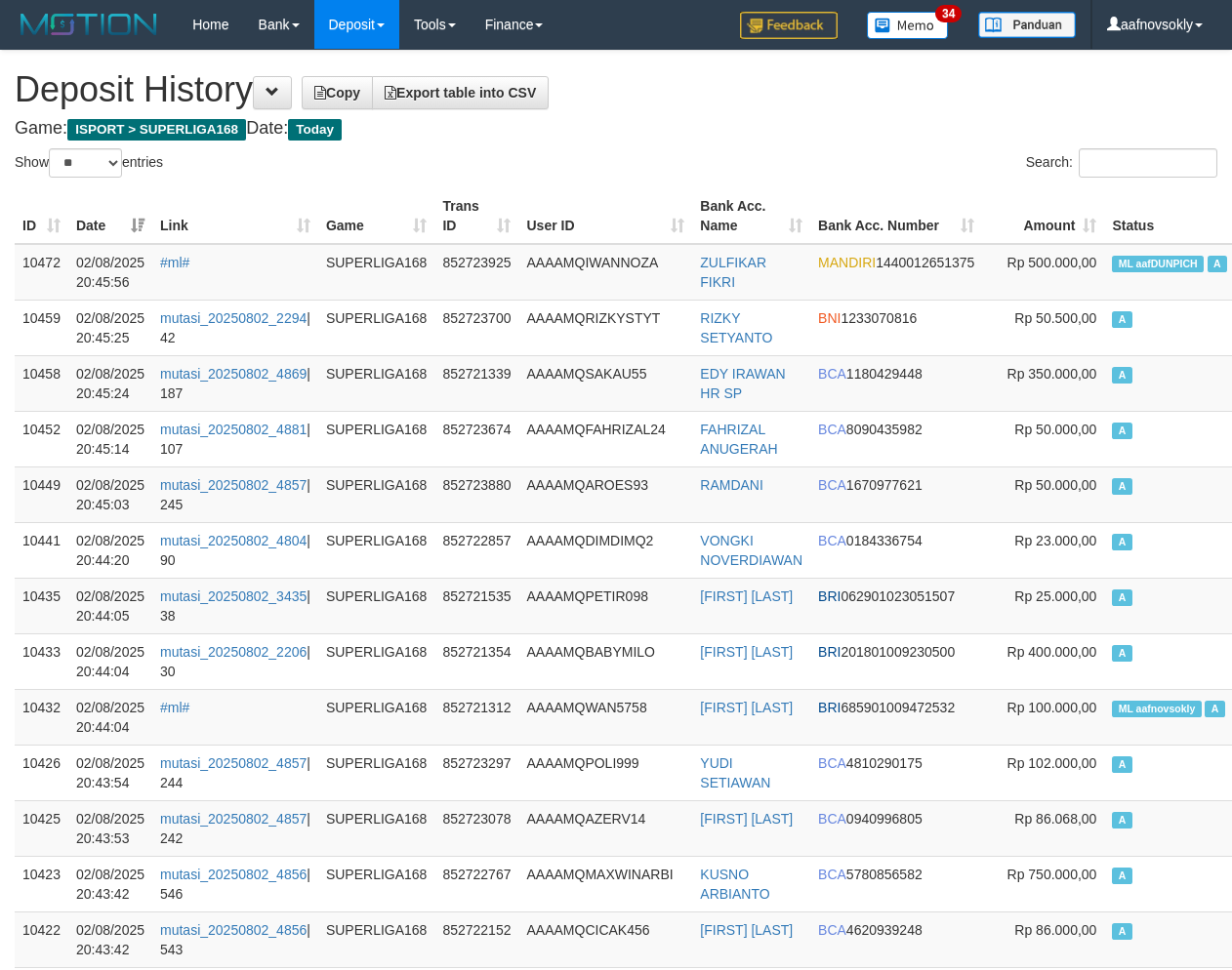 select on "**" 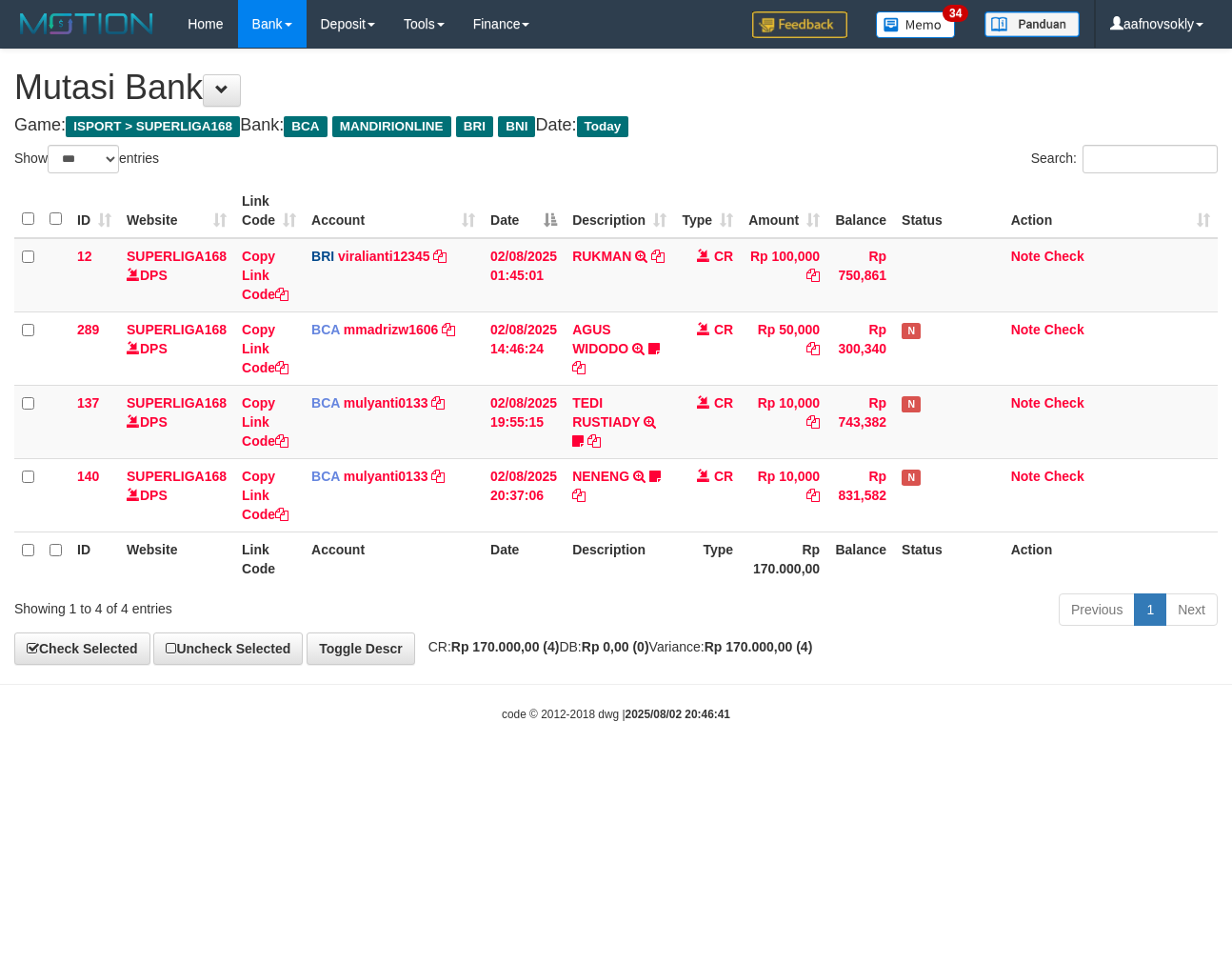 select on "***" 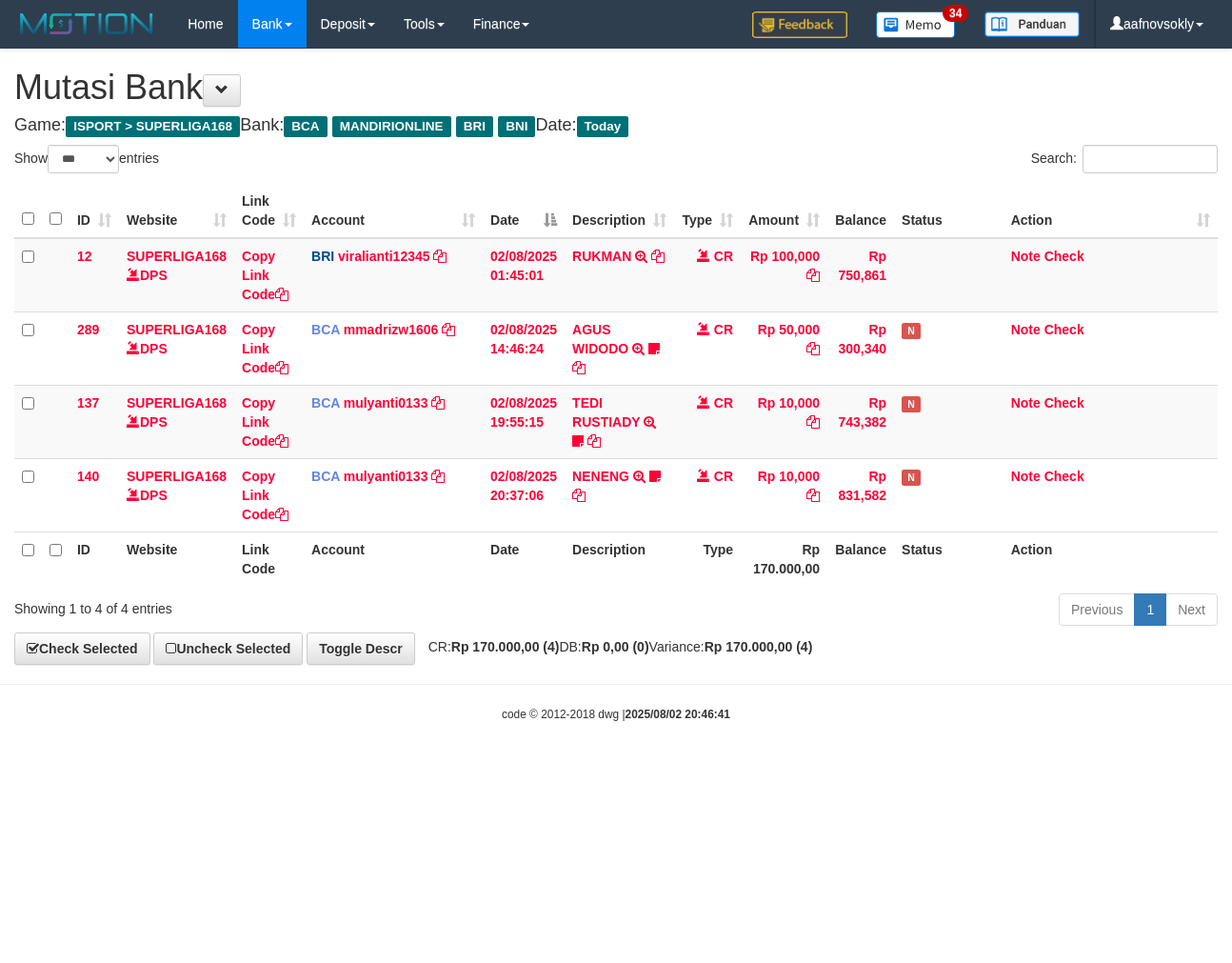 scroll, scrollTop: 0, scrollLeft: 0, axis: both 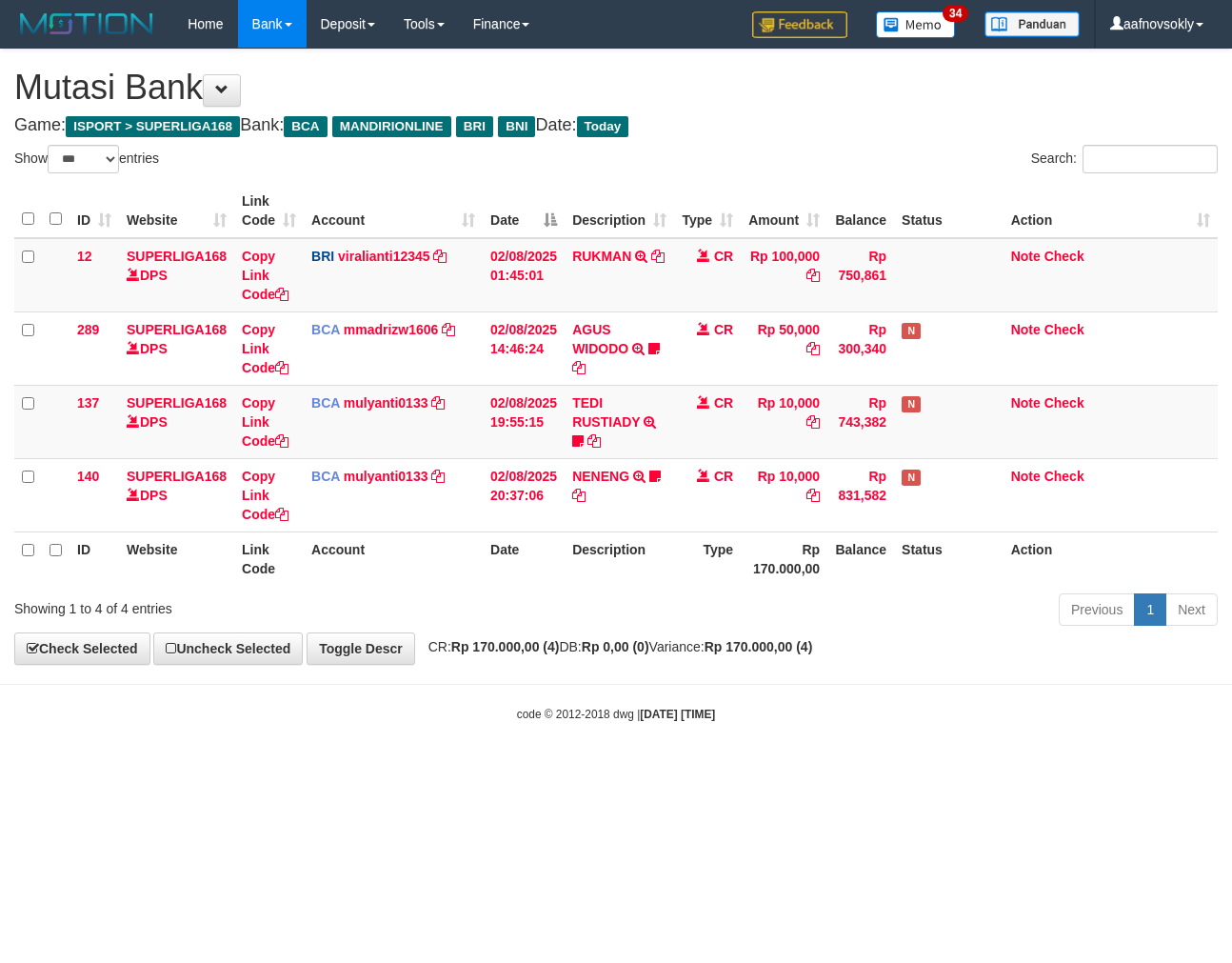 select on "***" 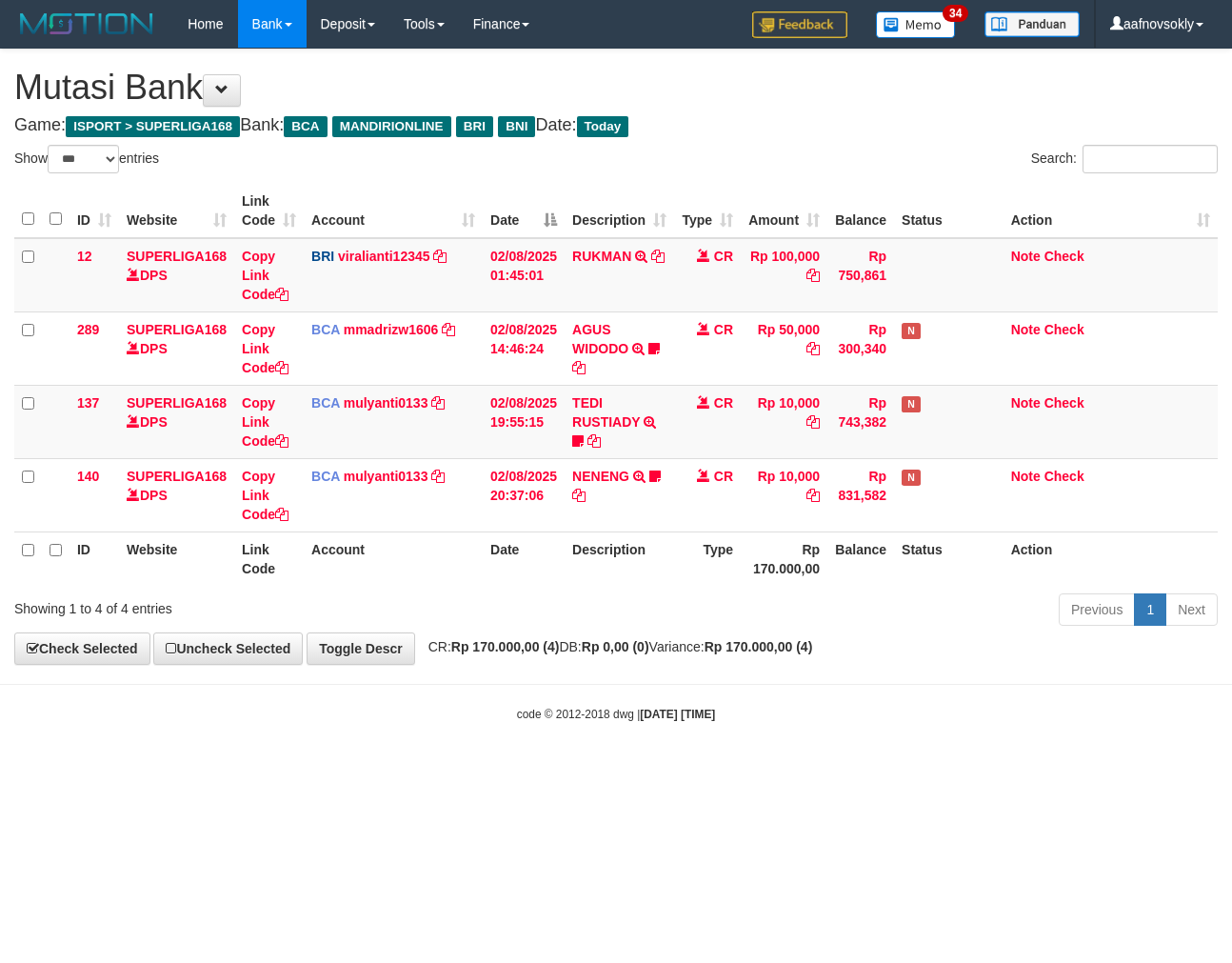 scroll, scrollTop: 0, scrollLeft: 0, axis: both 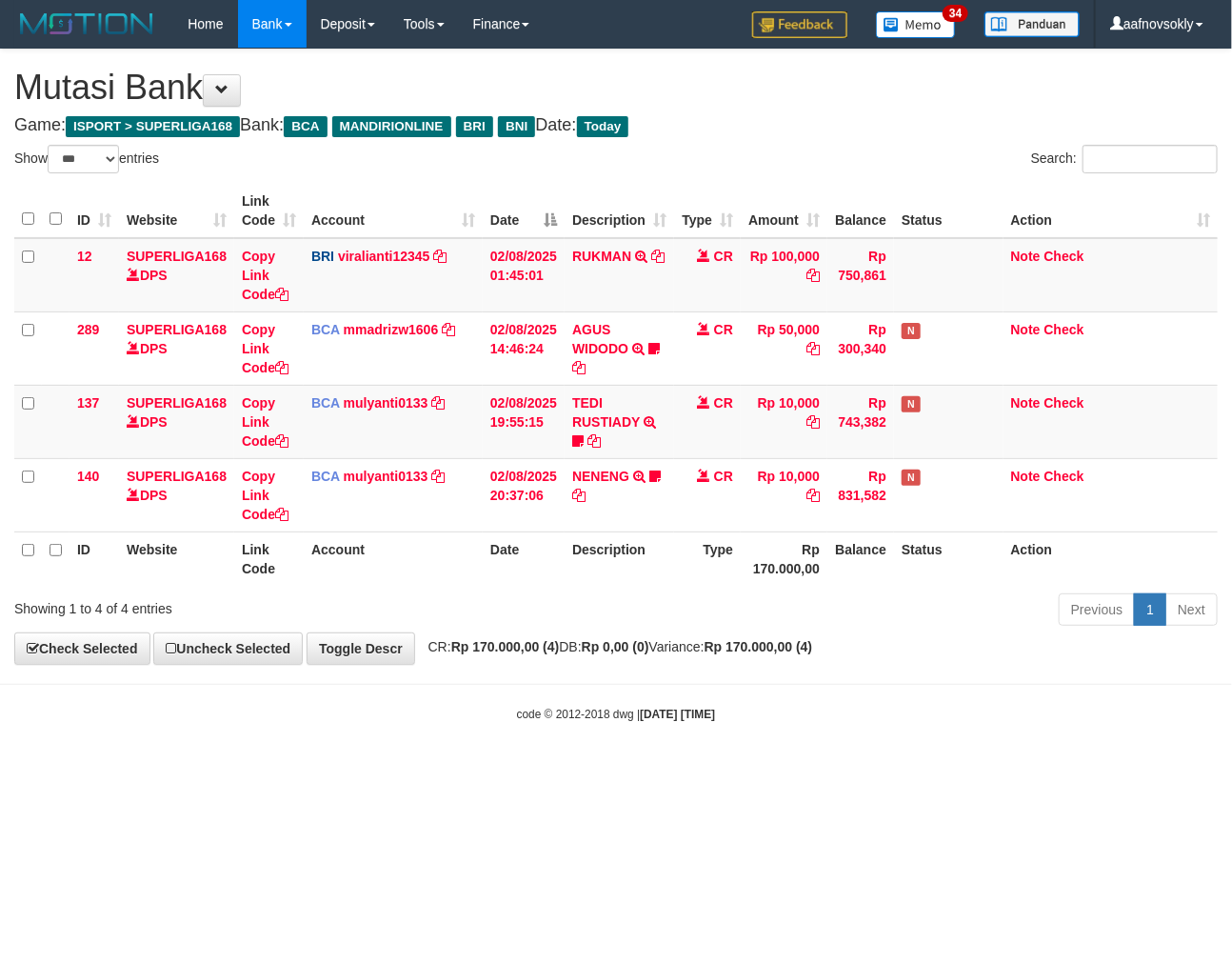 drag, startPoint x: 776, startPoint y: 652, endPoint x: 781, endPoint y: 644, distance: 9.43398 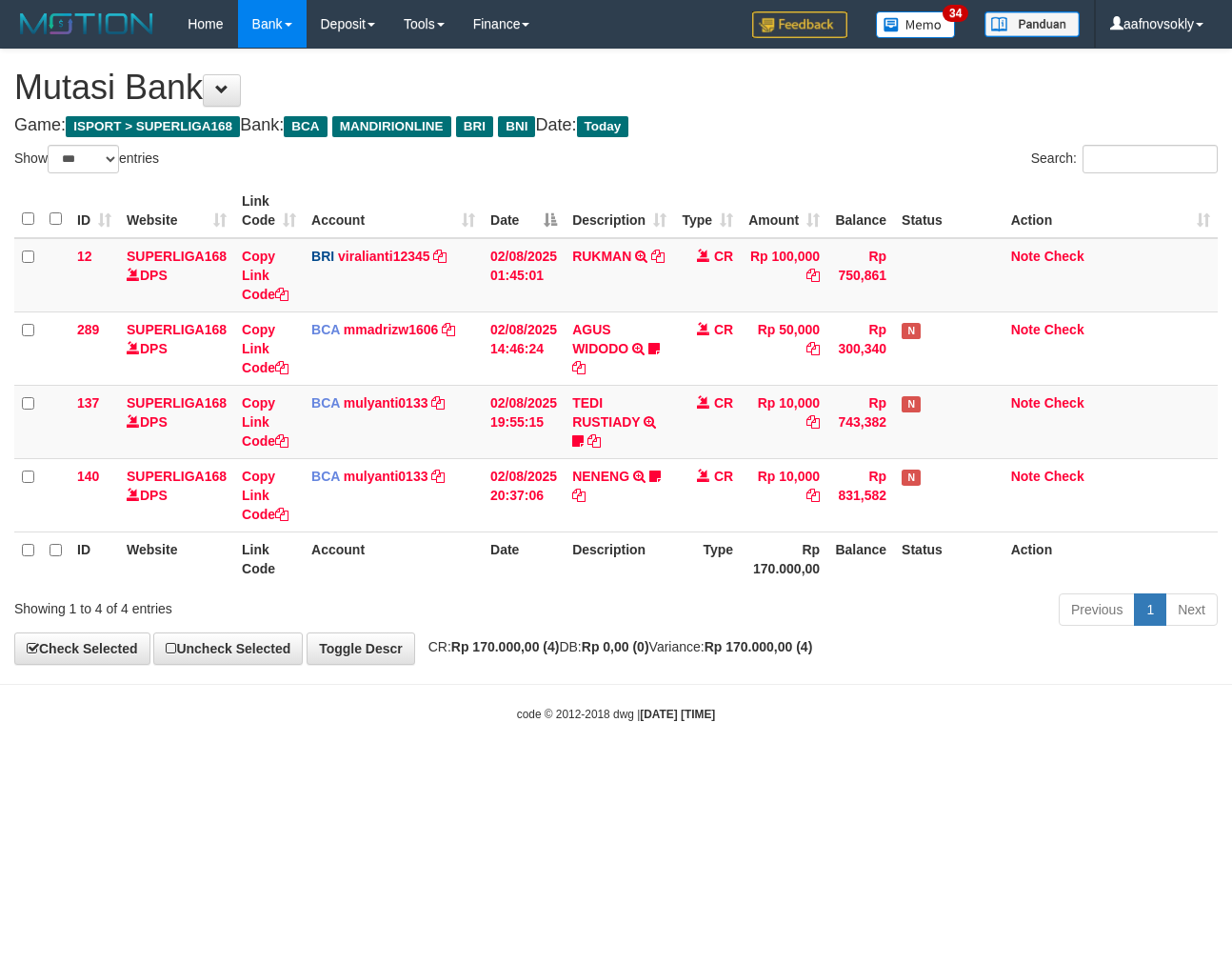 select on "***" 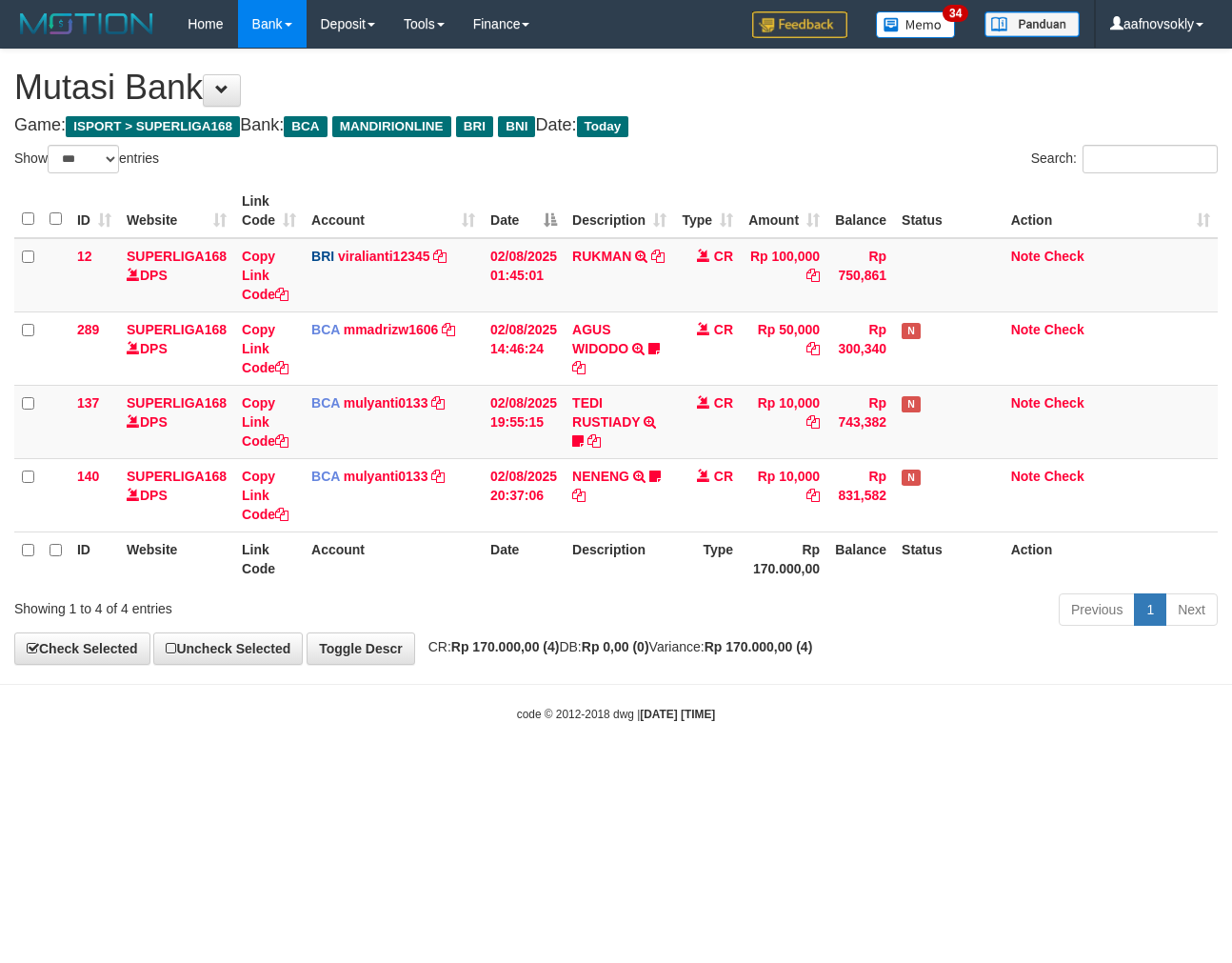 scroll, scrollTop: 0, scrollLeft: 0, axis: both 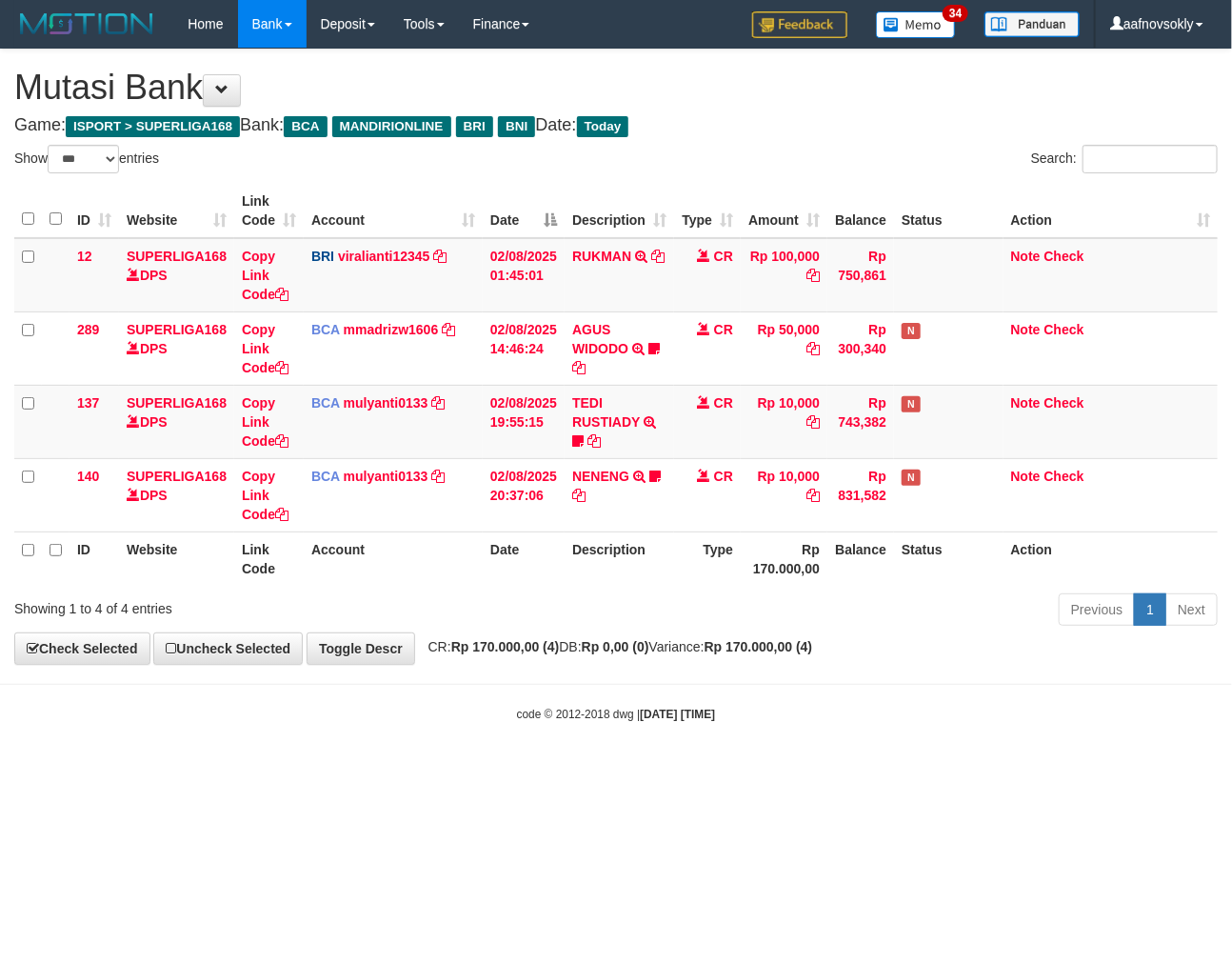 click on "Toggle navigation
Home
Bank
Account List
Load
By Website
Group
[ISPORT]													SUPERLIGA168
By Load Group (DPS)
34" at bounding box center [616, 385] 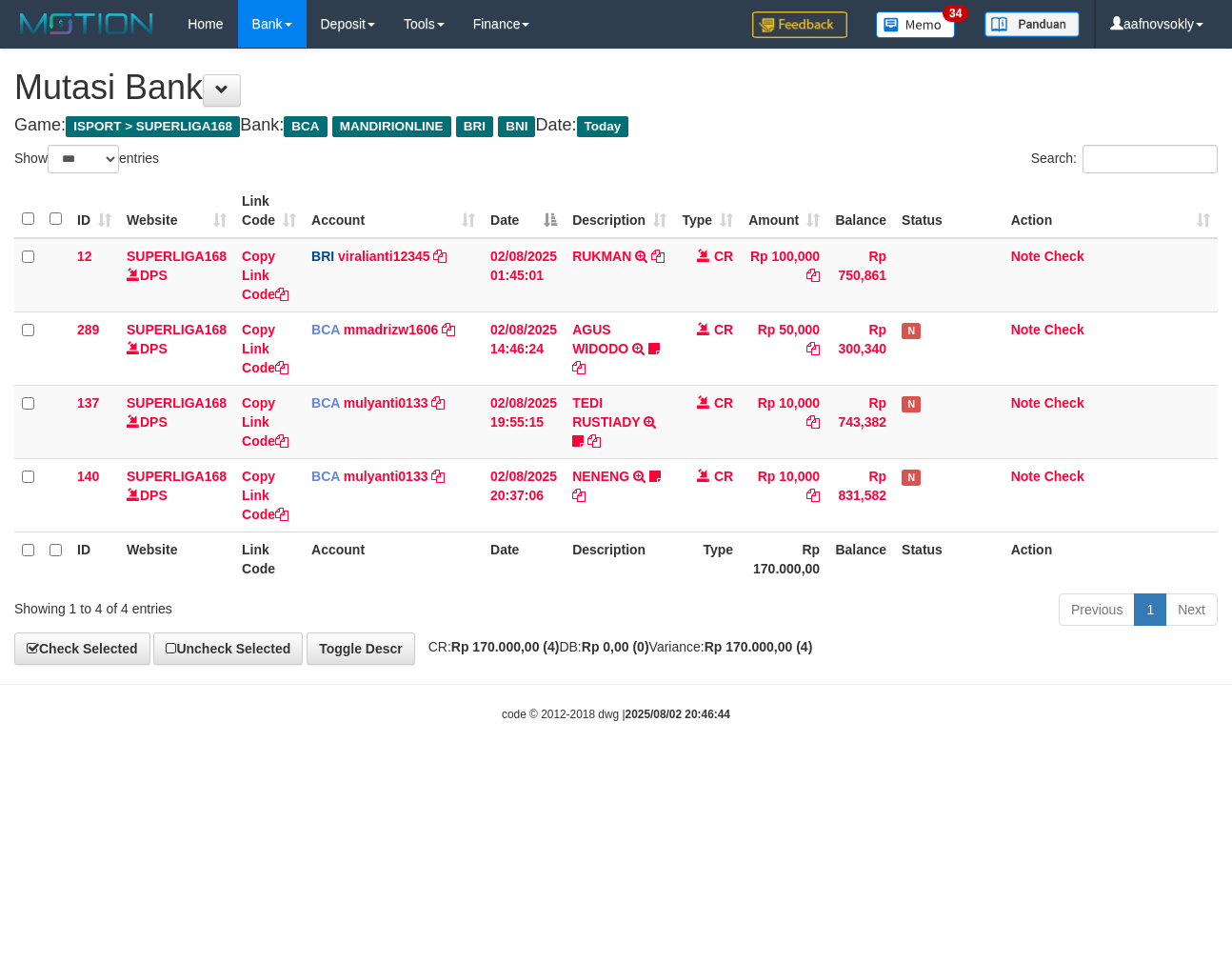 select on "***" 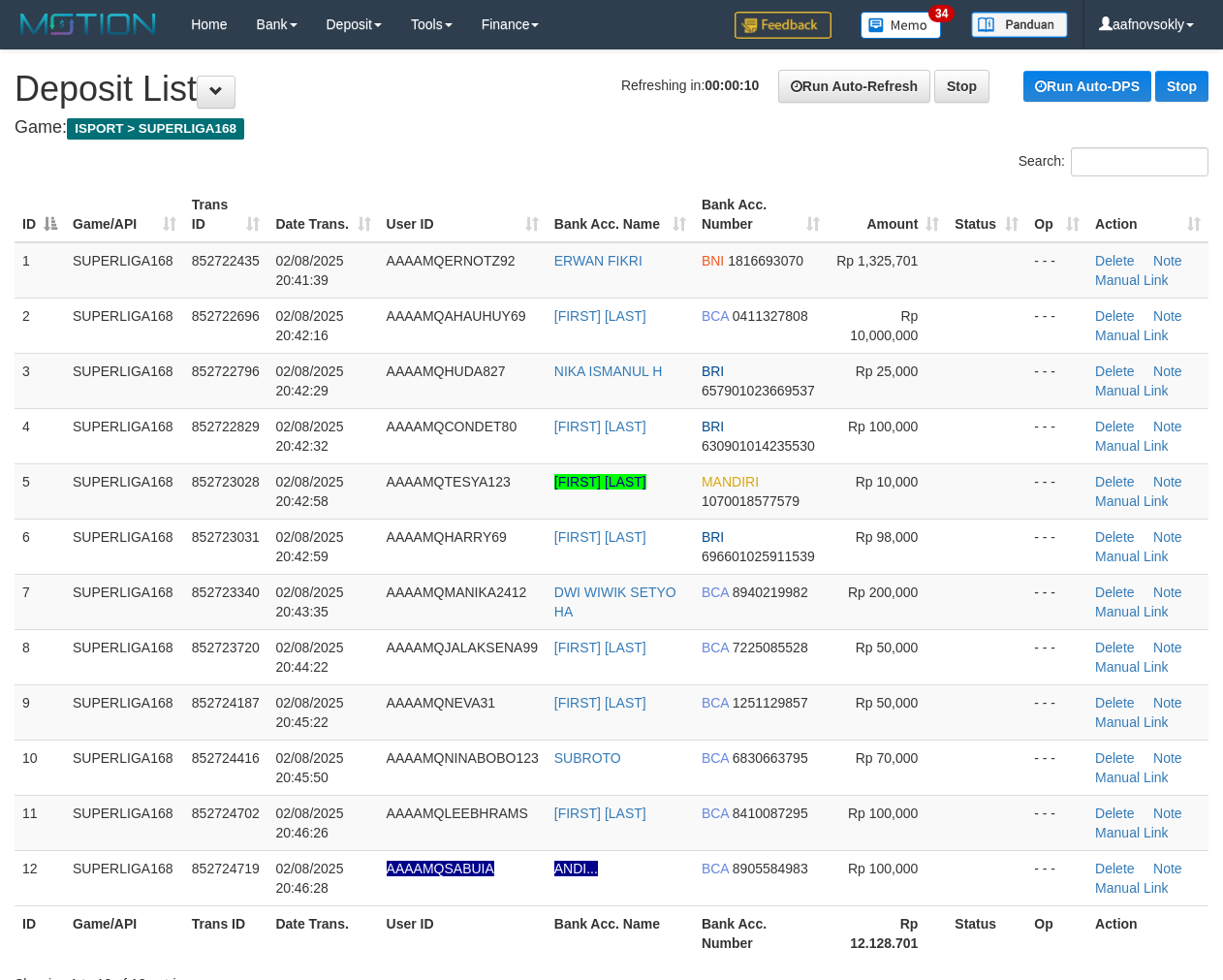scroll, scrollTop: 0, scrollLeft: 0, axis: both 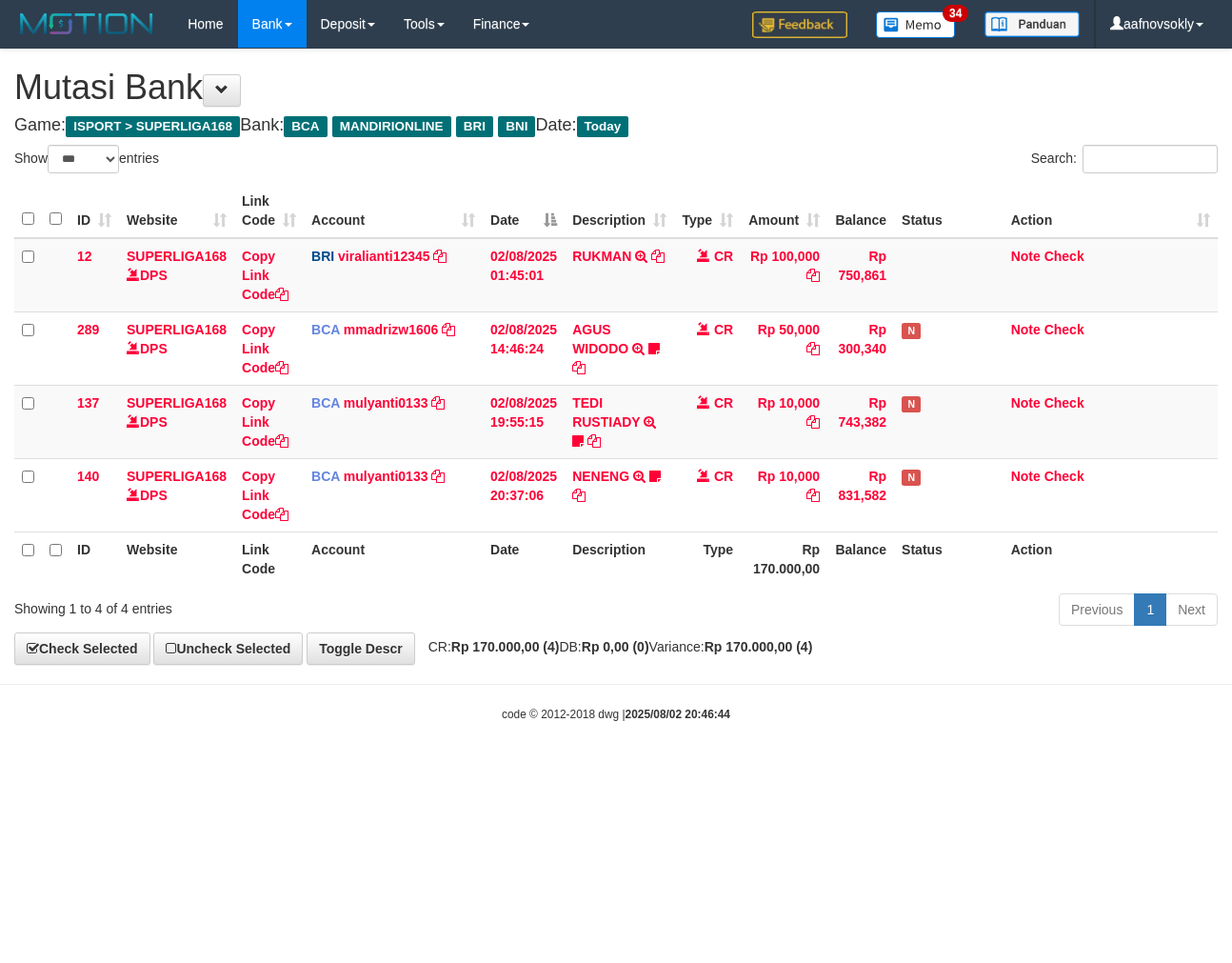 select on "***" 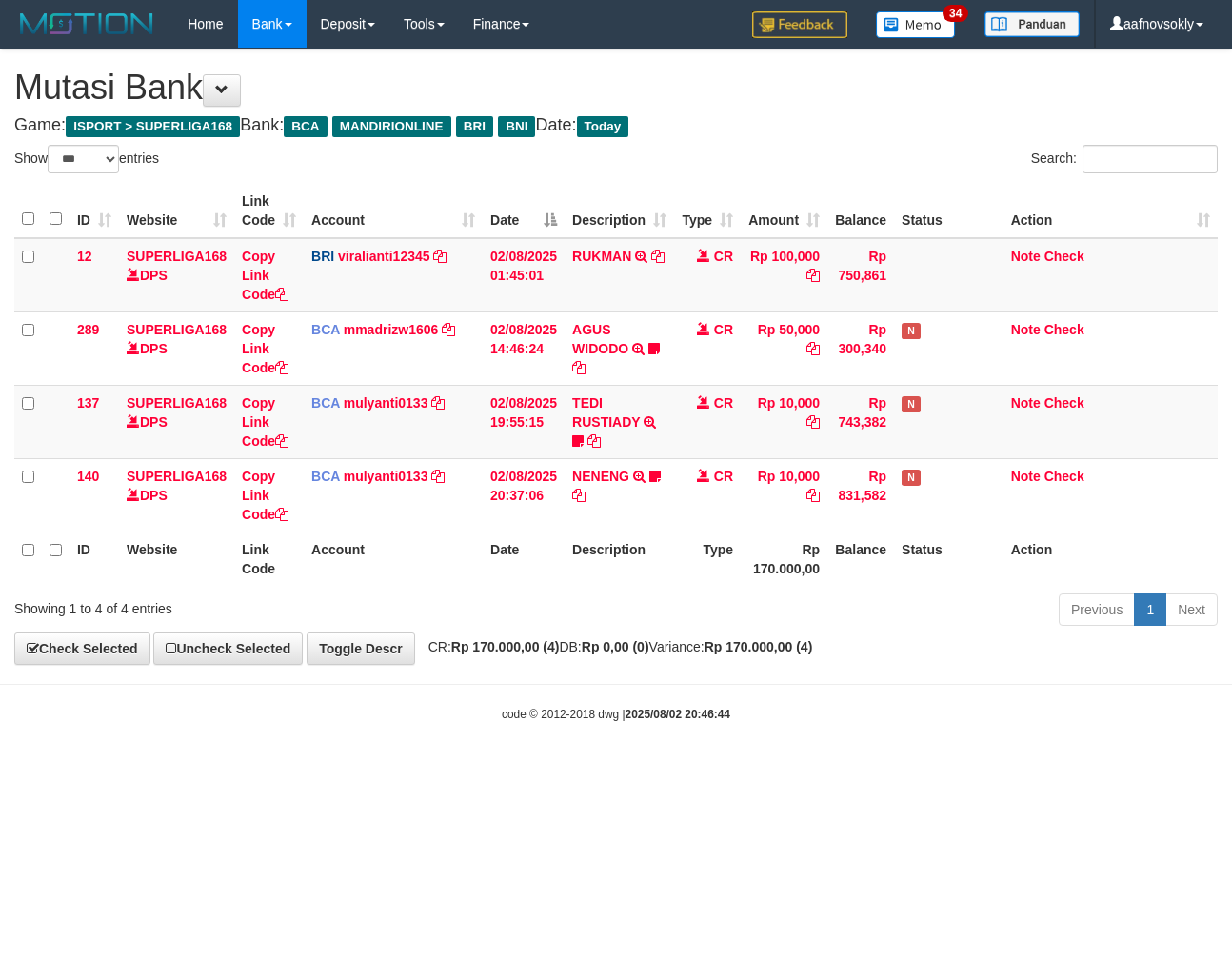 scroll, scrollTop: 0, scrollLeft: 0, axis: both 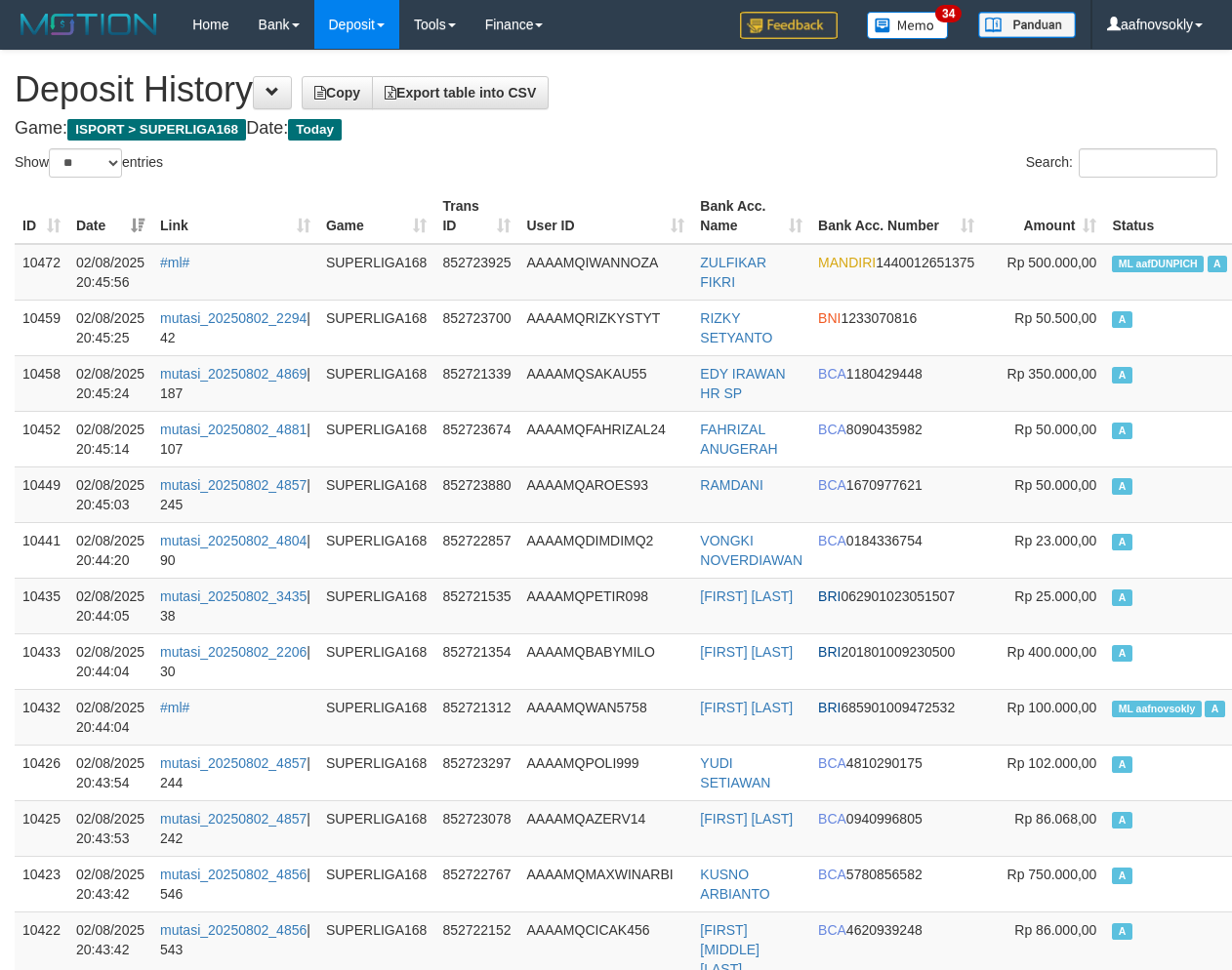 select on "**" 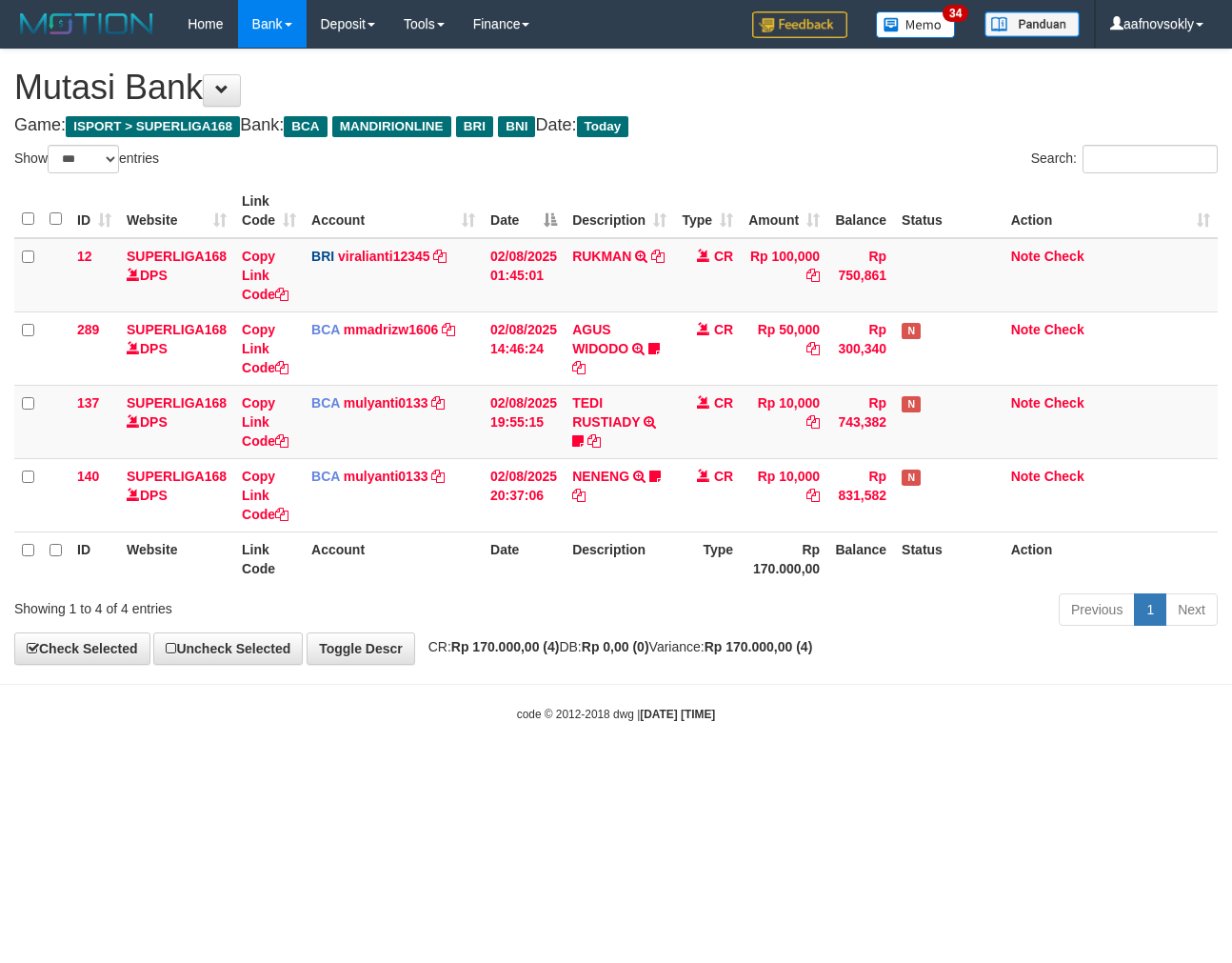 select on "***" 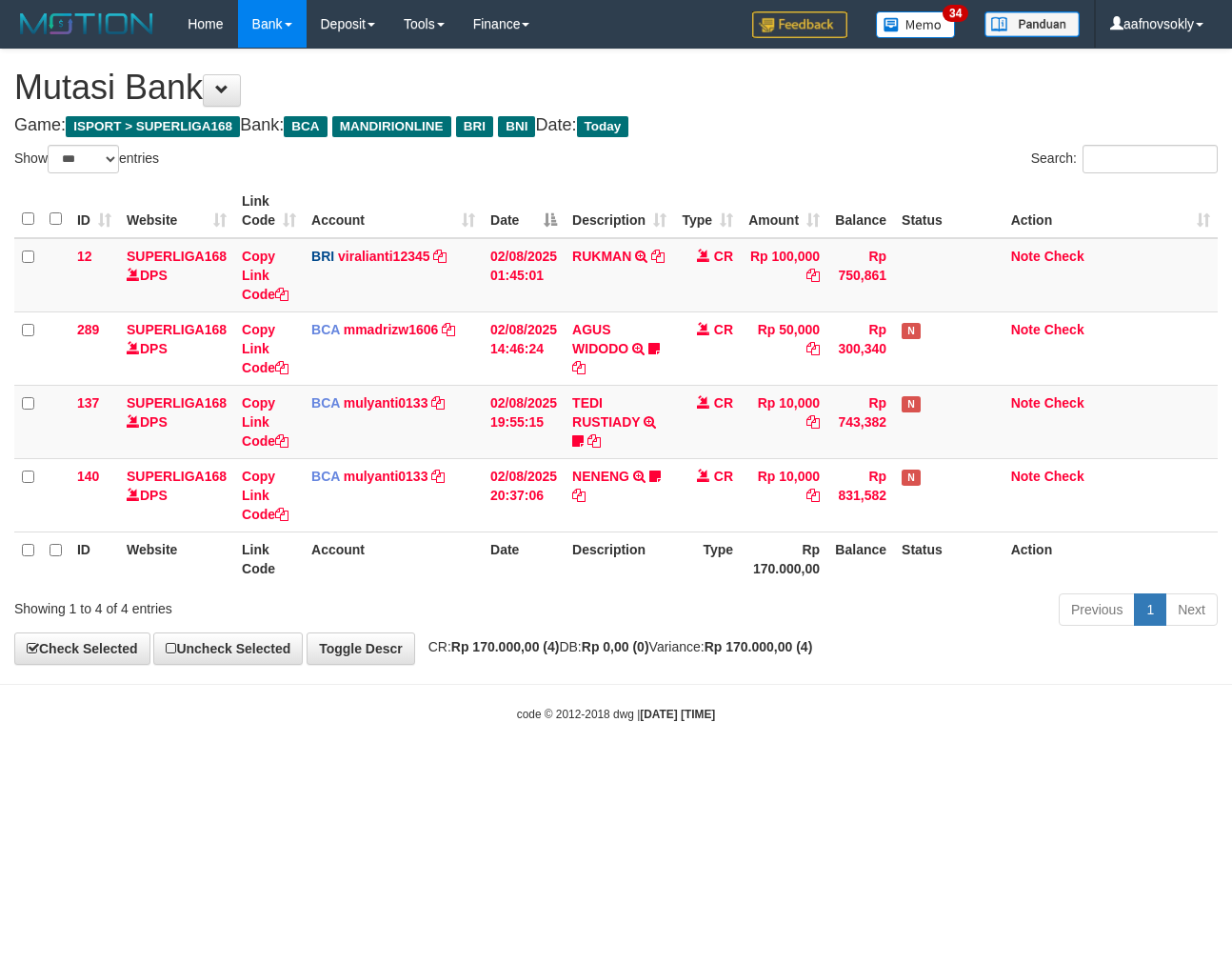 scroll, scrollTop: 0, scrollLeft: 0, axis: both 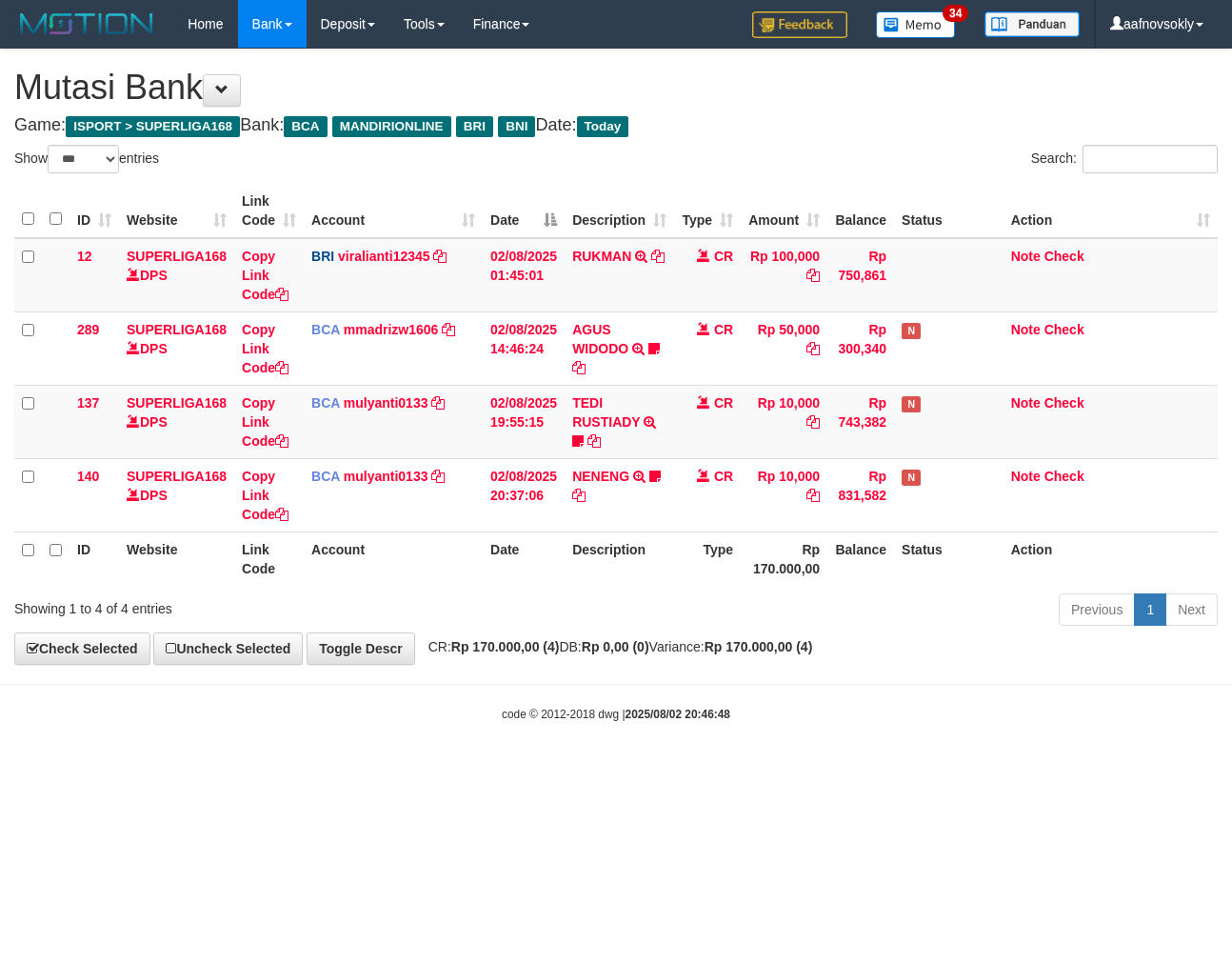 select on "***" 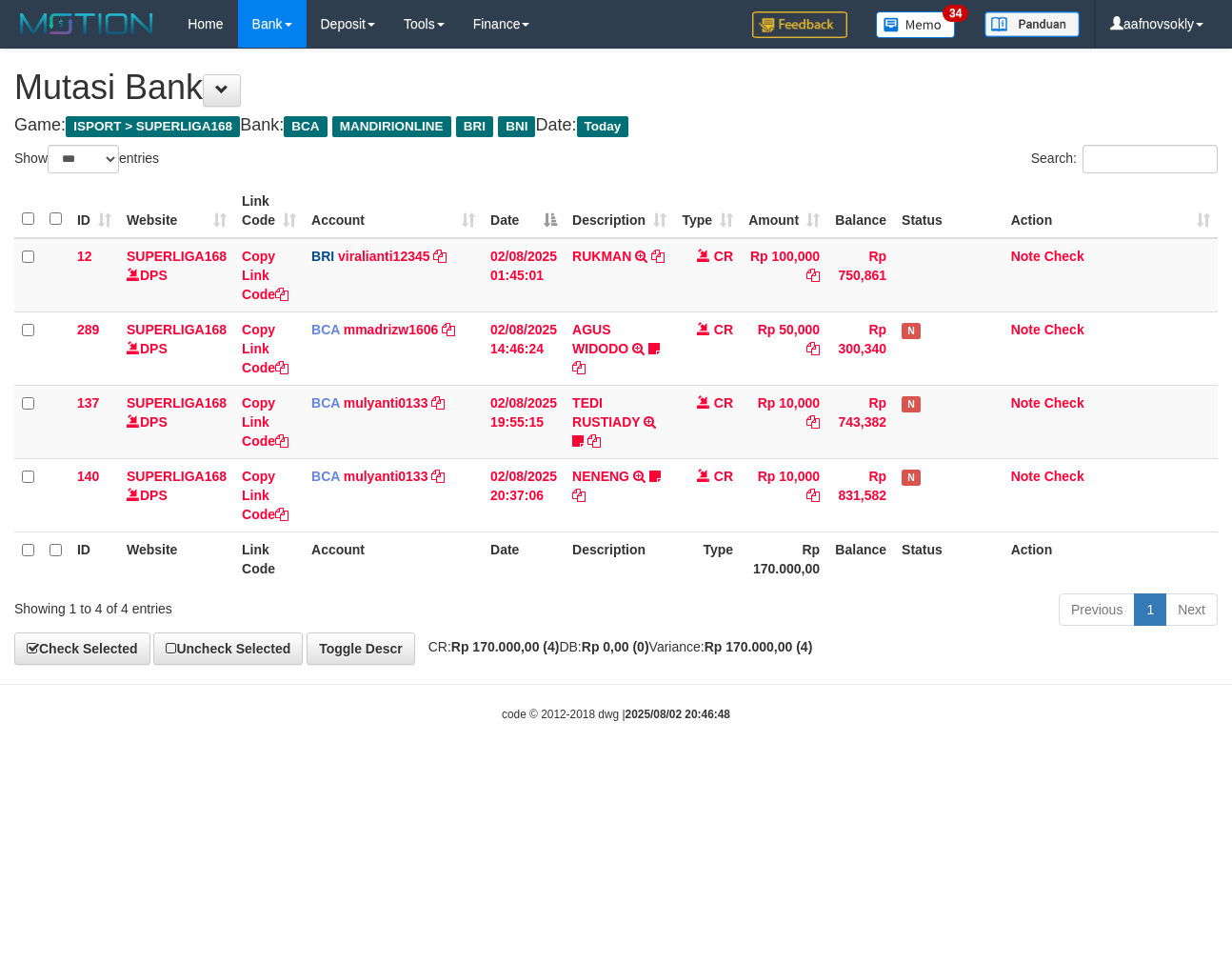 scroll, scrollTop: 0, scrollLeft: 0, axis: both 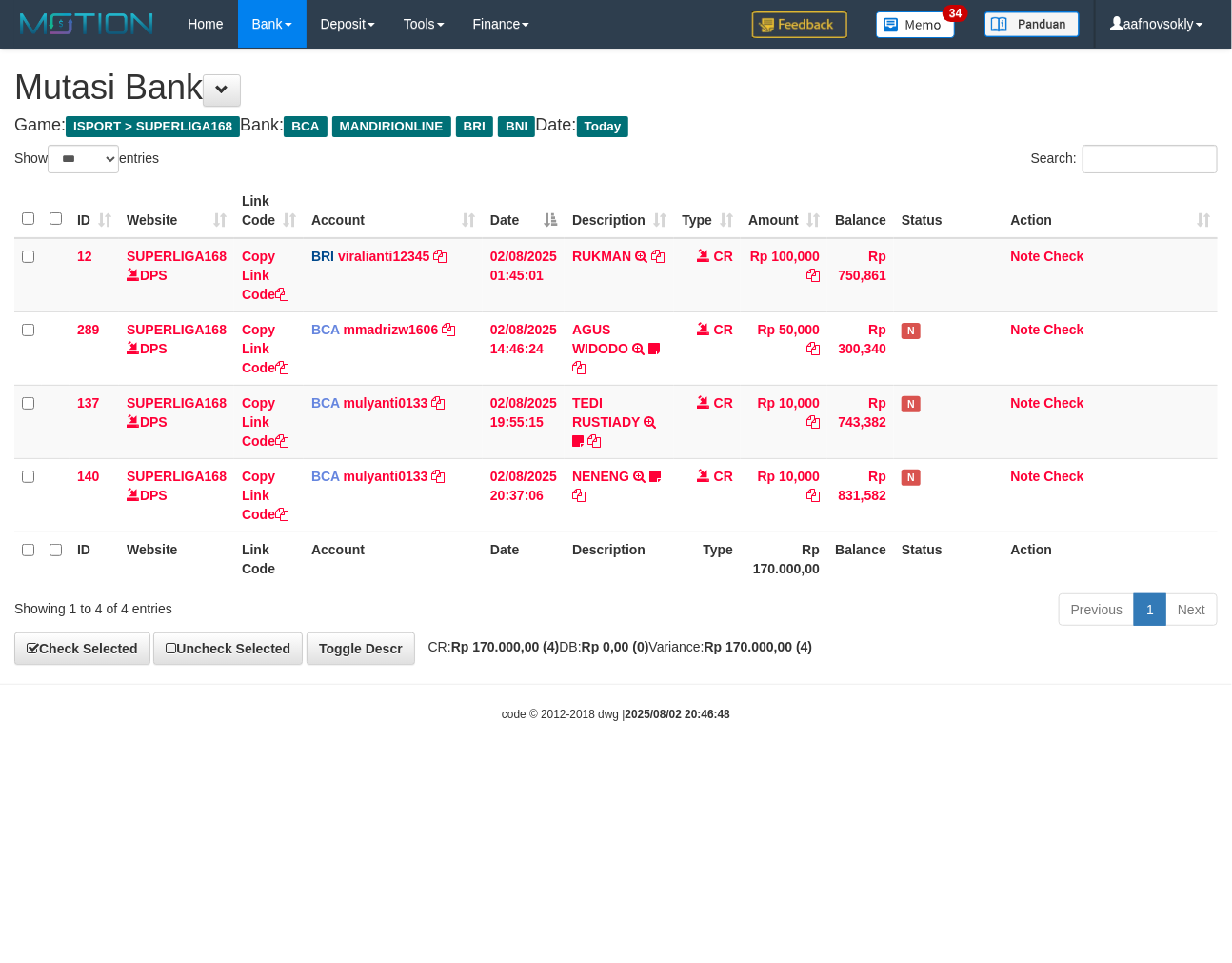 drag, startPoint x: 0, startPoint y: 0, endPoint x: 768, endPoint y: 772, distance: 1088.9481 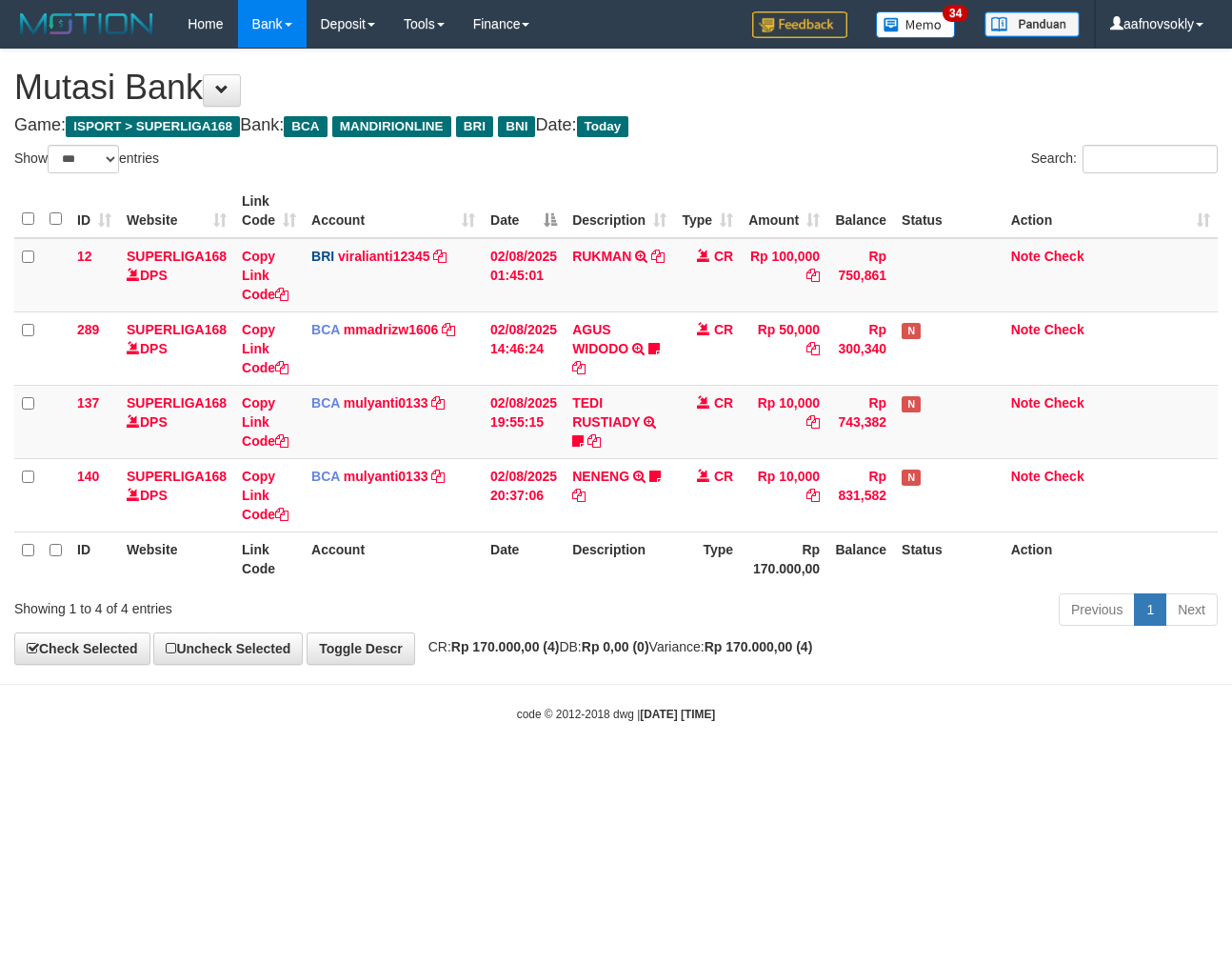 select on "***" 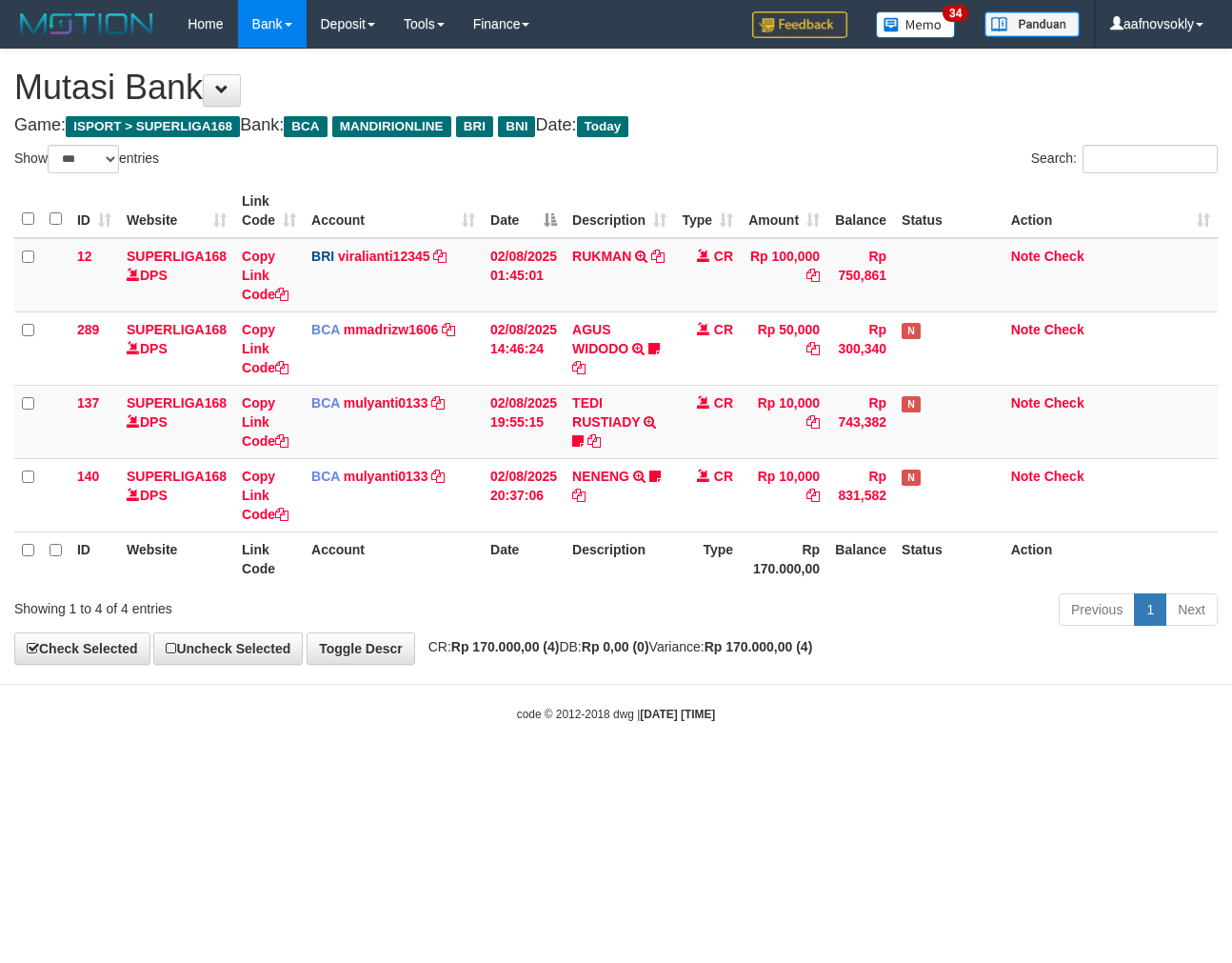 scroll, scrollTop: 0, scrollLeft: 0, axis: both 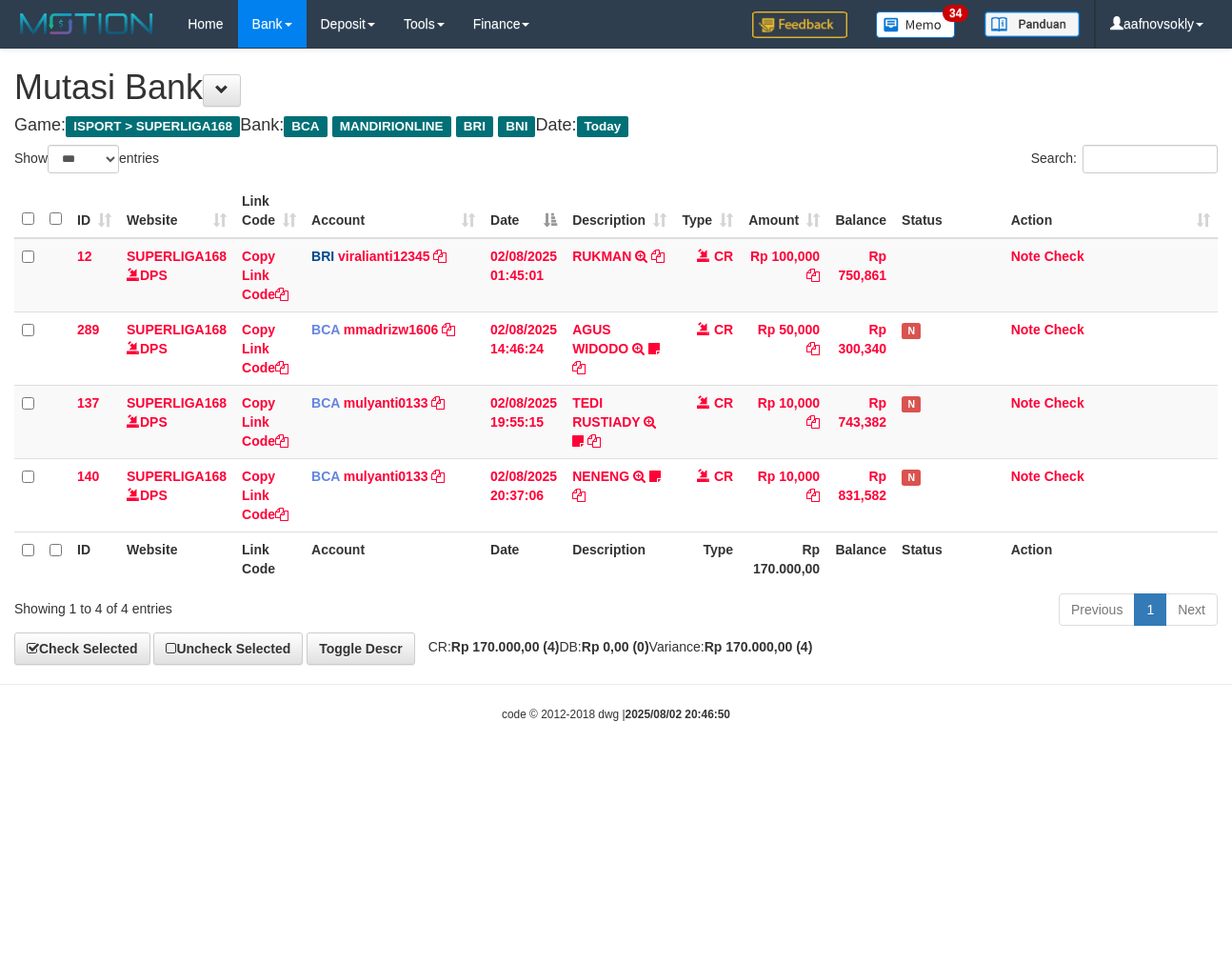 select on "***" 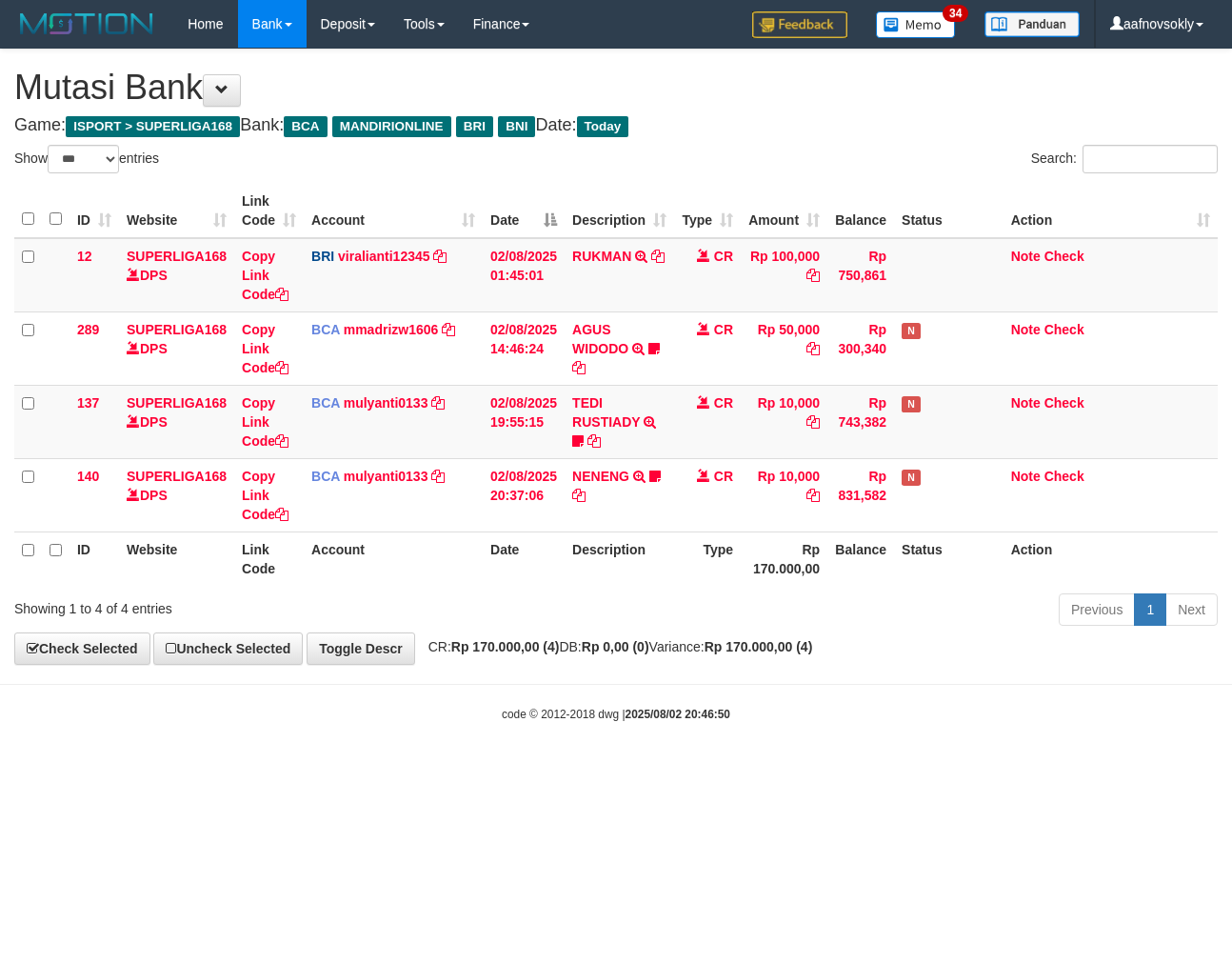 scroll, scrollTop: 0, scrollLeft: 0, axis: both 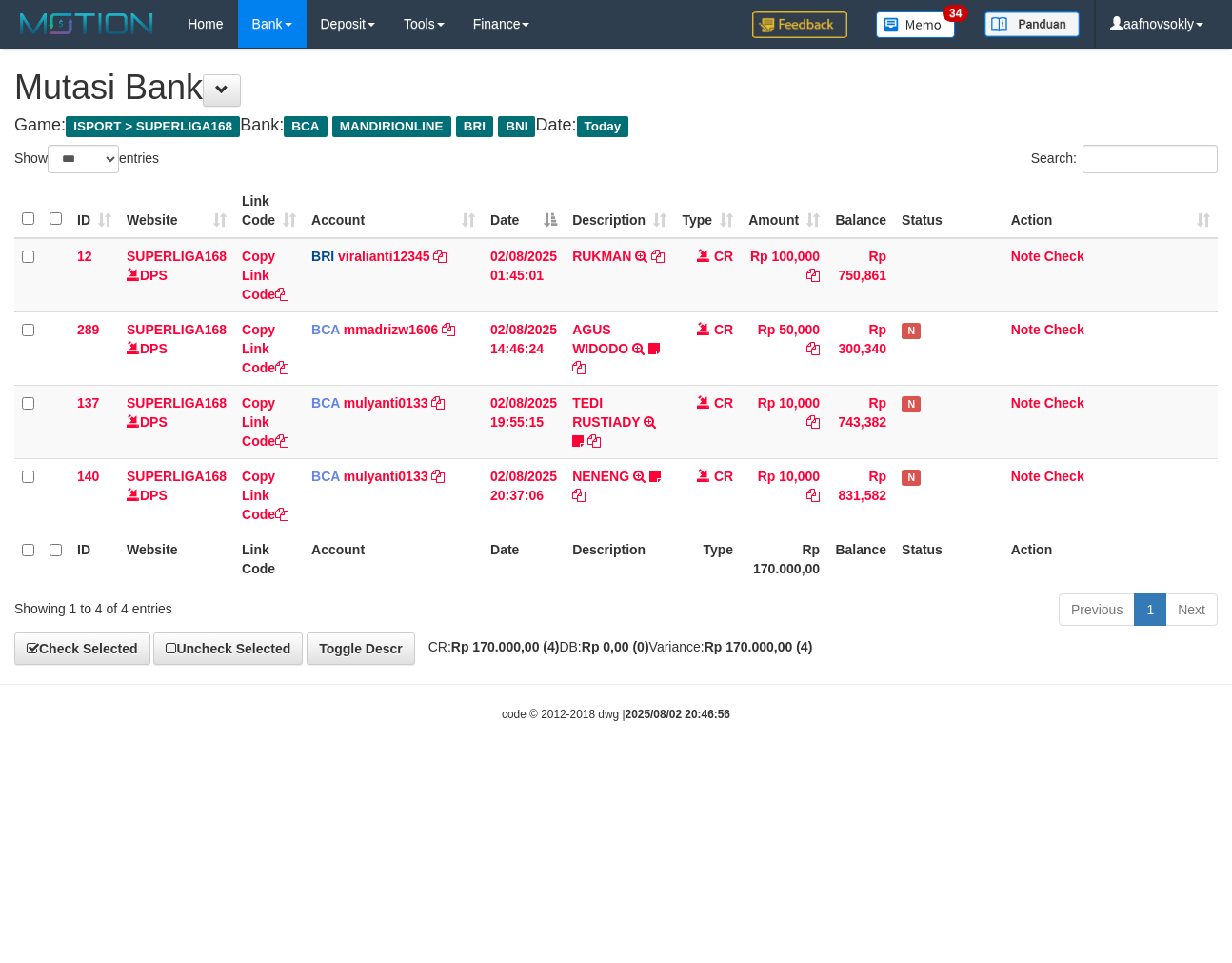 select on "***" 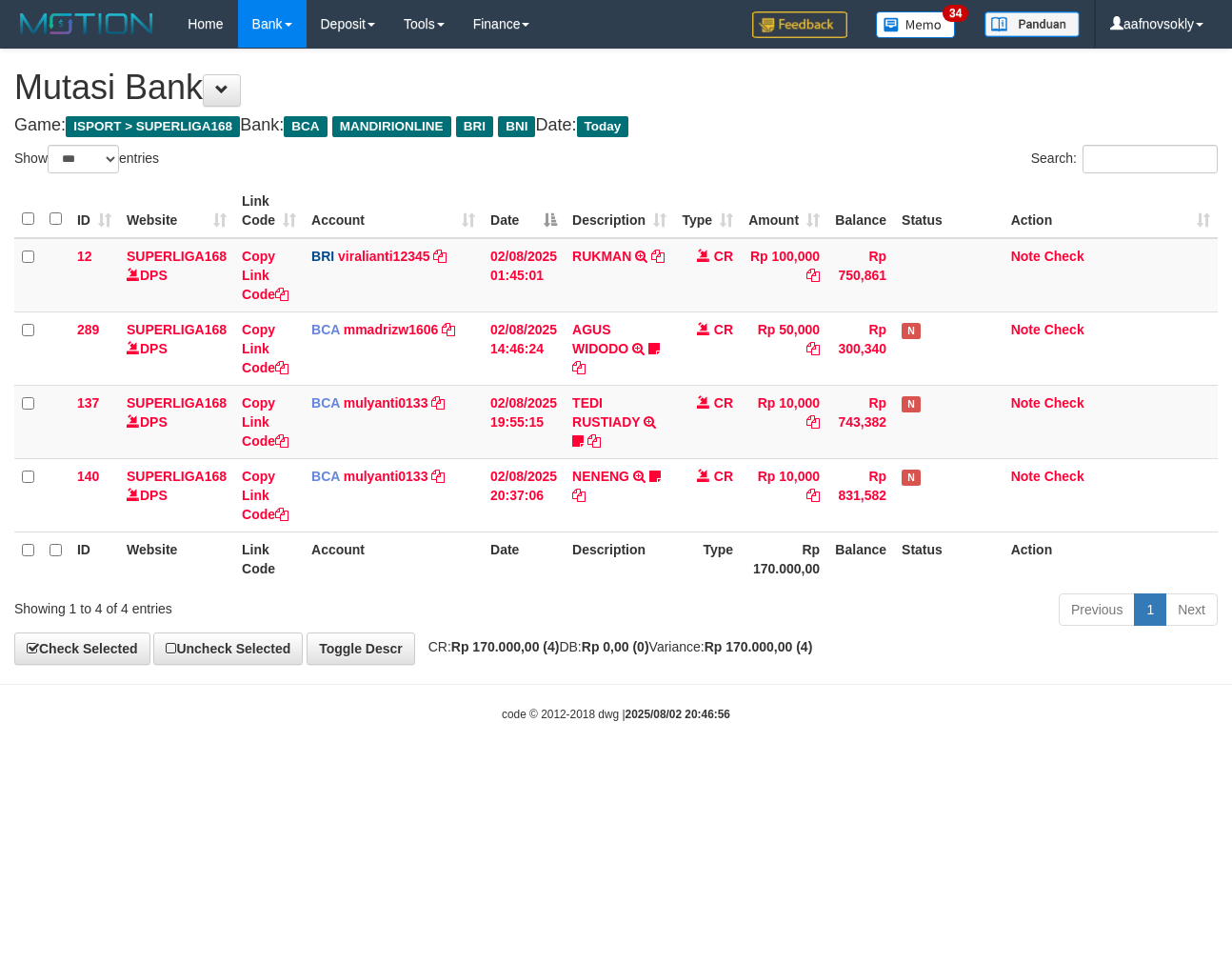 scroll, scrollTop: 0, scrollLeft: 0, axis: both 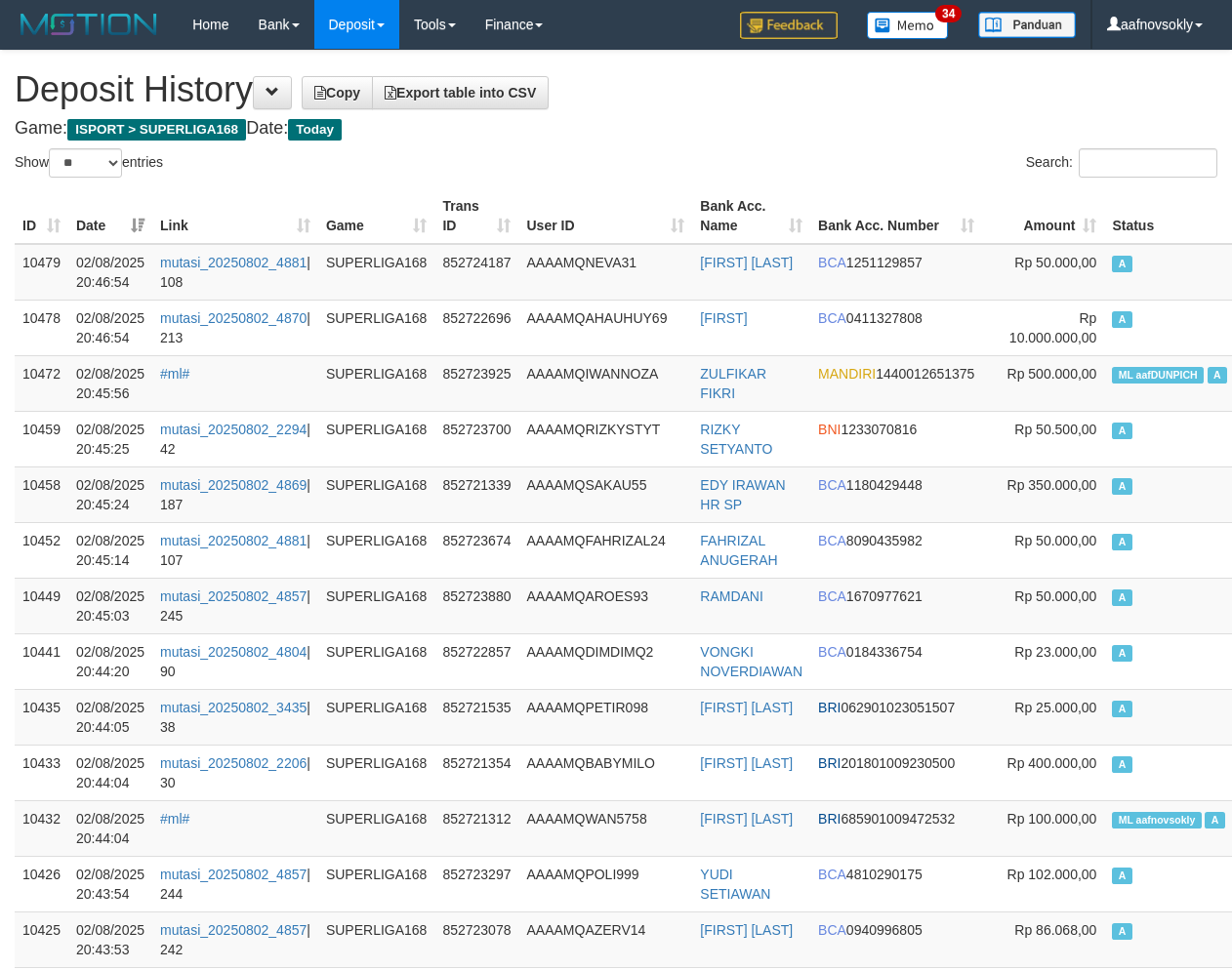 select on "**" 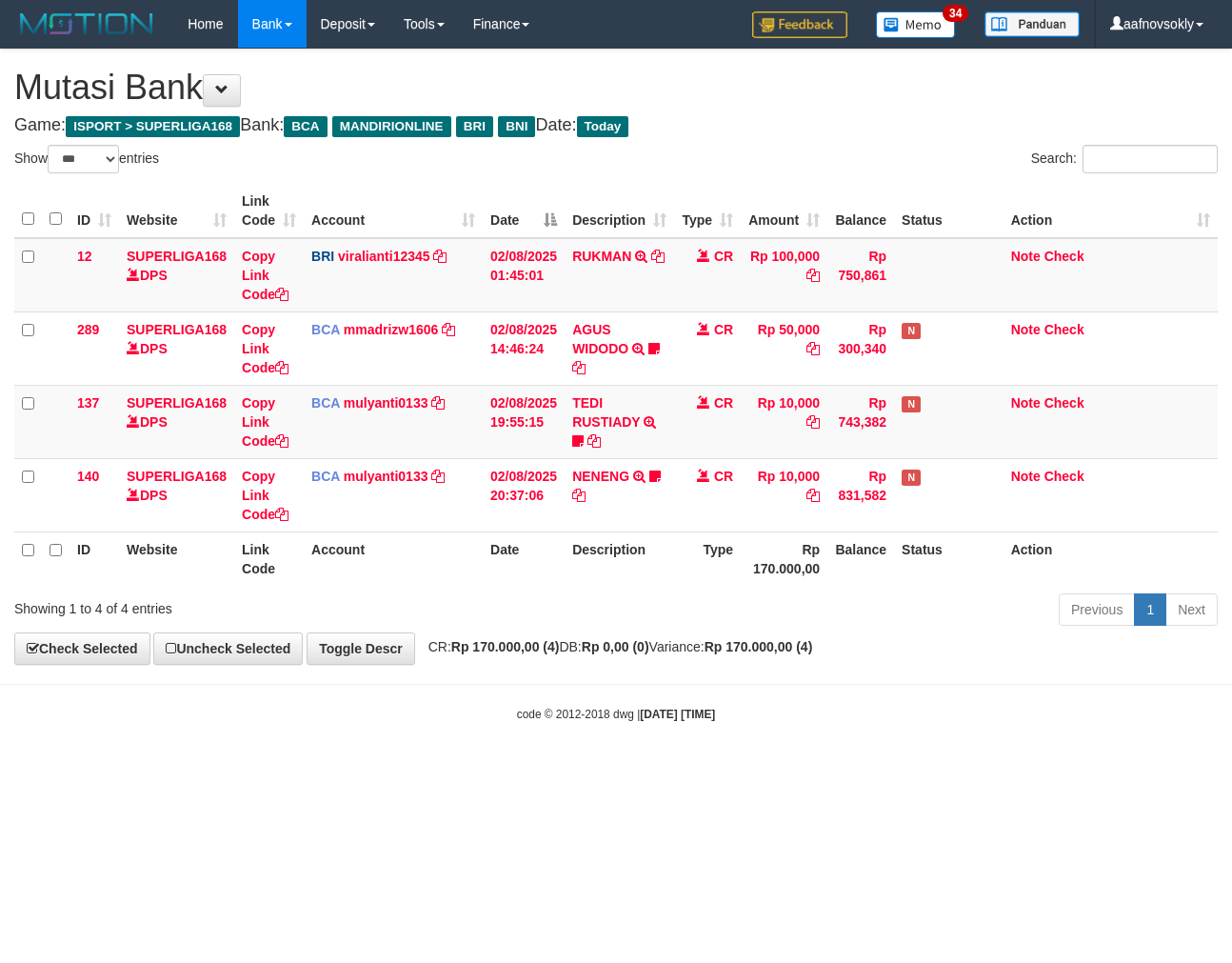 select on "***" 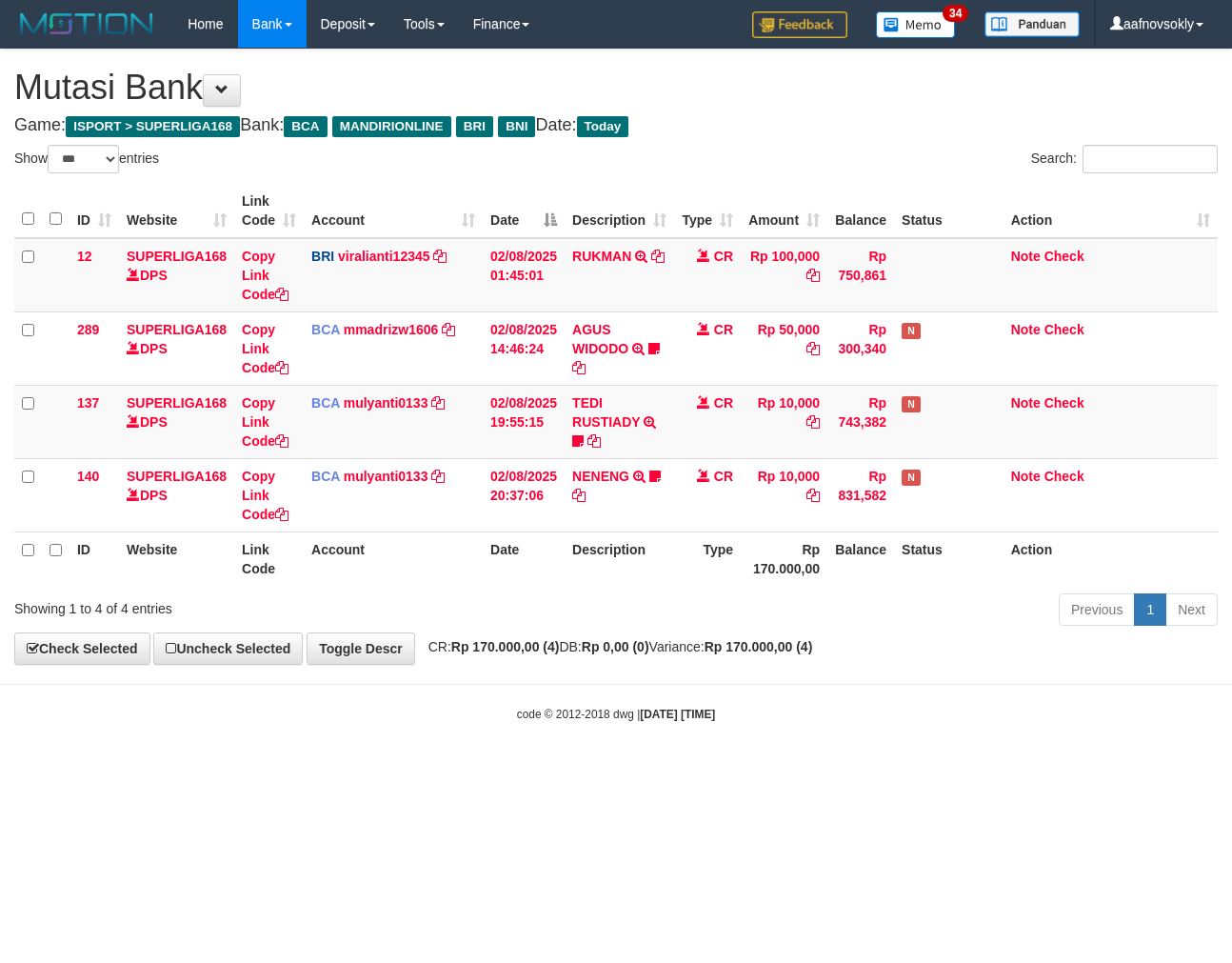 scroll, scrollTop: 0, scrollLeft: 0, axis: both 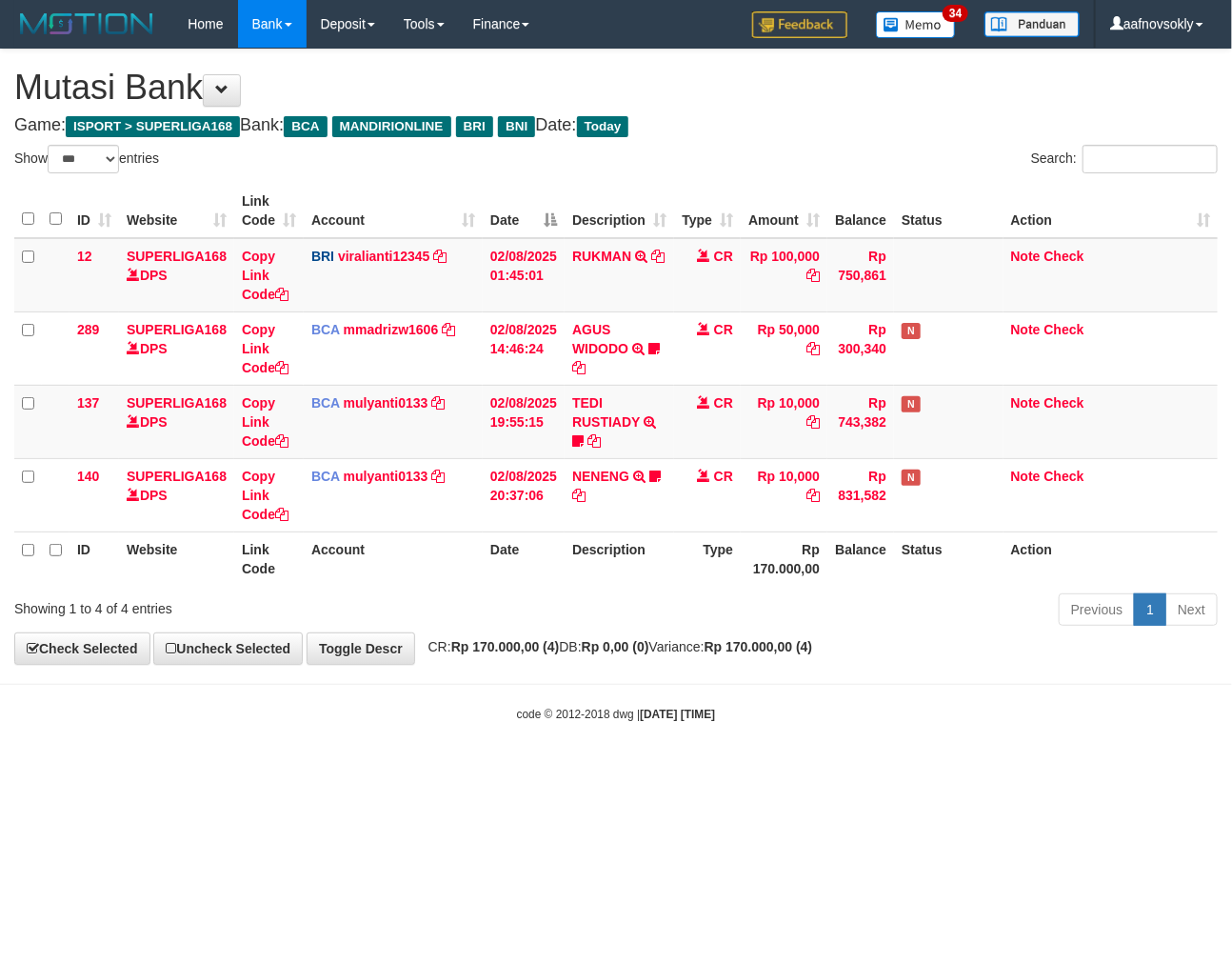 click on "Previous 1 Next" at bounding box center [872, 612] 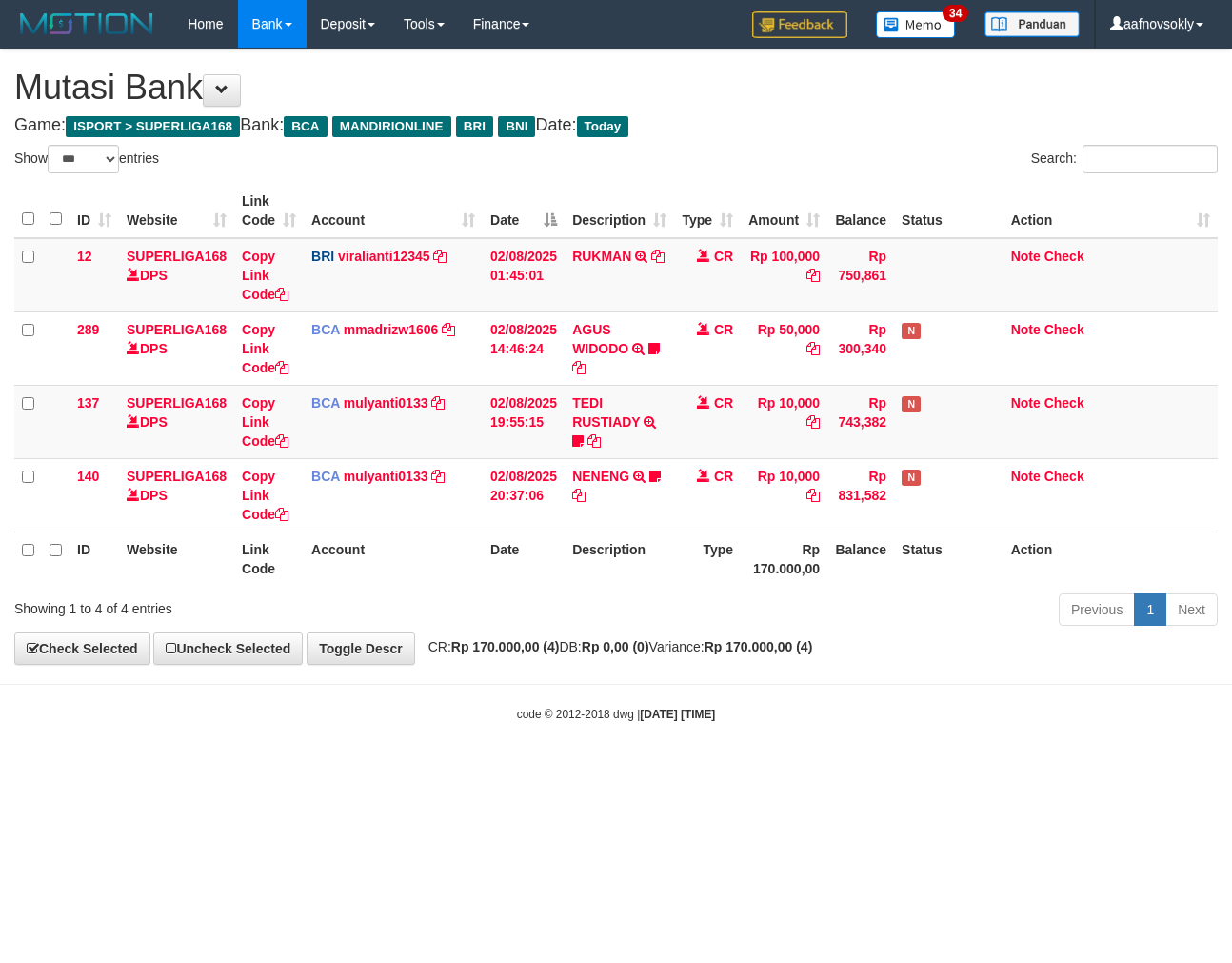 select on "***" 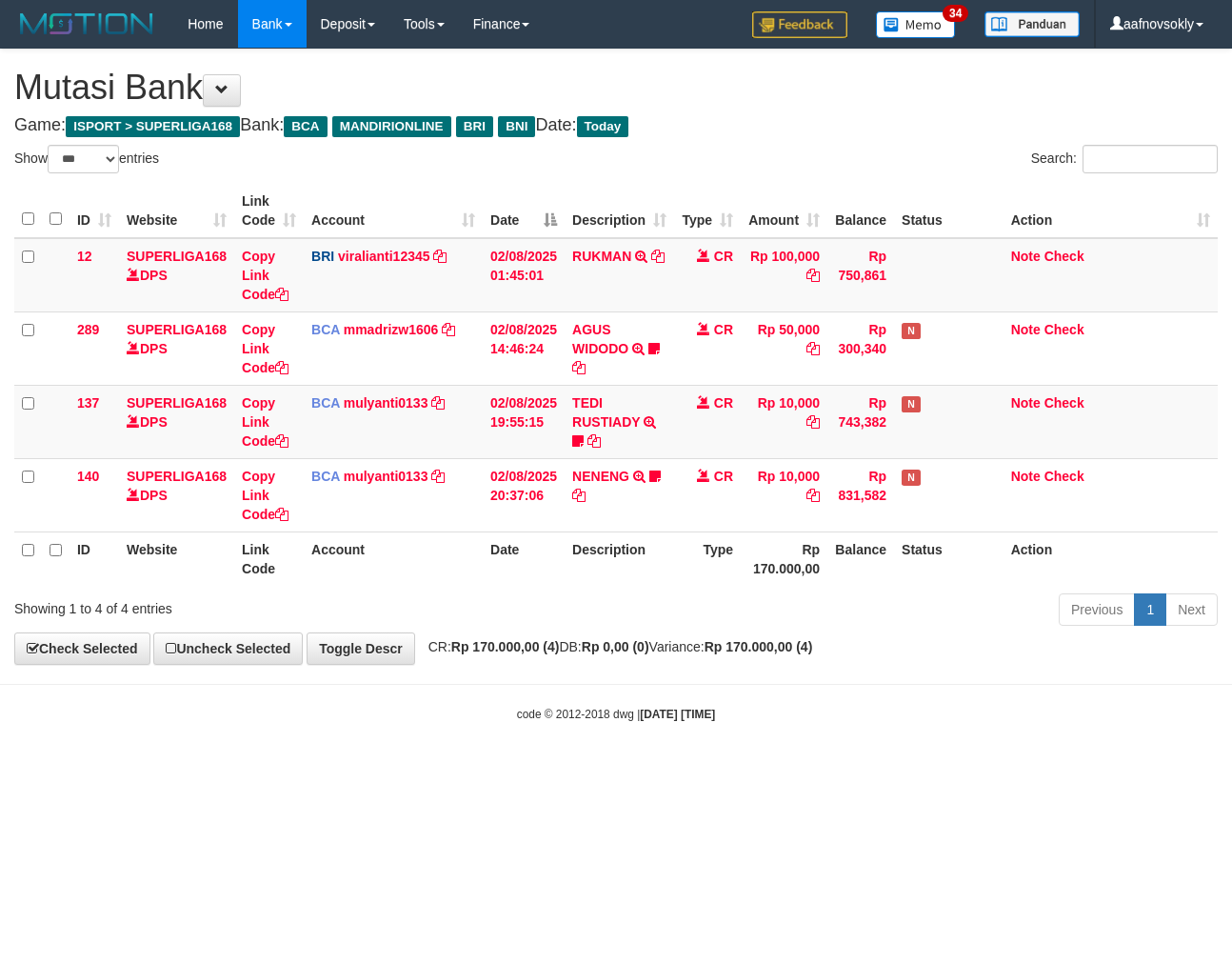 scroll, scrollTop: 0, scrollLeft: 0, axis: both 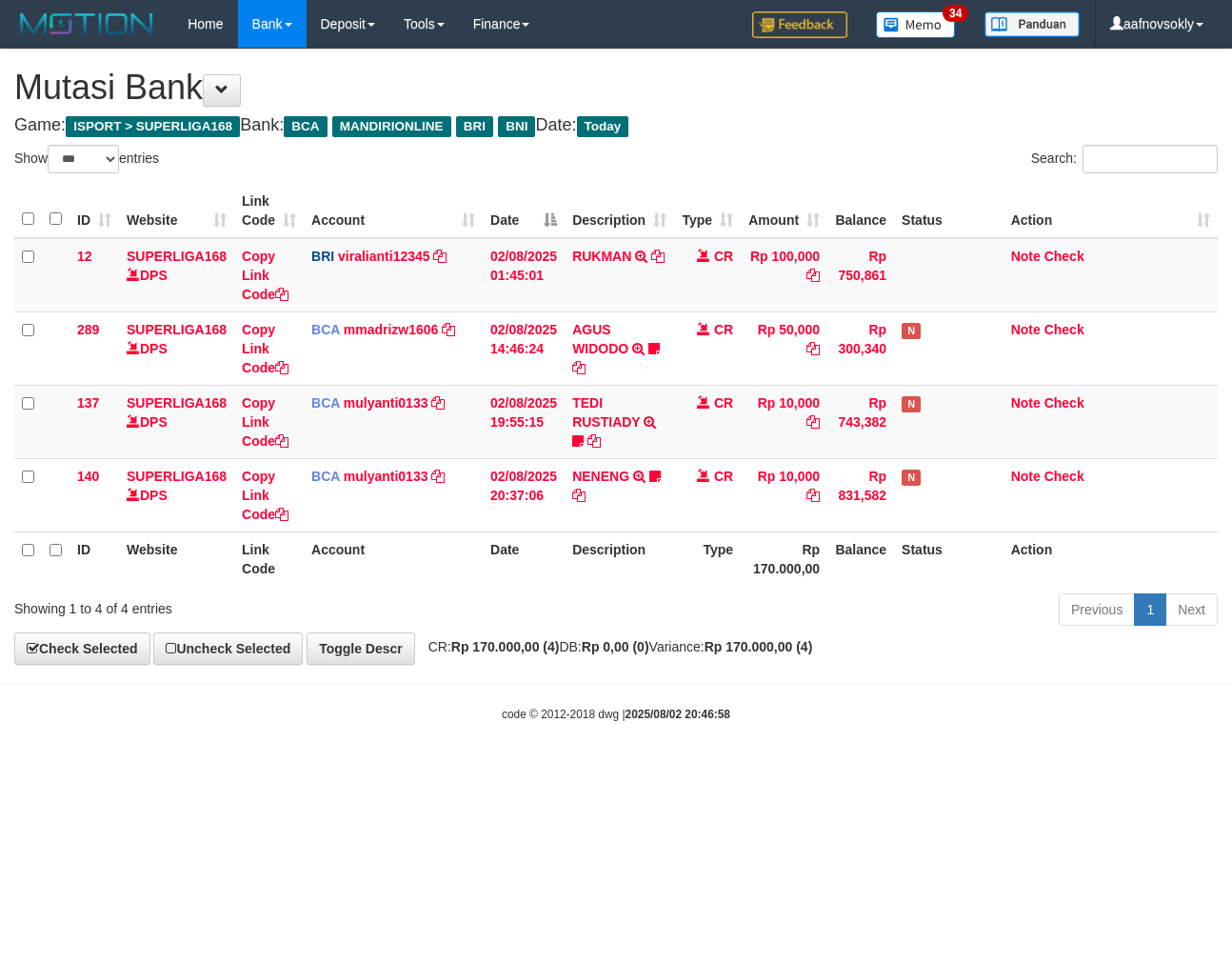 select on "***" 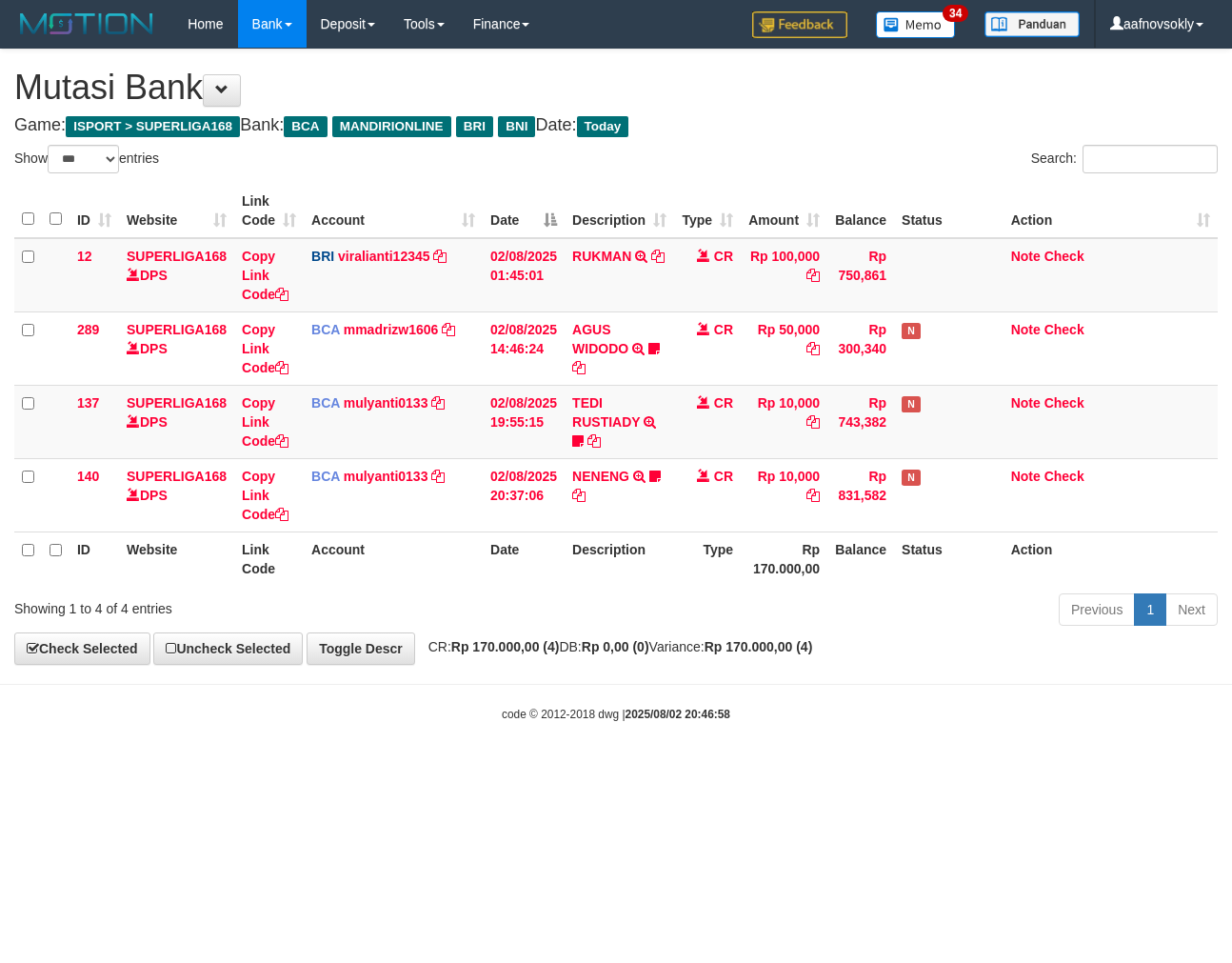 scroll, scrollTop: 0, scrollLeft: 0, axis: both 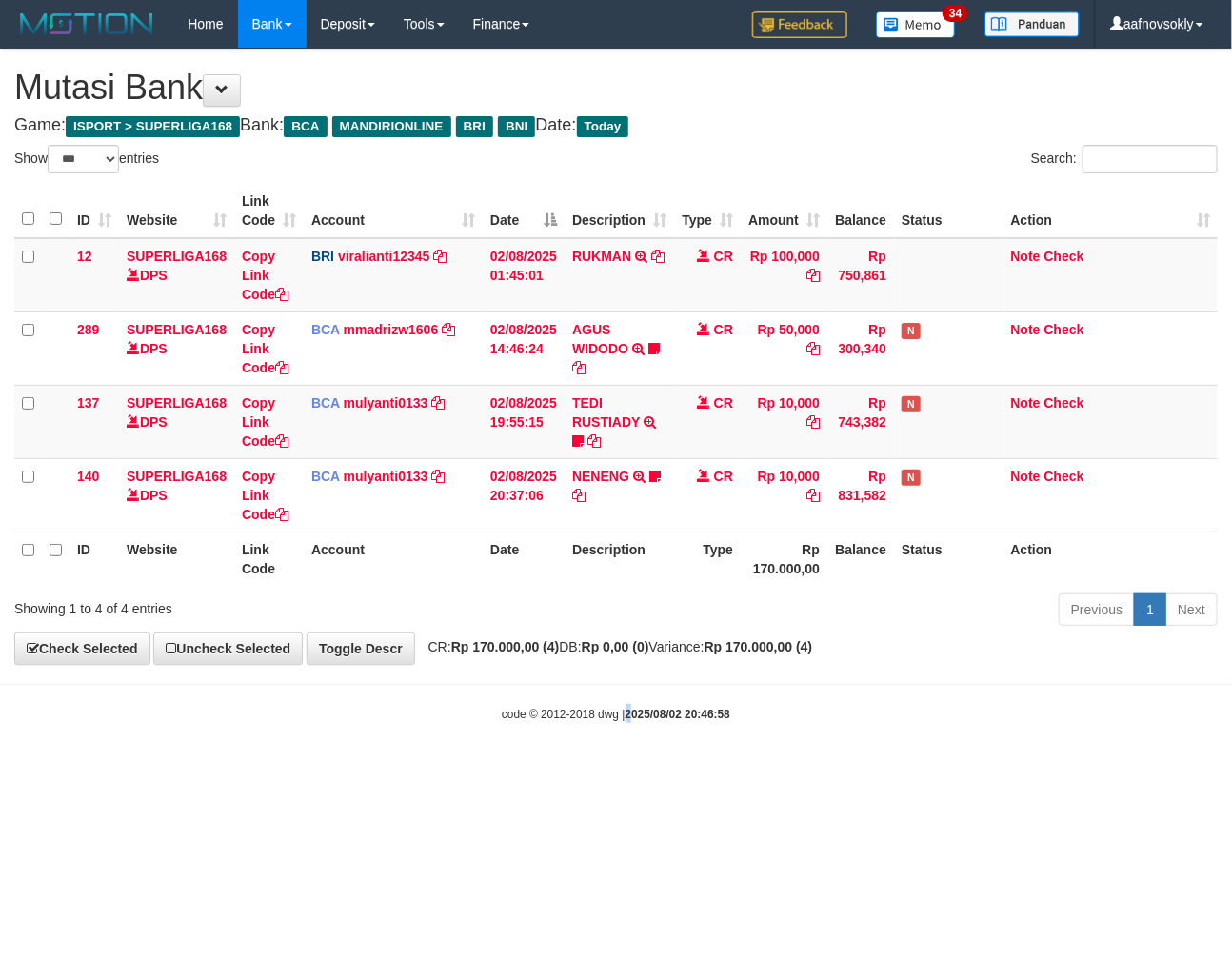 click on "Toggle navigation
Home
Bank
Account List
Load
By Website
Group
[ISPORT]													SUPERLIGA168
By Load Group (DPS)
34" at bounding box center (616, 385) 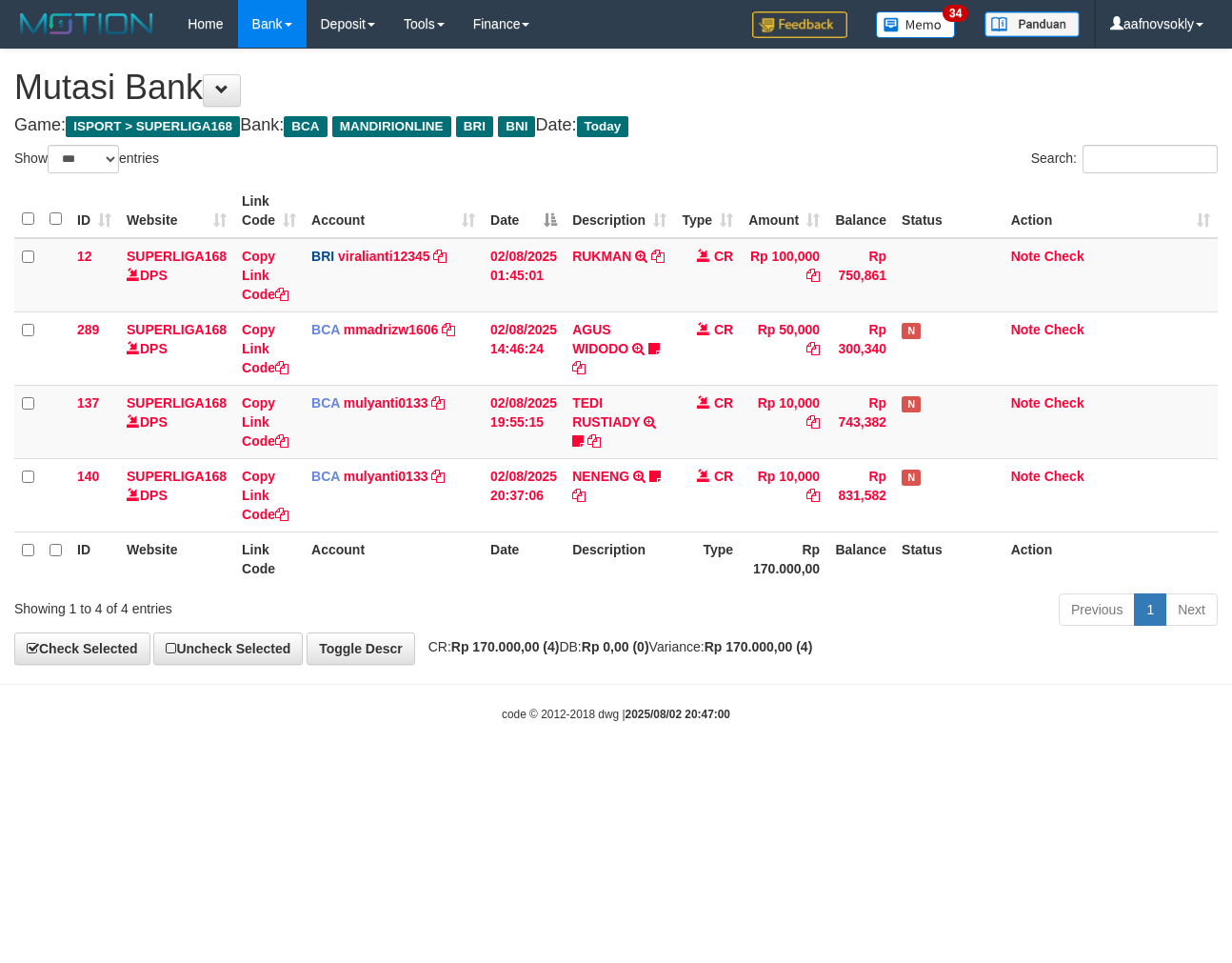 select on "***" 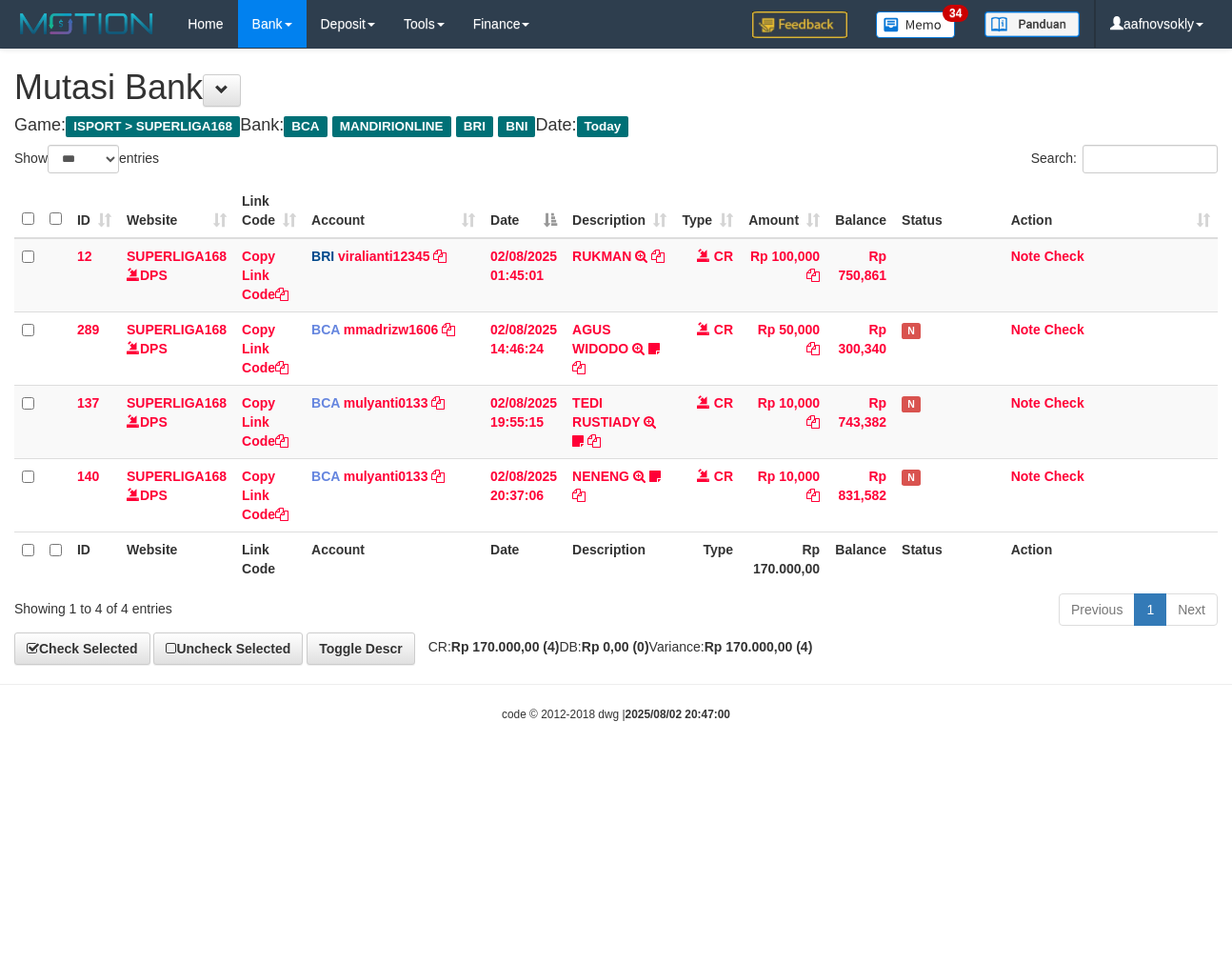 scroll, scrollTop: 0, scrollLeft: 0, axis: both 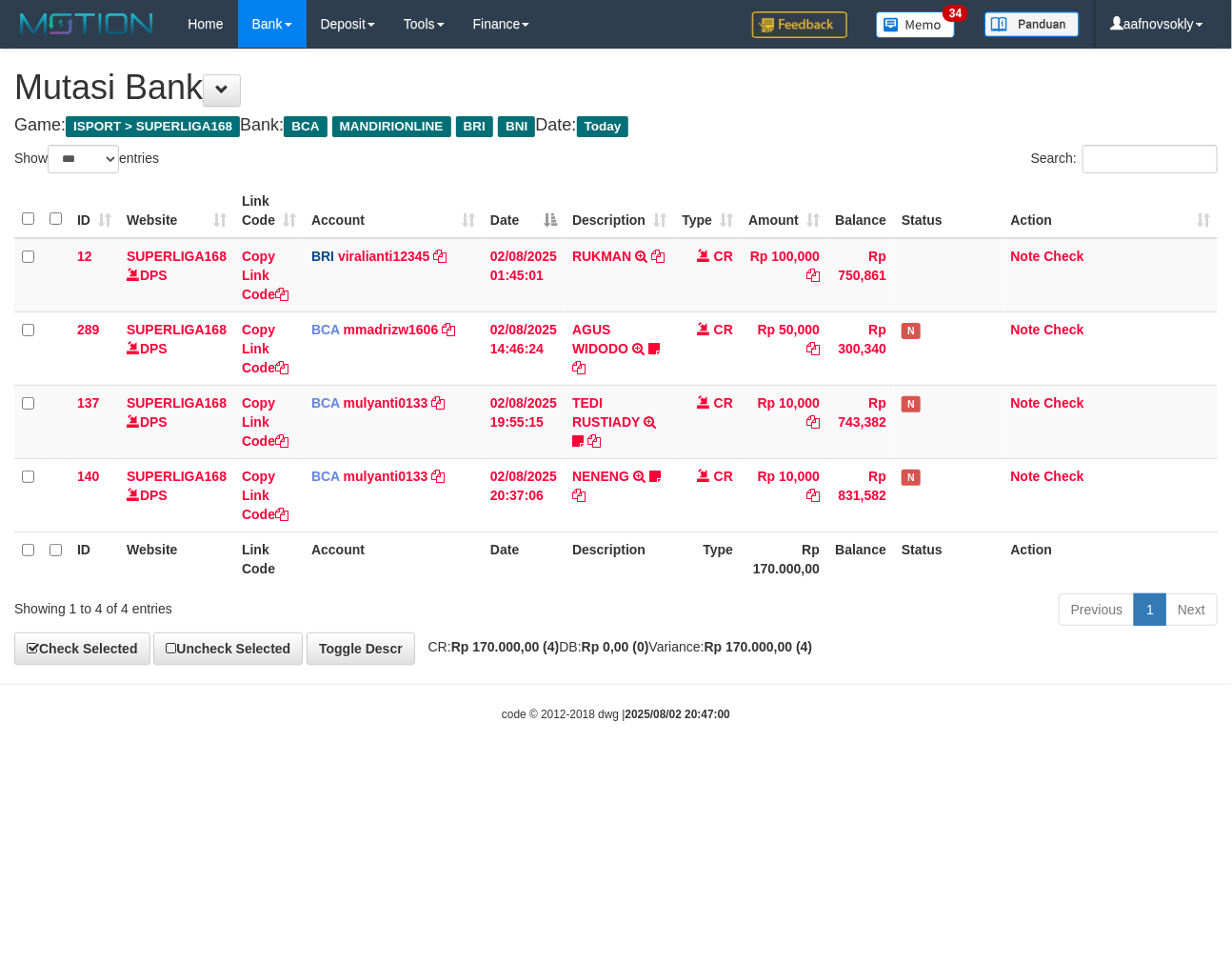 click on "Toggle navigation
Home
Bank
Account List
Load
By Website
Group
[ISPORT]													SUPERLIGA168
By Load Group (DPS)
34" at bounding box center (616, 385) 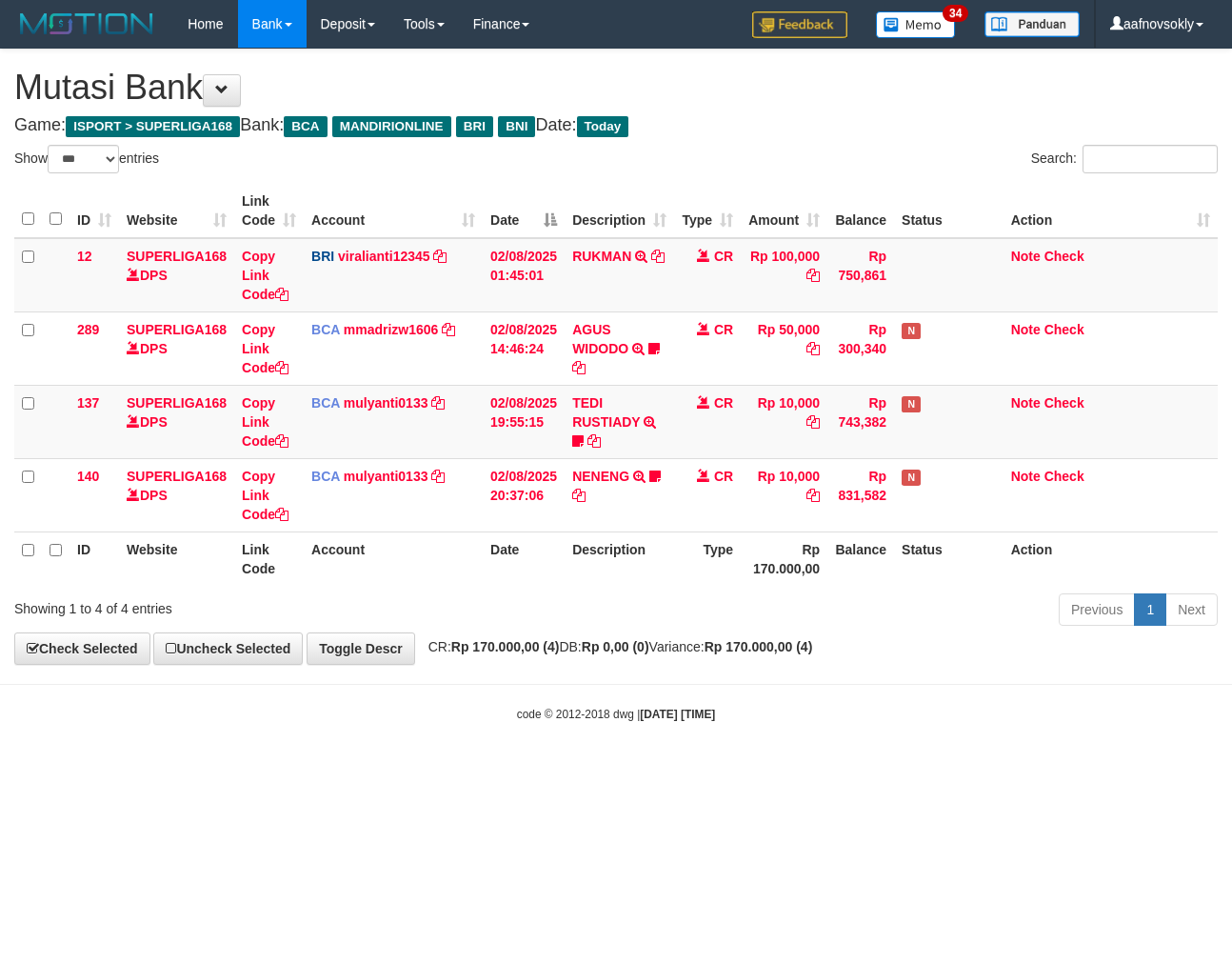 select on "***" 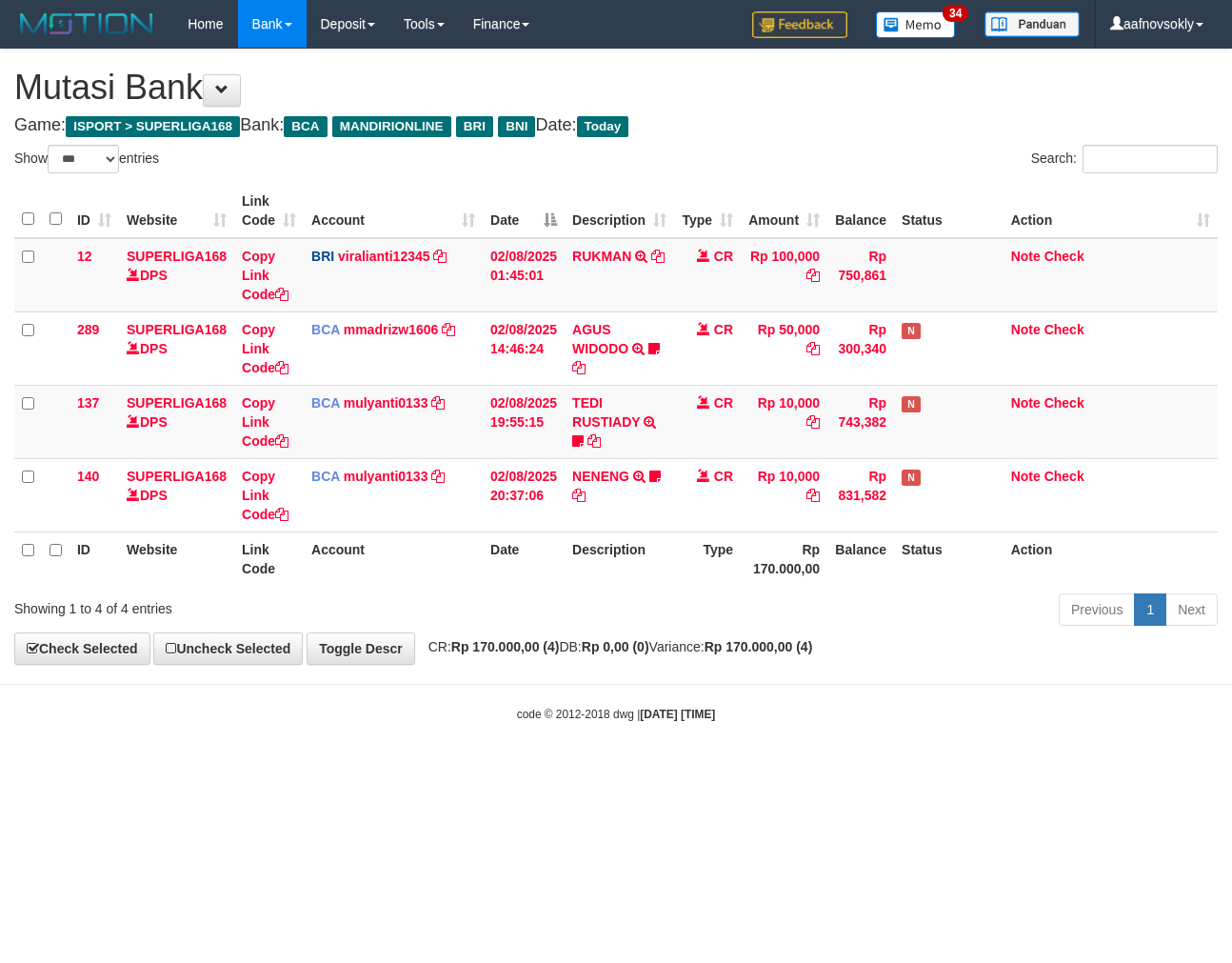 scroll, scrollTop: 0, scrollLeft: 0, axis: both 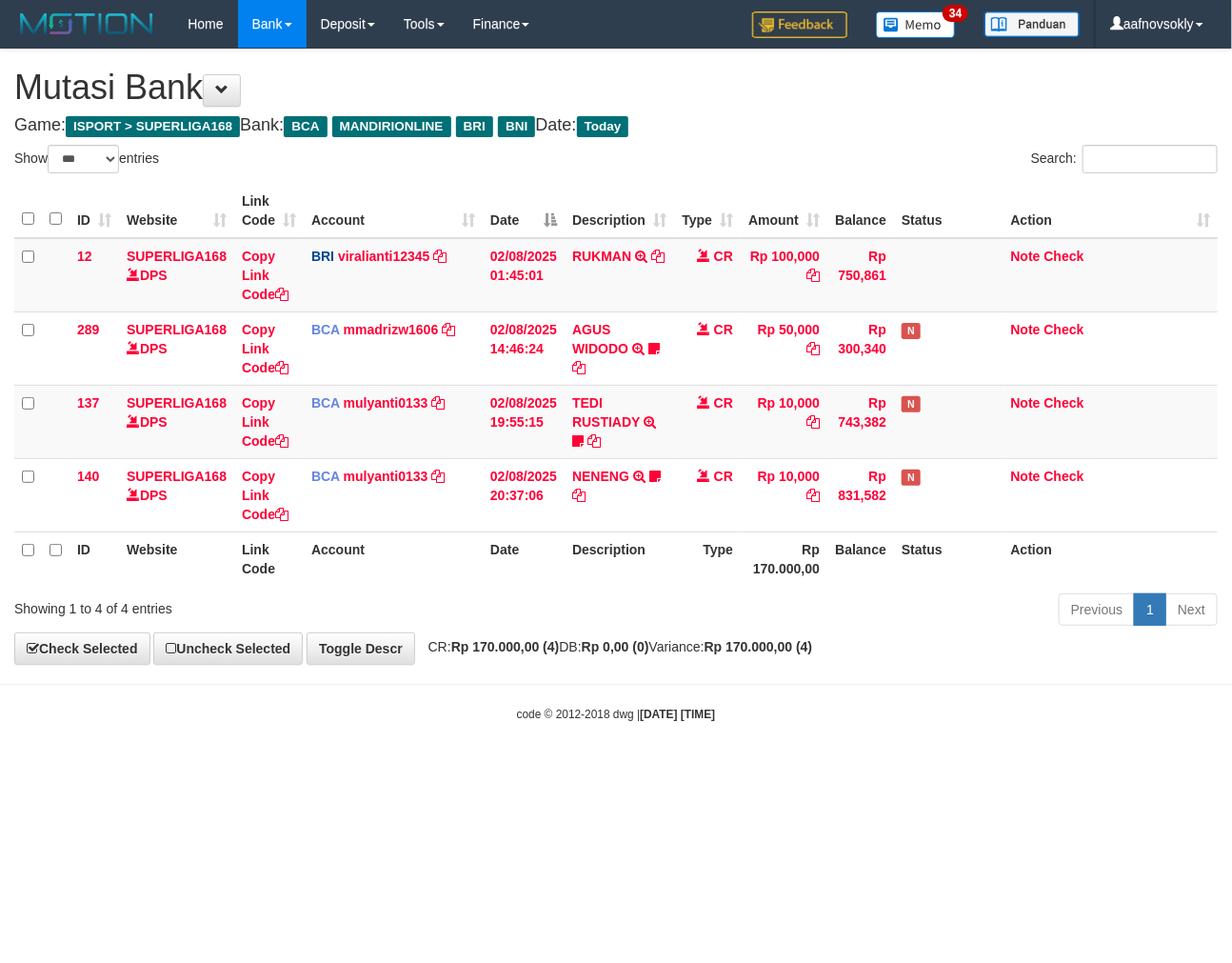 click on "Toggle navigation
Home
Bank
Account List
Load
By Website
Group
[ISPORT]													SUPERLIGA168
By Load Group (DPS)
34" at bounding box center [616, 385] 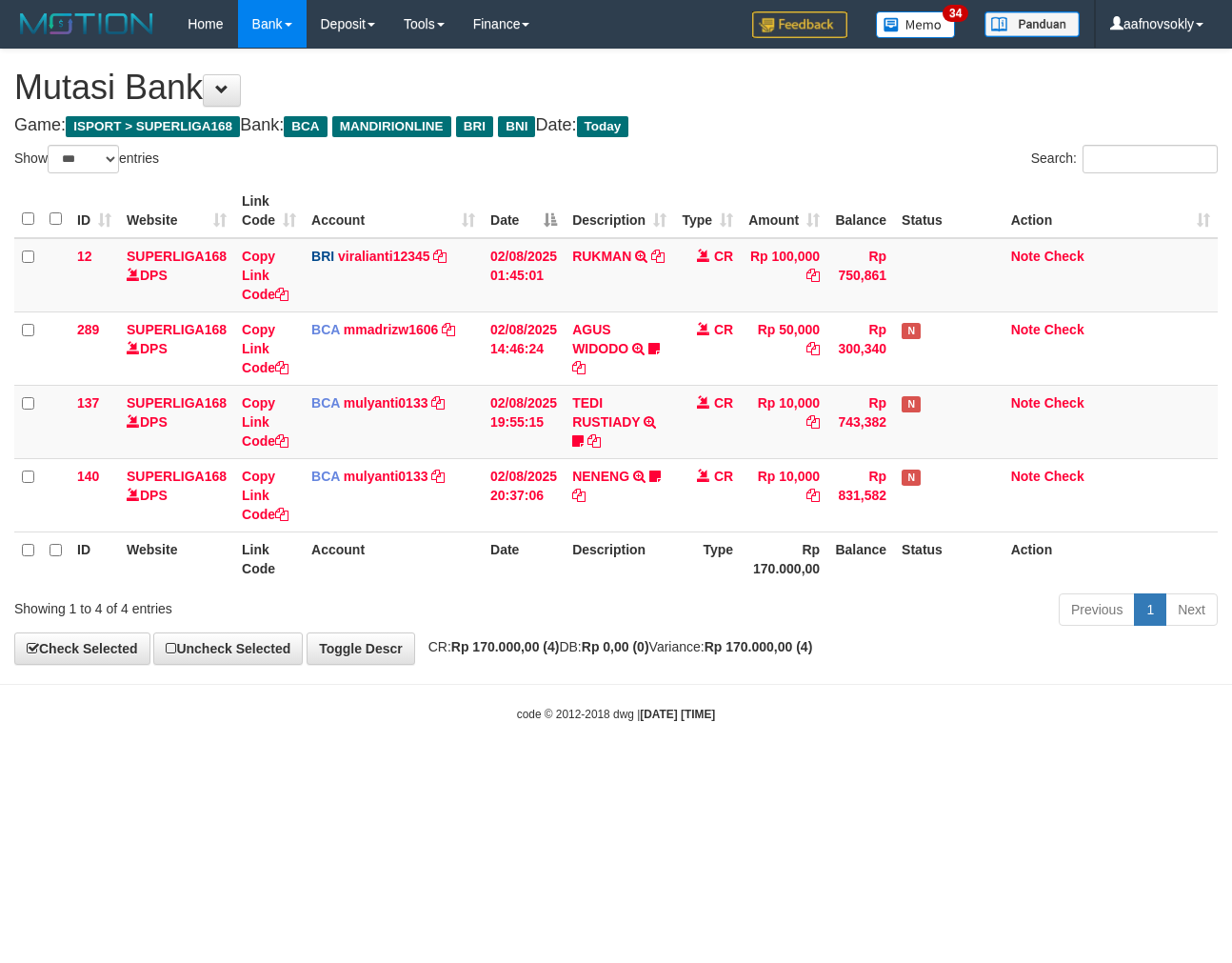 select on "***" 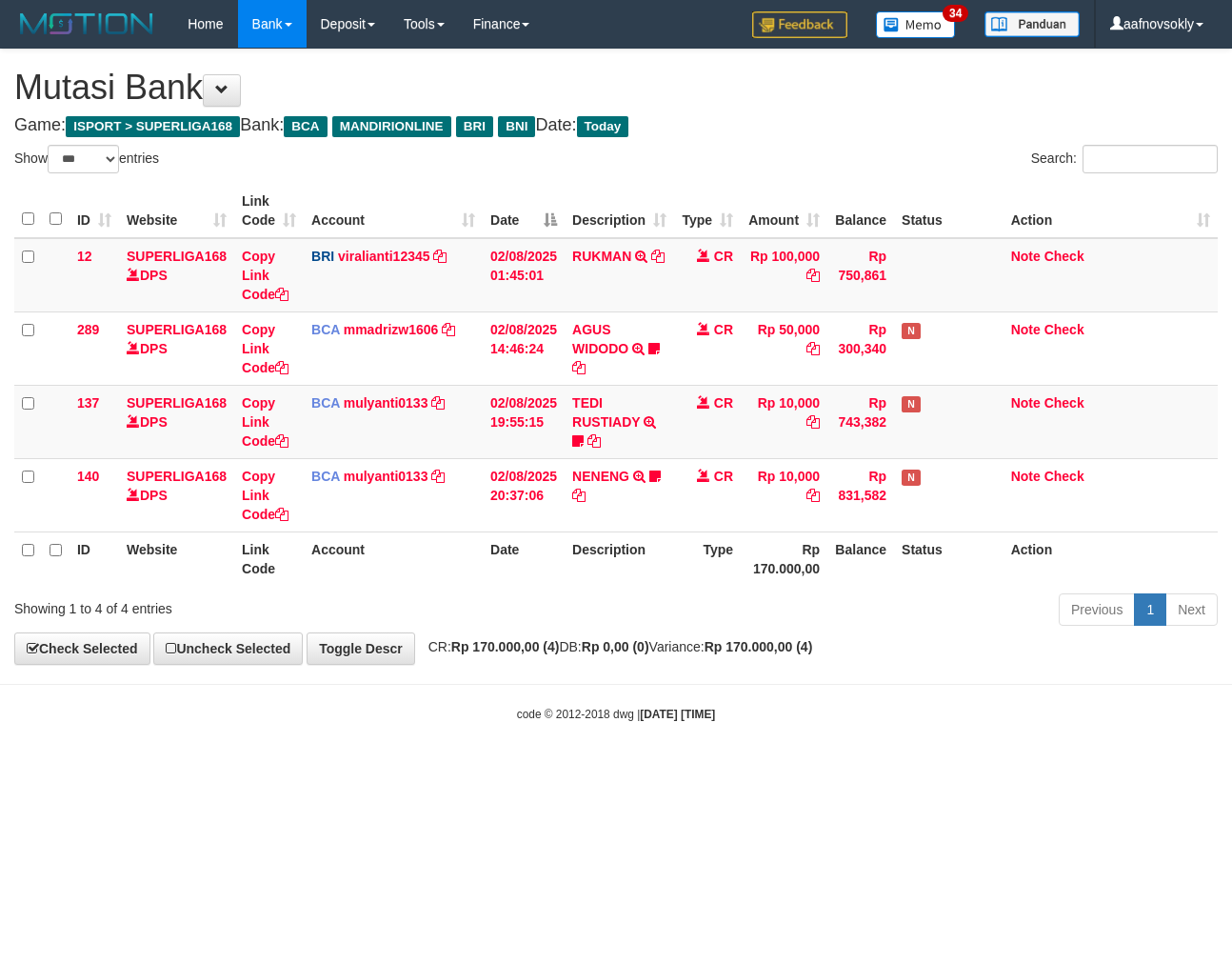 scroll, scrollTop: 0, scrollLeft: 0, axis: both 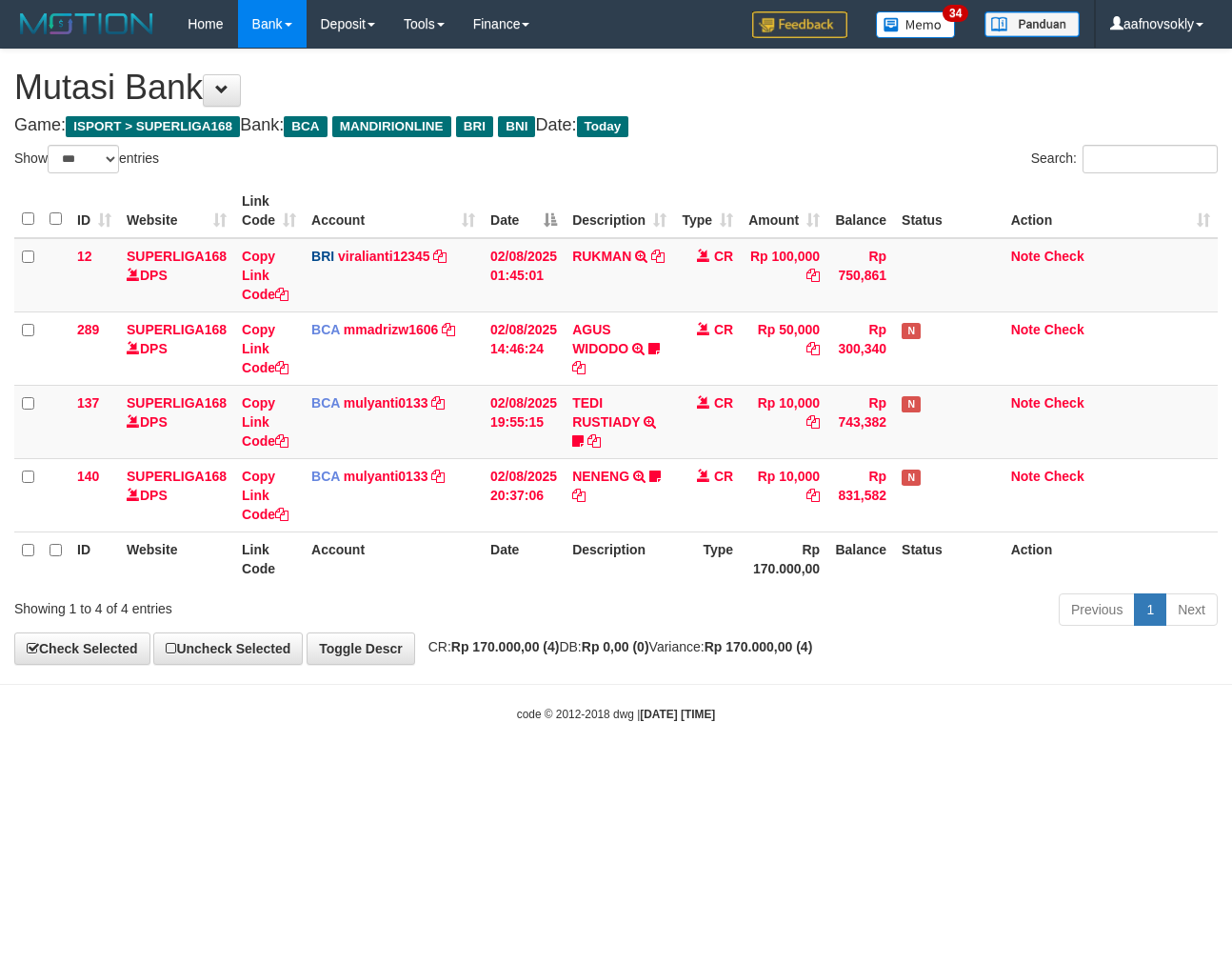 select on "***" 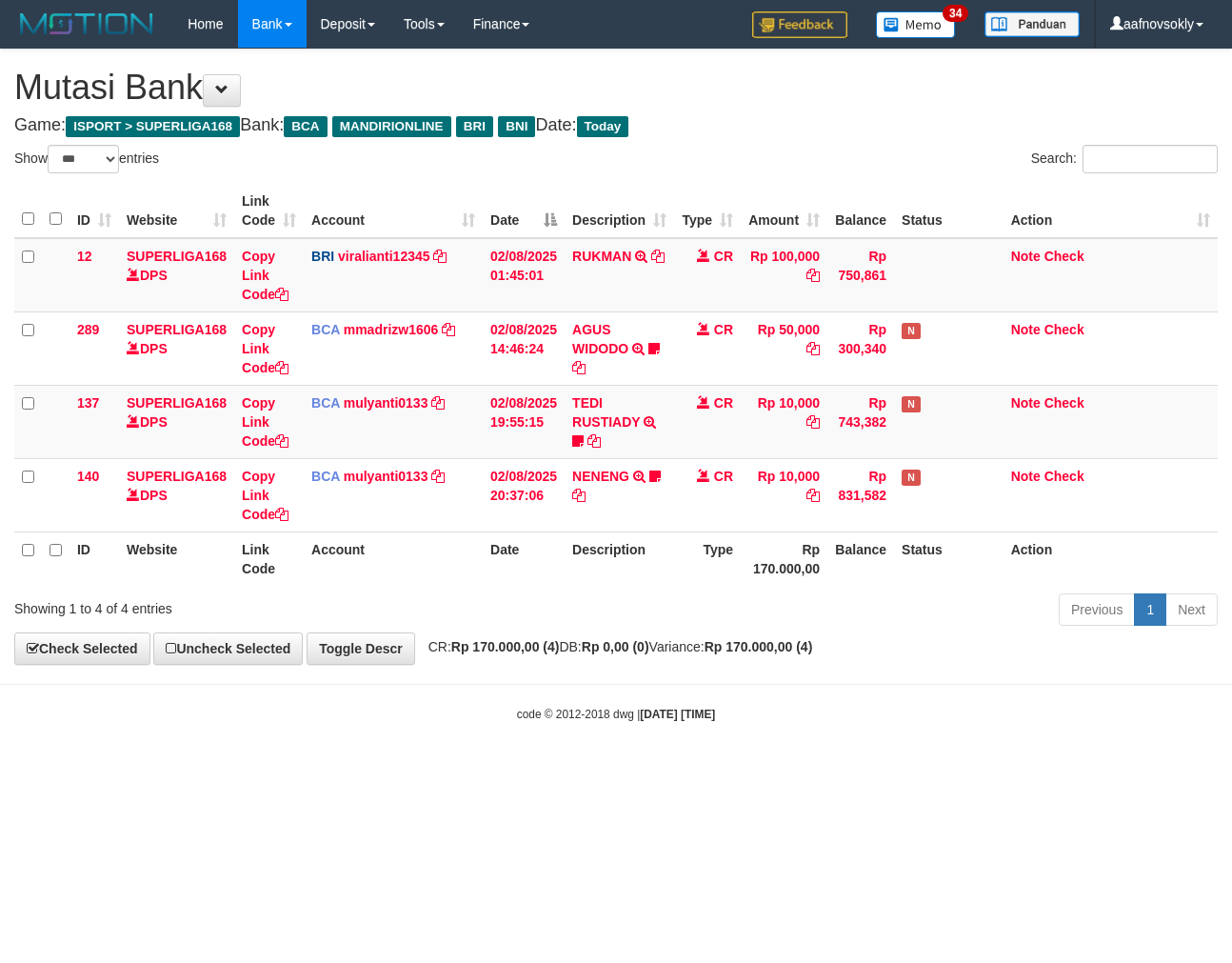 scroll, scrollTop: 0, scrollLeft: 0, axis: both 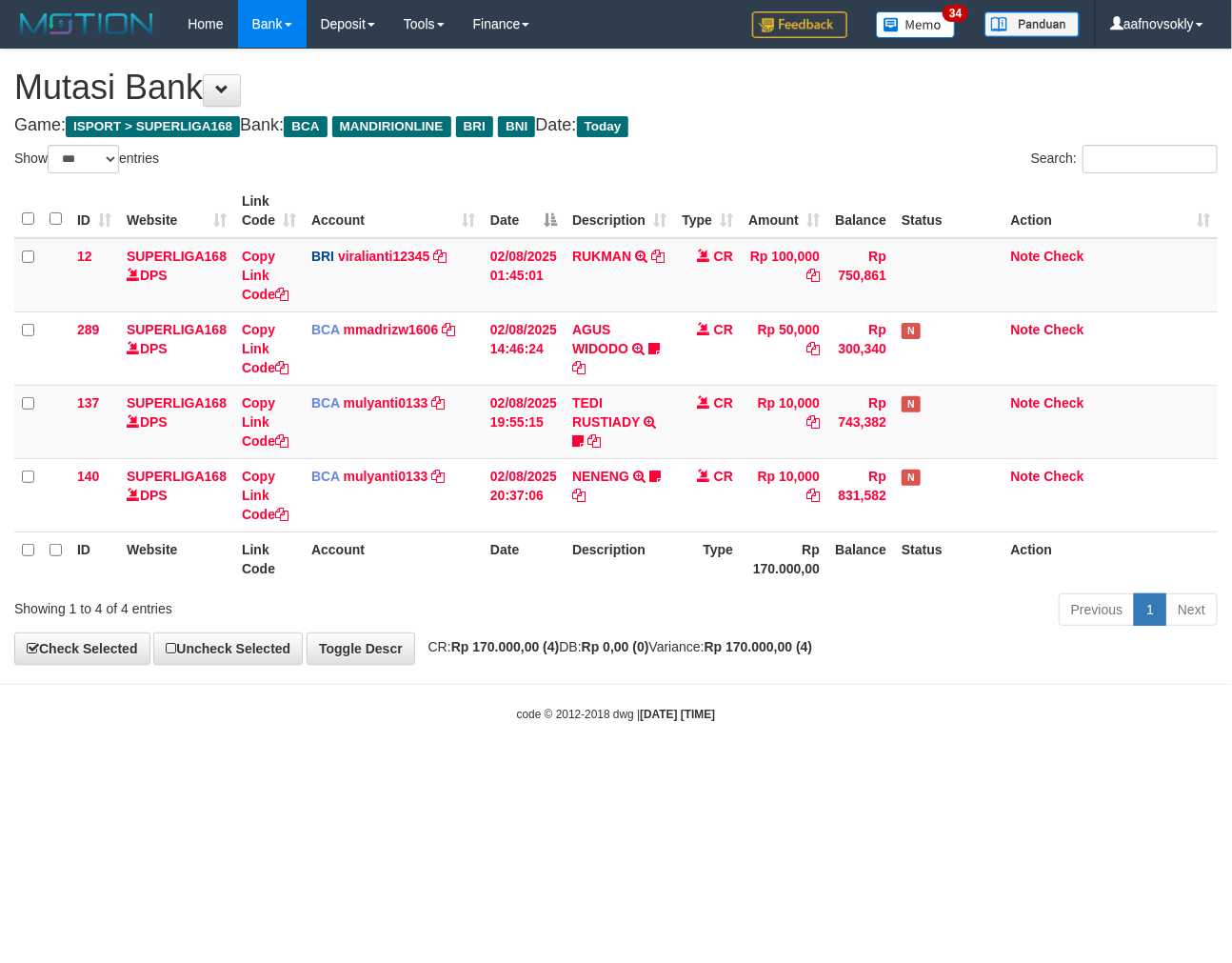 click on "[DATE] [TIME]" at bounding box center (677, 714) 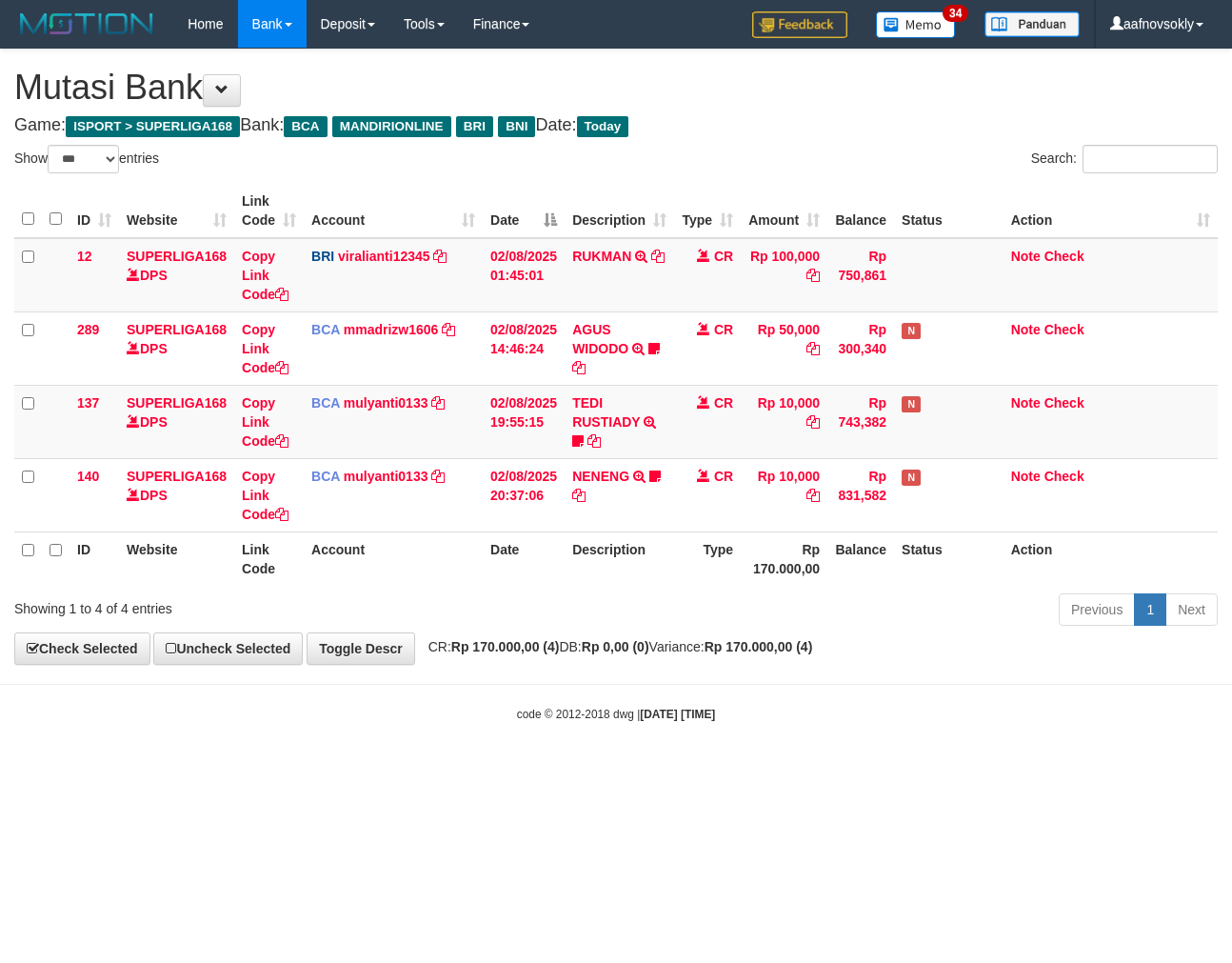 select on "***" 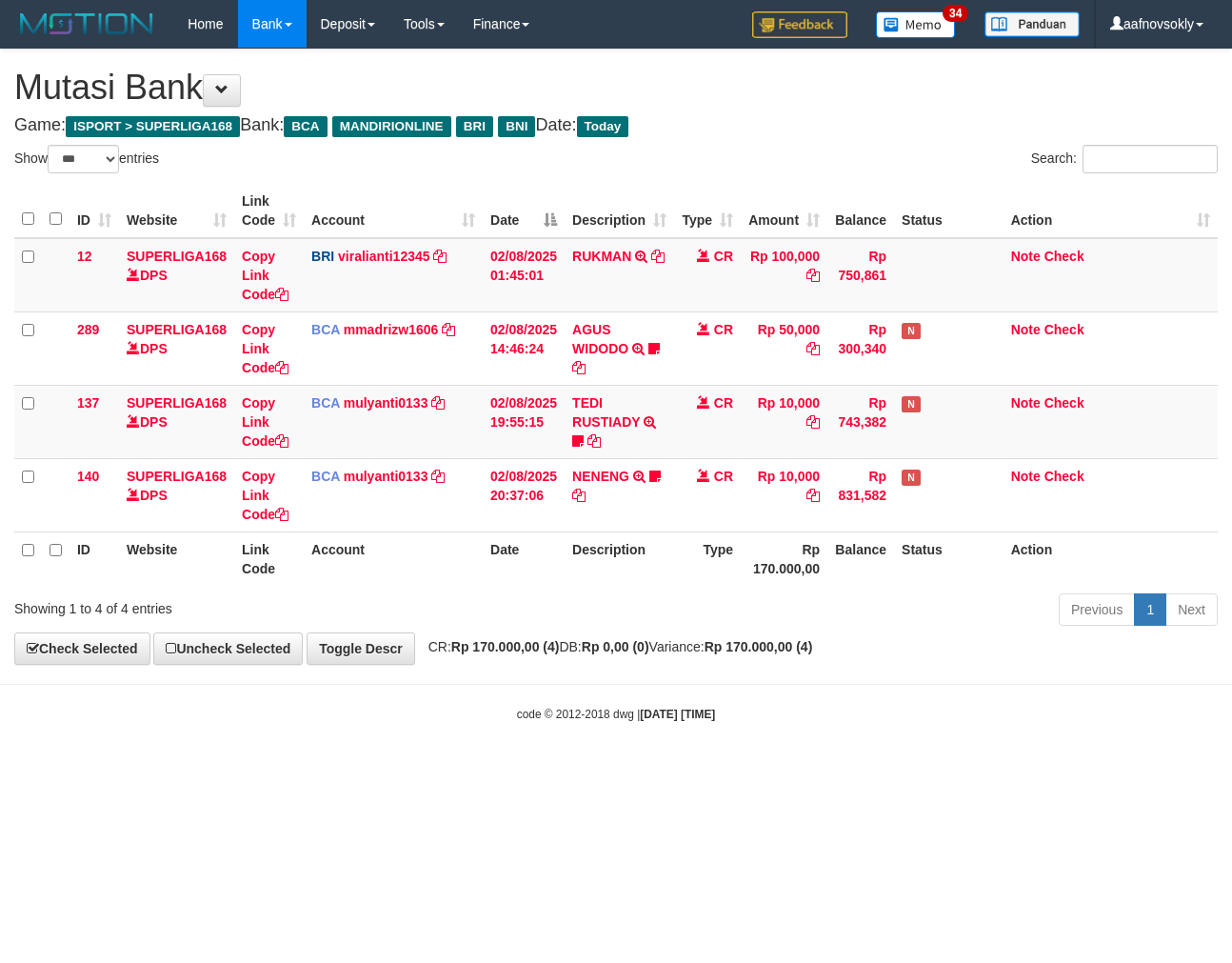 scroll, scrollTop: 0, scrollLeft: 0, axis: both 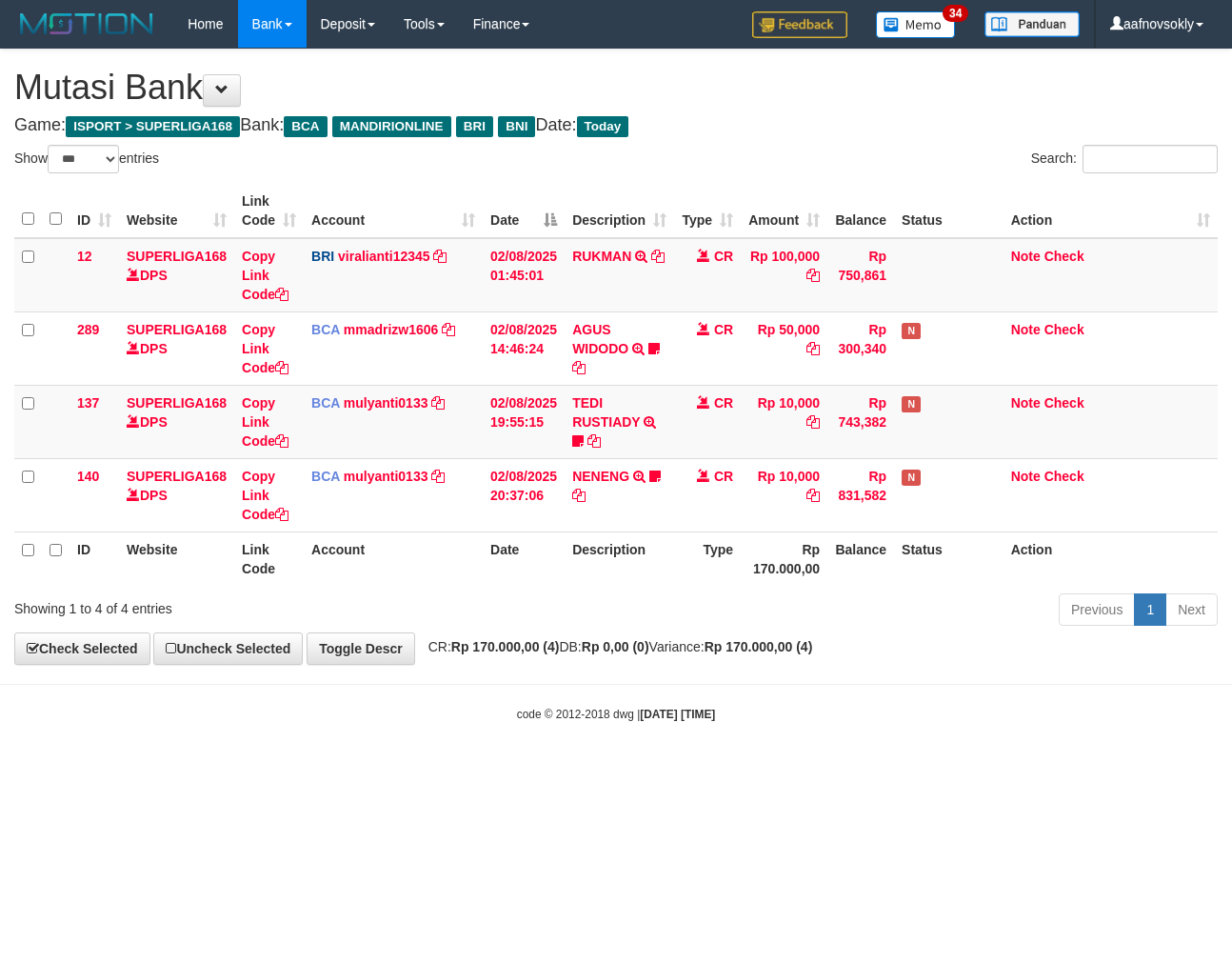 select on "***" 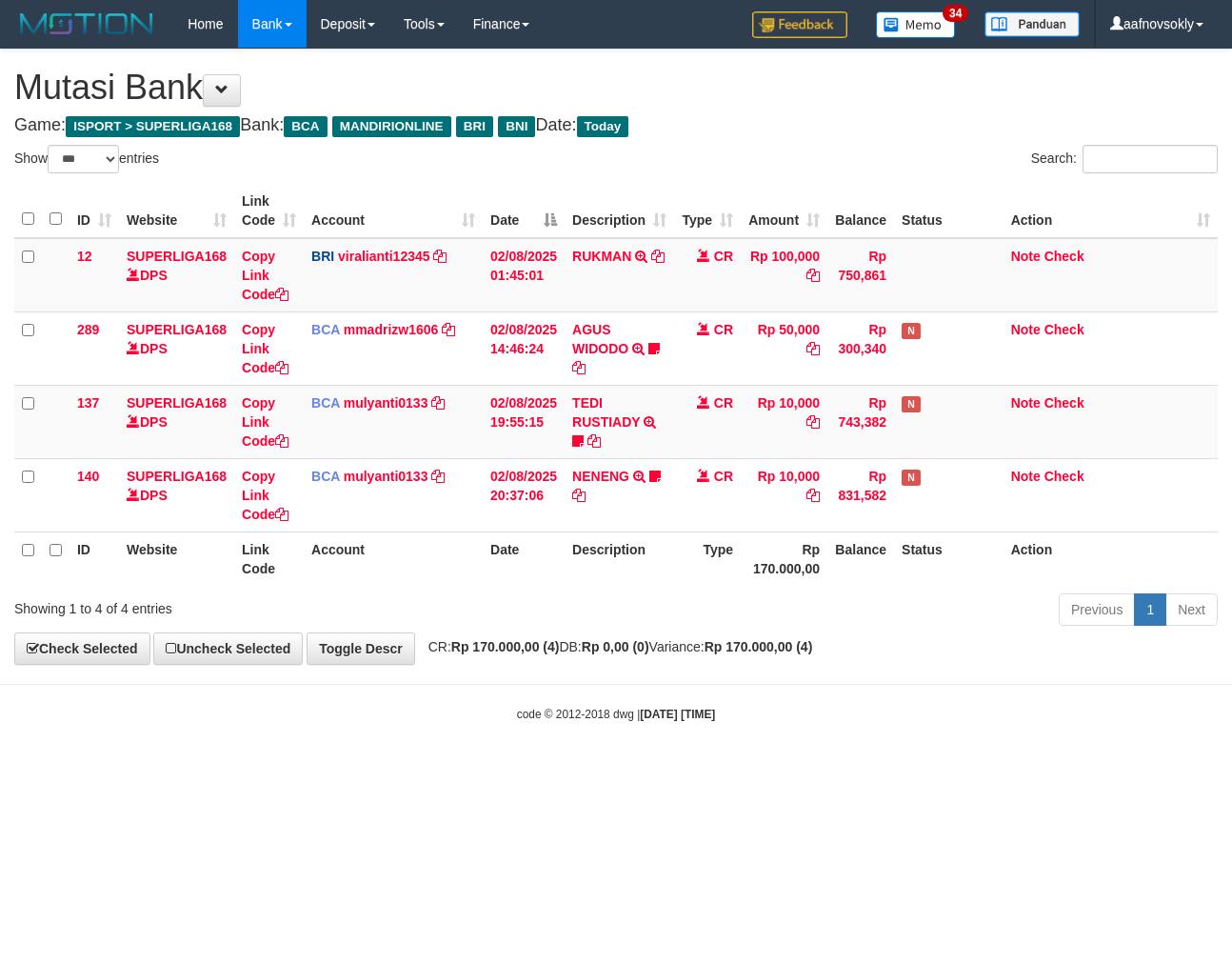 click on "Toggle navigation
Home
Bank
Account List
Load
By Website
Group
[ISPORT]													SUPERLIGA168
By Load Group (DPS)
34" at bounding box center [616, 385] 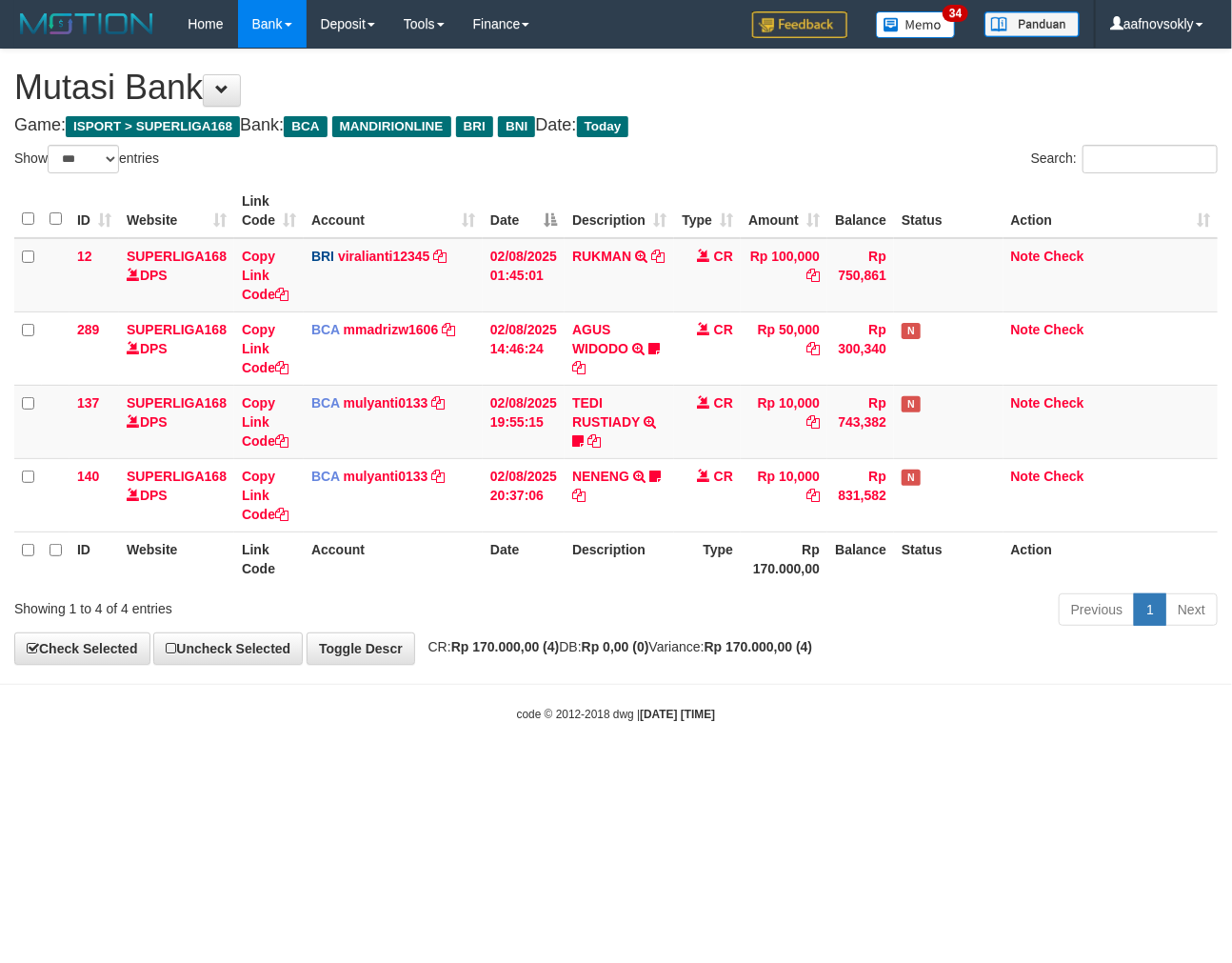 click on "Toggle navigation
Home
Bank
Account List
Load
By Website
Group
[ISPORT]													SUPERLIGA168
By Load Group (DPS)
34" at bounding box center (616, 385) 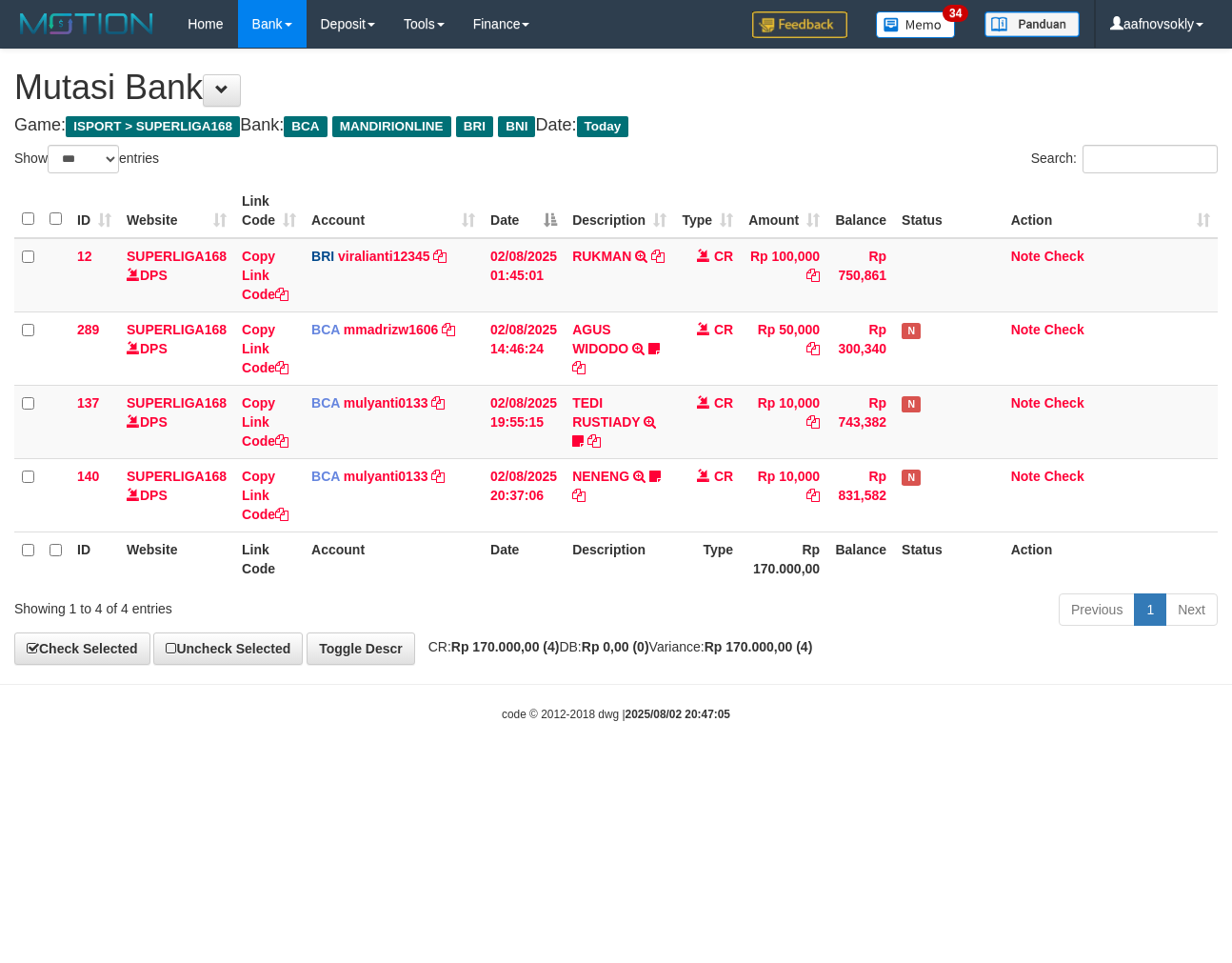 select on "***" 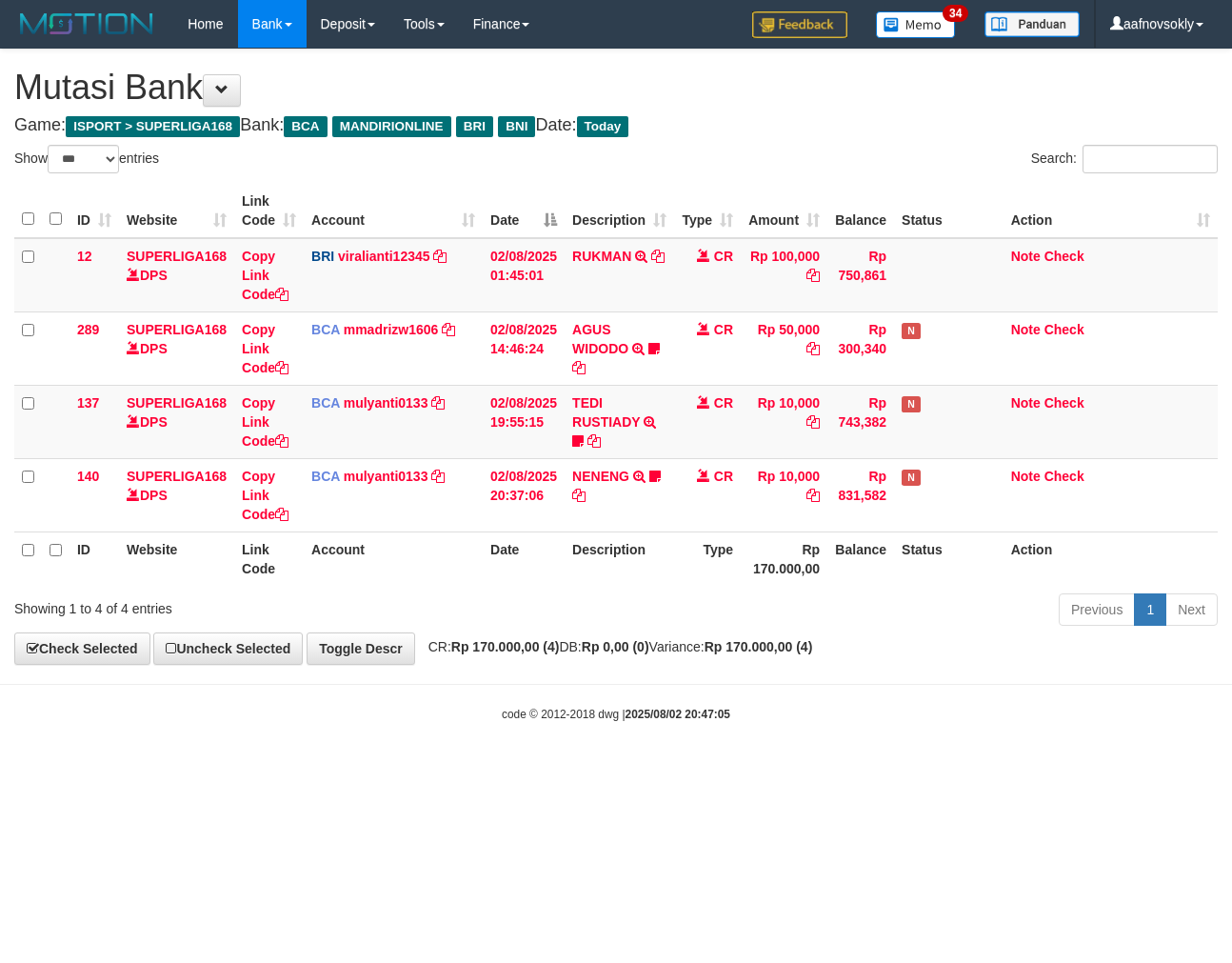 scroll, scrollTop: 0, scrollLeft: 0, axis: both 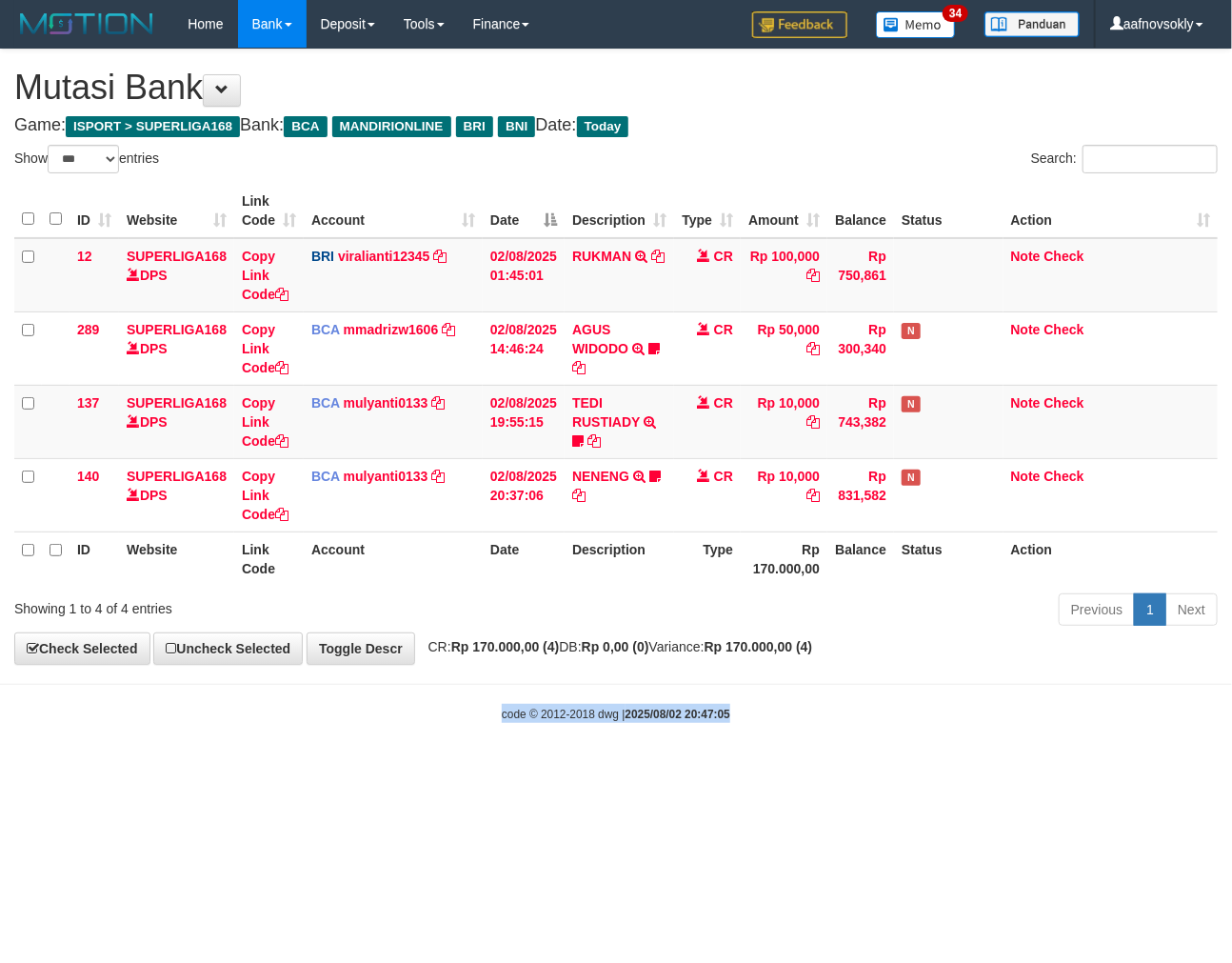 click on "Toggle navigation
Home
Bank
Account List
Load
By Website
Group
[ISPORT]													SUPERLIGA168
By Load Group (DPS)
34" at bounding box center [616, 385] 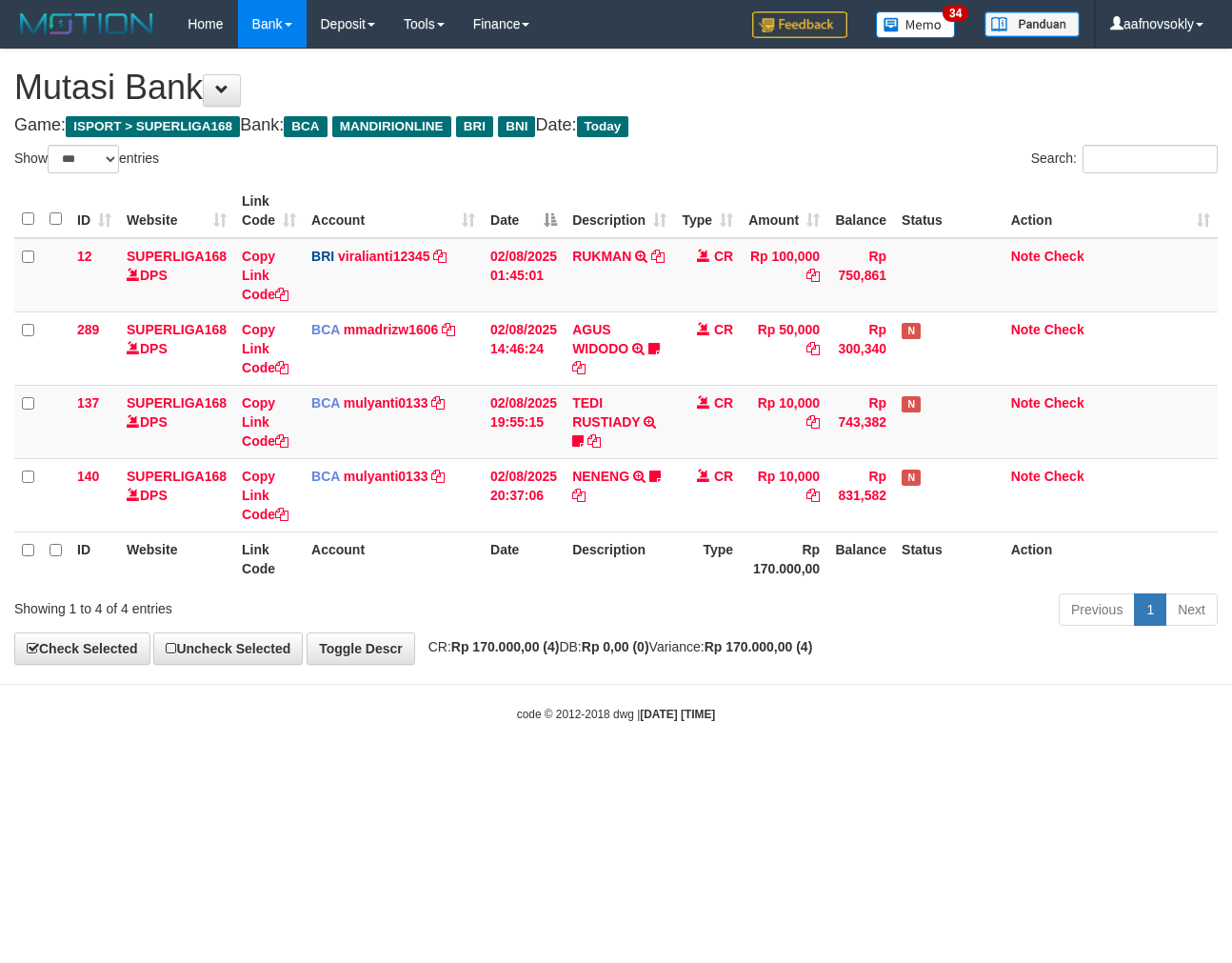 select on "***" 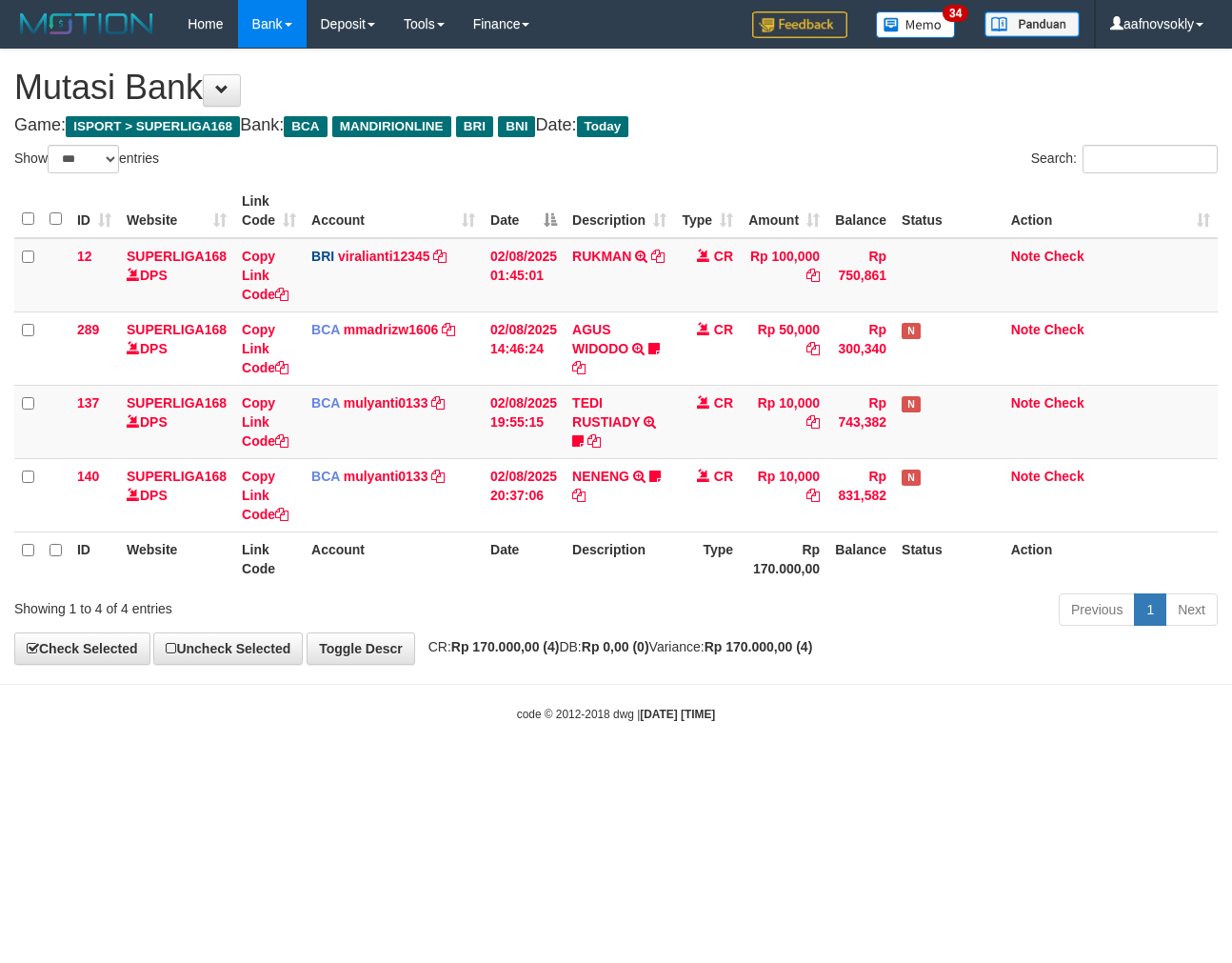 scroll, scrollTop: 0, scrollLeft: 0, axis: both 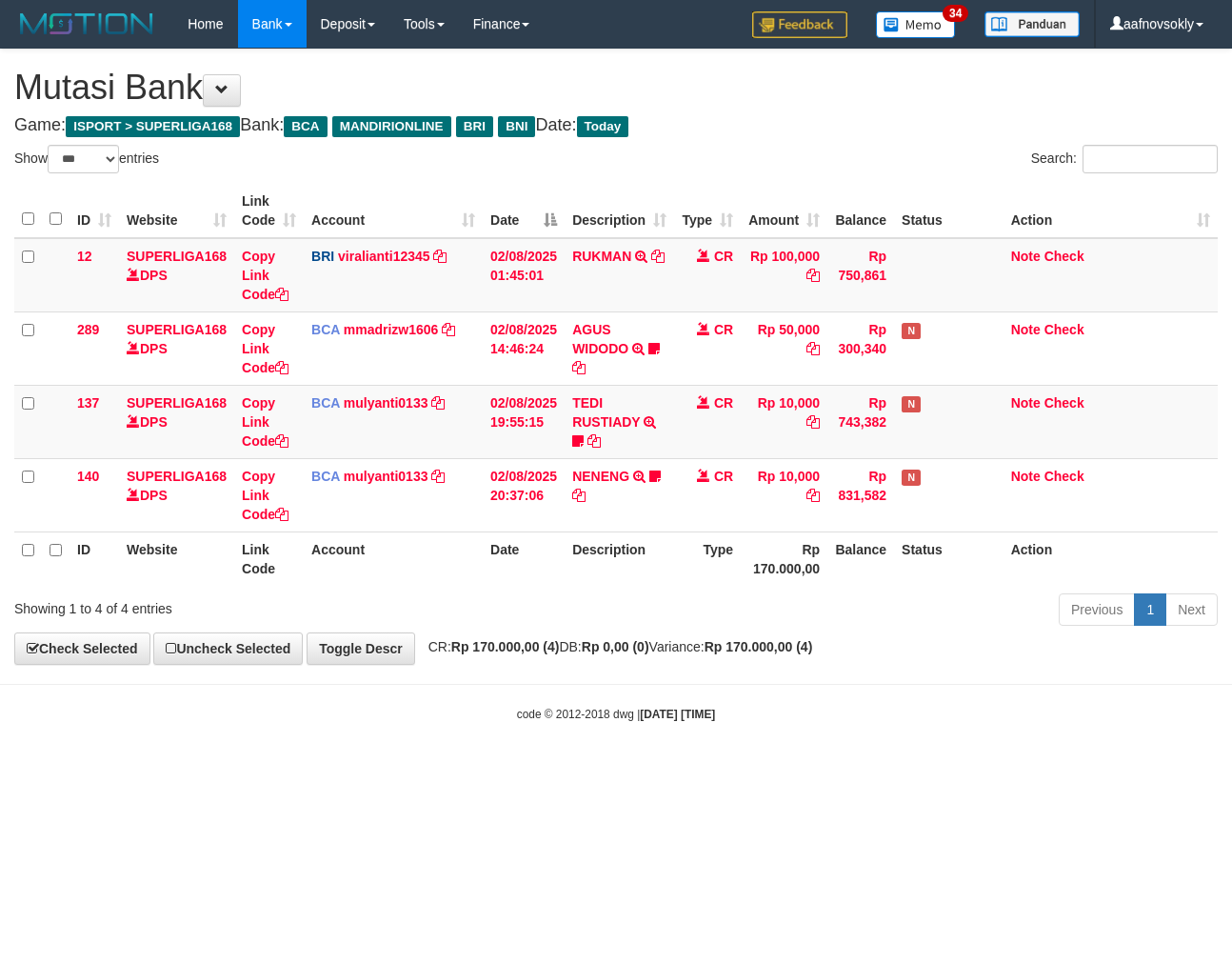 select on "***" 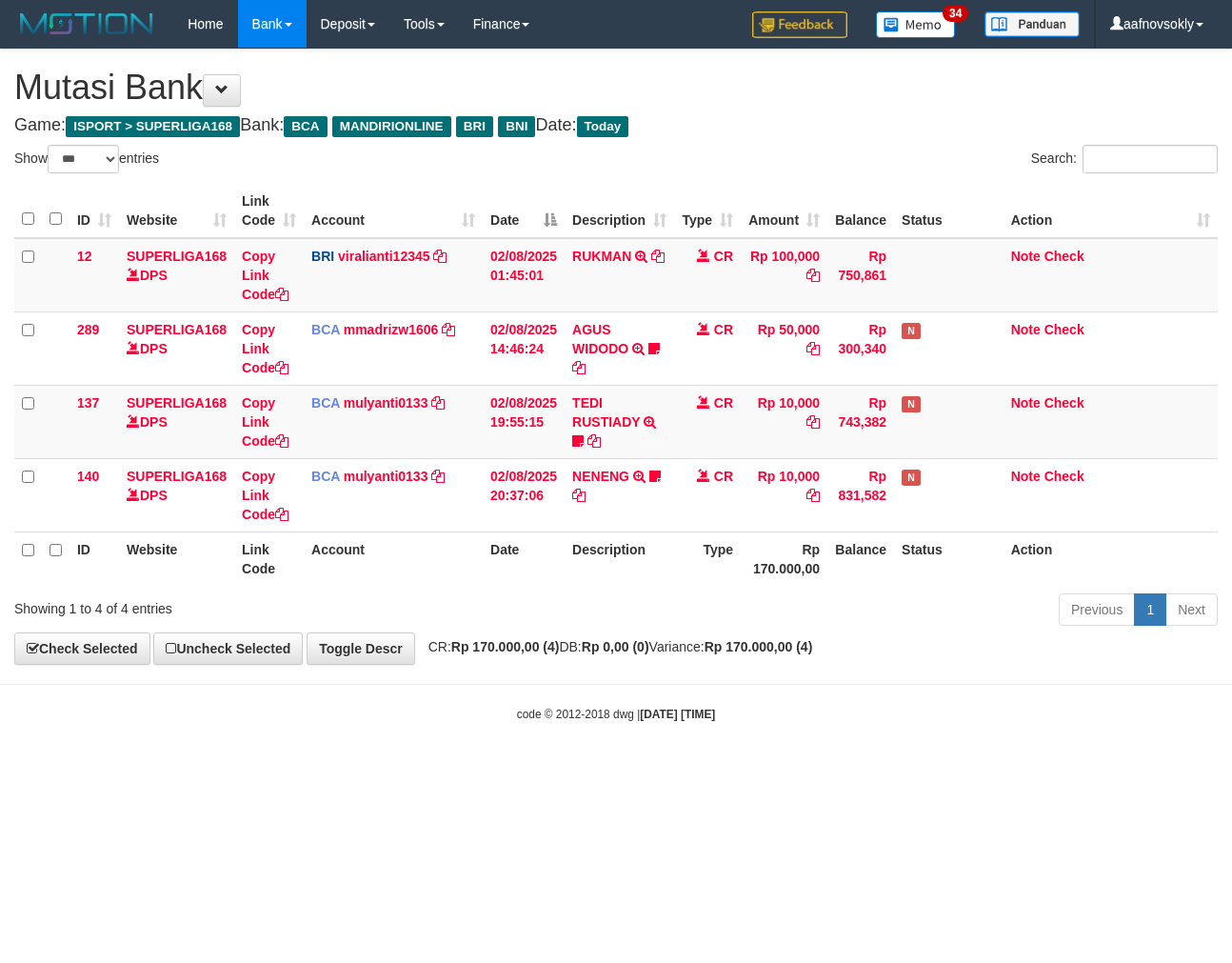 scroll, scrollTop: 0, scrollLeft: 0, axis: both 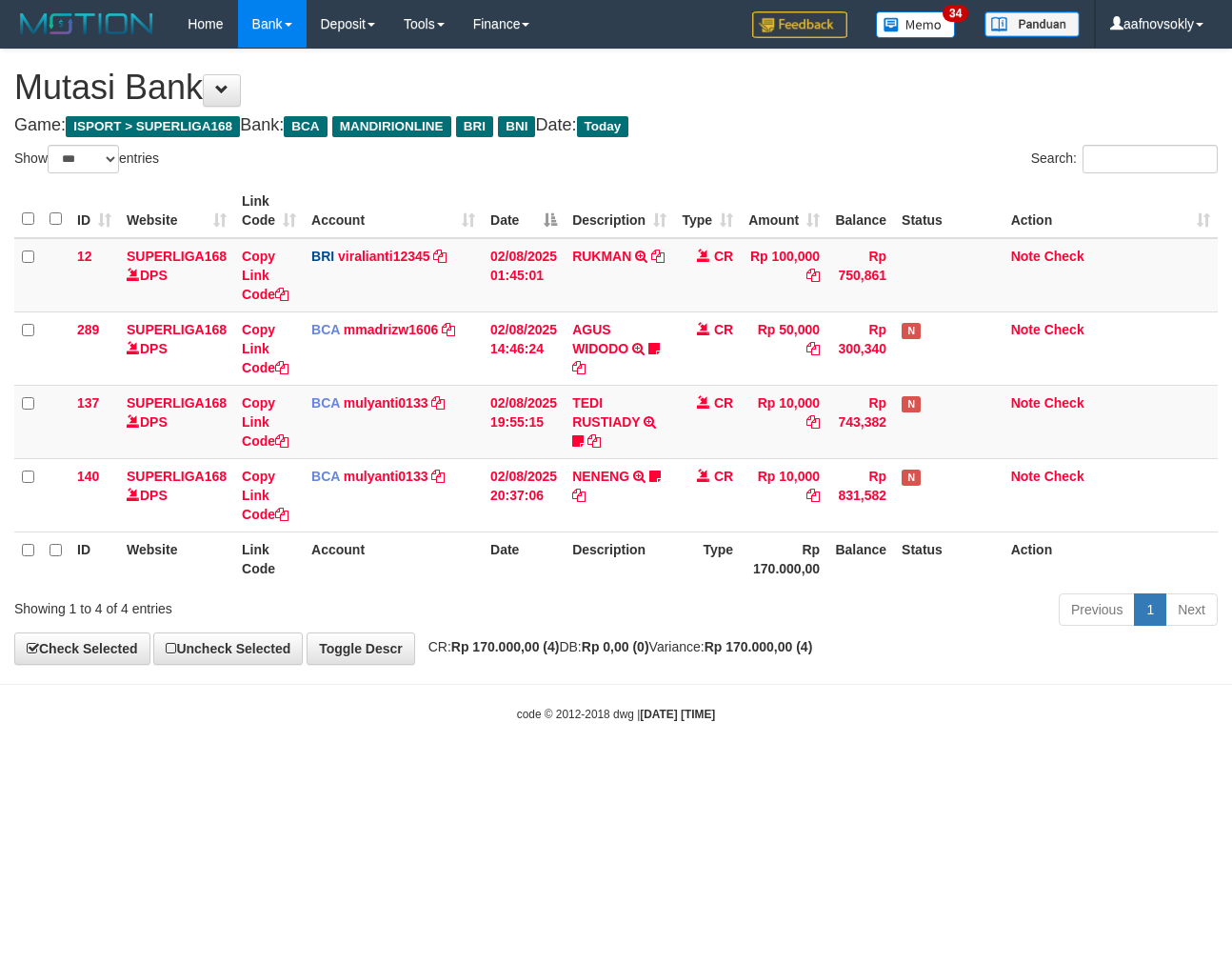 select on "***" 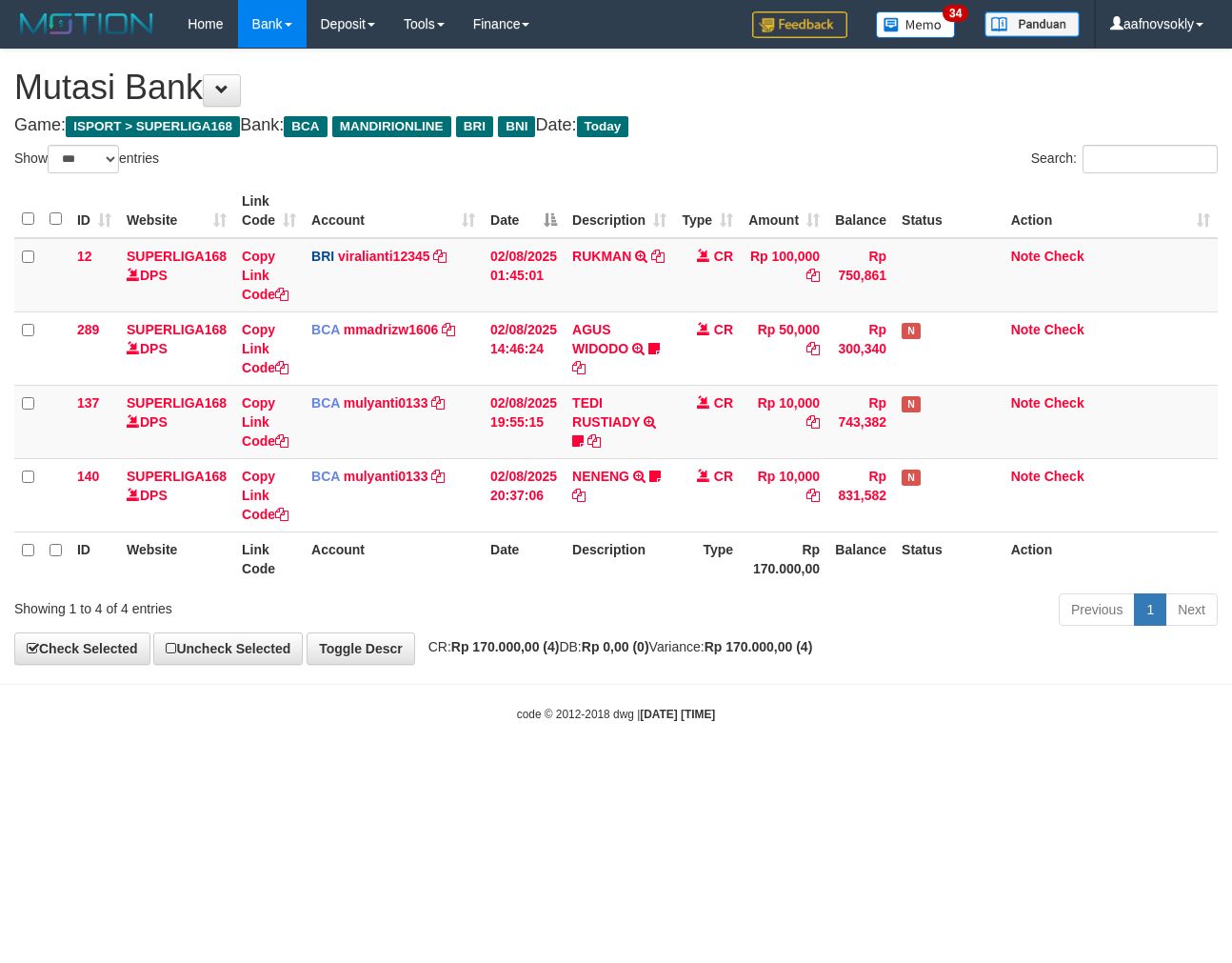 scroll, scrollTop: 0, scrollLeft: 0, axis: both 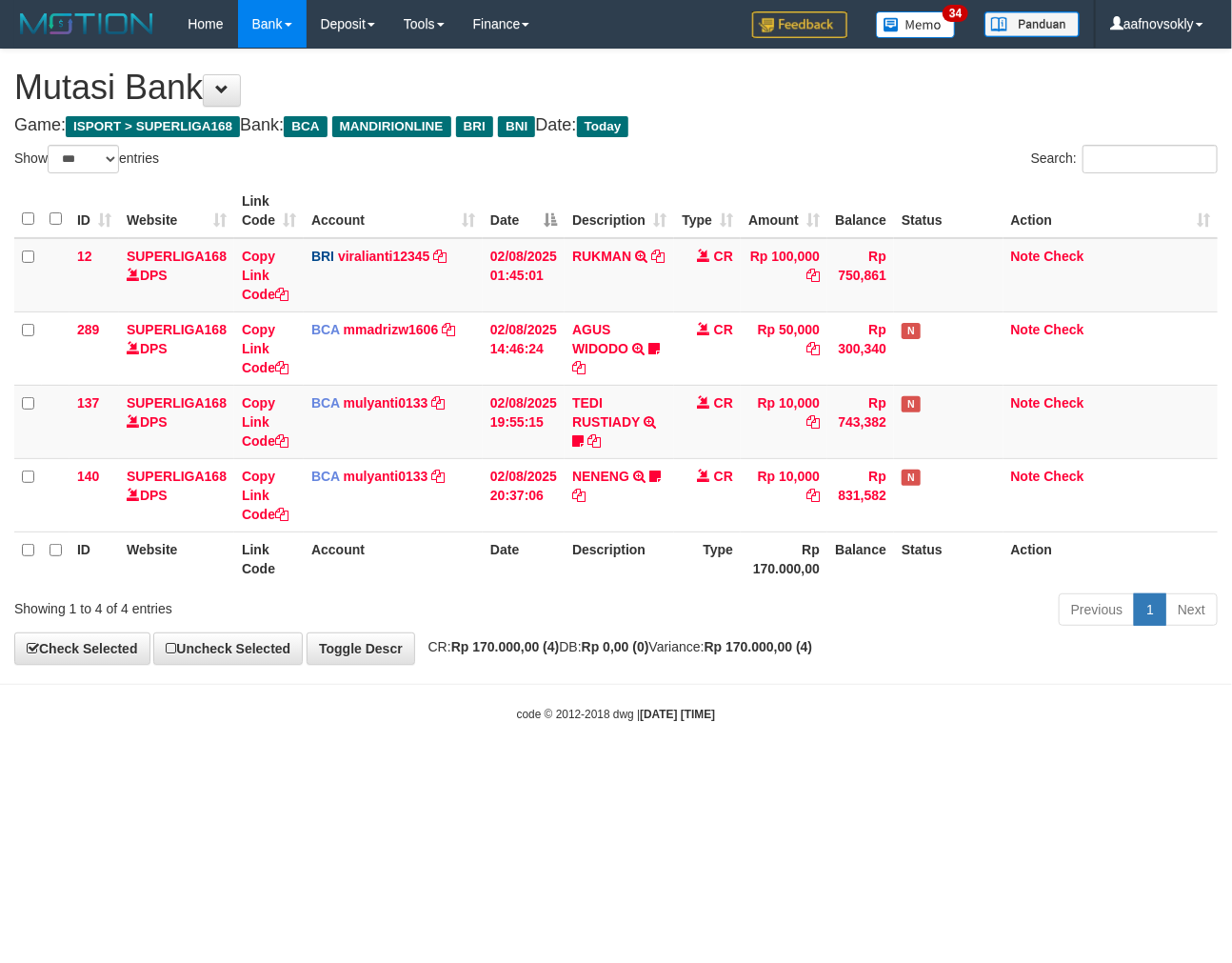 click on "Description" at bounding box center (619, 558) 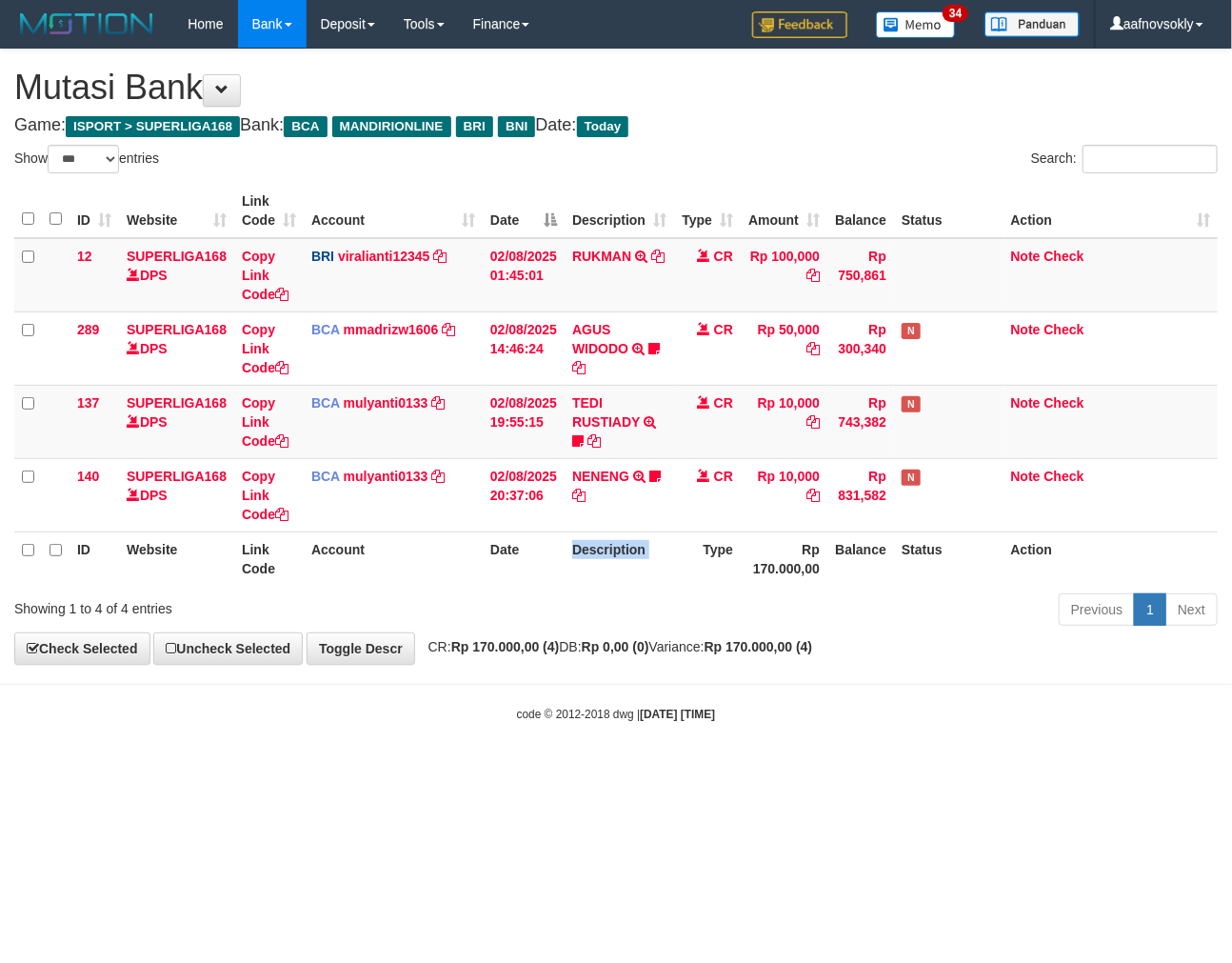 click on "Description" at bounding box center (619, 558) 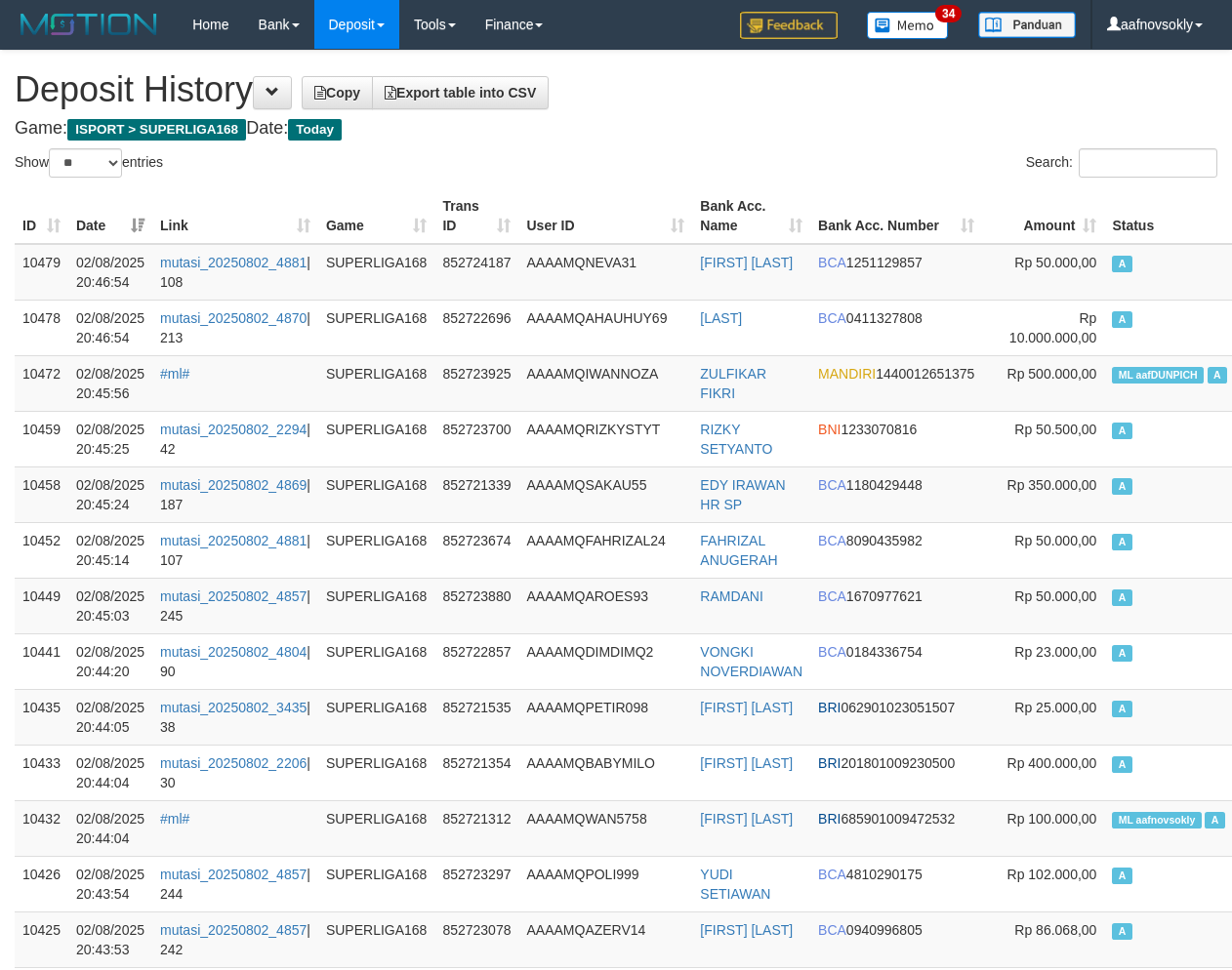 select on "**" 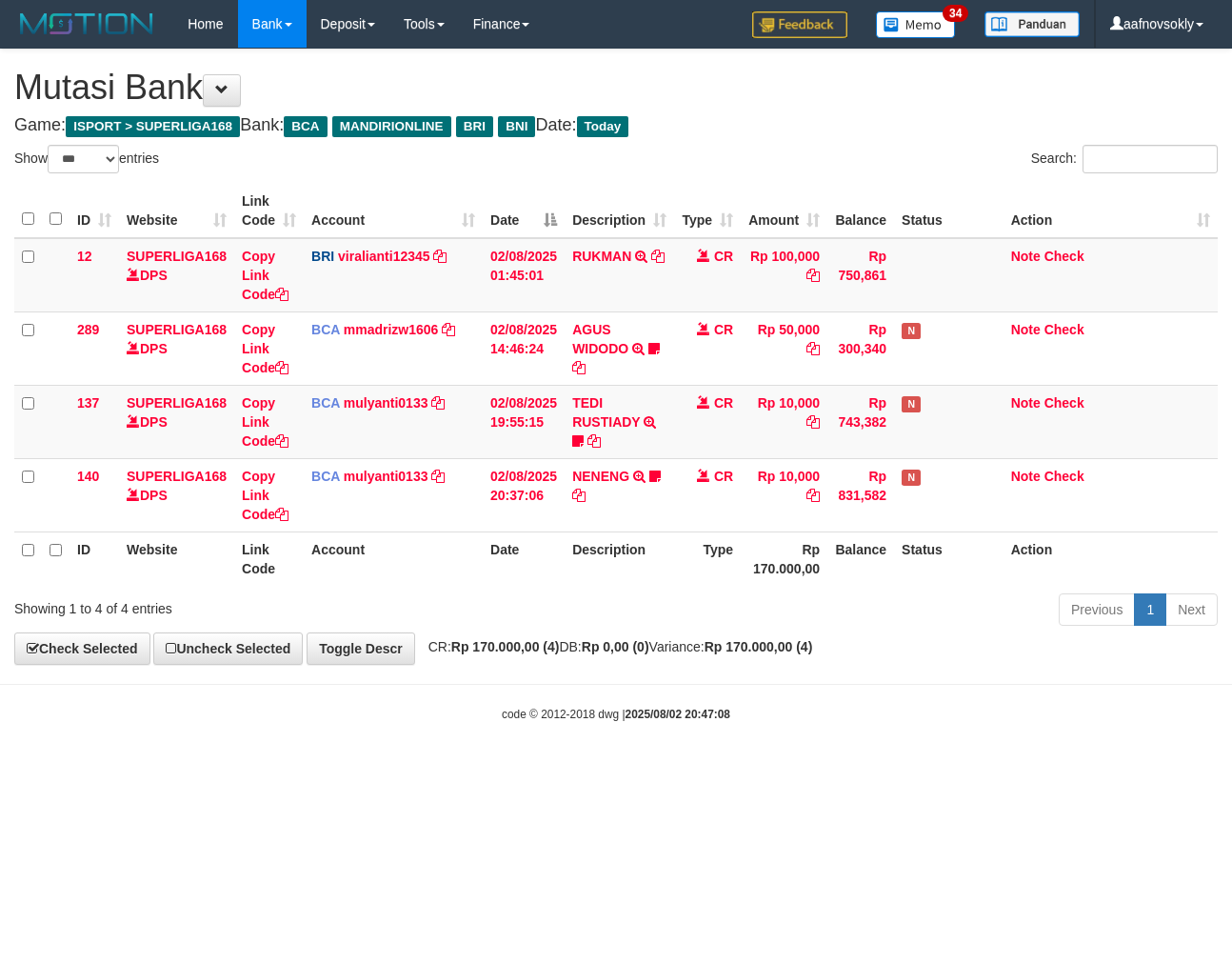 select on "***" 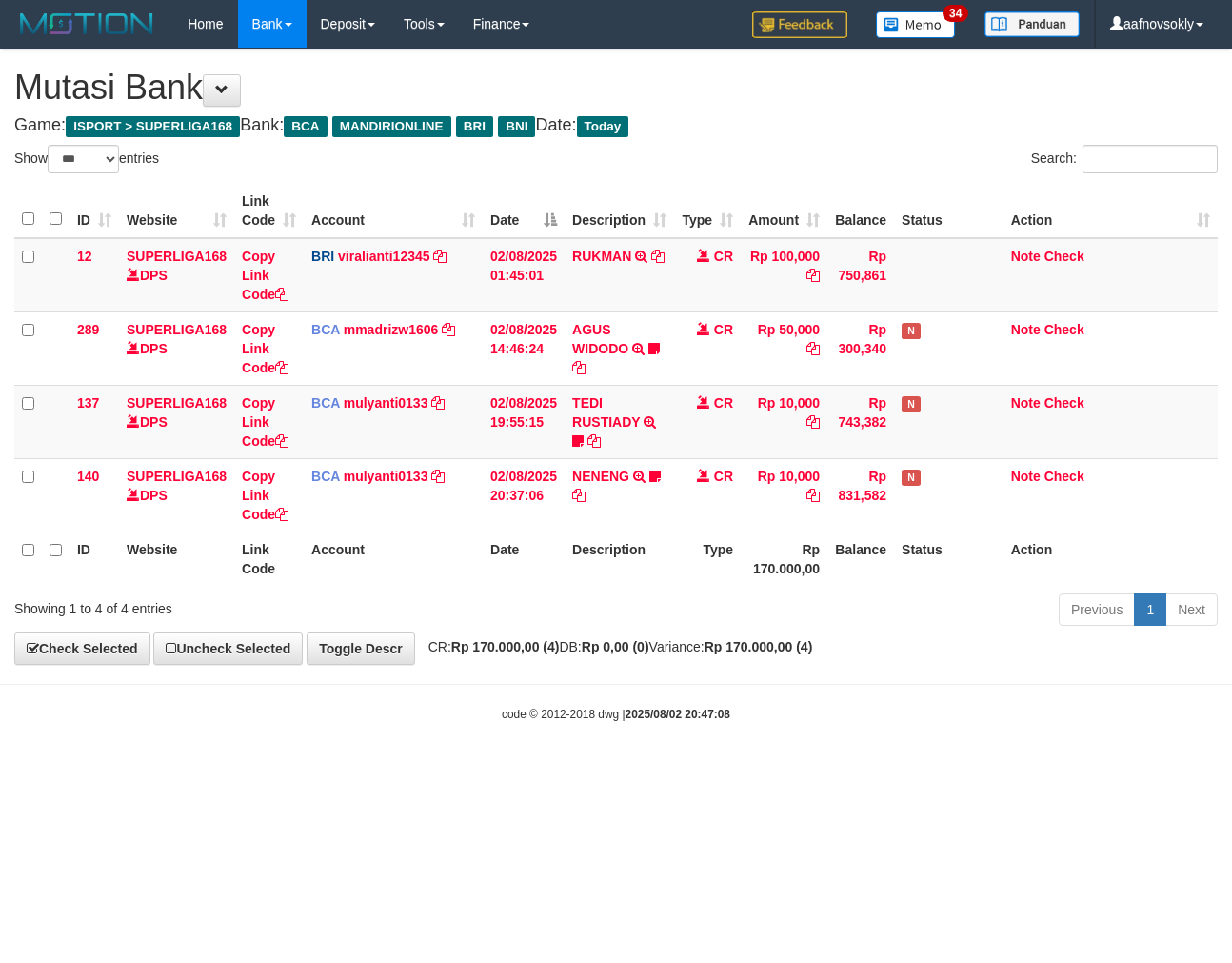 click on "ID Website Link Code Account Date Description Type Amount Balance Status Action
12
SUPERLIGA168    DPS
Copy Link Code
BRI
viralianti12345
DPS
VIRA APRILIANTI
mutasi_20250802_3196 | 12
mutasi_20250802_3196 | 12
02/08/2025 01:45:01
RUKMAN         TRANSFER NBMB RUKMAN TO VIRA APRILIANTI
CR
Rp 100,000
Rp 750,861
Note
Check
289
SUPERLIGA168    DPS
Copy Link Code
BCA
mmadrizw1606
DPS
MUHAMMAD RIZWAR SETIAWAN" at bounding box center [616, 385] 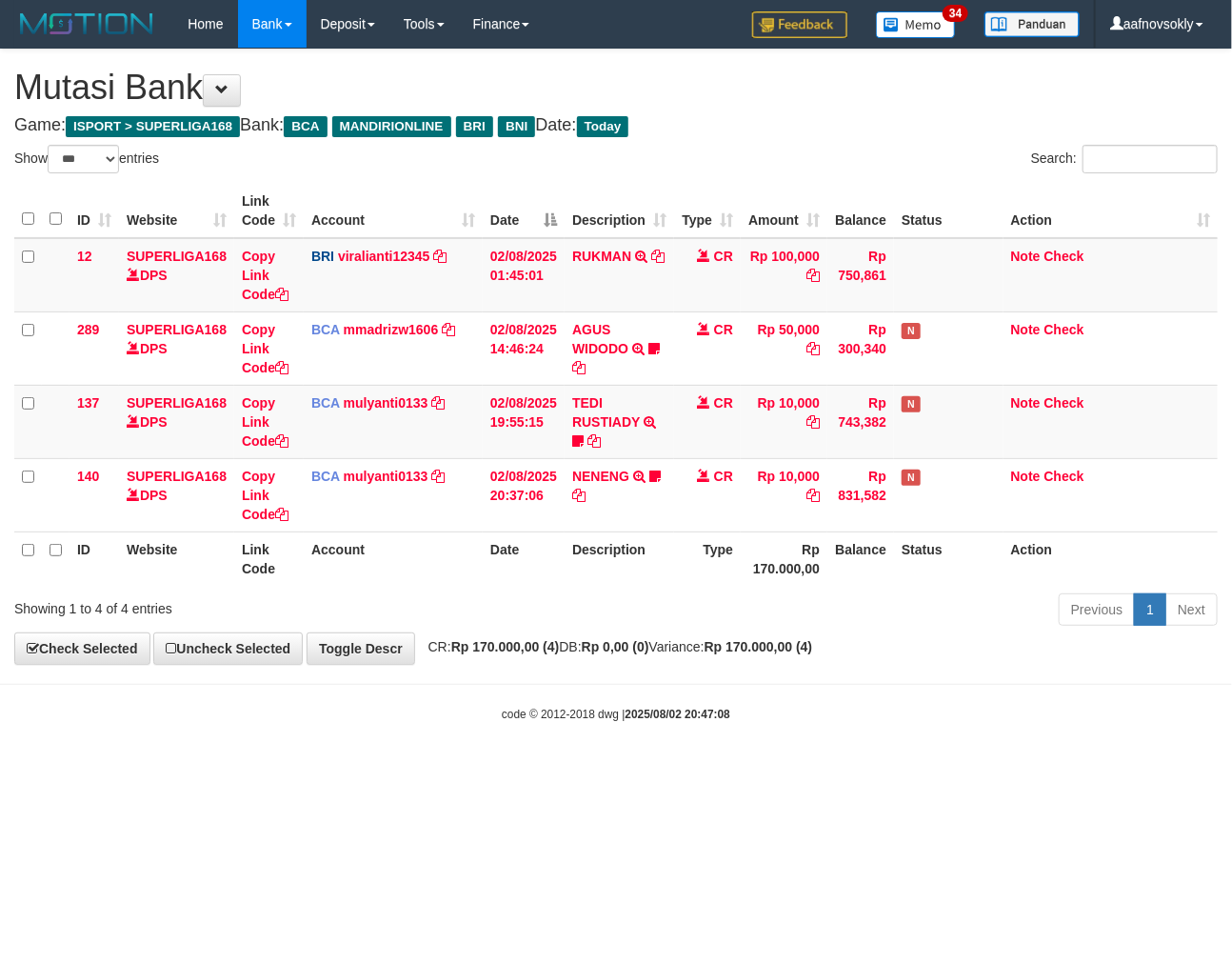 drag, startPoint x: 0, startPoint y: 0, endPoint x: 758, endPoint y: 589, distance: 959.9401 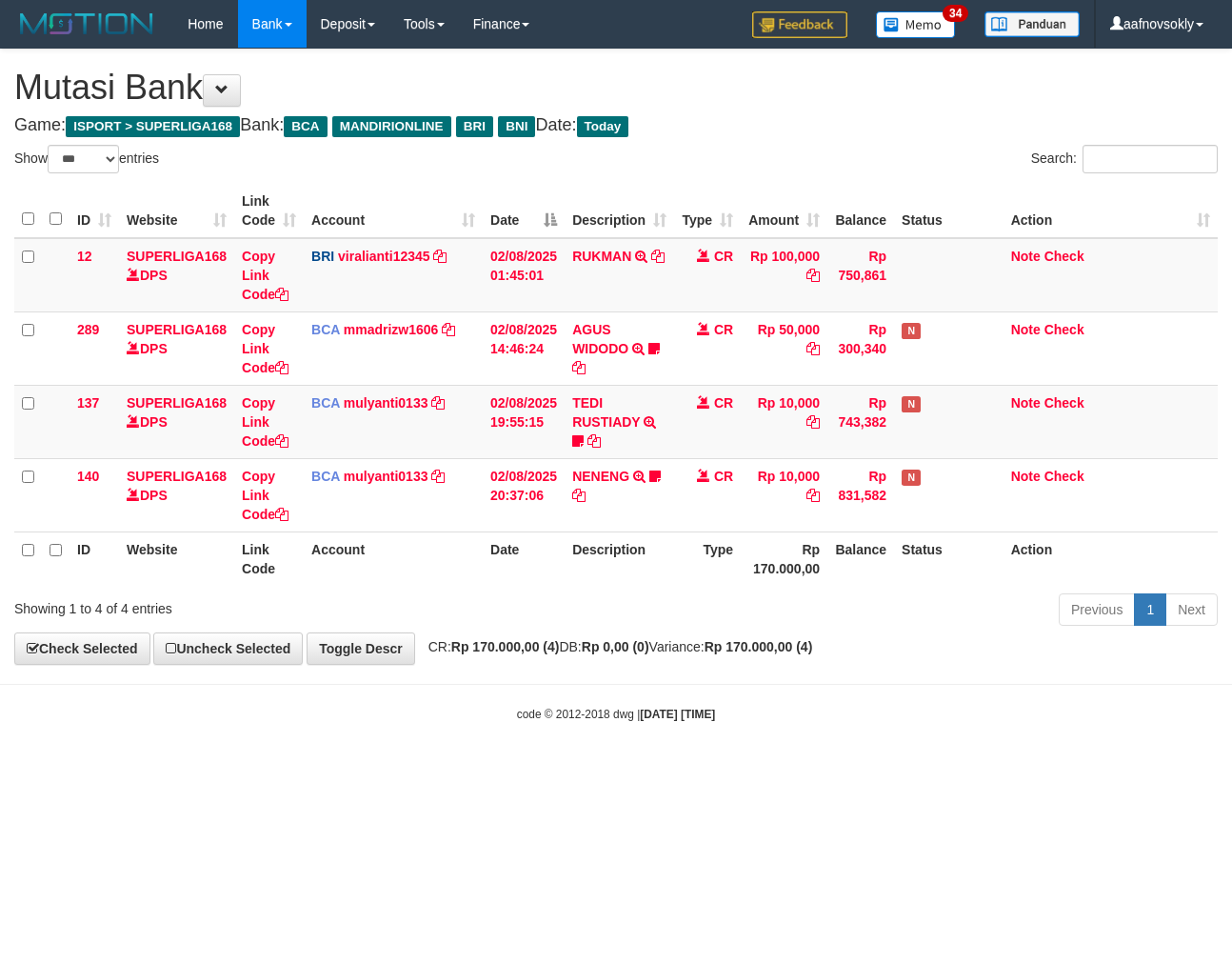 select on "***" 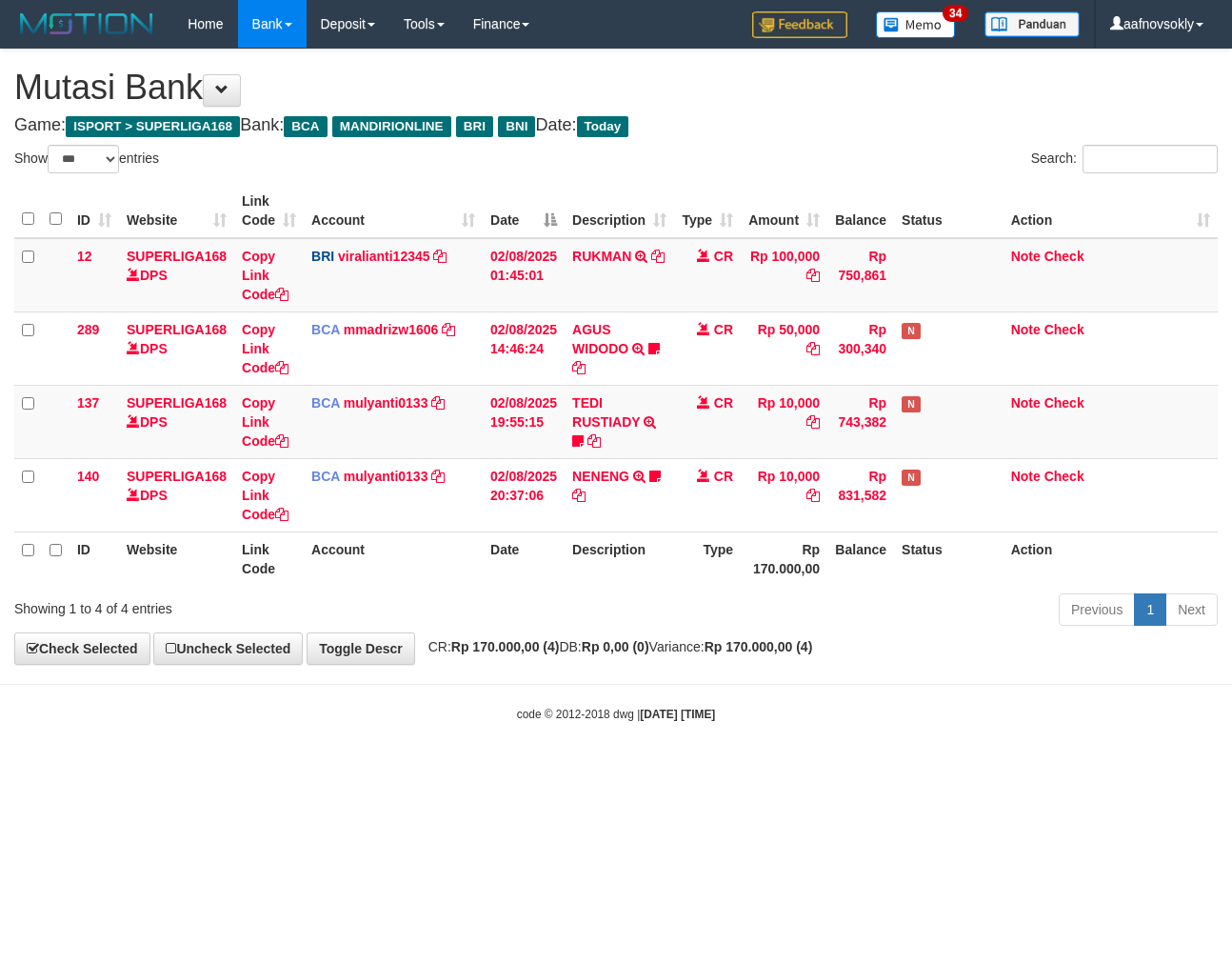 scroll, scrollTop: 0, scrollLeft: 0, axis: both 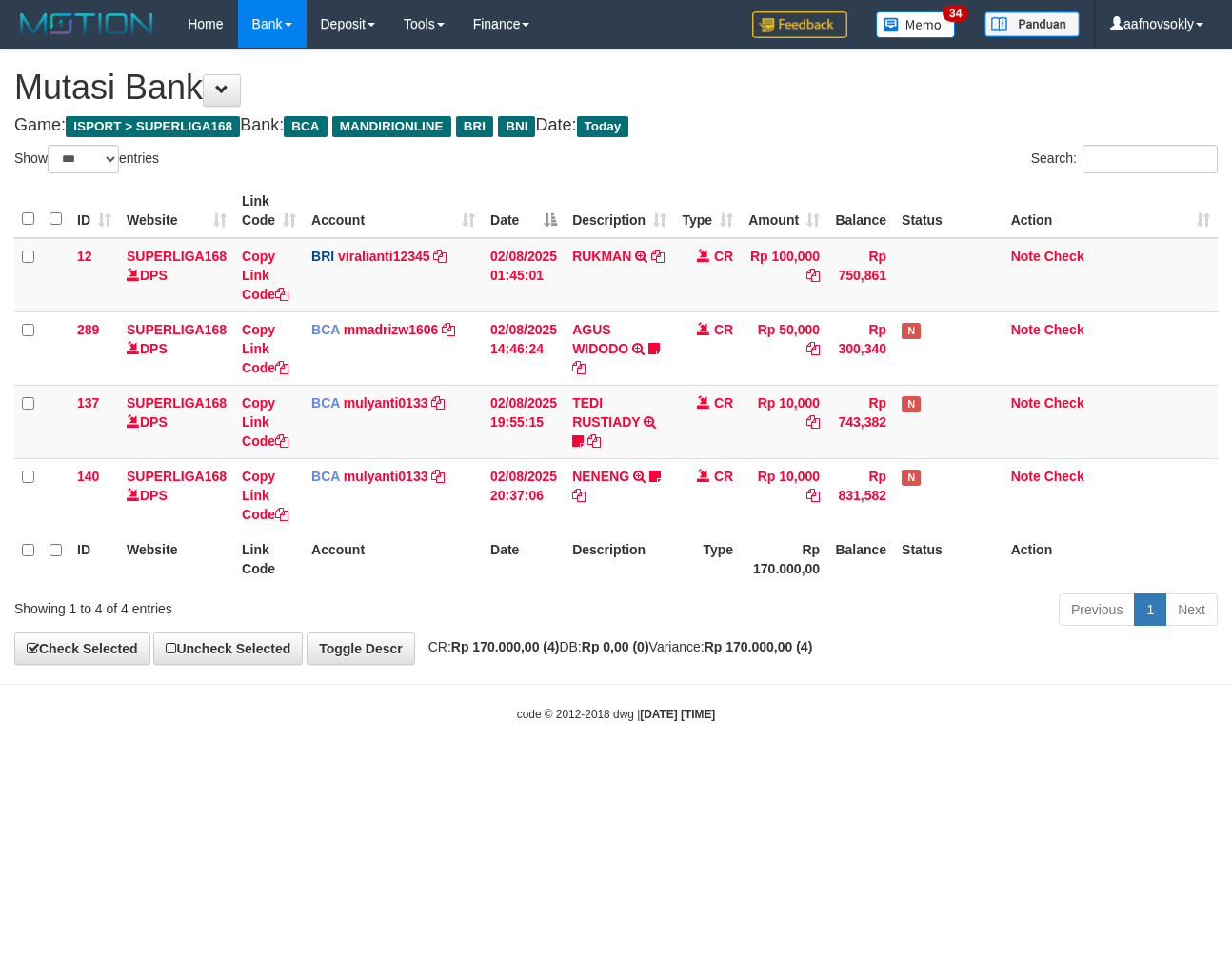select on "***" 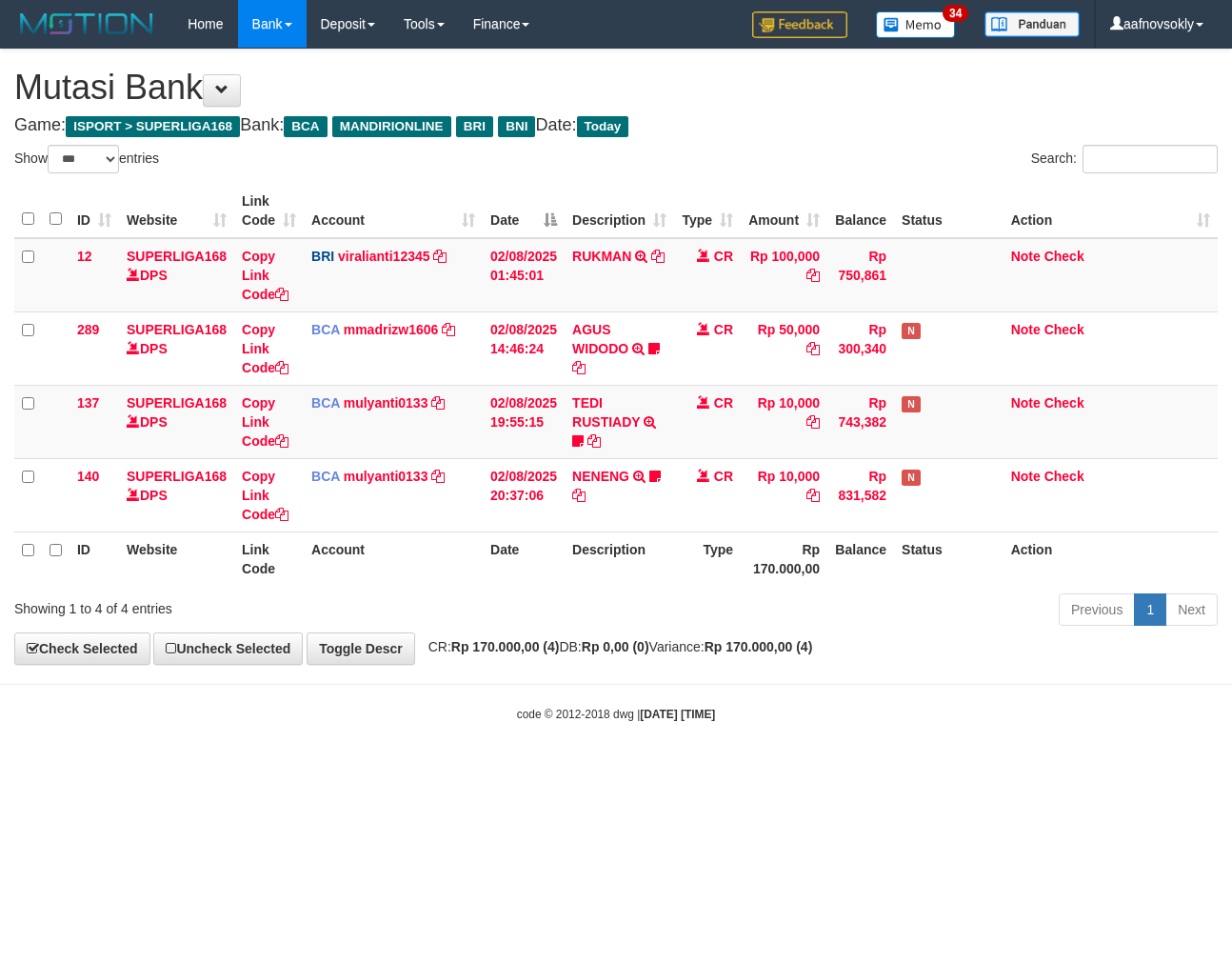 scroll, scrollTop: 0, scrollLeft: 0, axis: both 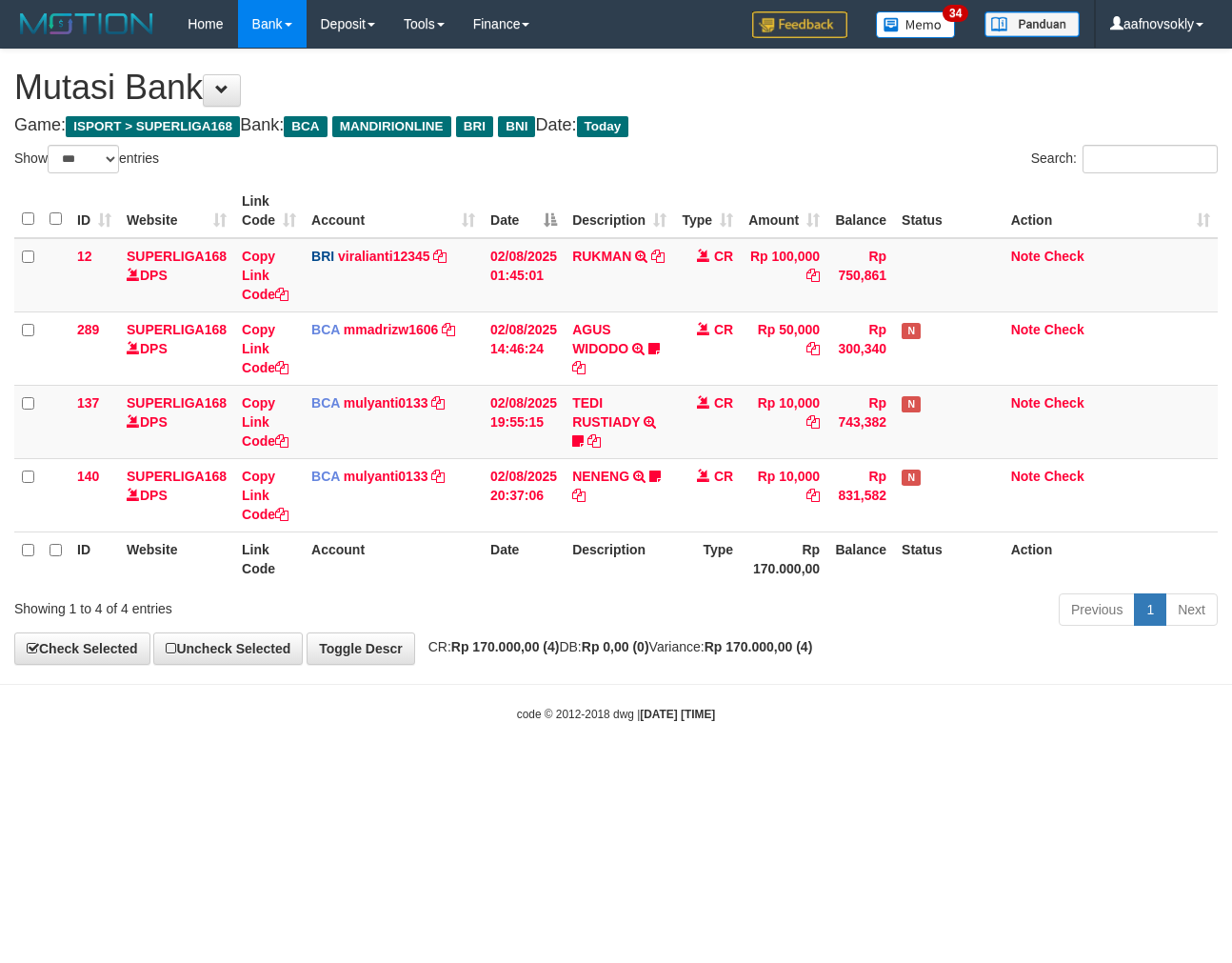 select on "***" 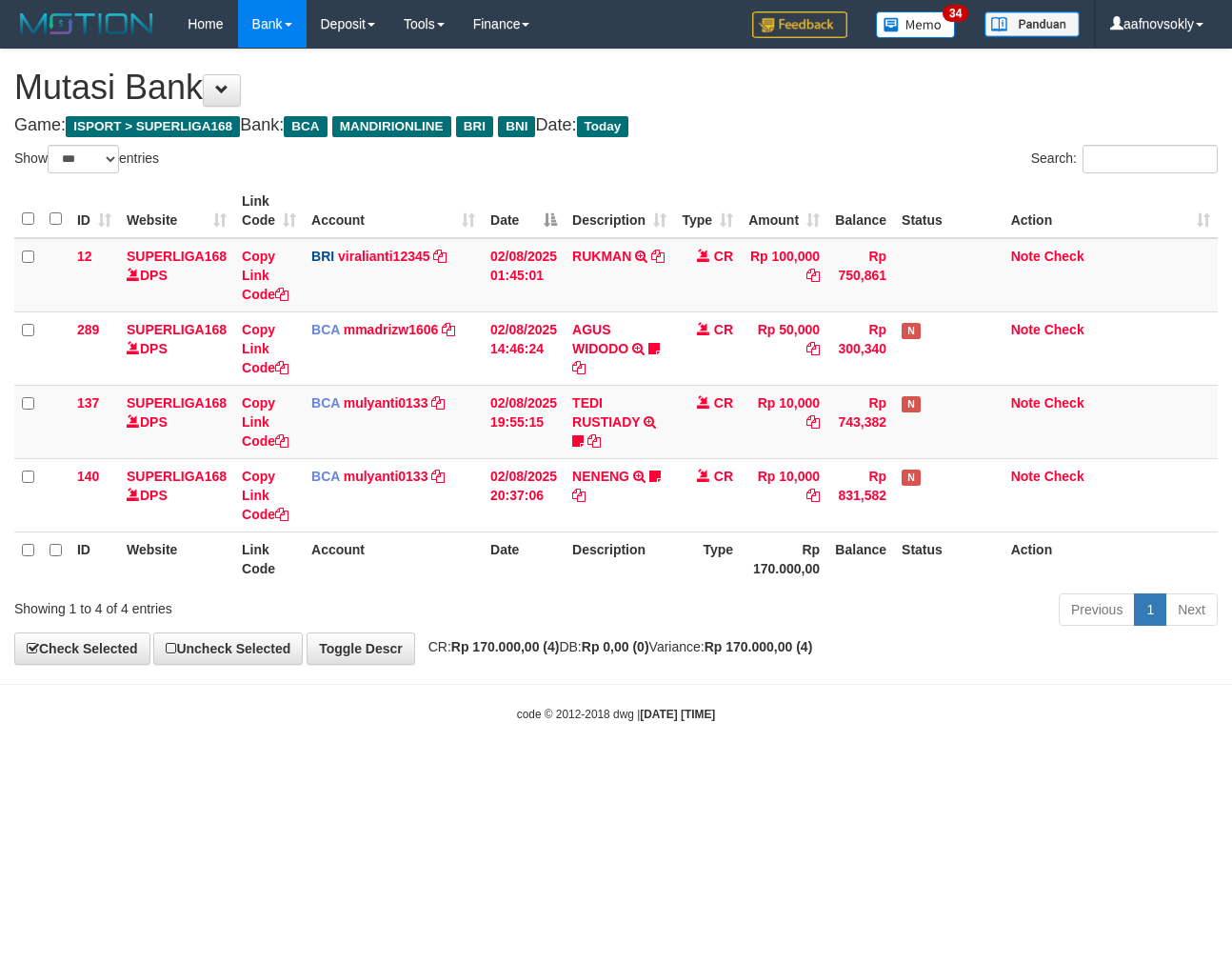 scroll, scrollTop: 0, scrollLeft: 0, axis: both 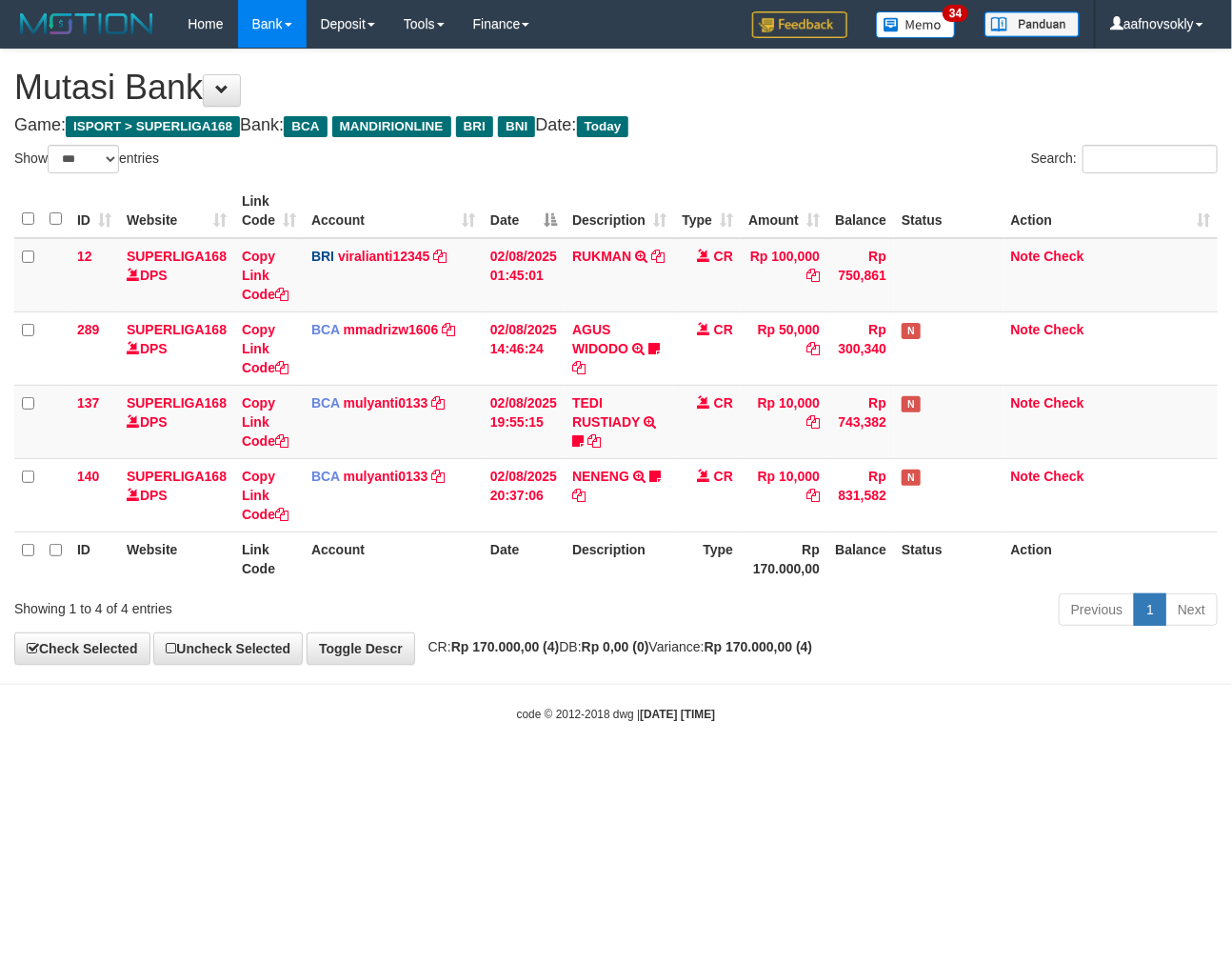 click on "Description" at bounding box center [619, 558] 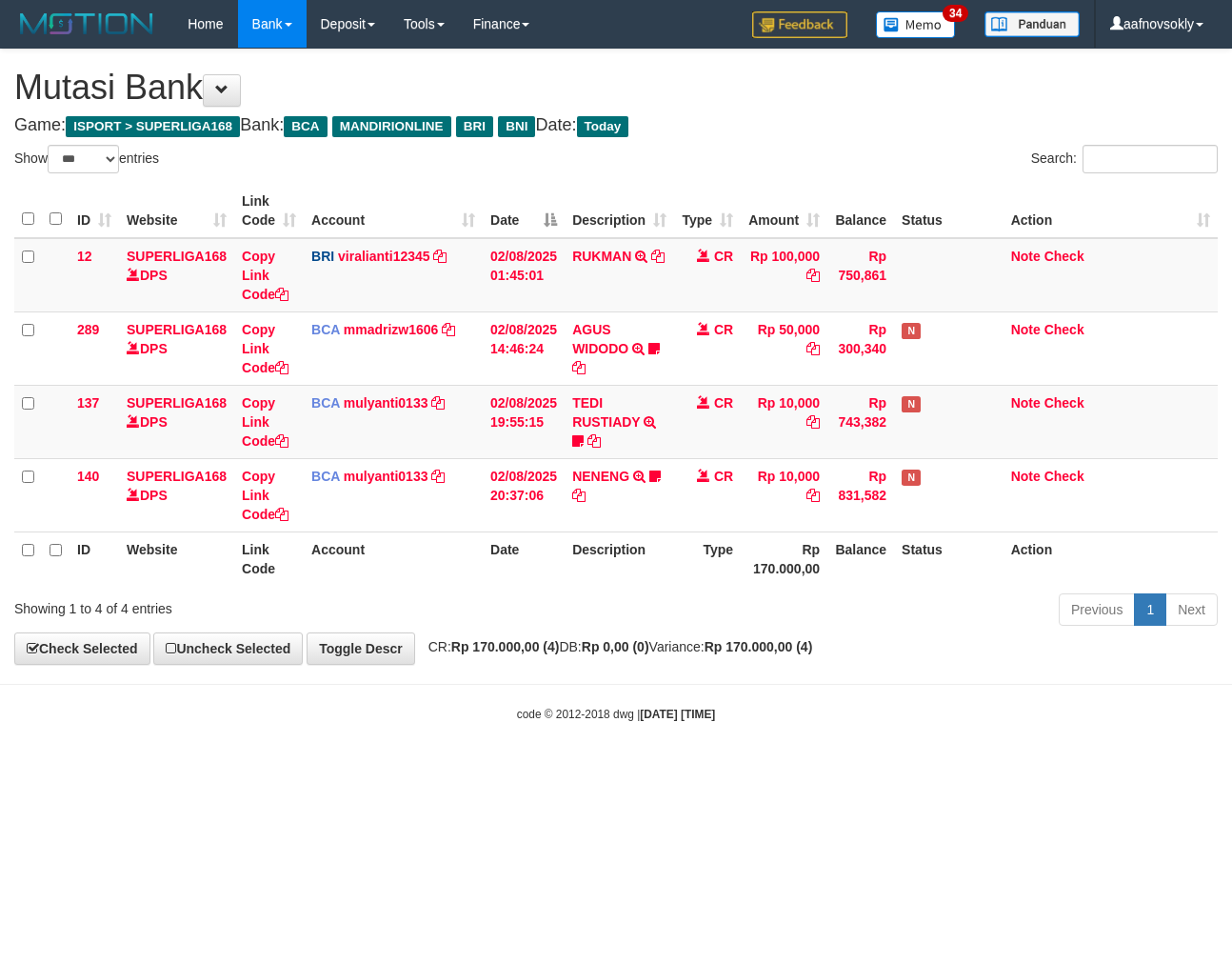 select on "***" 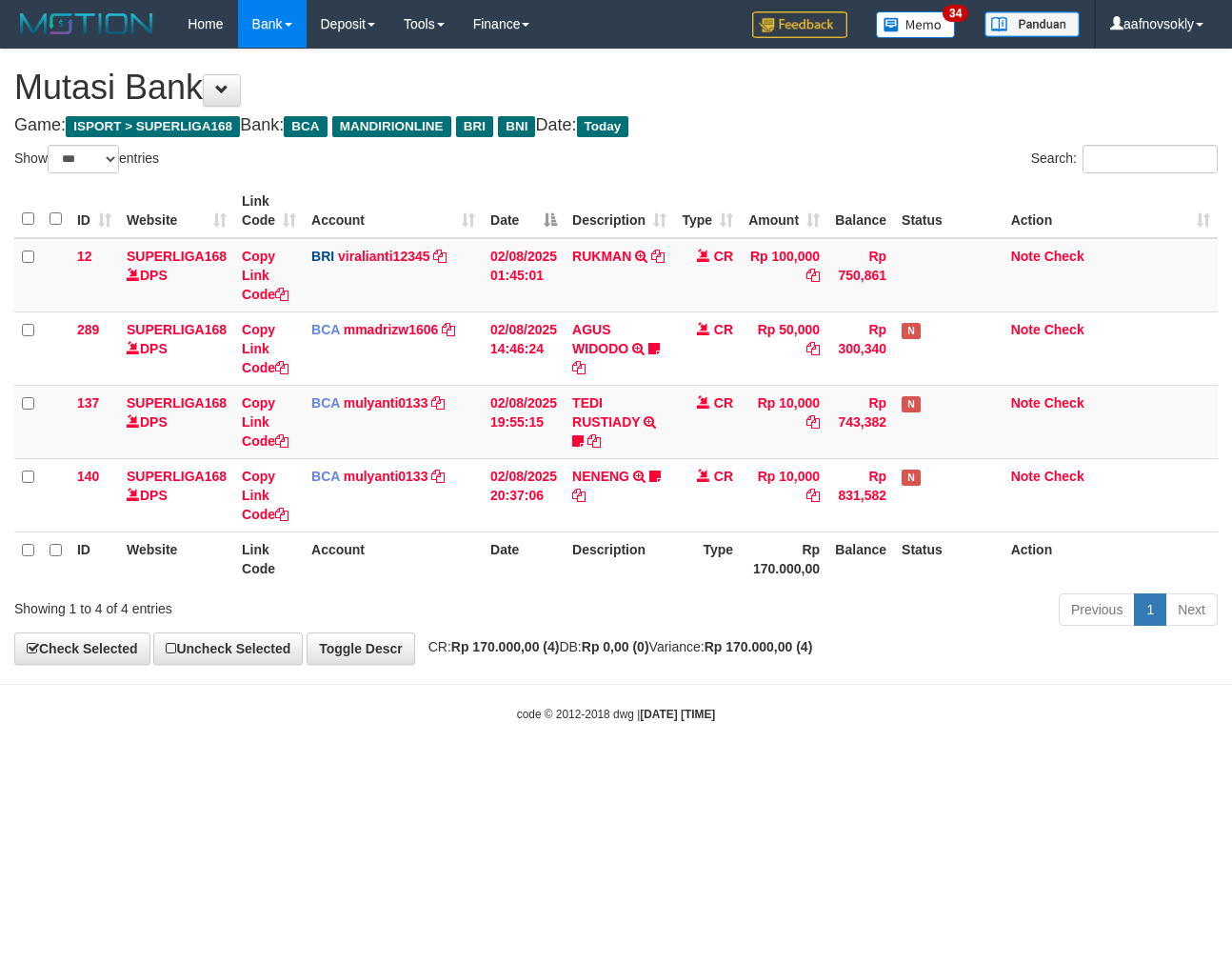 scroll, scrollTop: 0, scrollLeft: 0, axis: both 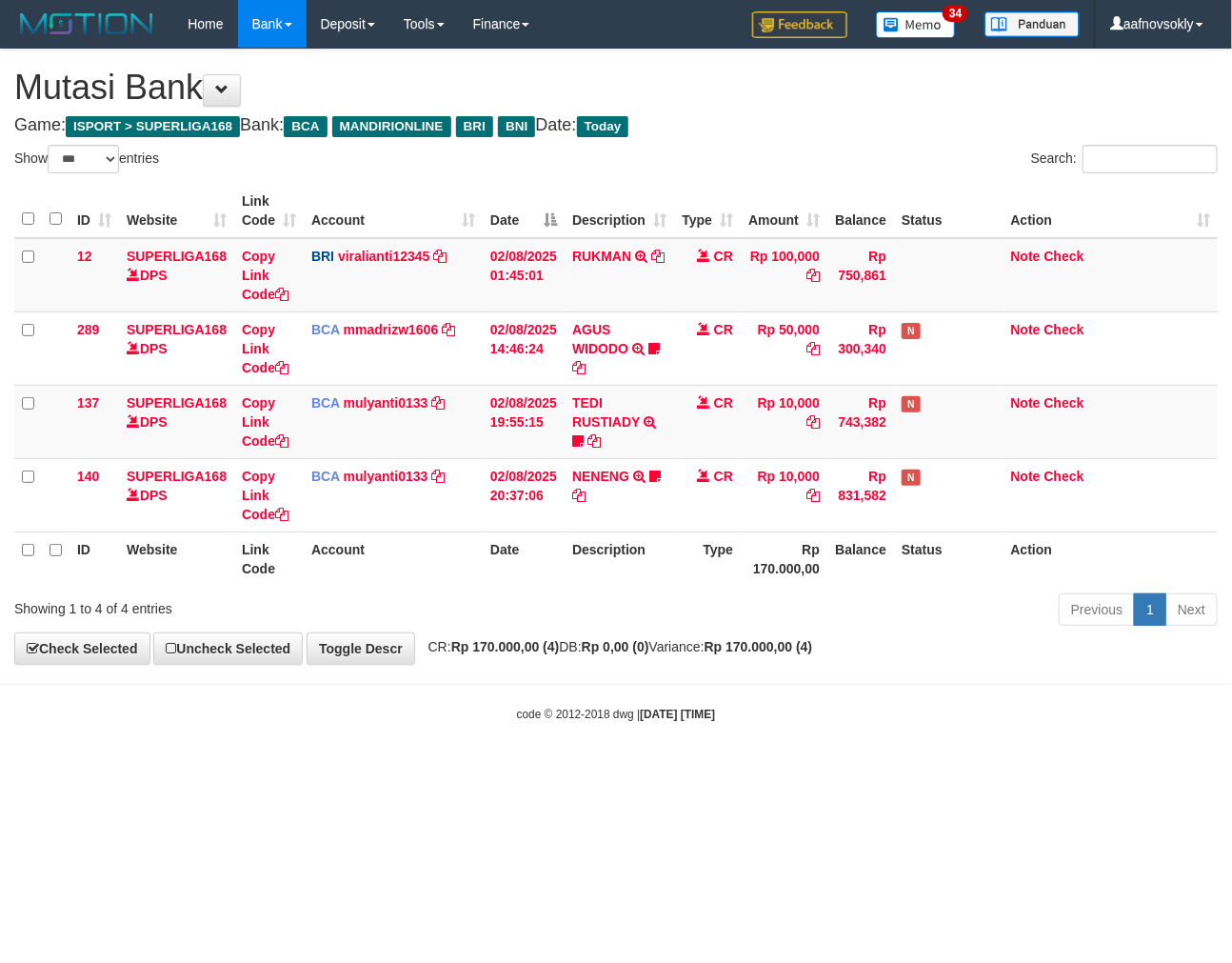 click on "Rp 170.000,00" at bounding box center [784, 558] 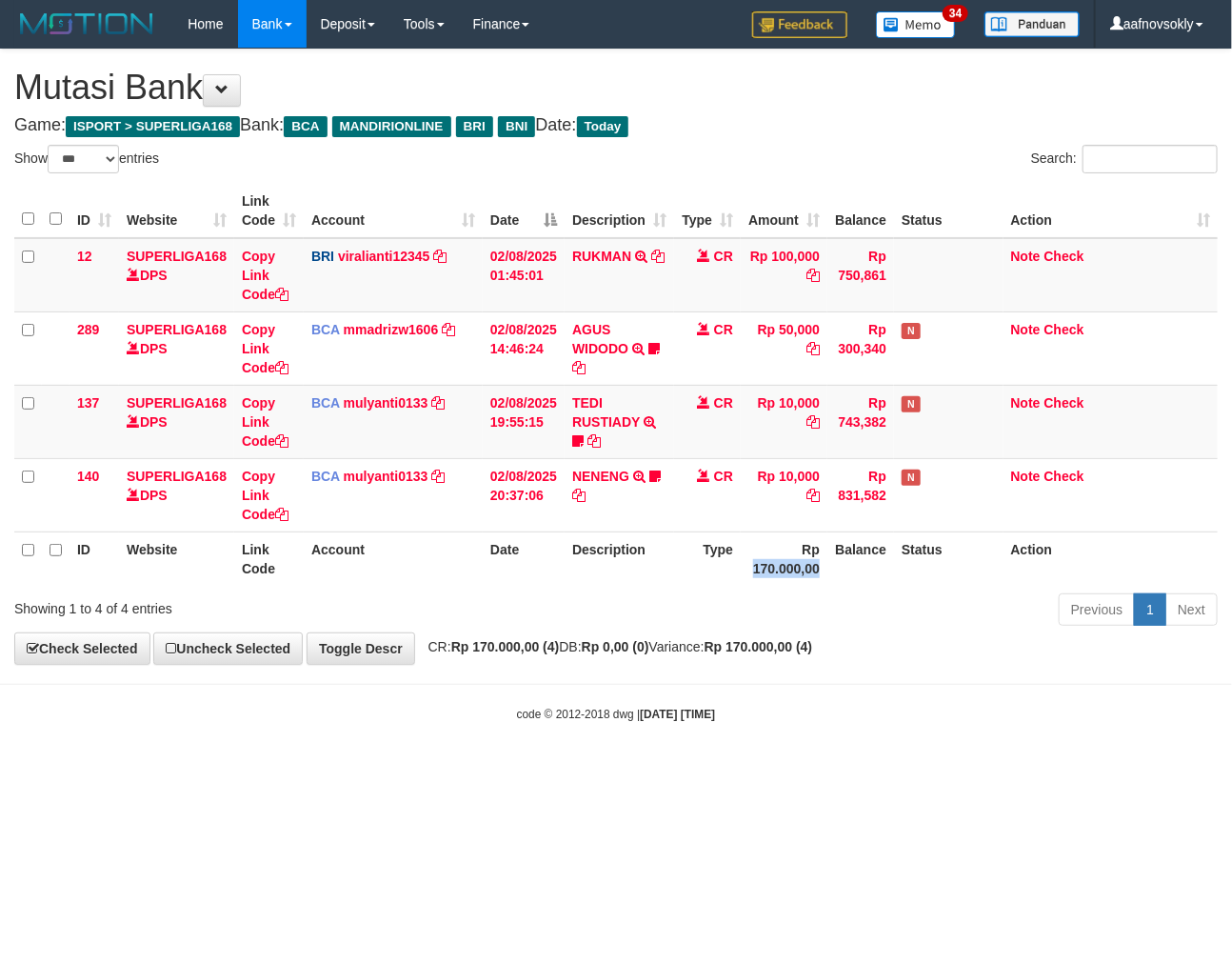 click on "Rp 170.000,00" at bounding box center (784, 558) 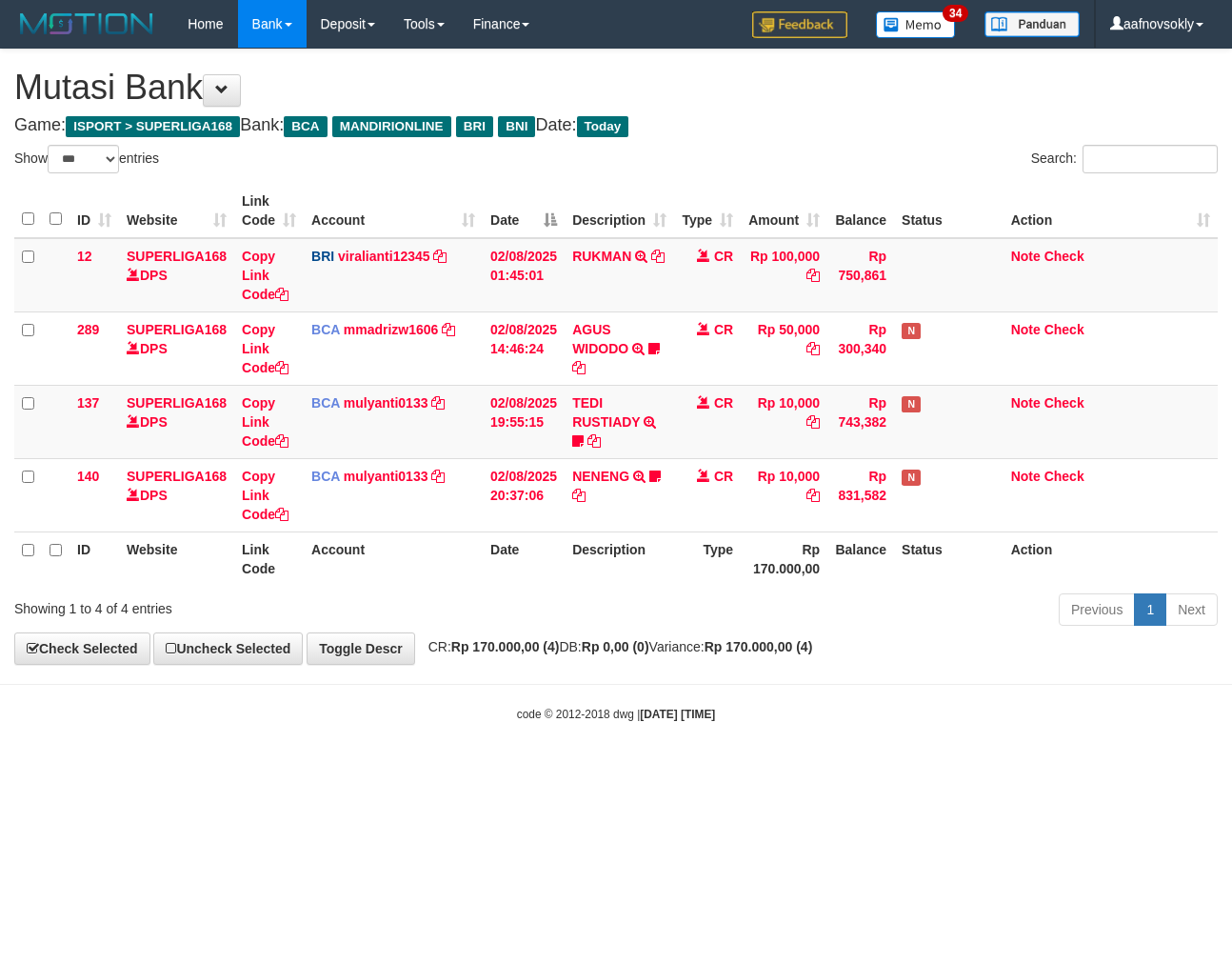 select on "***" 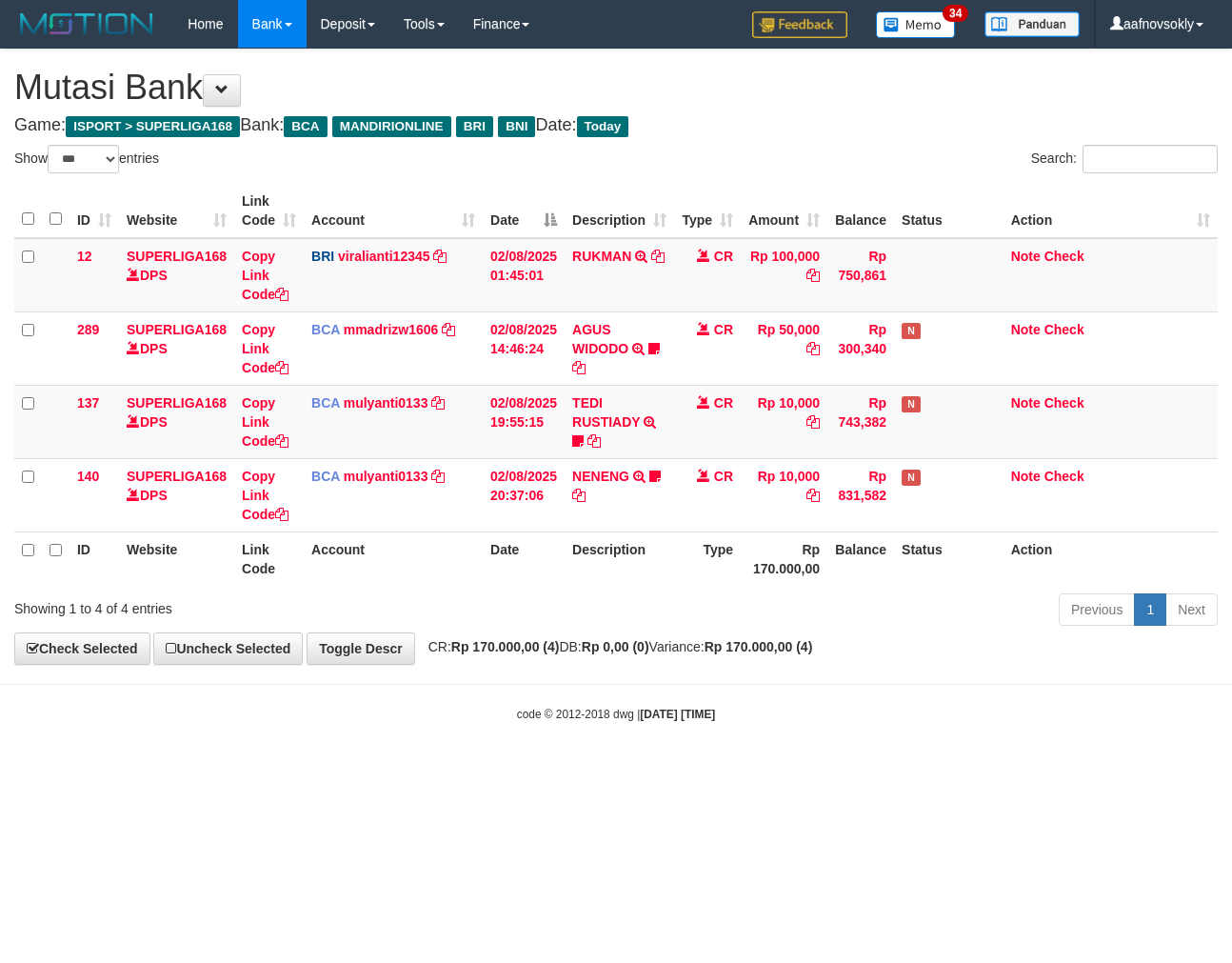 scroll, scrollTop: 0, scrollLeft: 0, axis: both 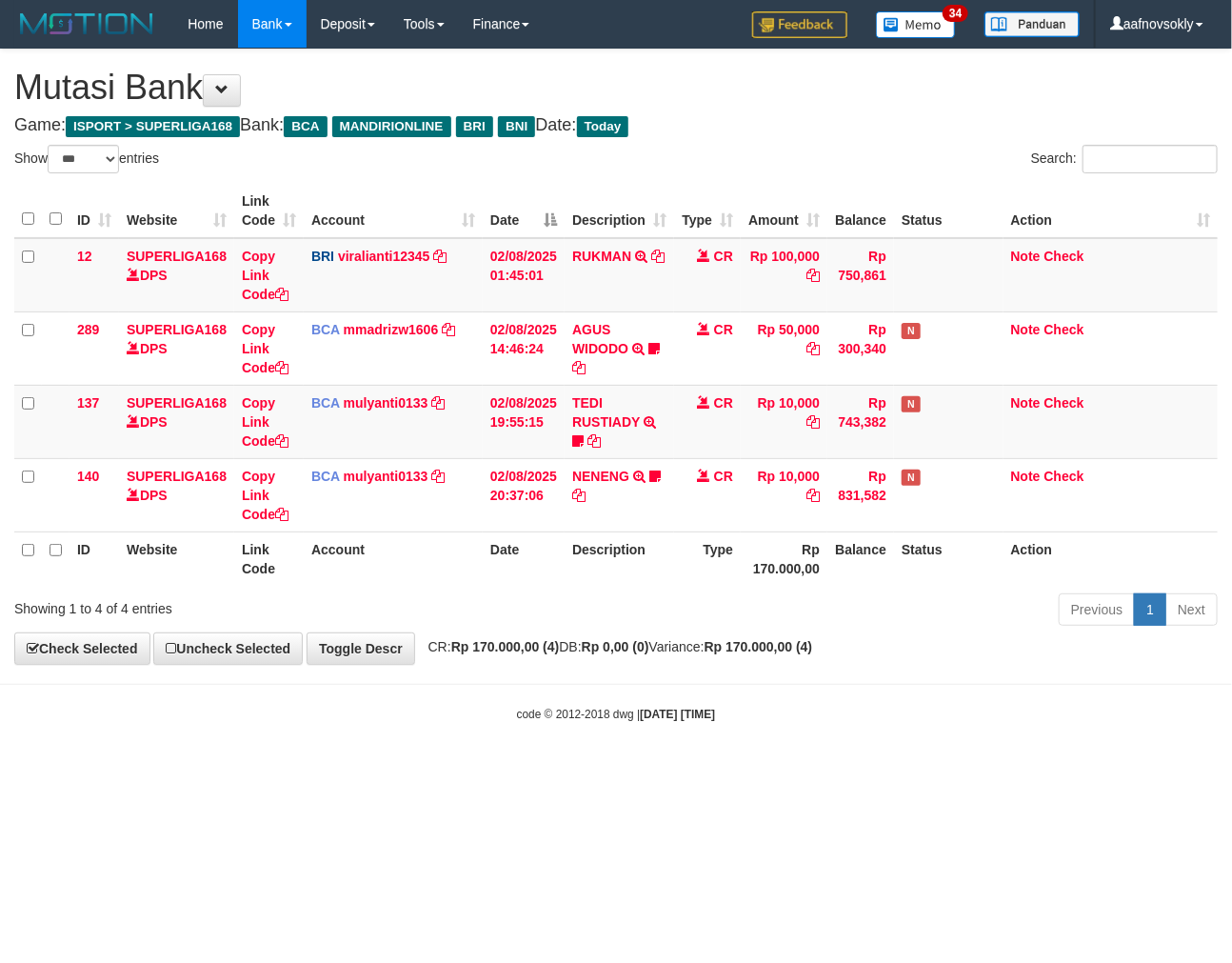 click on "Description" at bounding box center [619, 558] 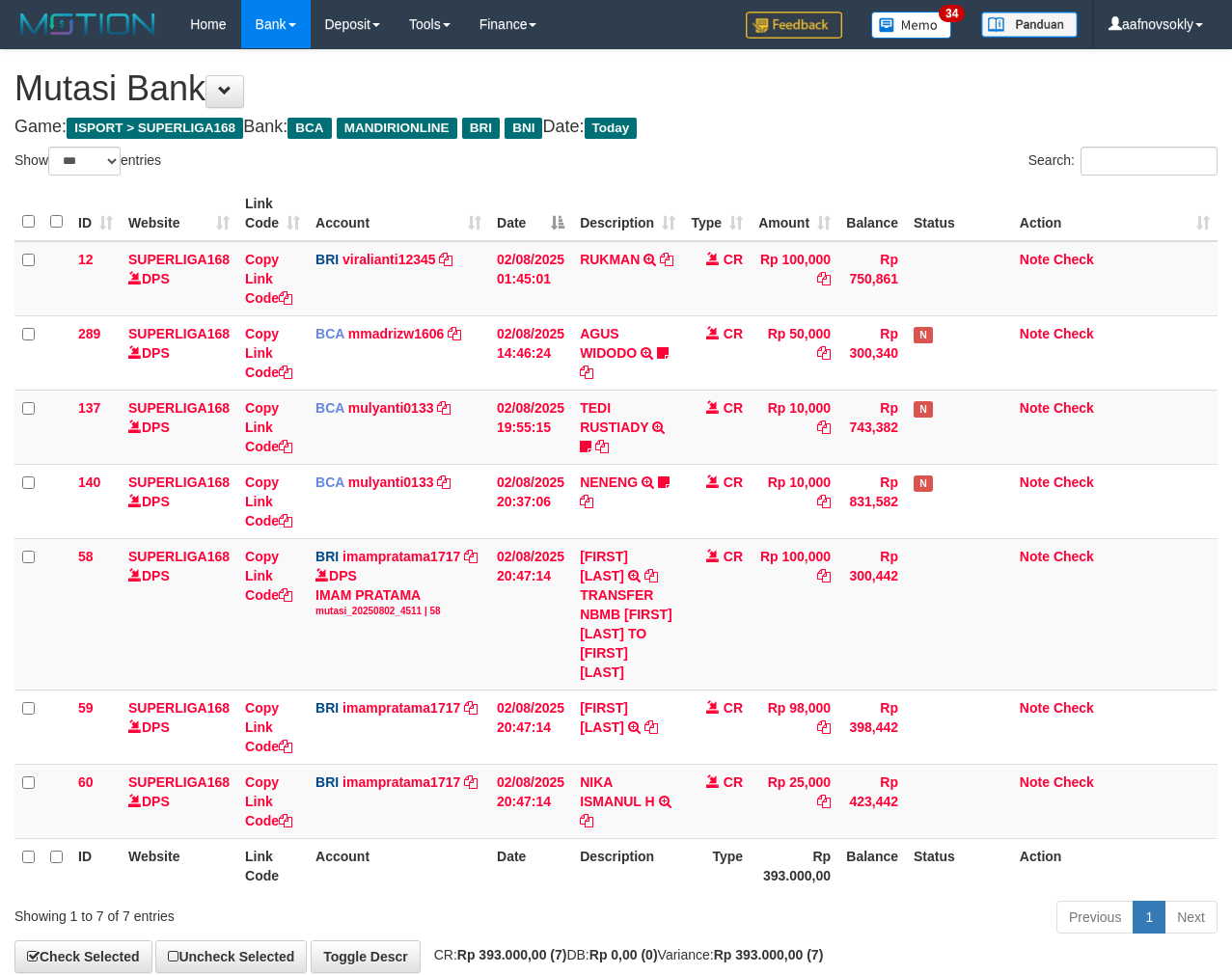 select on "***" 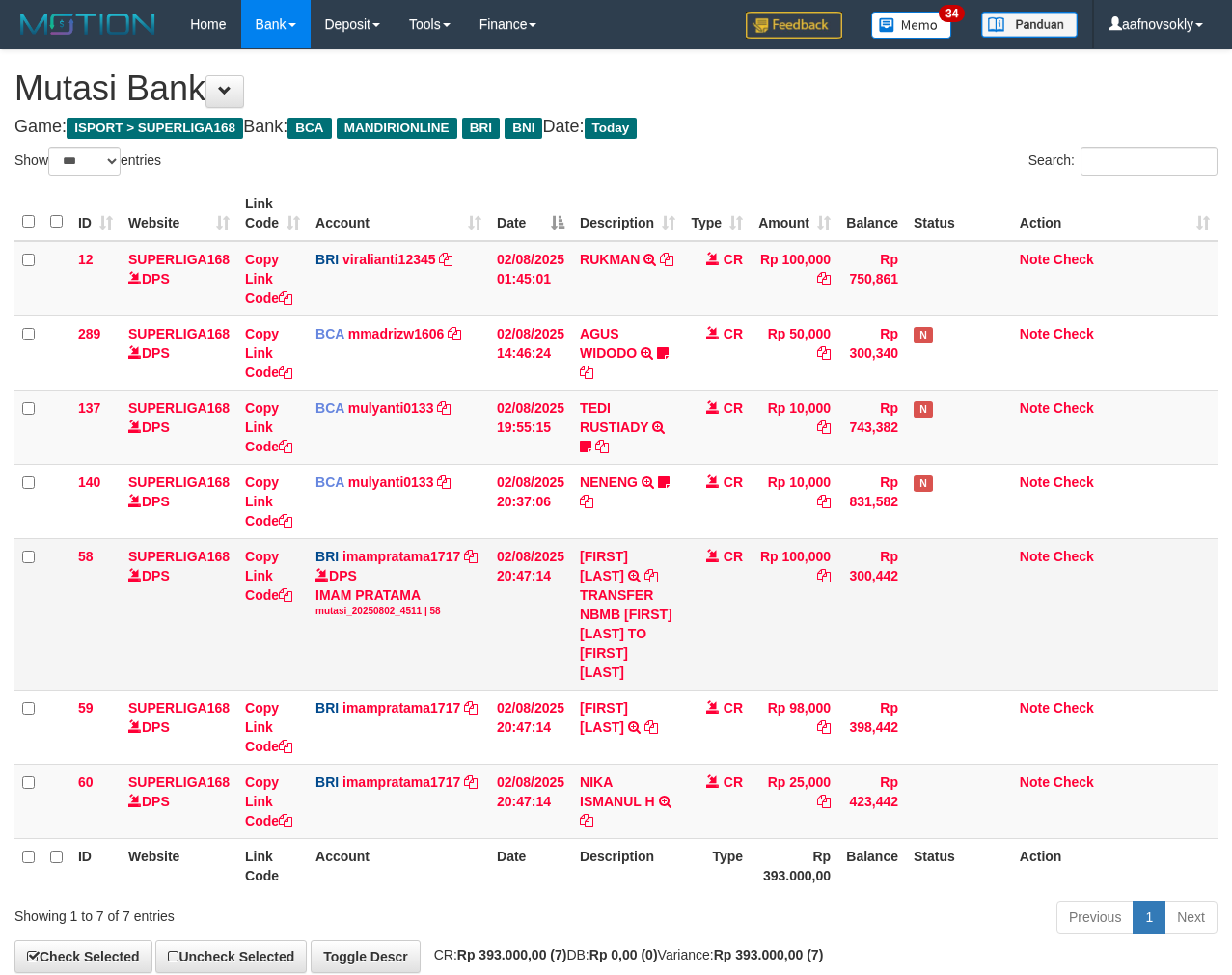 scroll, scrollTop: 0, scrollLeft: 0, axis: both 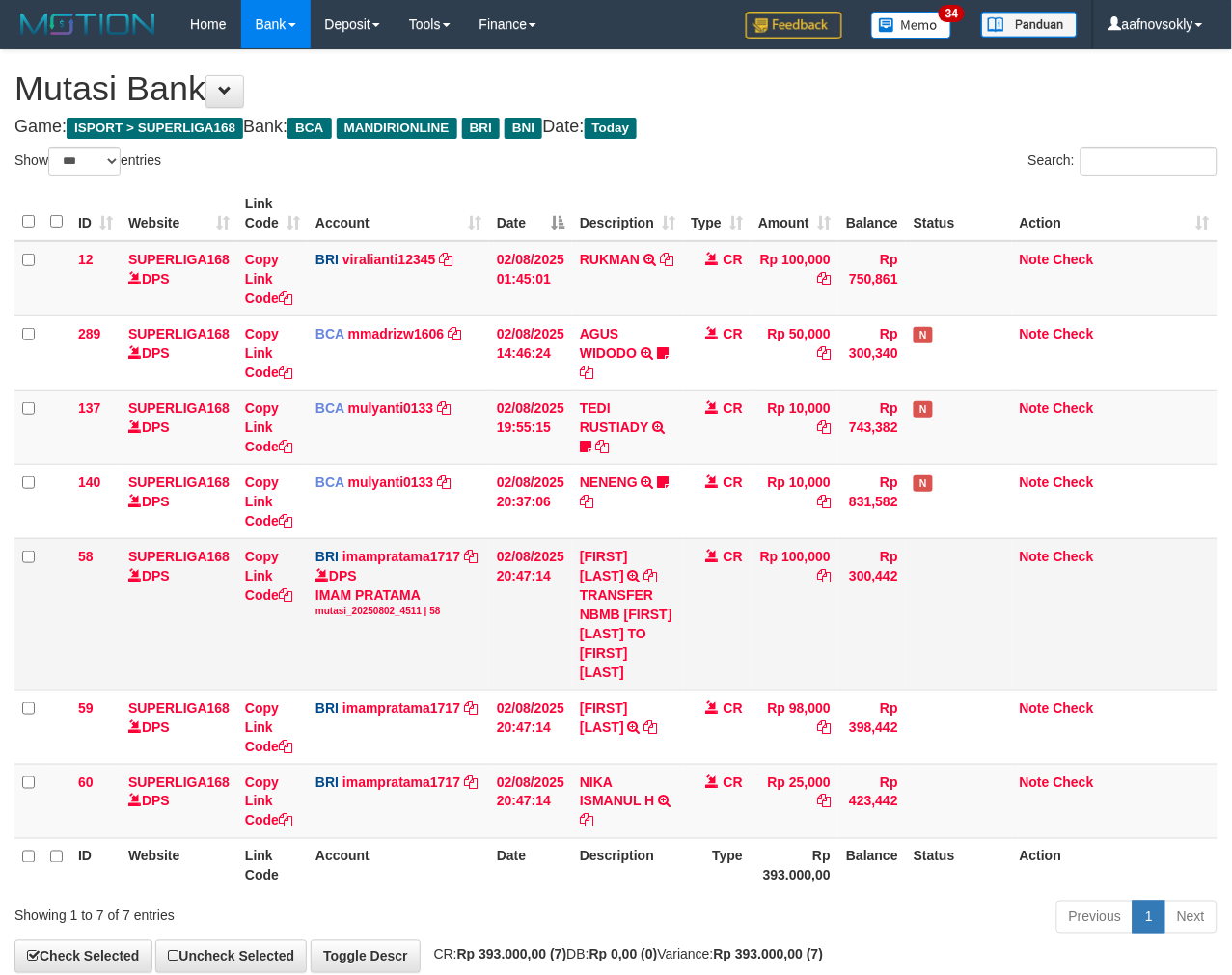 click on "Rp 100,000" at bounding box center (794, 613) 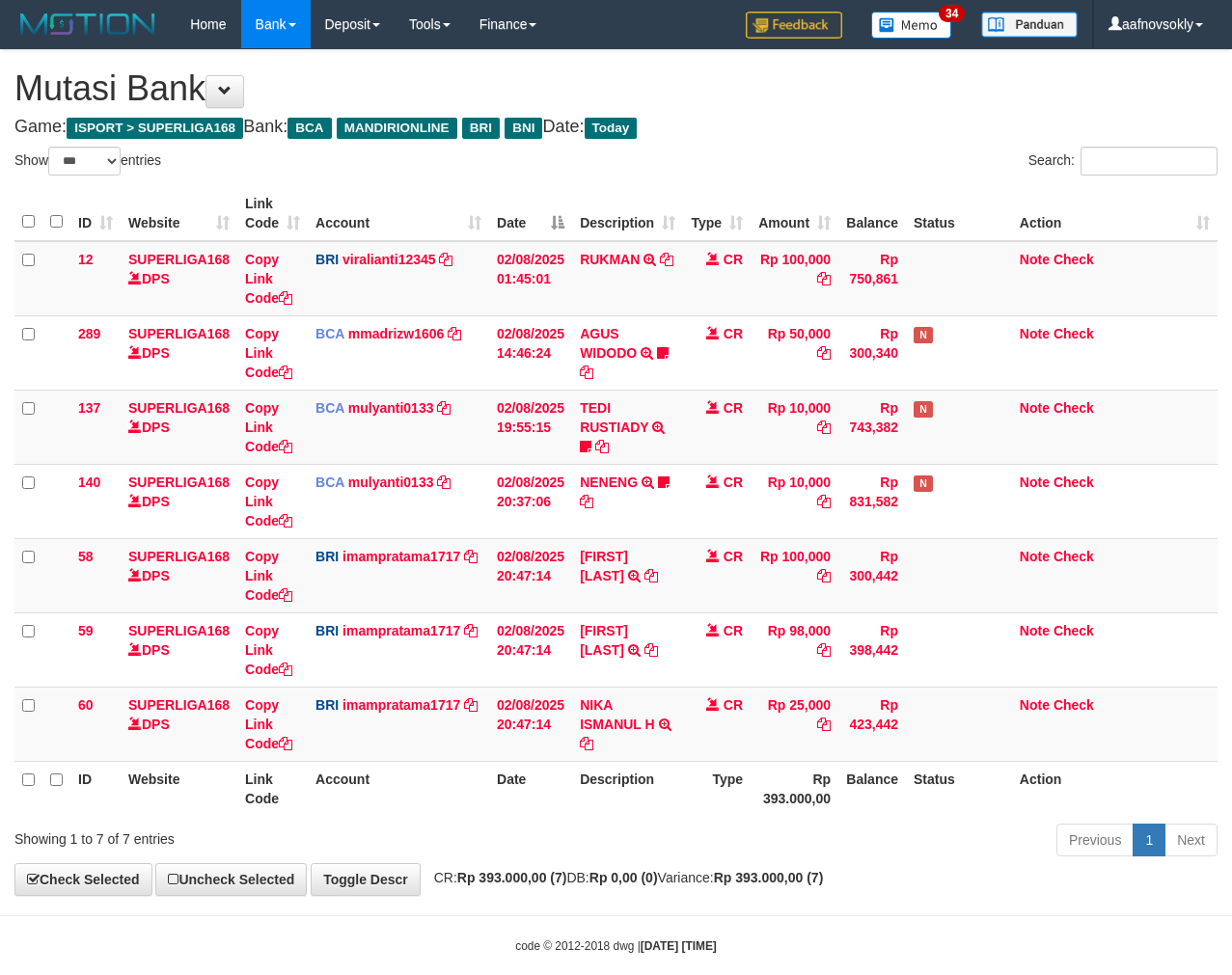 select on "***" 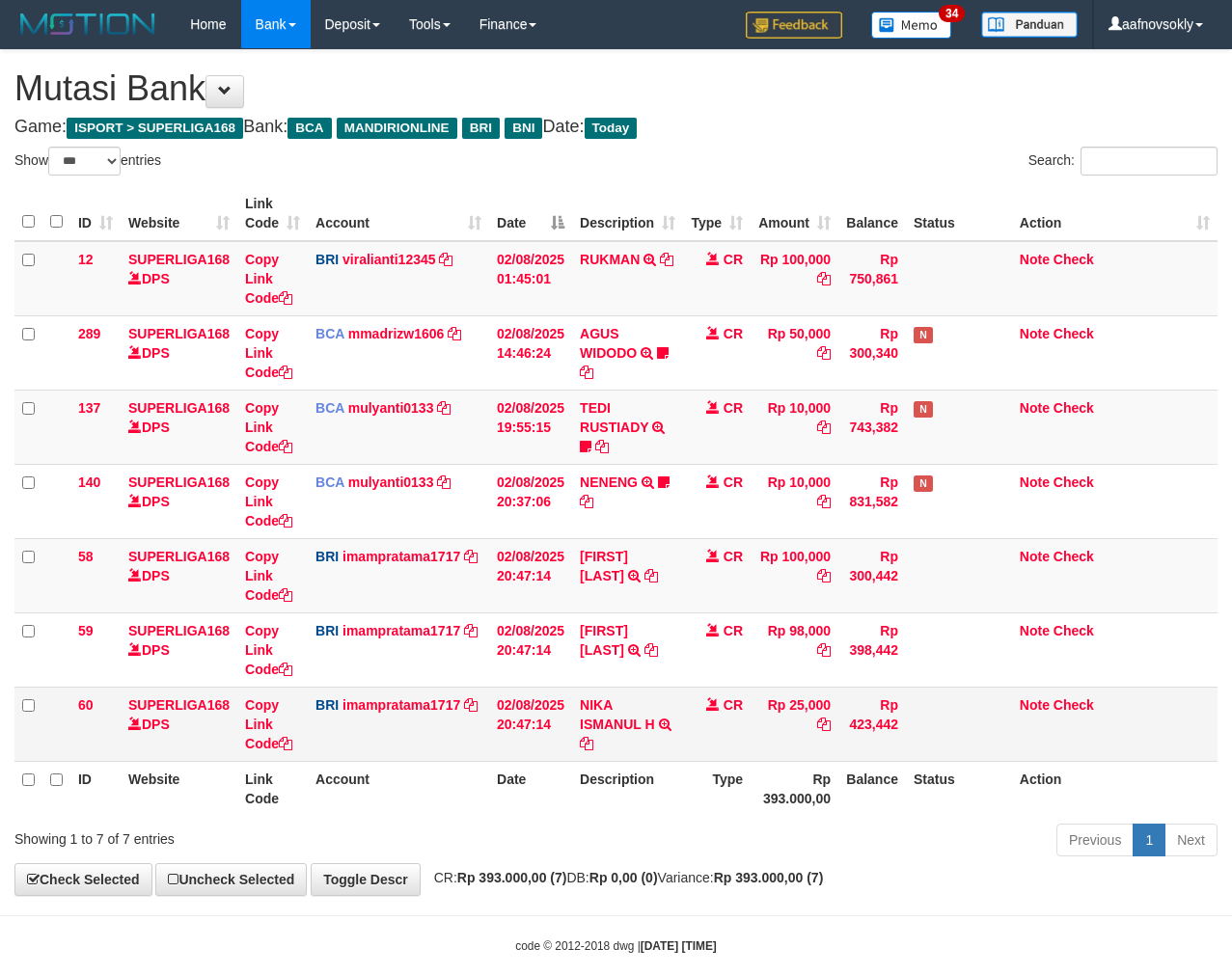 scroll, scrollTop: 0, scrollLeft: 0, axis: both 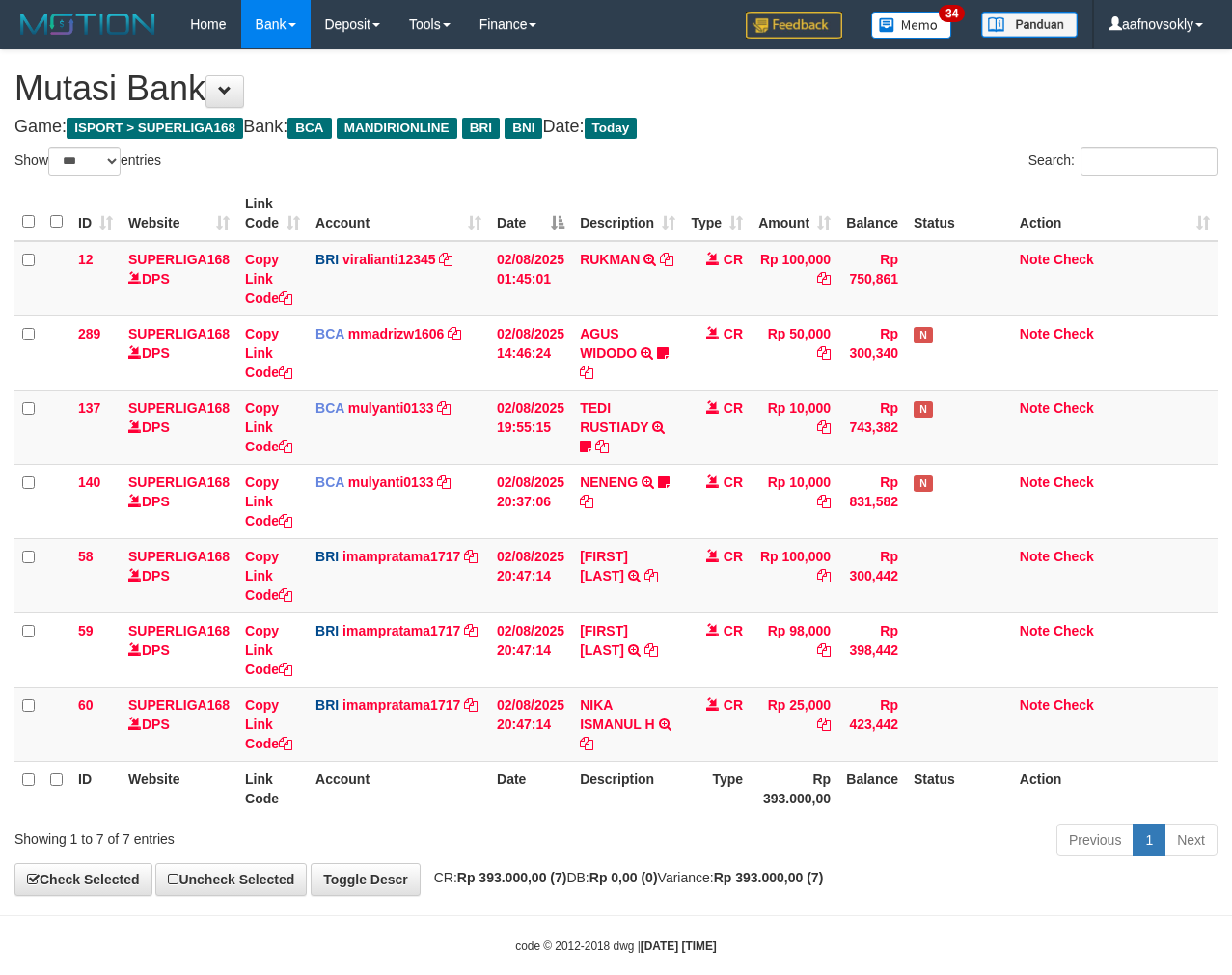 select on "***" 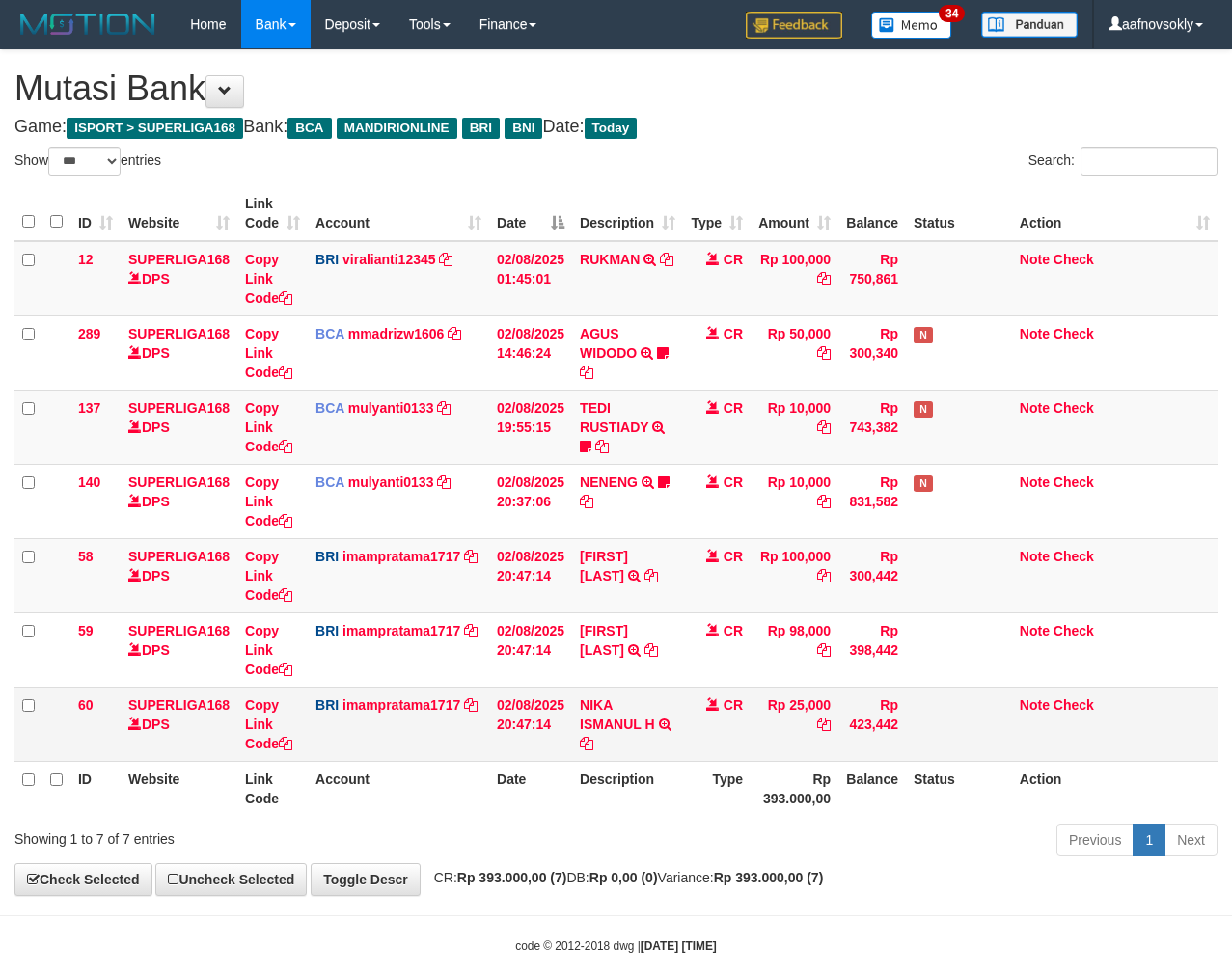 scroll, scrollTop: 0, scrollLeft: 0, axis: both 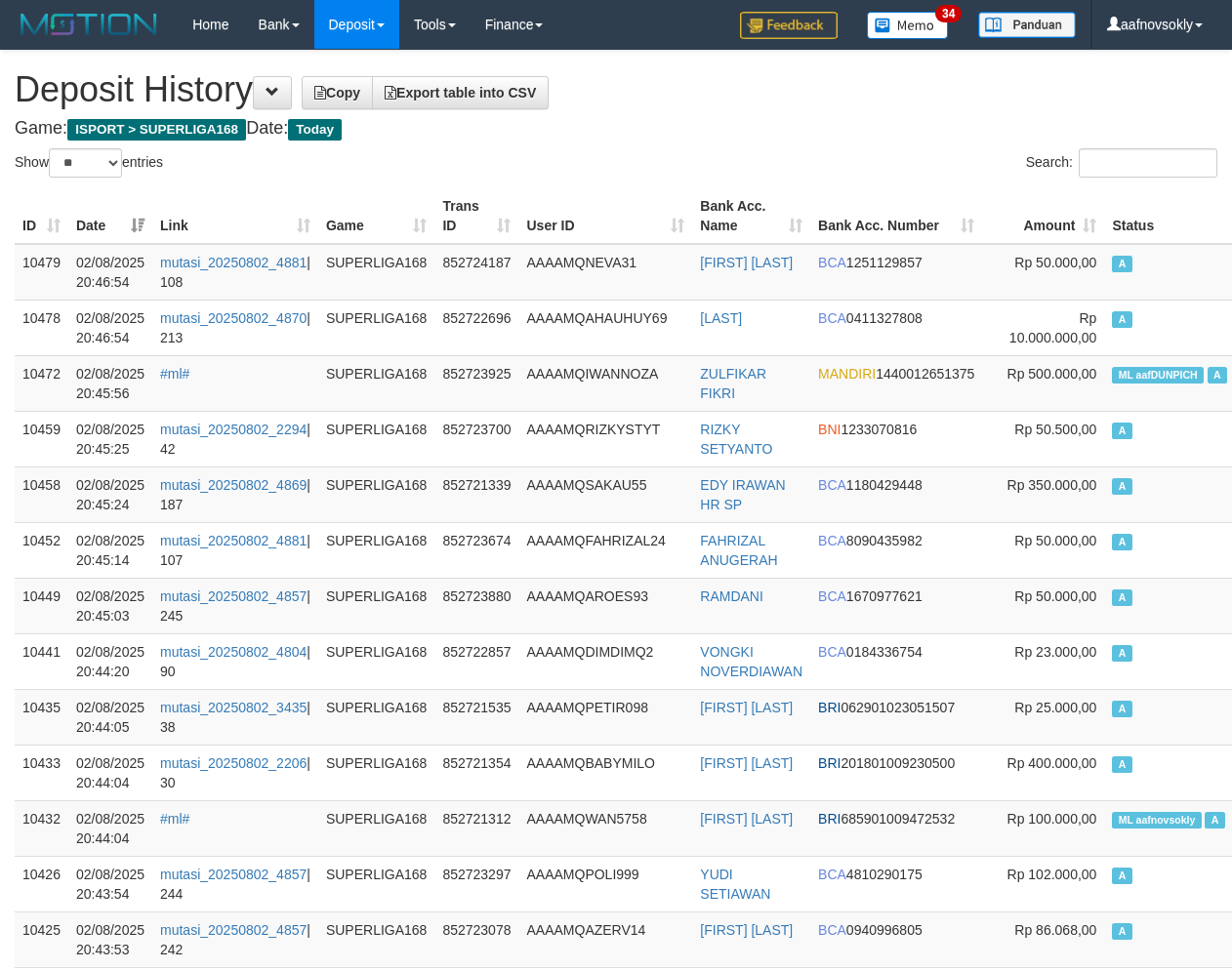 select on "**" 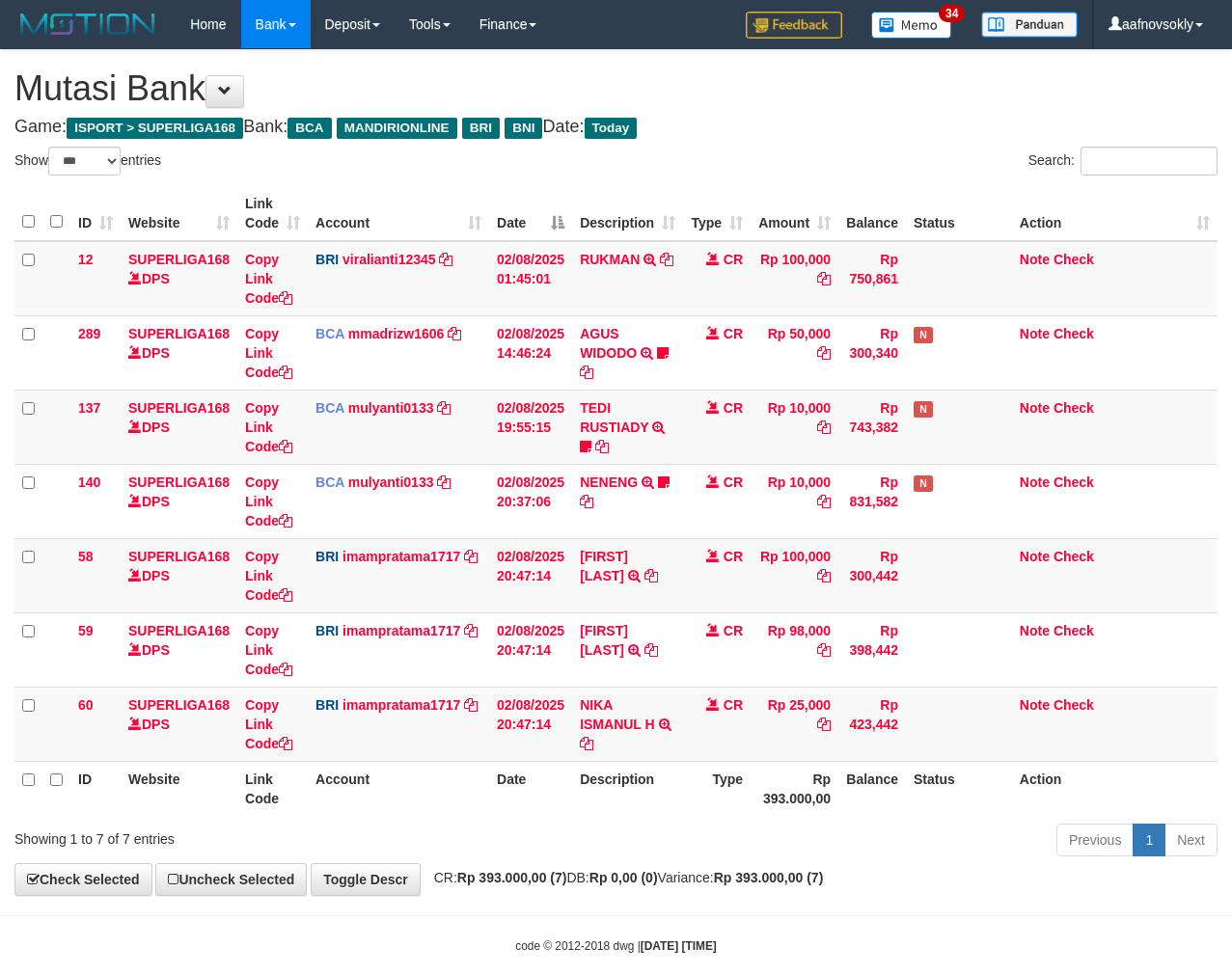 select on "***" 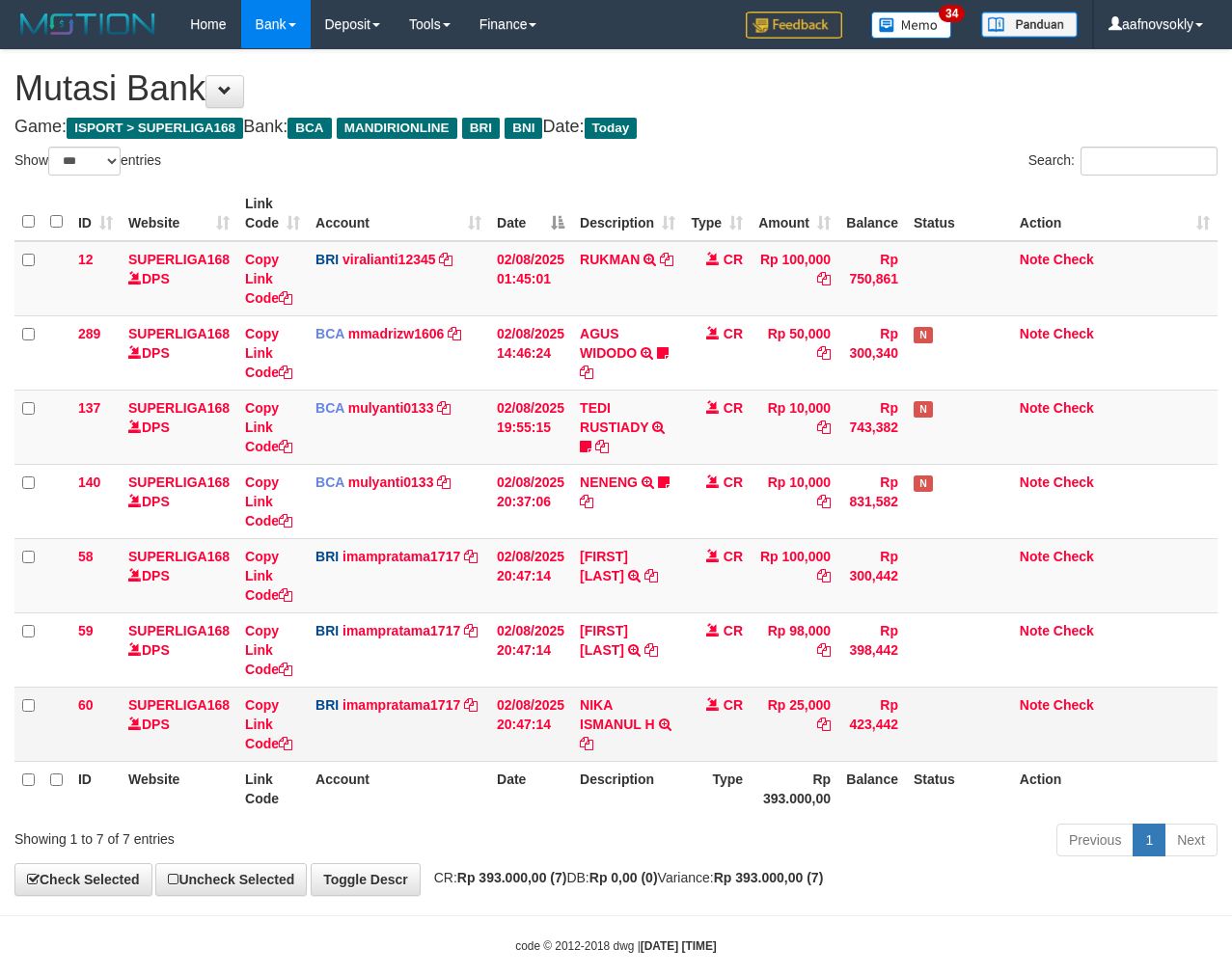 scroll, scrollTop: 0, scrollLeft: 0, axis: both 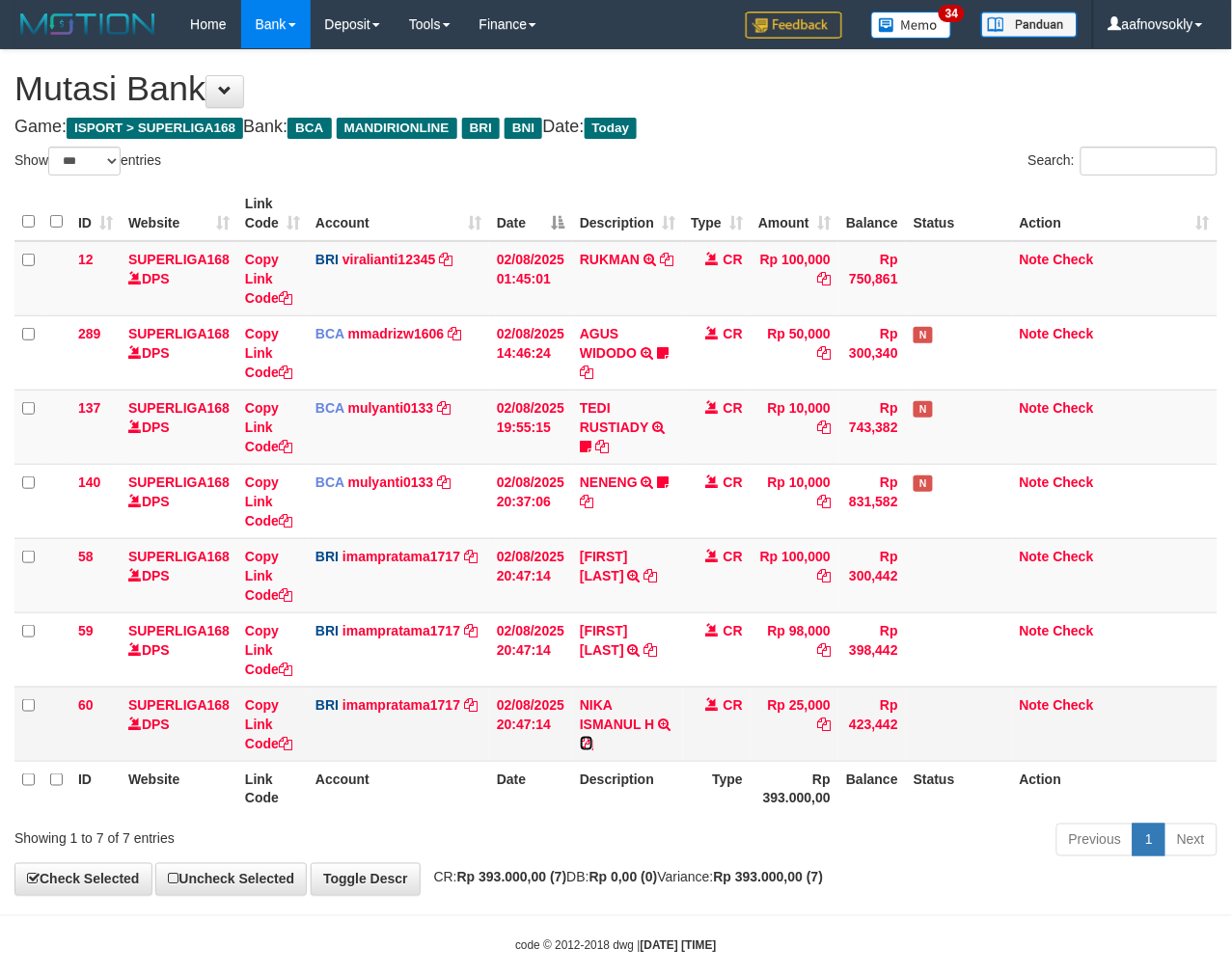 click at bounding box center (587, 744) 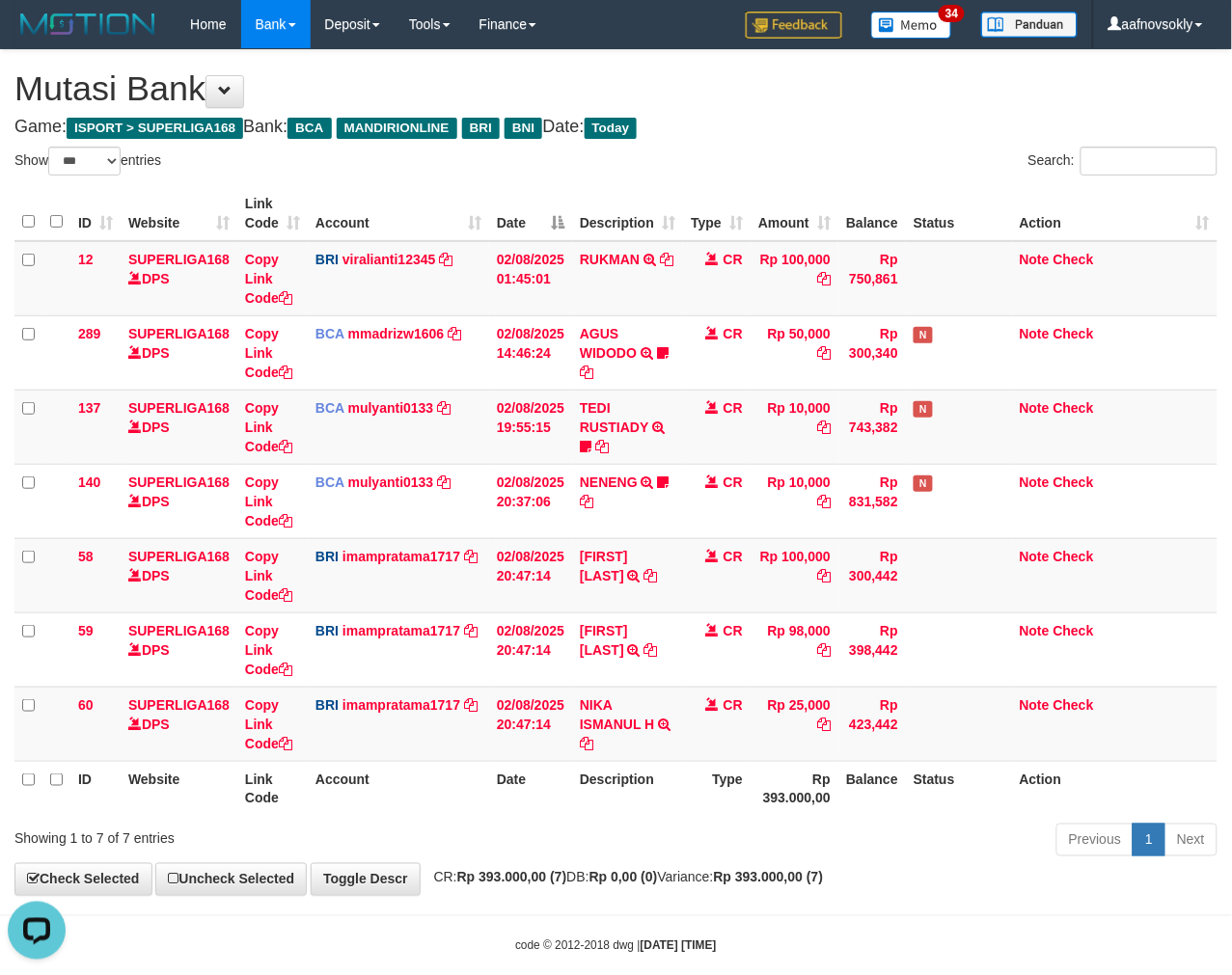 scroll, scrollTop: 0, scrollLeft: 0, axis: both 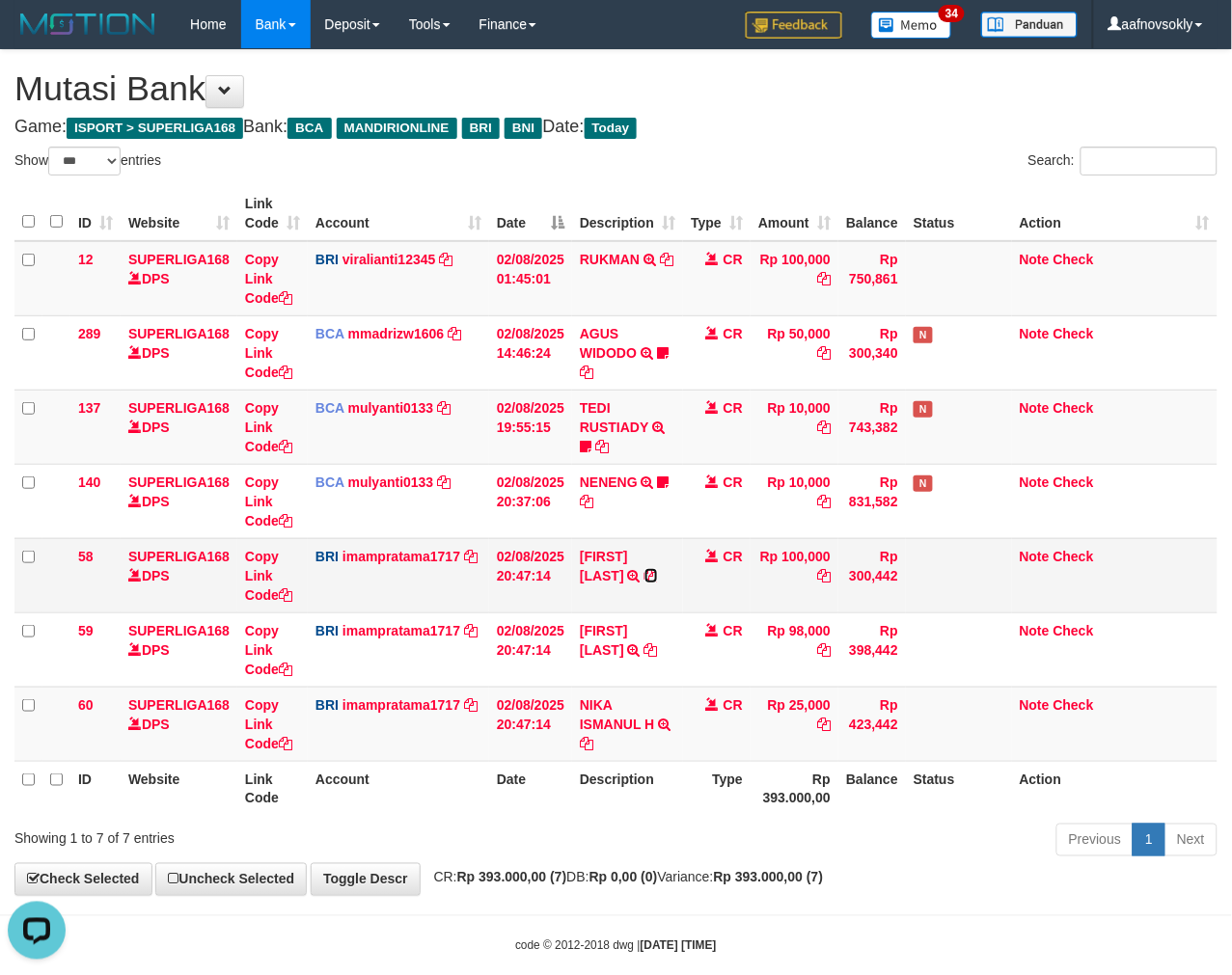 click at bounding box center [651, 576] 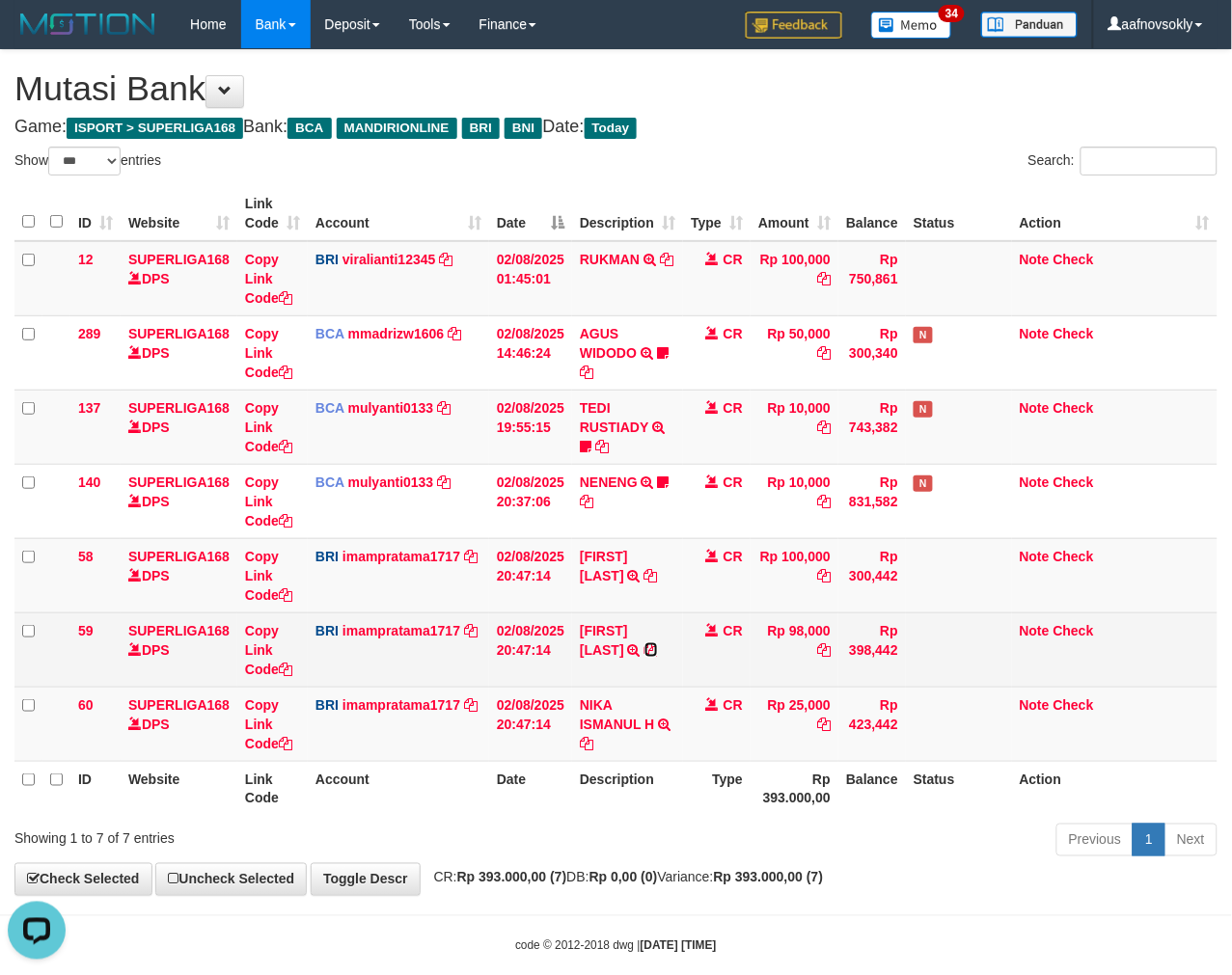 click at bounding box center (651, 650) 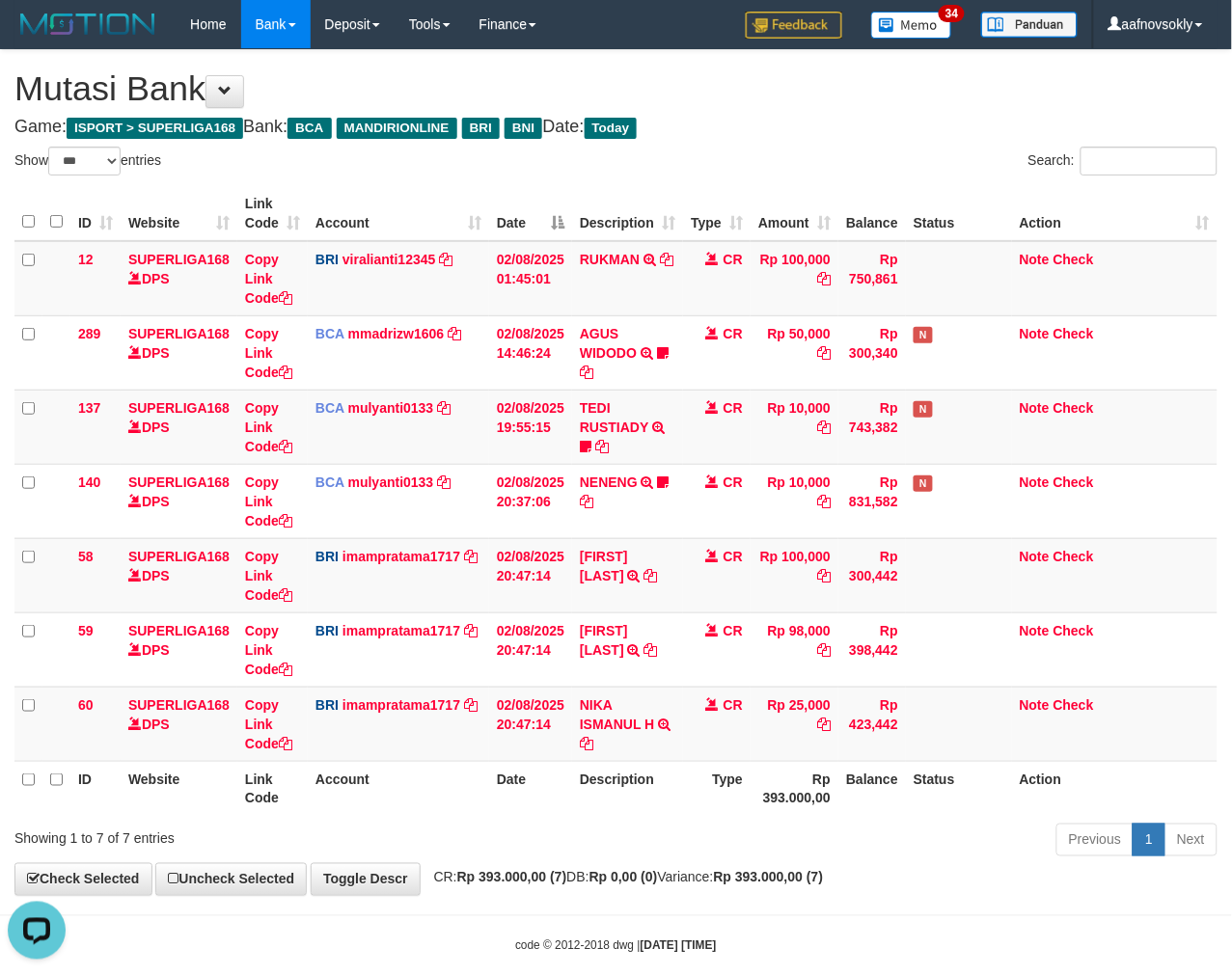 drag, startPoint x: 734, startPoint y: 875, endPoint x: 698, endPoint y: 855, distance: 41.182521 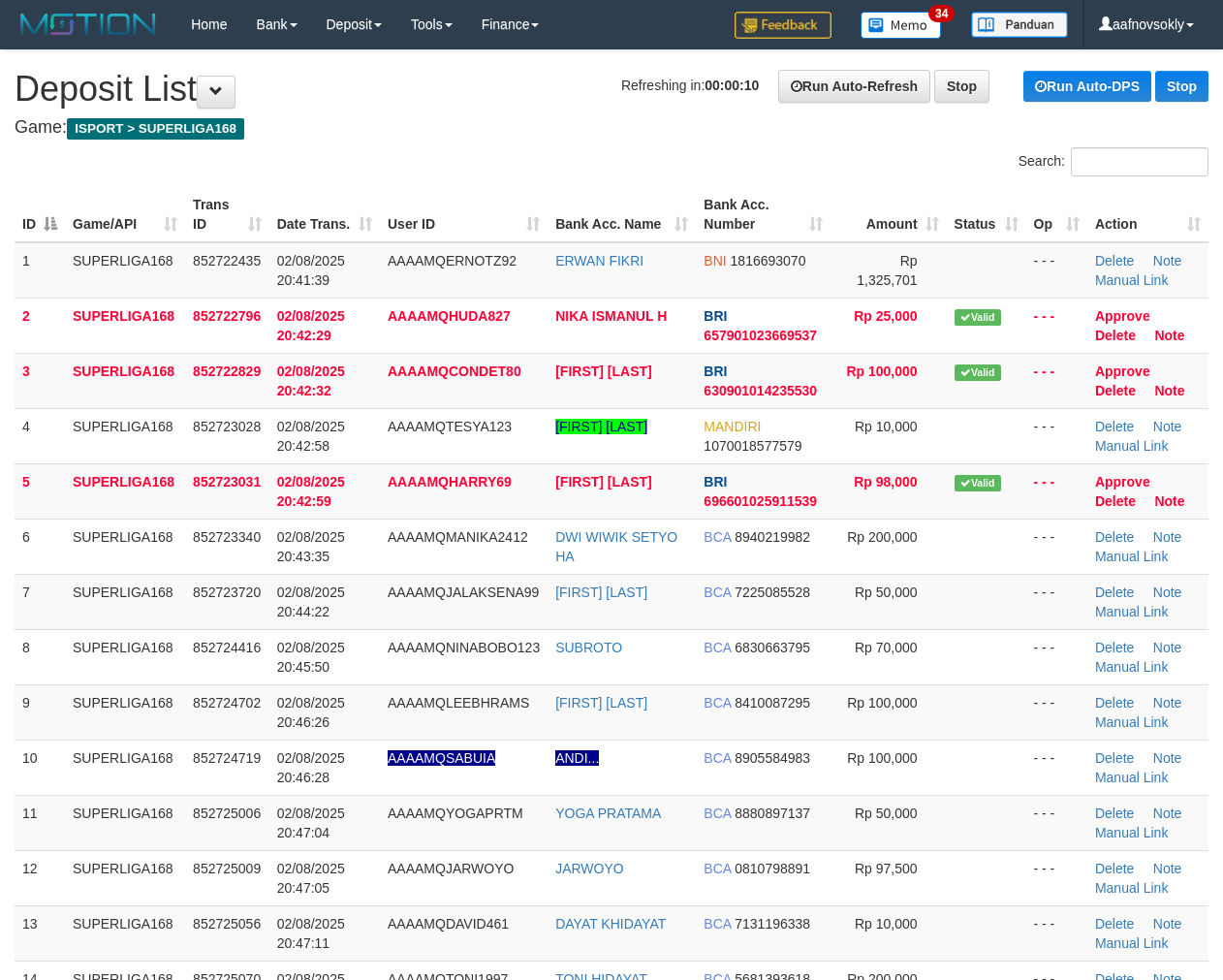 scroll, scrollTop: 0, scrollLeft: 0, axis: both 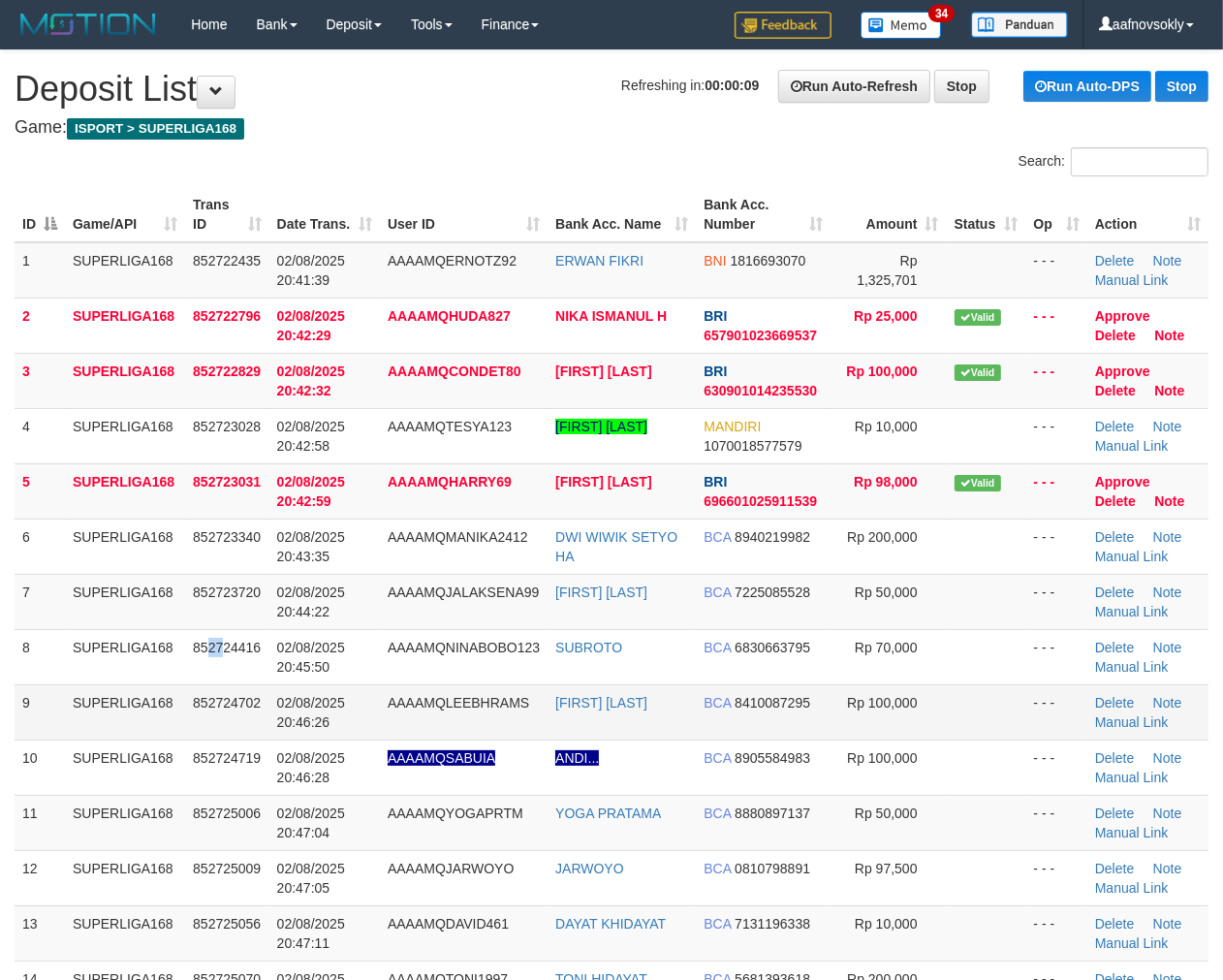 click on "852724416" at bounding box center [227, 656] 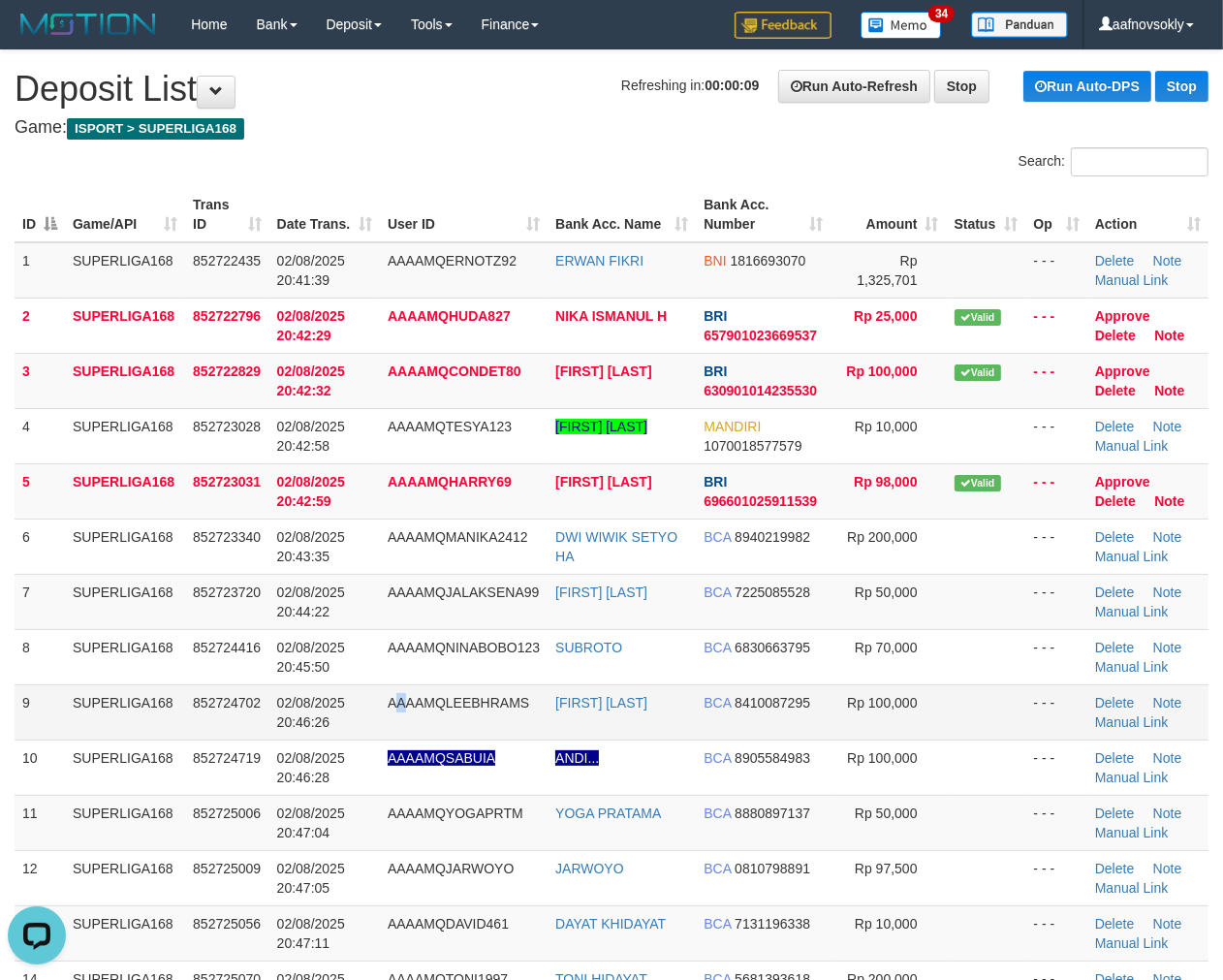 scroll, scrollTop: 0, scrollLeft: 0, axis: both 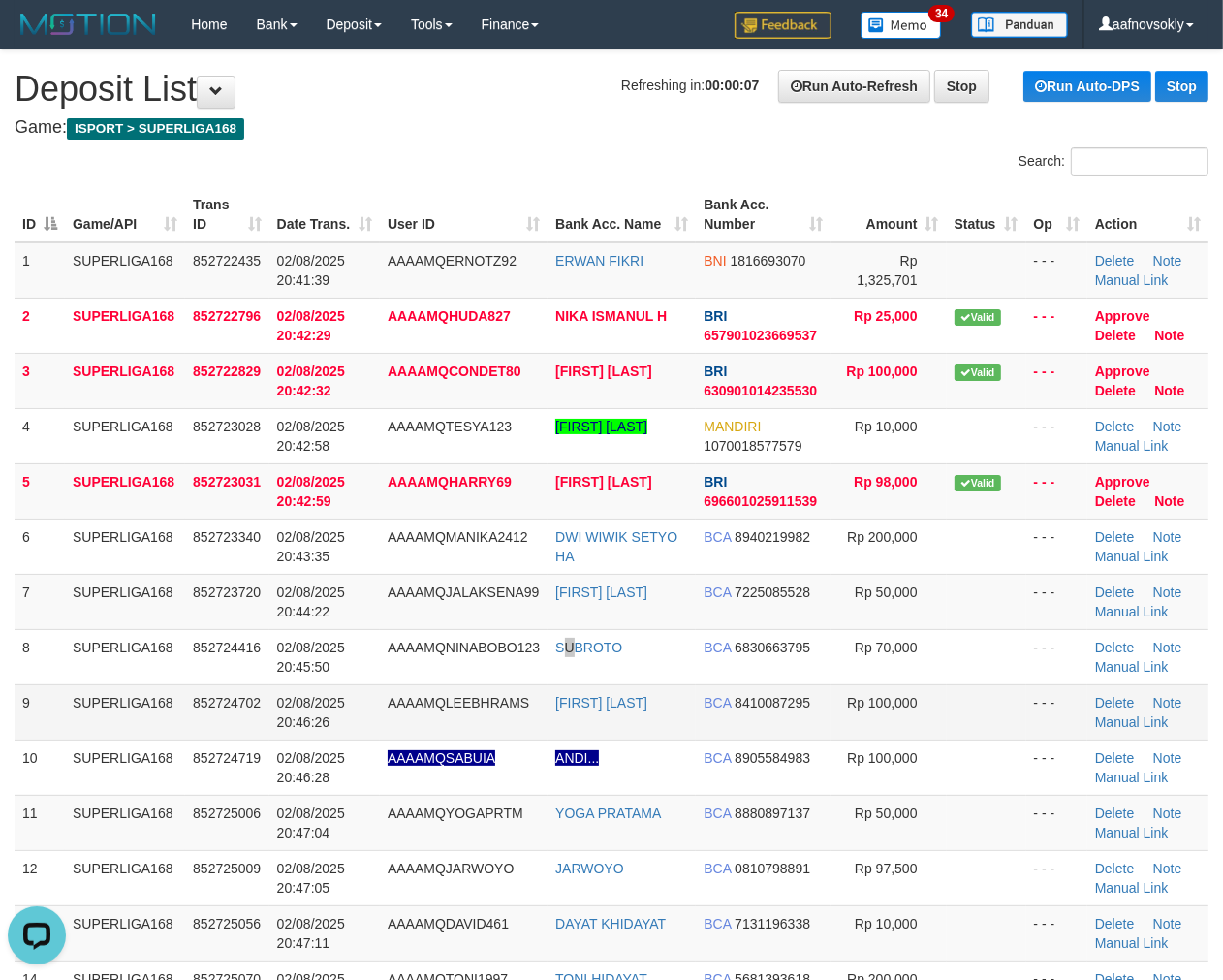 drag, startPoint x: 568, startPoint y: 667, endPoint x: 545, endPoint y: 692, distance: 33.970576 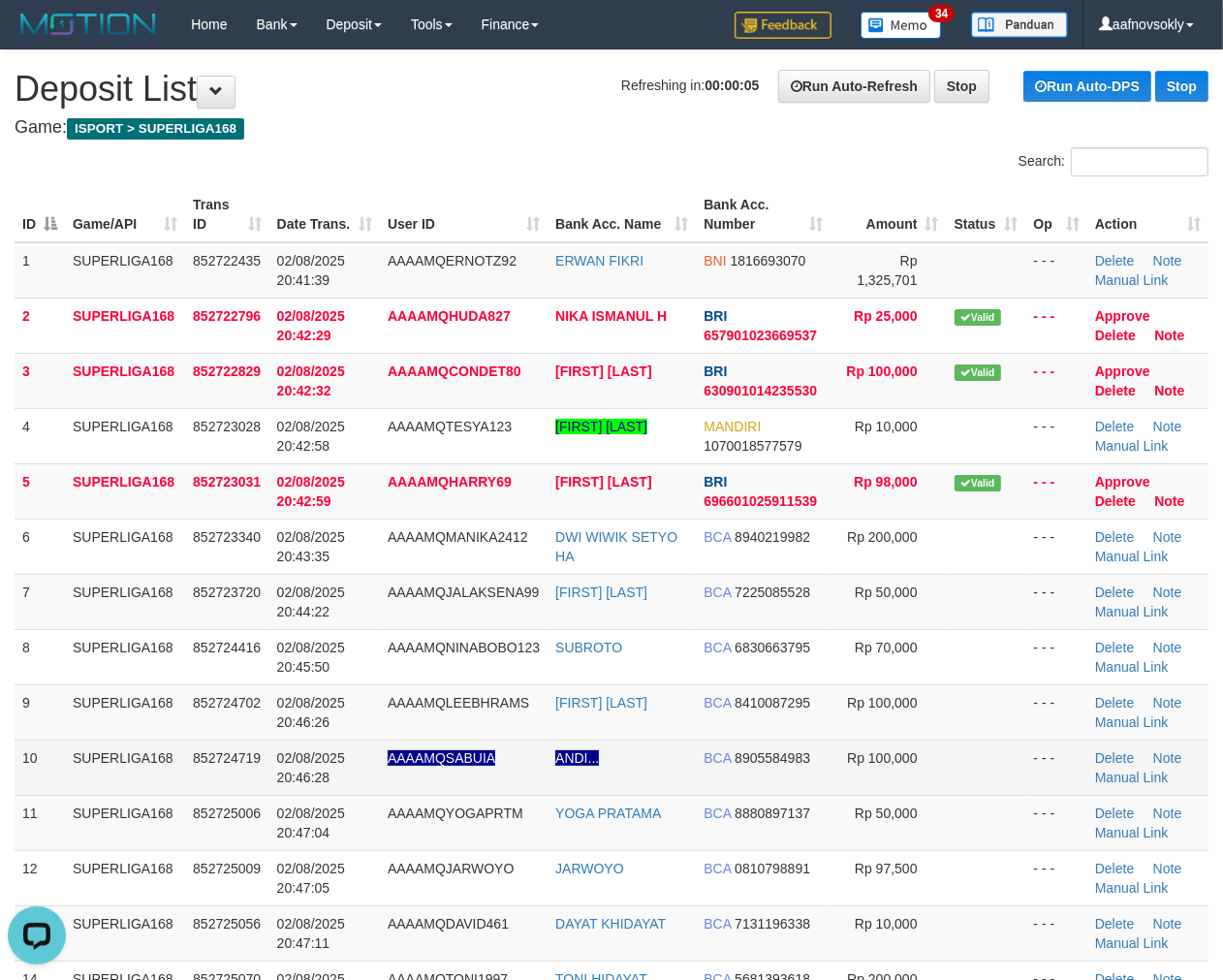 drag, startPoint x: 345, startPoint y: 763, endPoint x: 355, endPoint y: 768, distance: 11.18034 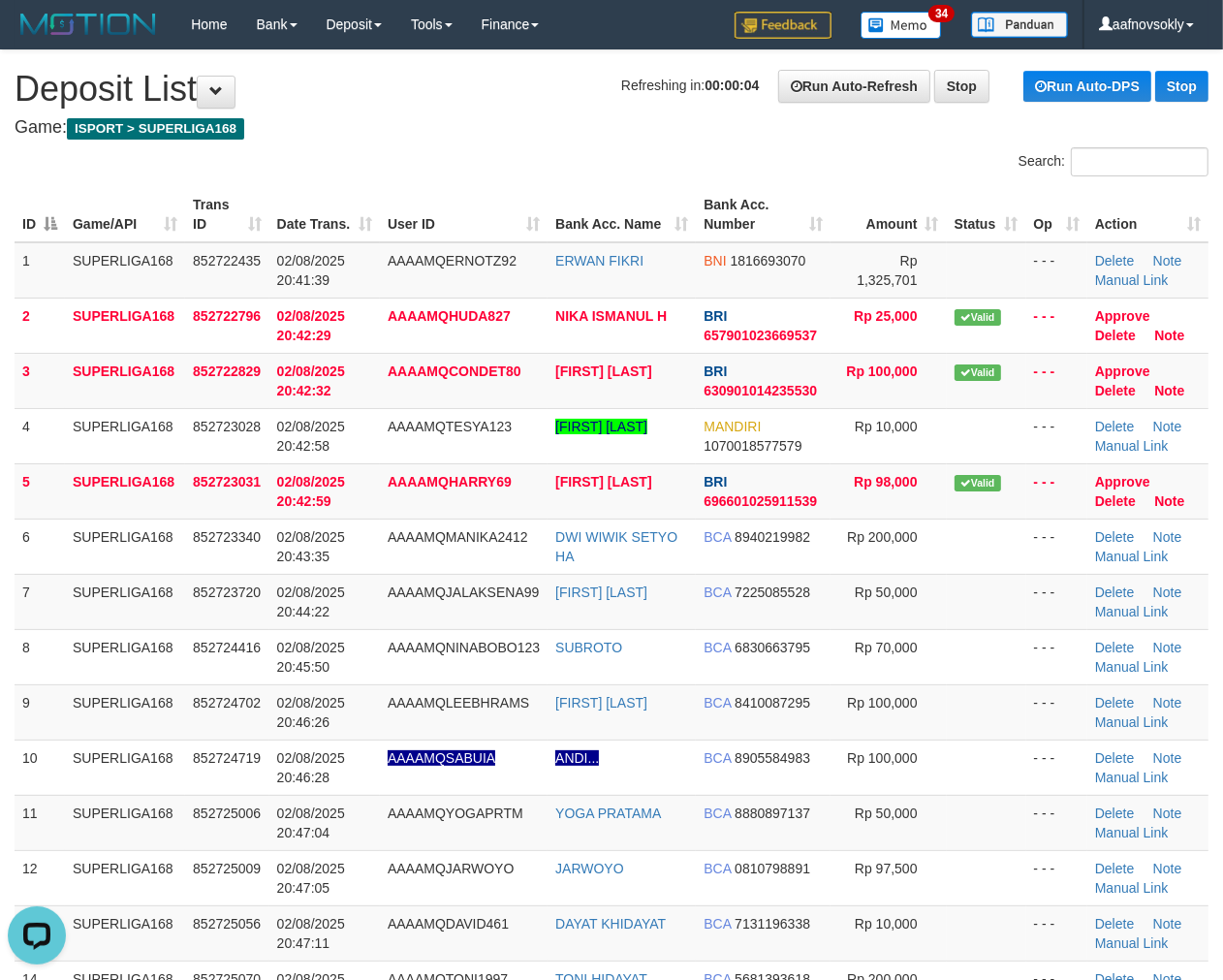 drag, startPoint x: 263, startPoint y: 785, endPoint x: 10, endPoint y: 838, distance: 258.4918 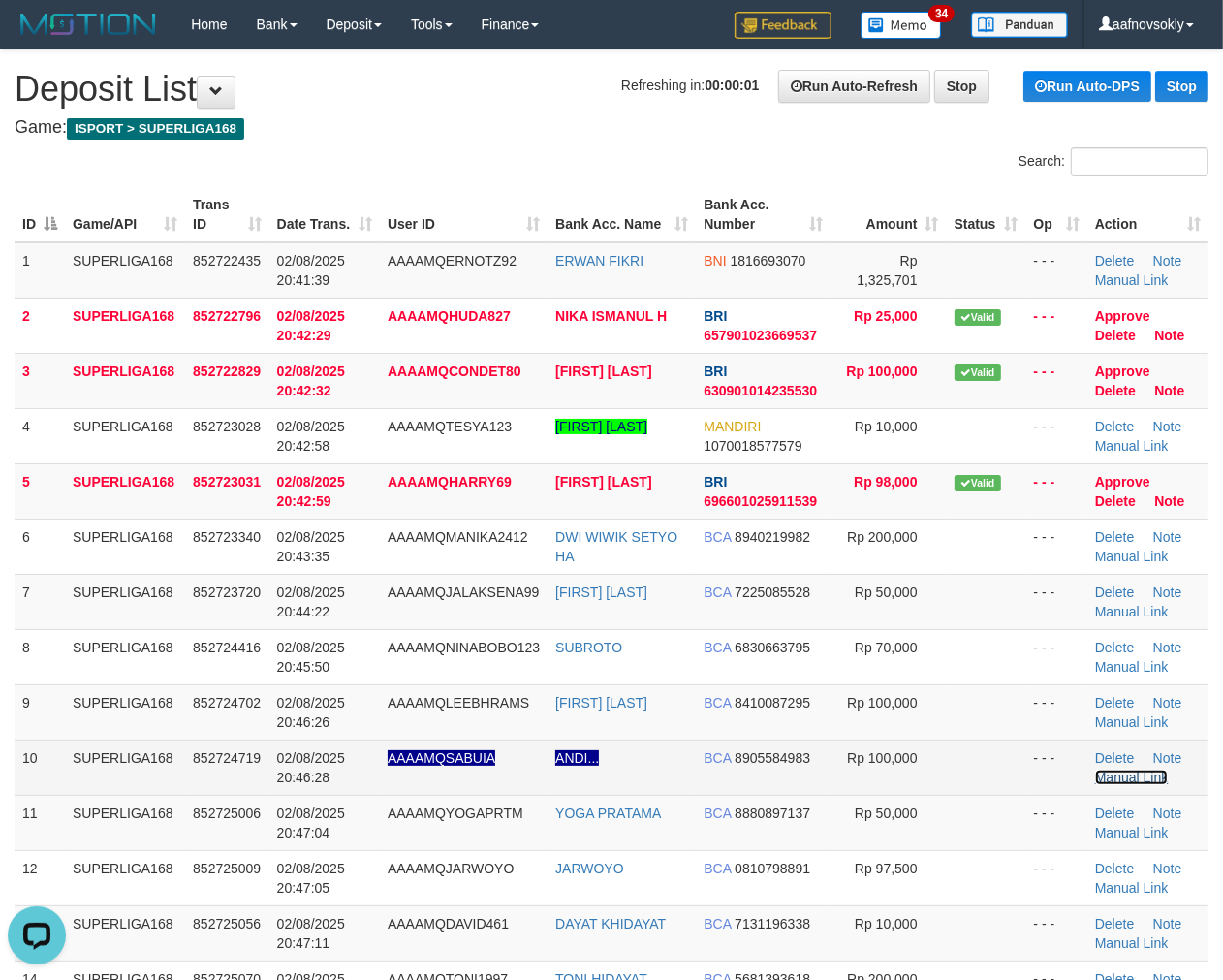click on "Manual Link" at bounding box center [1132, 777] 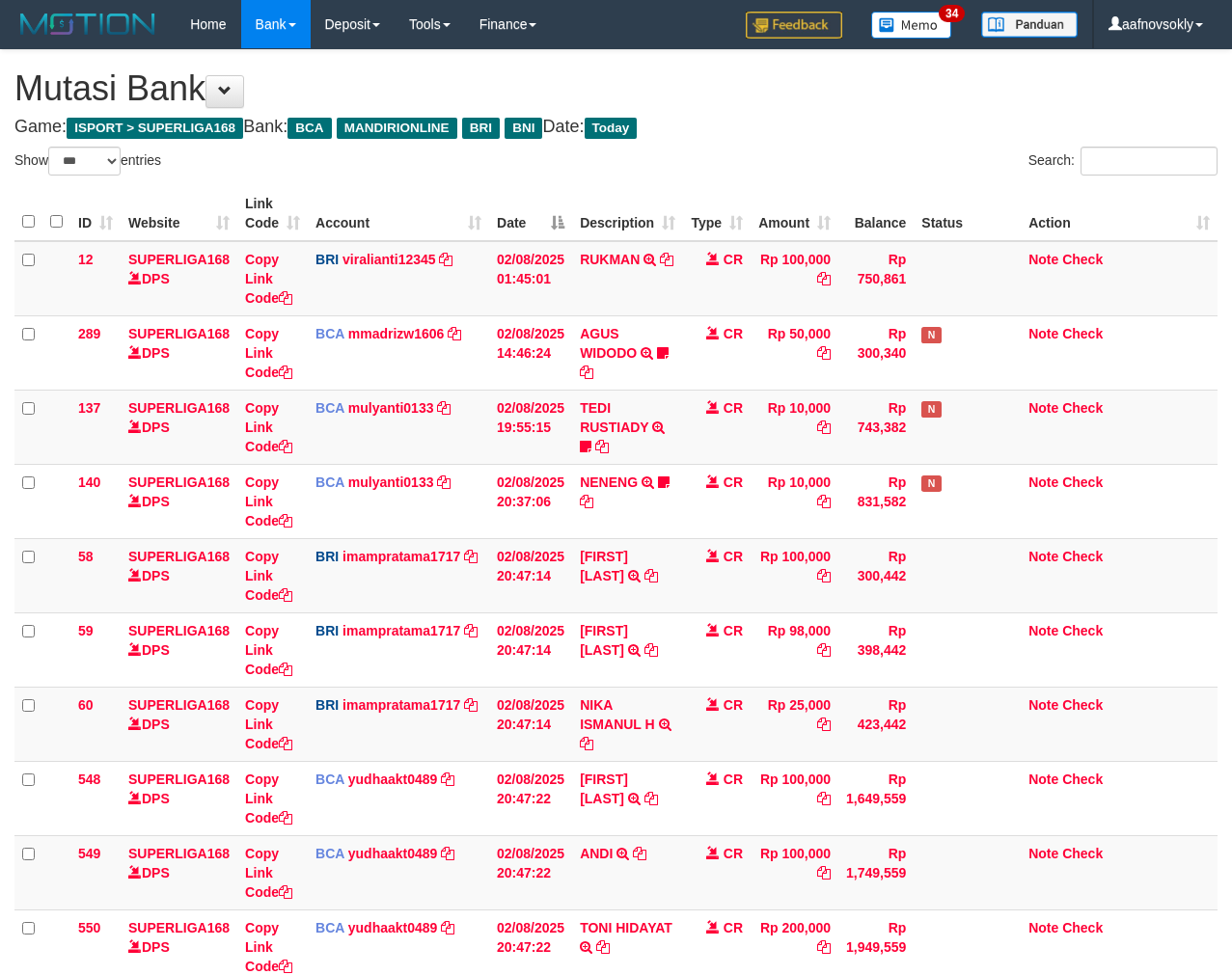 select on "***" 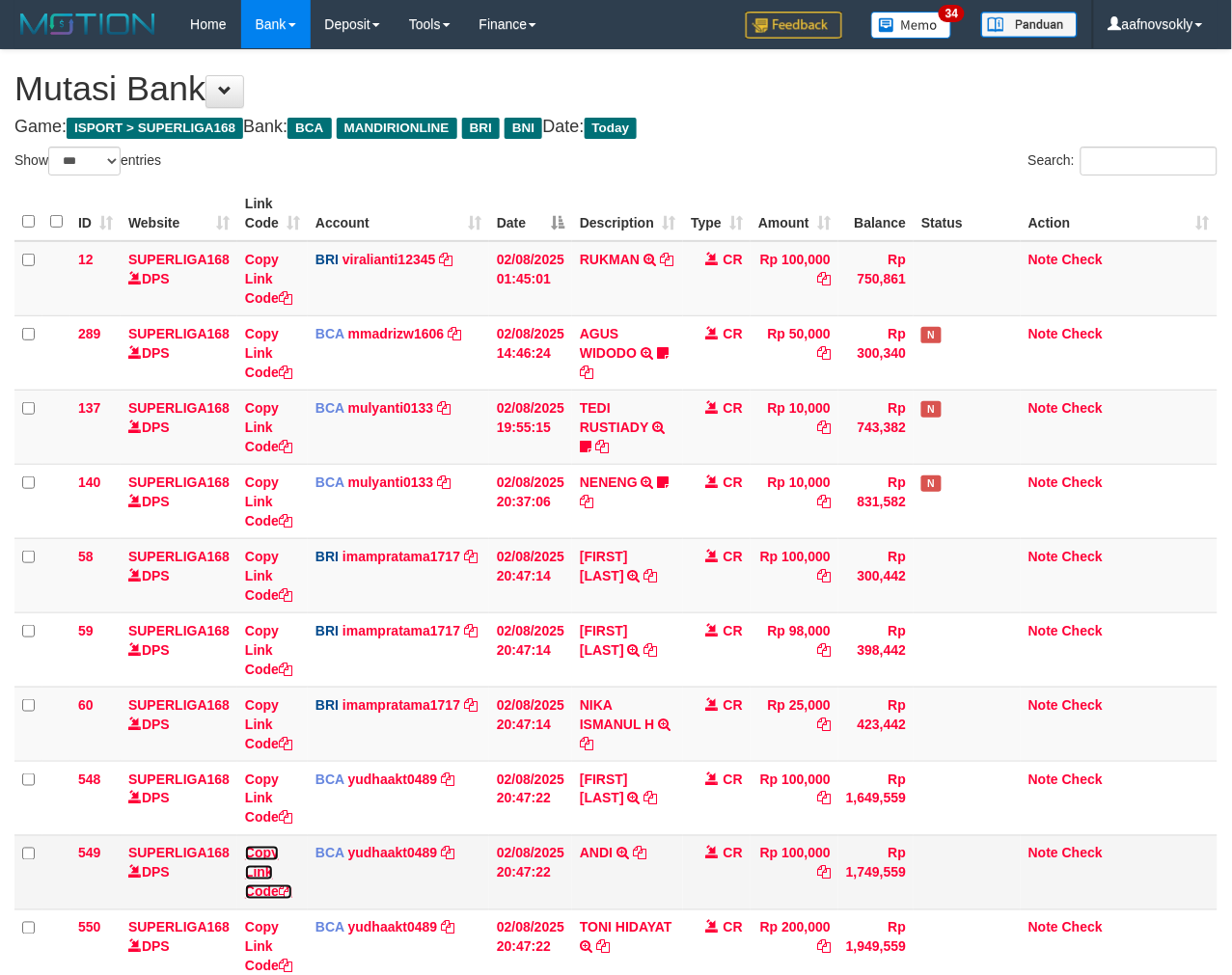 click at bounding box center [286, 892] 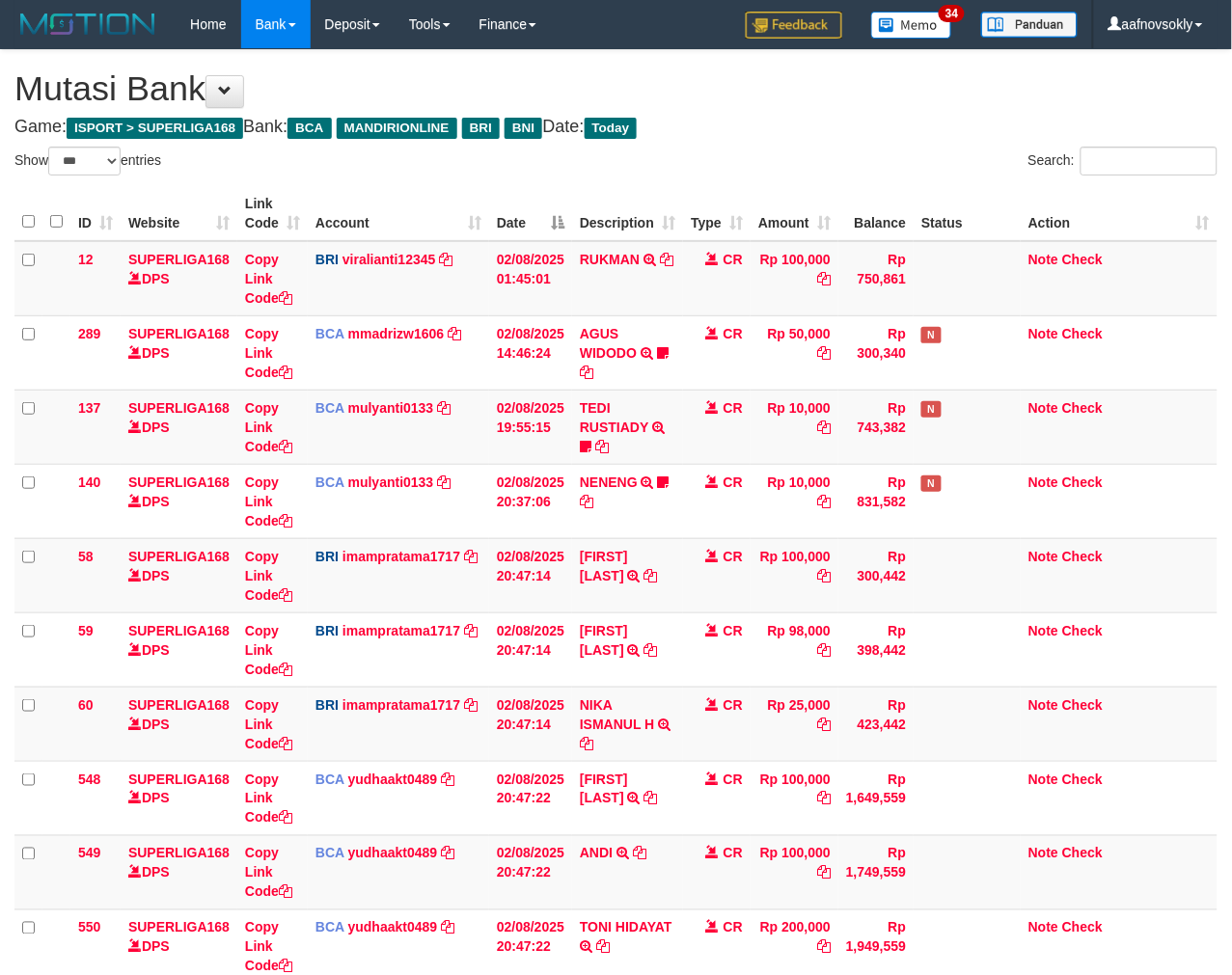 scroll, scrollTop: 286, scrollLeft: 0, axis: vertical 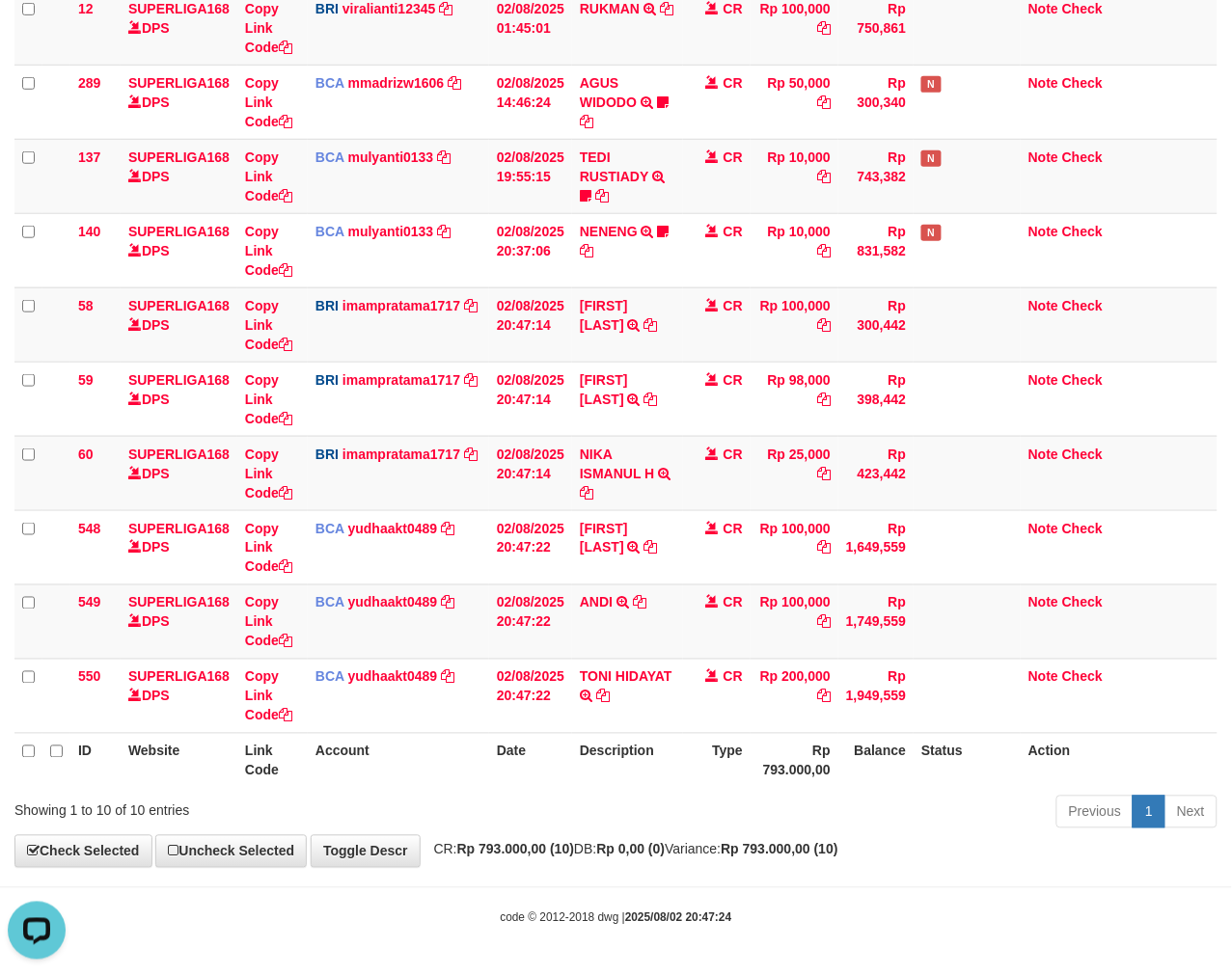 click on "Previous 1 Next" at bounding box center [872, 814] 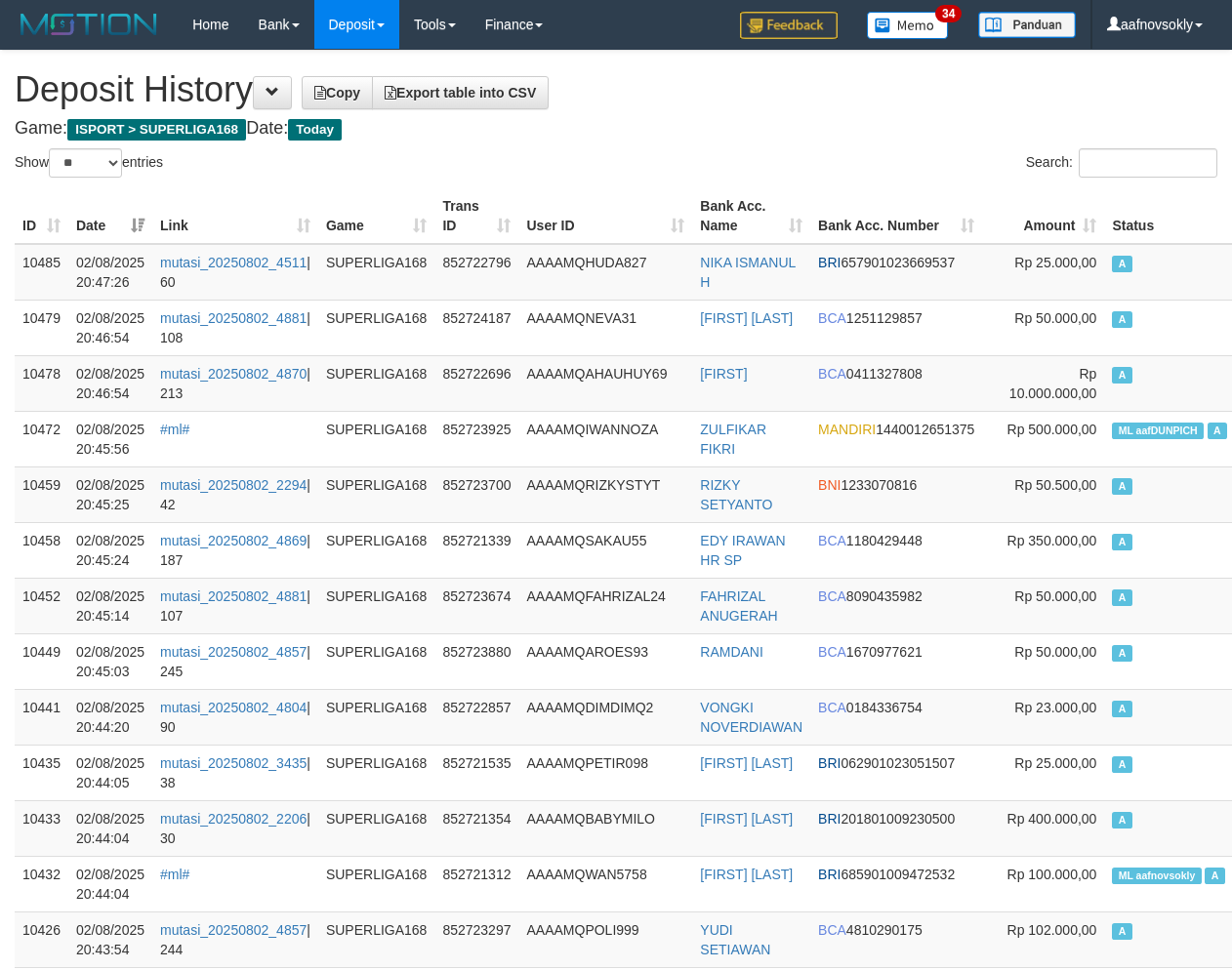 select on "**" 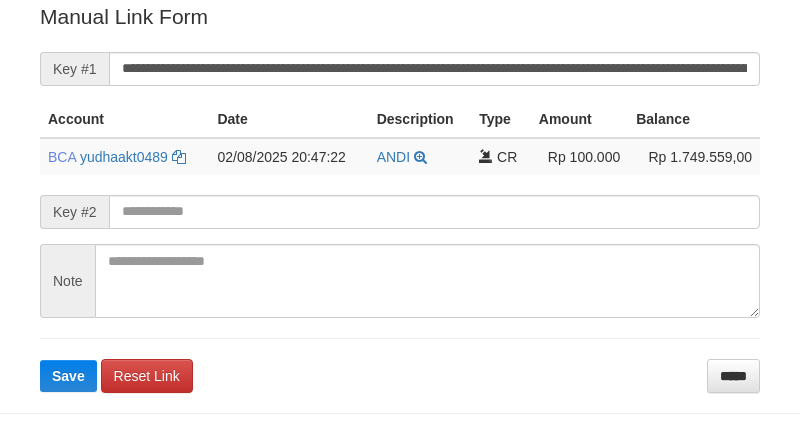 scroll, scrollTop: 404, scrollLeft: 0, axis: vertical 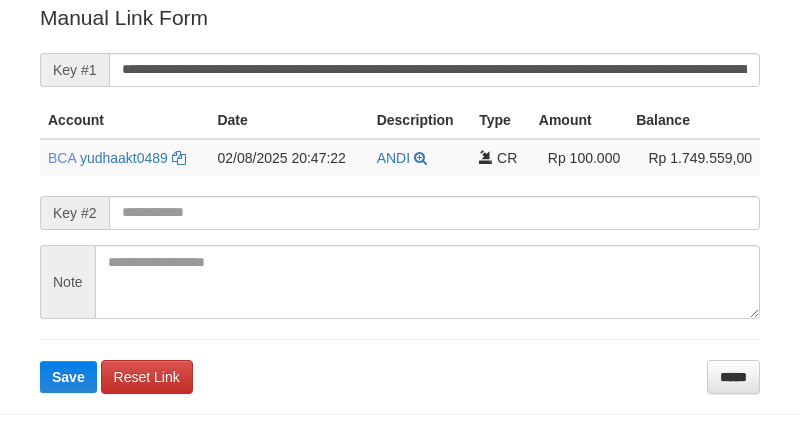 drag, startPoint x: 335, startPoint y: 6, endPoint x: 474, endPoint y: 0, distance: 139.12944 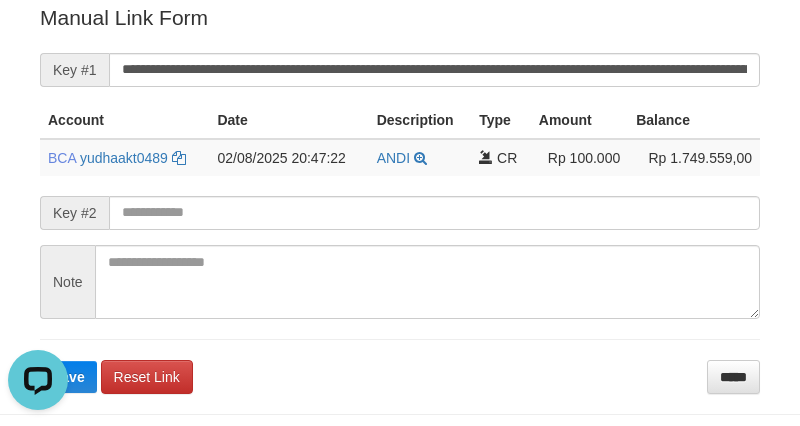 scroll, scrollTop: 0, scrollLeft: 0, axis: both 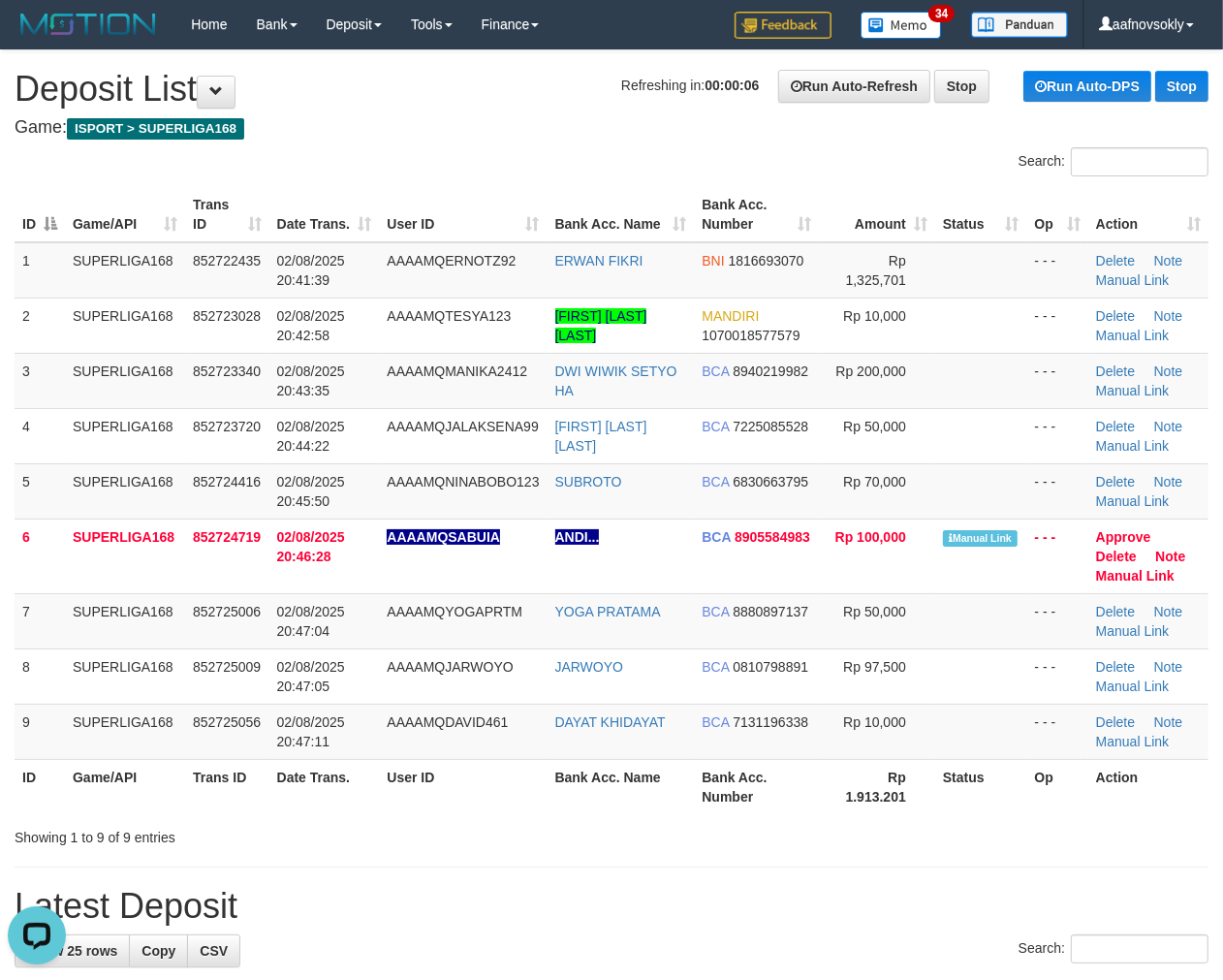 drag, startPoint x: 538, startPoint y: 810, endPoint x: 495, endPoint y: 832, distance: 48.301139 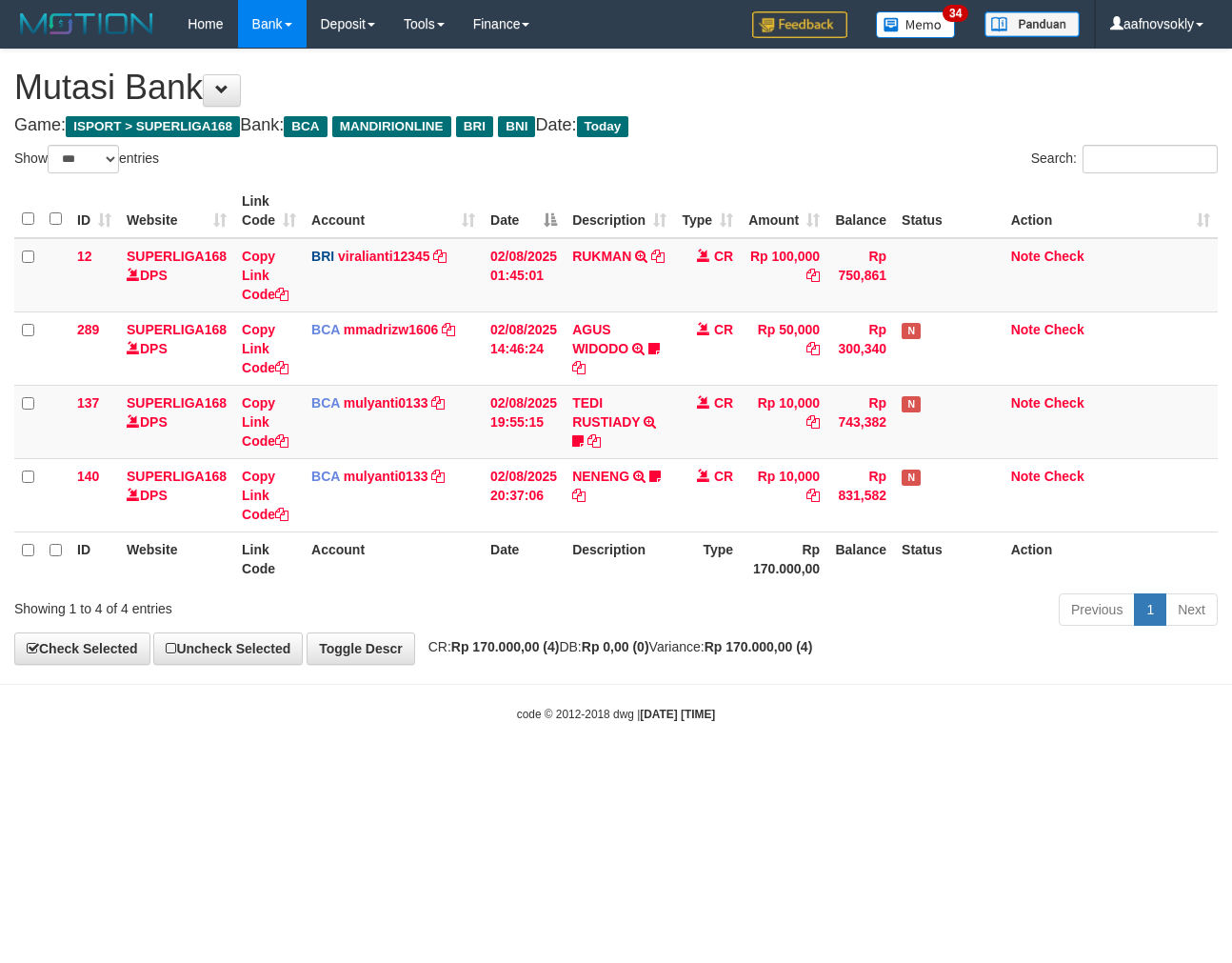 select on "***" 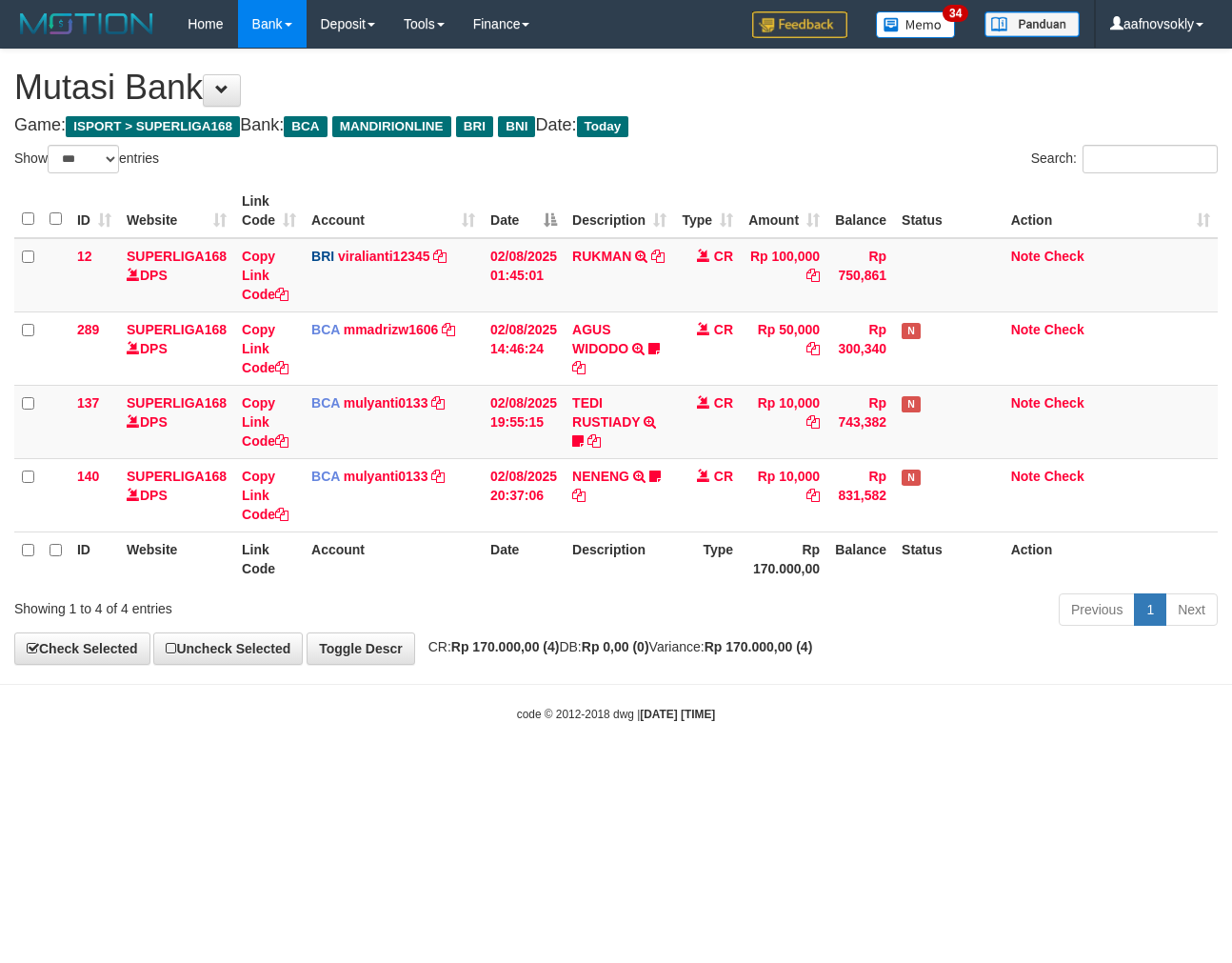 scroll, scrollTop: 0, scrollLeft: 0, axis: both 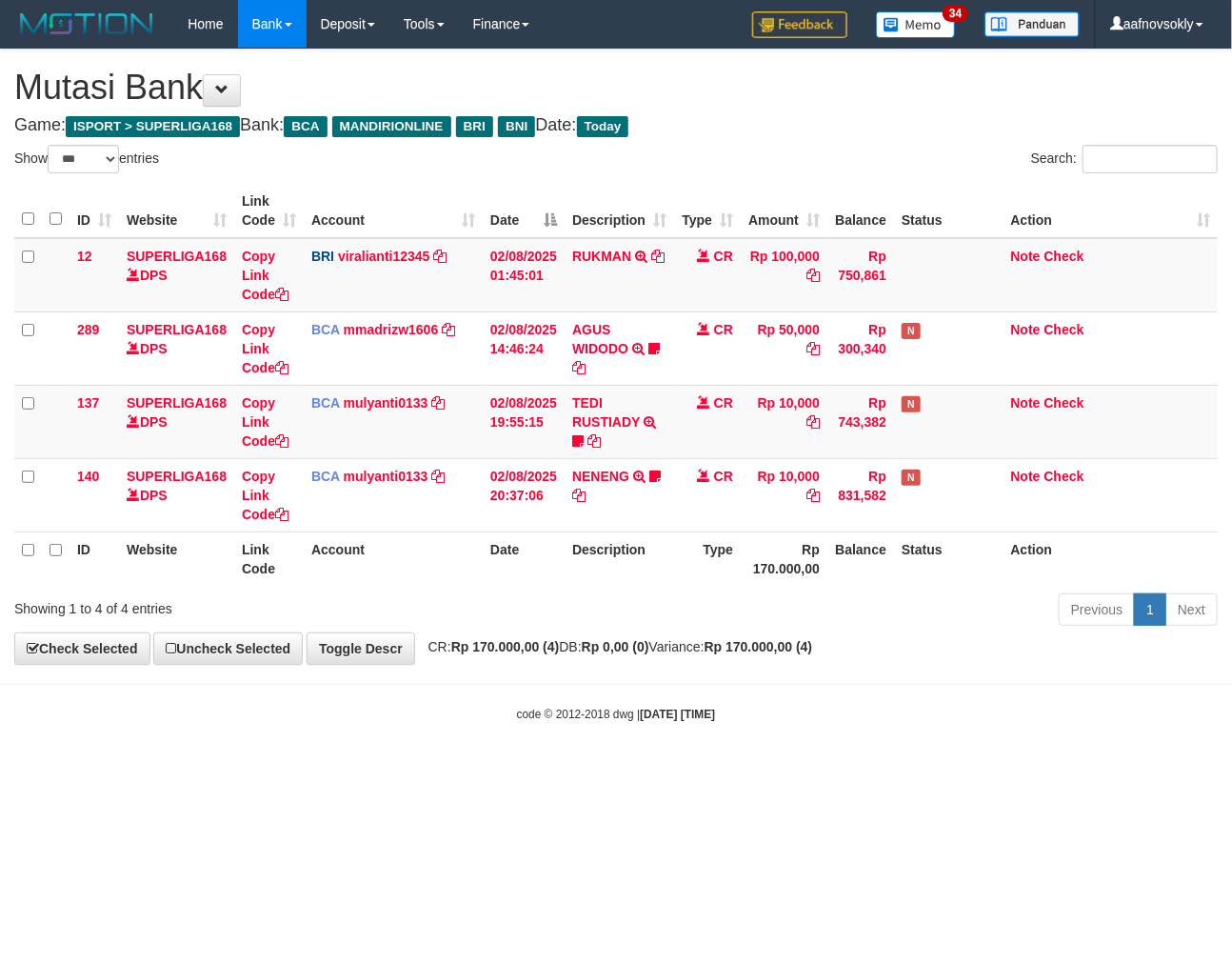 click on "Toggle navigation
Home
Bank
Account List
Load
By Website
Group
[ISPORT]													SUPERLIGA168
By Load Group (DPS)
34" at bounding box center [616, 385] 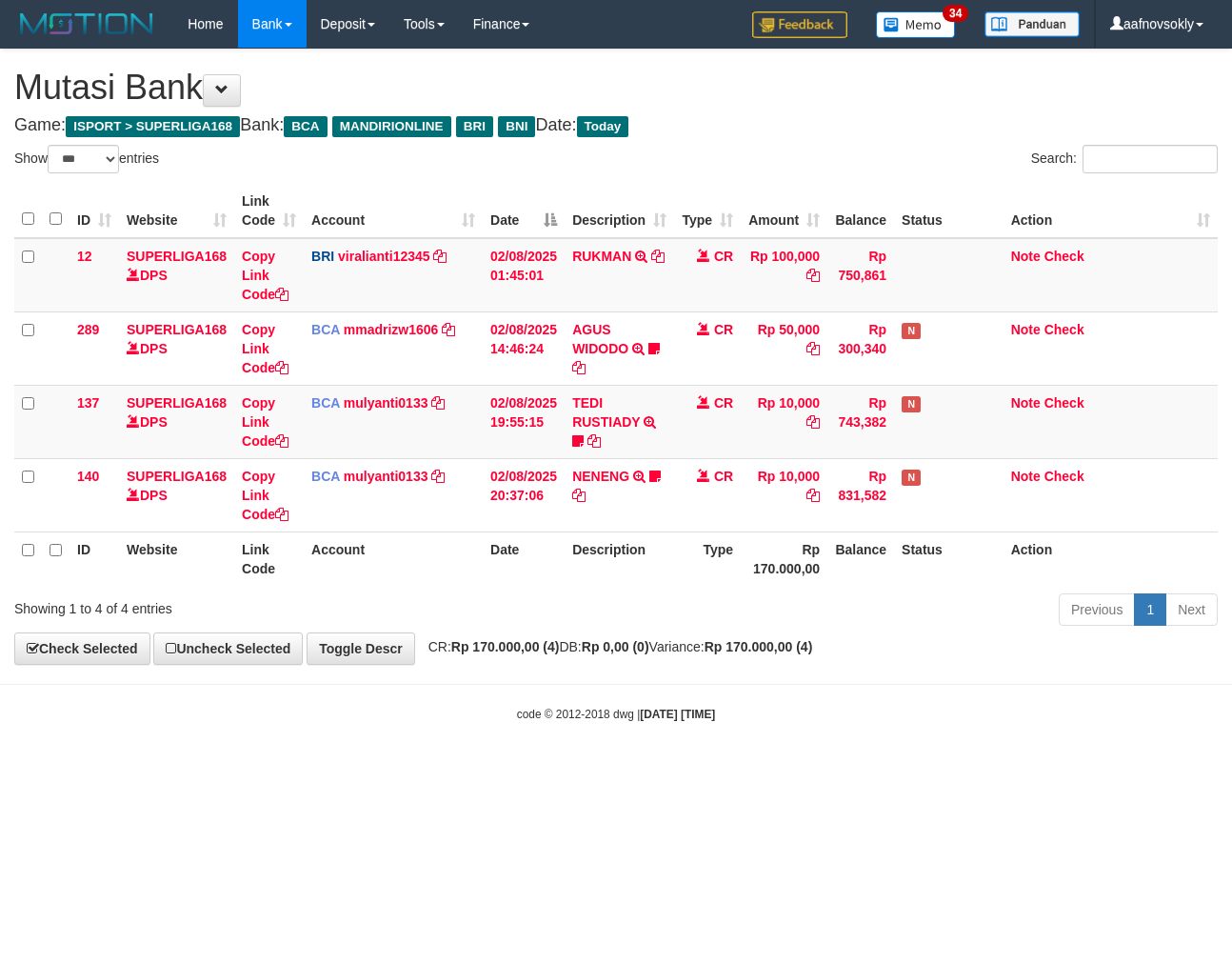 select on "***" 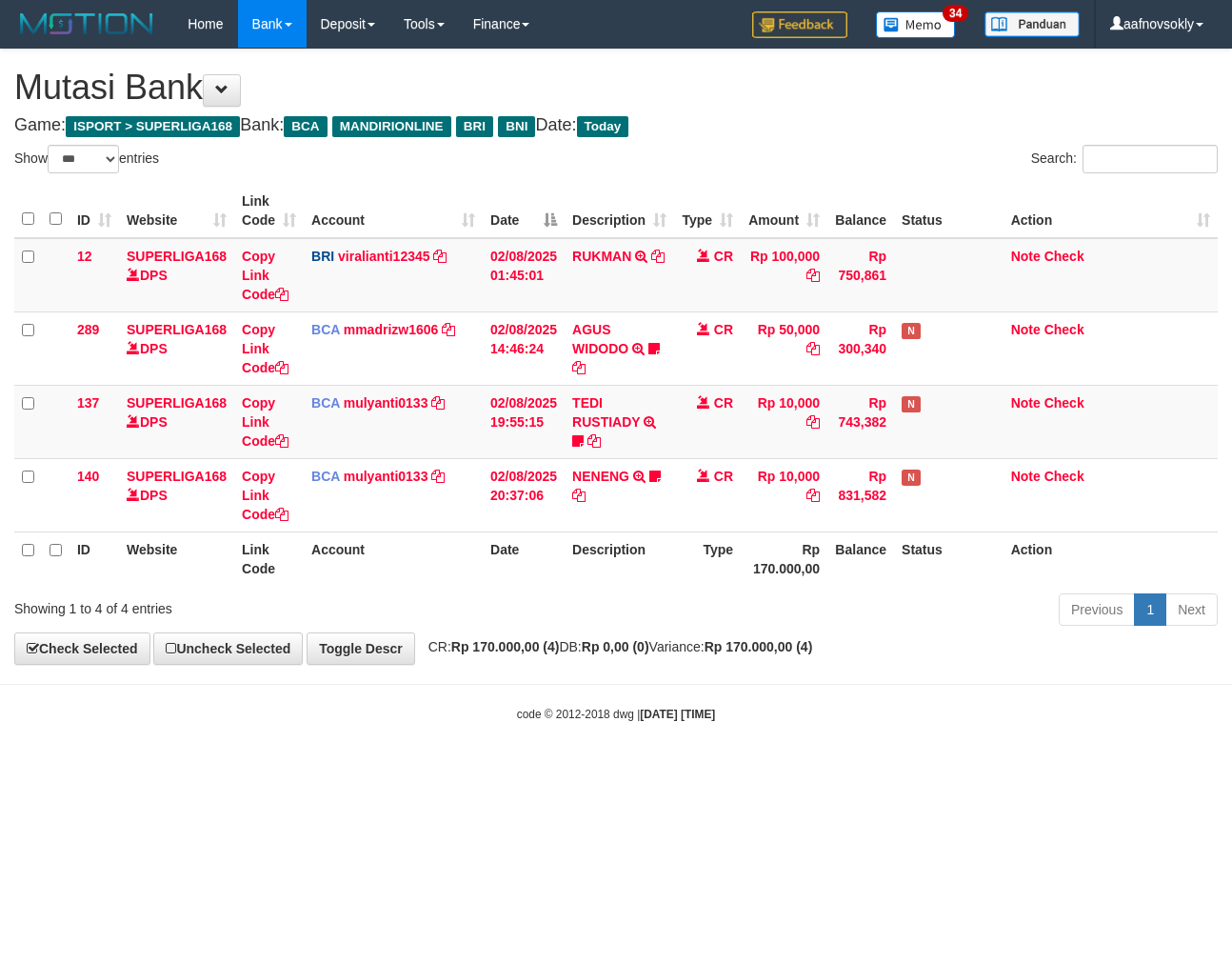 scroll, scrollTop: 0, scrollLeft: 0, axis: both 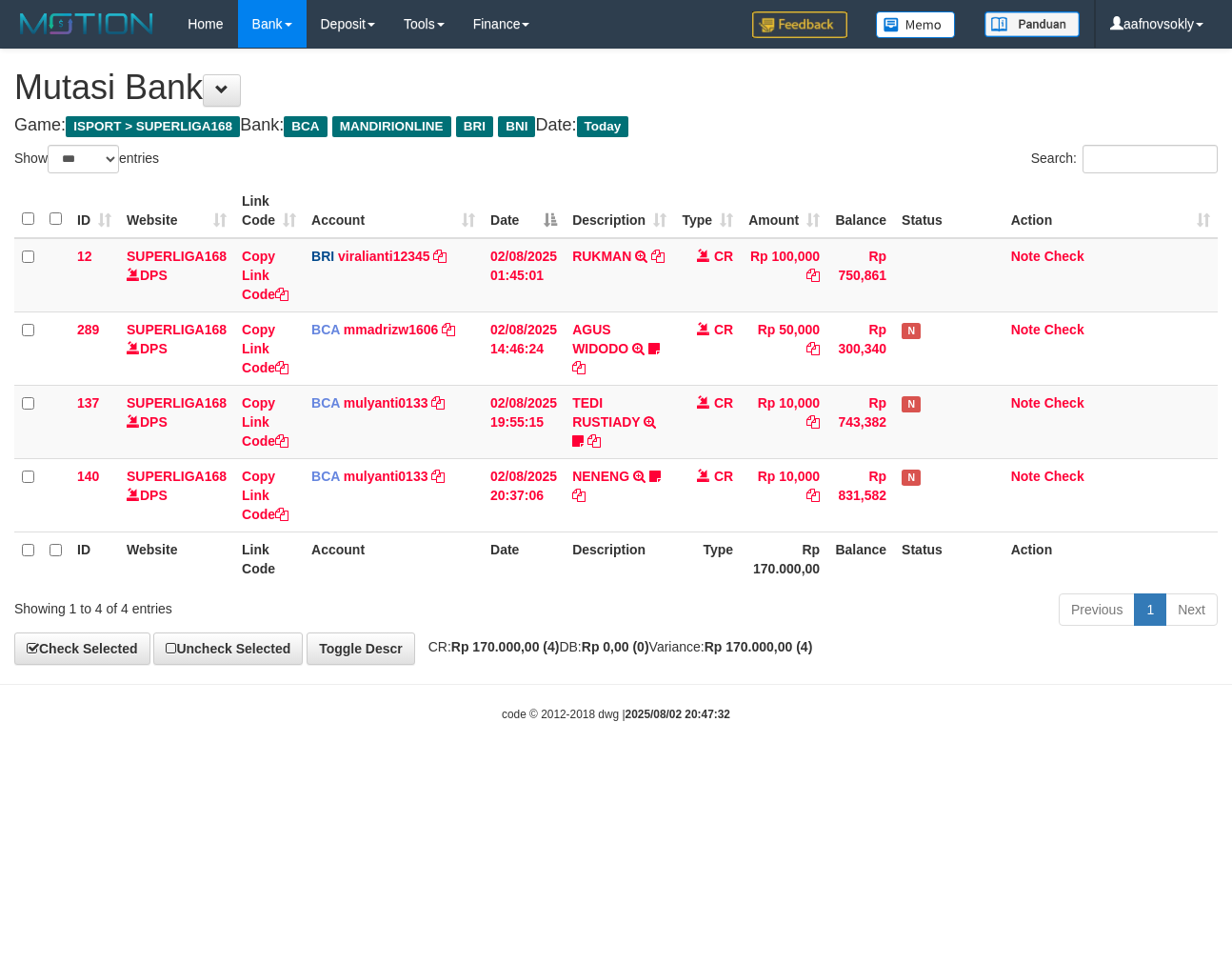 select on "***" 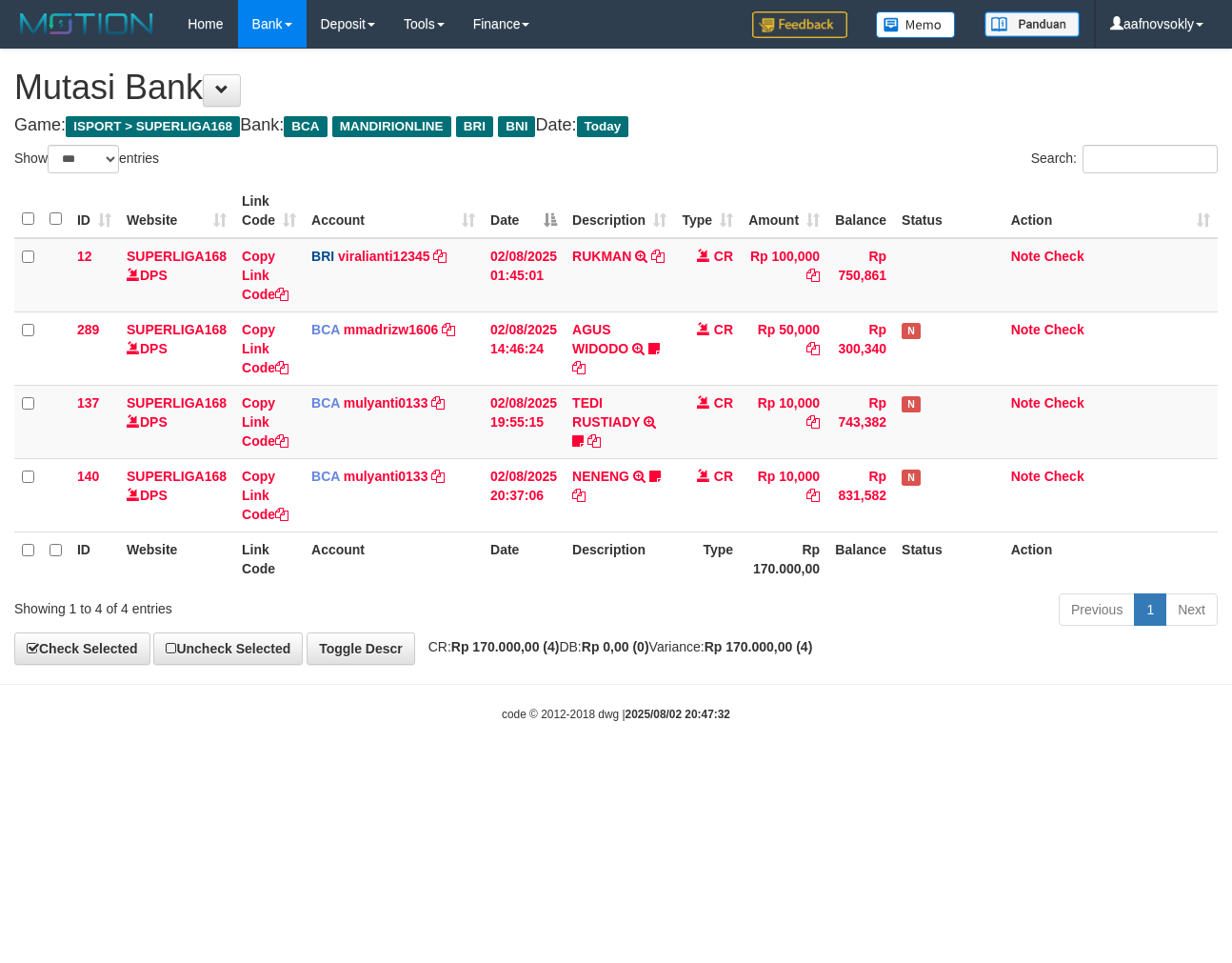 scroll, scrollTop: 0, scrollLeft: 0, axis: both 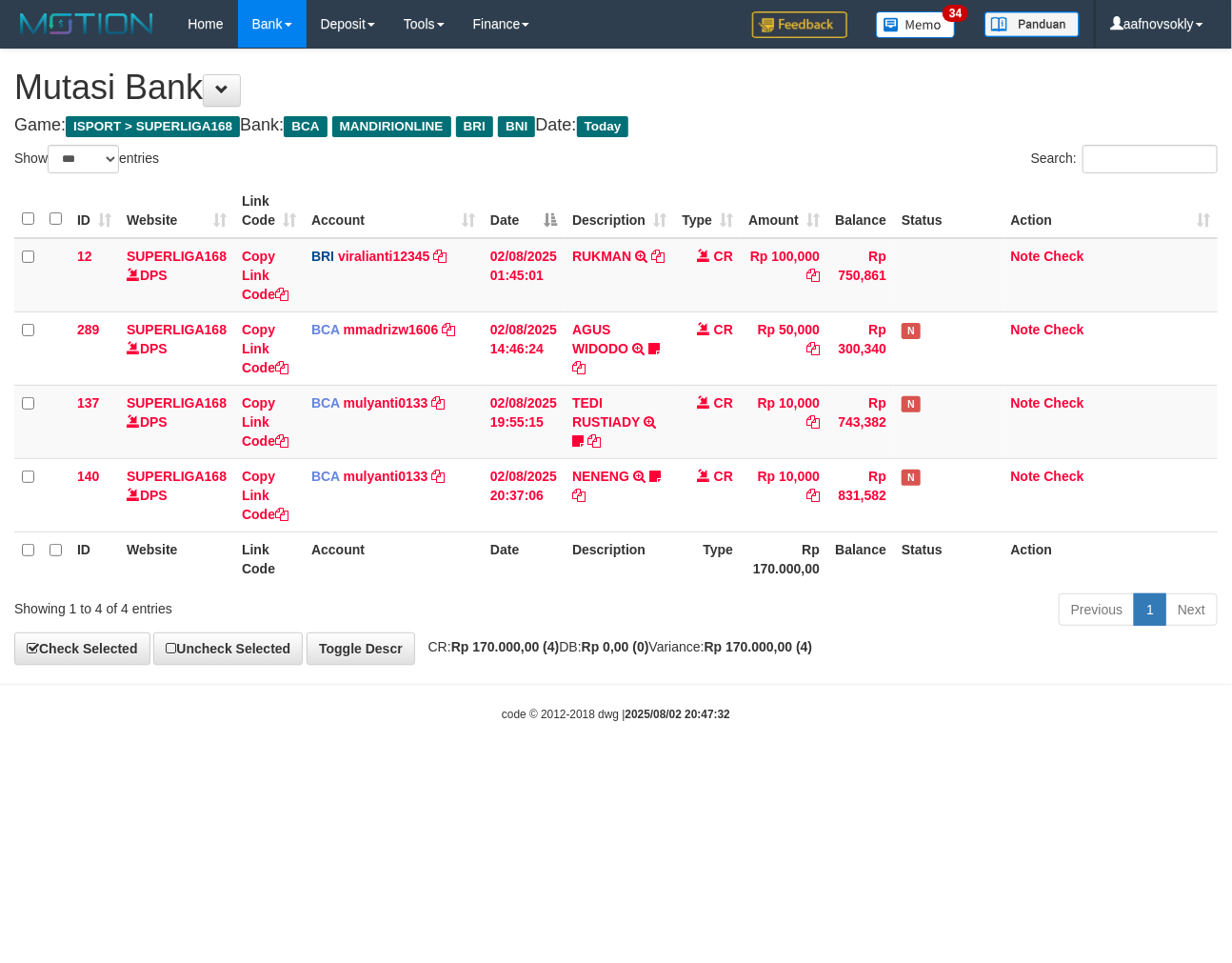click on "Toggle navigation
Home
Bank
Account List
Load
By Website
Group
[ISPORT]													SUPERLIGA168
By Load Group (DPS)" at bounding box center [616, 385] 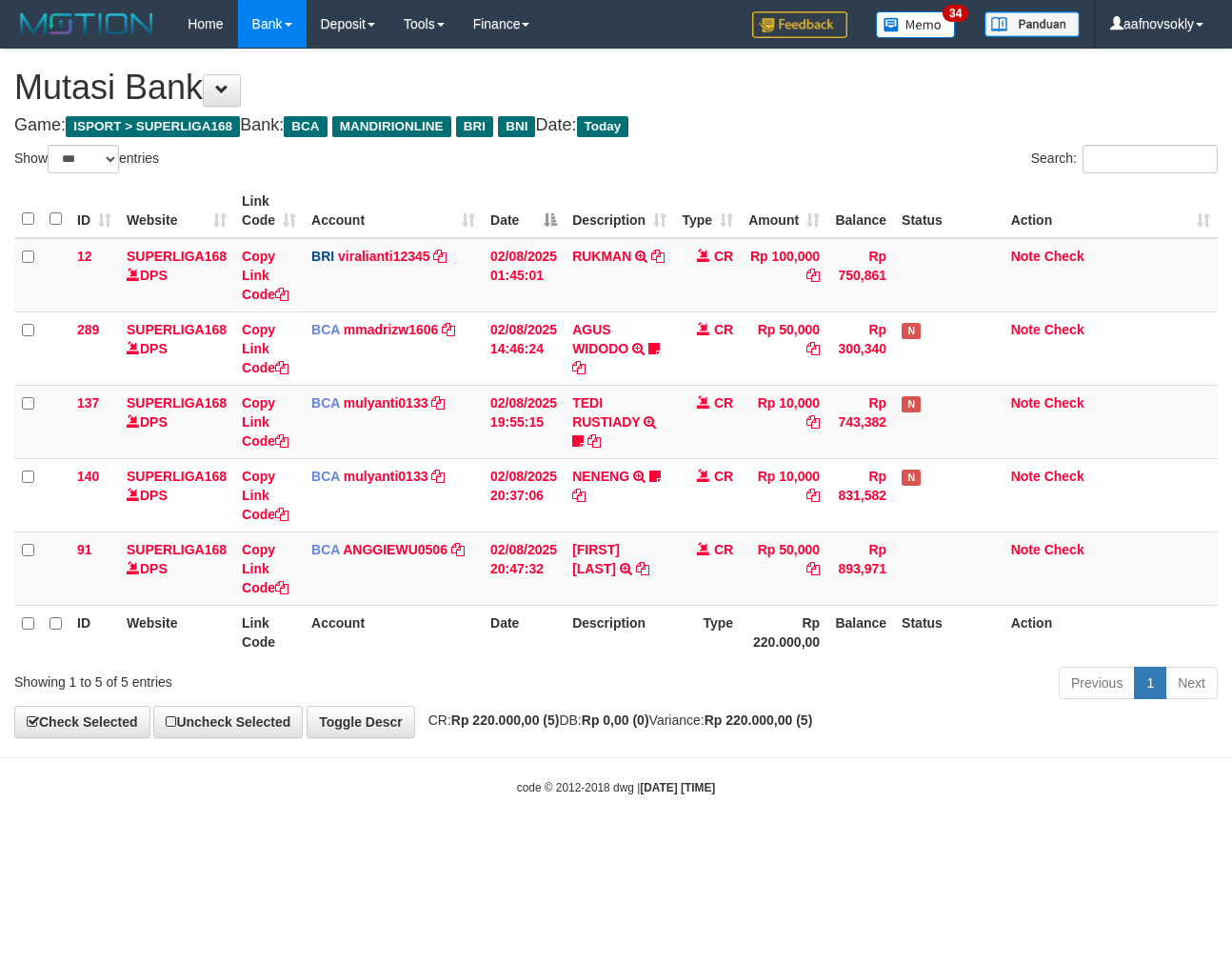 select on "***" 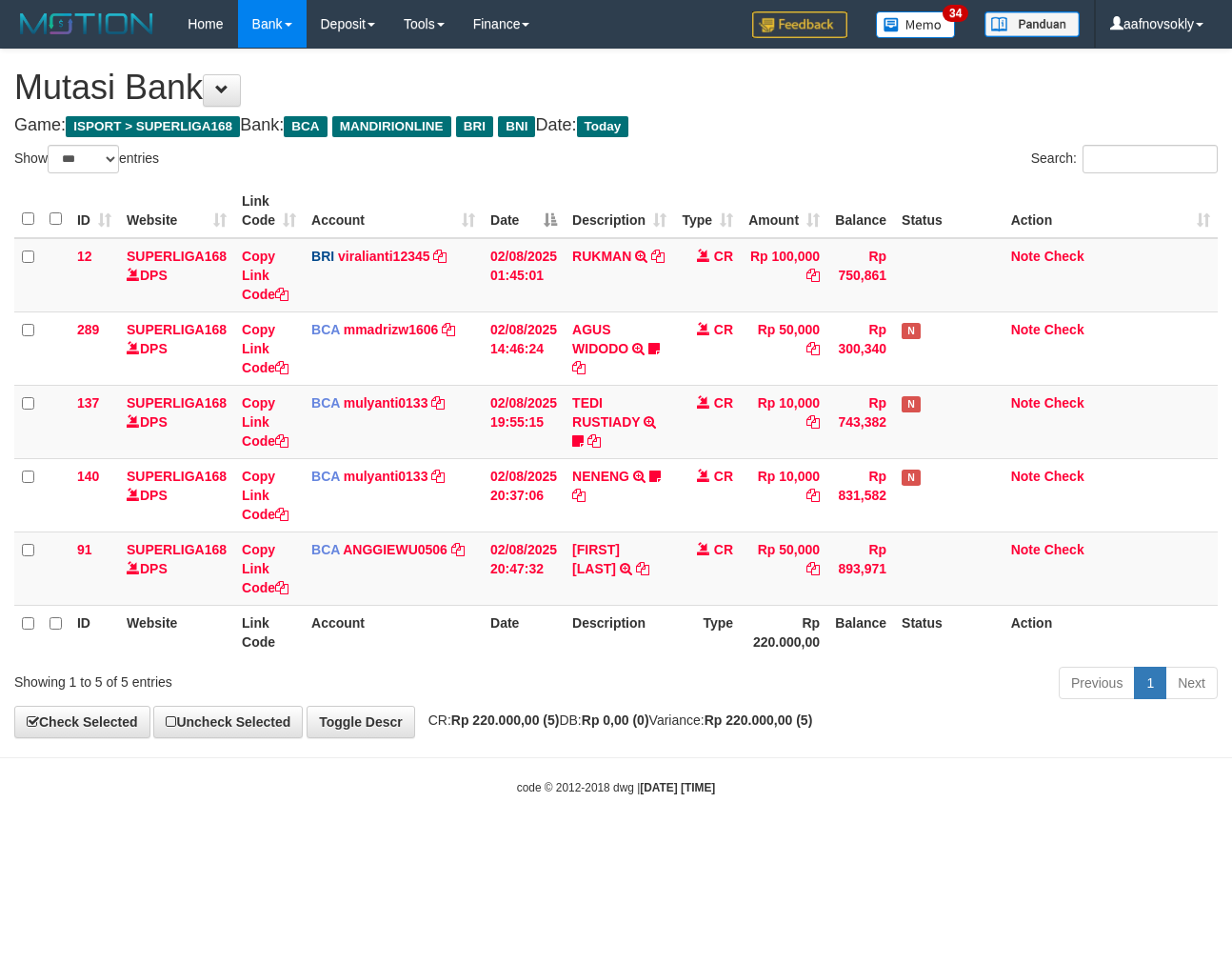scroll, scrollTop: 0, scrollLeft: 0, axis: both 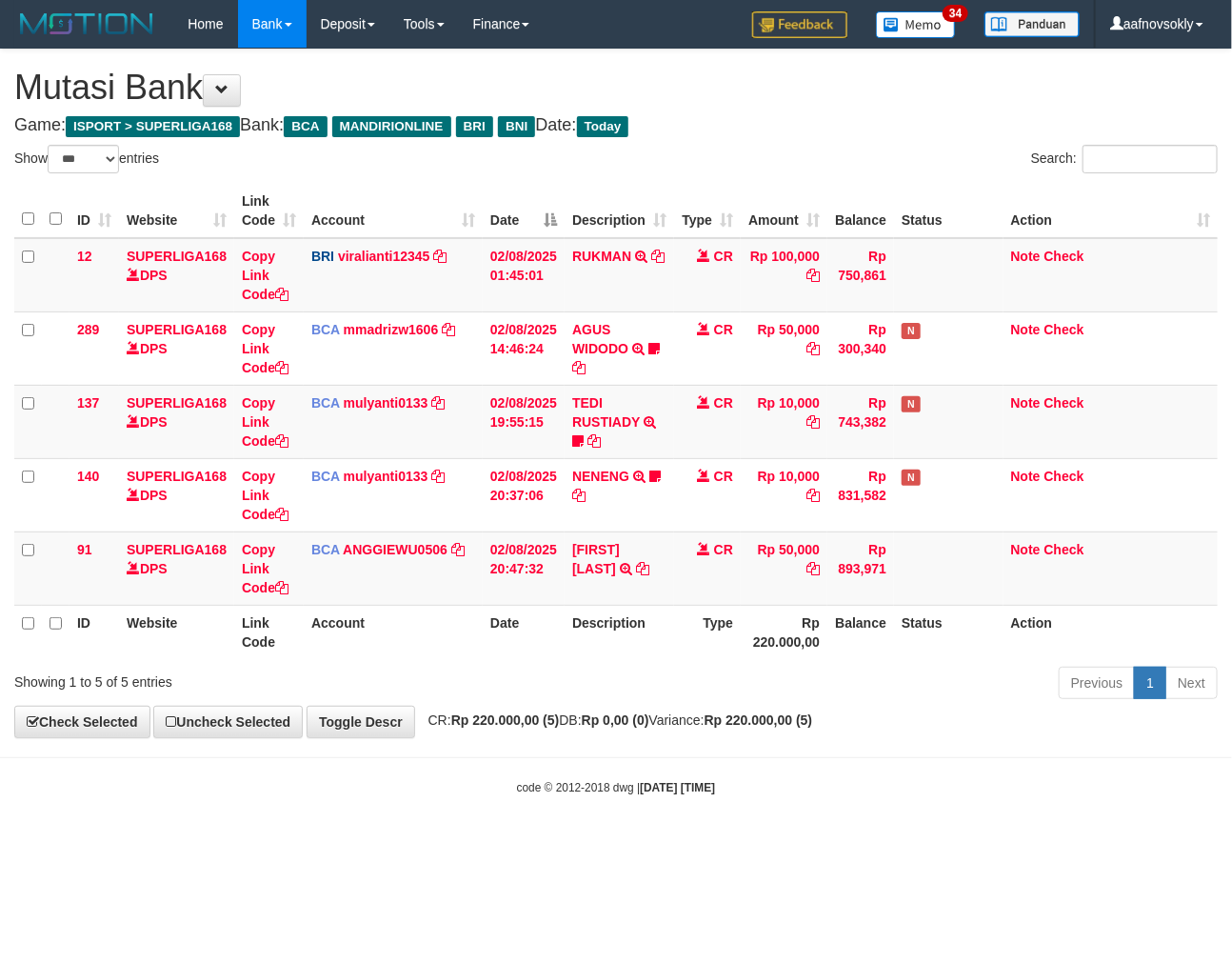 click on "Toggle navigation
Home
Bank
Account List
Load
By Website
Group
[ISPORT]													SUPERLIGA168
By Load Group (DPS)
34" at bounding box center [616, 422] 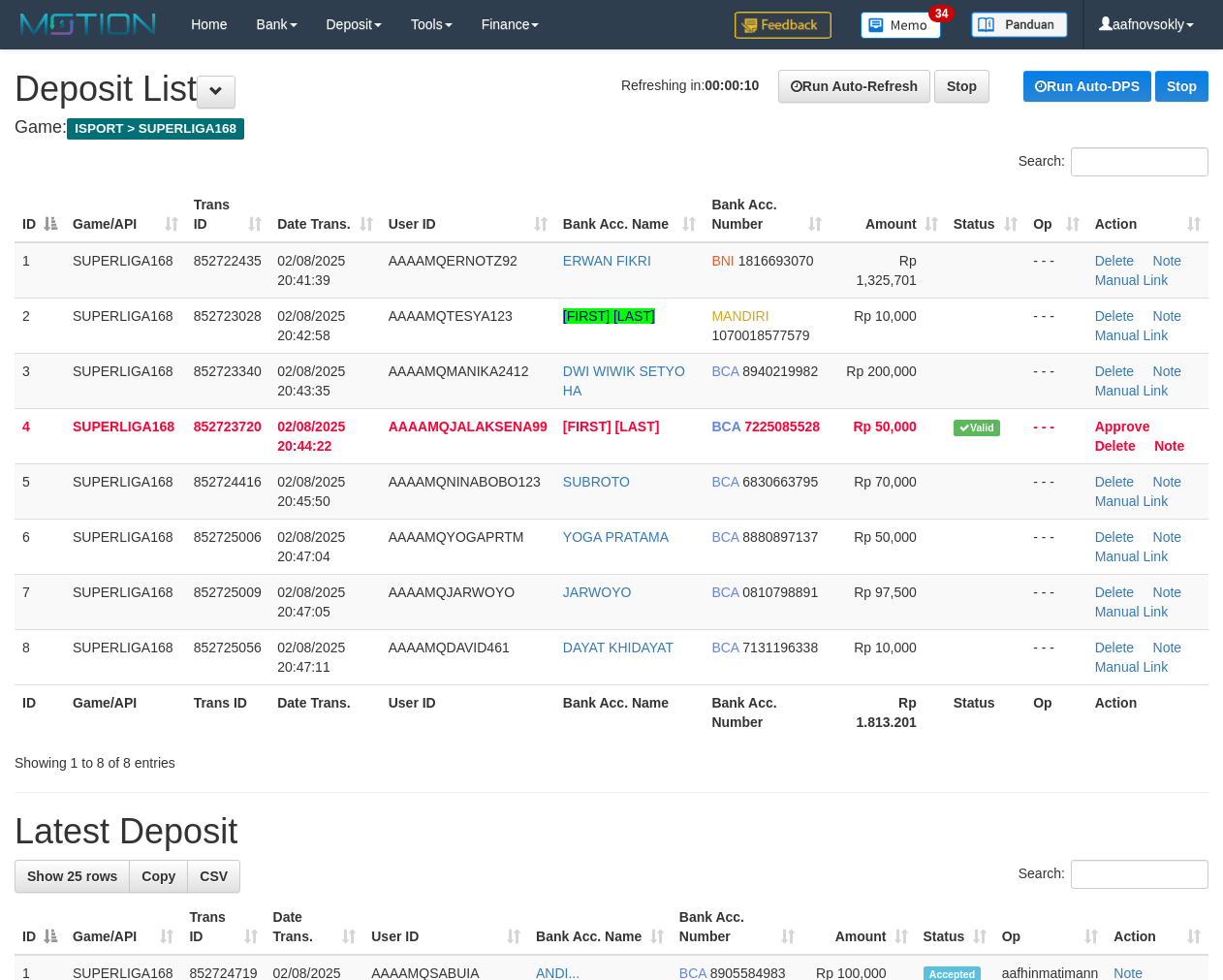 scroll, scrollTop: 0, scrollLeft: 0, axis: both 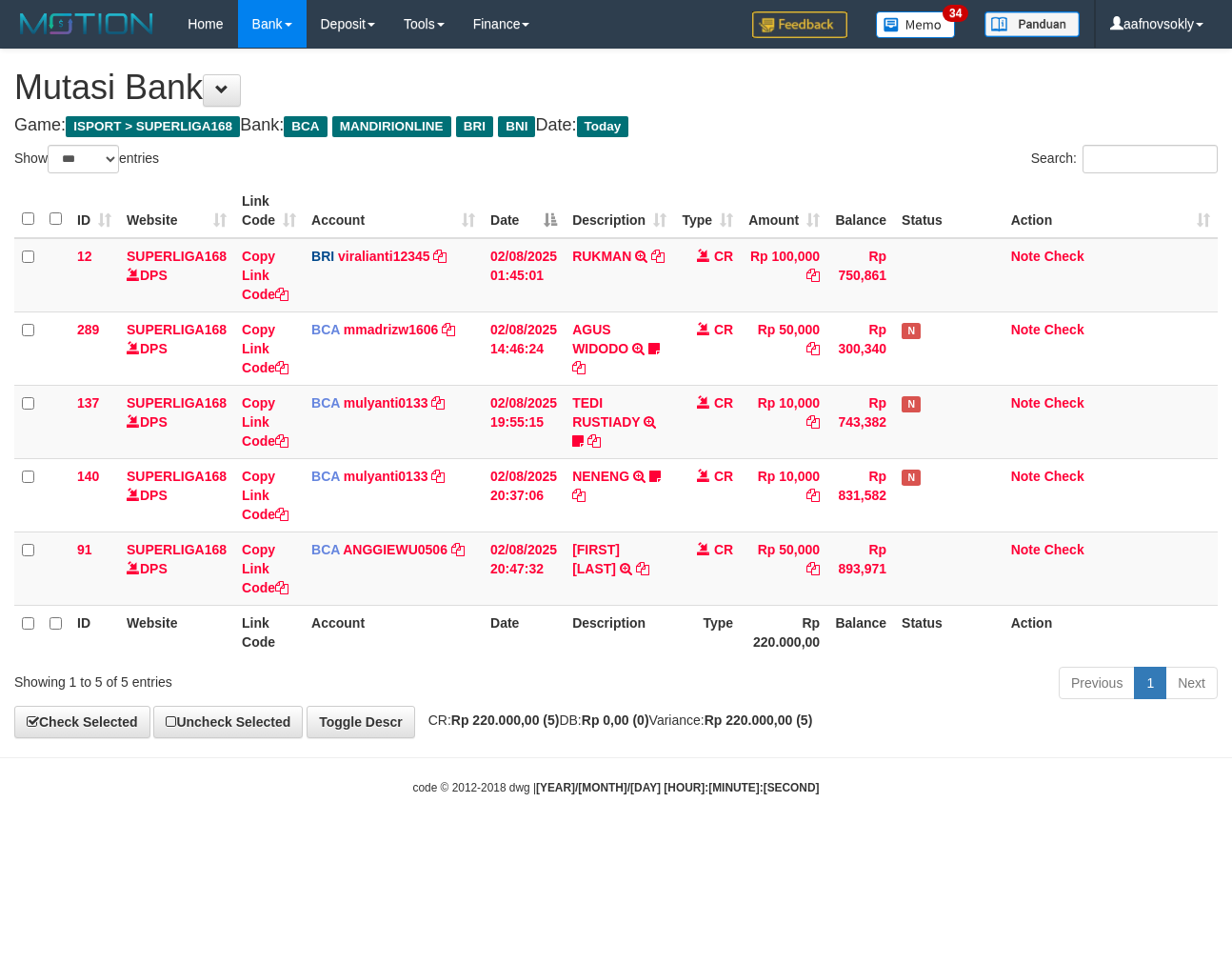 select on "***" 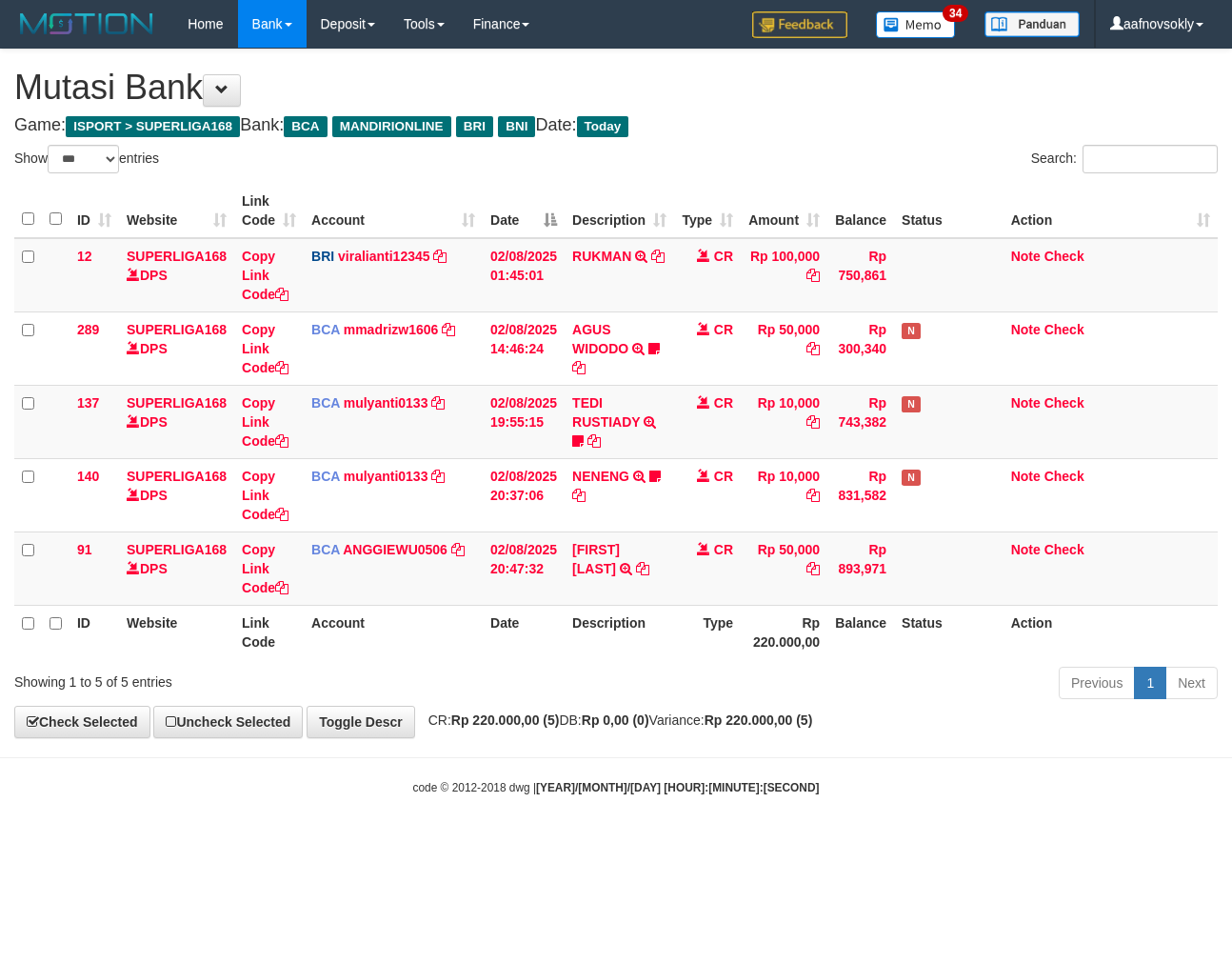 scroll, scrollTop: 0, scrollLeft: 0, axis: both 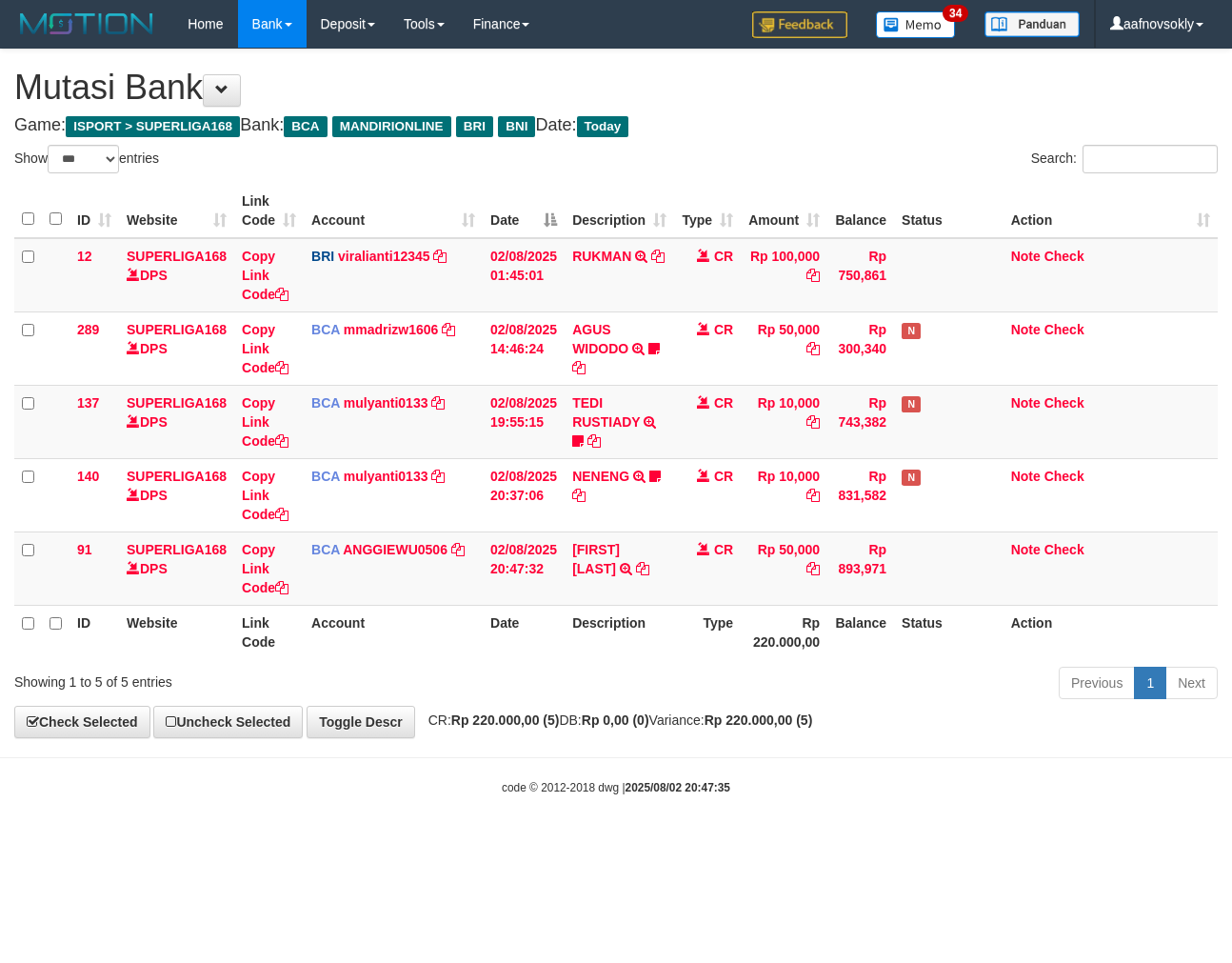 select on "***" 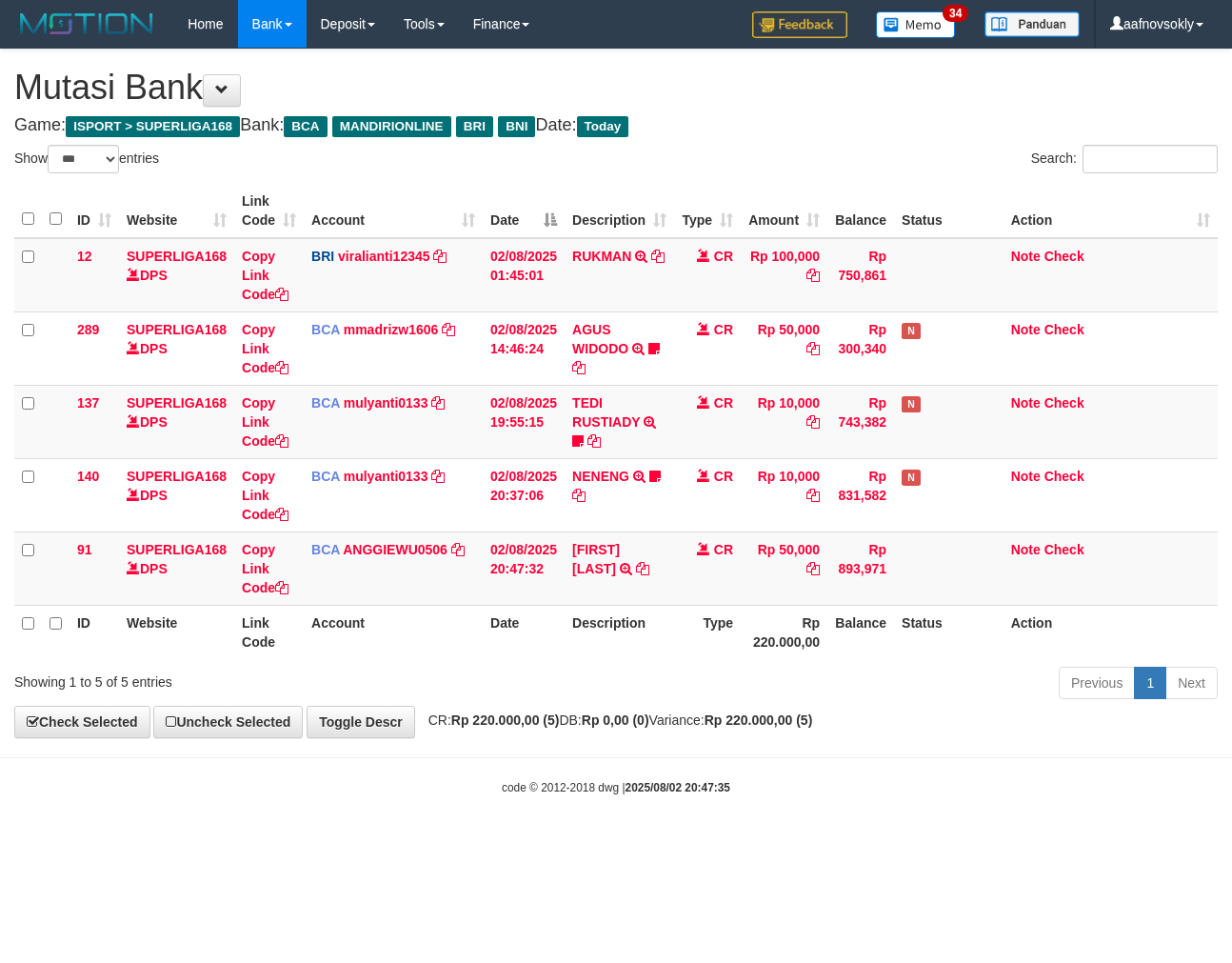 scroll, scrollTop: 0, scrollLeft: 0, axis: both 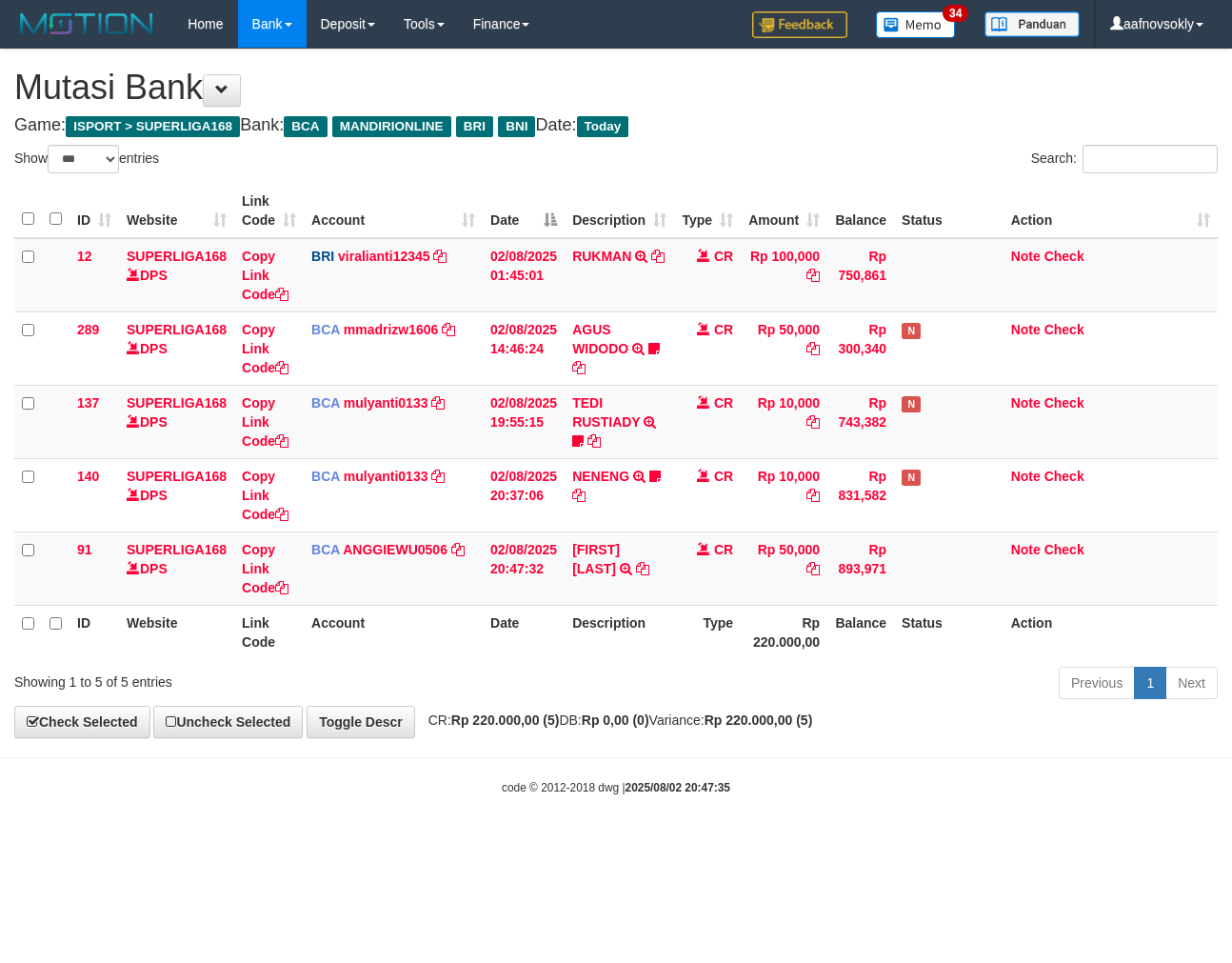 select on "***" 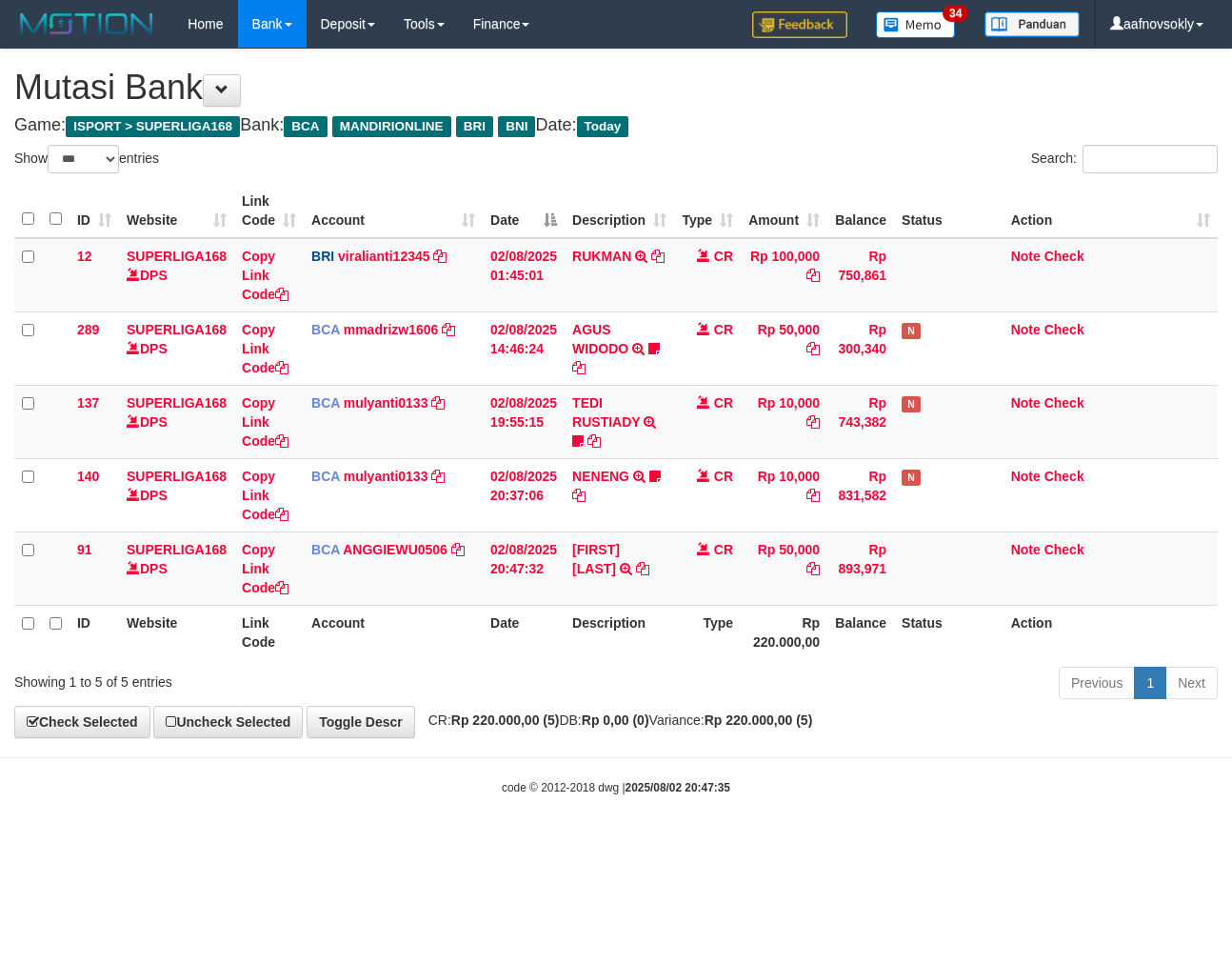 scroll, scrollTop: 0, scrollLeft: 0, axis: both 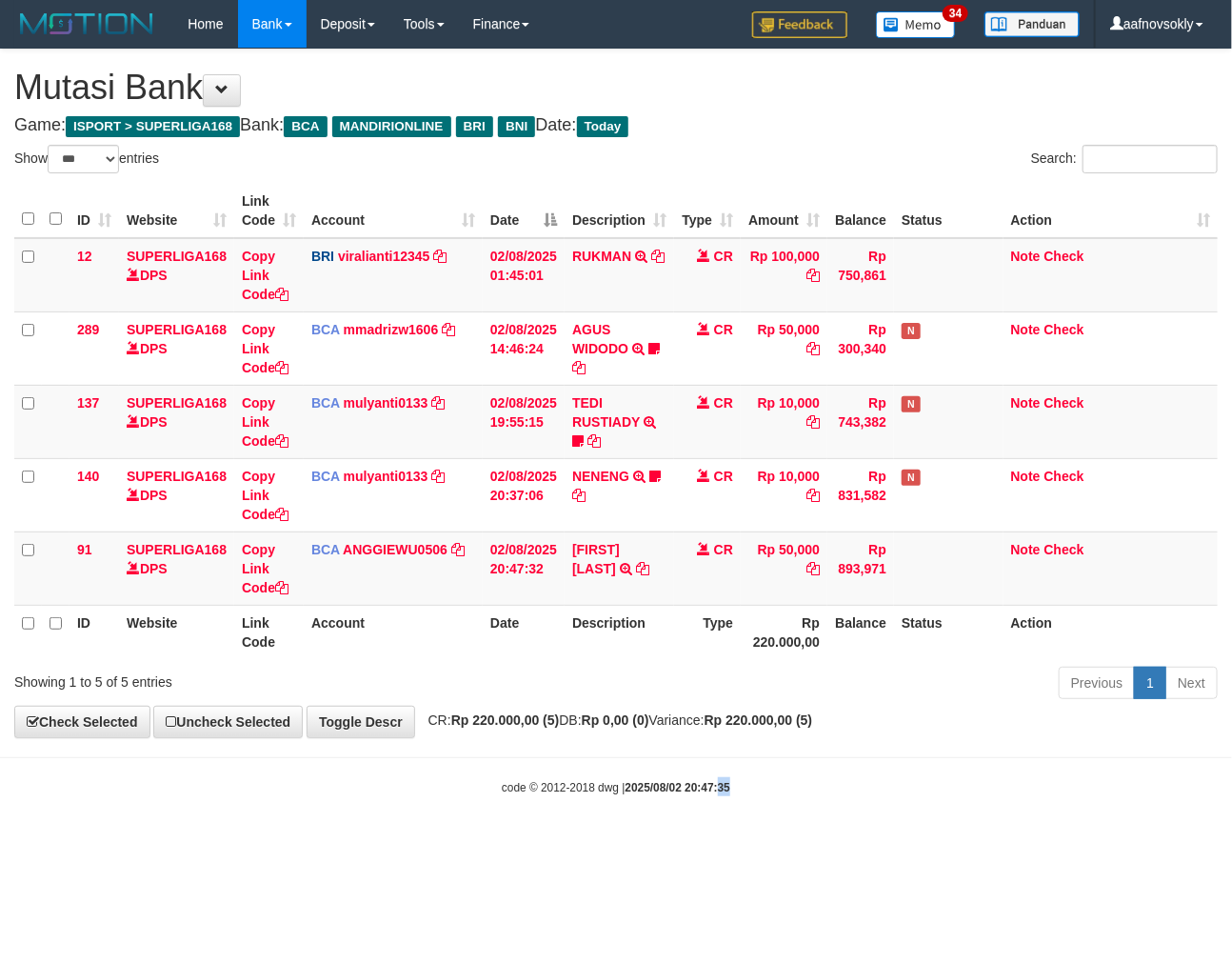 click on "Toggle navigation
Home
Bank
Account List
Load
By Website
Group
[ISPORT]													SUPERLIGA168
By Load Group (DPS)
34" at bounding box center (616, 422) 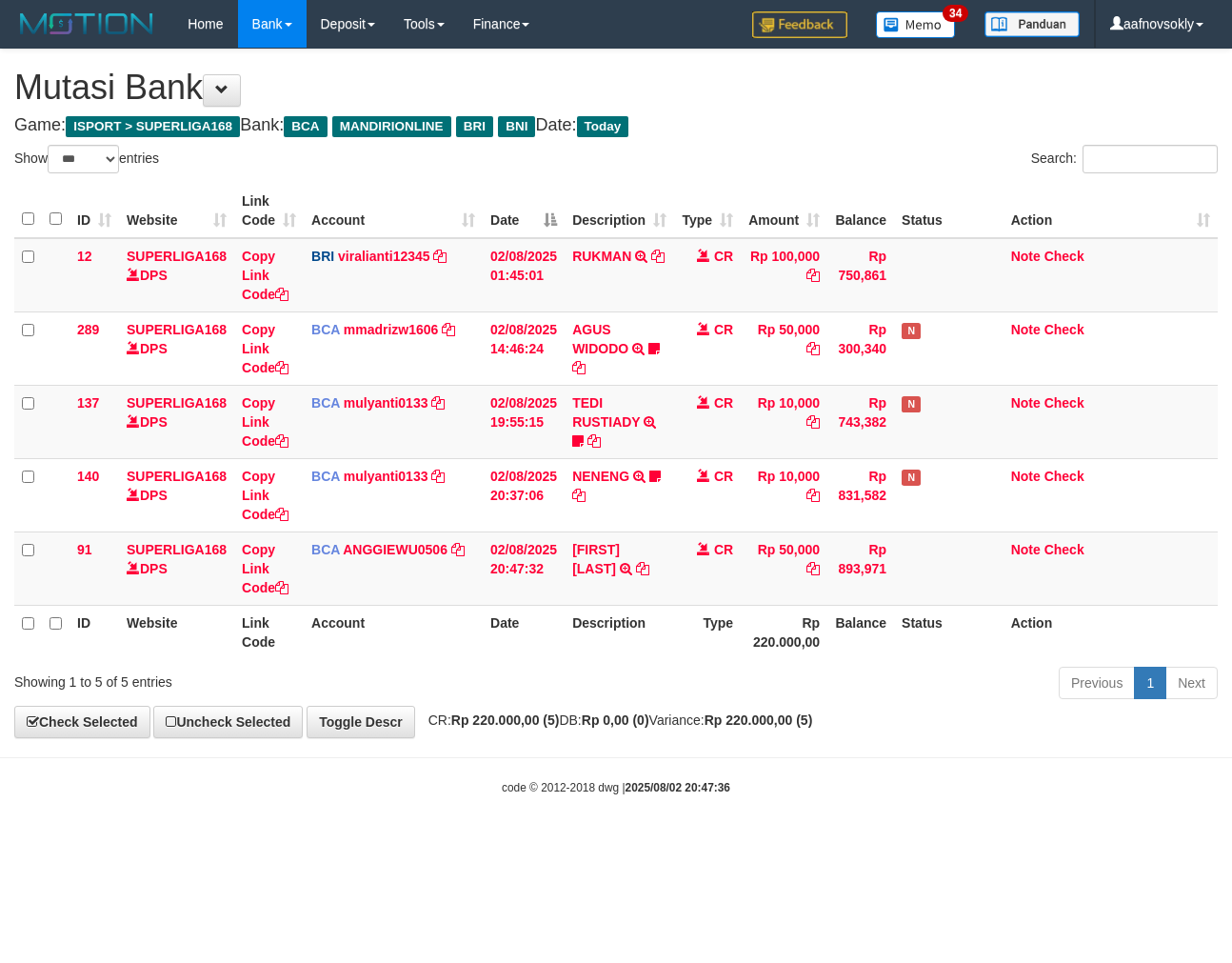 select on "***" 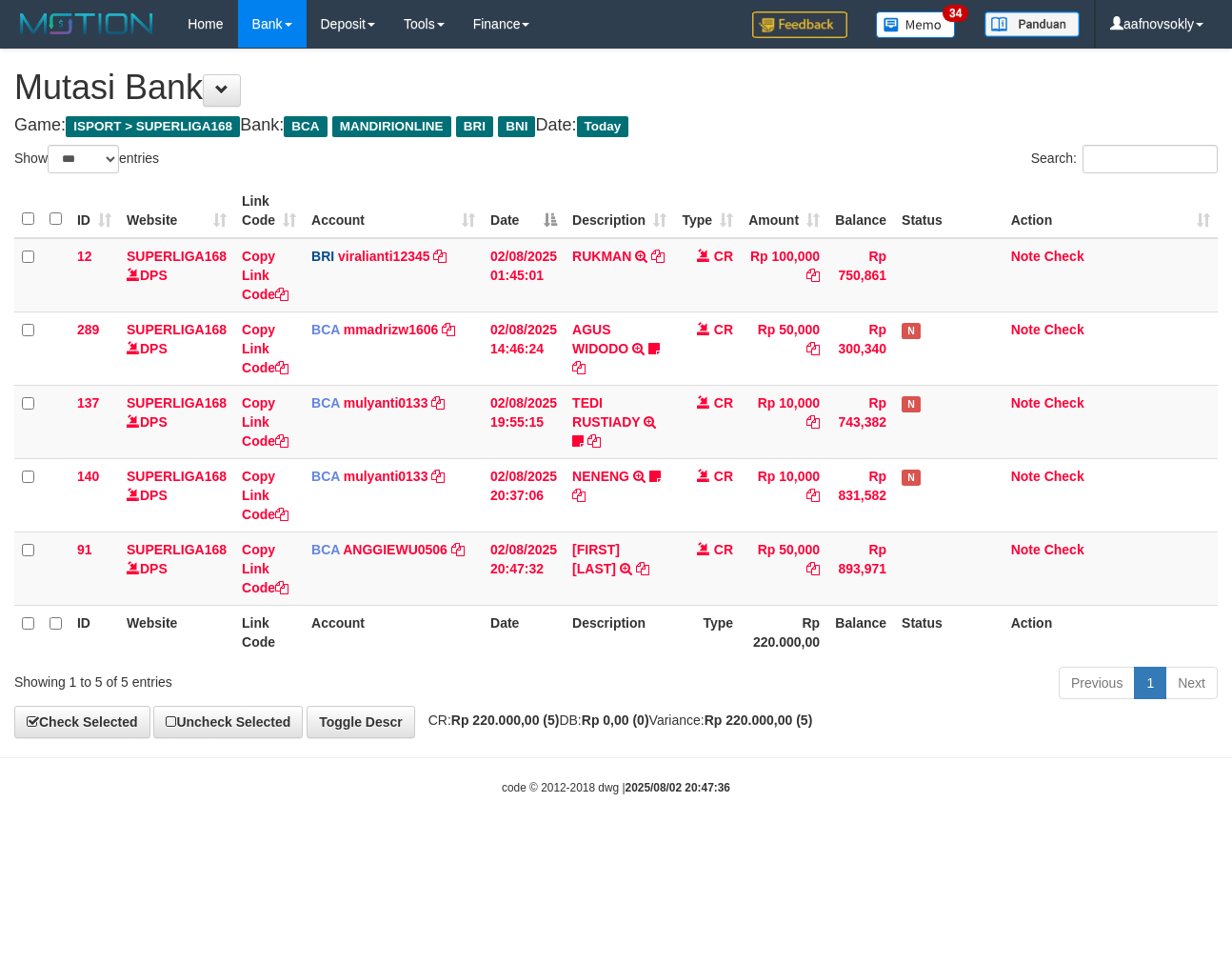 scroll, scrollTop: 0, scrollLeft: 0, axis: both 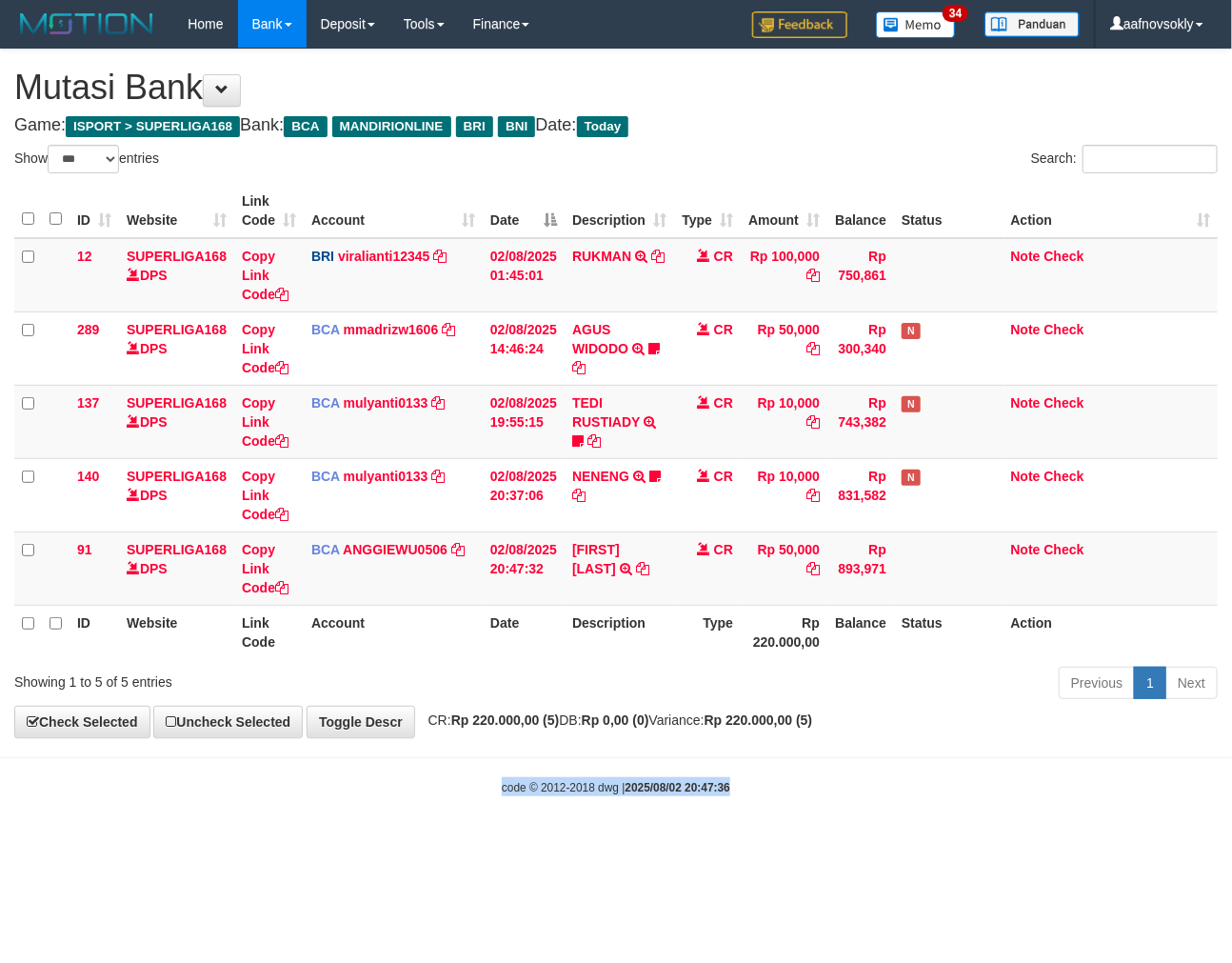 click on "Toggle navigation
Home
Bank
Account List
Load
By Website
Group
[ISPORT]													SUPERLIGA168
By Load Group (DPS)
34" at bounding box center [616, 422] 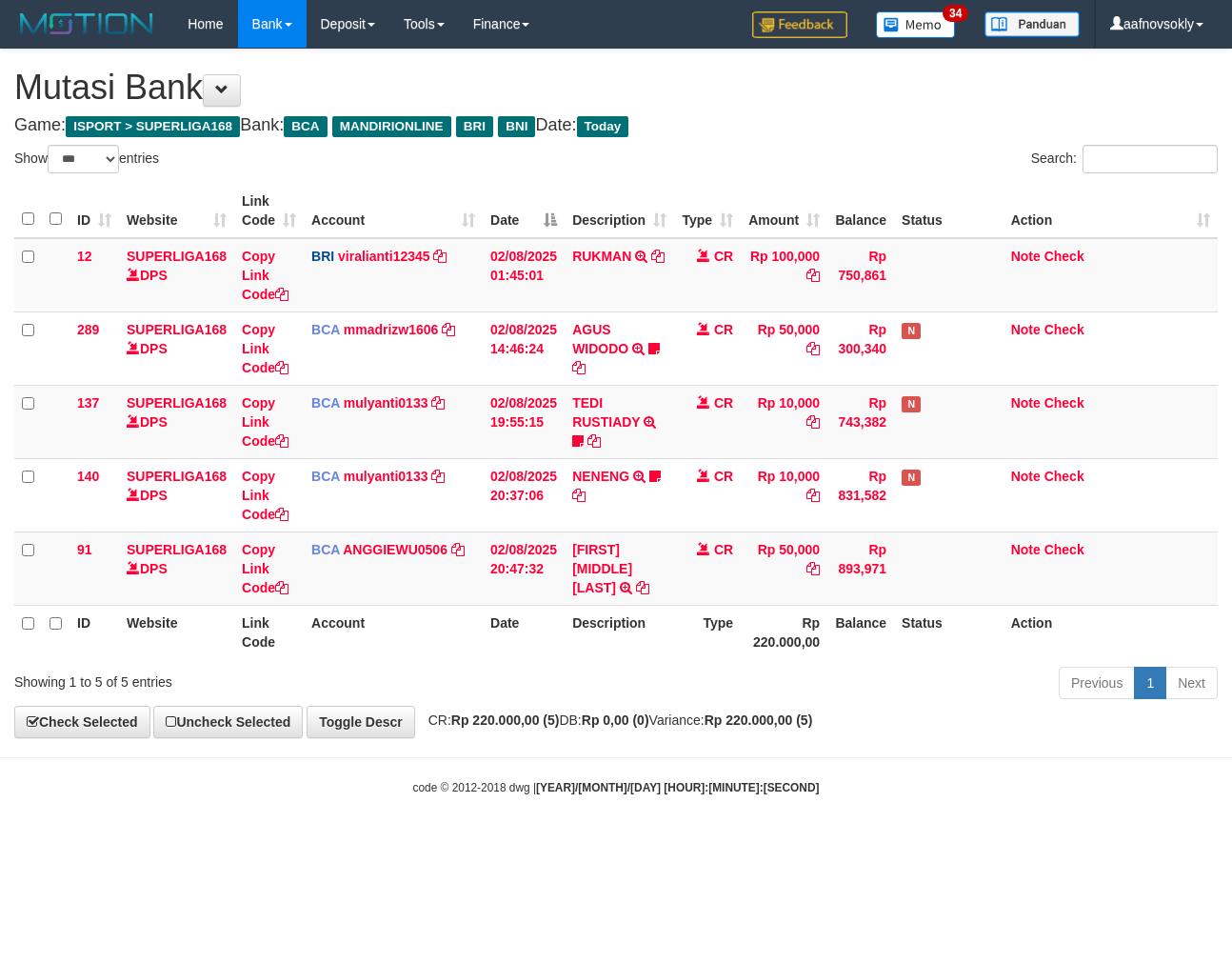 select on "***" 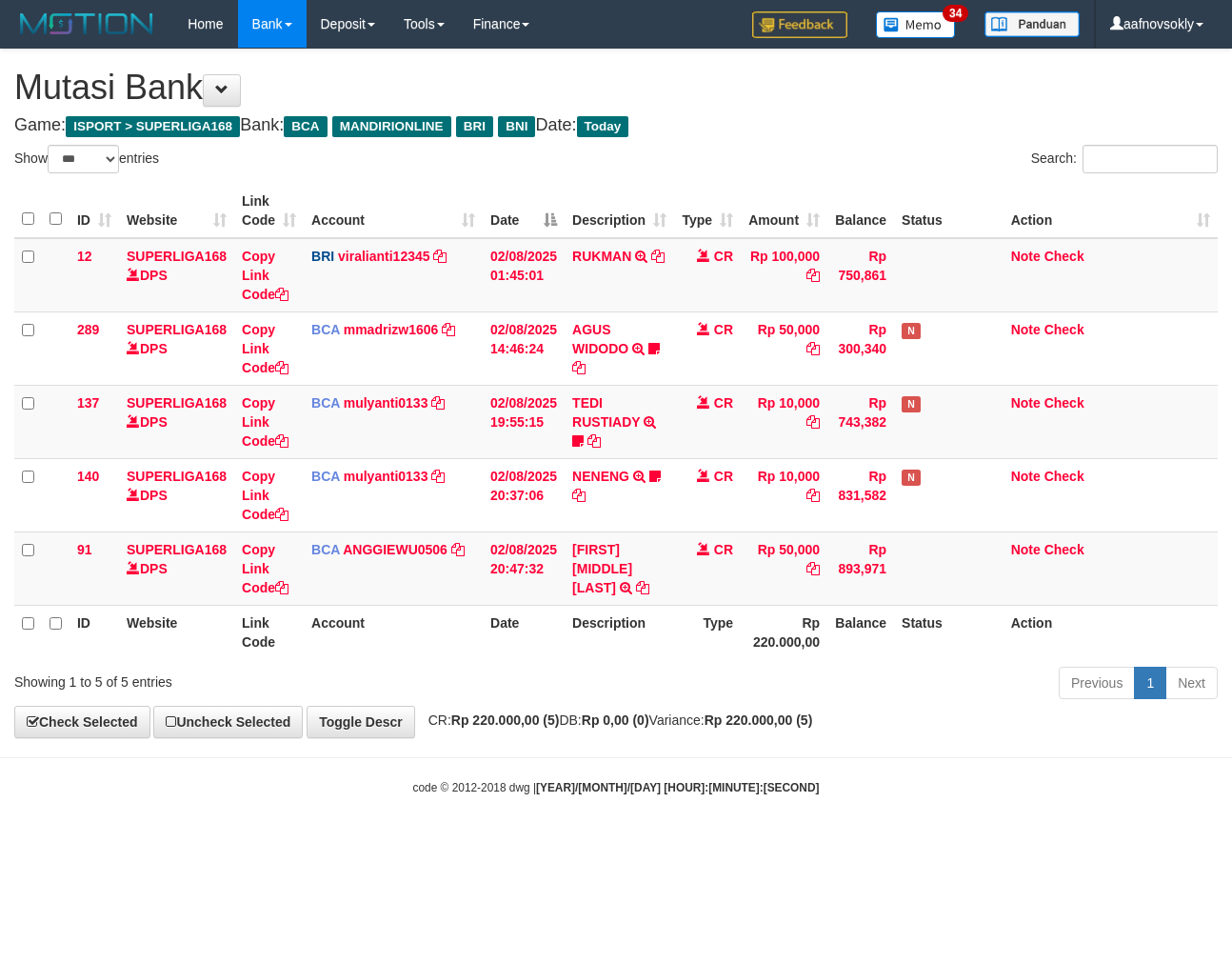 scroll, scrollTop: 0, scrollLeft: 0, axis: both 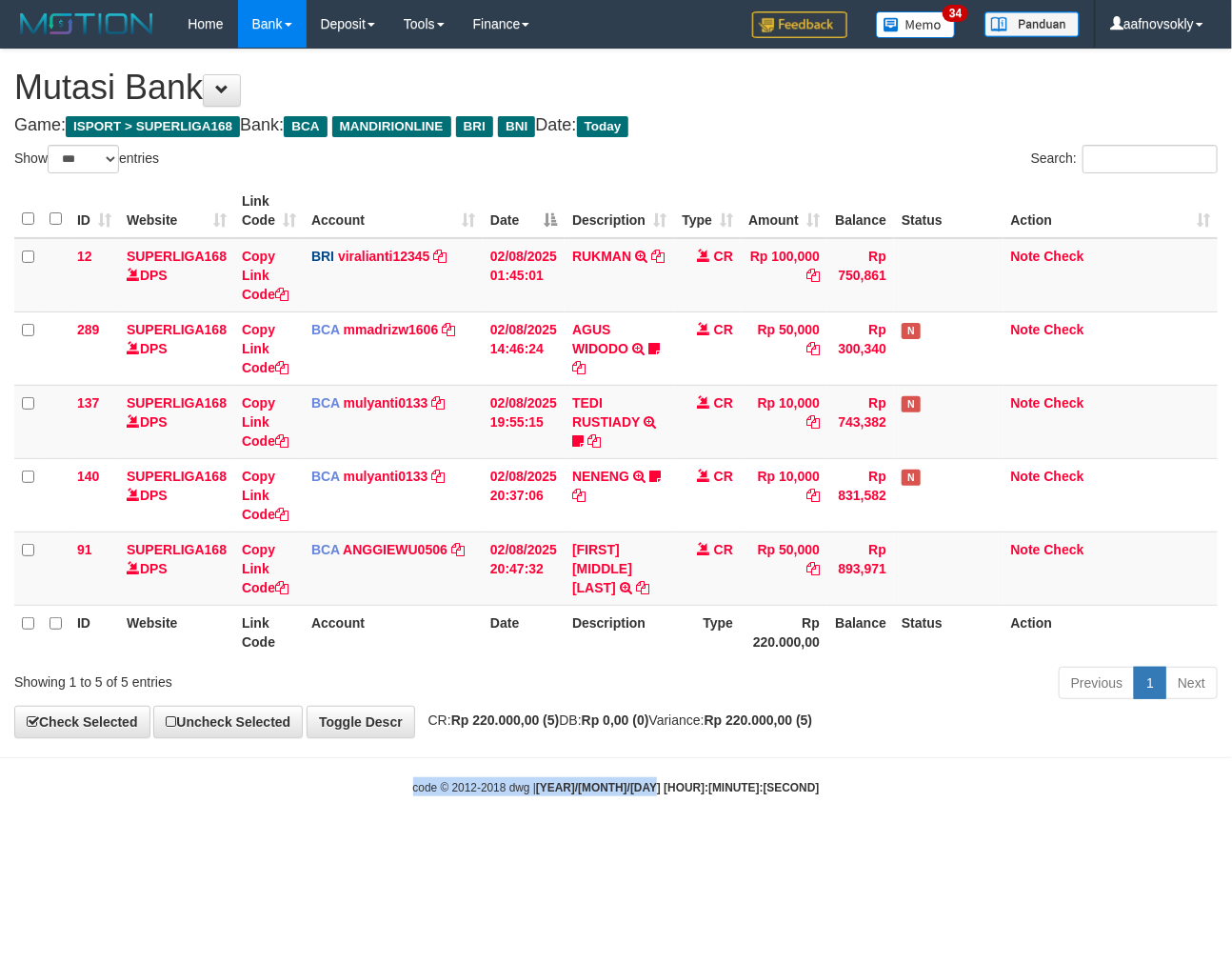 click on "Toggle navigation
Home
Bank
Account List
Load
By Website
Group
[ISPORT]													SUPERLIGA168
By Load Group (DPS)
34" at bounding box center (616, 422) 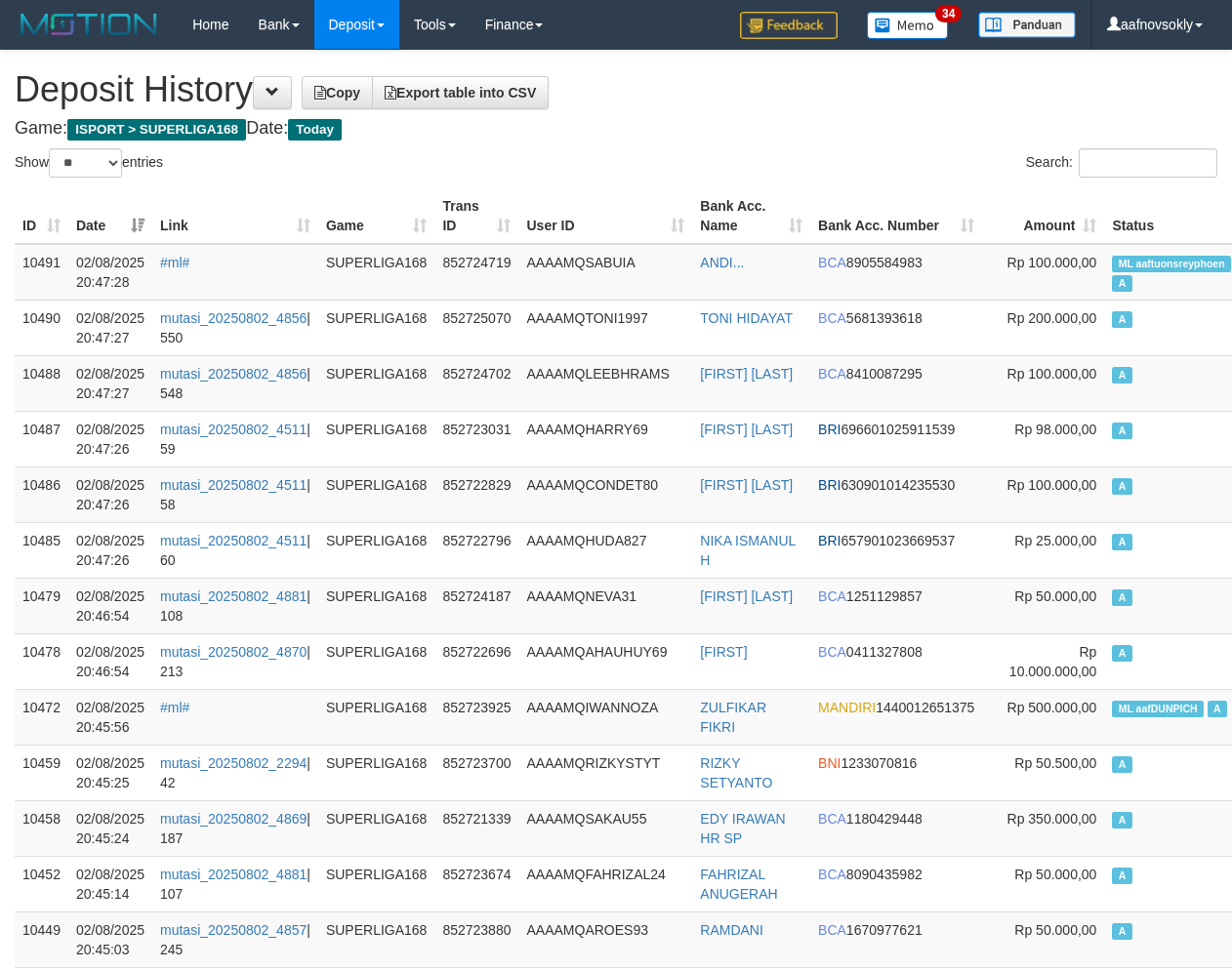 select on "**" 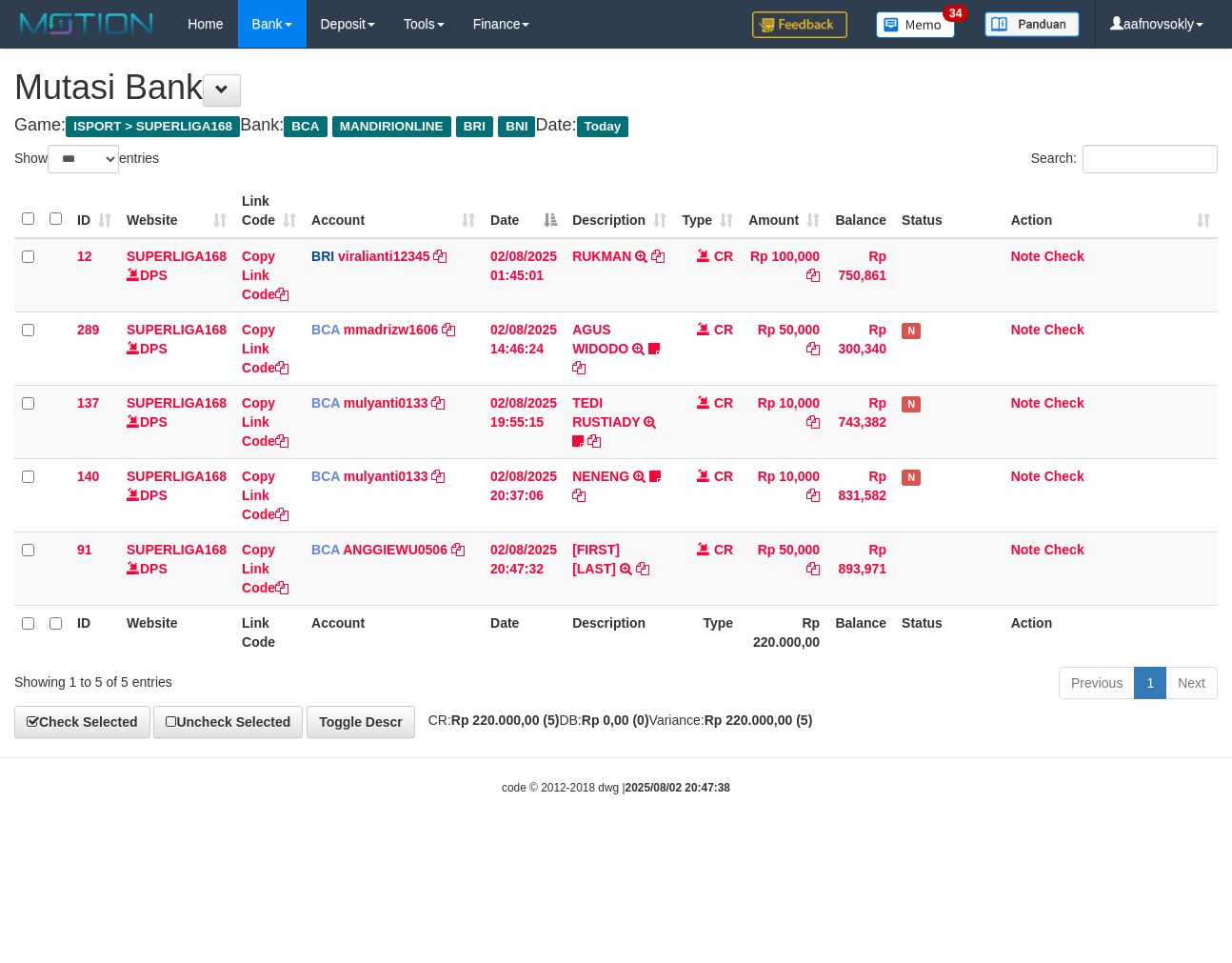 select on "***" 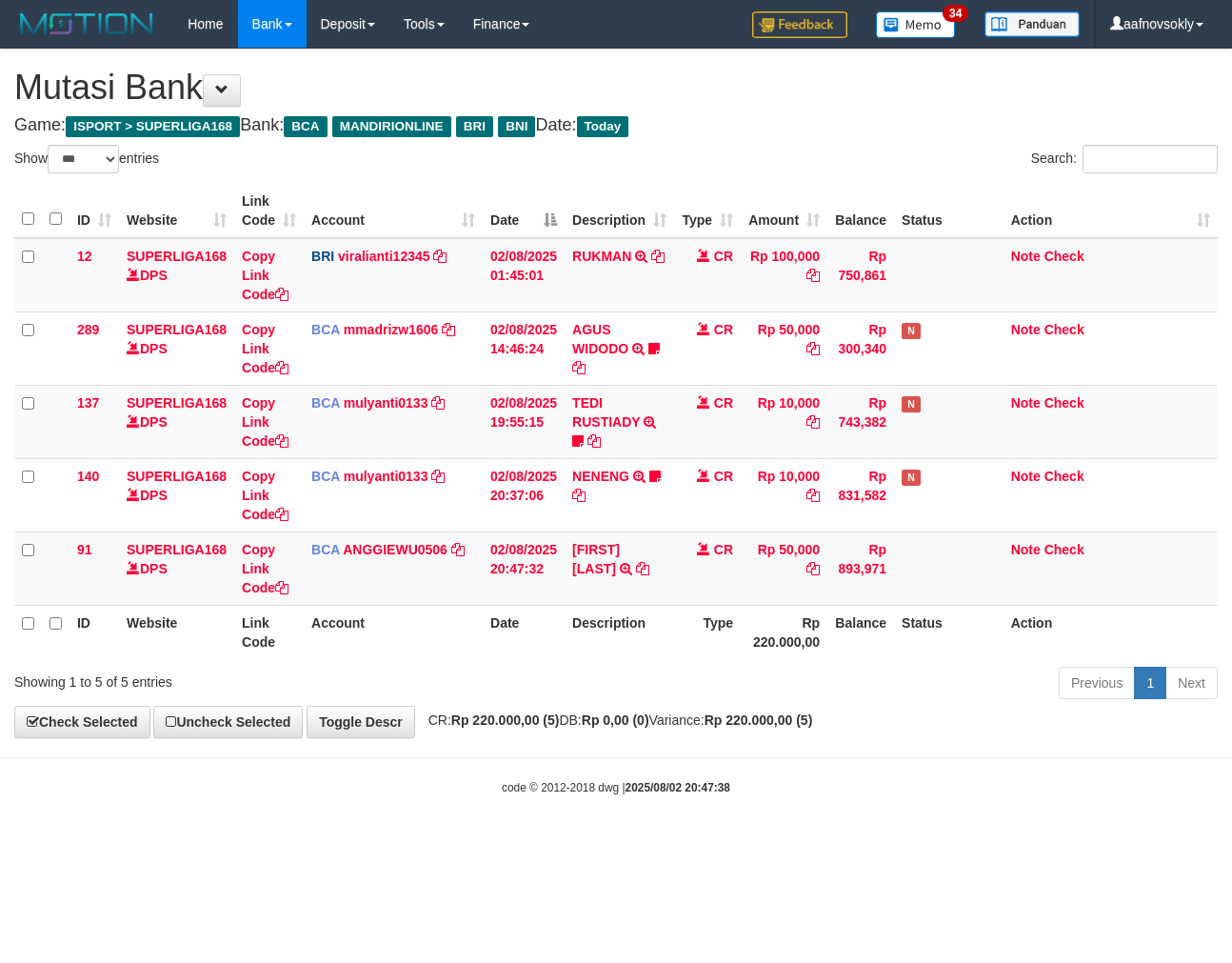 scroll, scrollTop: 0, scrollLeft: 0, axis: both 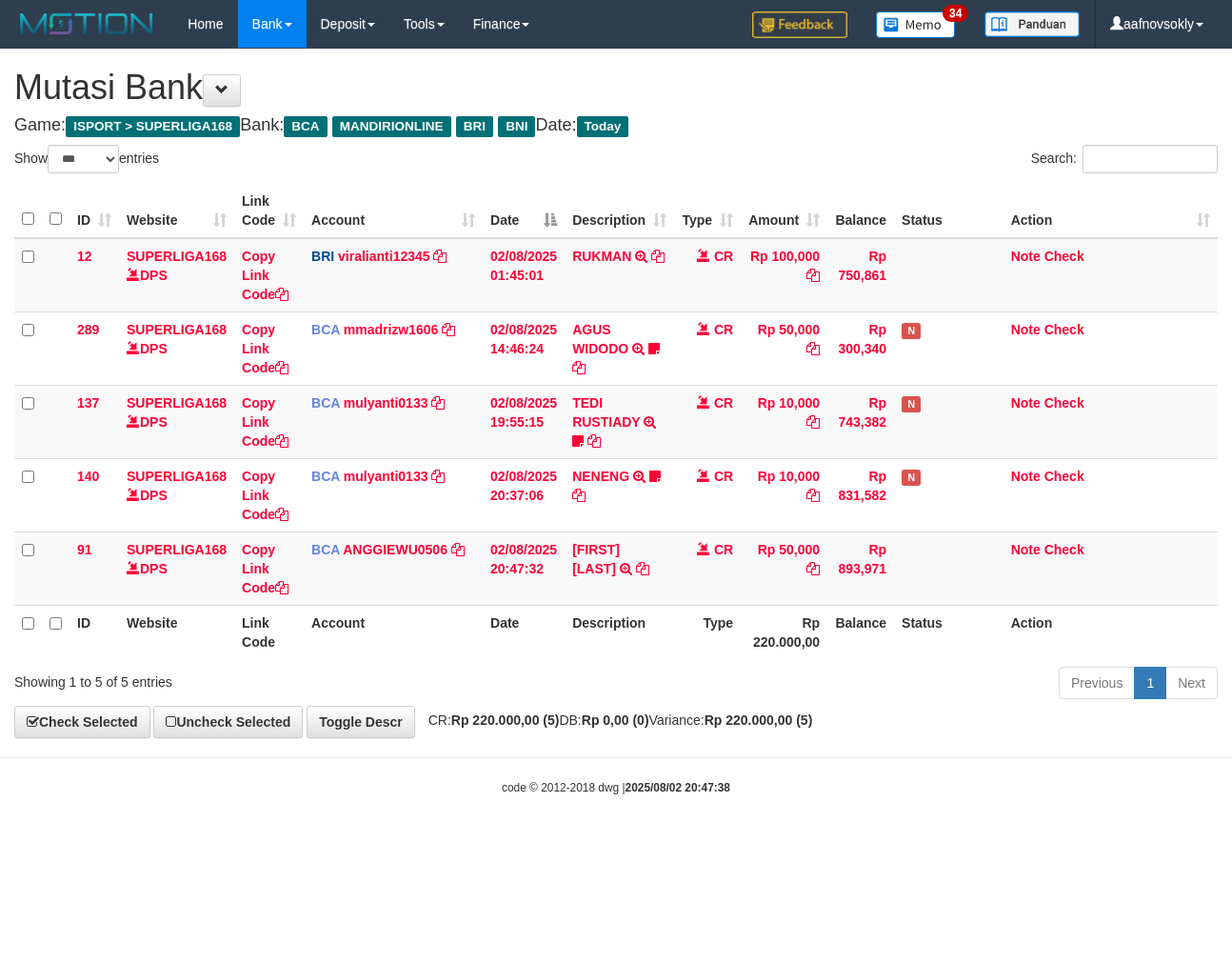 select on "***" 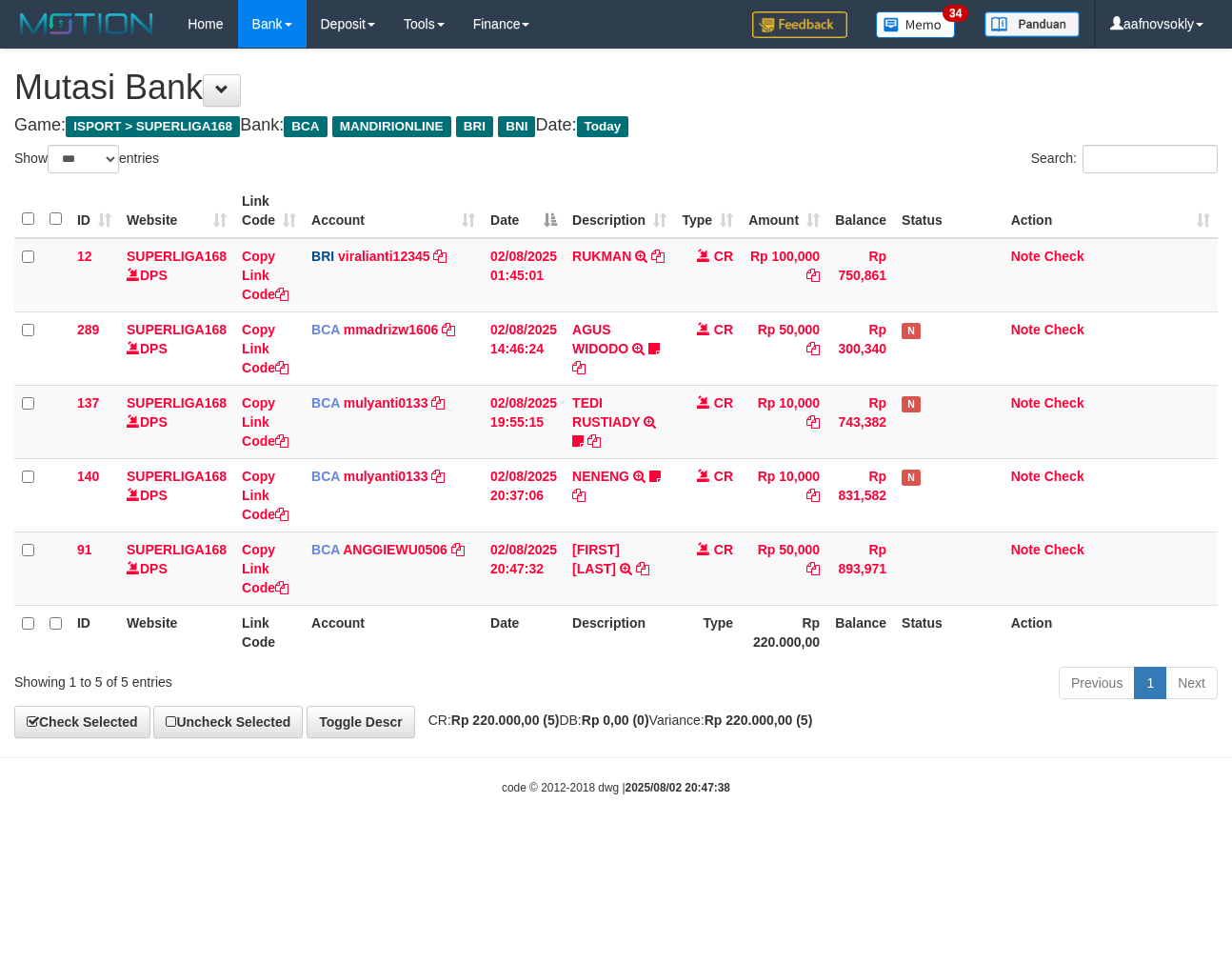 scroll, scrollTop: 0, scrollLeft: 0, axis: both 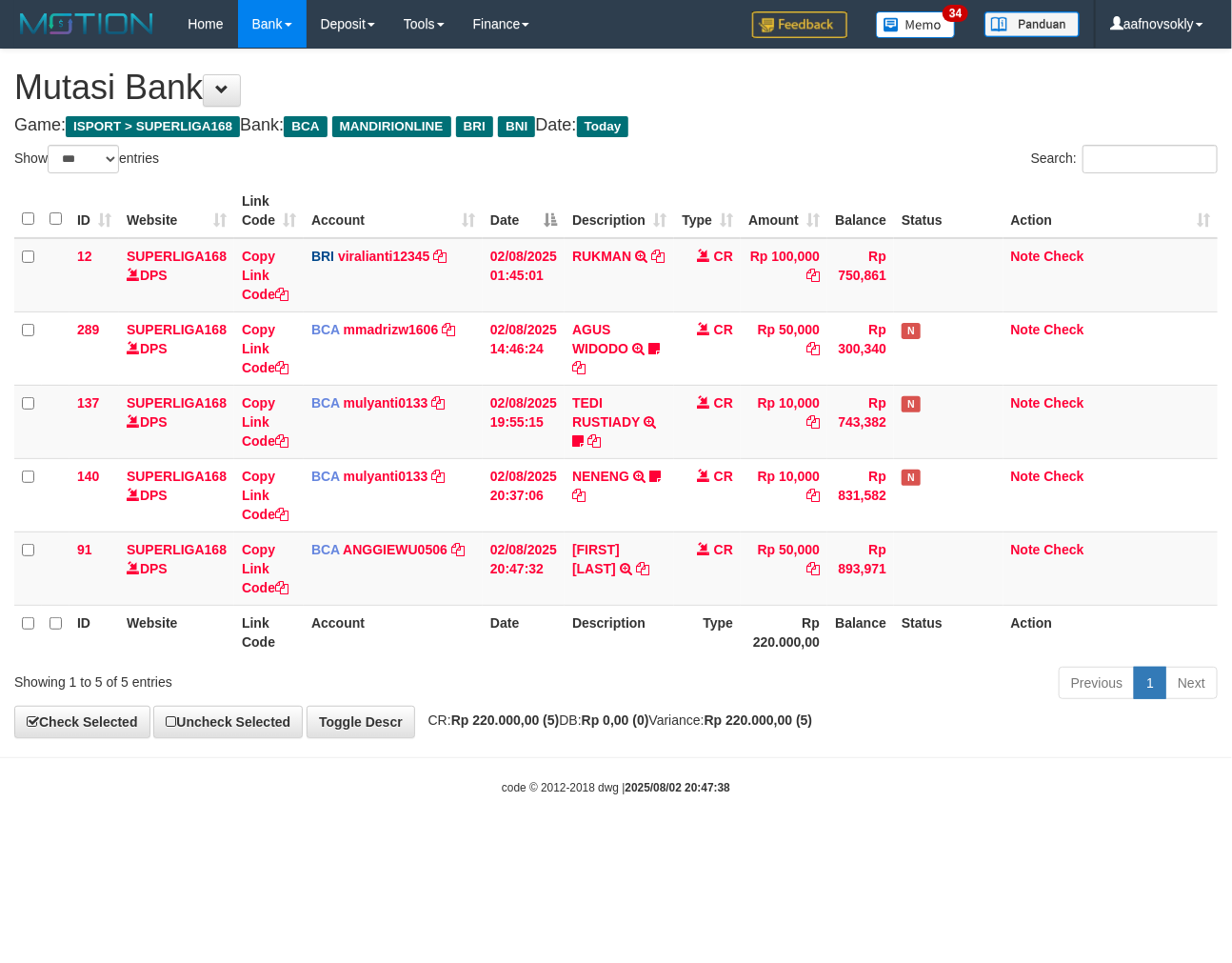 click on "code © 2012-2018 dwg |  2025/08/02 20:47:38" at bounding box center (616, 787) 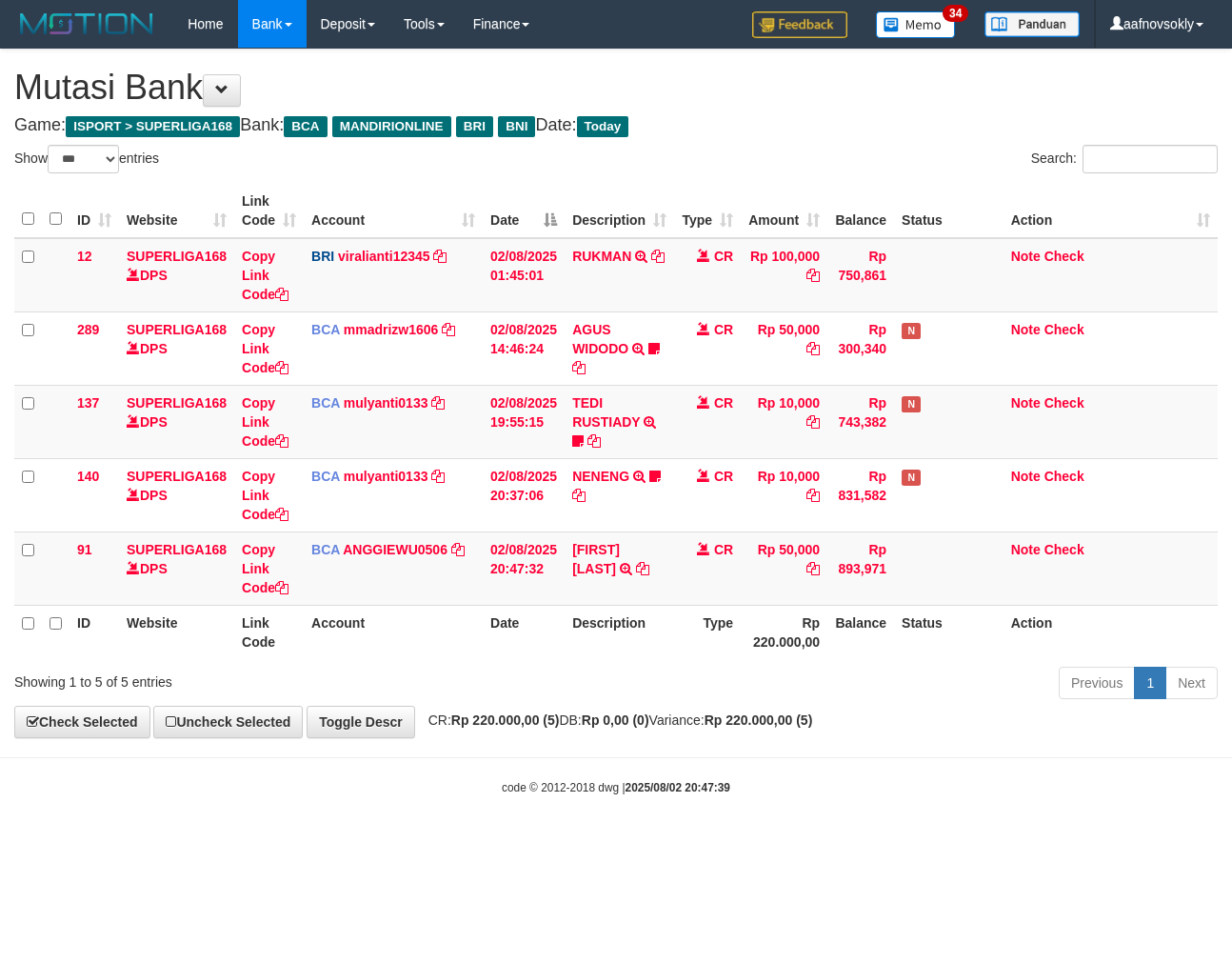 select on "***" 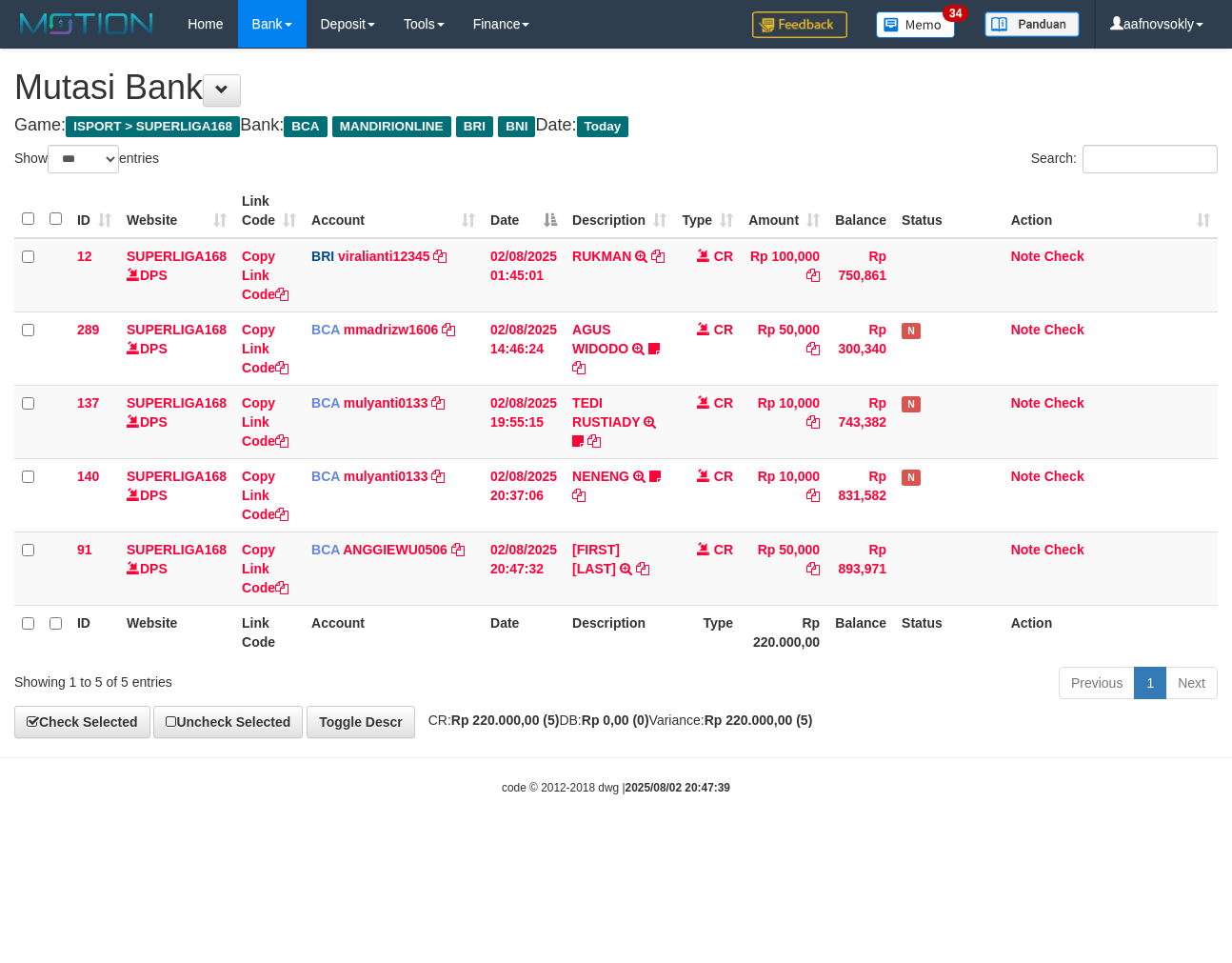 scroll, scrollTop: 0, scrollLeft: 0, axis: both 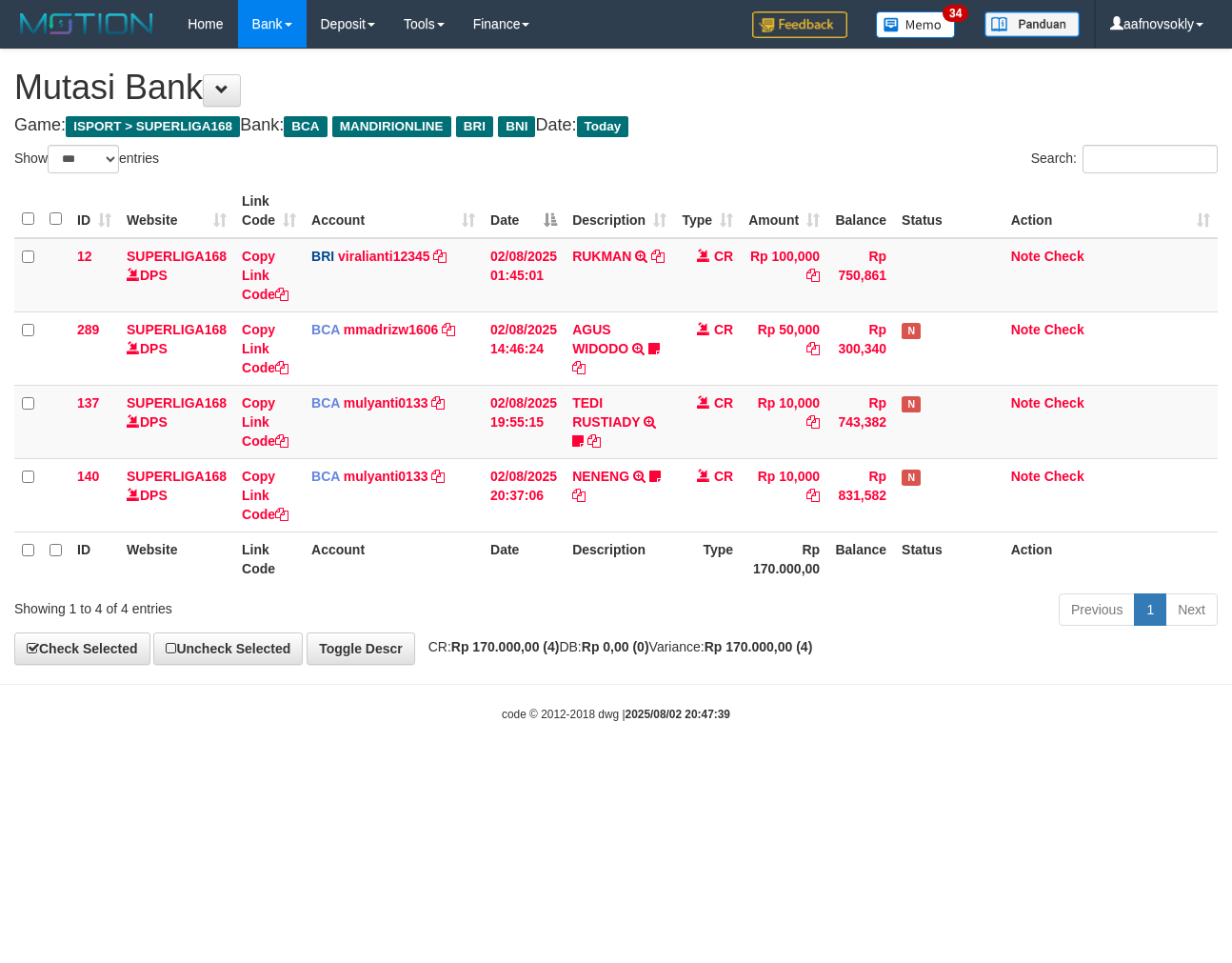 select on "***" 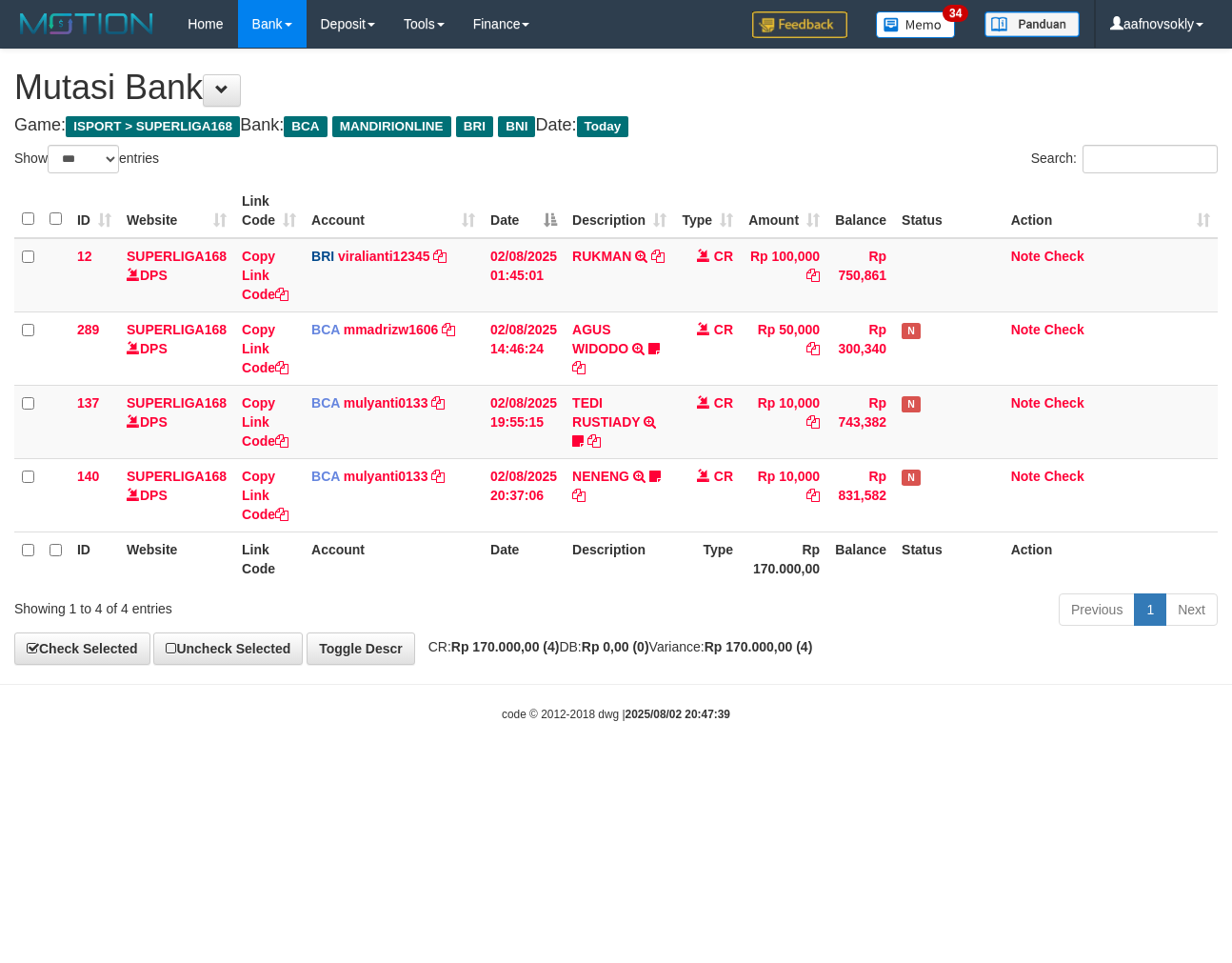 scroll, scrollTop: 0, scrollLeft: 0, axis: both 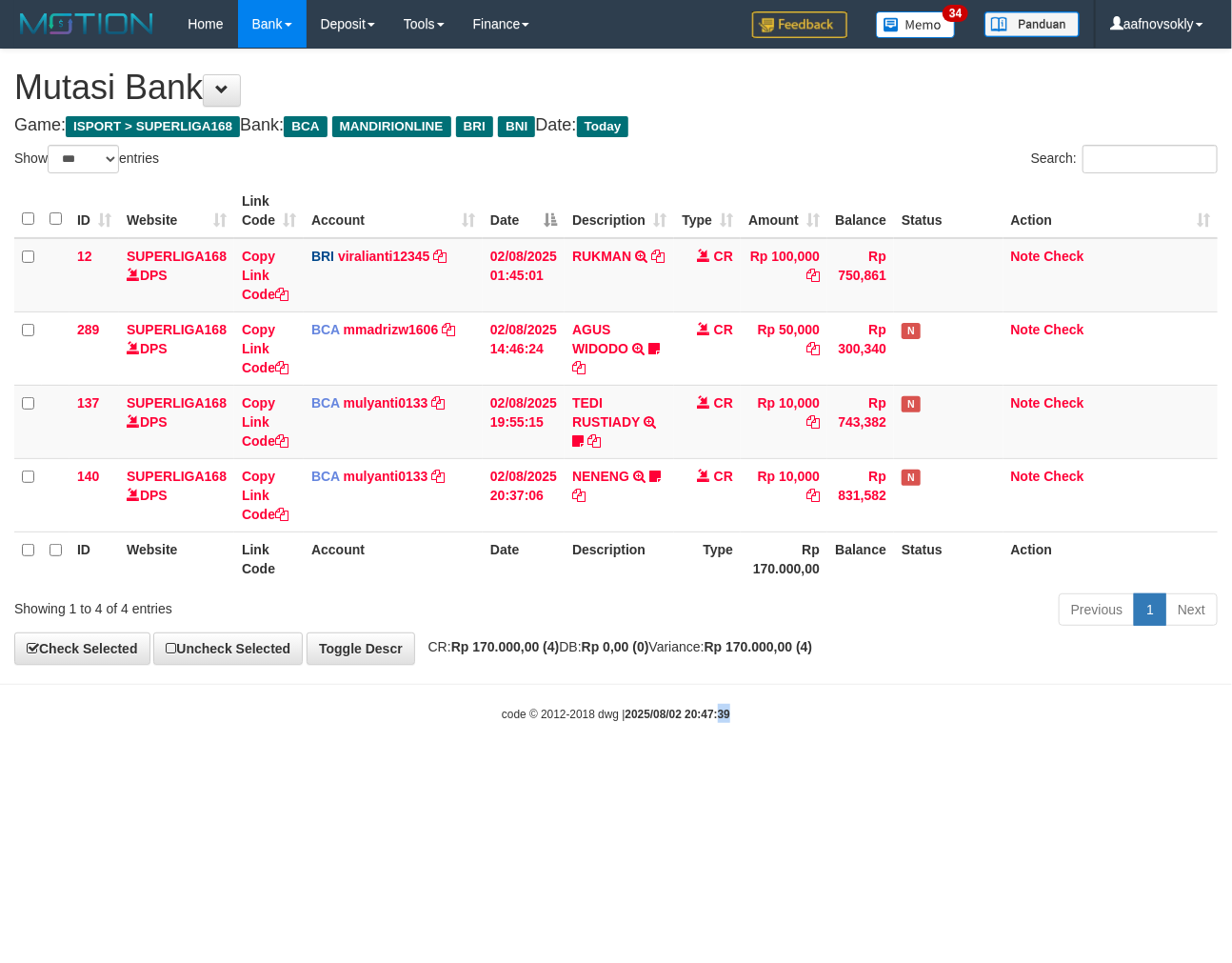 click on "Toggle navigation
Home
Bank
Account List
Load
By Website
Group
[ISPORT]													SUPERLIGA168
By Load Group (DPS)" at bounding box center [616, 385] 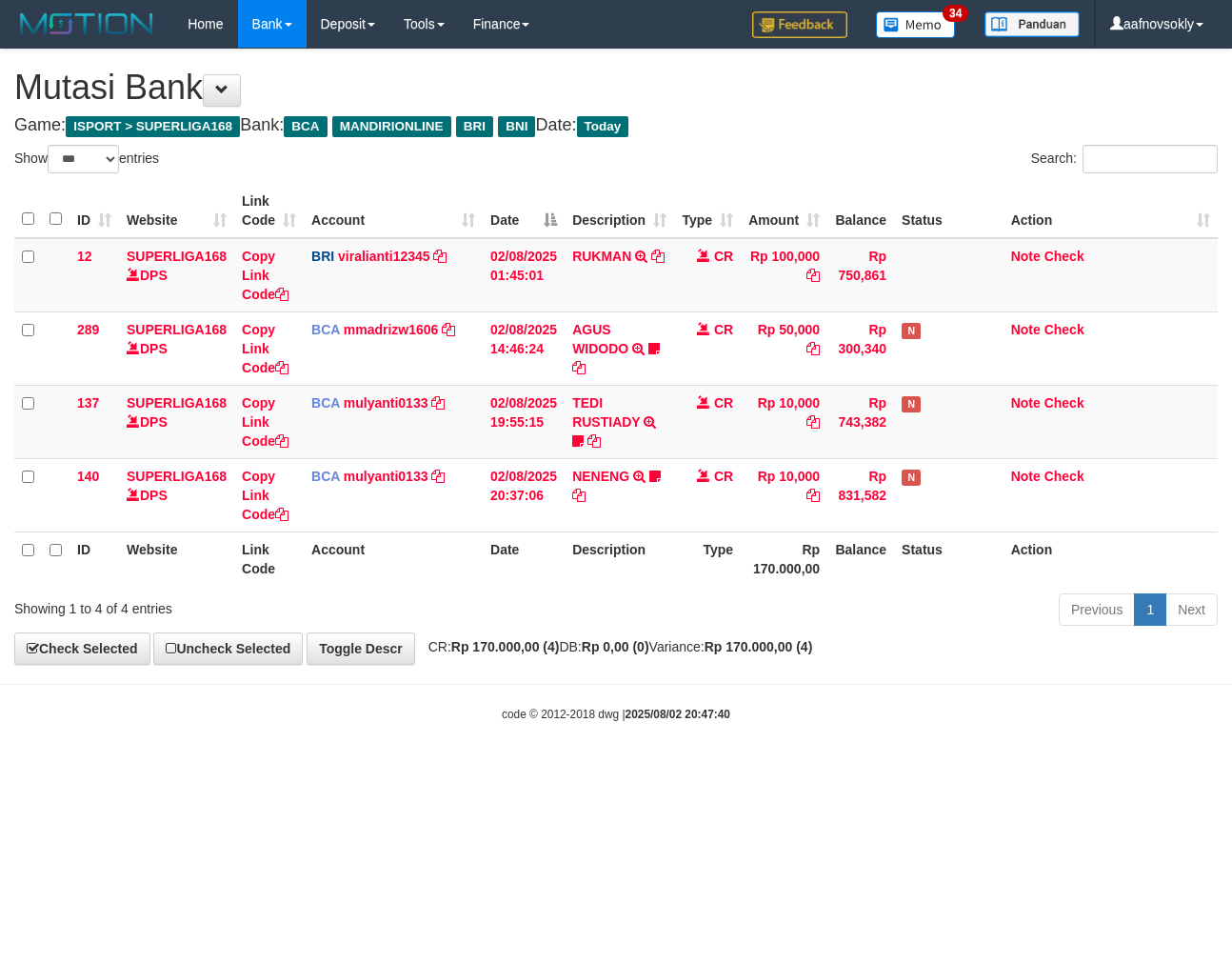 select on "***" 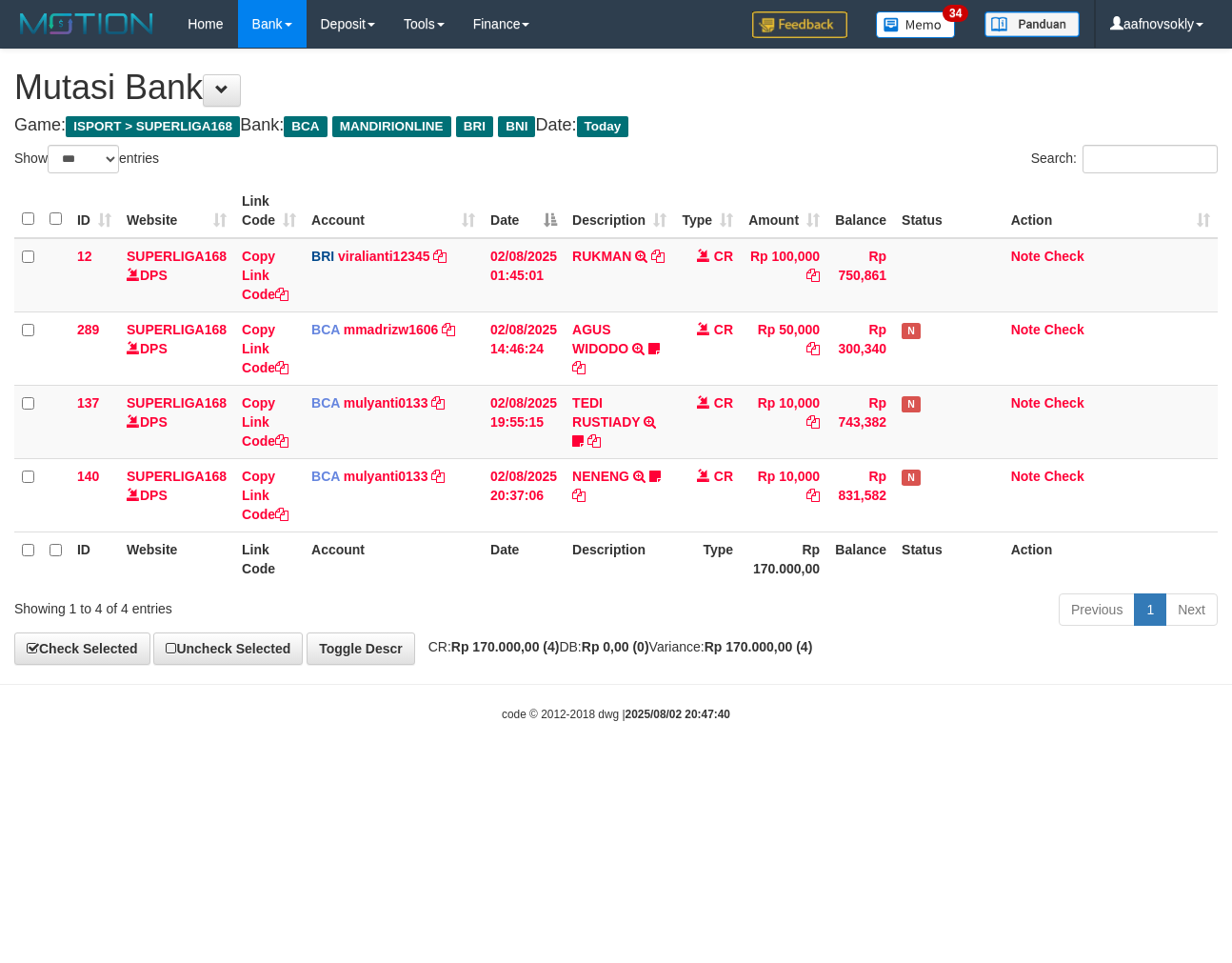 scroll, scrollTop: 0, scrollLeft: 0, axis: both 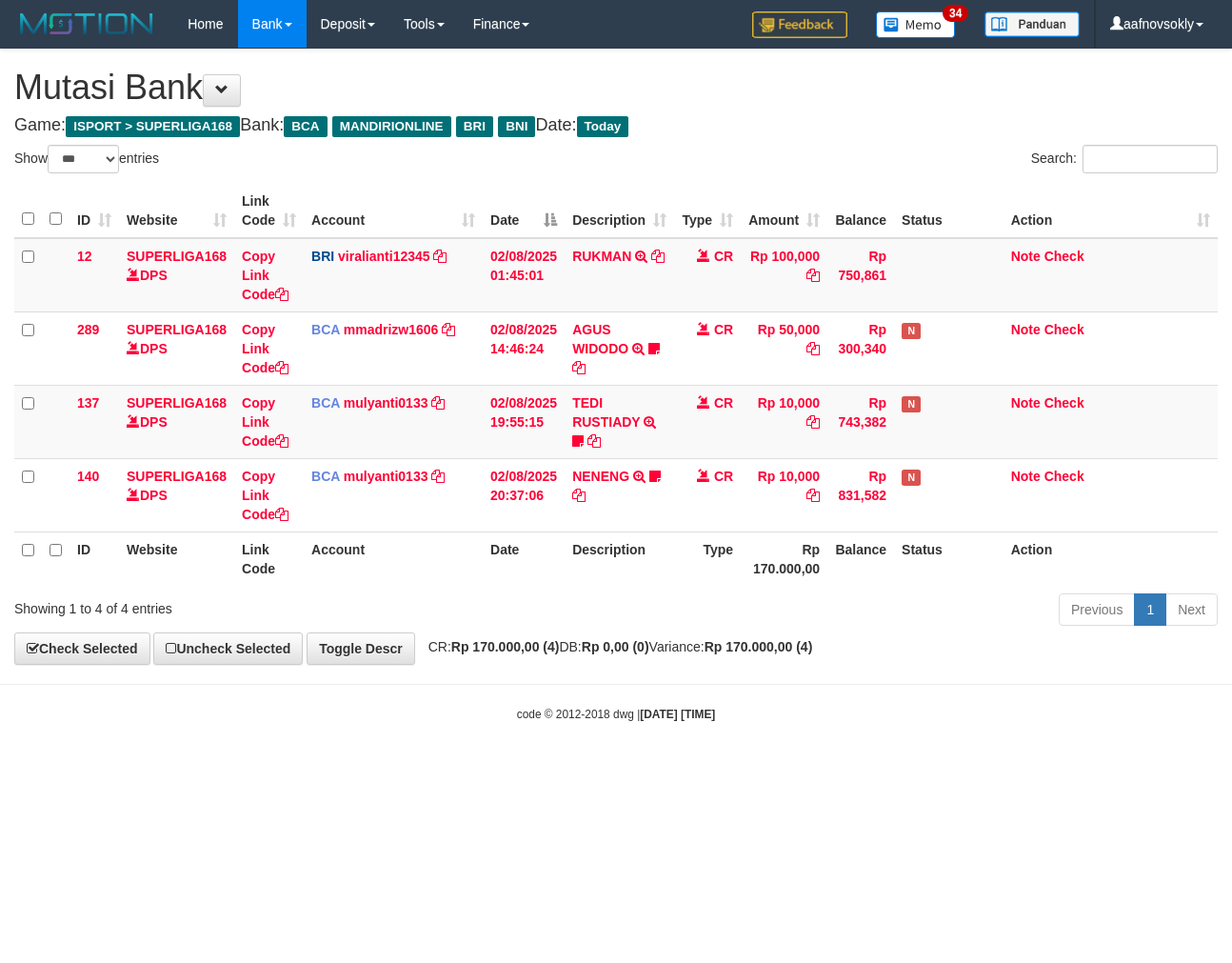 select on "***" 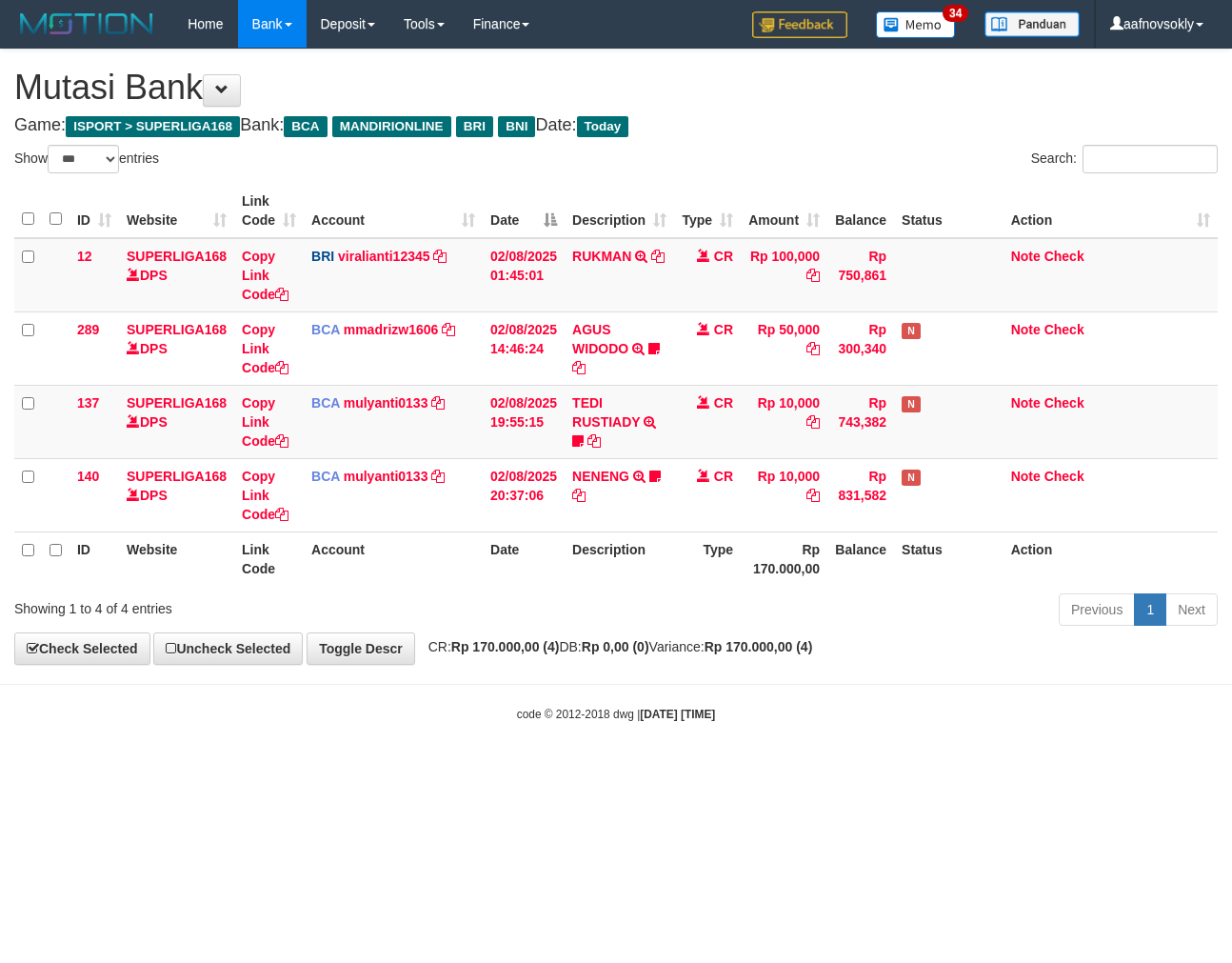 scroll, scrollTop: 0, scrollLeft: 0, axis: both 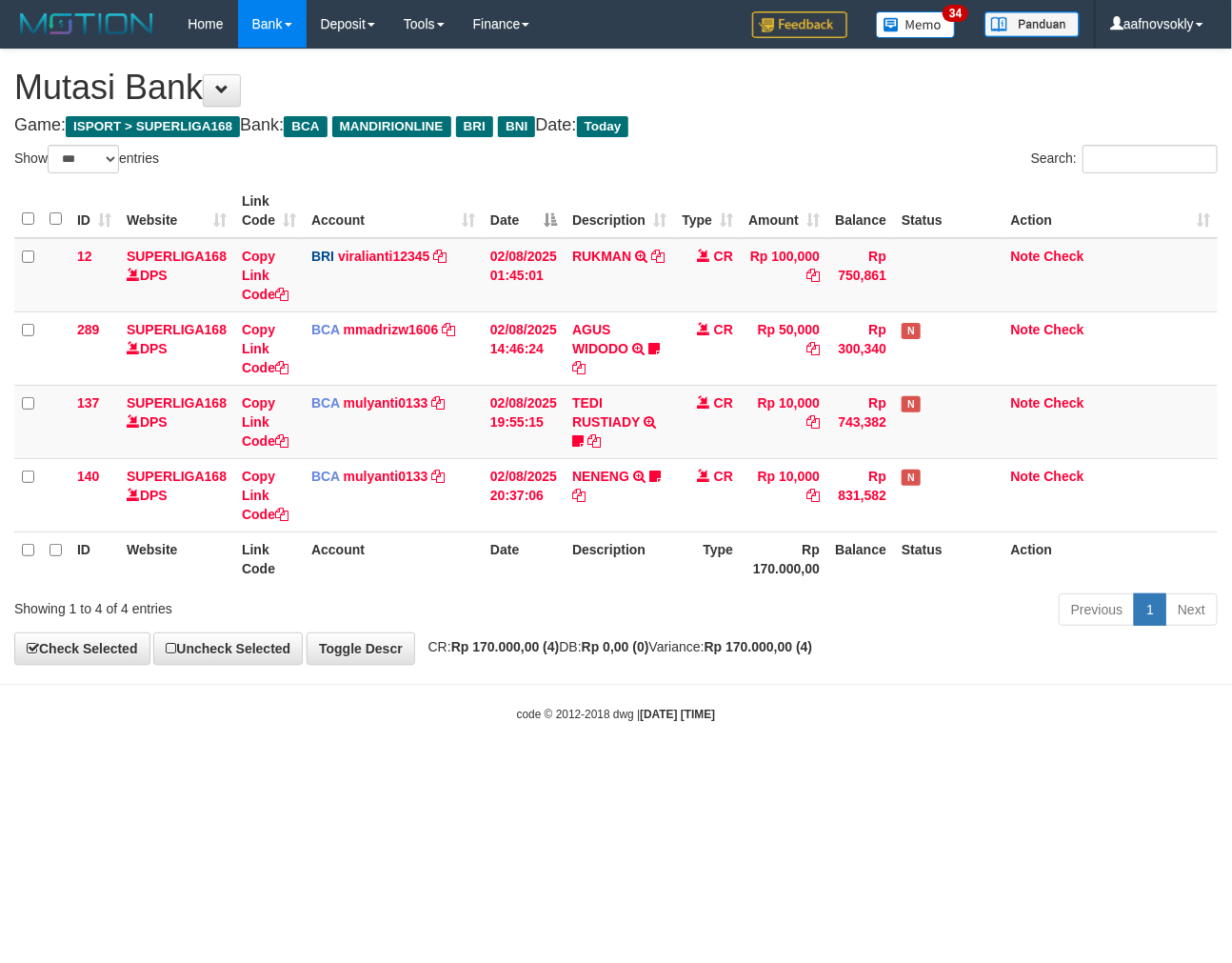 click on "Toggle navigation
Home
Bank
Account List
Load
By Website
Group
[ISPORT]													SUPERLIGA168
By Load Group (DPS)
34" at bounding box center (616, 385) 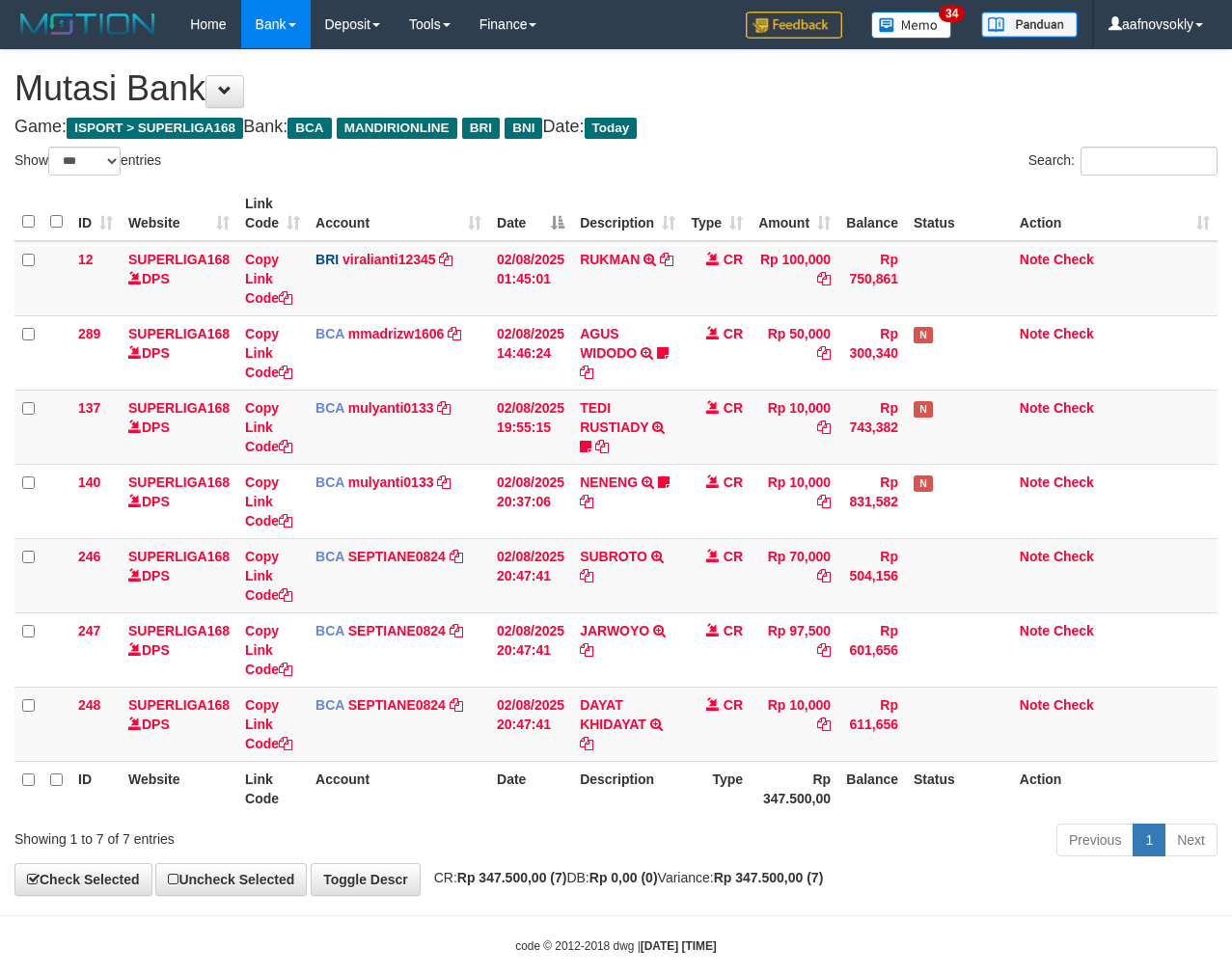 select on "***" 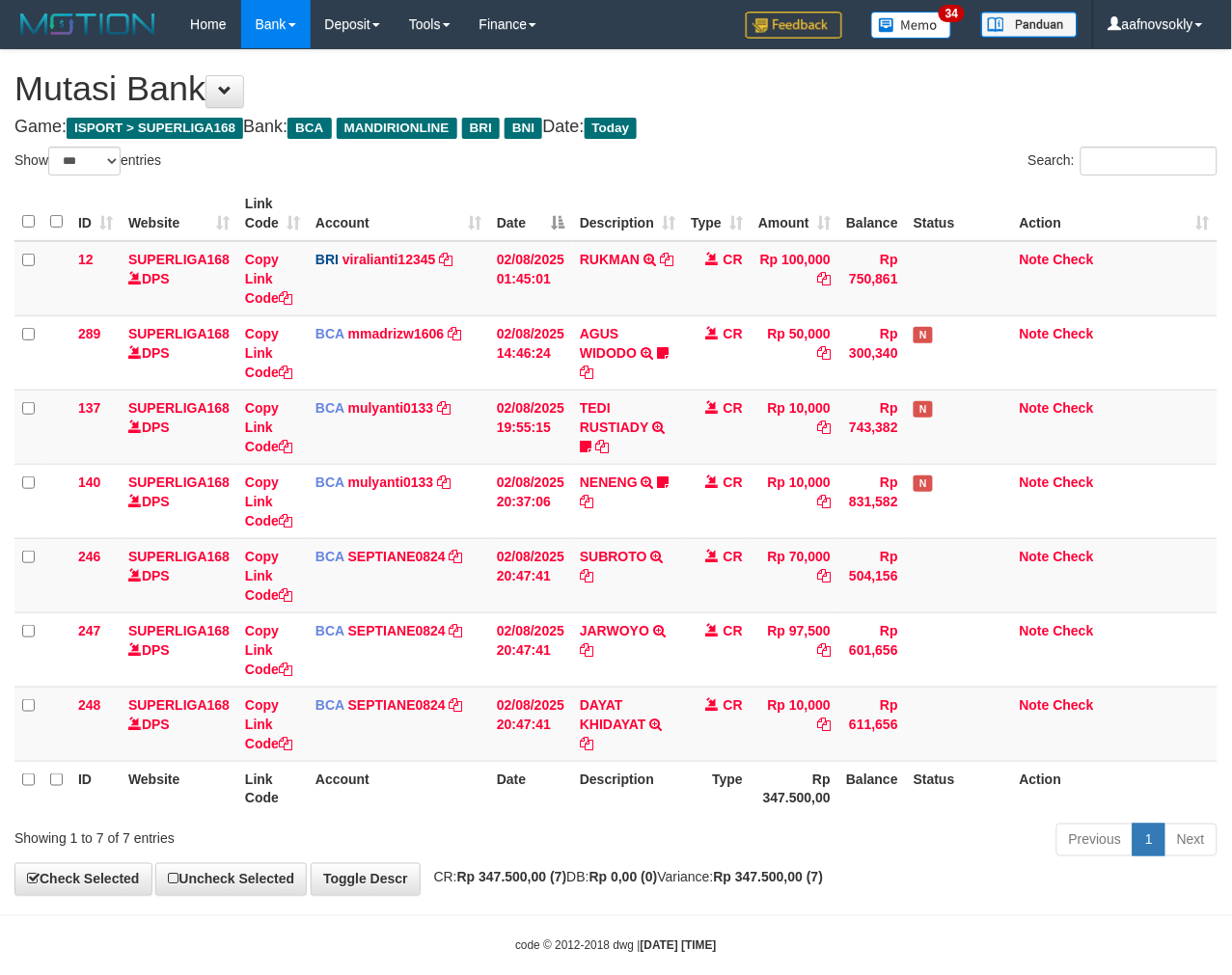 scroll, scrollTop: 29, scrollLeft: 0, axis: vertical 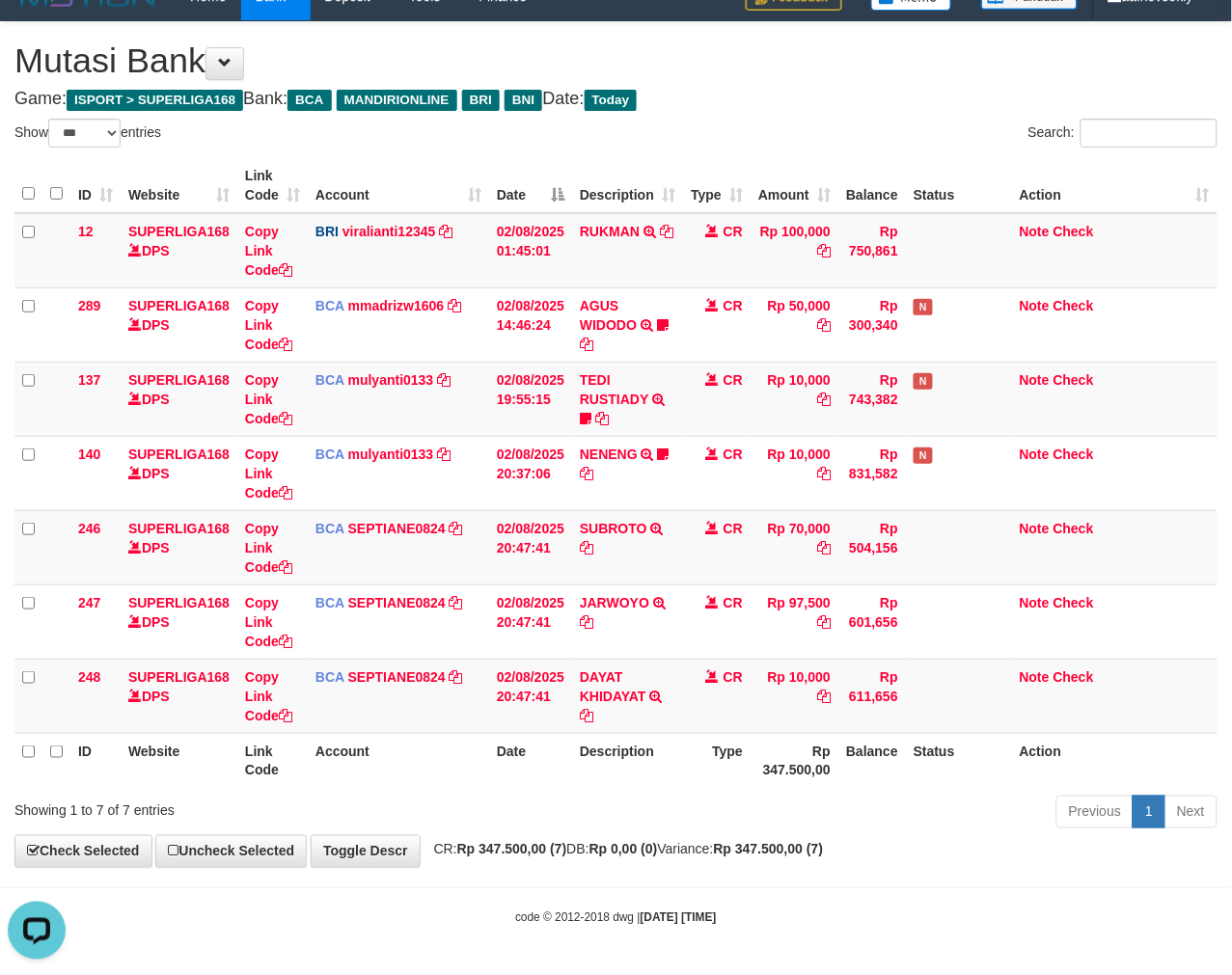 drag, startPoint x: 679, startPoint y: 831, endPoint x: 718, endPoint y: 793, distance: 54.451814 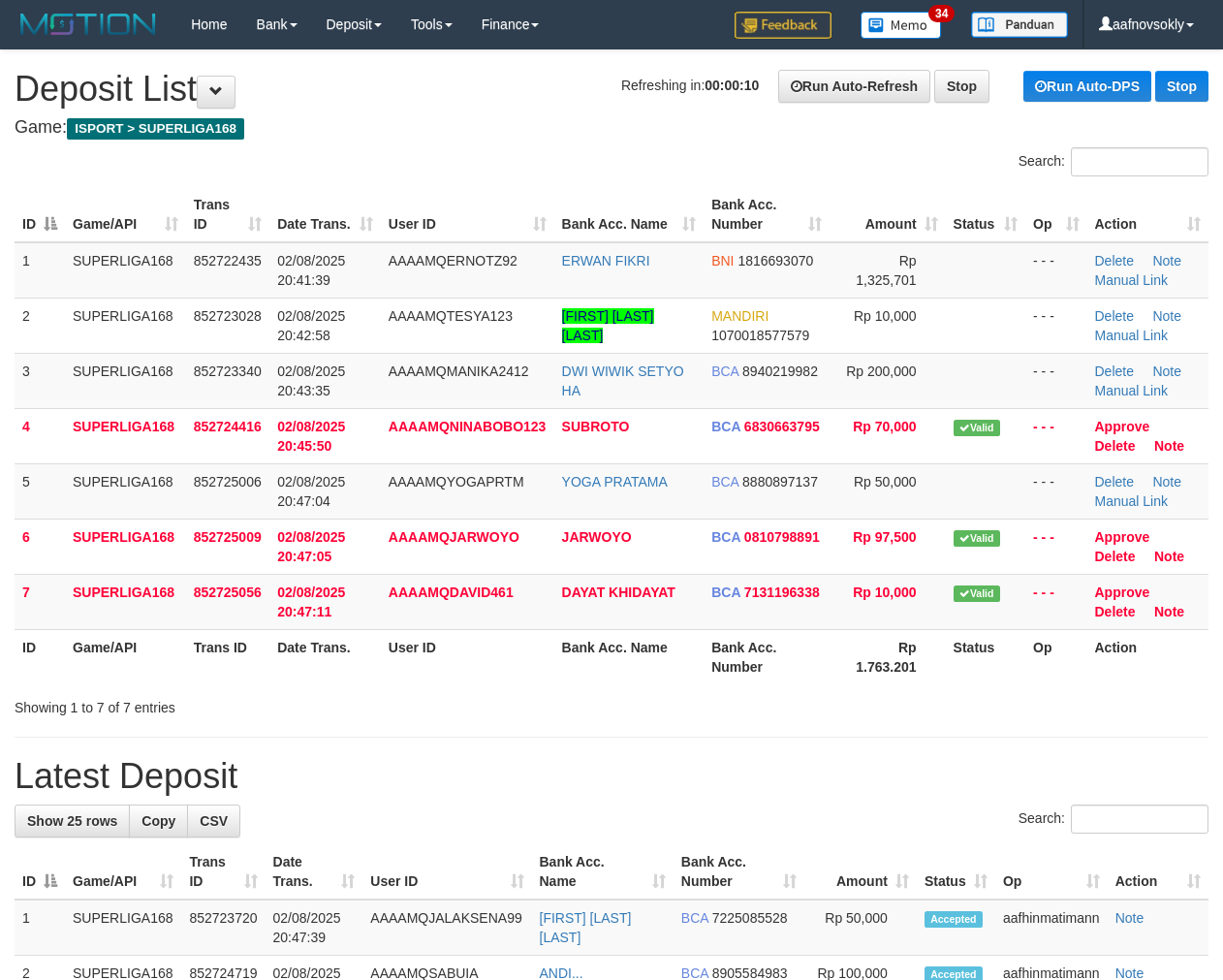 scroll, scrollTop: 0, scrollLeft: 0, axis: both 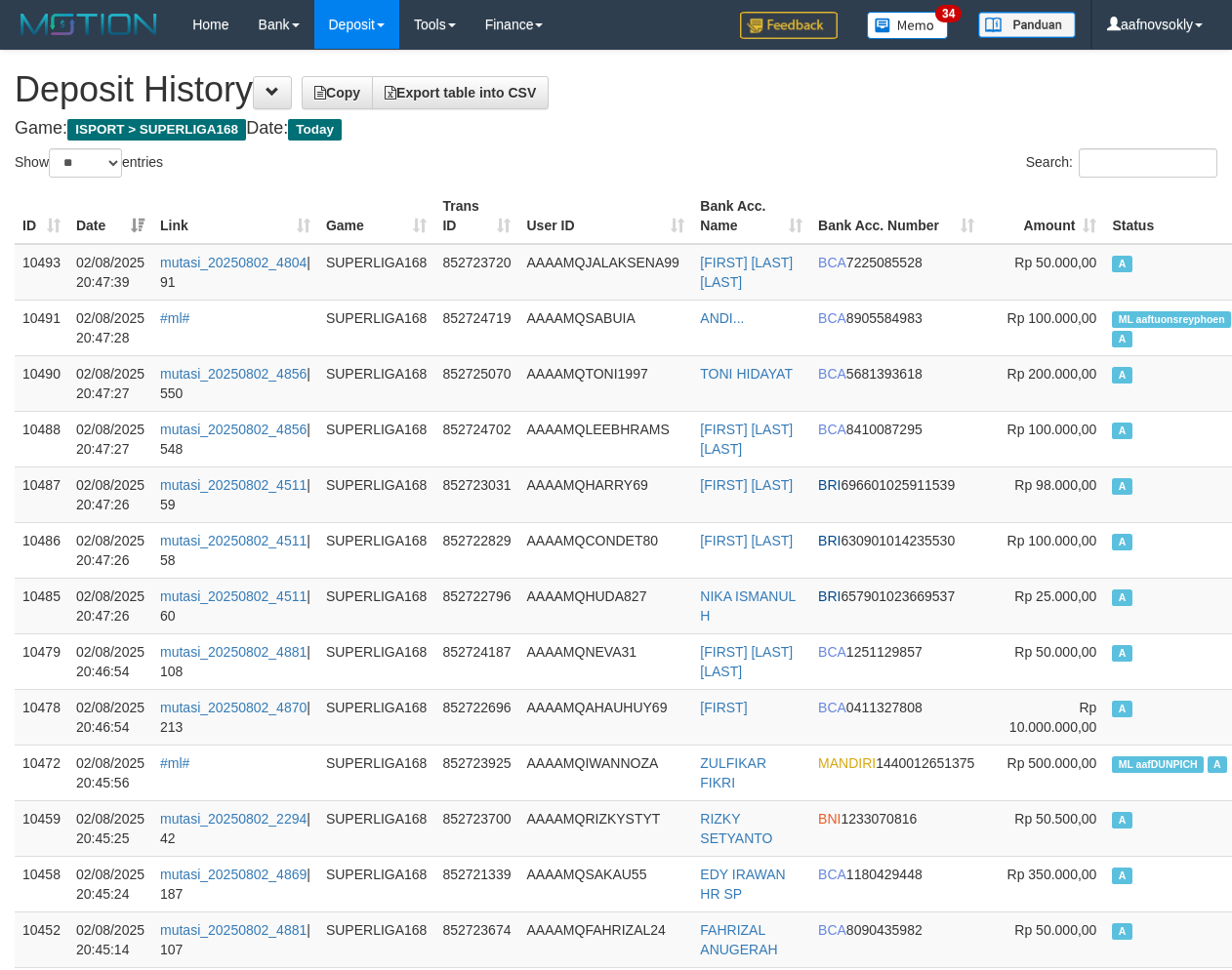 select on "**" 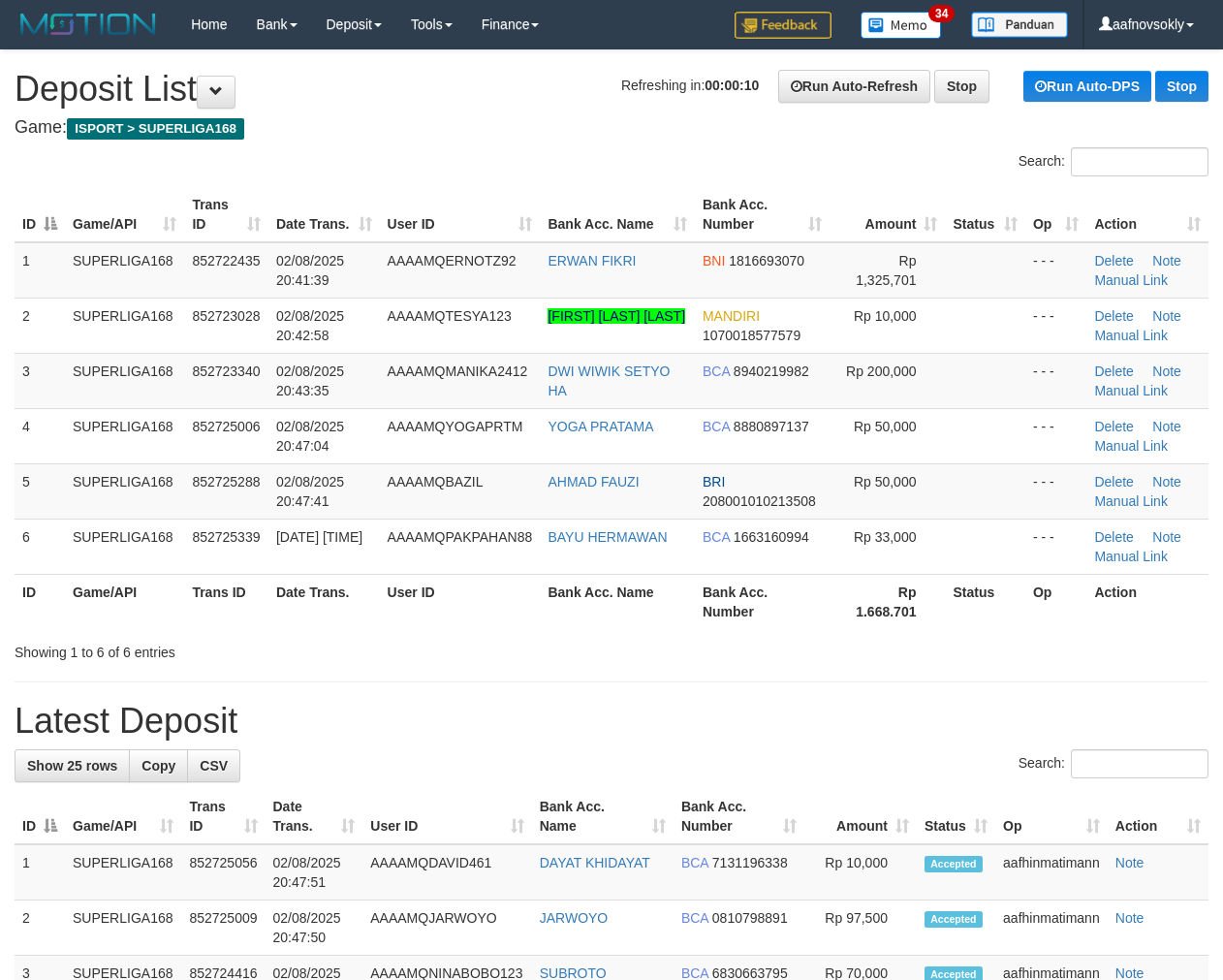 scroll, scrollTop: 0, scrollLeft: 0, axis: both 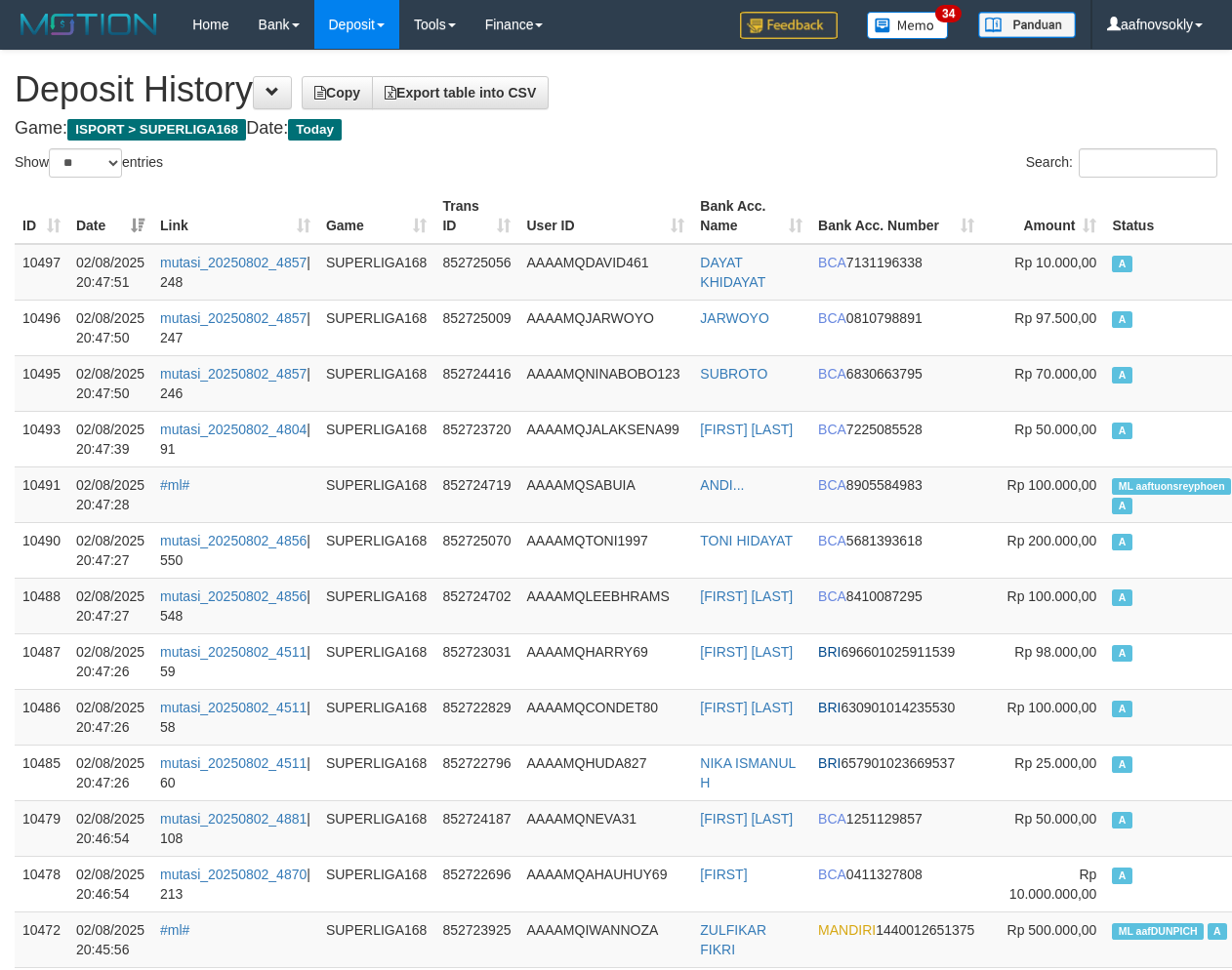 select on "**" 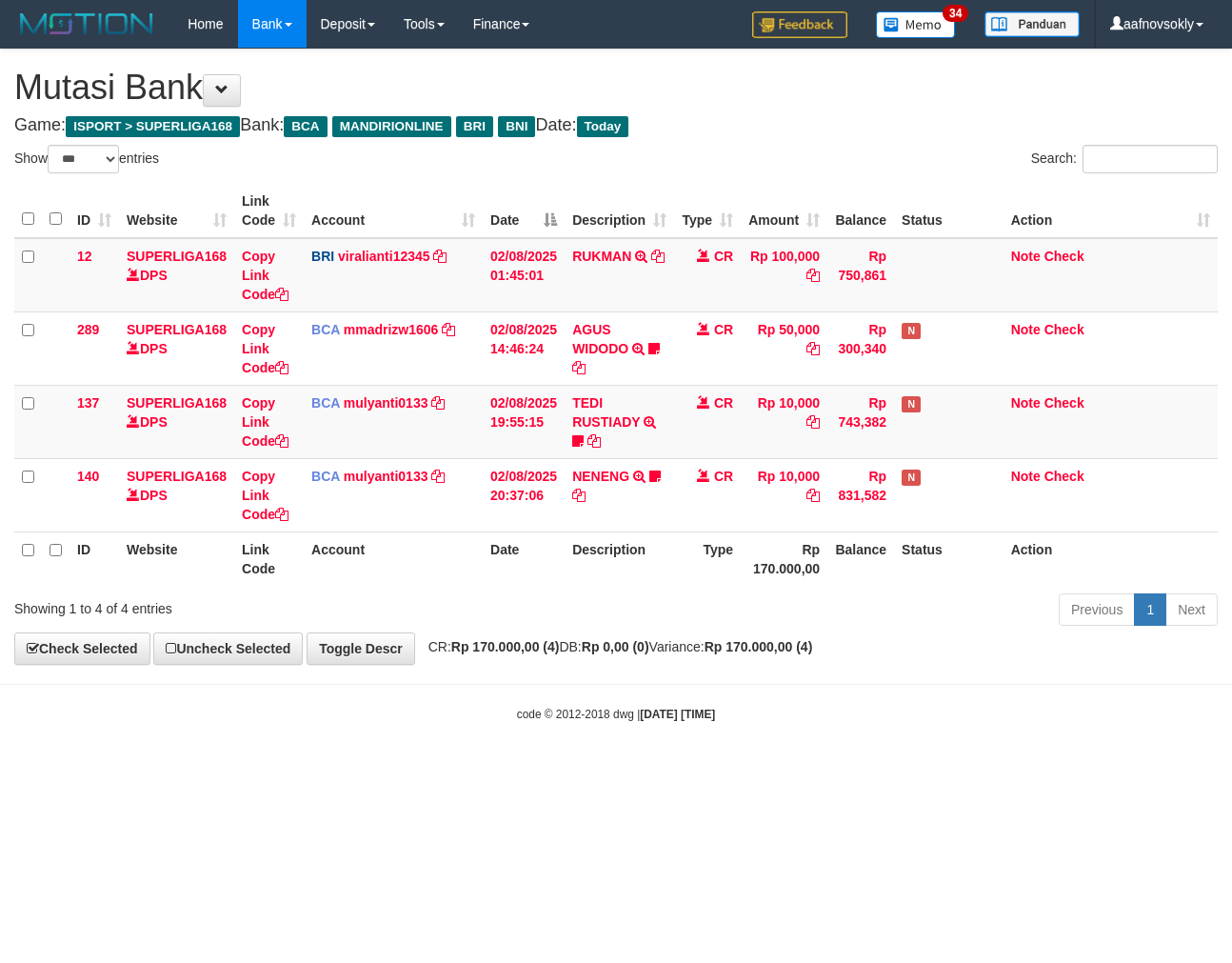 select on "***" 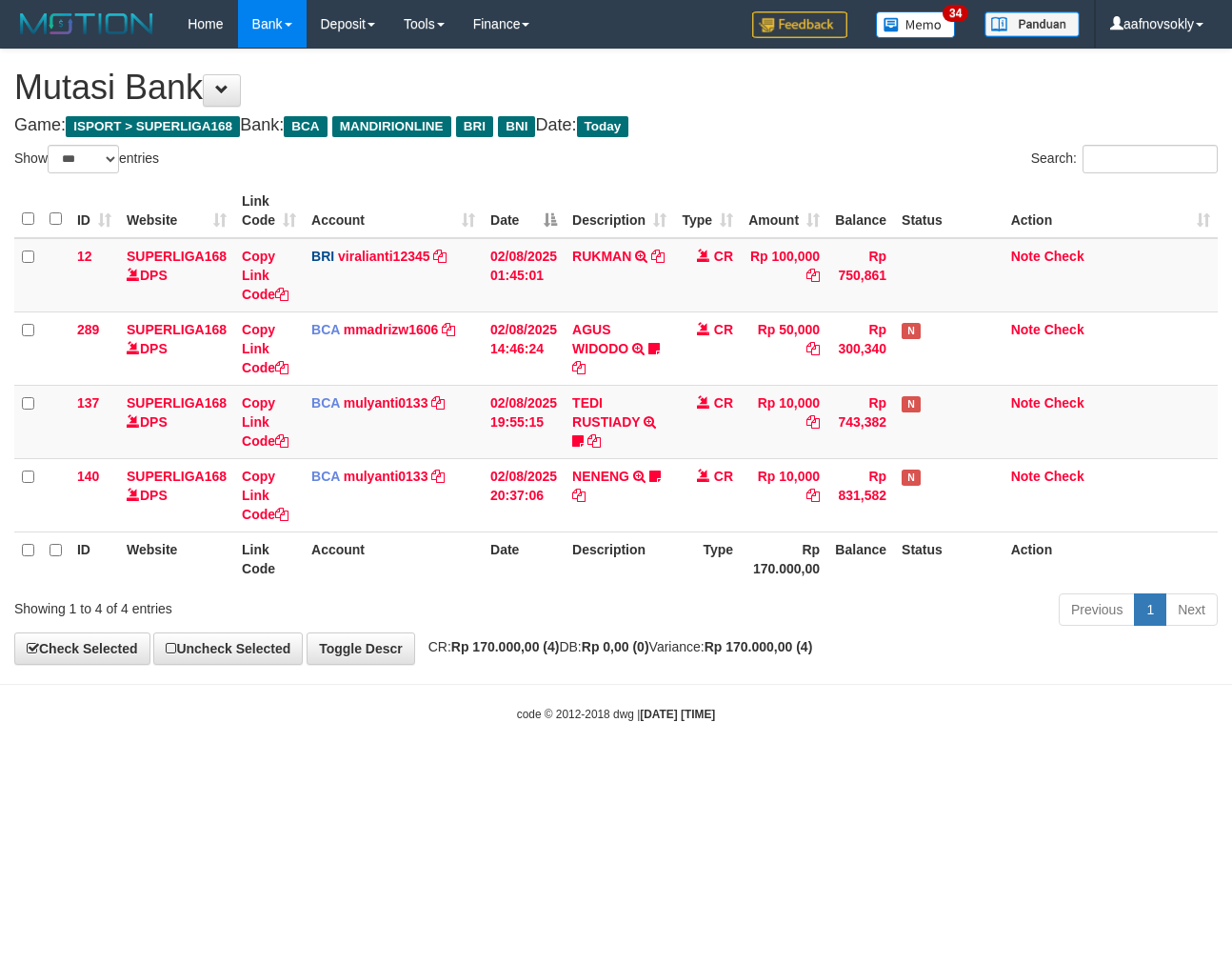 scroll, scrollTop: 0, scrollLeft: 0, axis: both 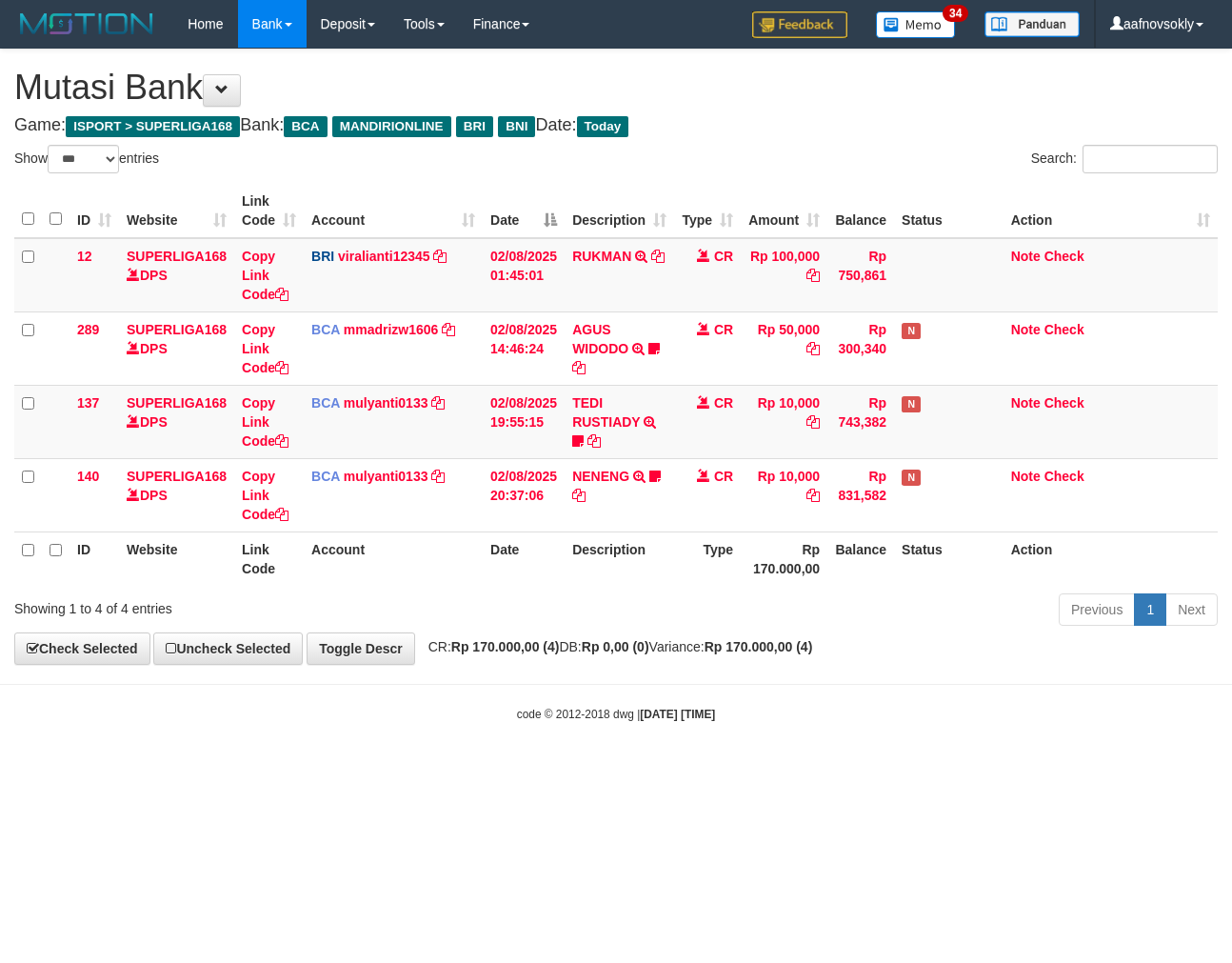 select on "***" 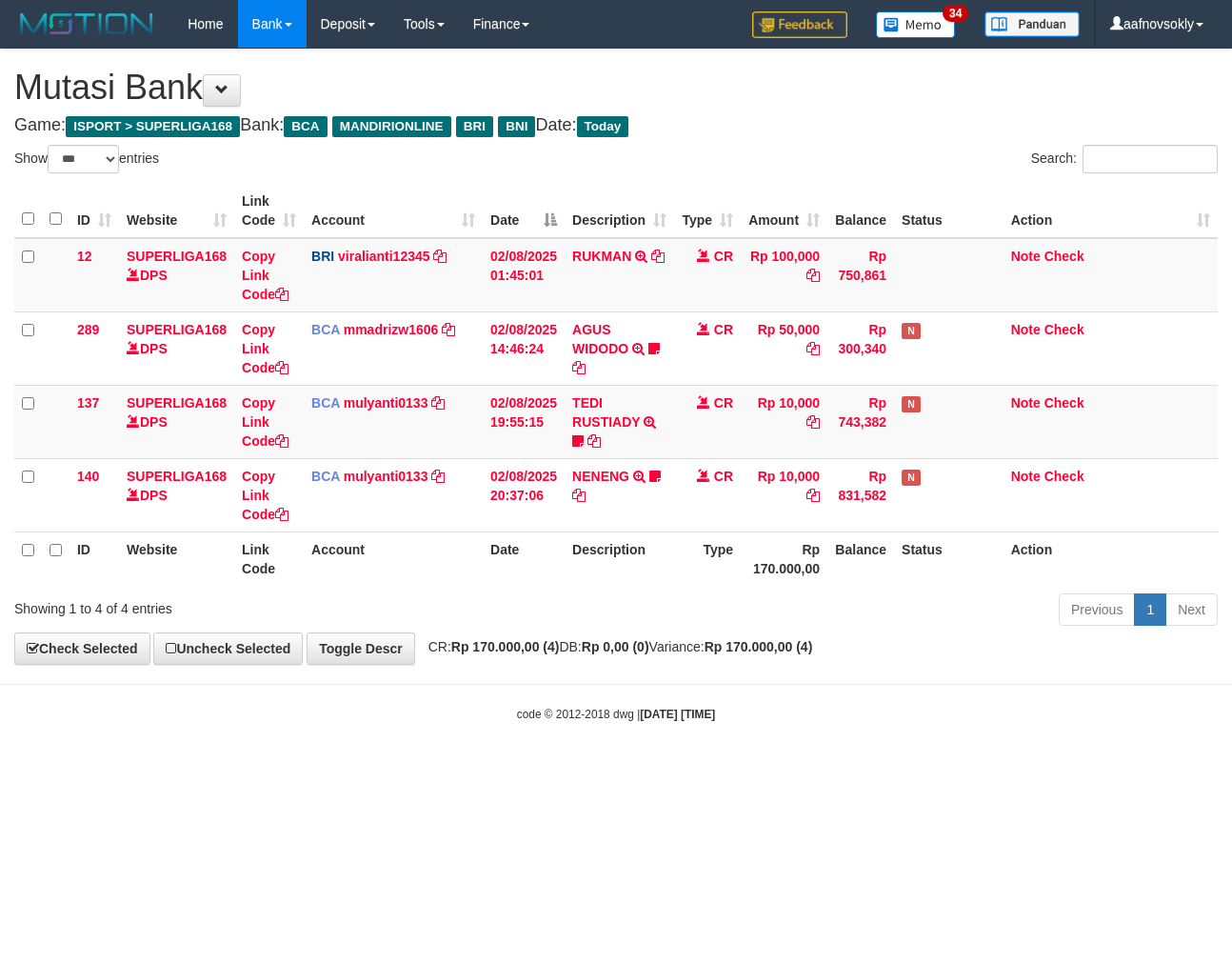 scroll, scrollTop: 0, scrollLeft: 0, axis: both 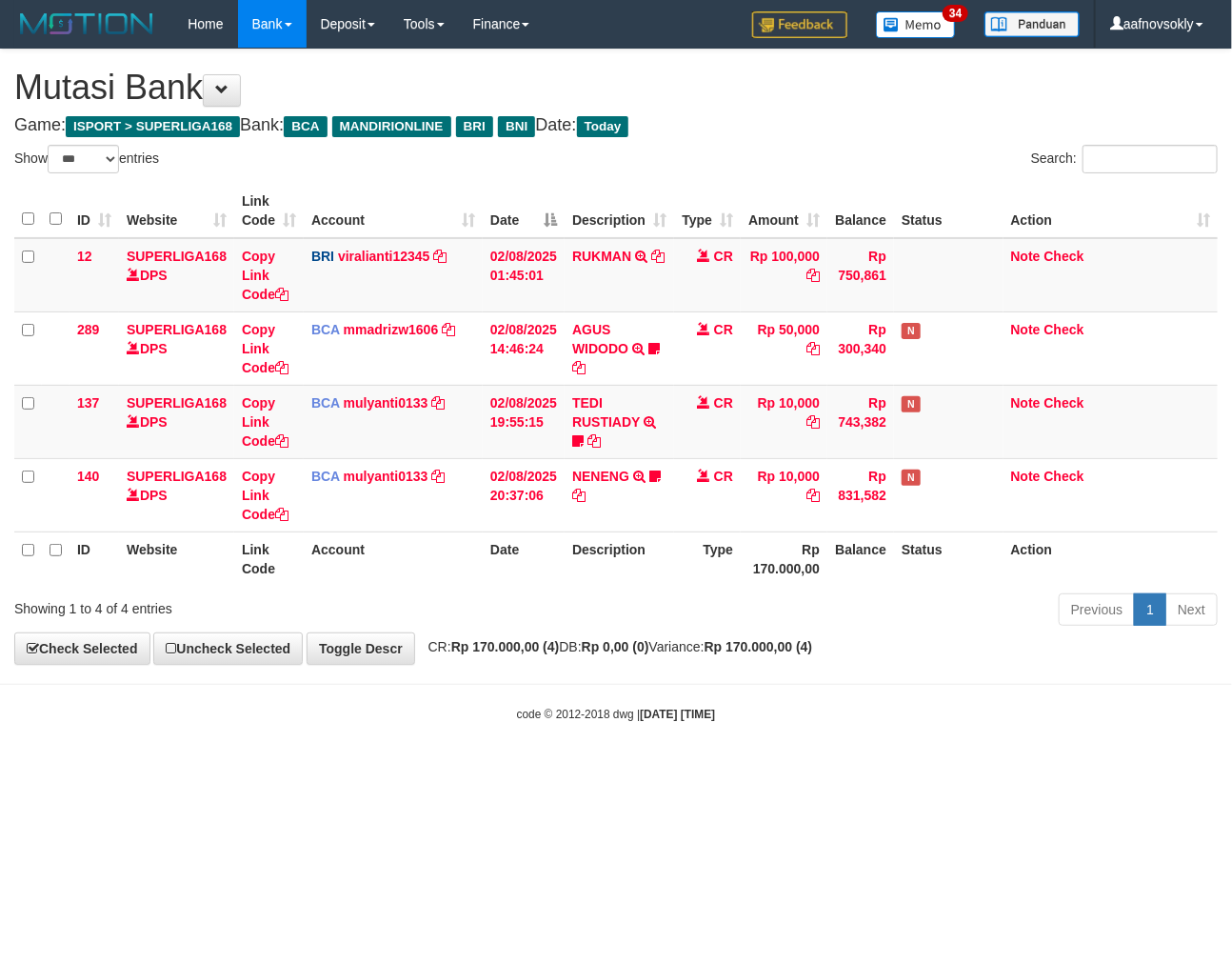 click on "Toggle navigation
Home
Bank
Account List
Load
By Website
Group
[ISPORT]													SUPERLIGA168
By Load Group (DPS)" at bounding box center [616, 385] 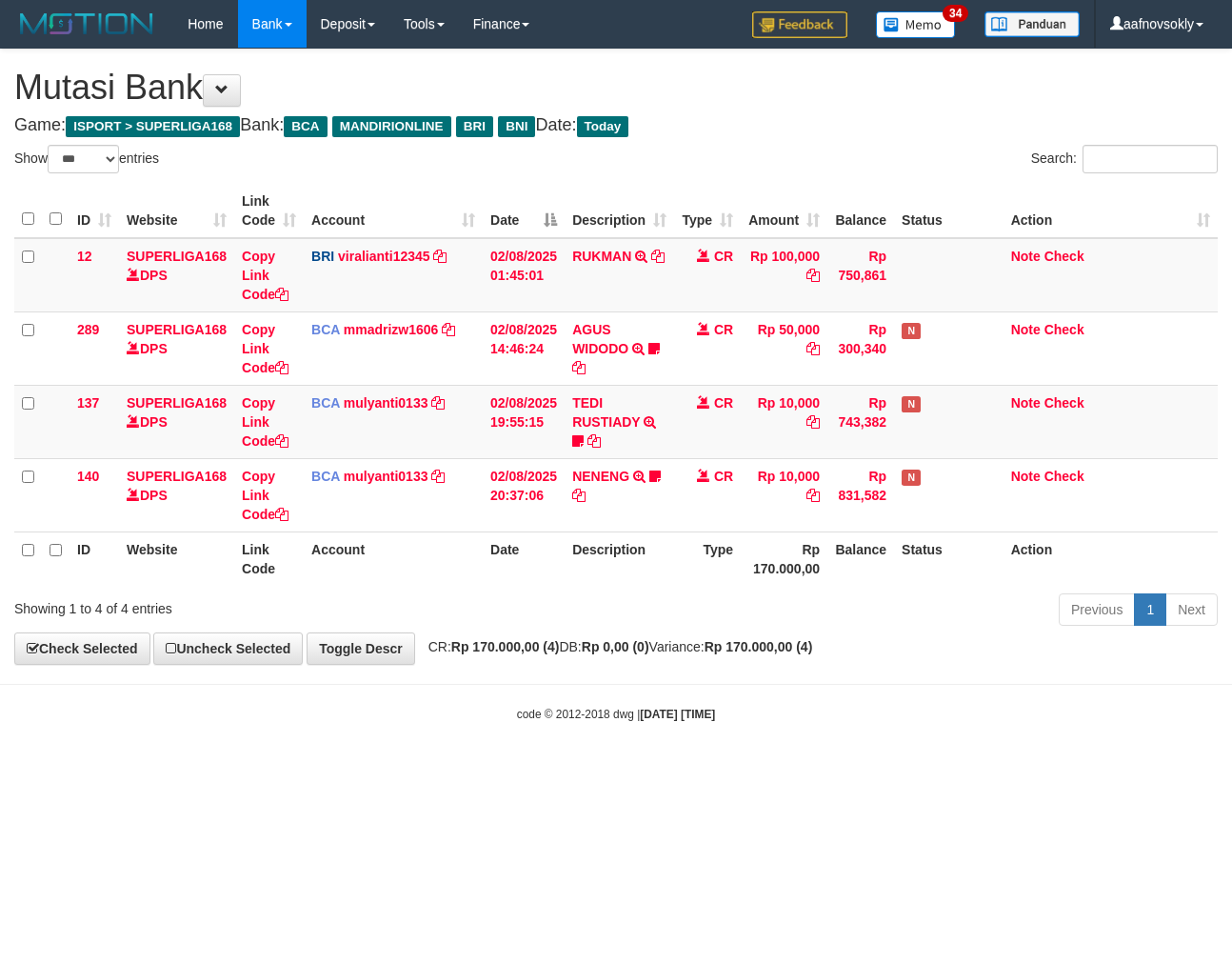 select on "***" 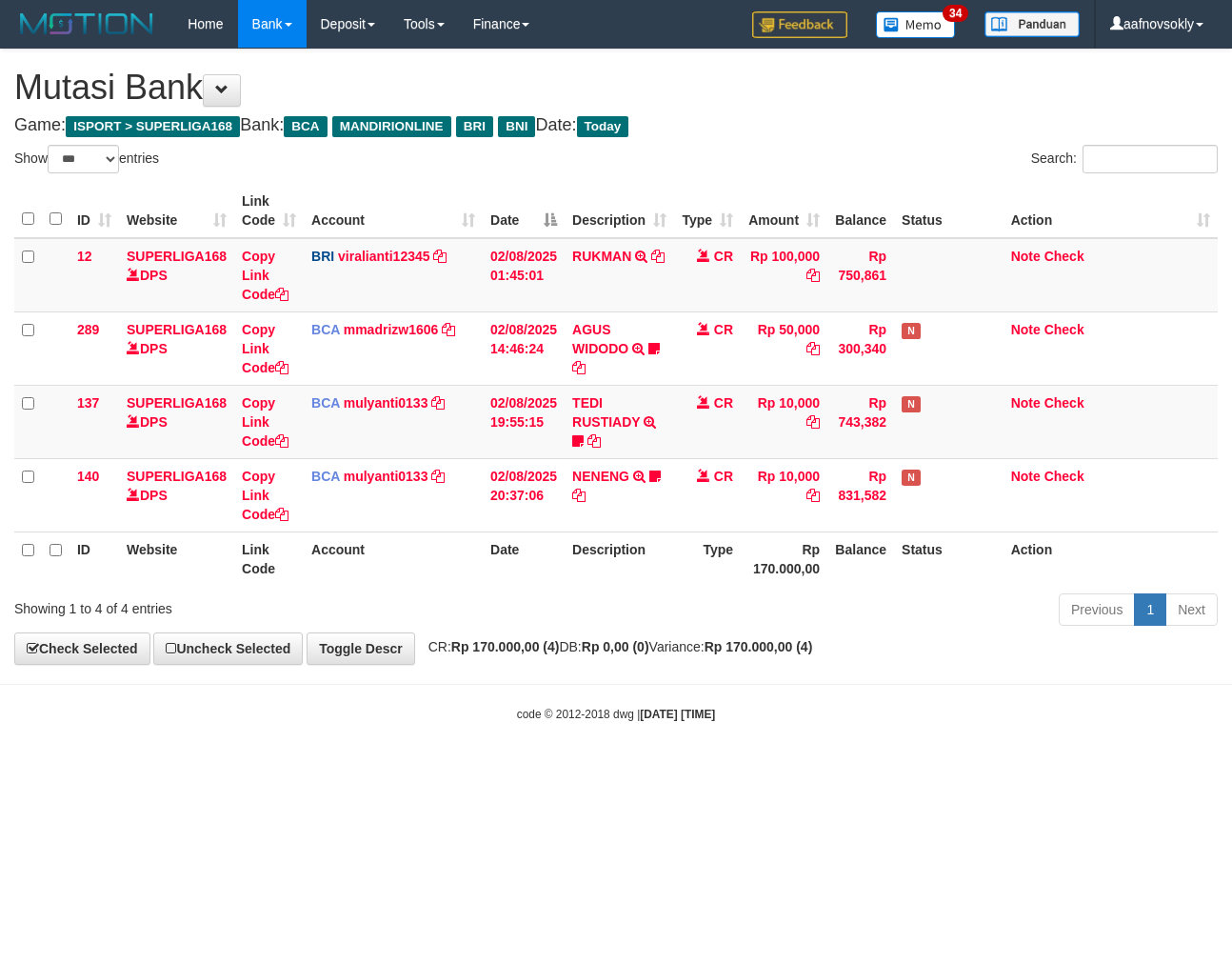 scroll, scrollTop: 0, scrollLeft: 0, axis: both 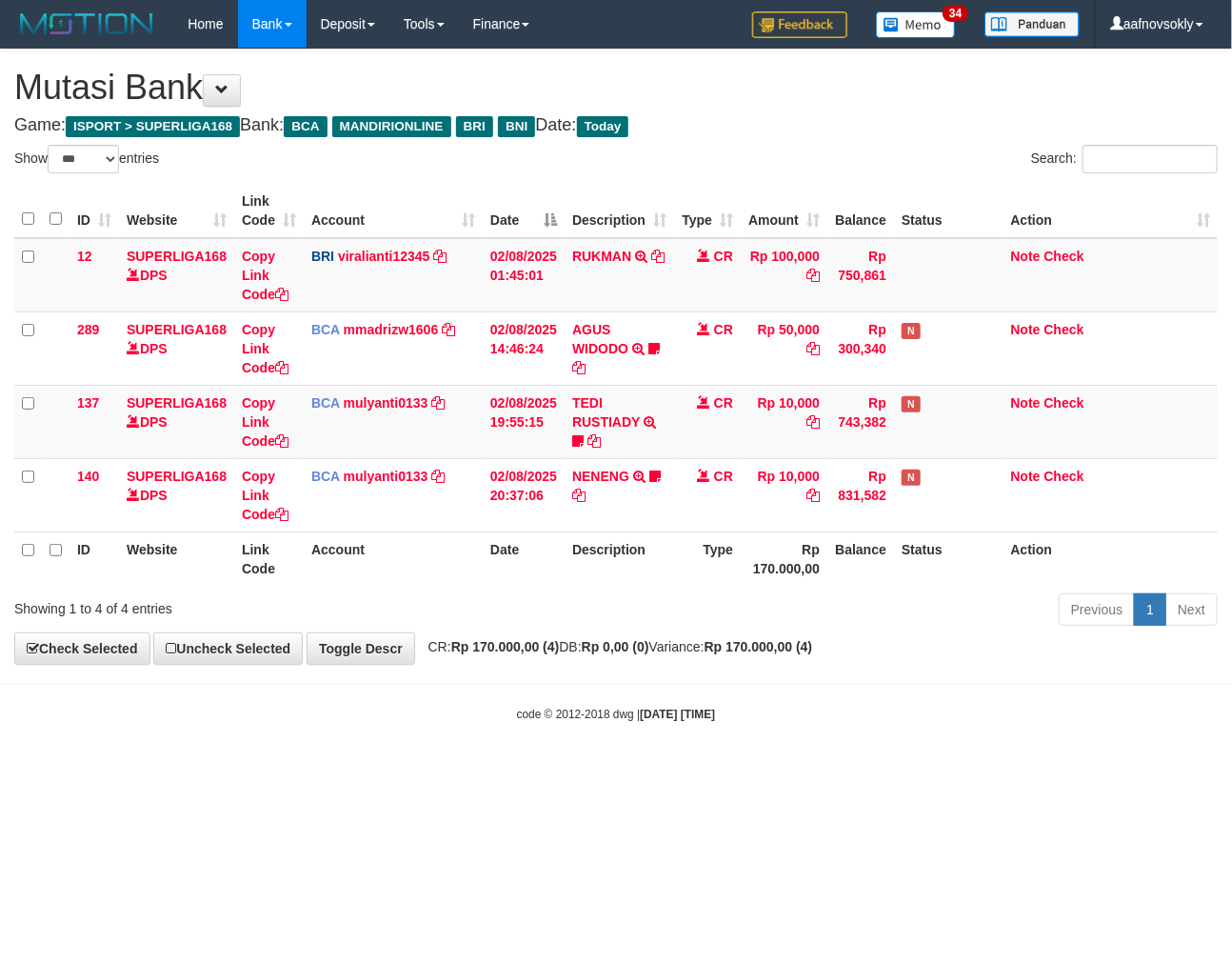 click on "Toggle navigation
Home
Bank
Account List
Load
By Website
Group
[ISPORT]													SUPERLIGA168
By Load Group (DPS)" at bounding box center (616, 385) 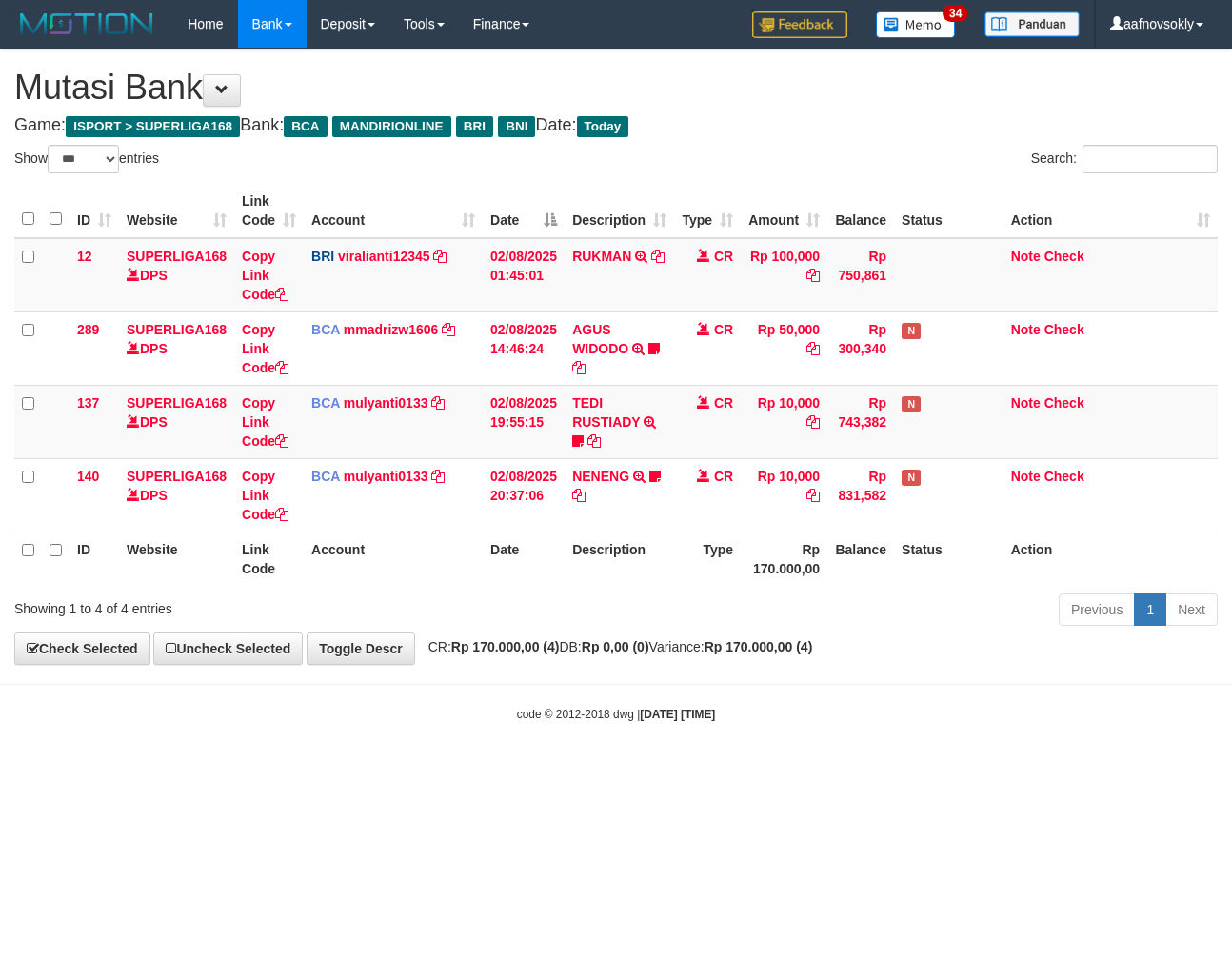 select on "***" 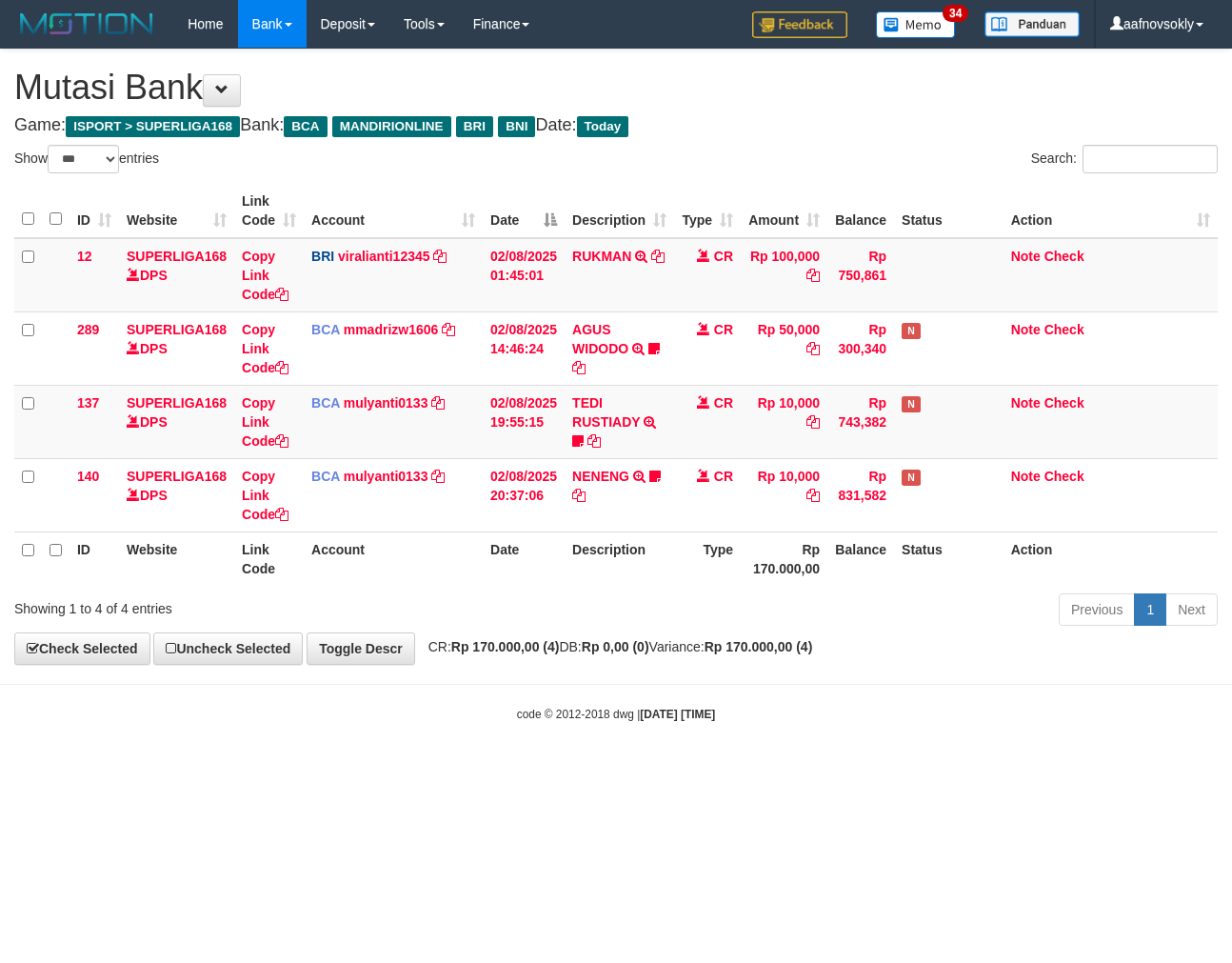 scroll, scrollTop: 0, scrollLeft: 0, axis: both 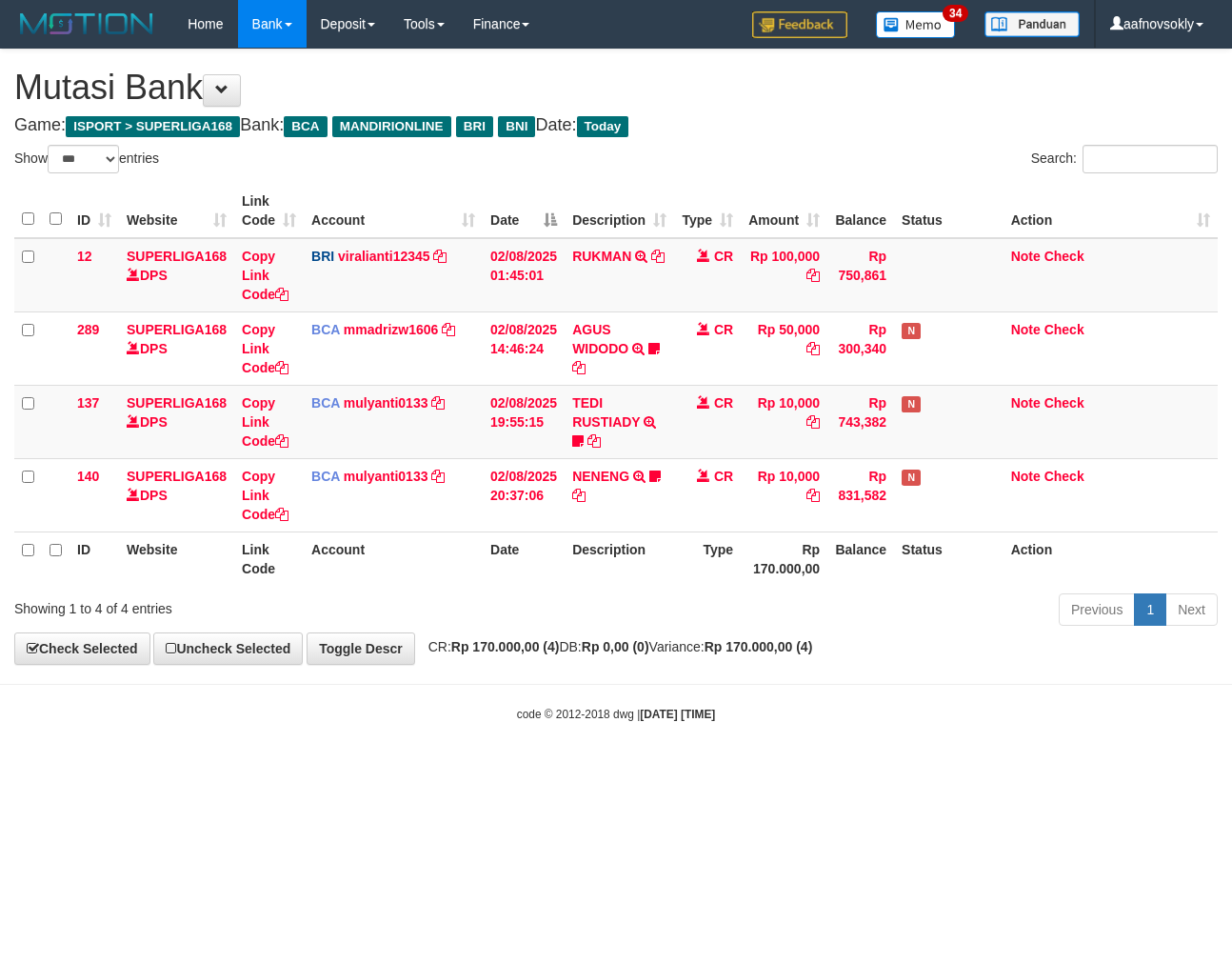 select on "***" 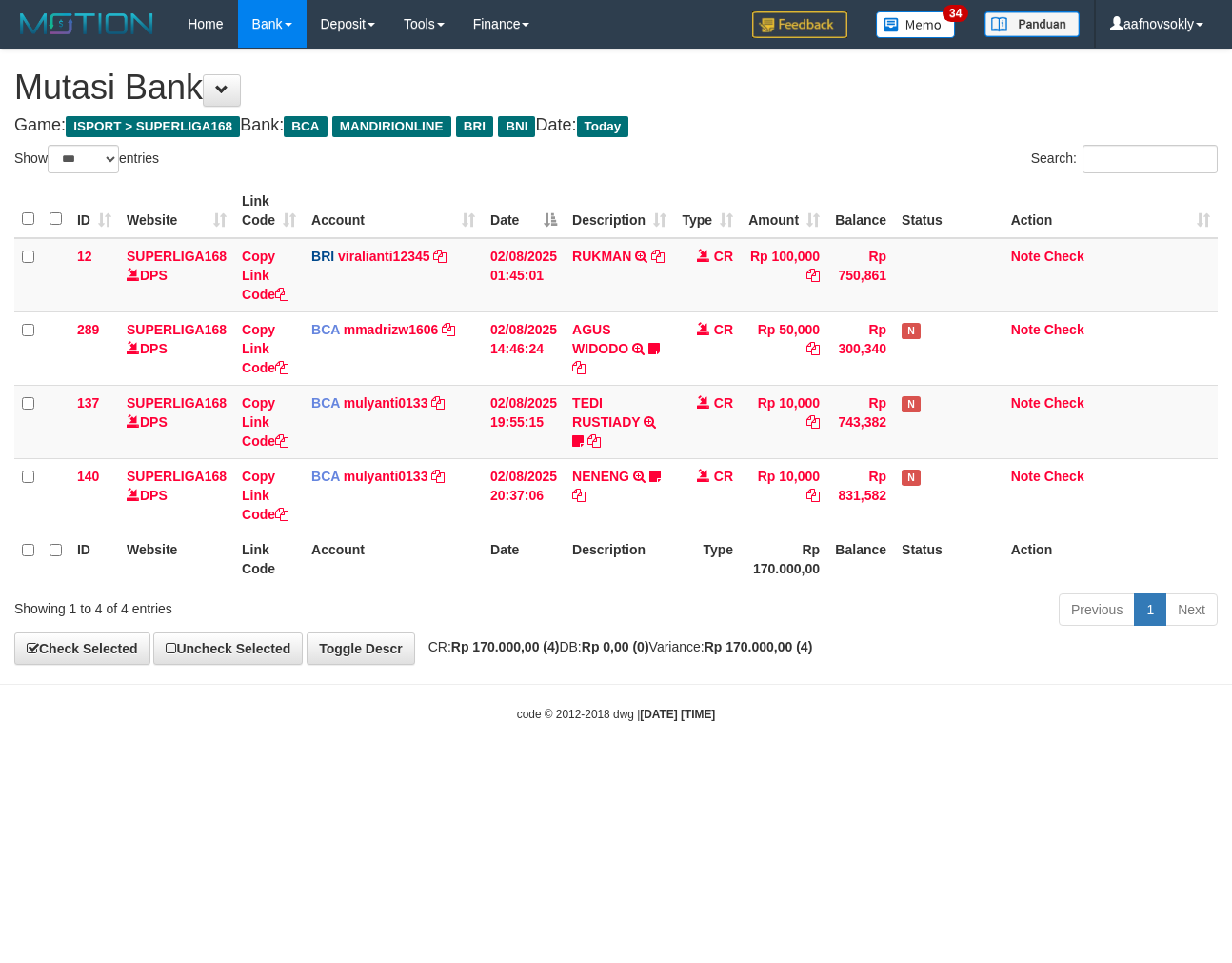 scroll, scrollTop: 0, scrollLeft: 0, axis: both 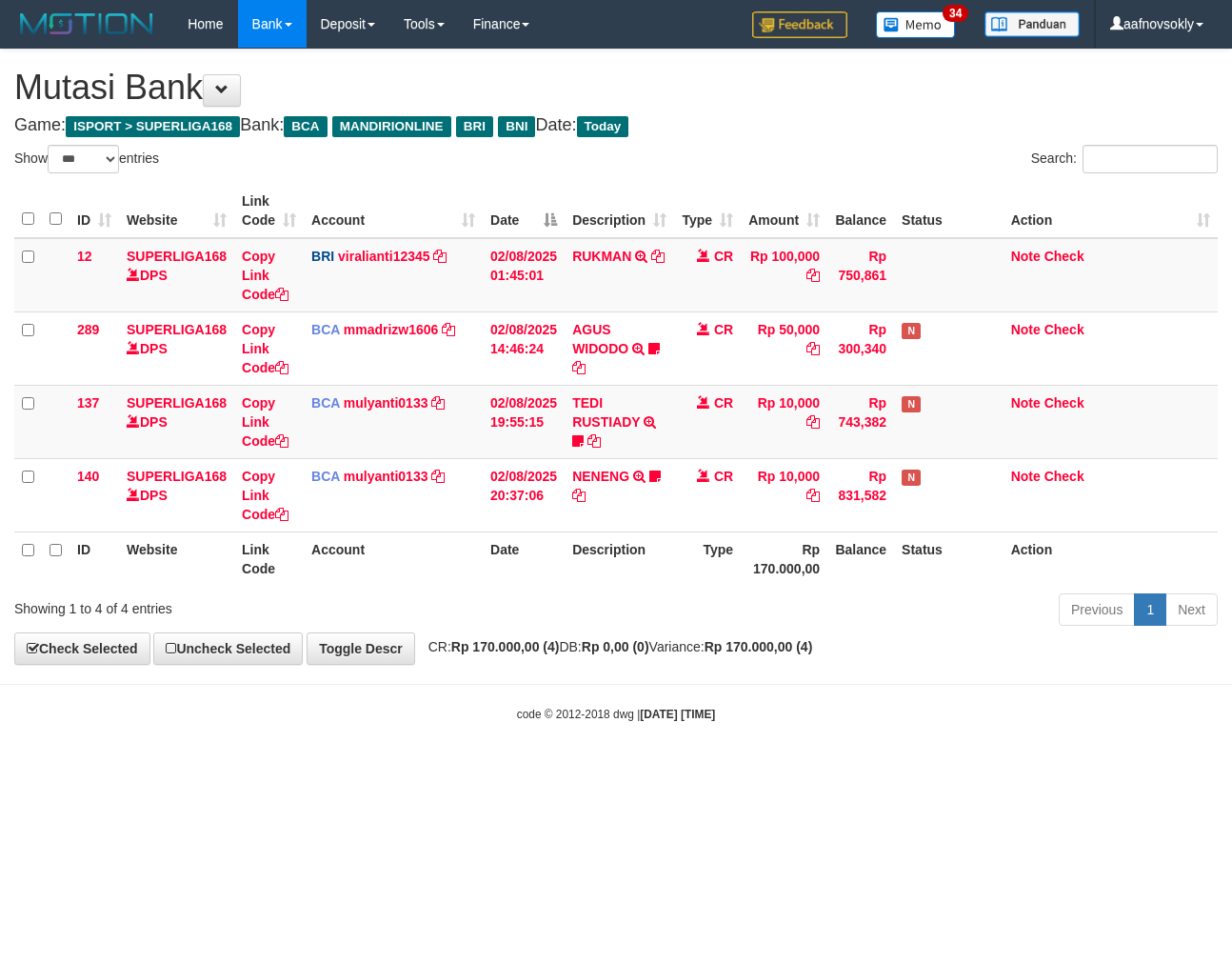 select on "***" 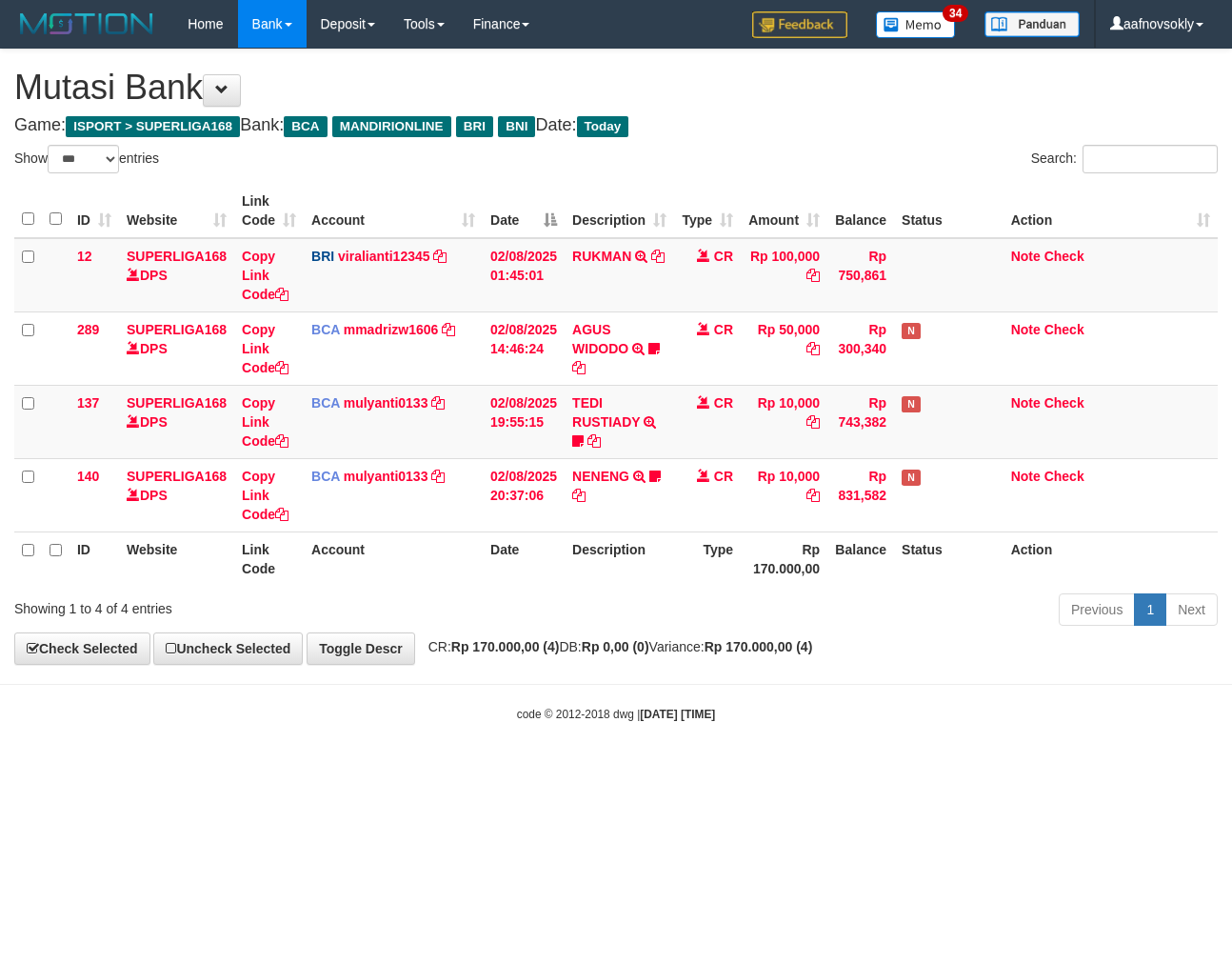 scroll, scrollTop: 0, scrollLeft: 0, axis: both 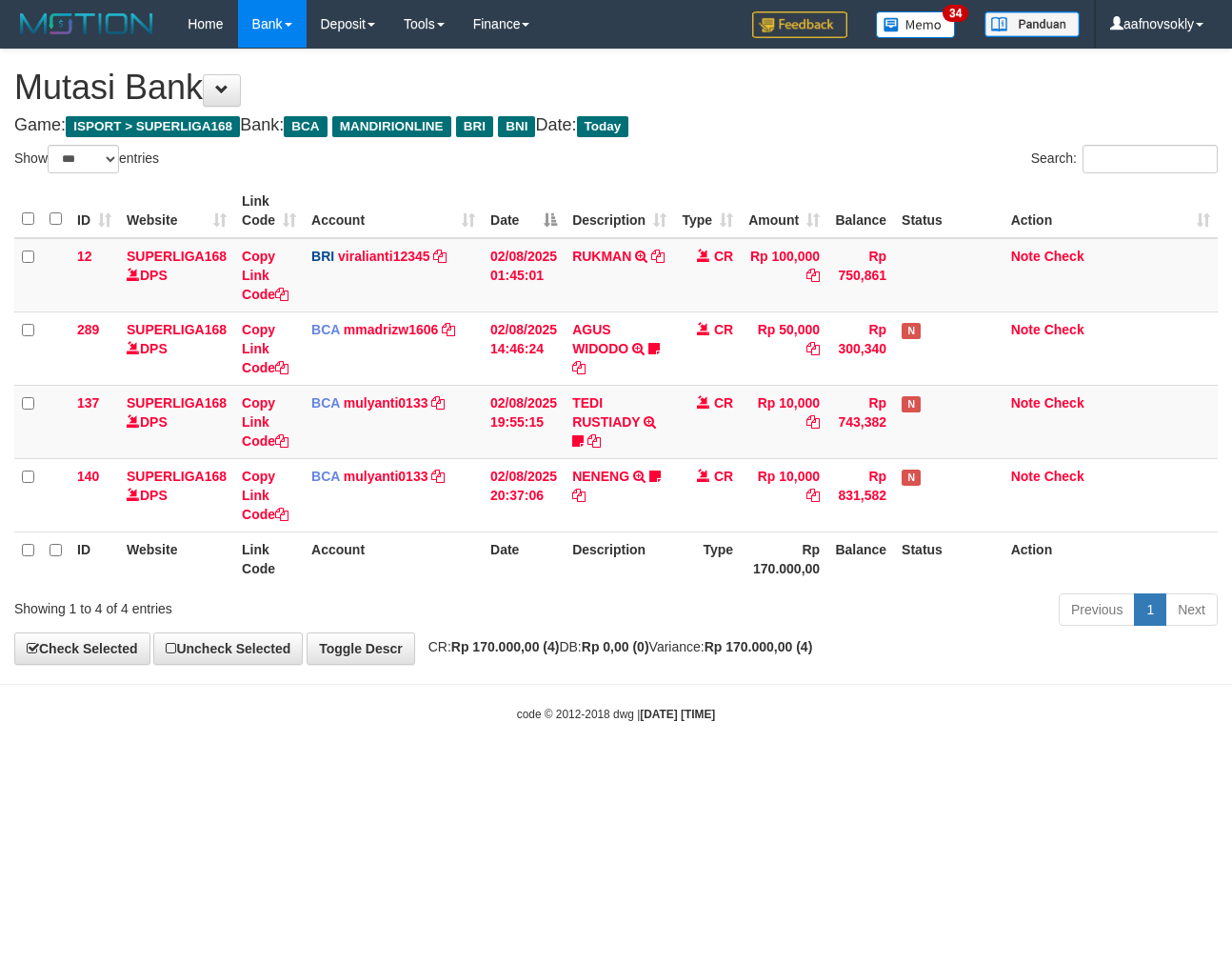 select on "***" 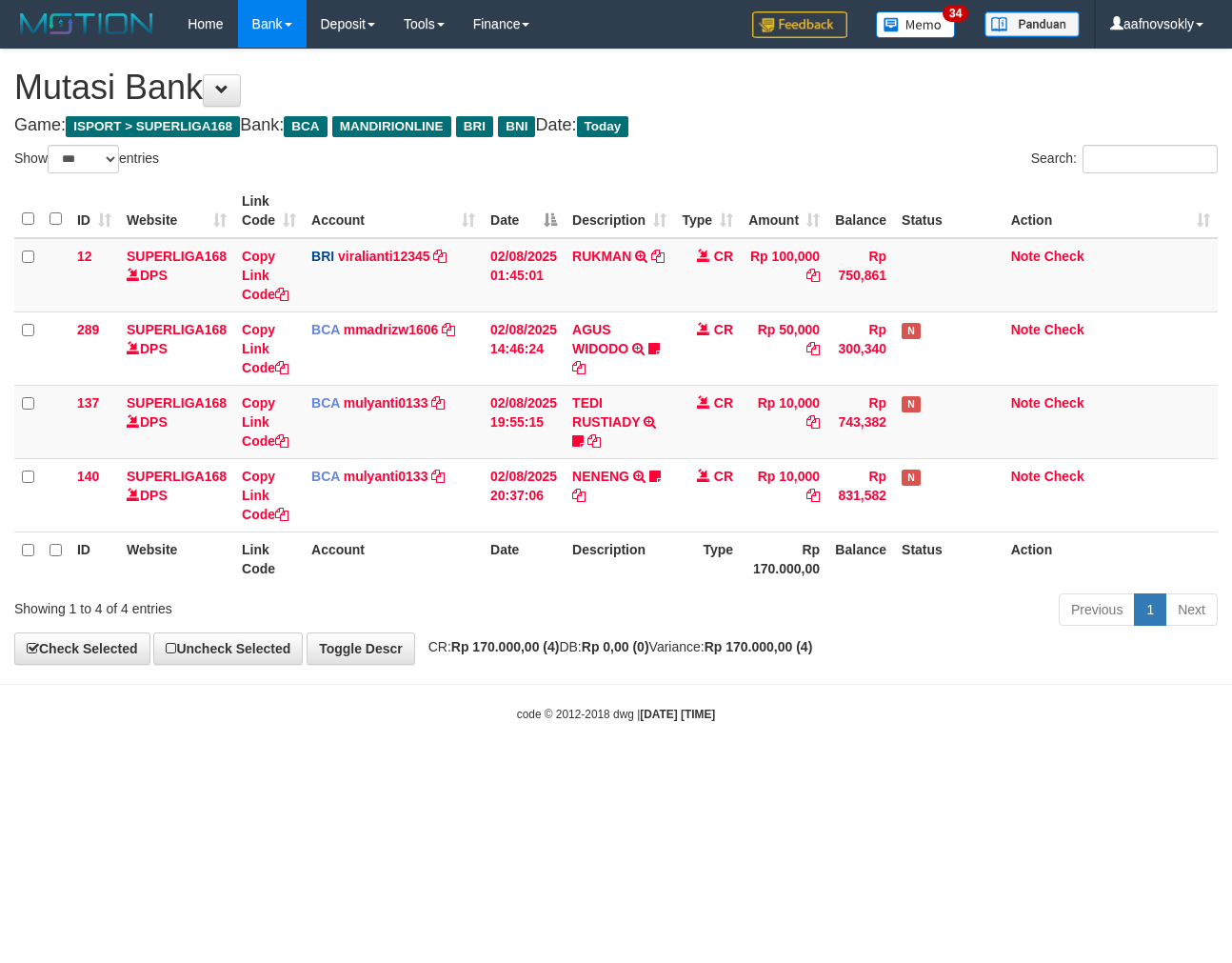 scroll, scrollTop: 0, scrollLeft: 0, axis: both 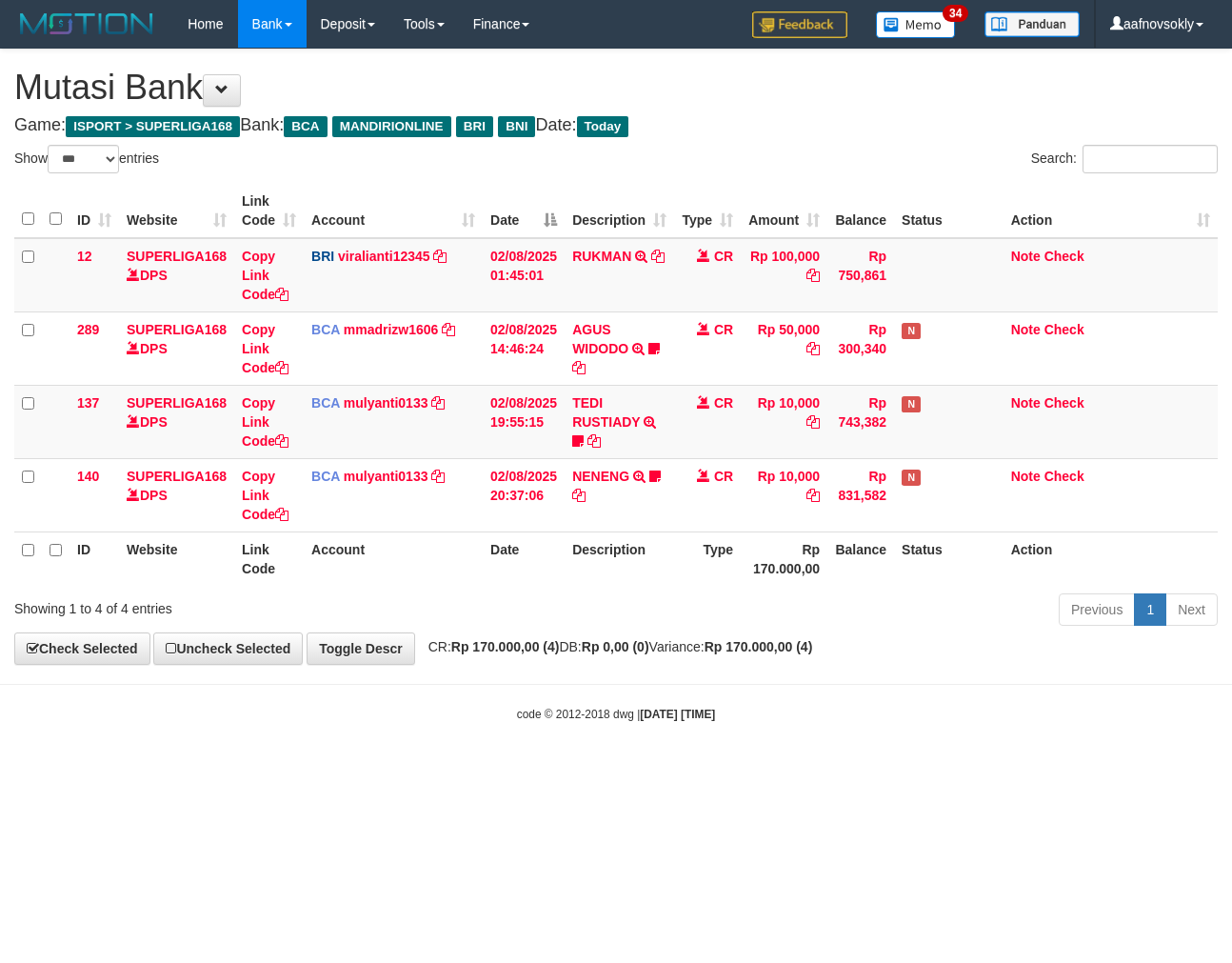select on "***" 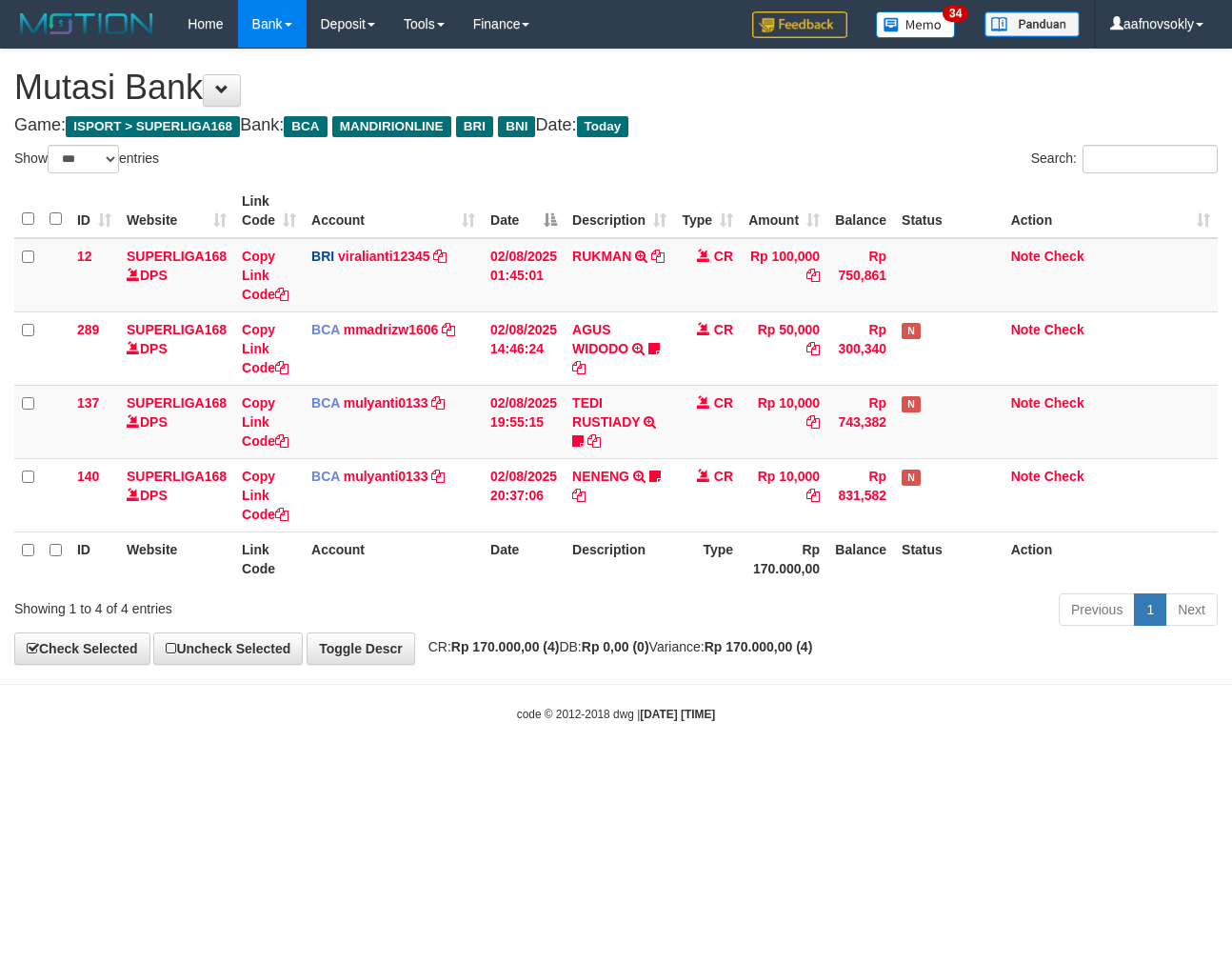 click on "Toggle navigation
Home
Bank
Account List
Load
By Website
Group
[ISPORT]													SUPERLIGA168
By Load Group (DPS)
34" at bounding box center (616, 385) 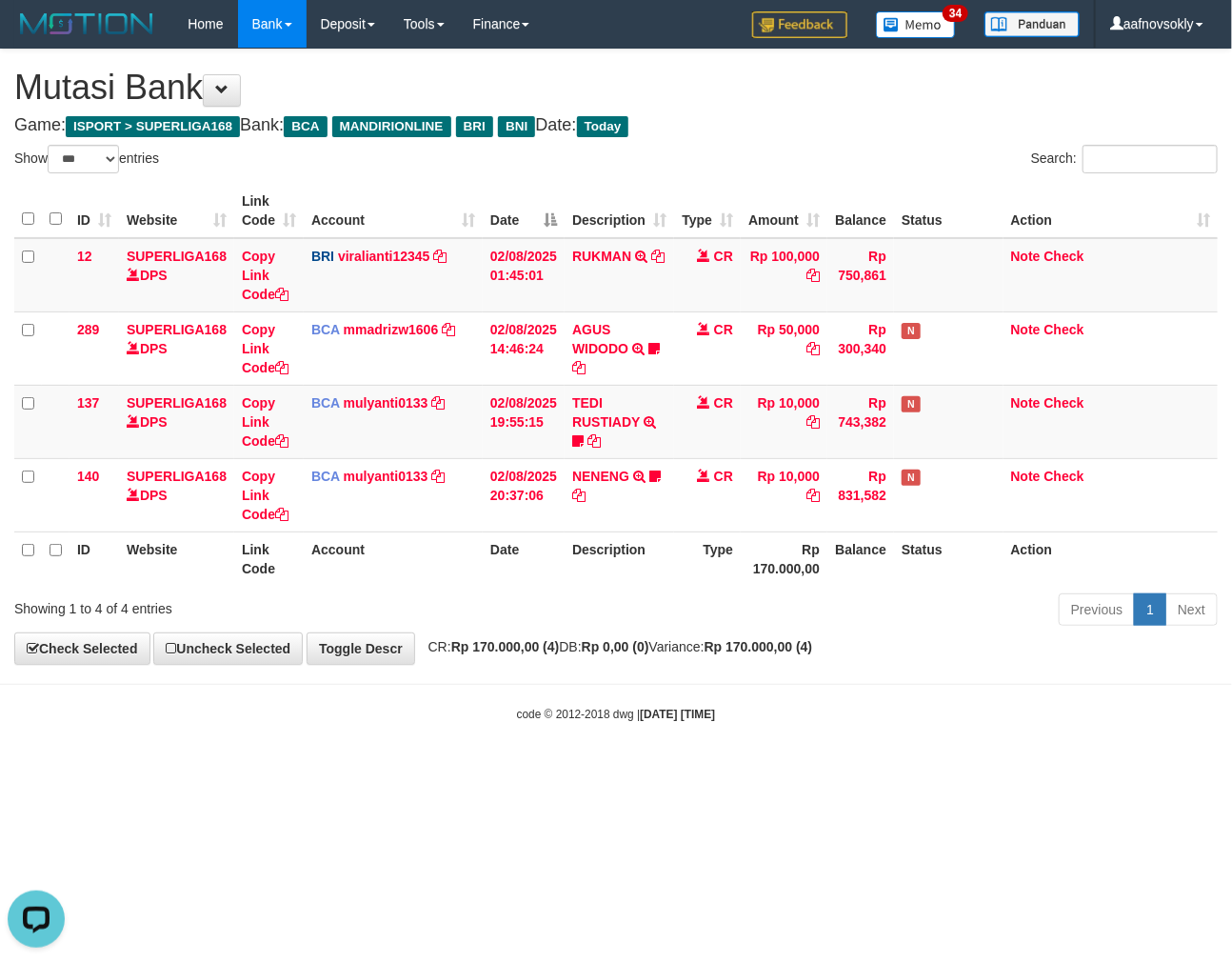 scroll, scrollTop: 0, scrollLeft: 0, axis: both 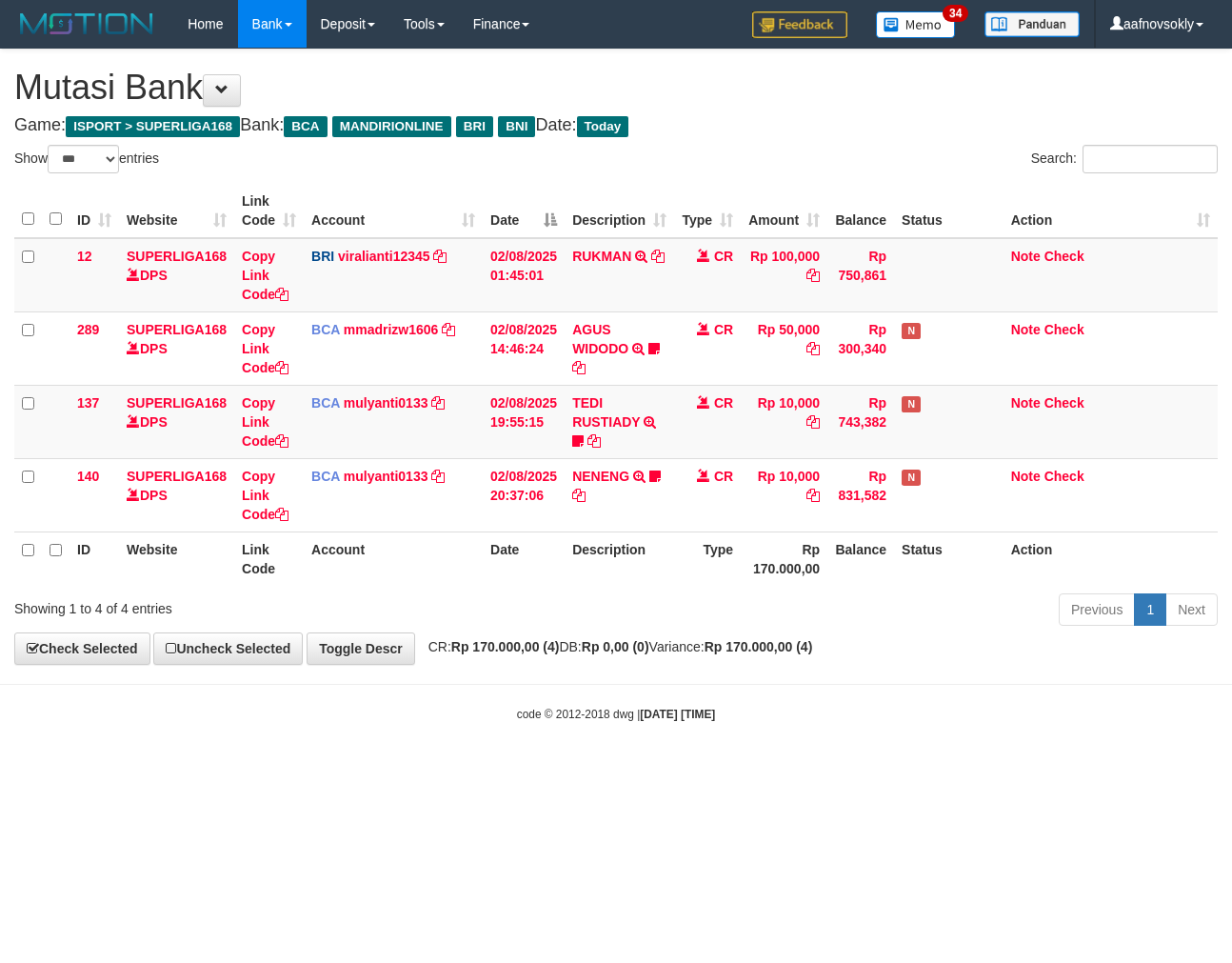 select on "***" 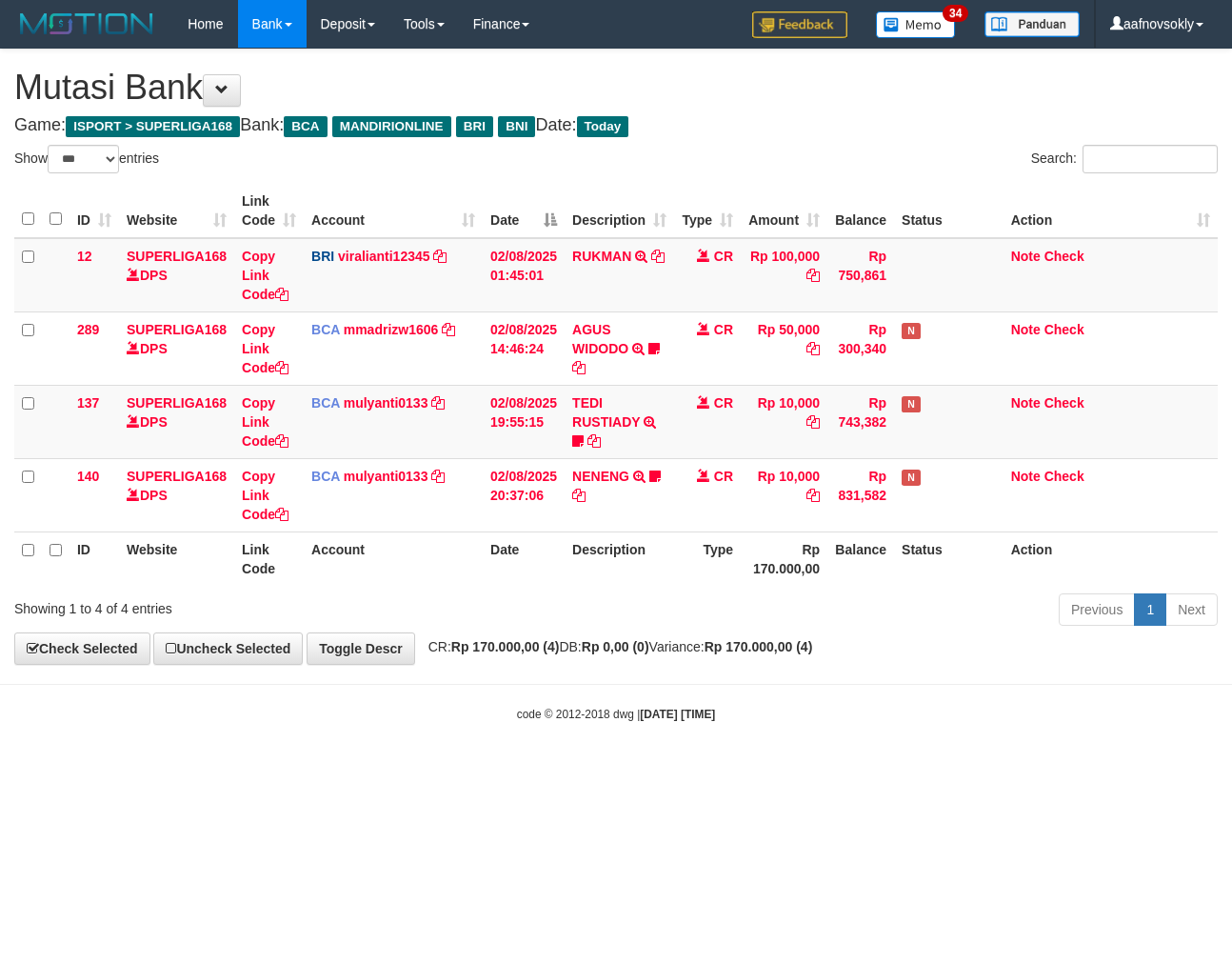 scroll, scrollTop: 0, scrollLeft: 0, axis: both 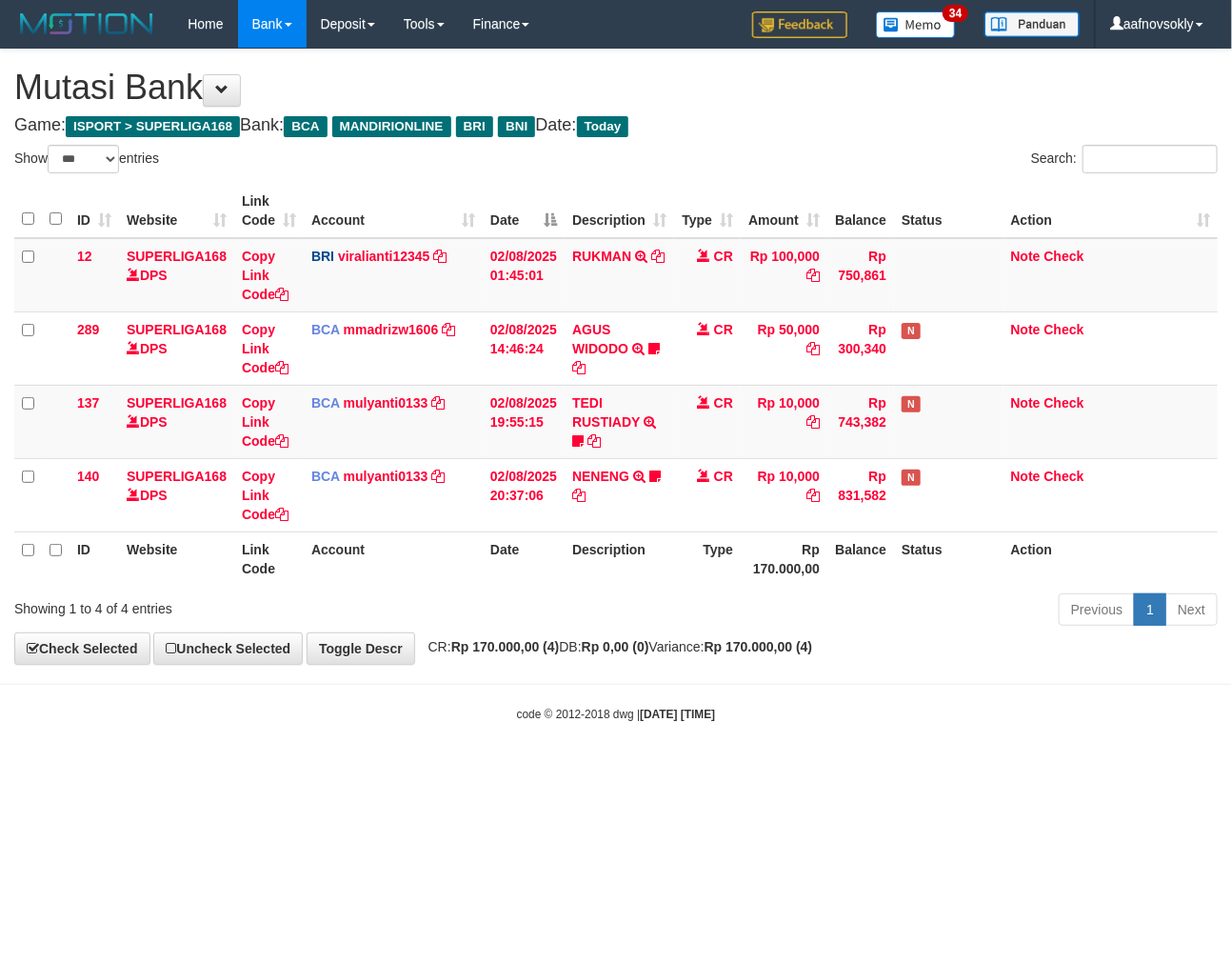 click on "Toggle navigation
Home
Bank
Account List
Load
By Website
Group
[ISPORT]													SUPERLIGA168
By Load Group (DPS)
34" at bounding box center [616, 385] 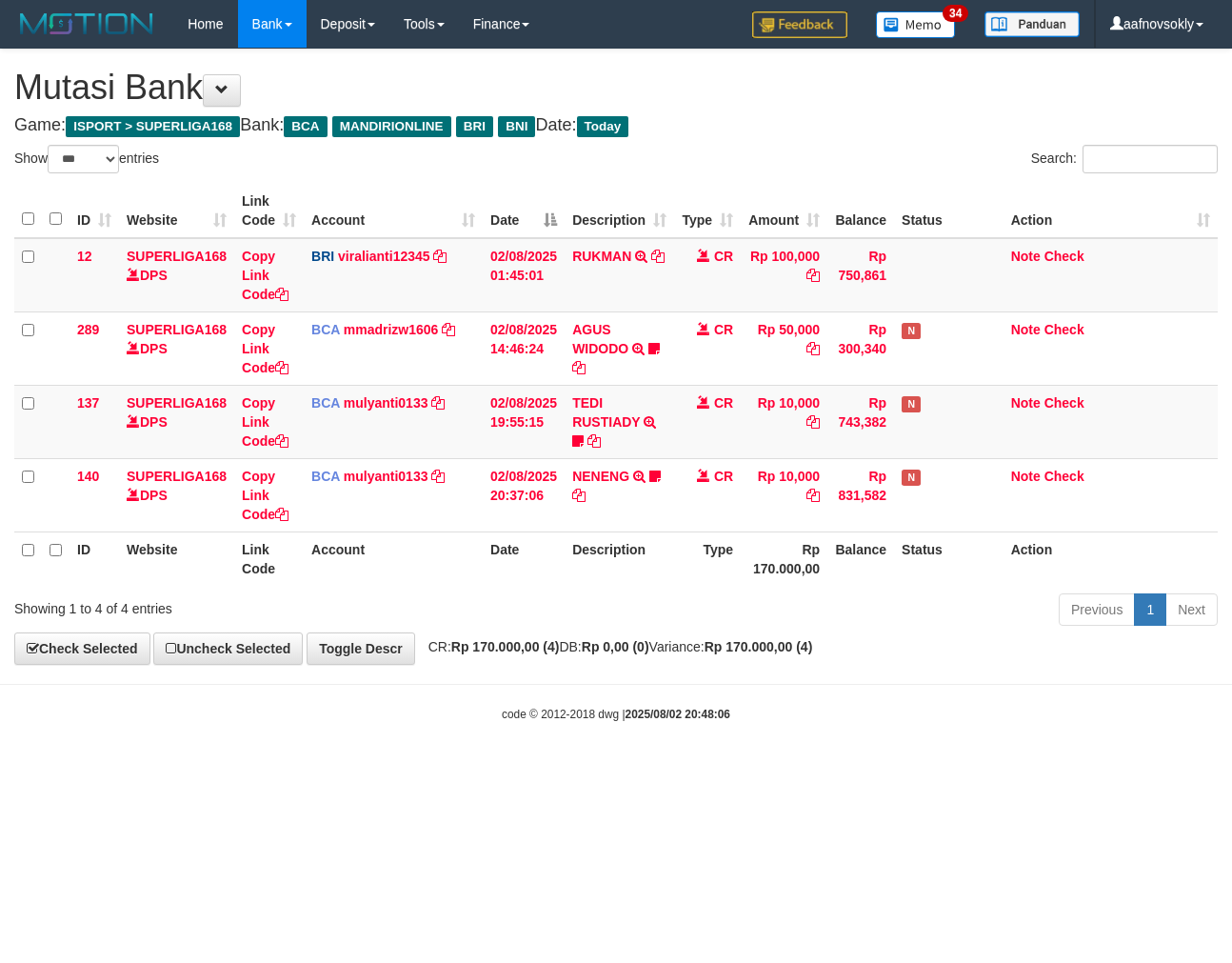 select on "***" 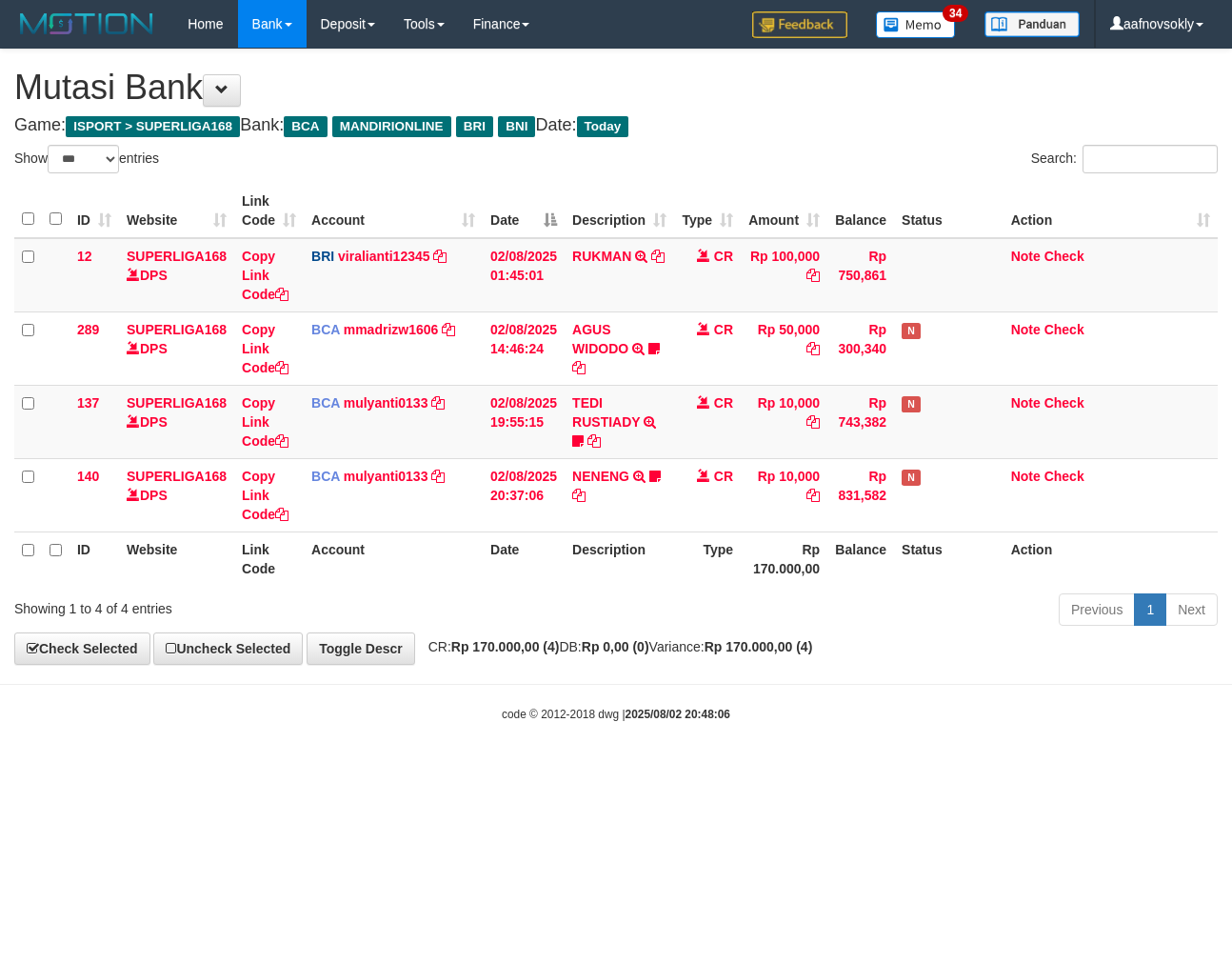 scroll, scrollTop: 0, scrollLeft: 0, axis: both 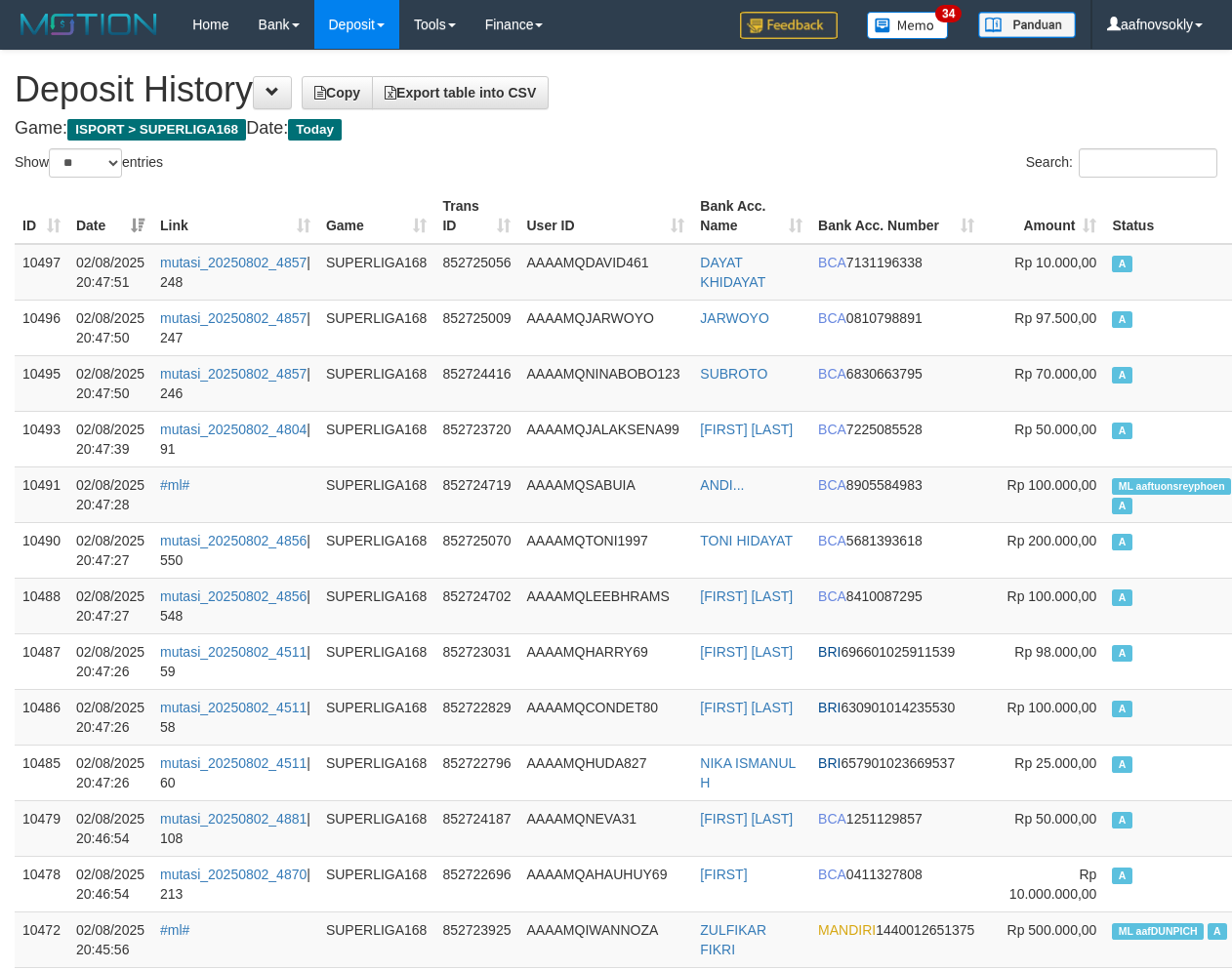 select on "**" 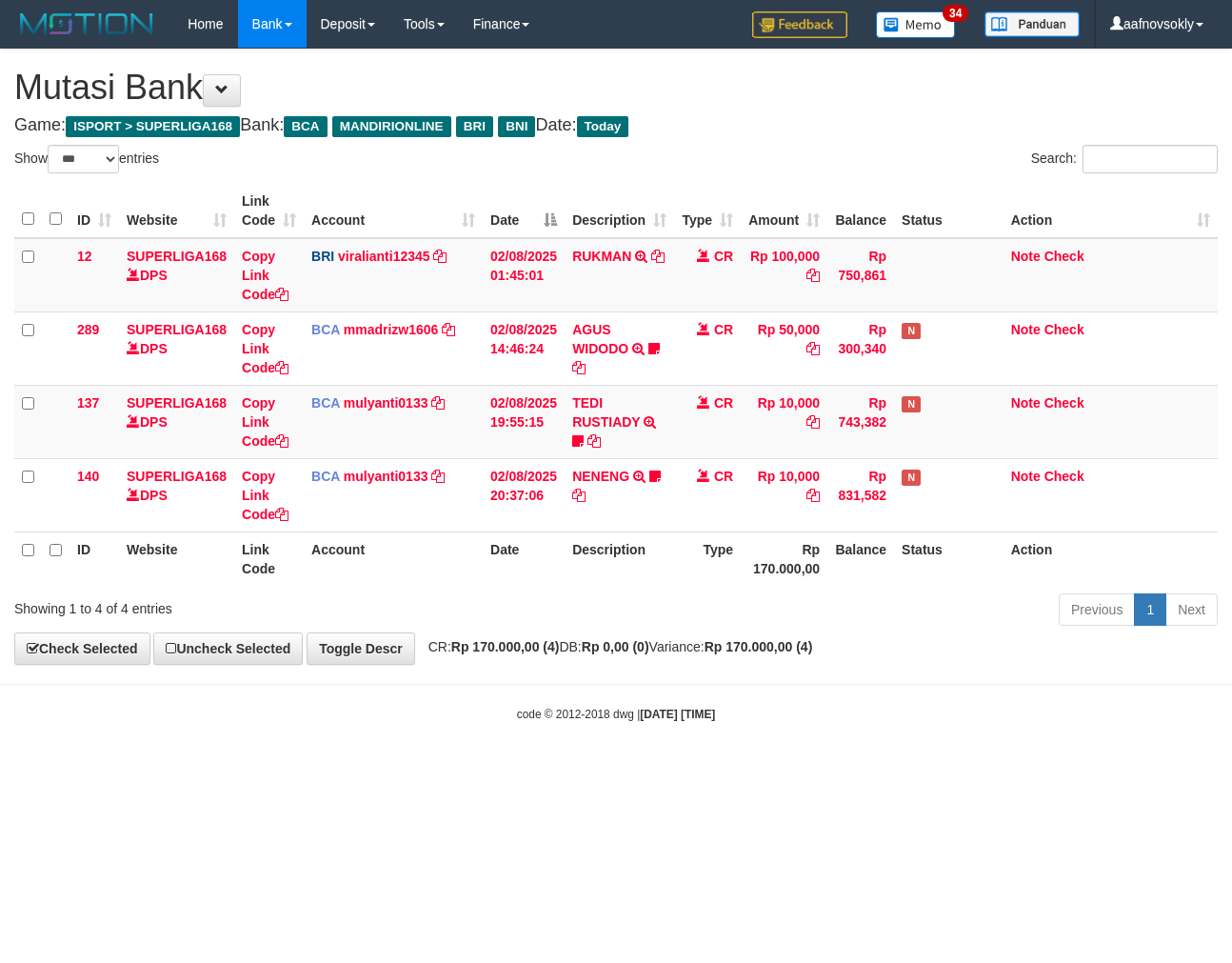 select on "***" 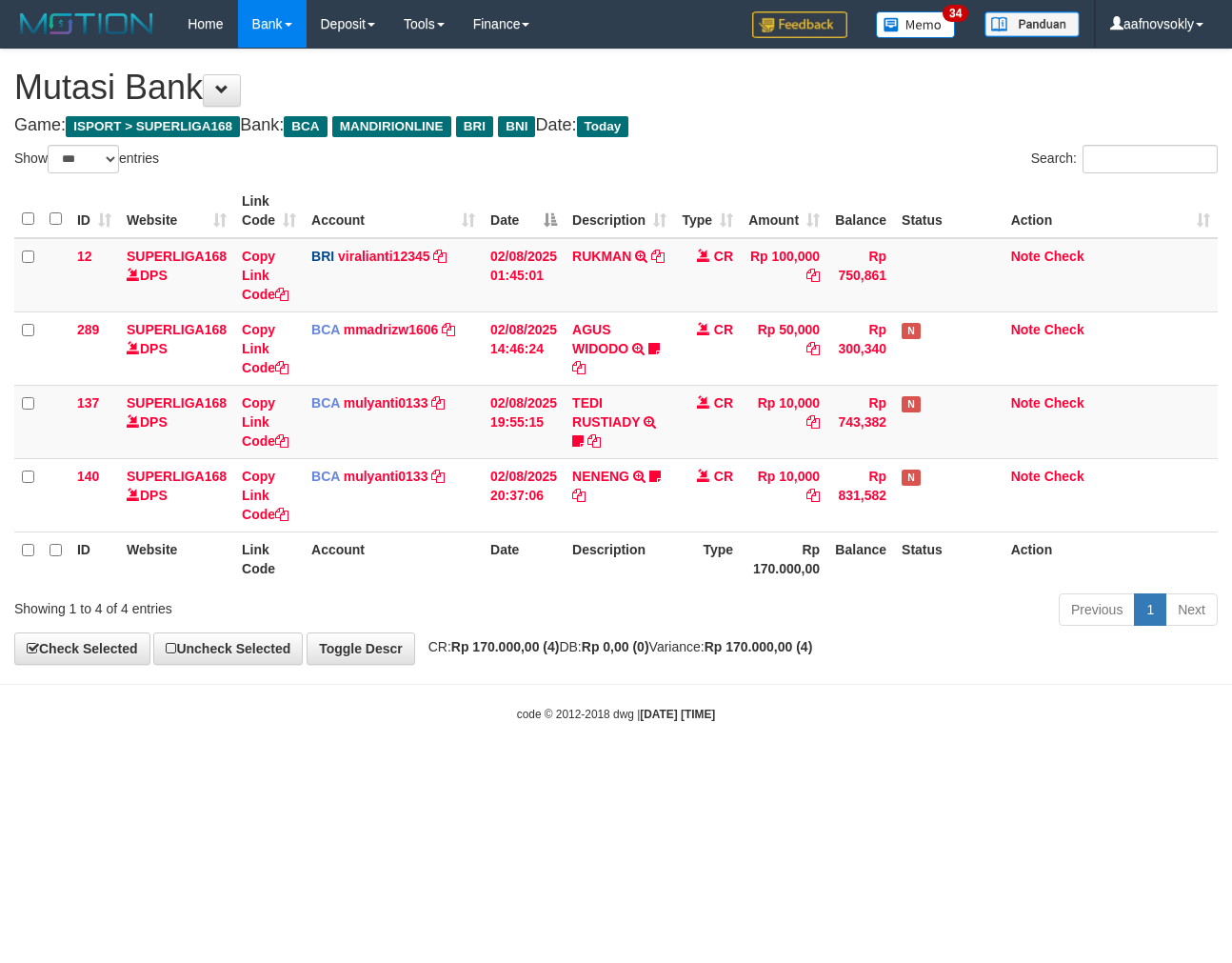 scroll, scrollTop: 0, scrollLeft: 0, axis: both 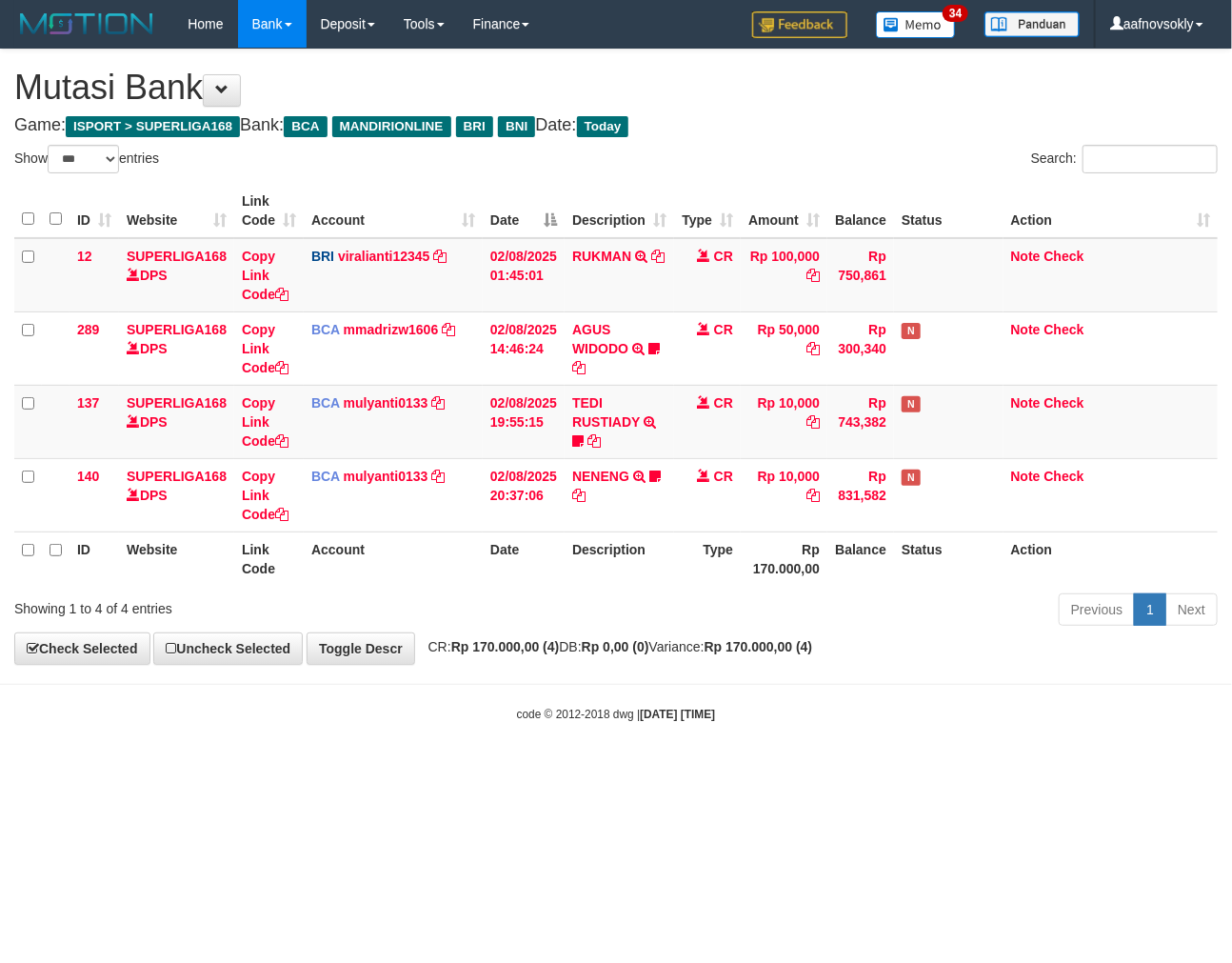 click on "Toggle navigation
Home
Bank
Account List
Load
By Website
Group
[ISPORT]													SUPERLIGA168
By Load Group (DPS)
34" at bounding box center (616, 385) 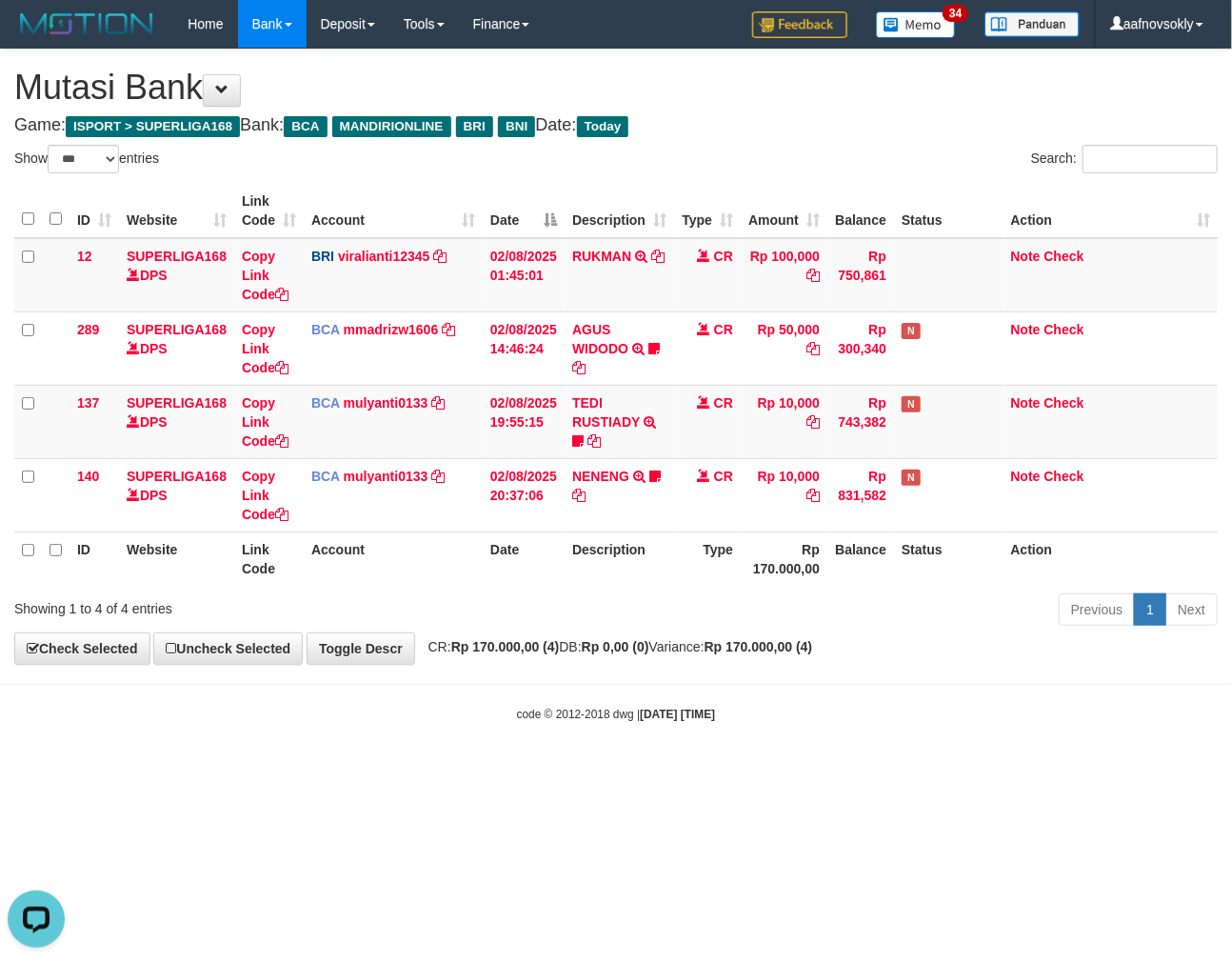 scroll, scrollTop: 0, scrollLeft: 0, axis: both 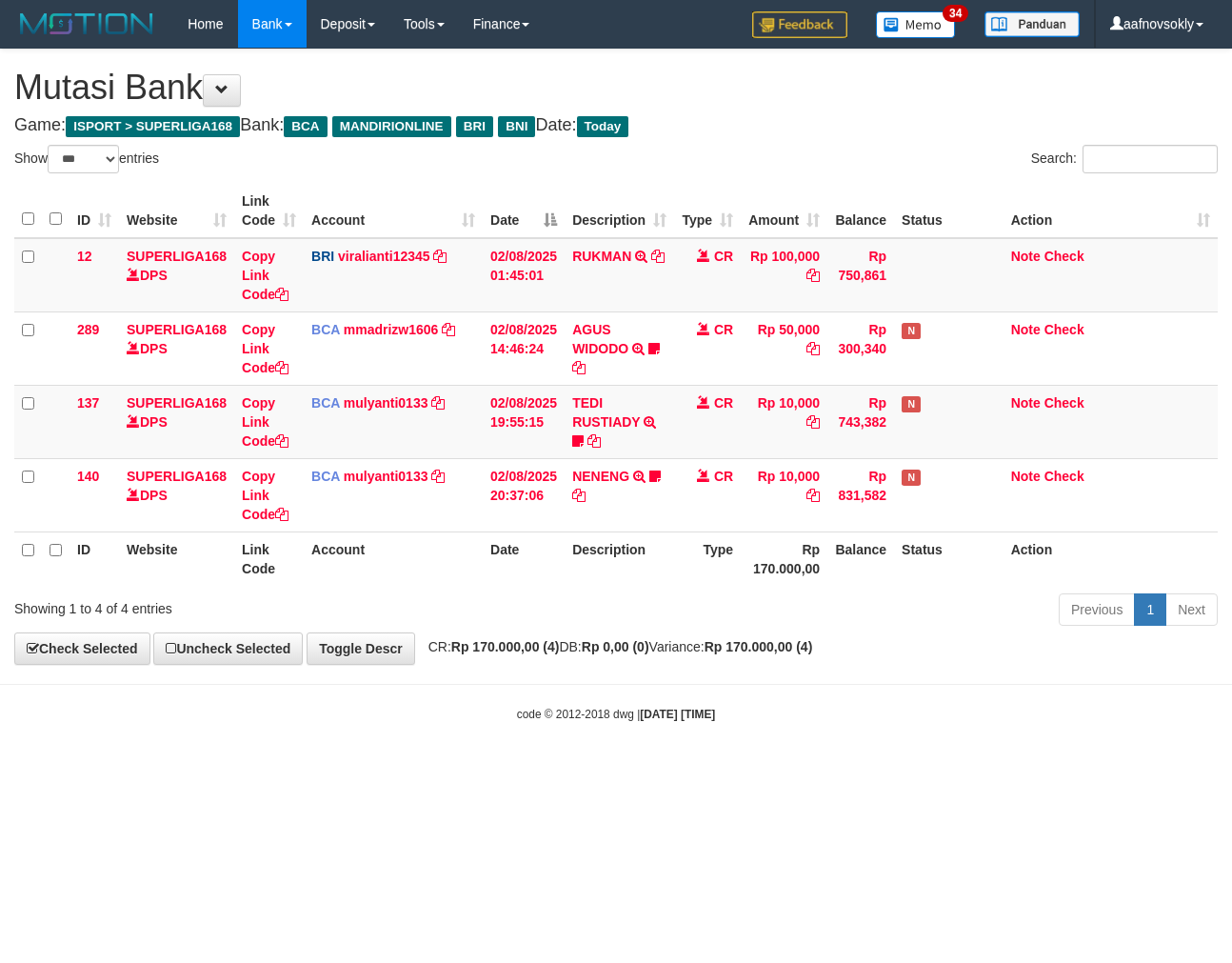 select on "***" 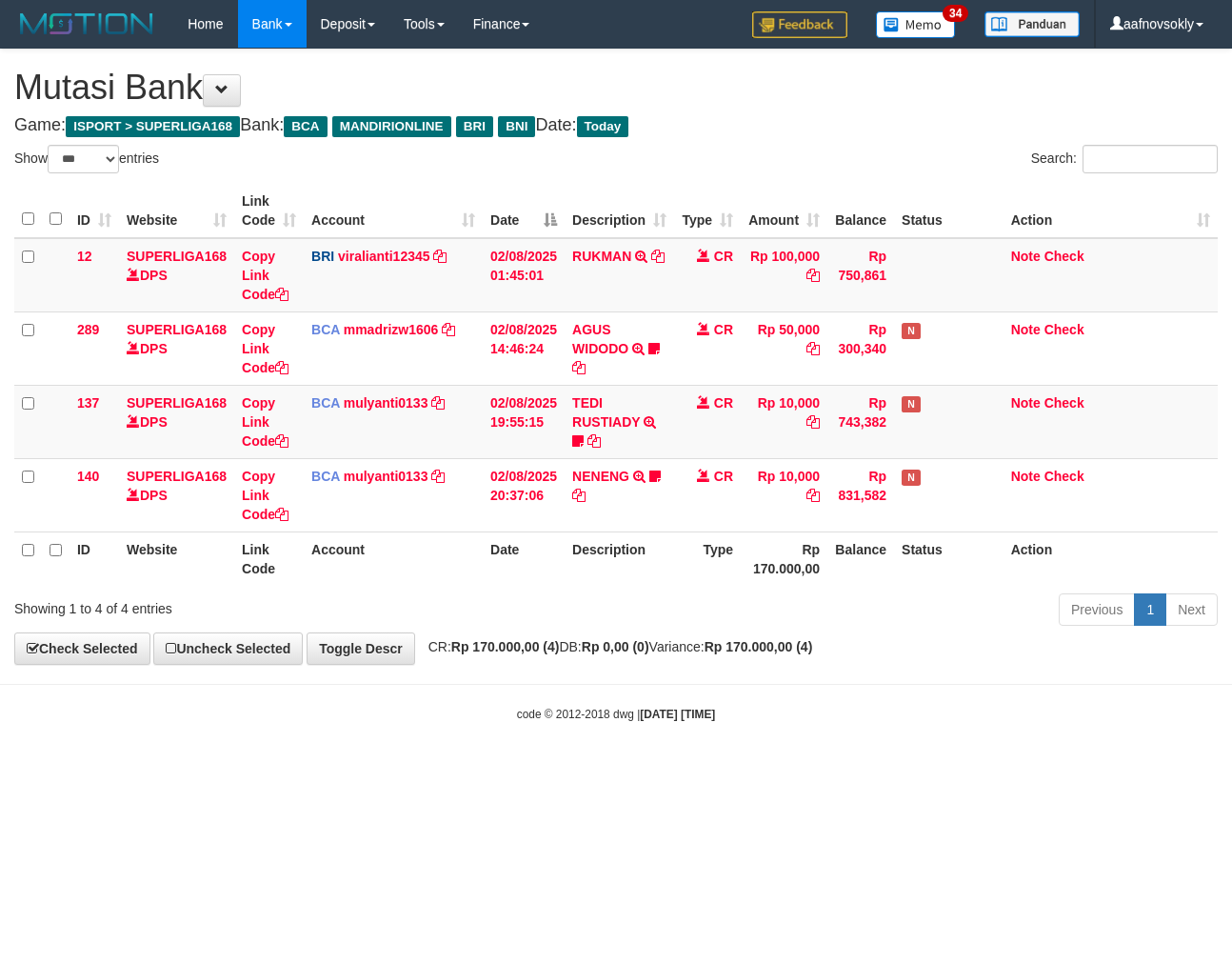 scroll, scrollTop: 0, scrollLeft: 0, axis: both 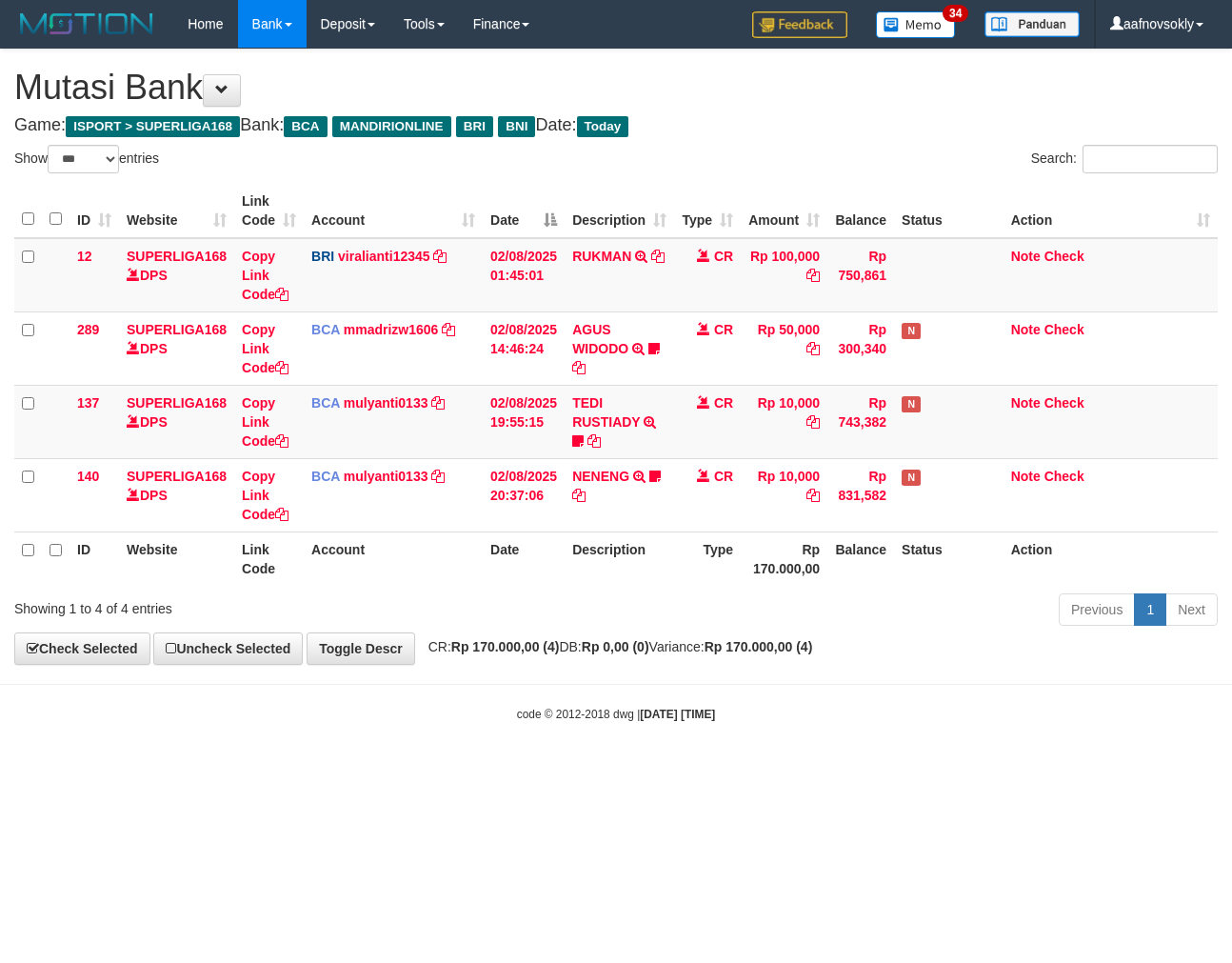 select on "***" 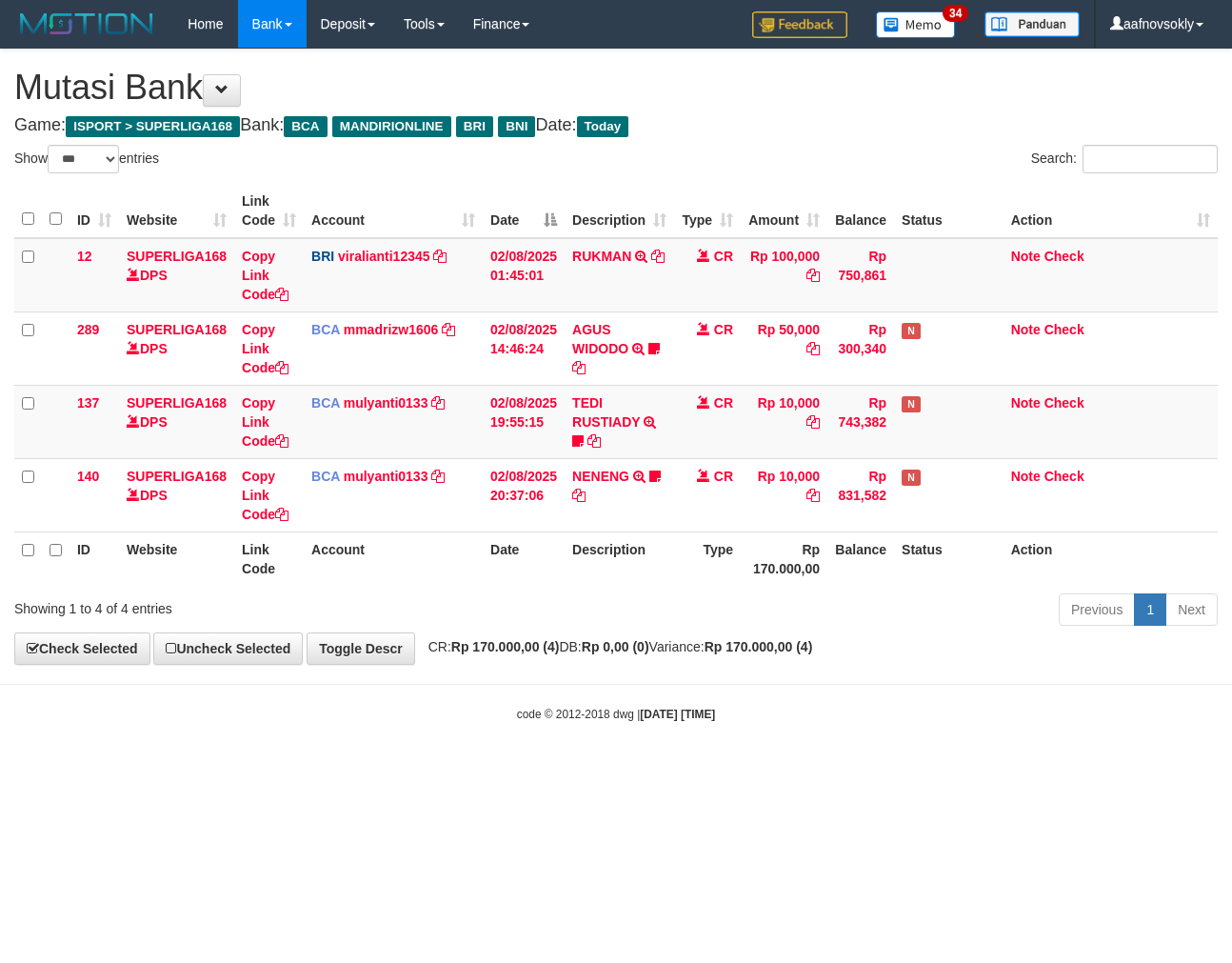 scroll, scrollTop: 0, scrollLeft: 0, axis: both 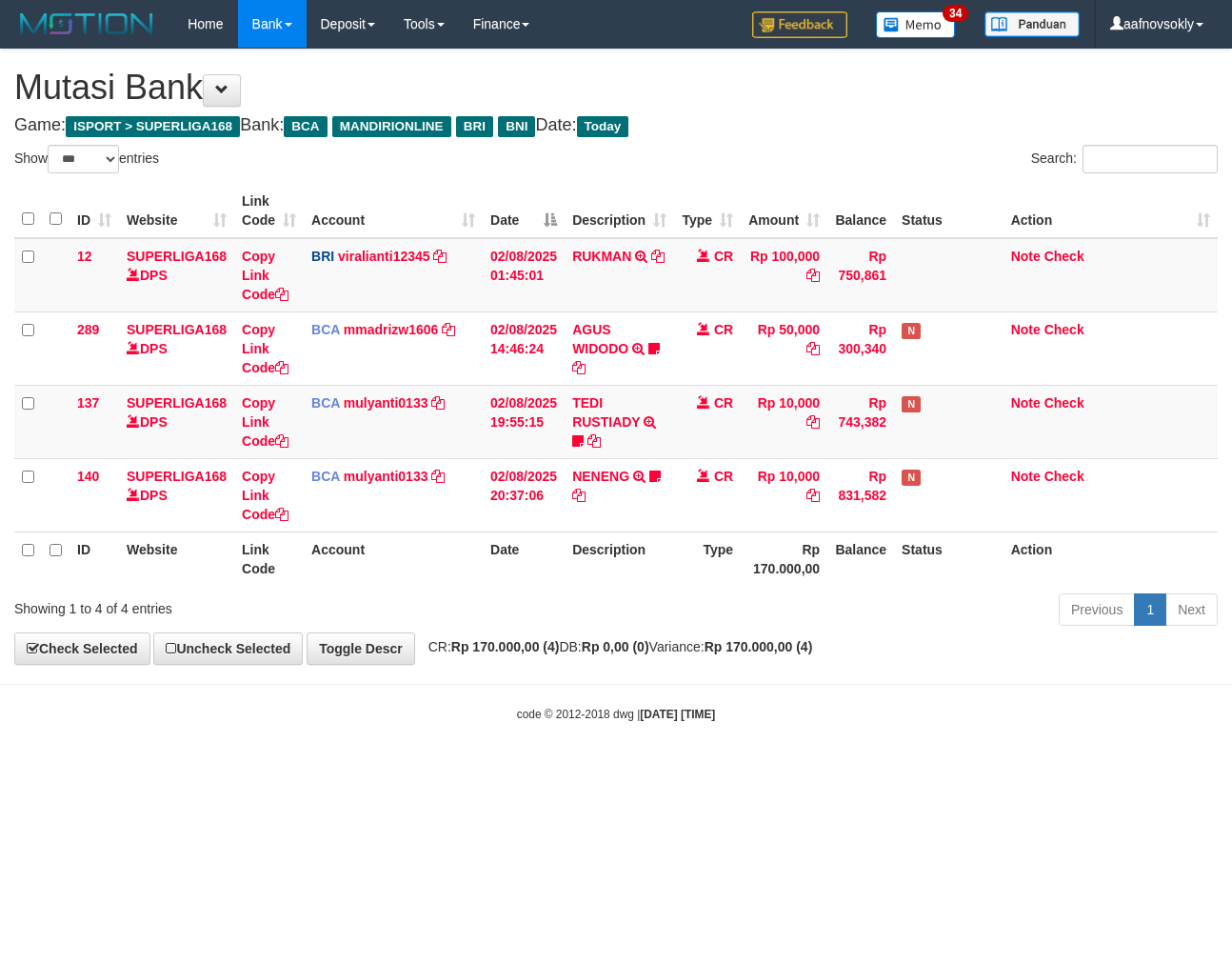 select on "***" 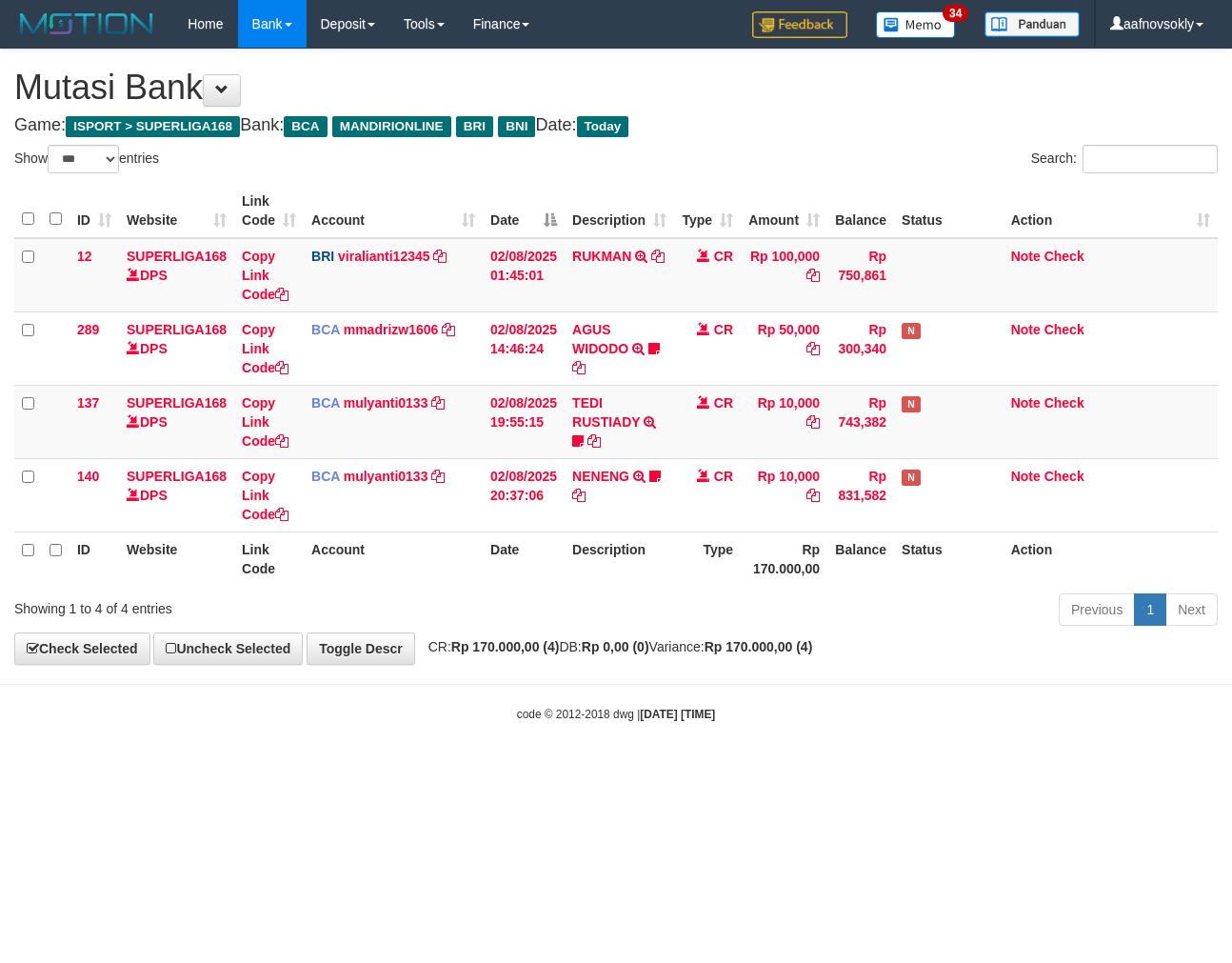 scroll, scrollTop: 0, scrollLeft: 0, axis: both 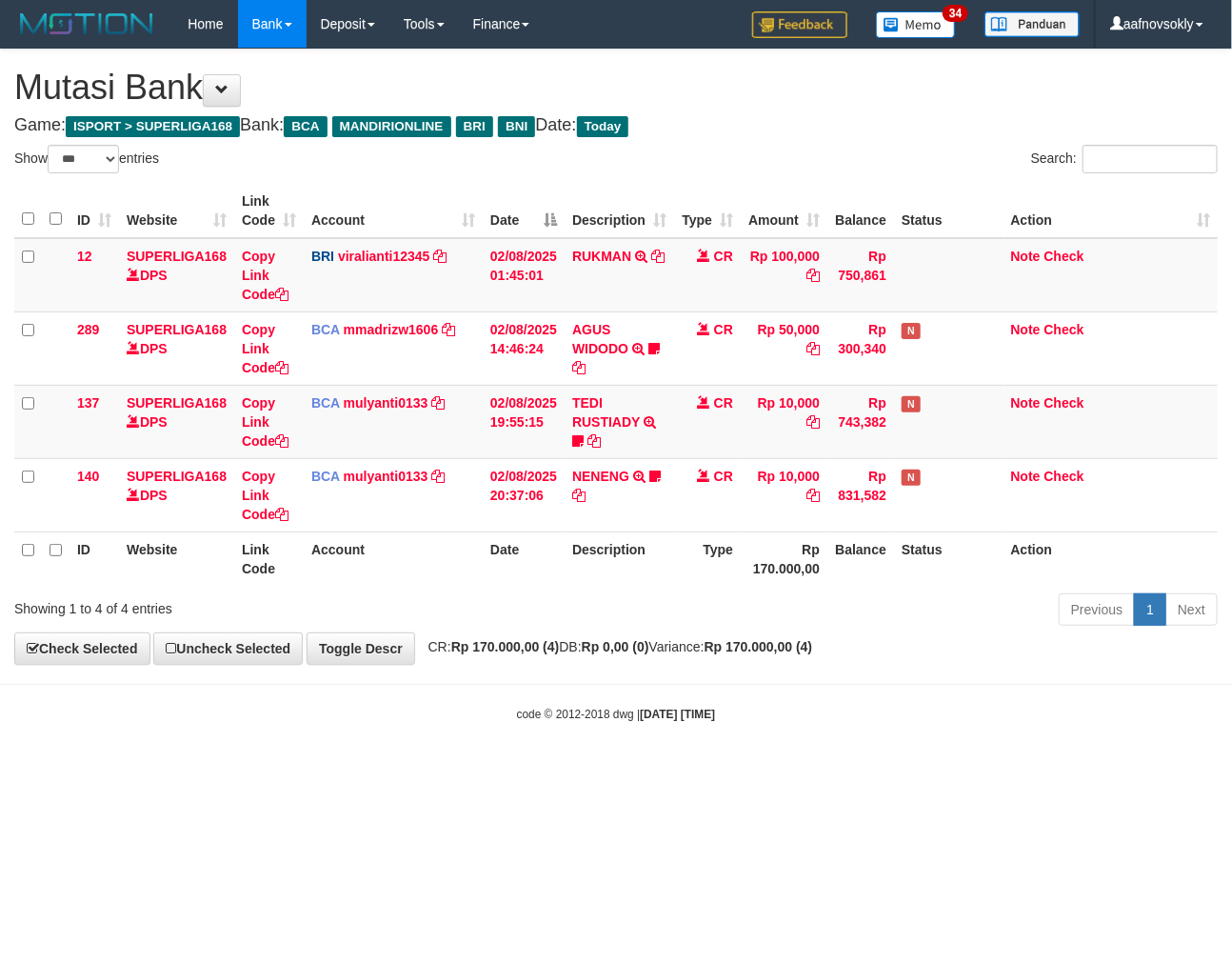 click on "Toggle navigation
Home
Bank
Account List
Load
By Website
Group
[ISPORT]													SUPERLIGA168
By Load Group (DPS)" at bounding box center [616, 385] 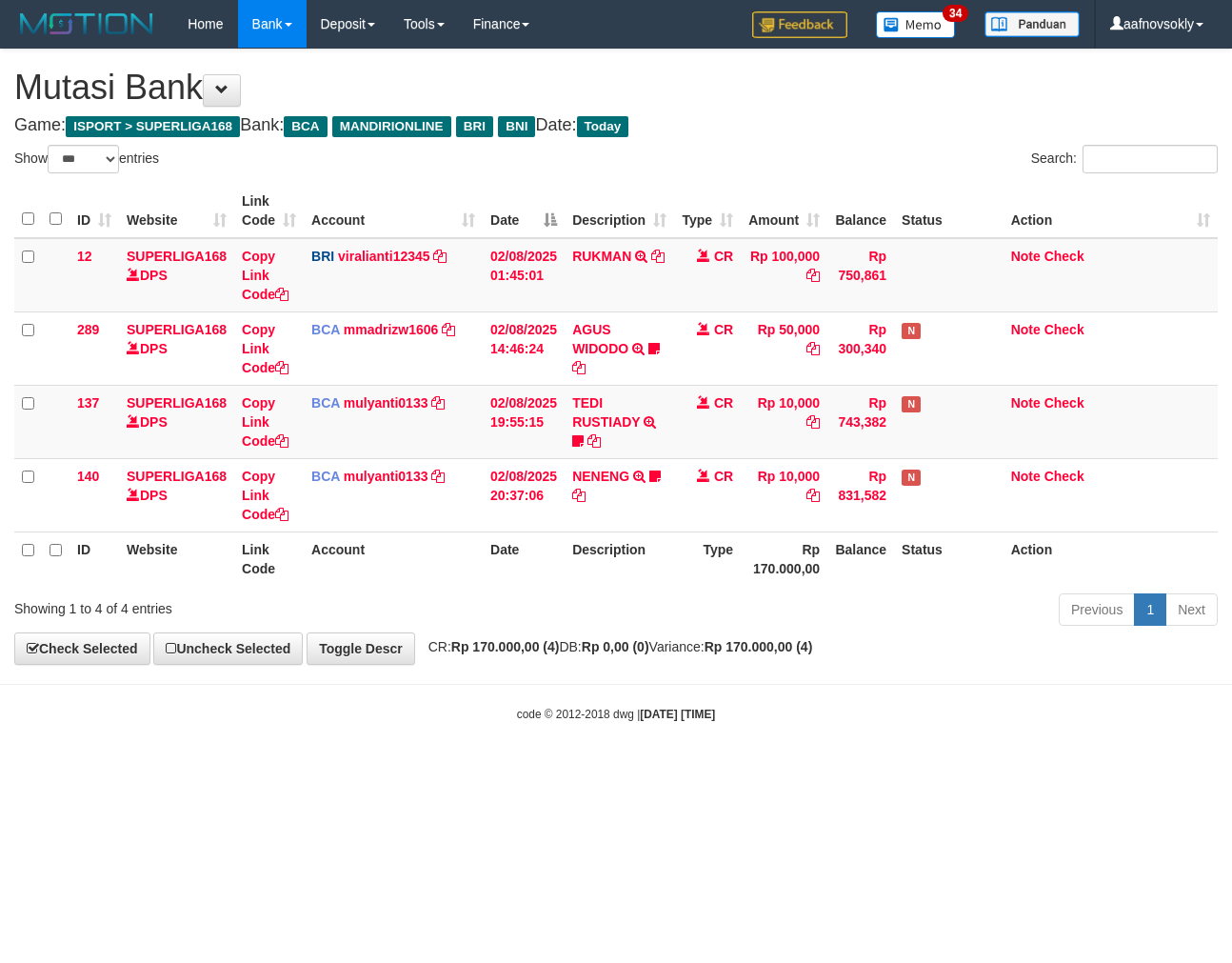 select on "***" 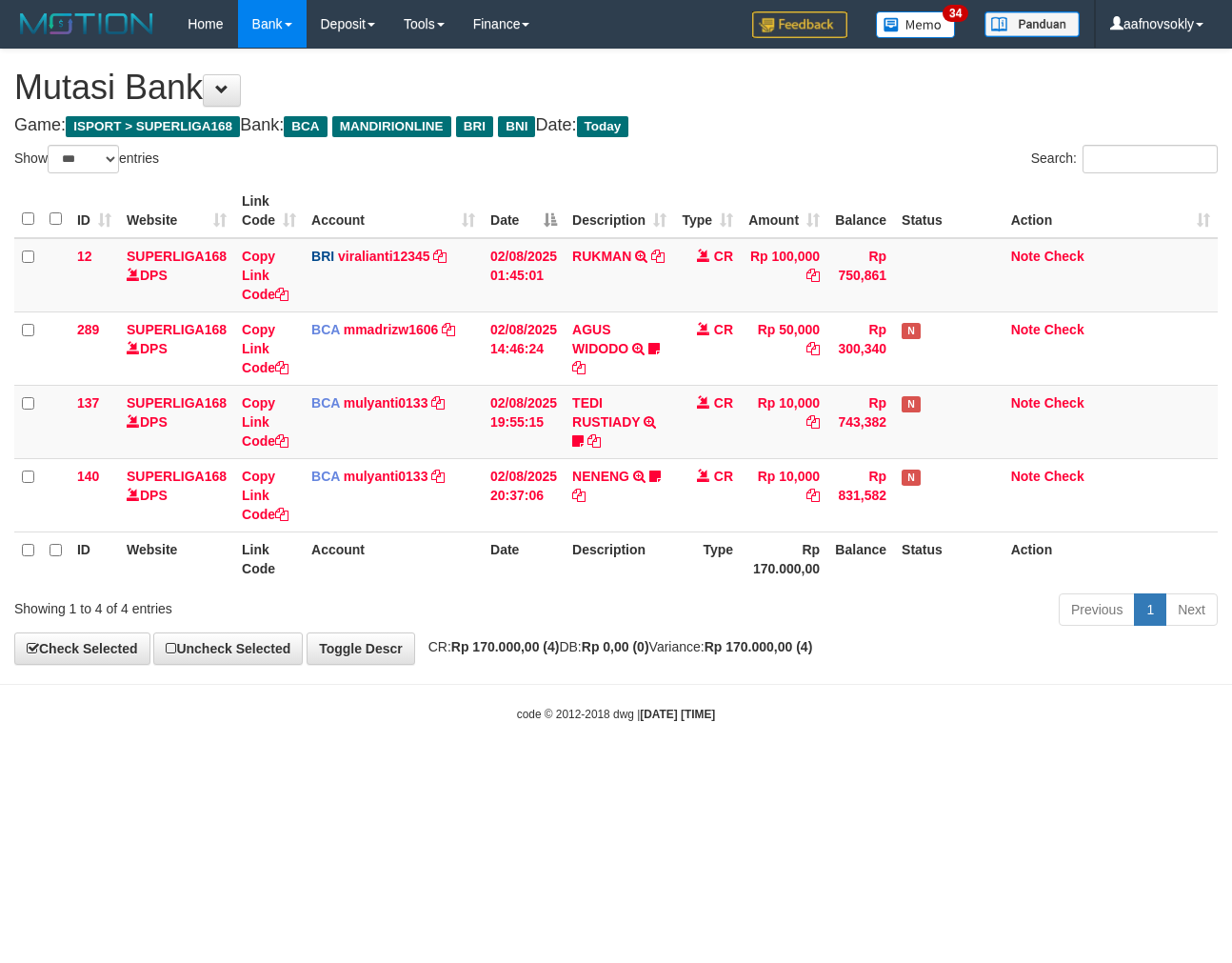 scroll, scrollTop: 0, scrollLeft: 0, axis: both 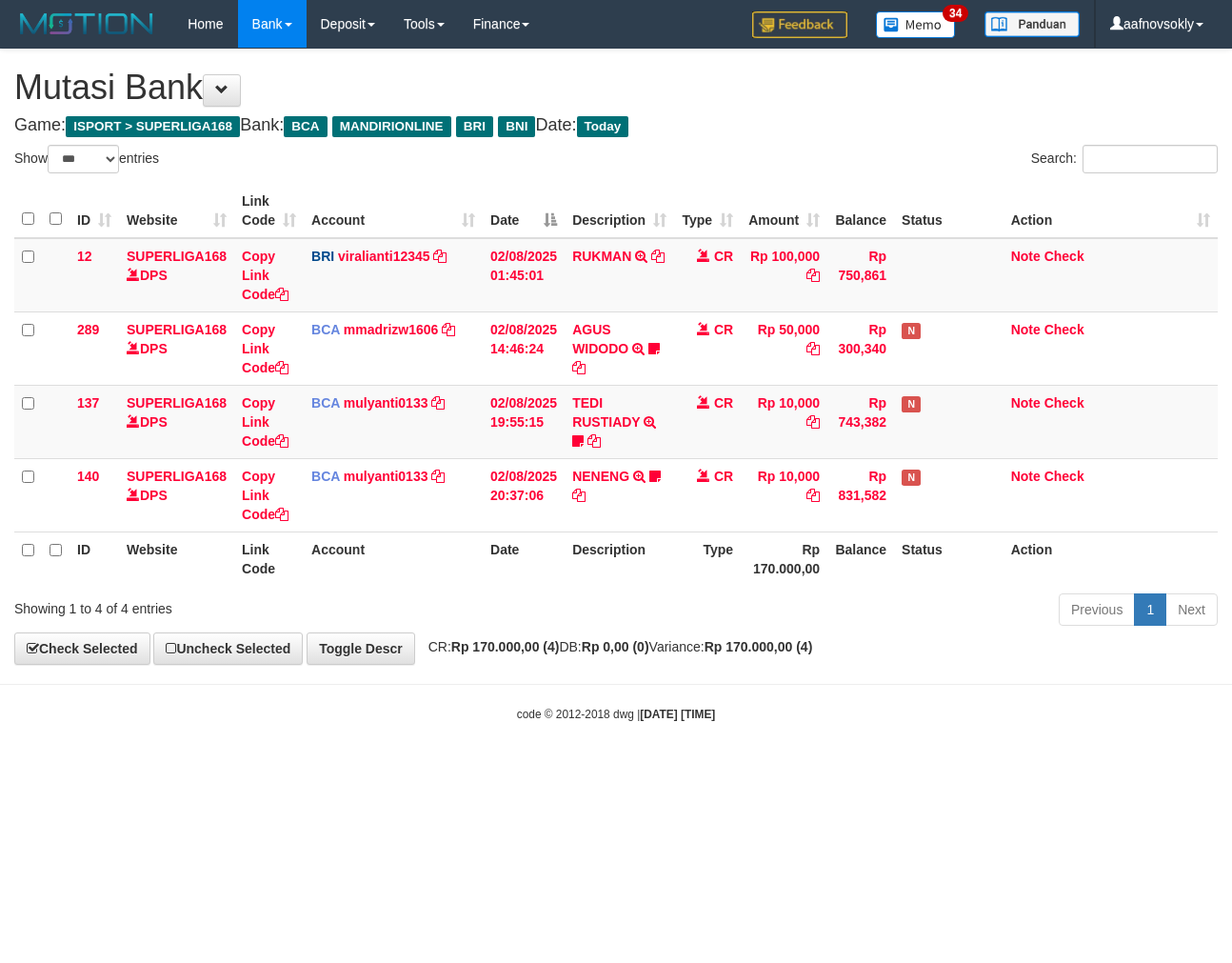 select on "***" 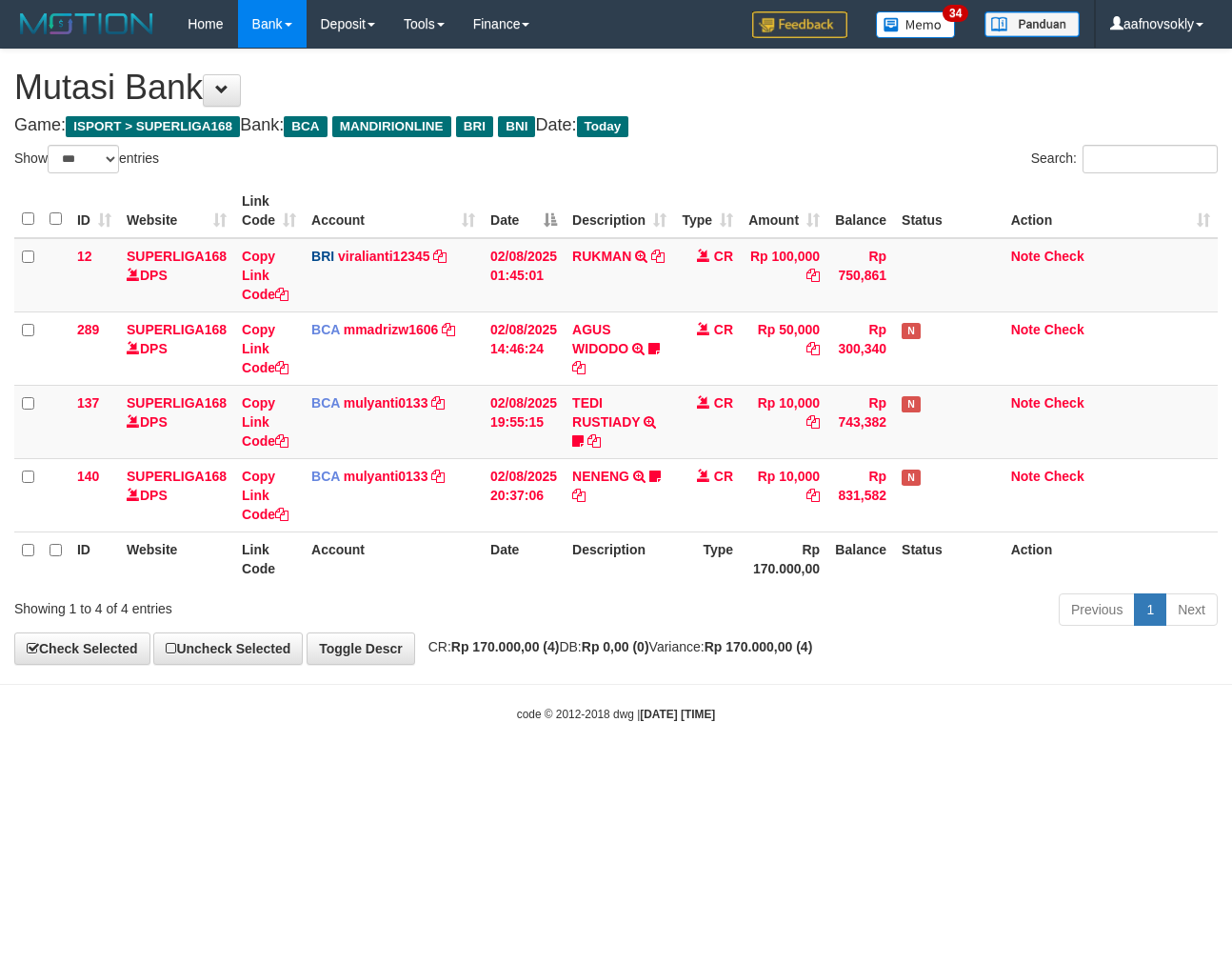 scroll, scrollTop: 0, scrollLeft: 0, axis: both 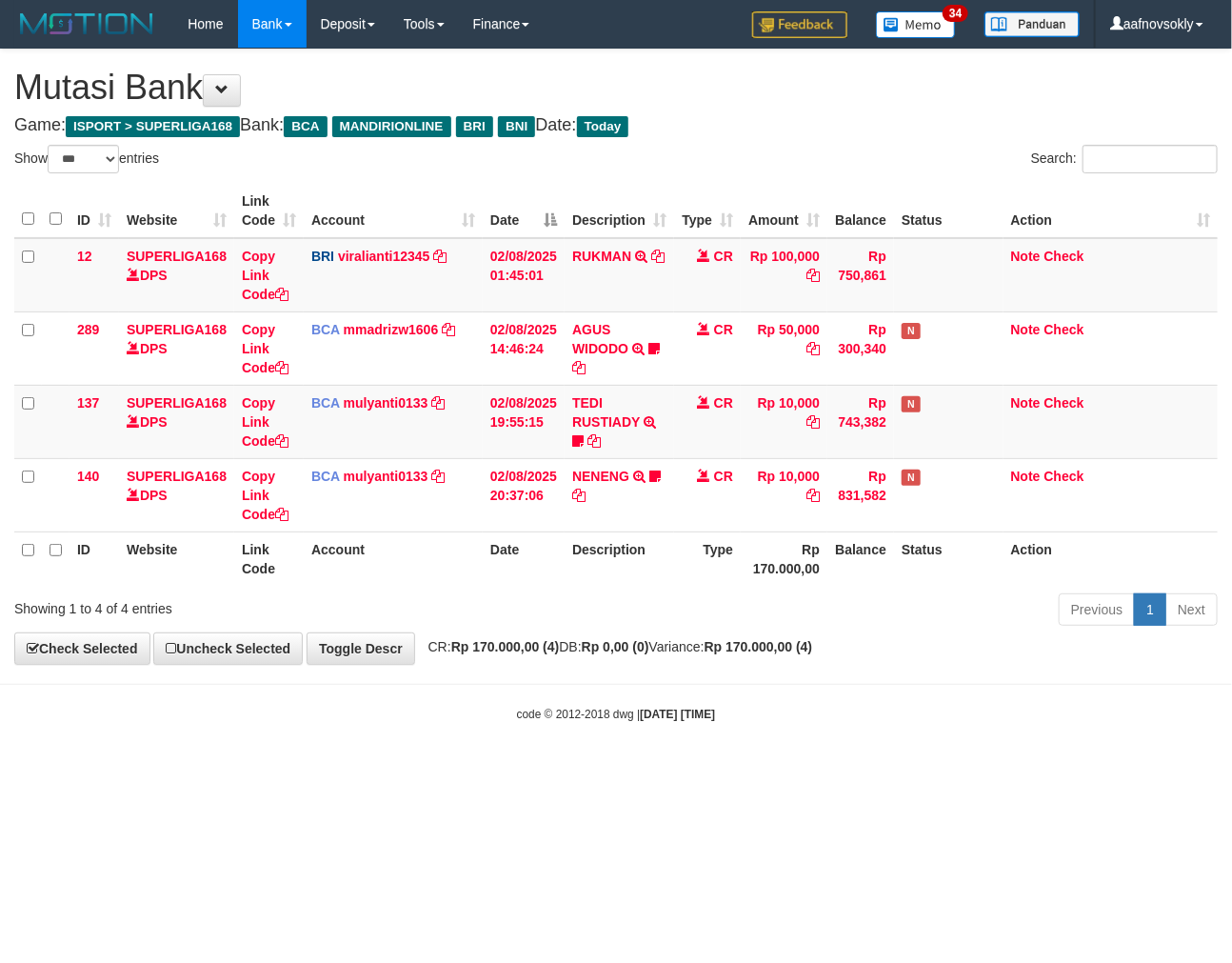 click on "Toggle navigation
Home
Bank
Account List
Load
By Website
Group
[ISPORT]													SUPERLIGA168
By Load Group (DPS)" at bounding box center [616, 385] 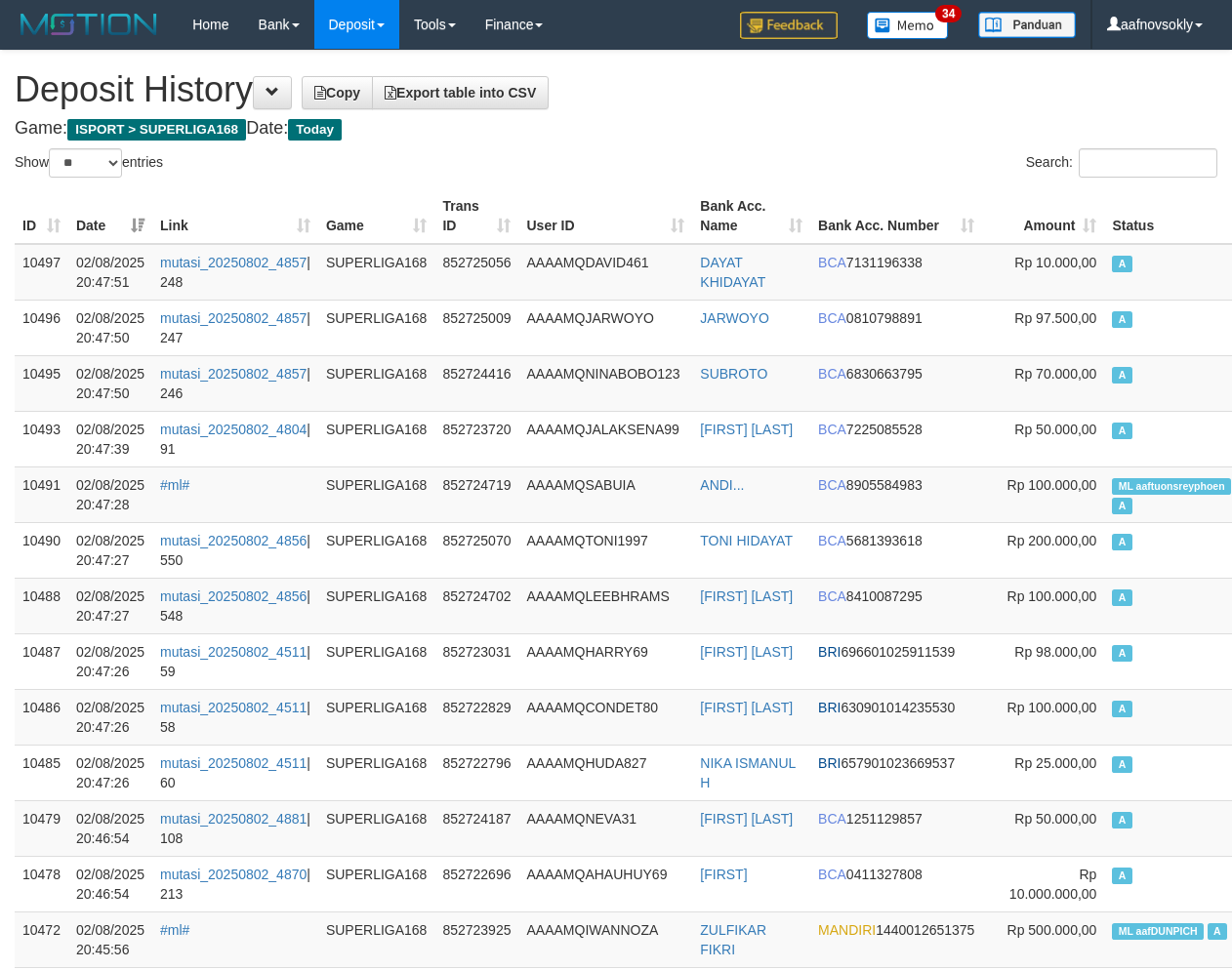 select on "**" 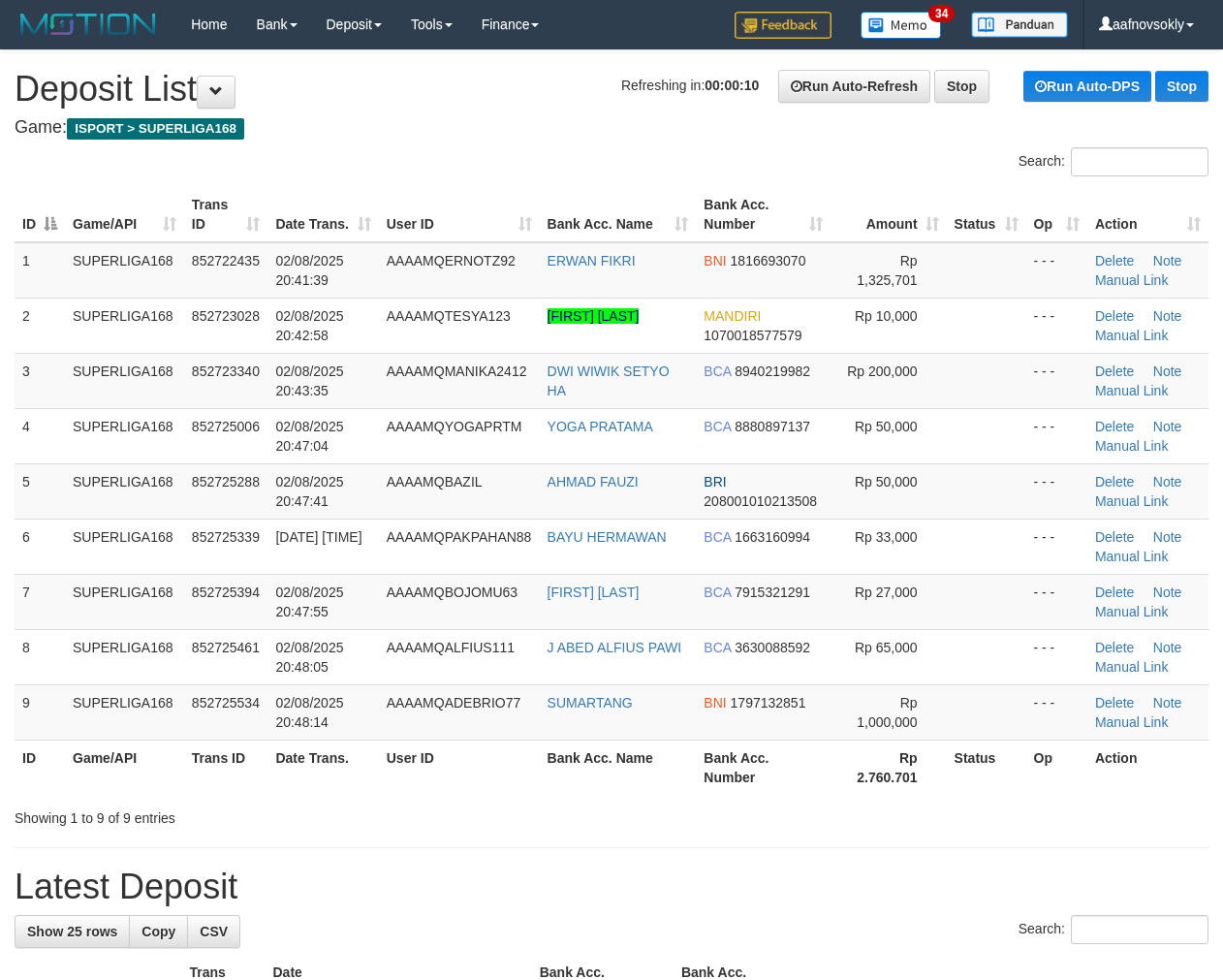 scroll, scrollTop: 0, scrollLeft: 0, axis: both 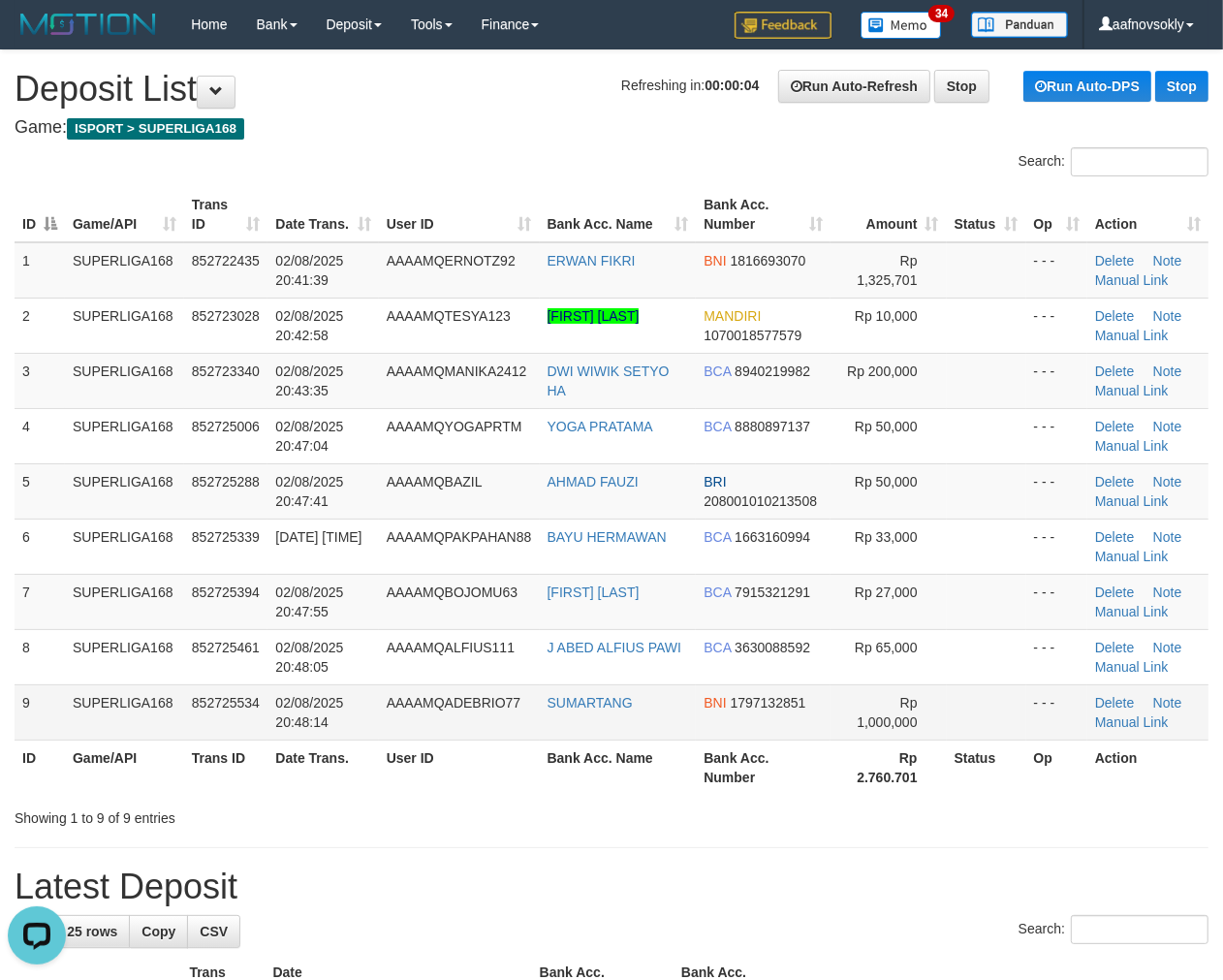 click on "AAAAMQADEBRIO77" at bounding box center (454, 703) 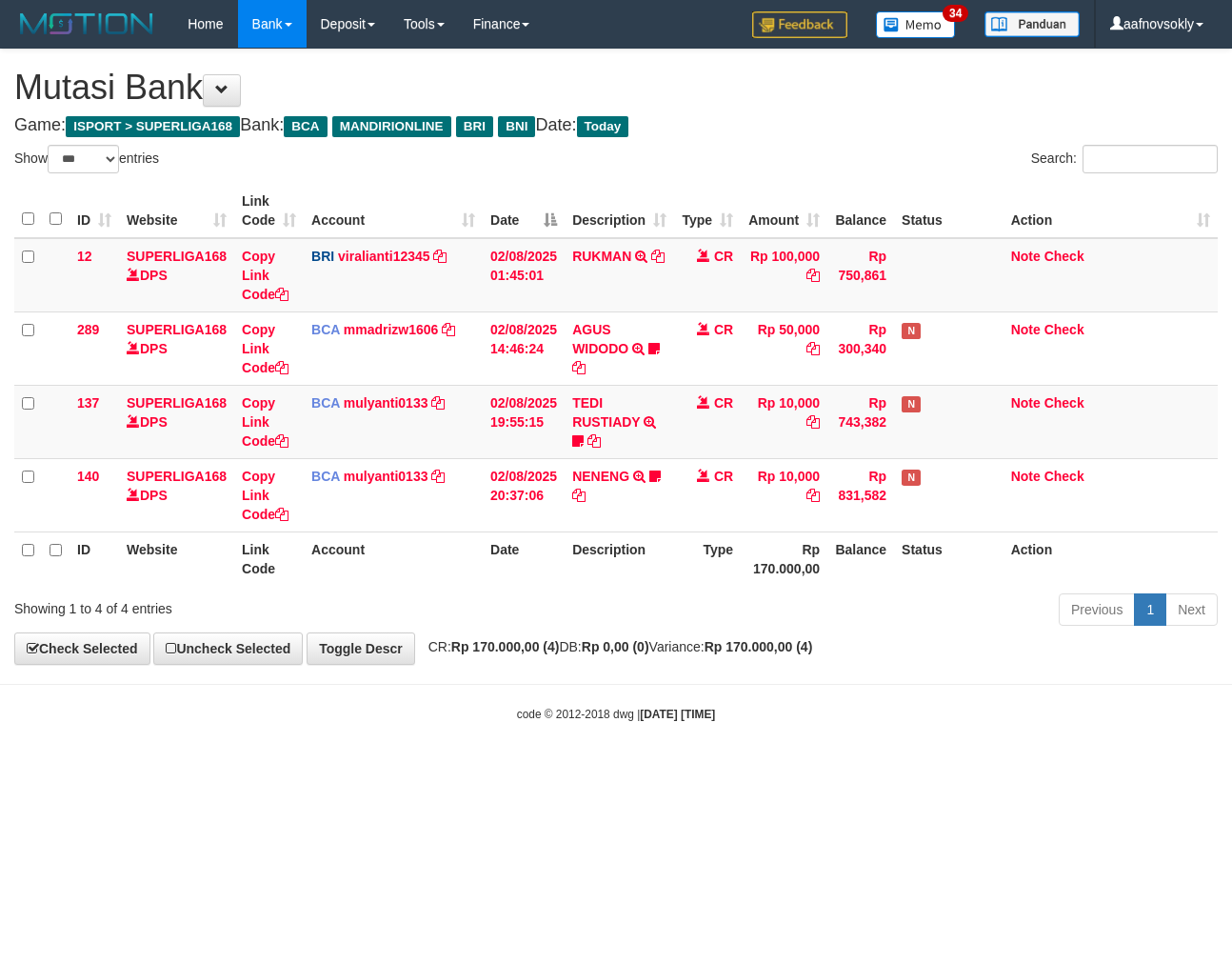 select on "***" 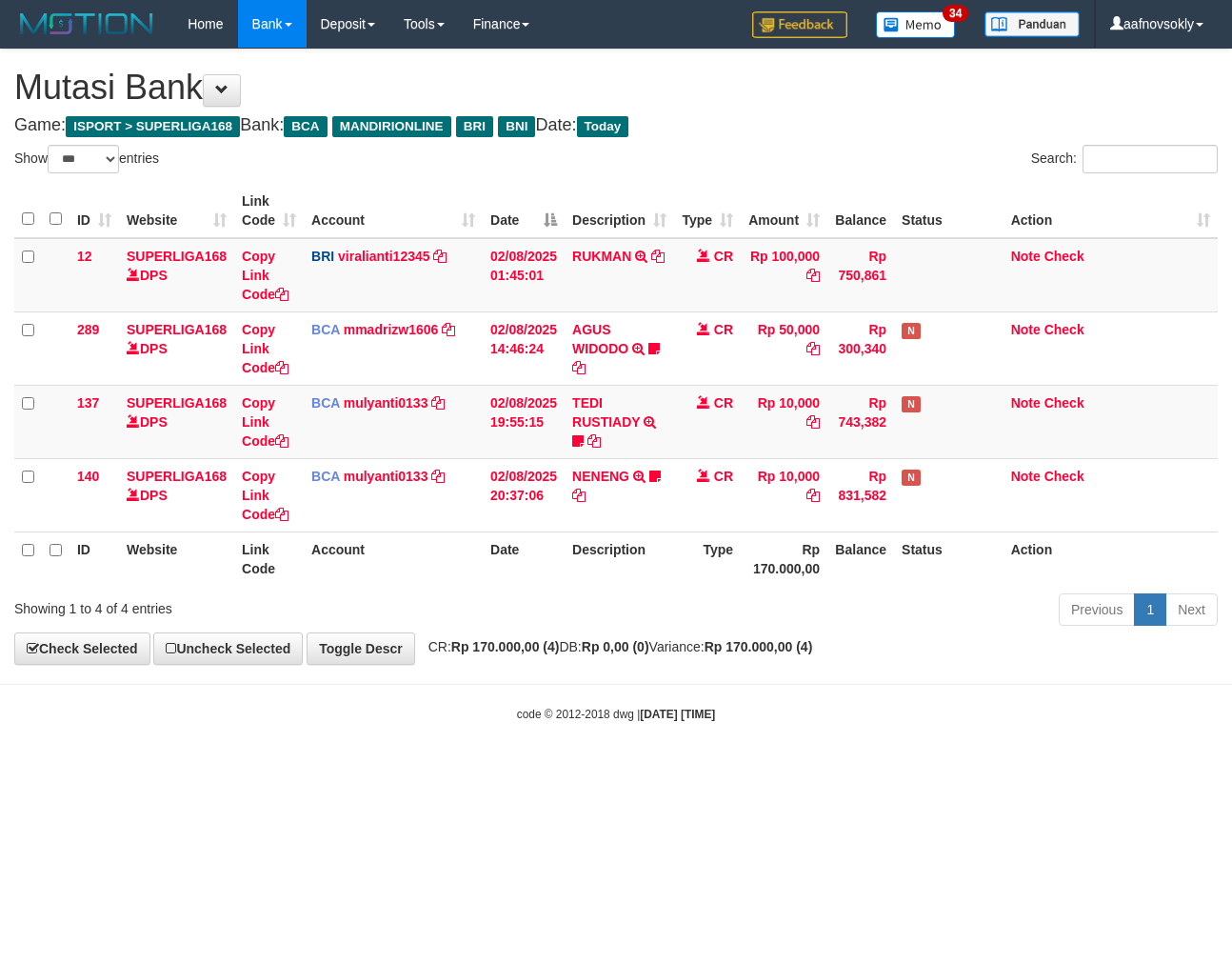 scroll, scrollTop: 0, scrollLeft: 0, axis: both 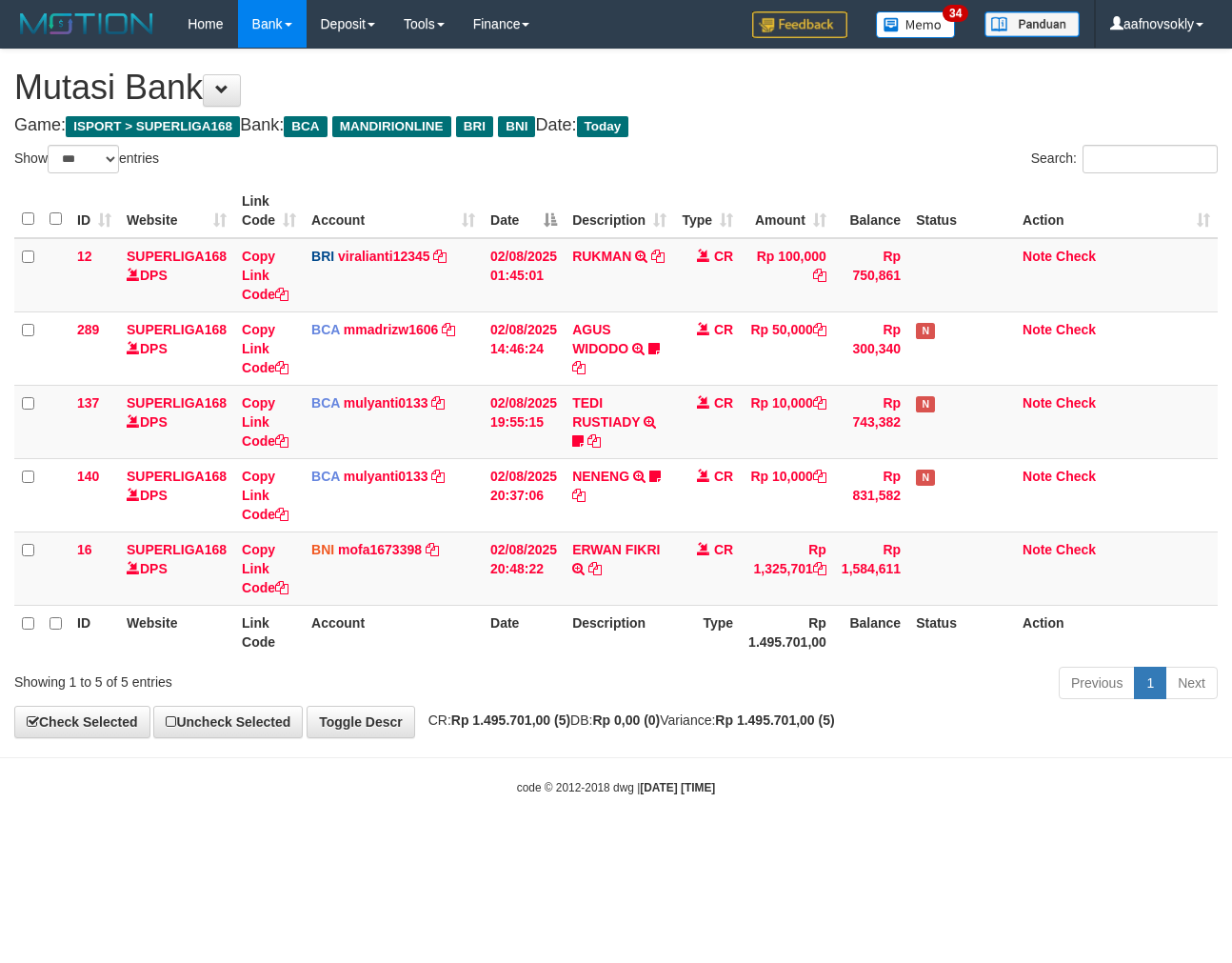 select on "***" 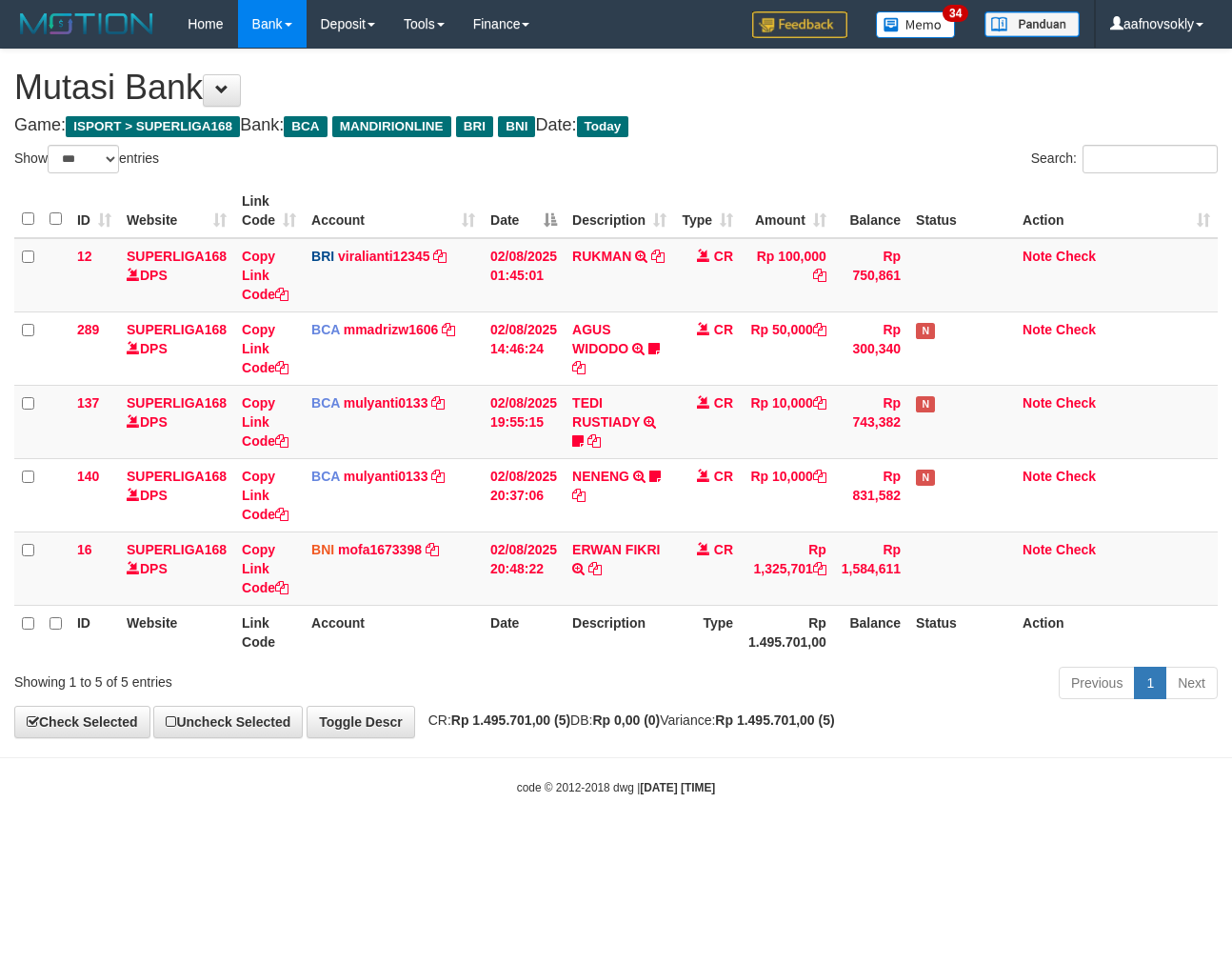scroll, scrollTop: 0, scrollLeft: 0, axis: both 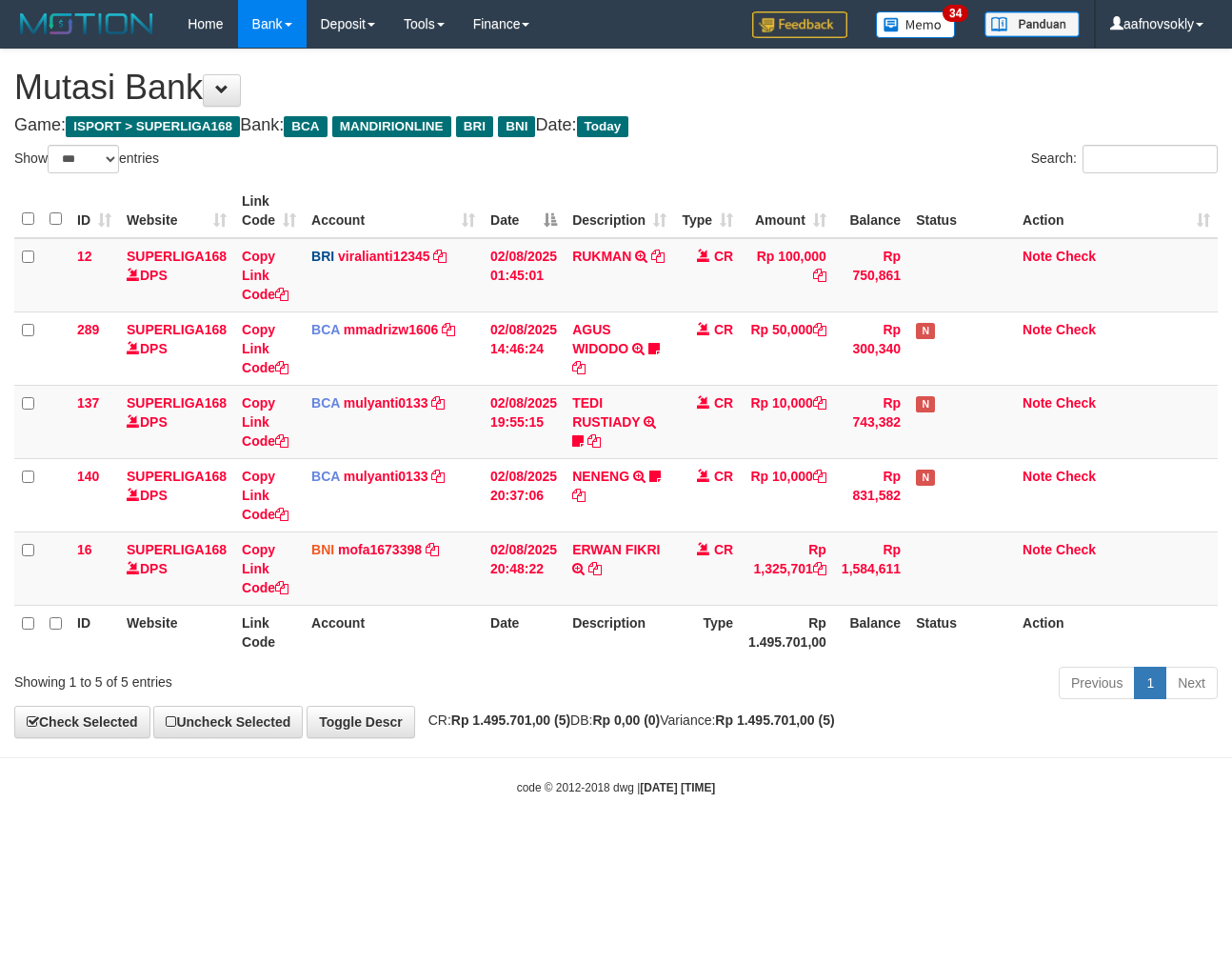 select on "***" 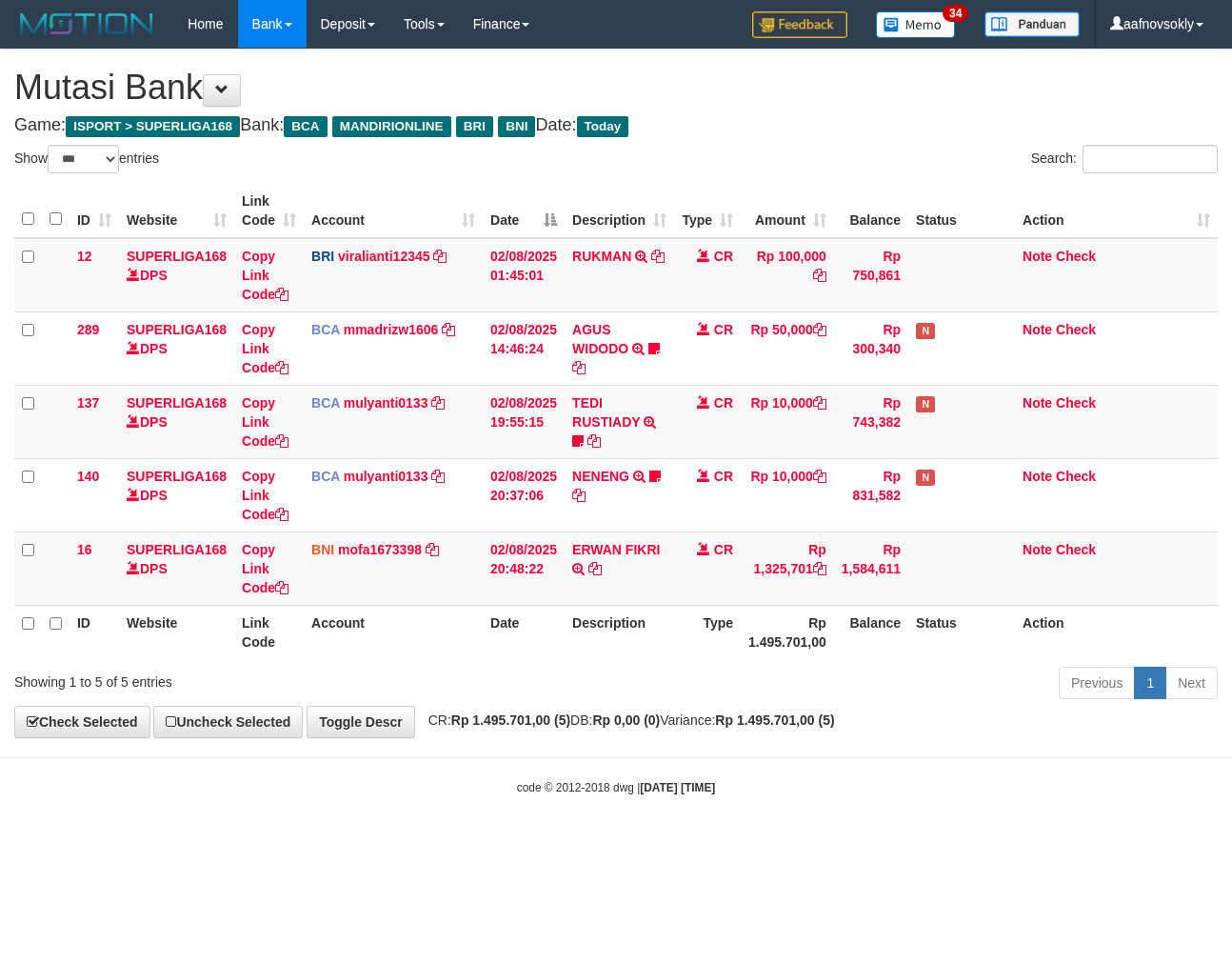 scroll, scrollTop: 0, scrollLeft: 0, axis: both 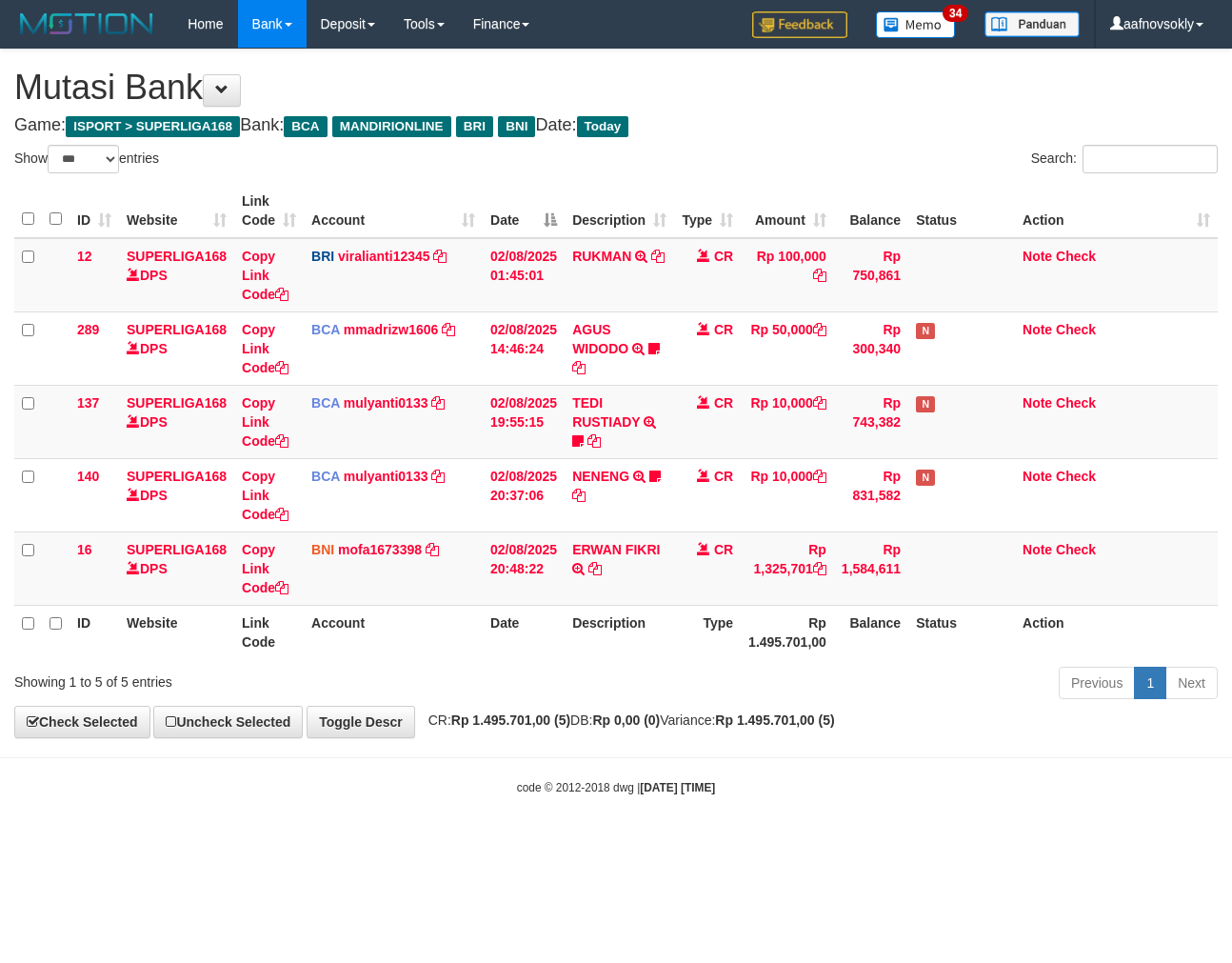 select on "***" 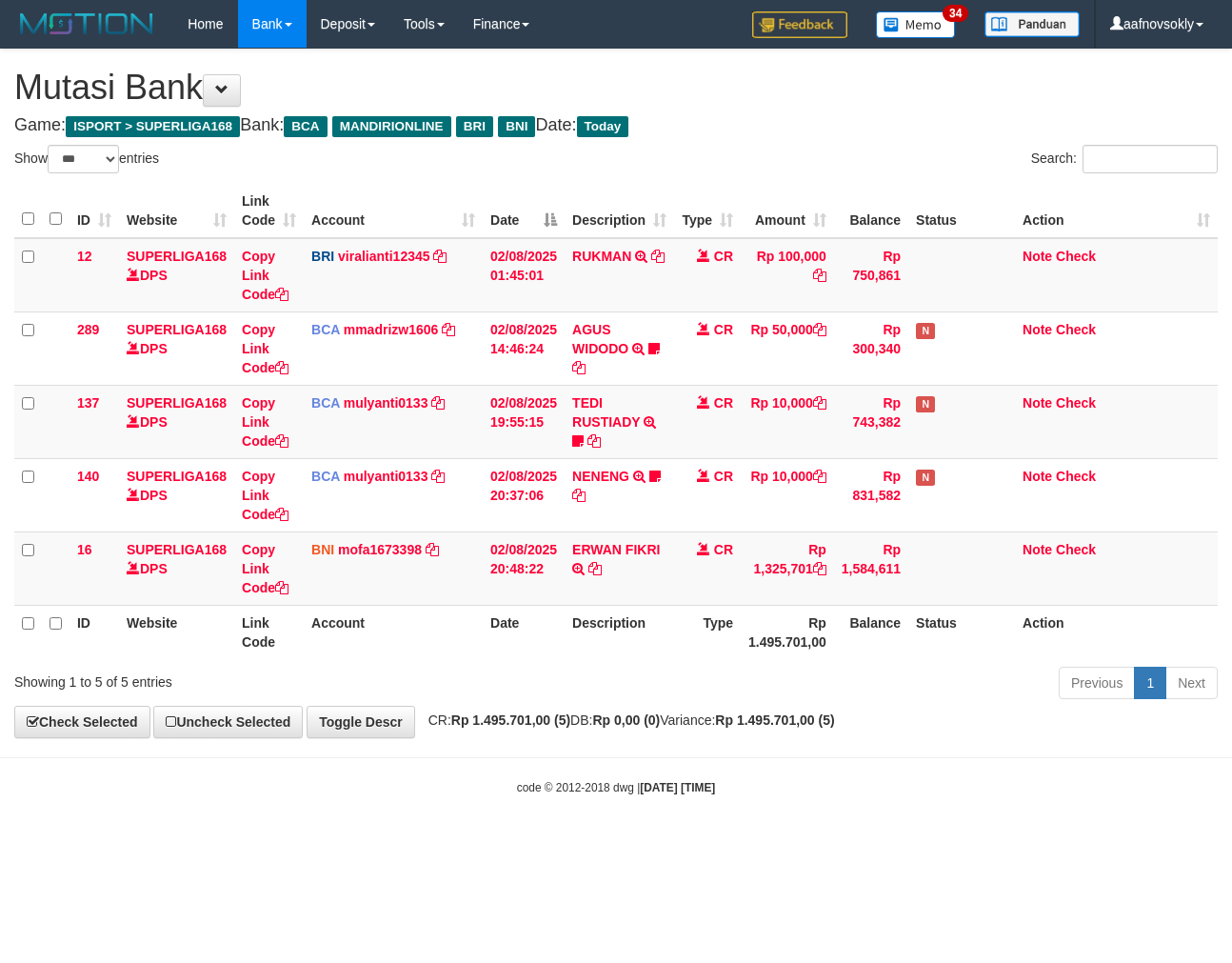 scroll, scrollTop: 0, scrollLeft: 0, axis: both 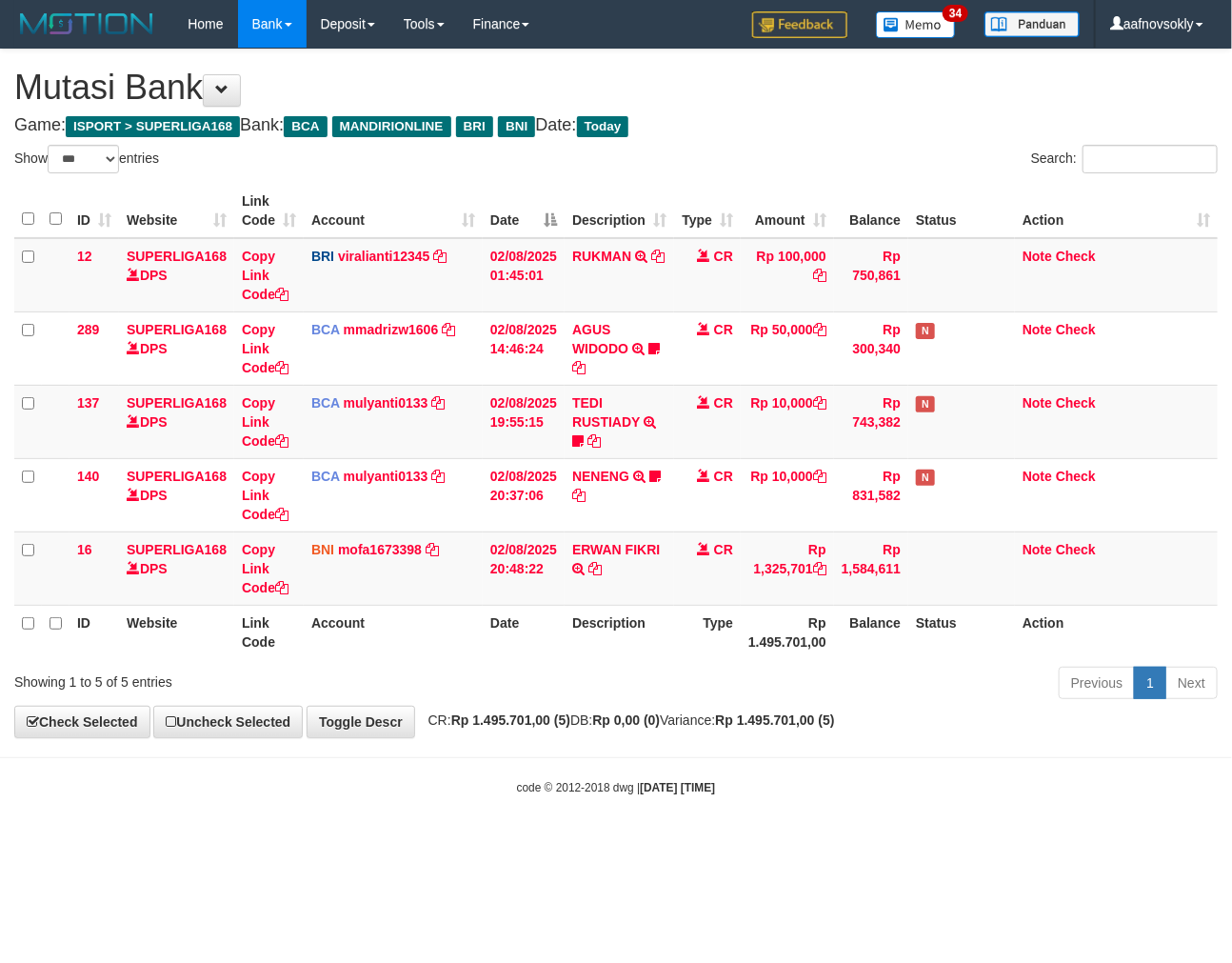 drag, startPoint x: 572, startPoint y: 804, endPoint x: 619, endPoint y: 827, distance: 52.3259 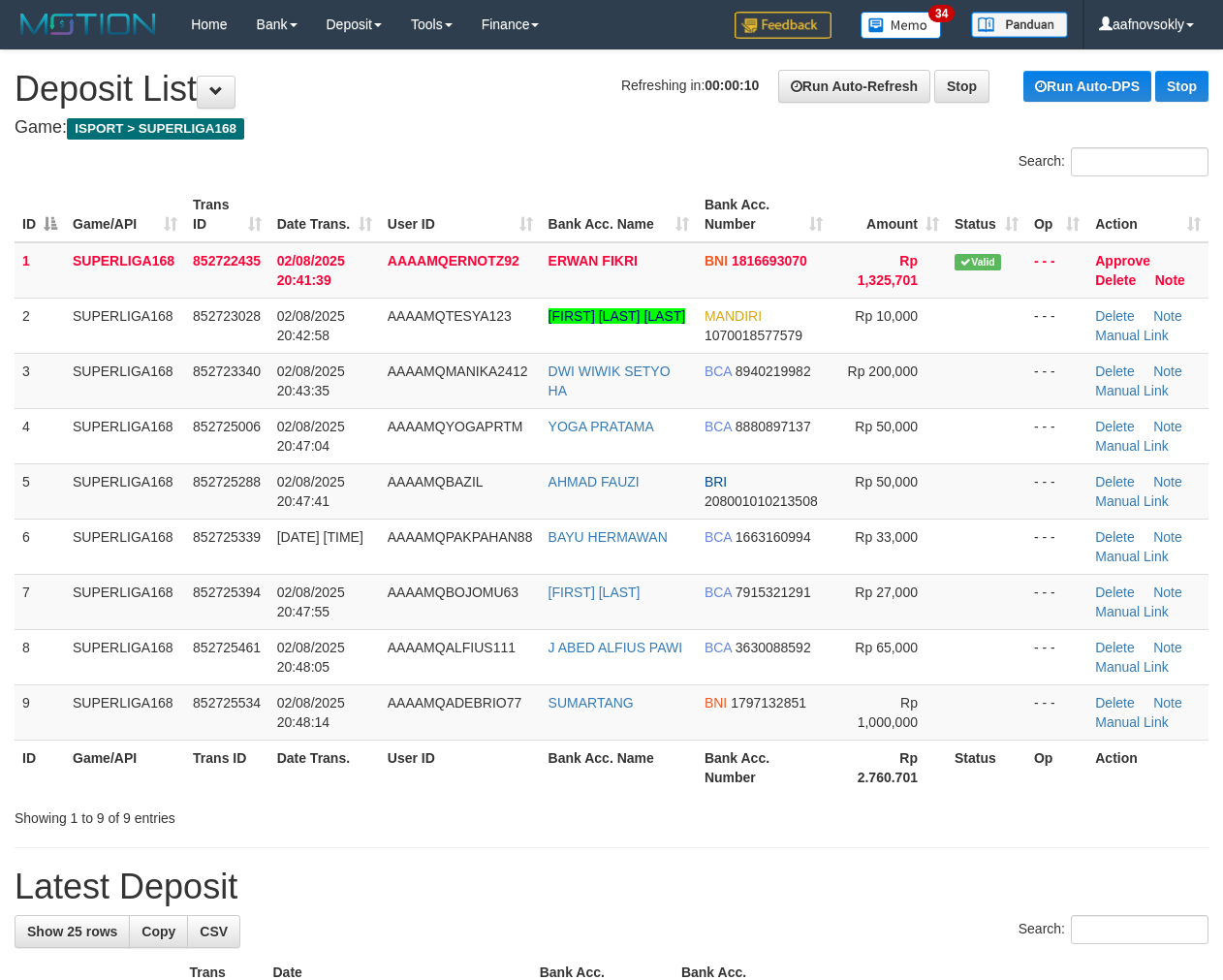 scroll, scrollTop: 0, scrollLeft: 0, axis: both 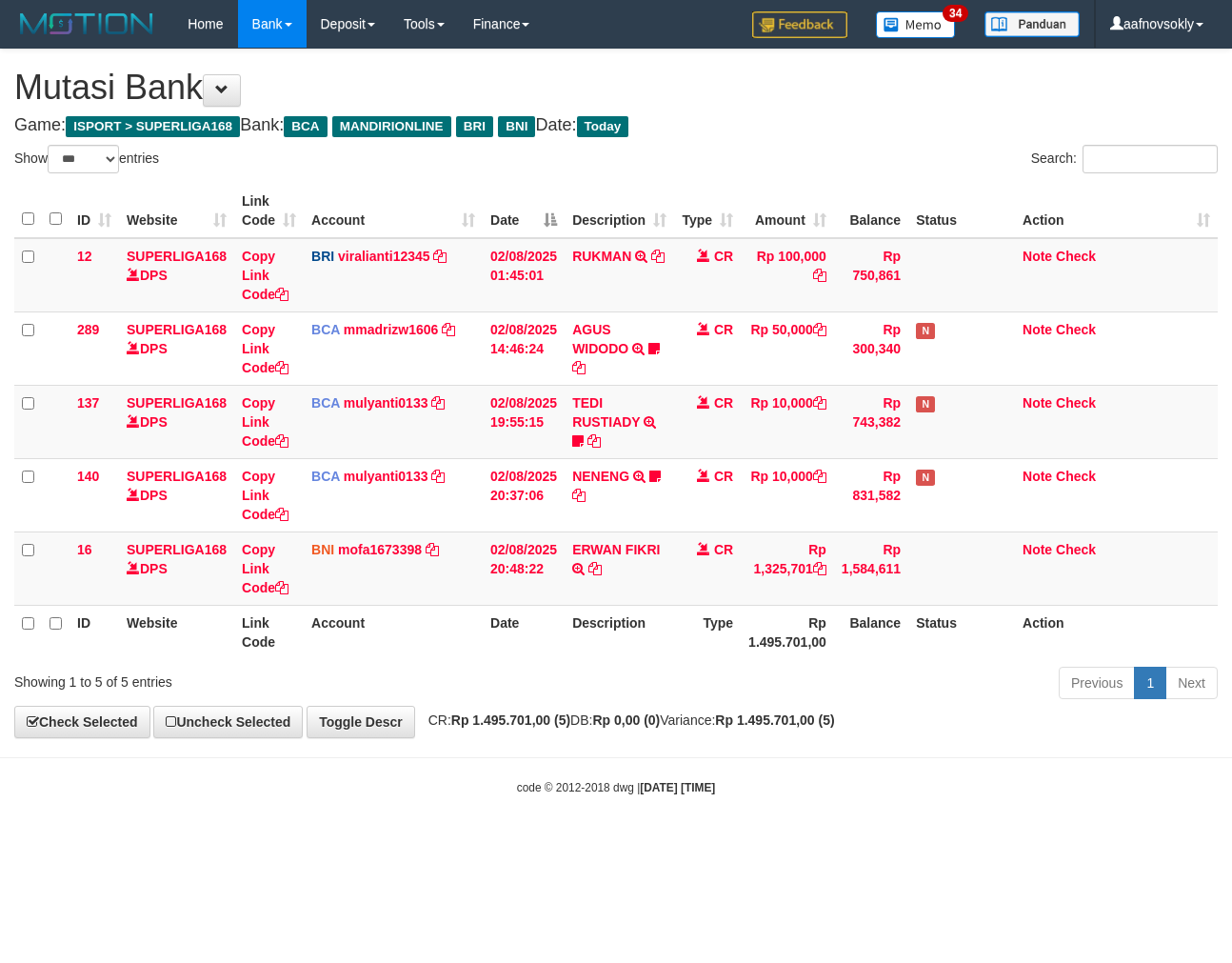 select on "***" 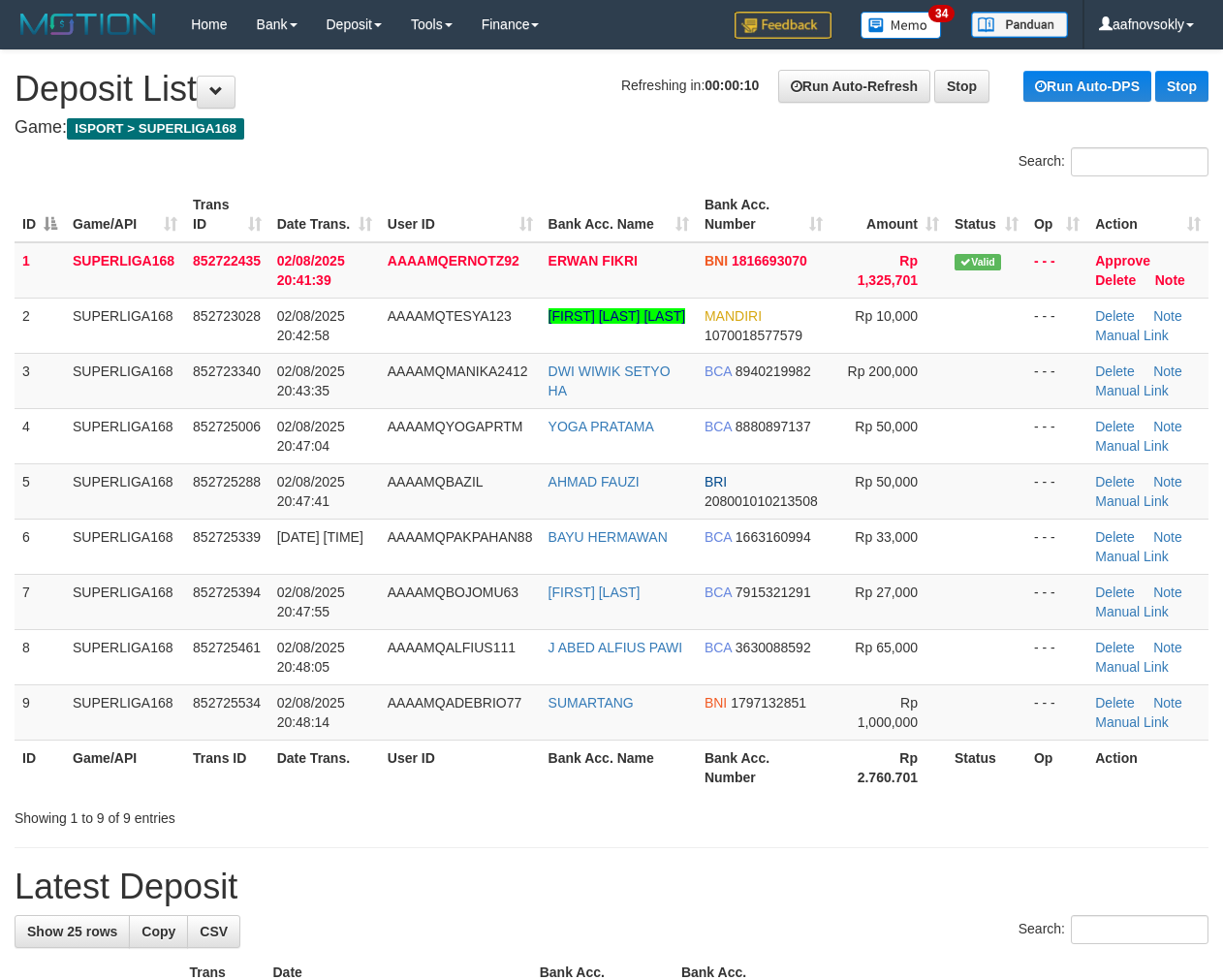 scroll, scrollTop: 0, scrollLeft: 0, axis: both 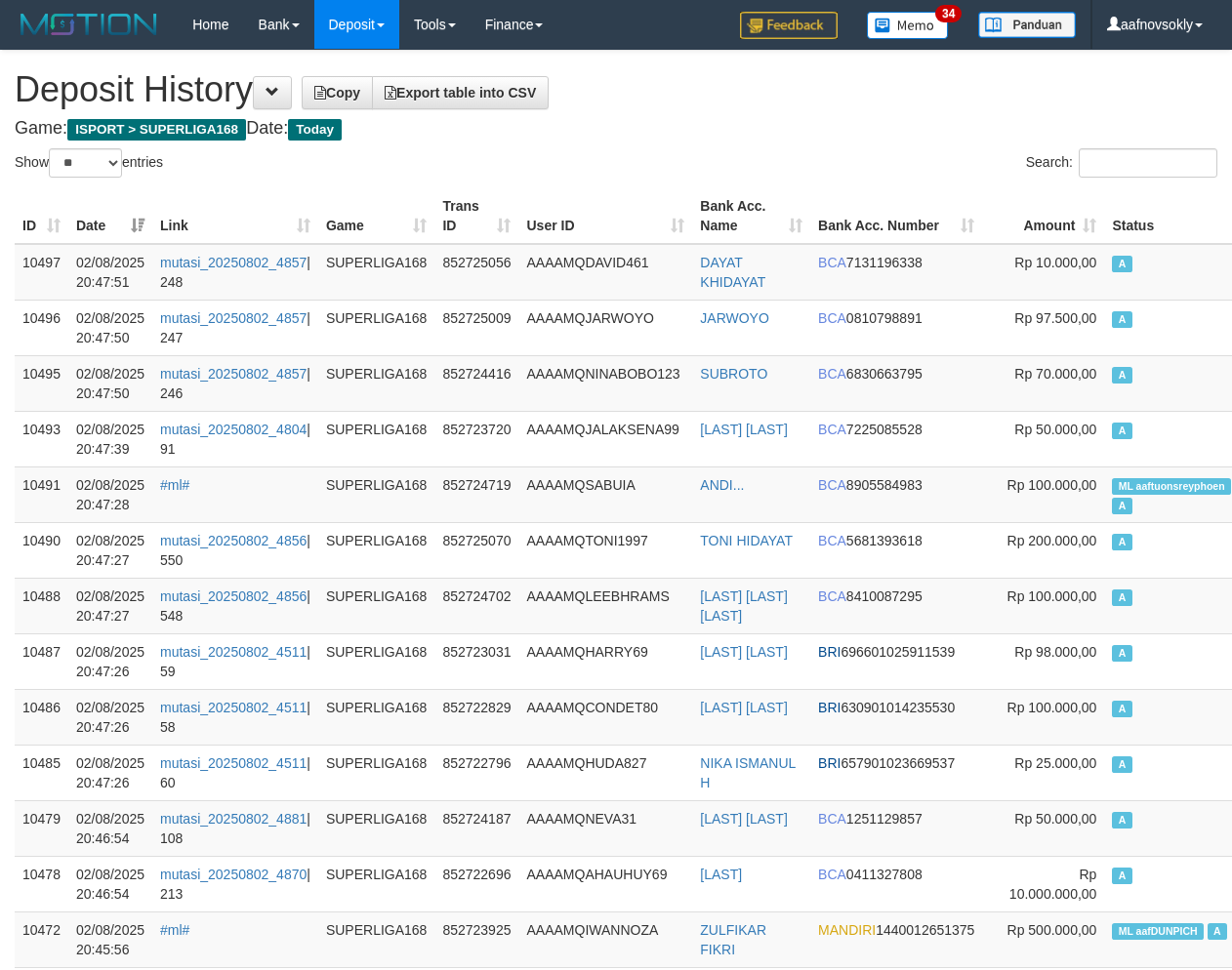 select on "**" 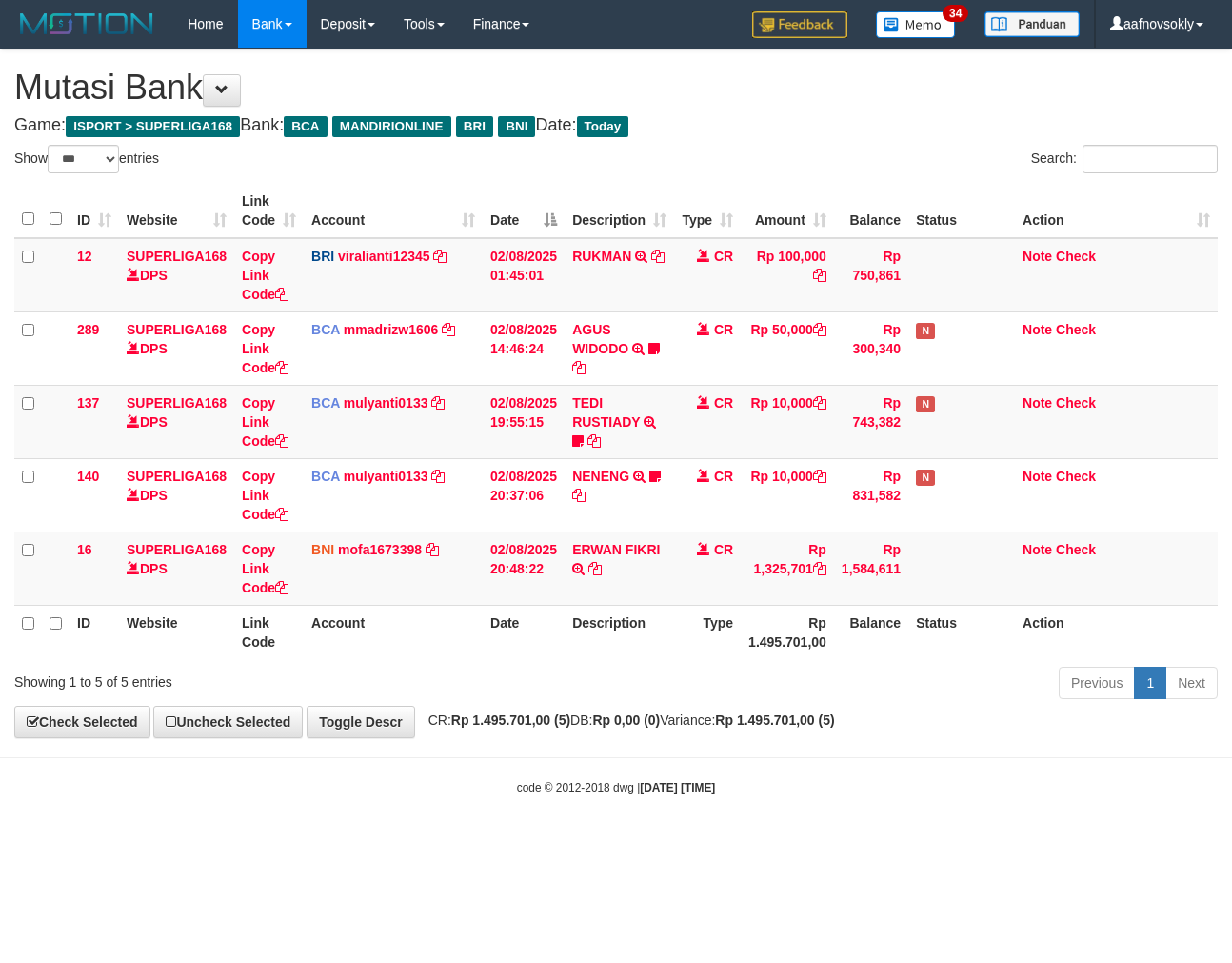 select on "***" 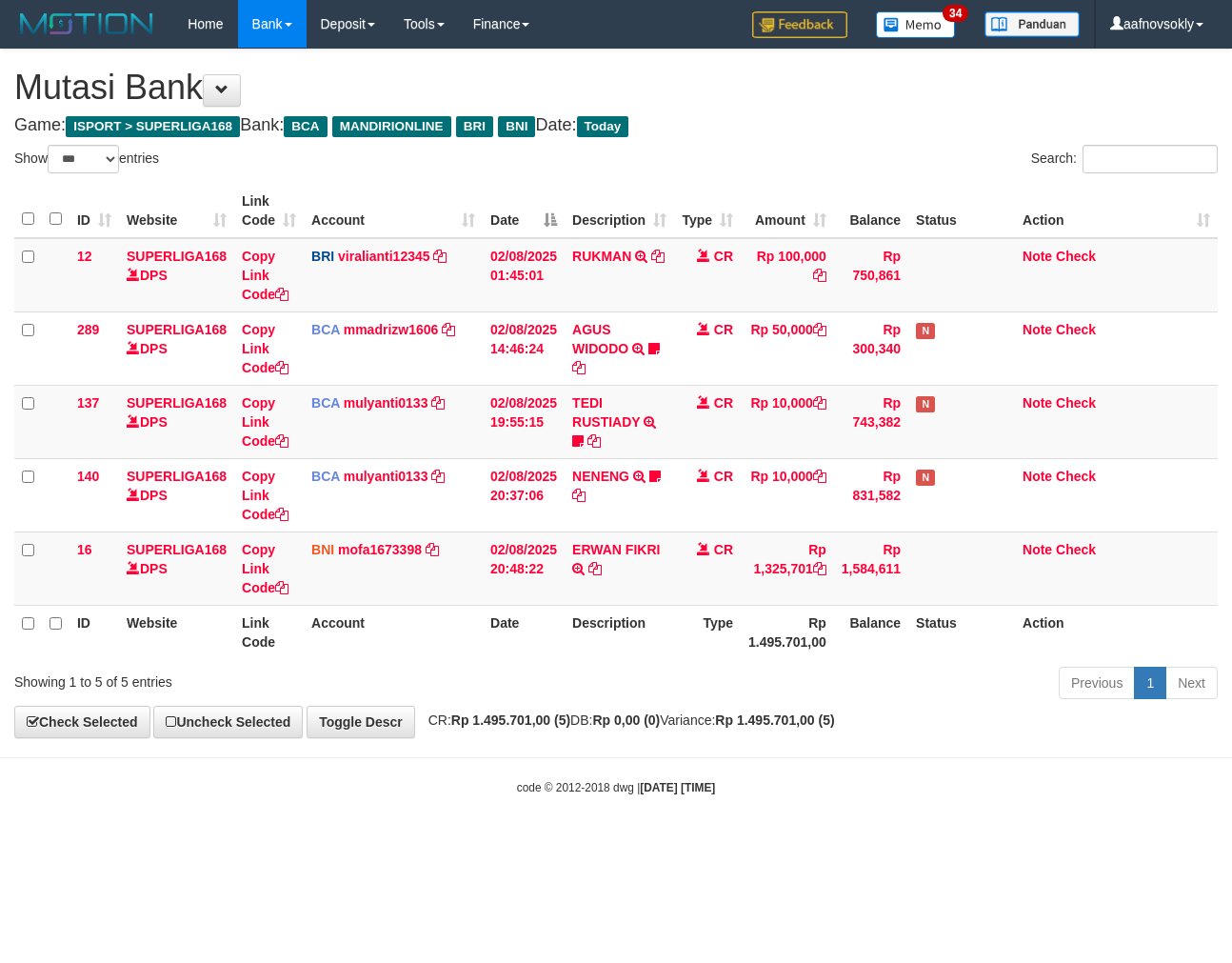 scroll, scrollTop: 0, scrollLeft: 0, axis: both 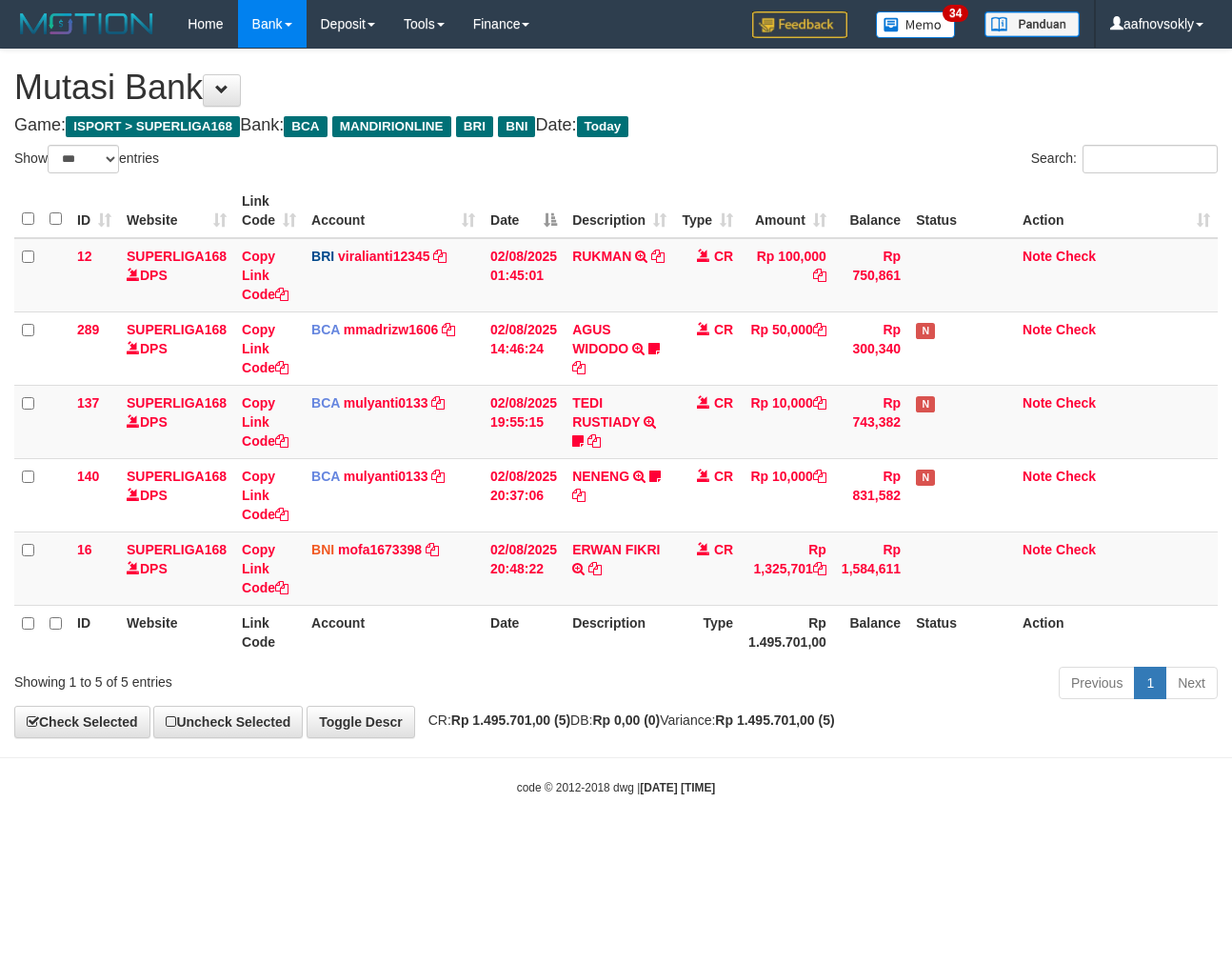 select on "***" 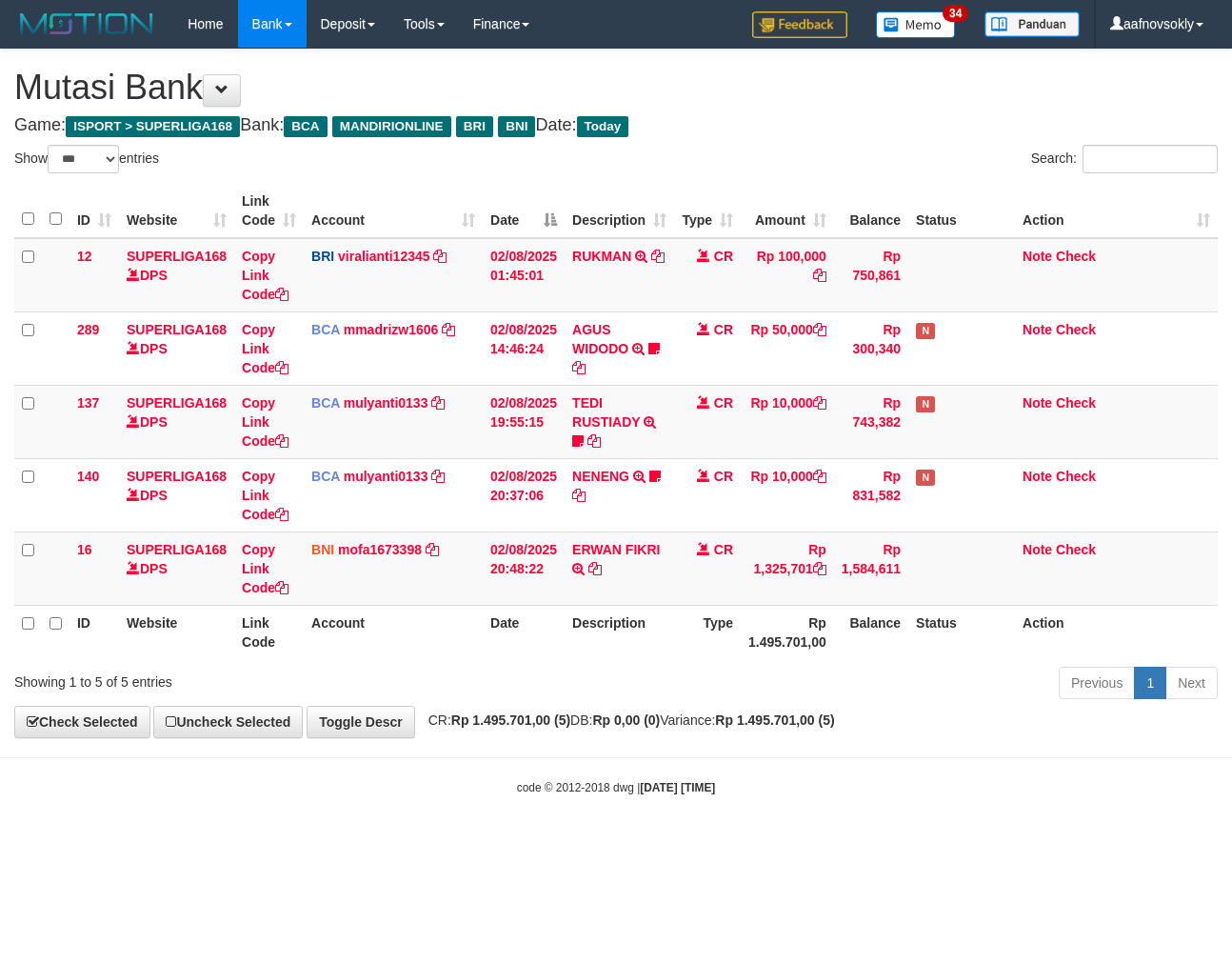 scroll, scrollTop: 0, scrollLeft: 0, axis: both 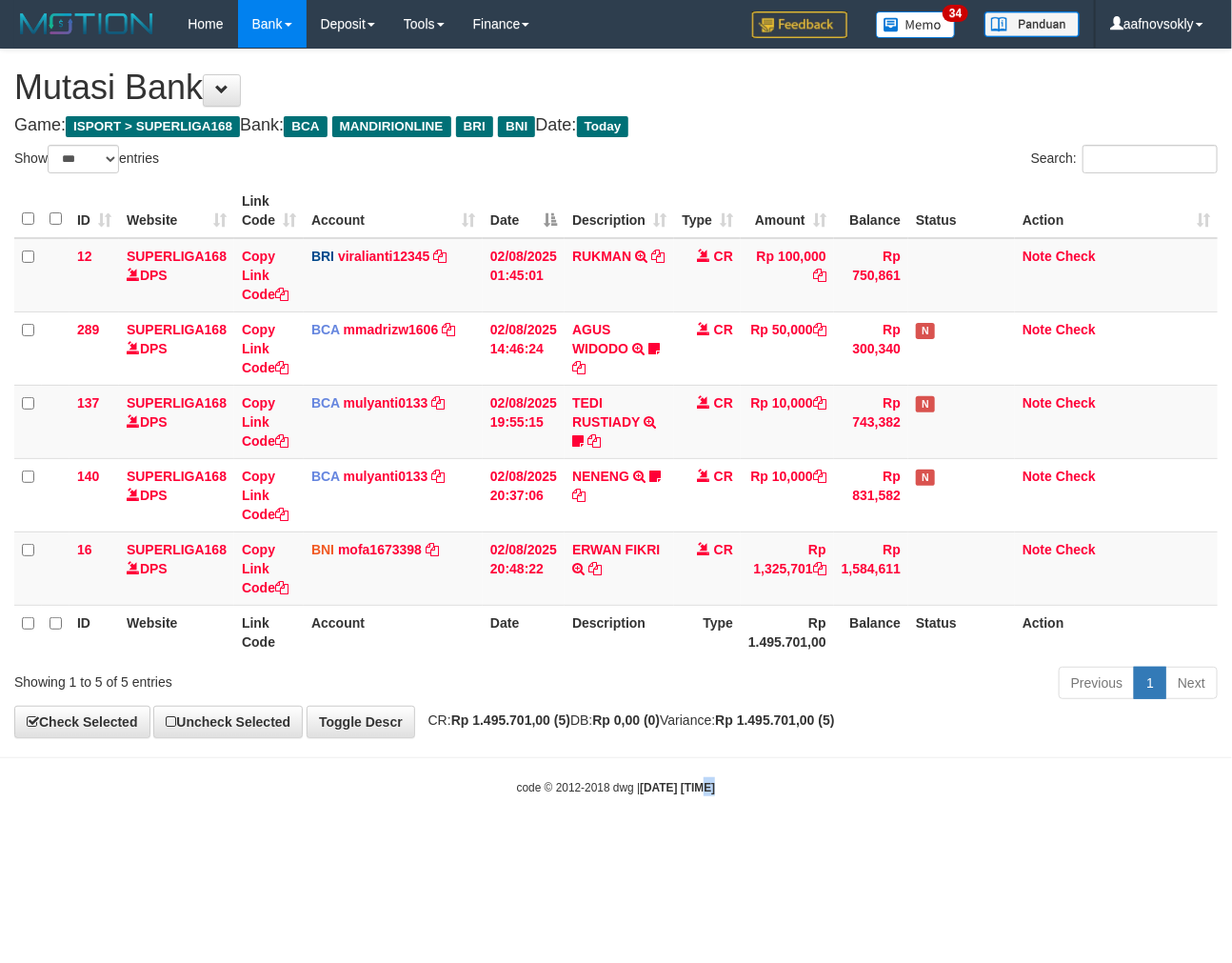 click on "[DATE] [TIME]" at bounding box center [677, 788] 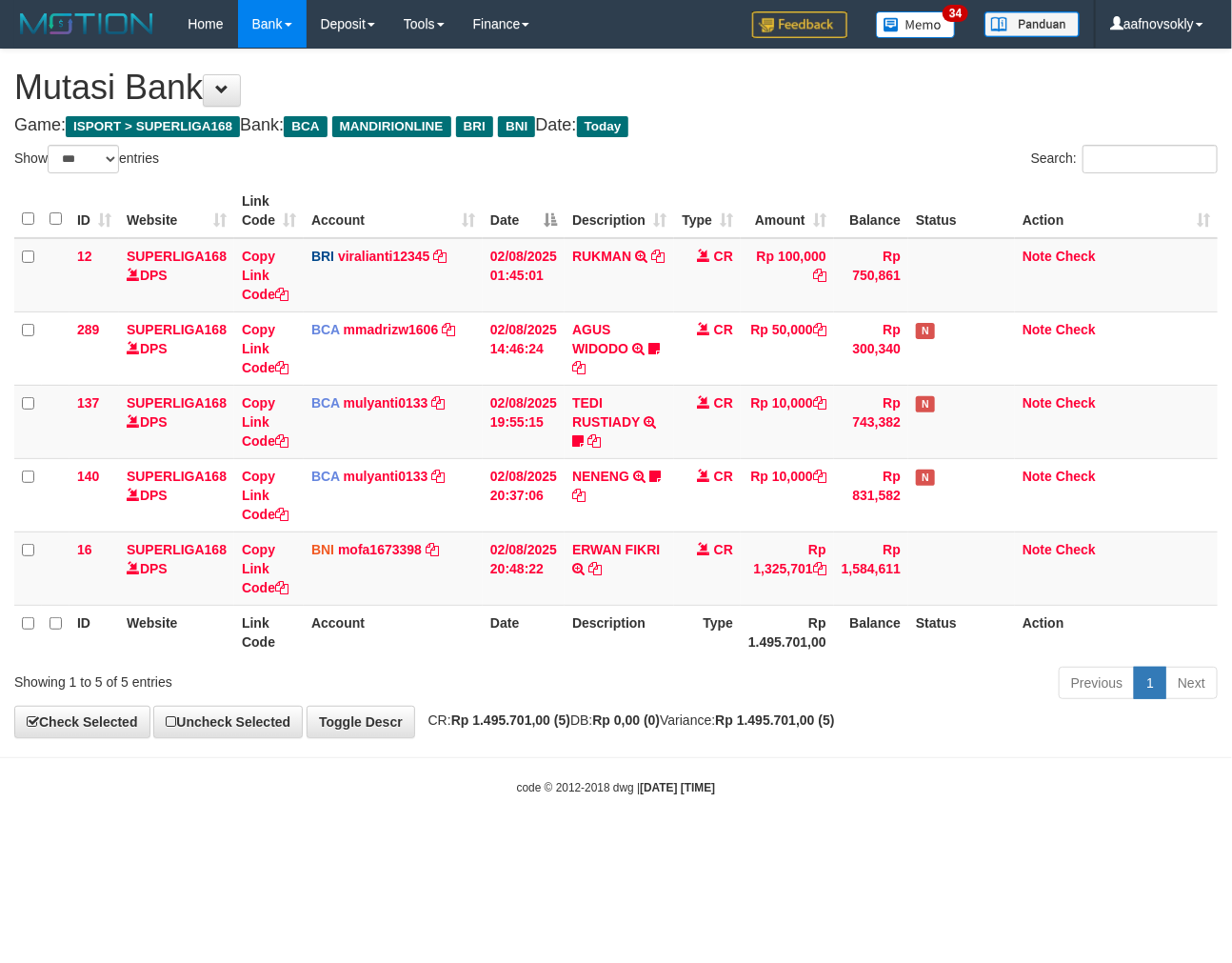 click on "[DATE] [TIME]" at bounding box center (677, 788) 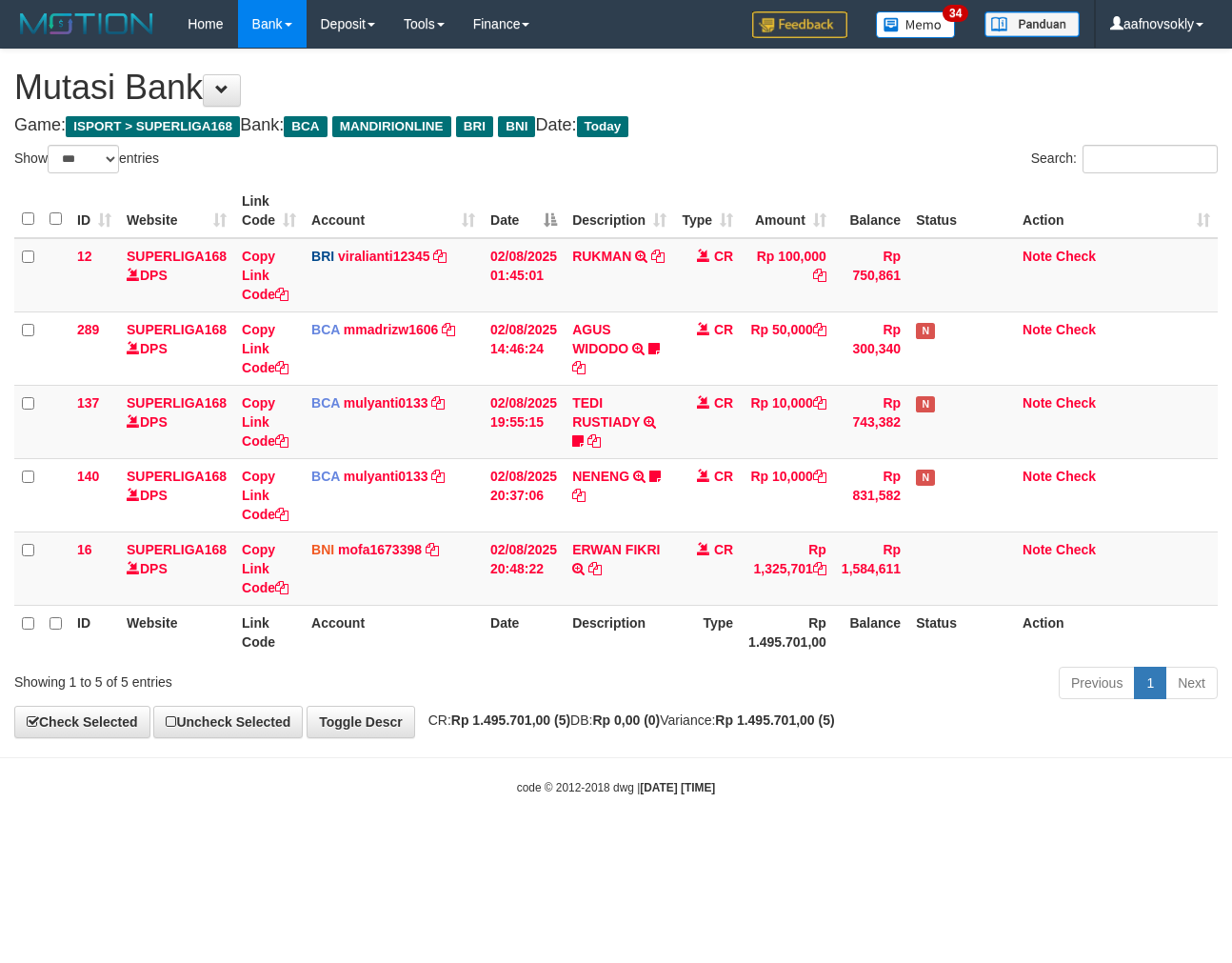 select on "***" 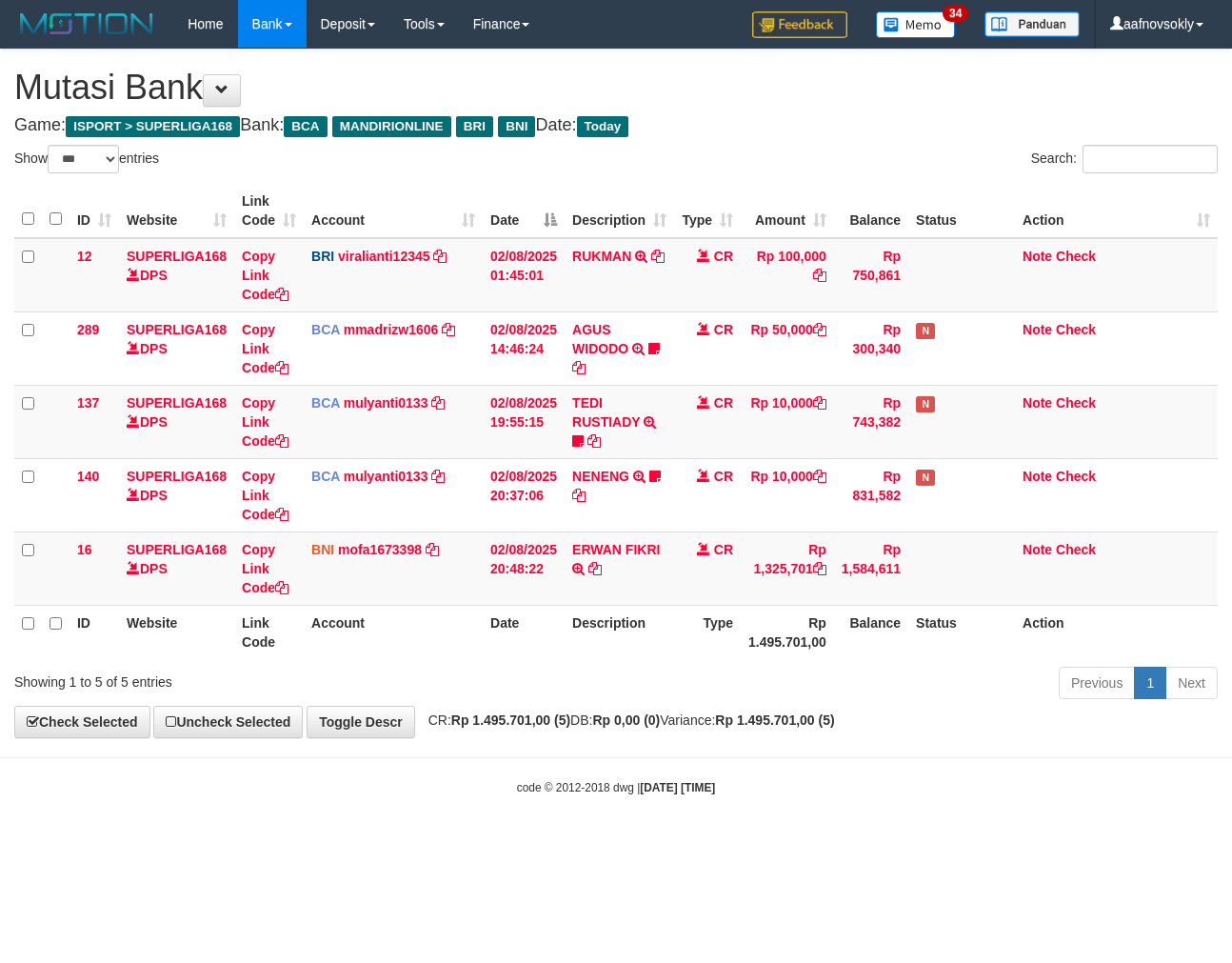 scroll, scrollTop: 0, scrollLeft: 0, axis: both 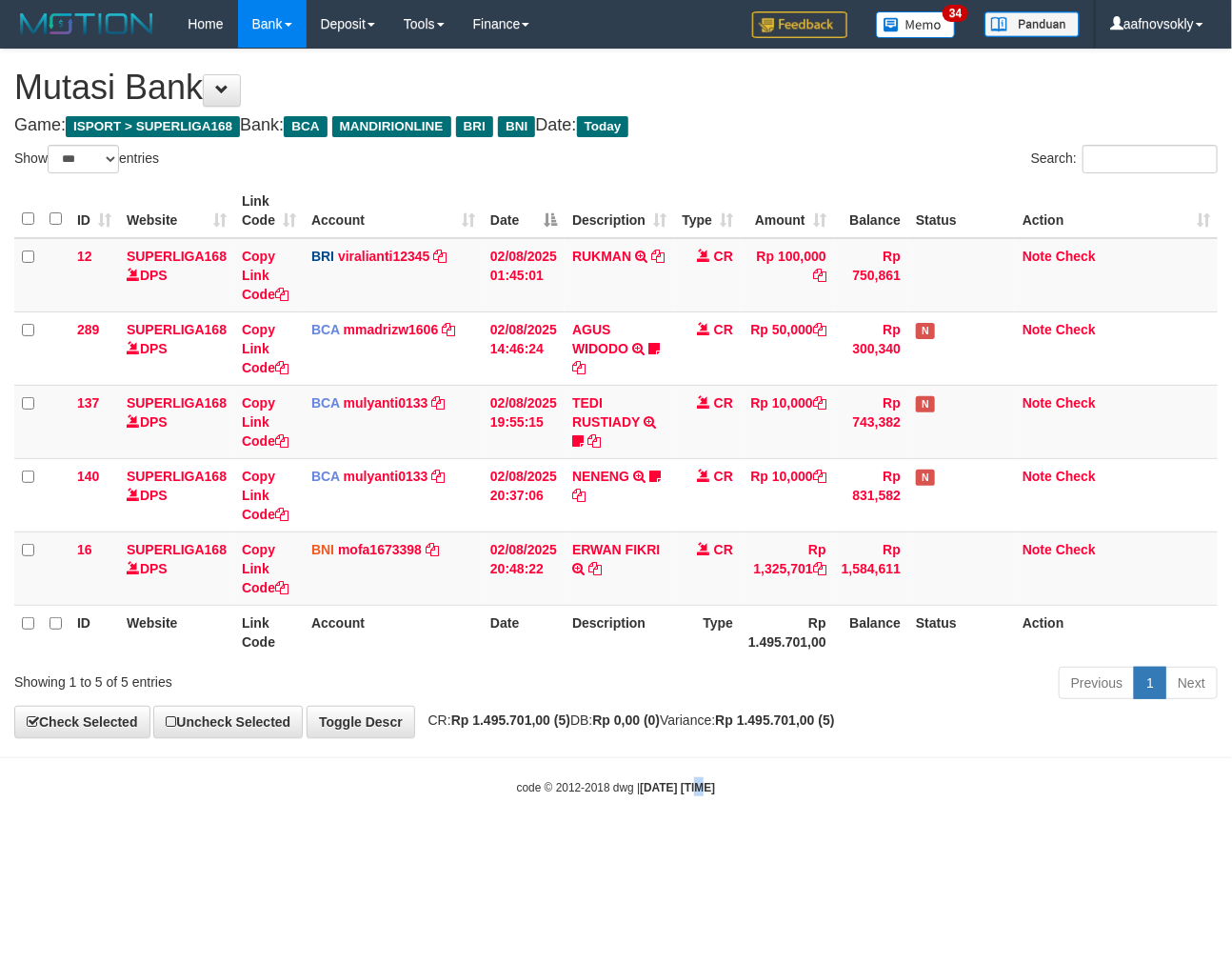 drag, startPoint x: 0, startPoint y: 0, endPoint x: 681, endPoint y: 782, distance: 1036.9595 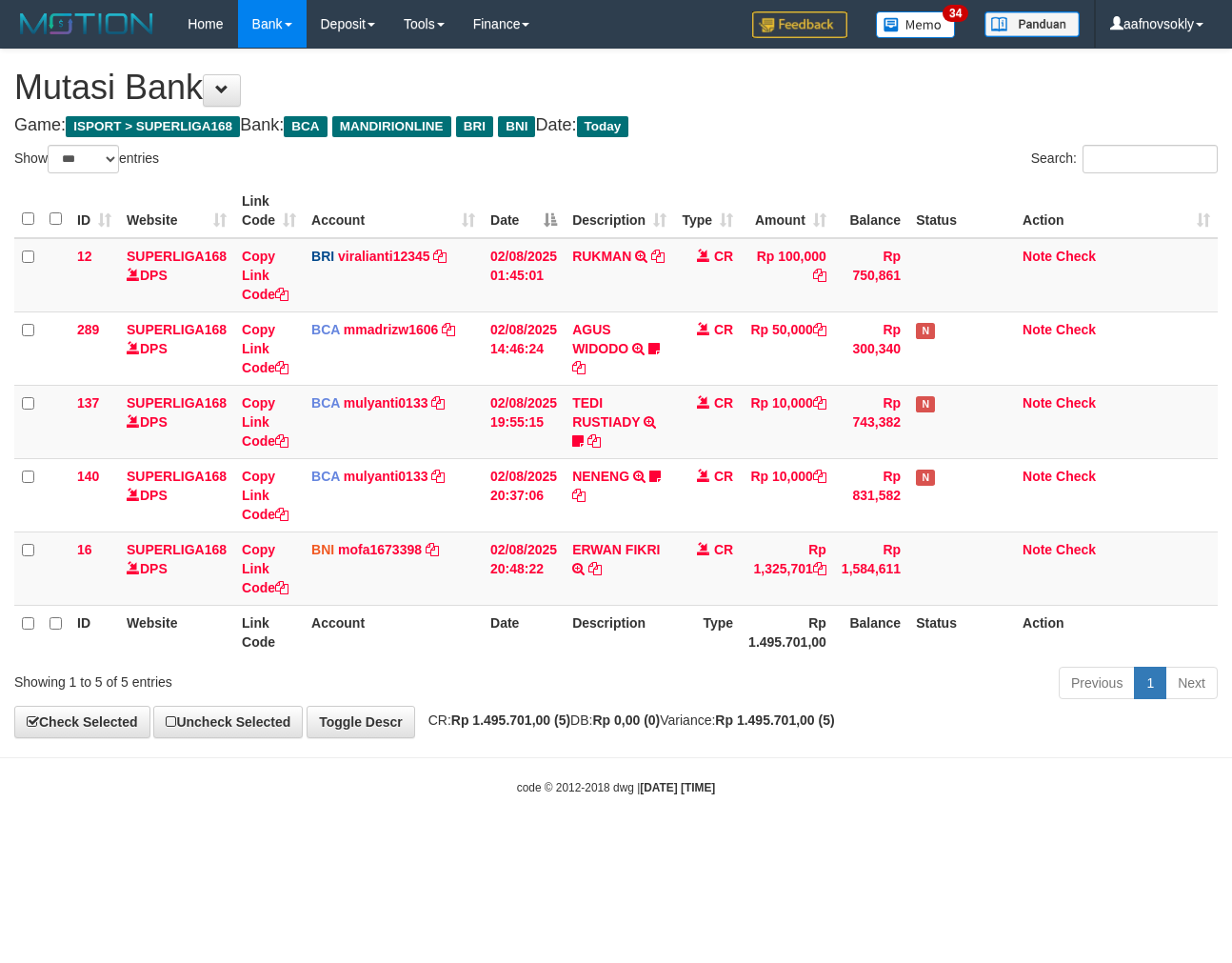 select on "***" 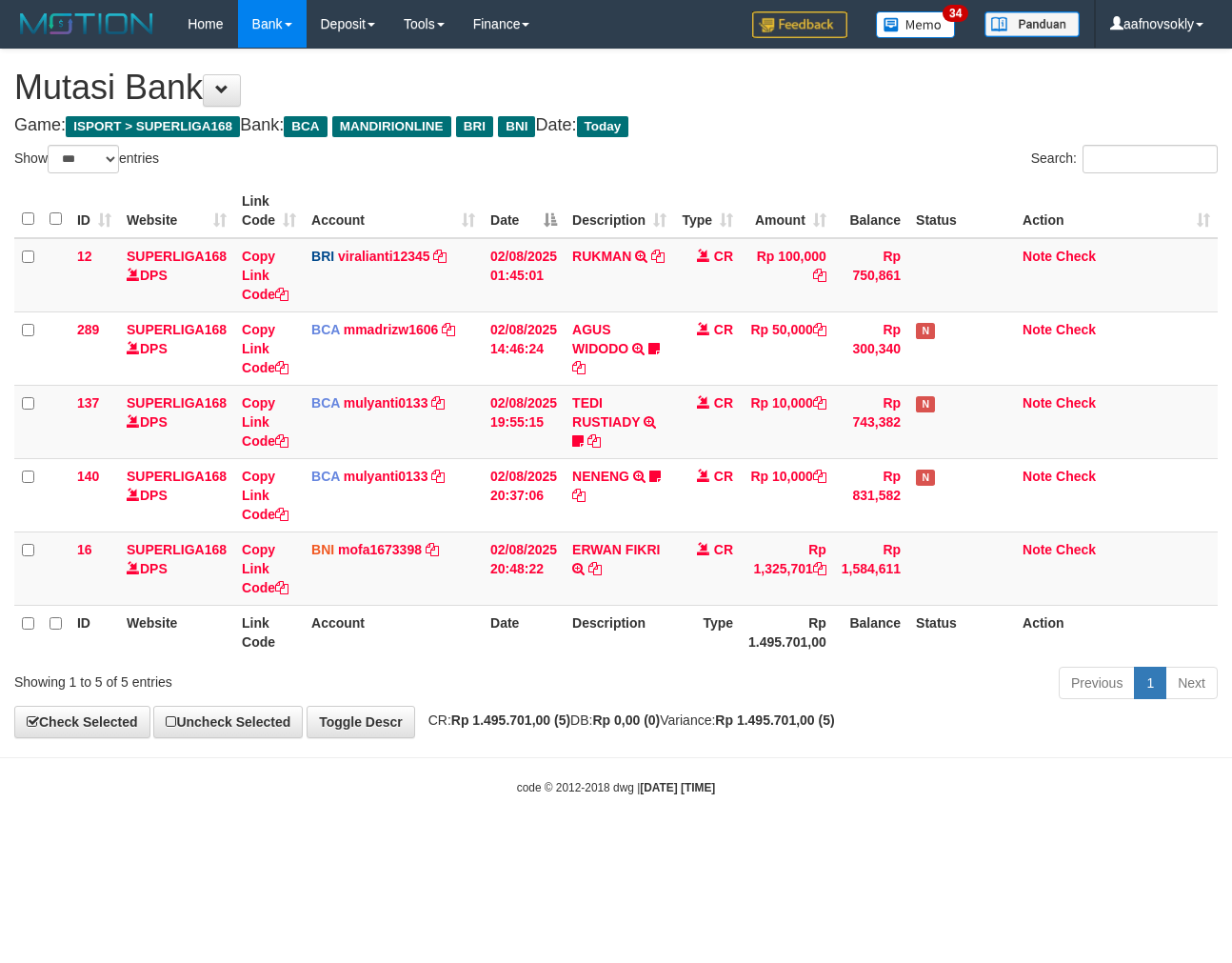 scroll, scrollTop: 0, scrollLeft: 0, axis: both 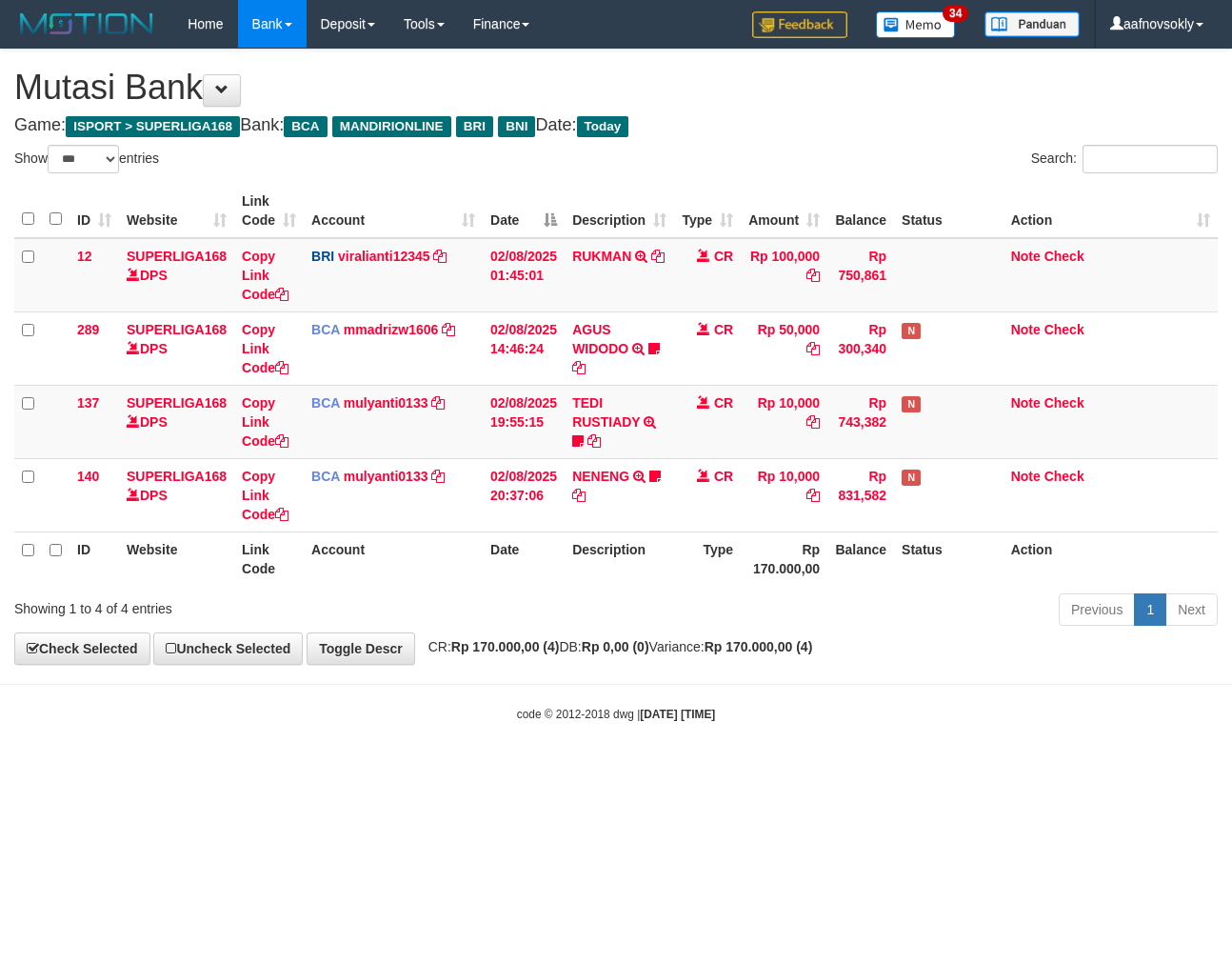select on "***" 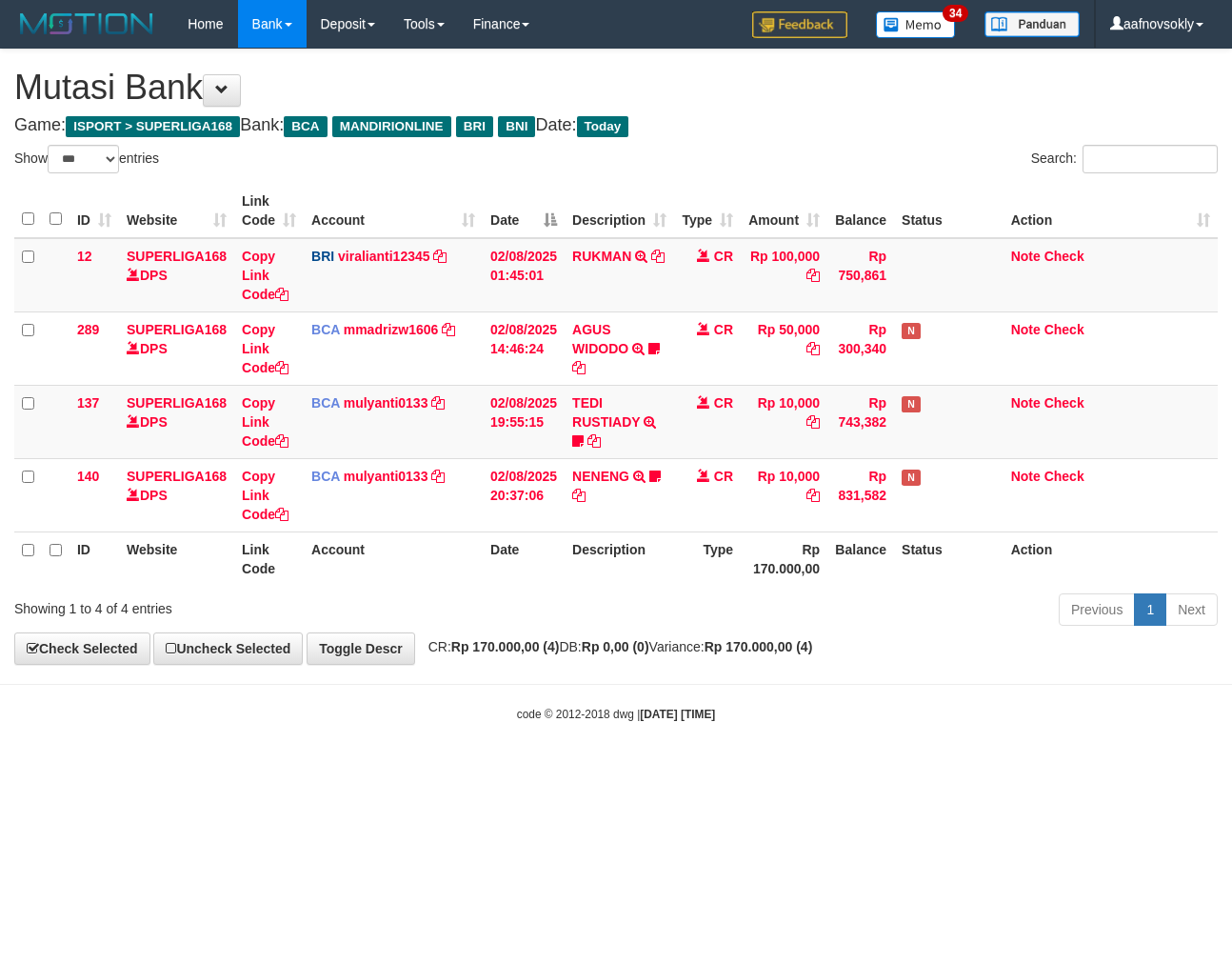 scroll, scrollTop: 0, scrollLeft: 0, axis: both 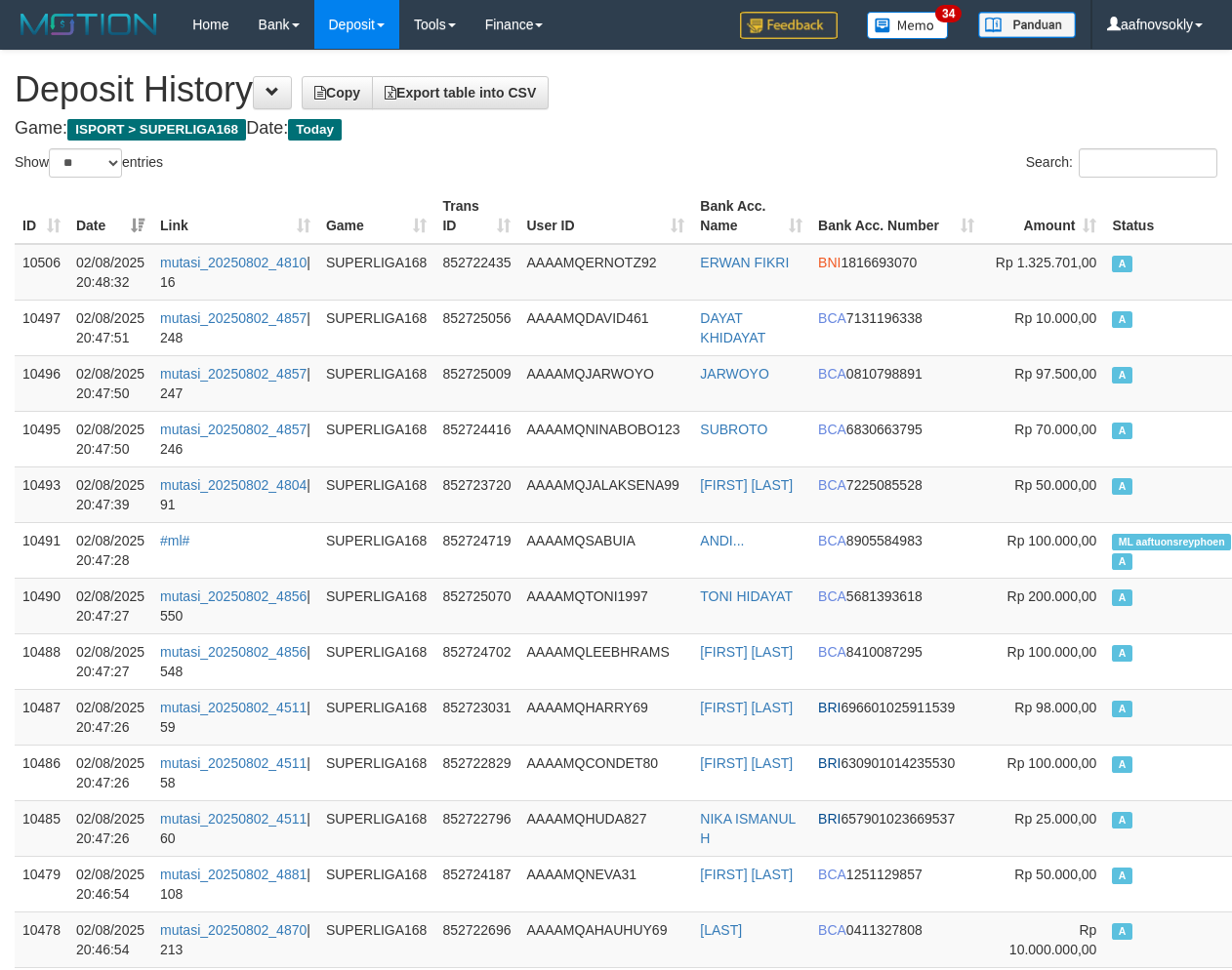 select on "**" 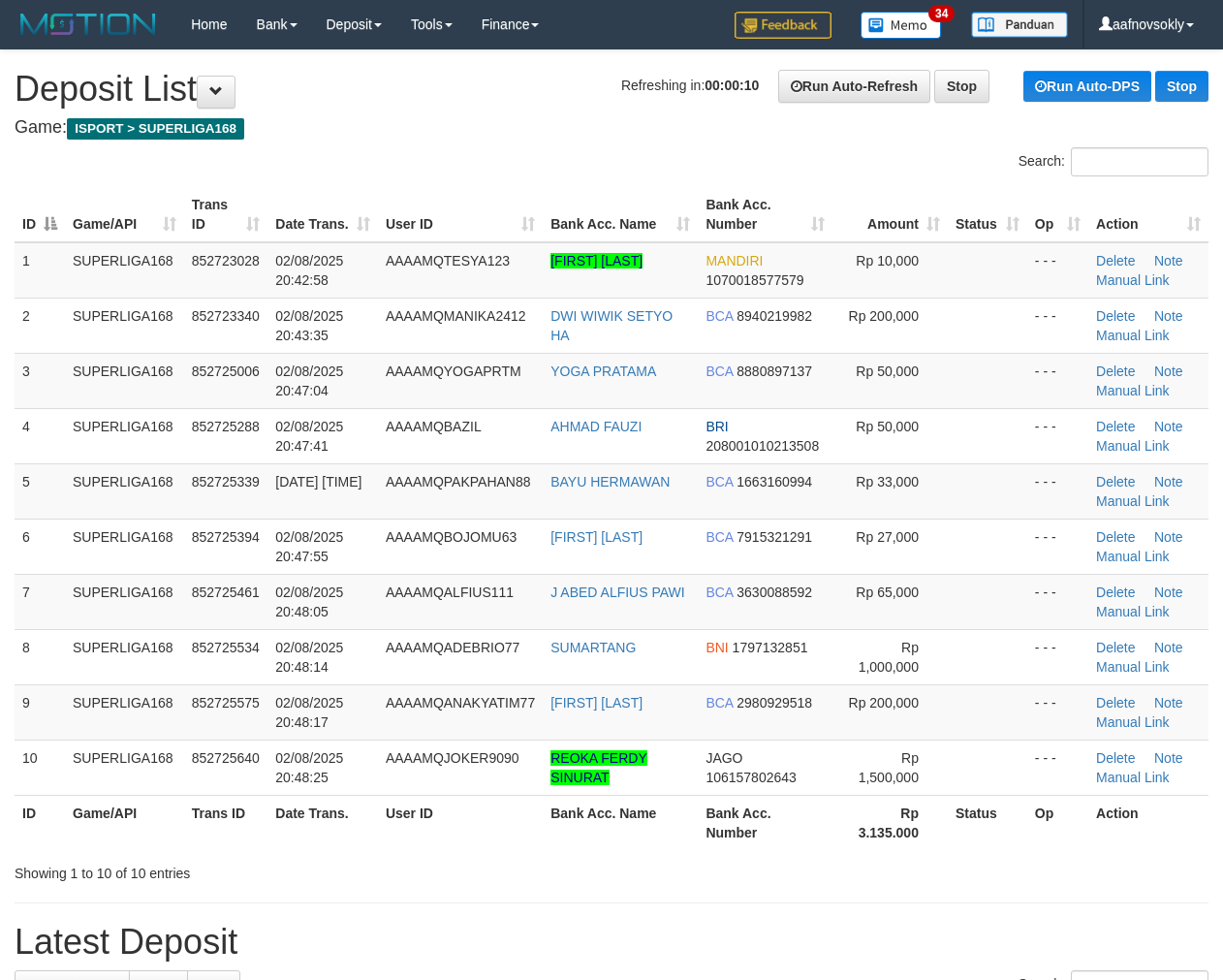 scroll, scrollTop: 0, scrollLeft: 0, axis: both 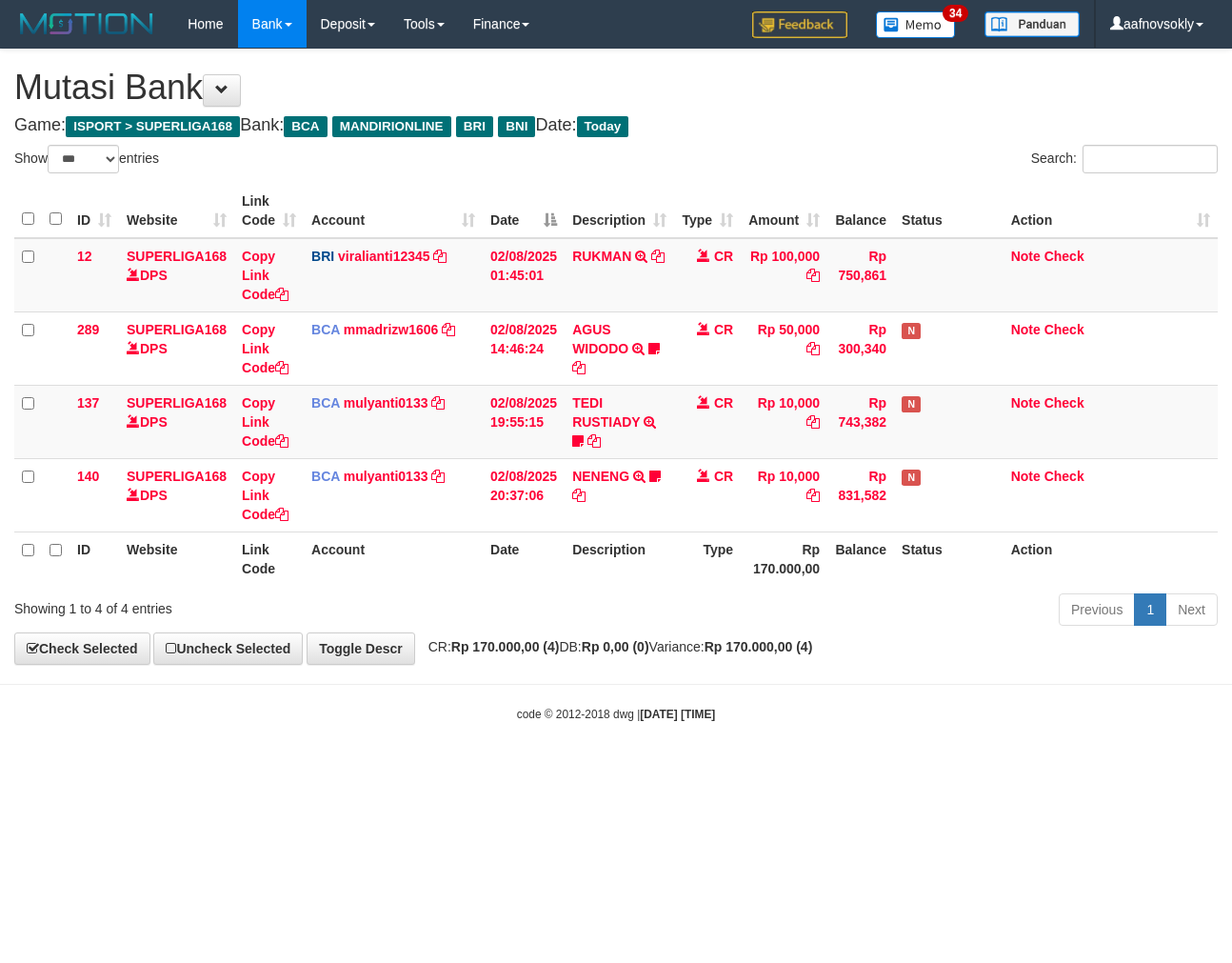 select on "***" 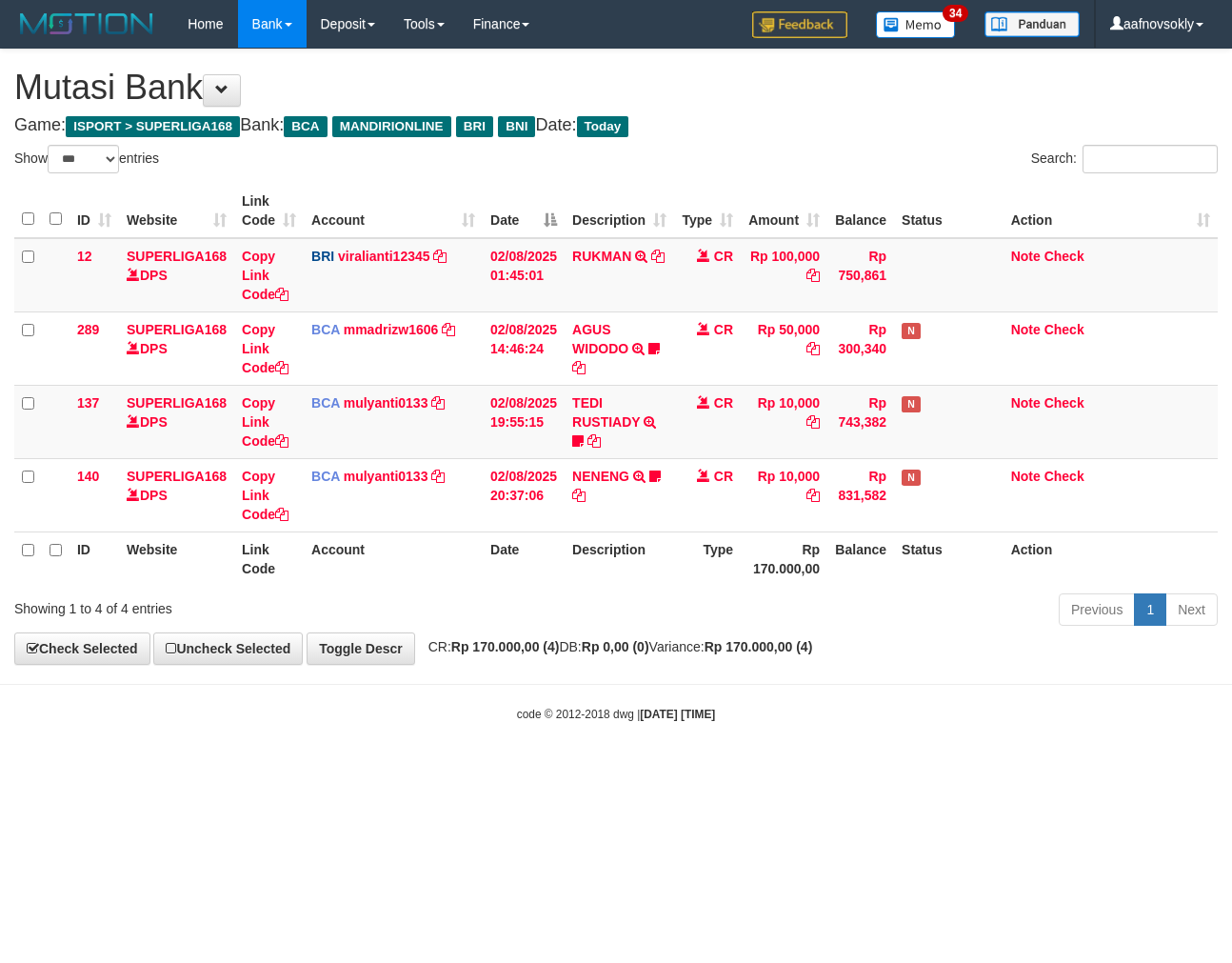 scroll, scrollTop: 0, scrollLeft: 0, axis: both 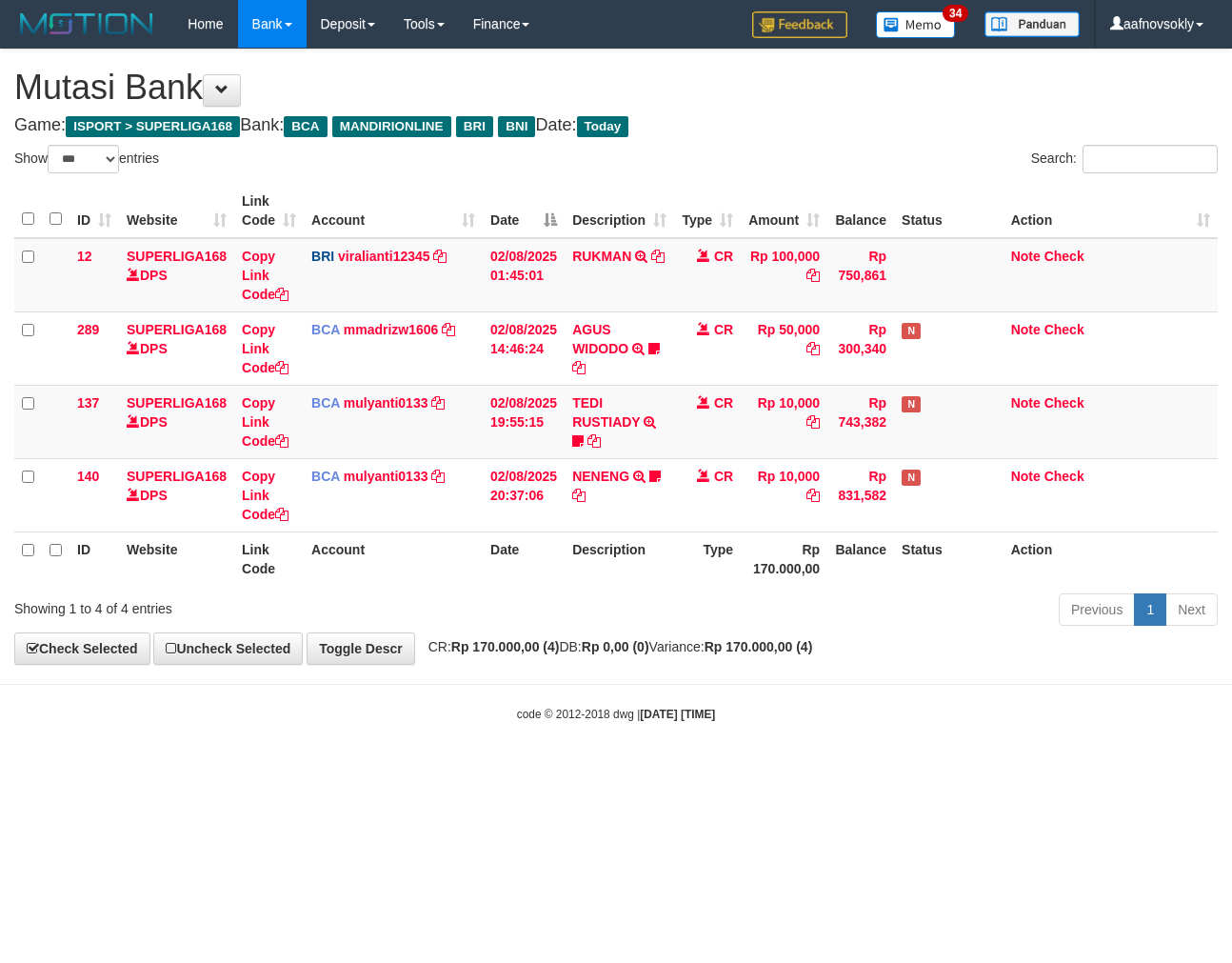 select on "***" 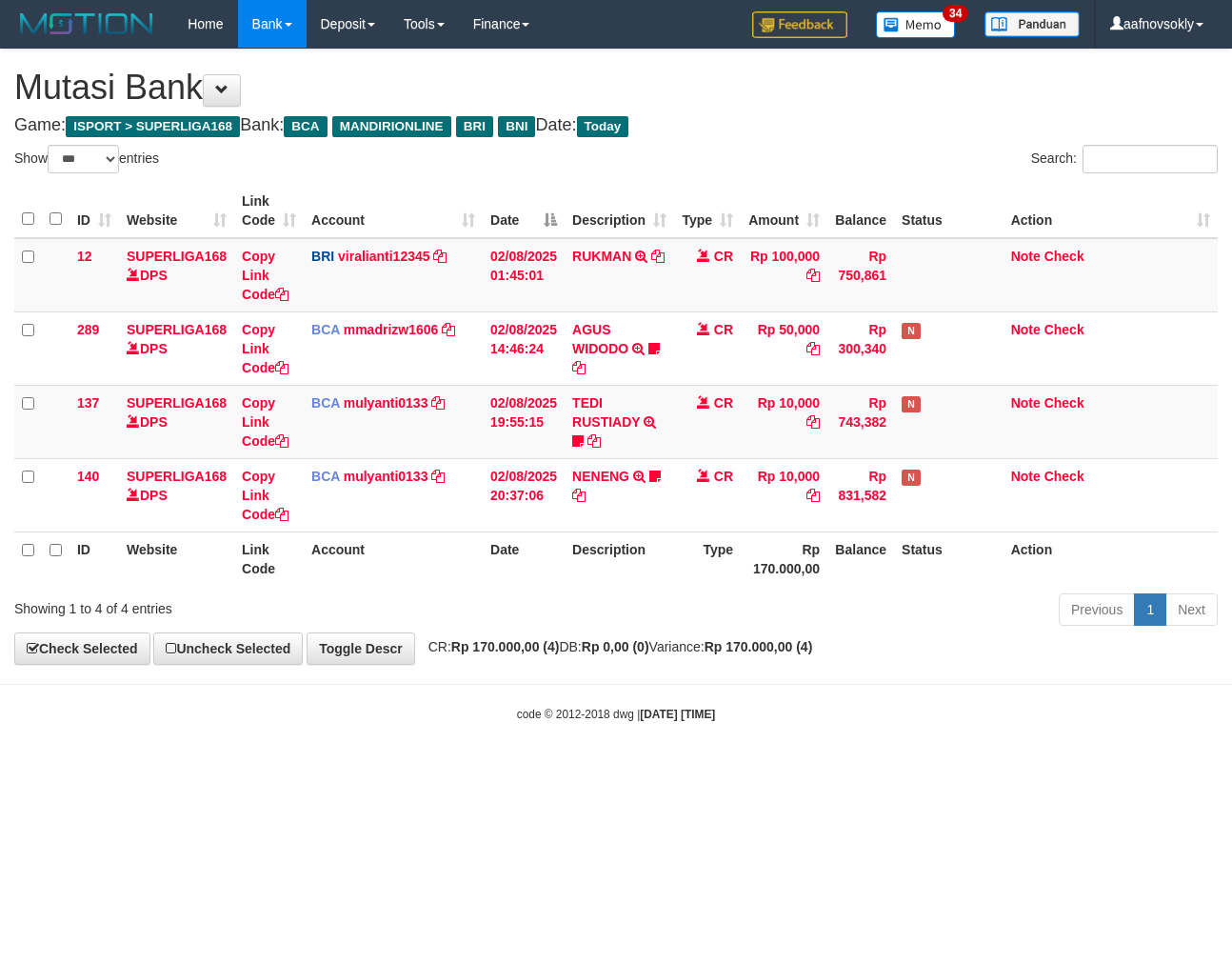scroll, scrollTop: 0, scrollLeft: 0, axis: both 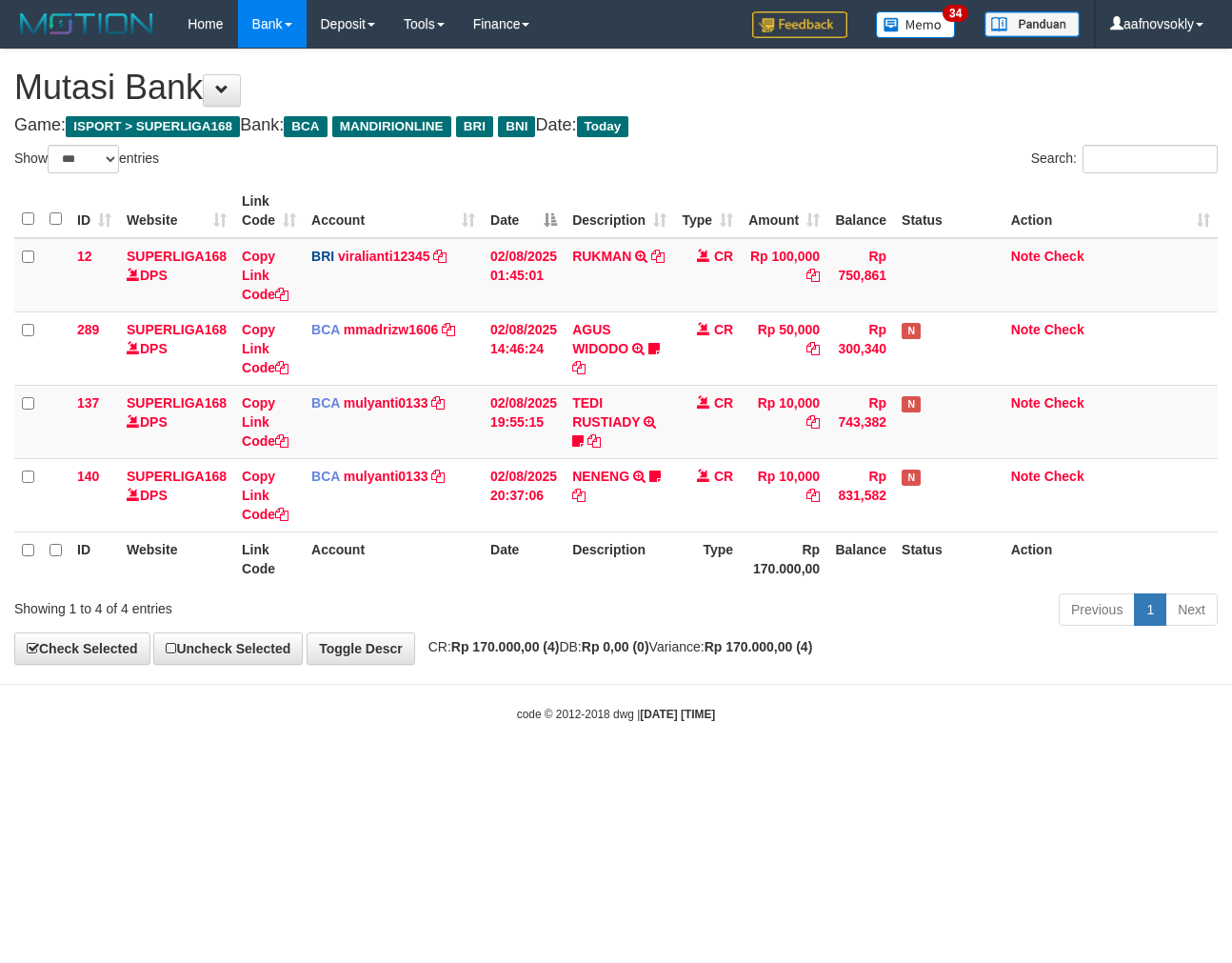 select on "***" 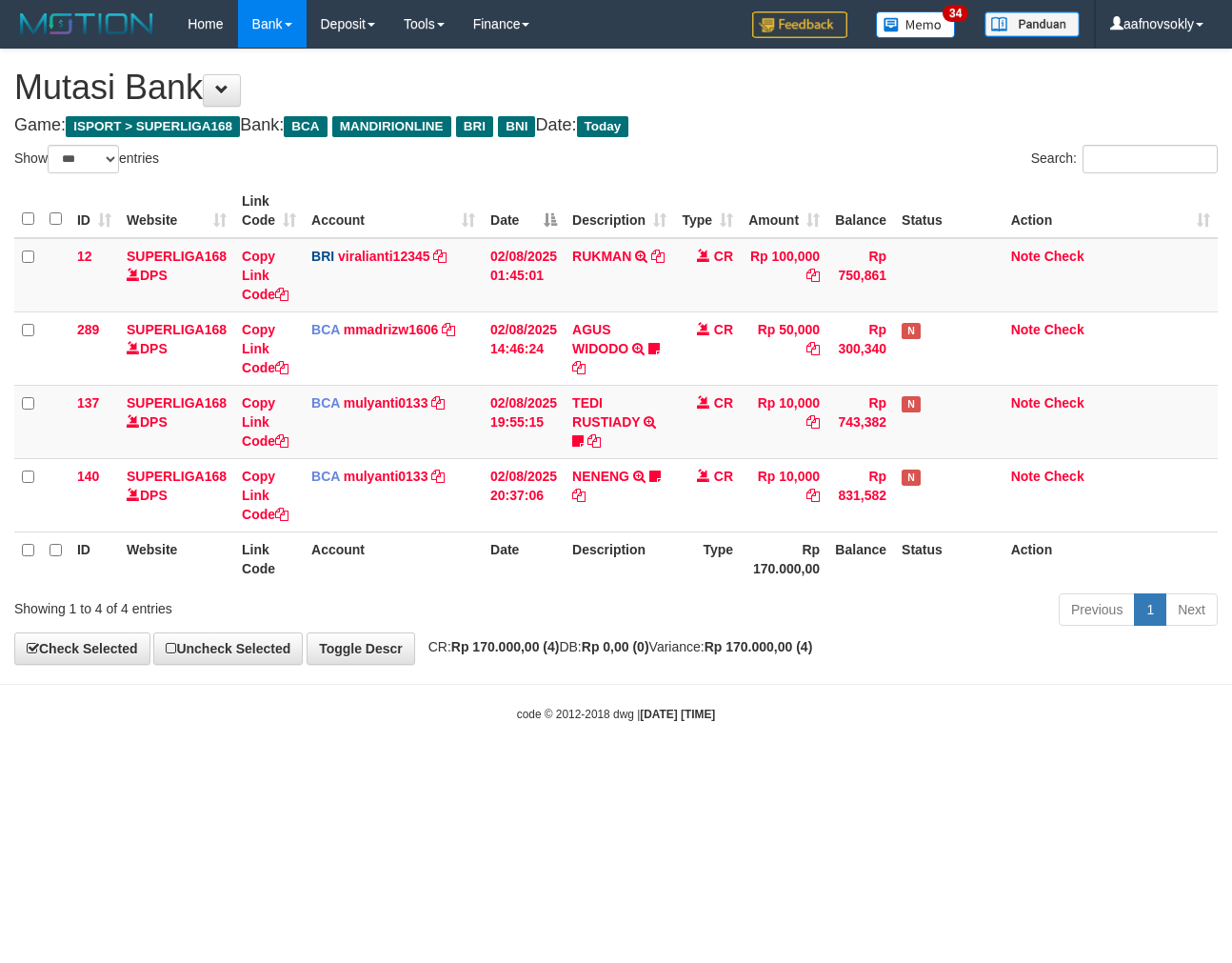 scroll, scrollTop: 0, scrollLeft: 0, axis: both 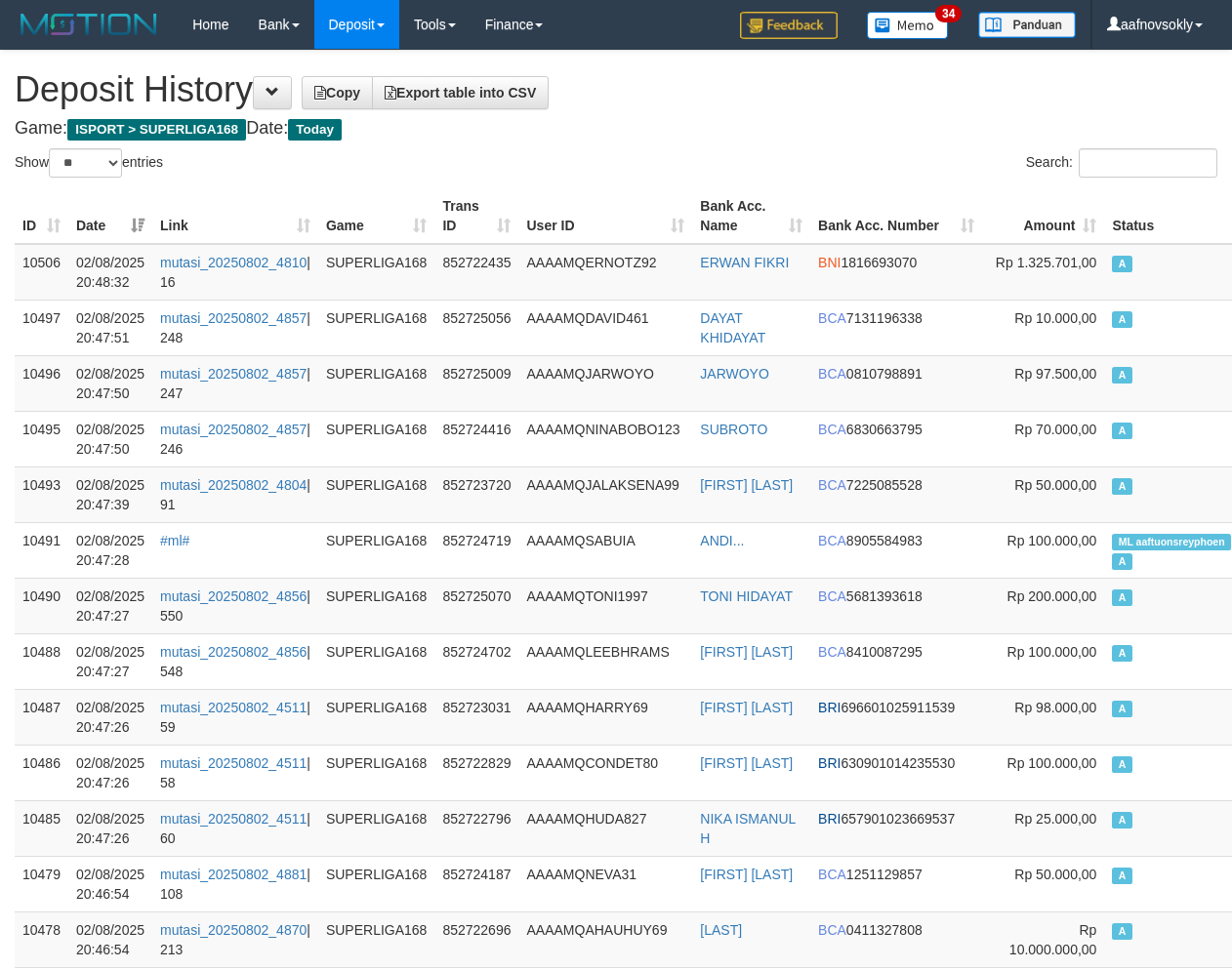 select on "**" 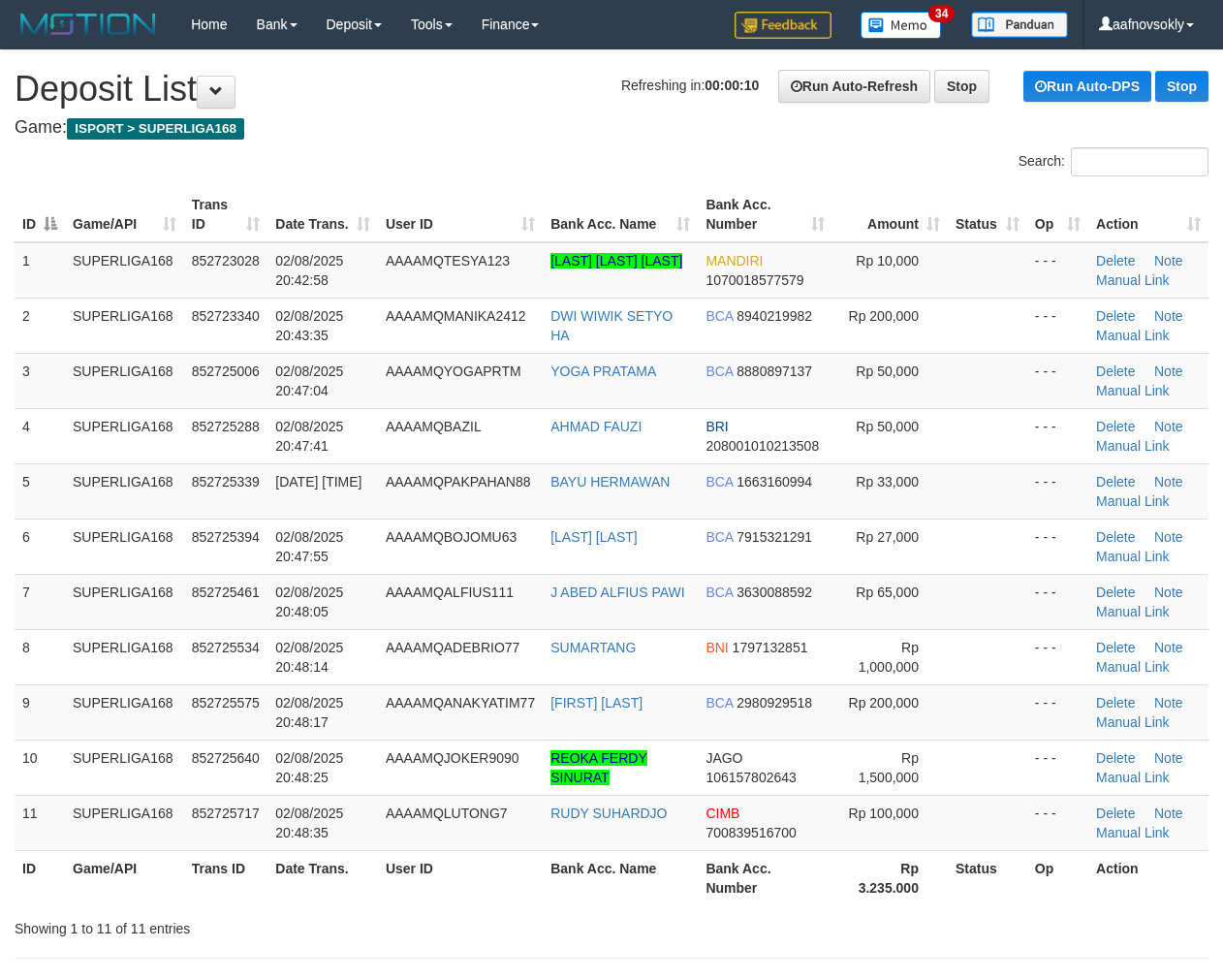 scroll, scrollTop: 0, scrollLeft: 0, axis: both 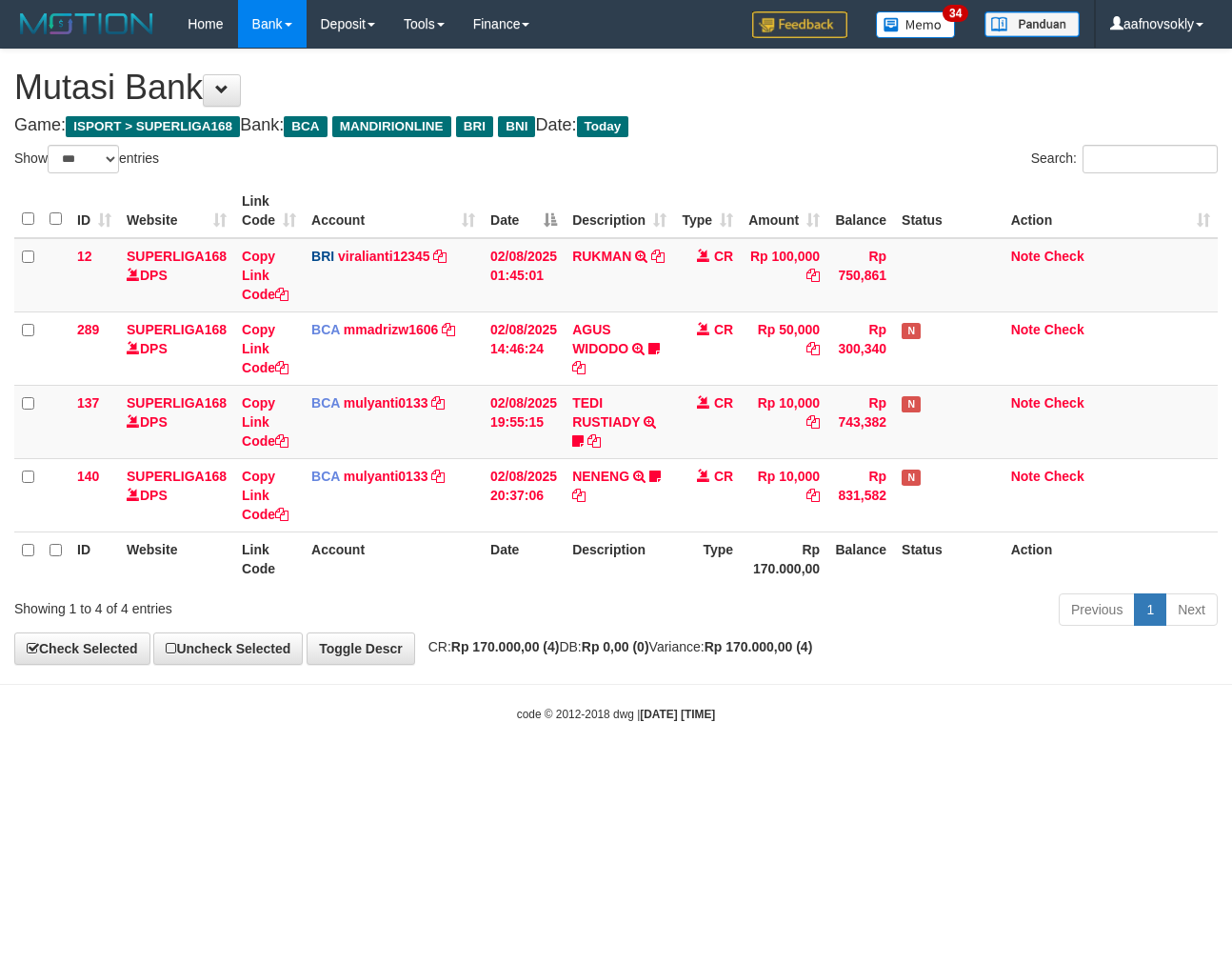 select on "***" 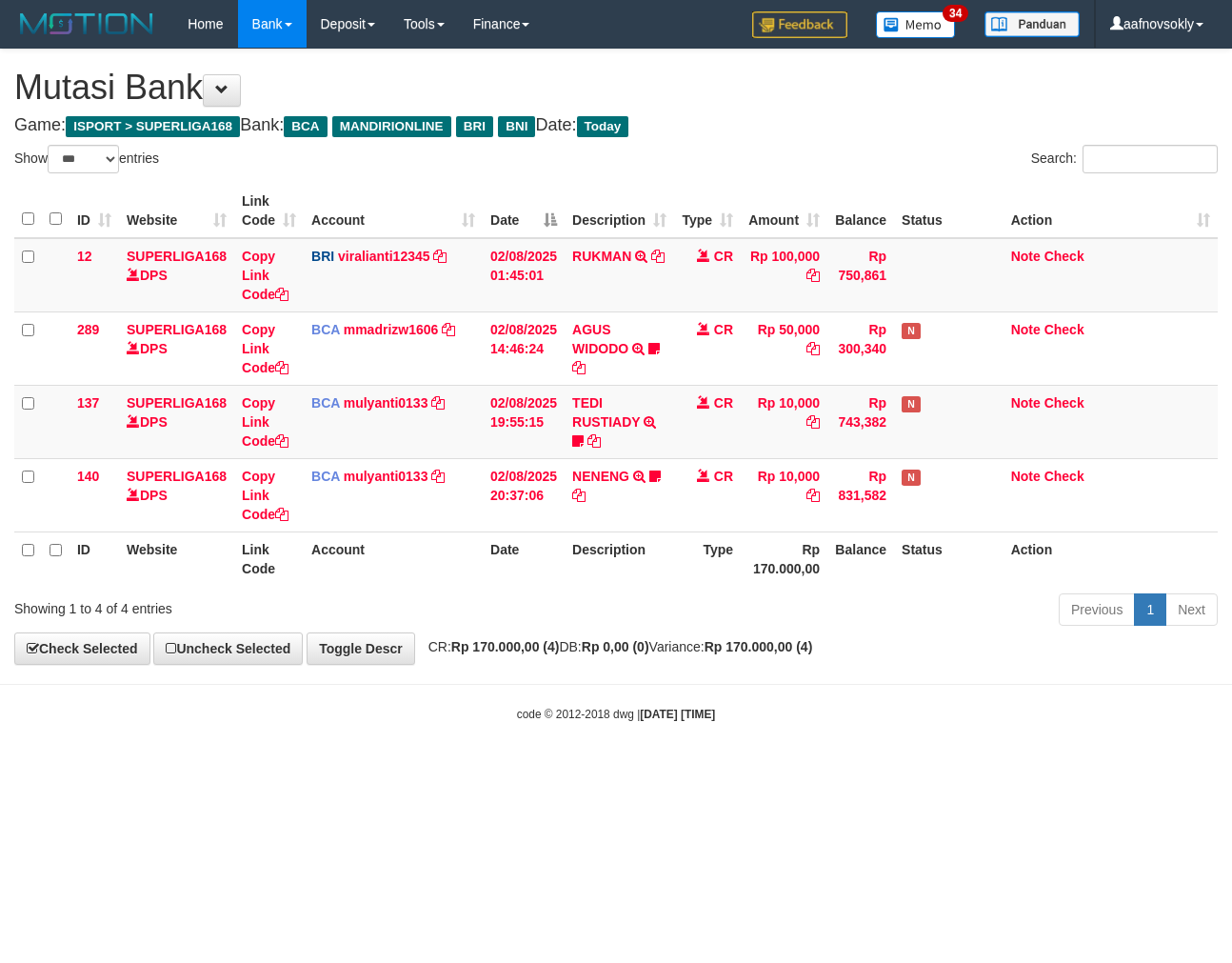 scroll, scrollTop: 0, scrollLeft: 0, axis: both 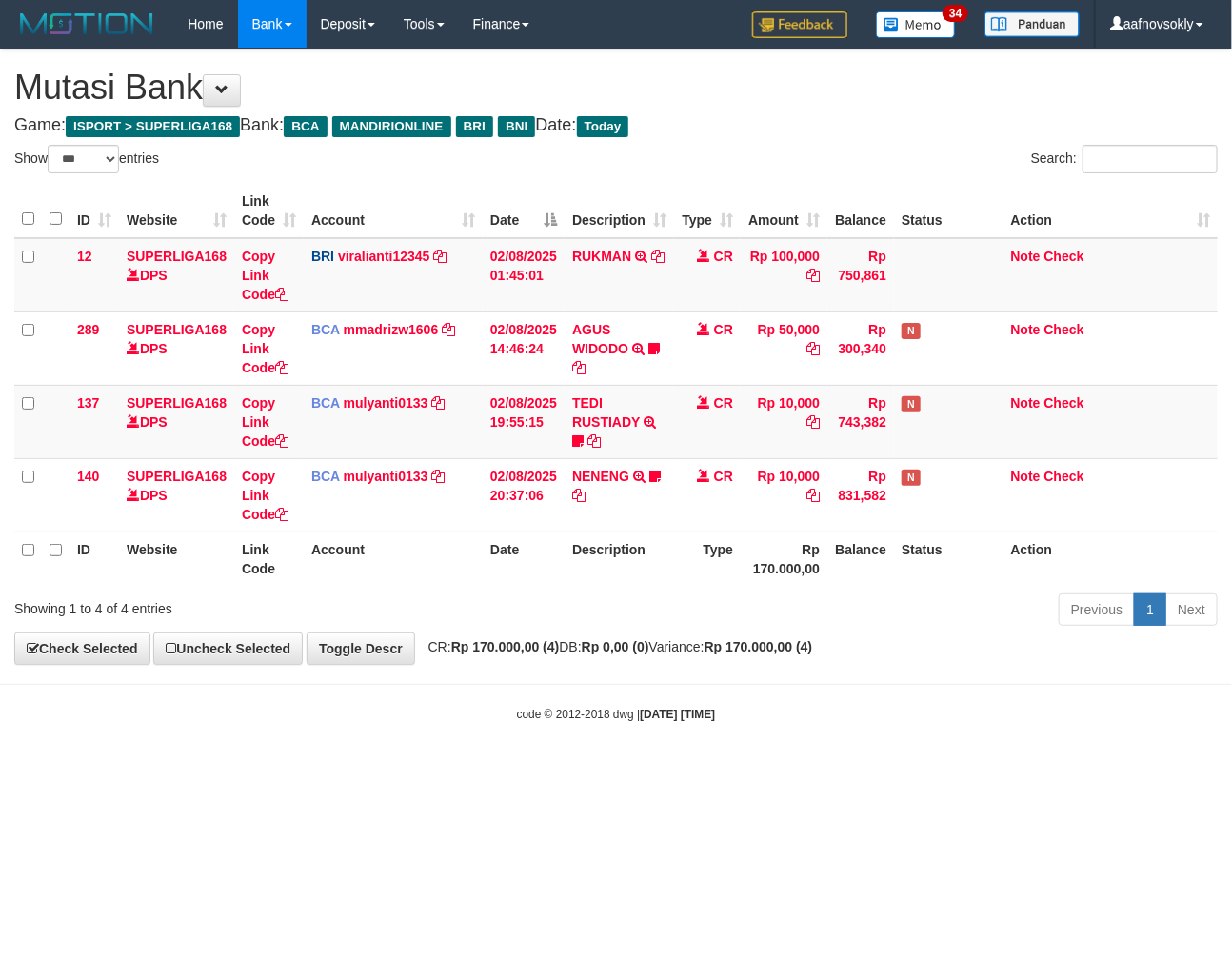 click on "Toggle navigation
Home
Bank
Account List
Load
By Website
Group
[ISPORT]													SUPERLIGA168
By Load Group (DPS)" at bounding box center (616, 385) 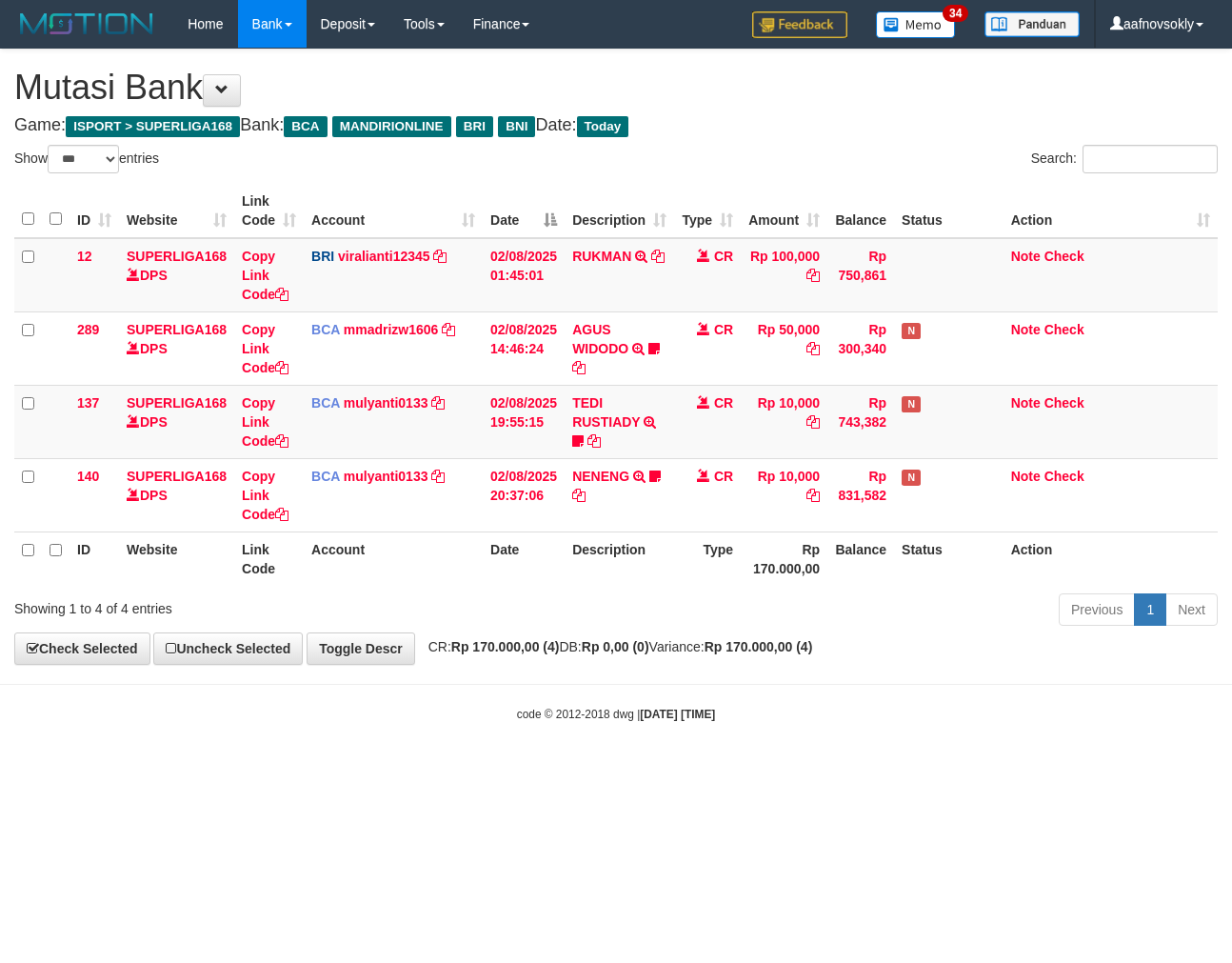 select on "***" 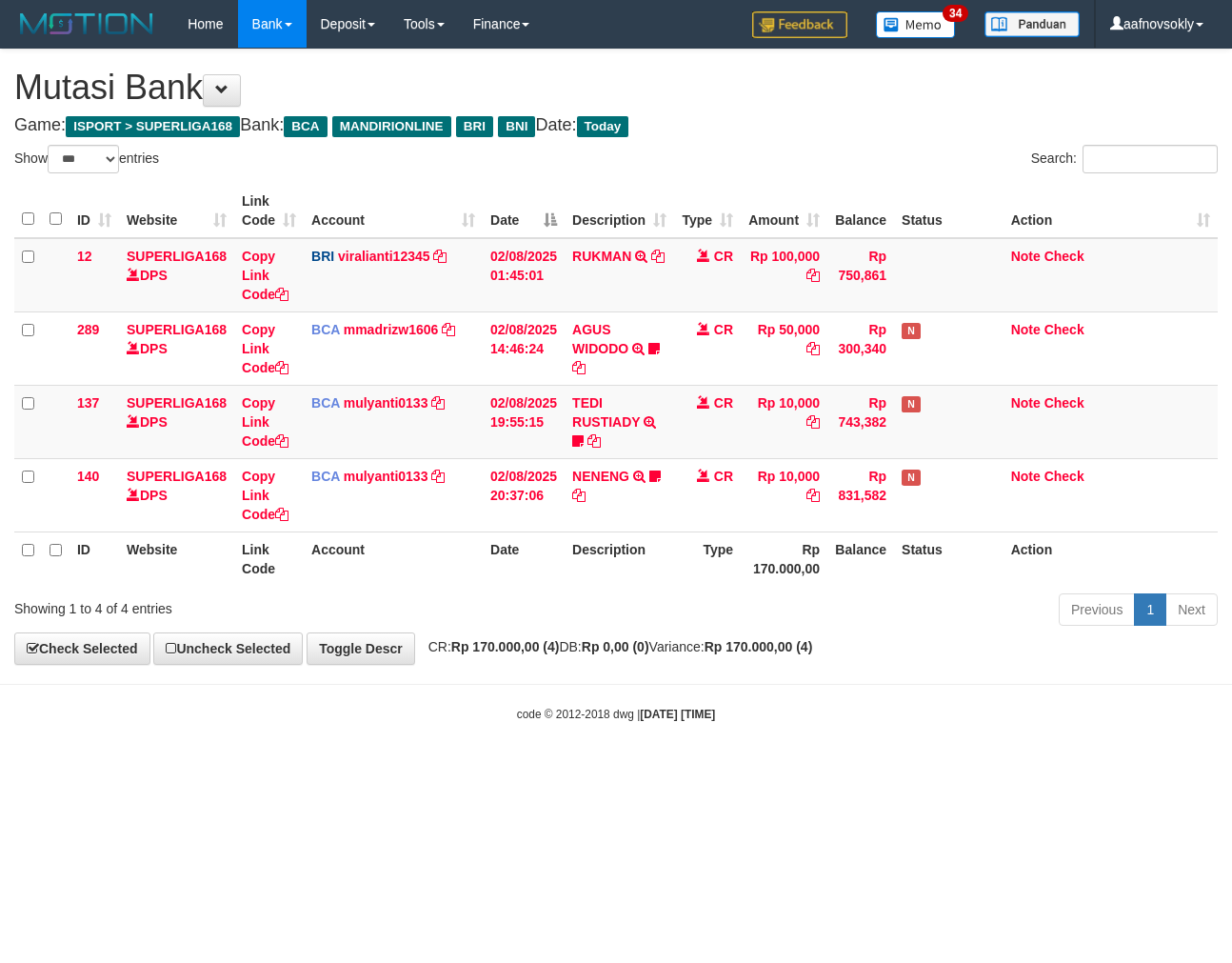 scroll, scrollTop: 0, scrollLeft: 0, axis: both 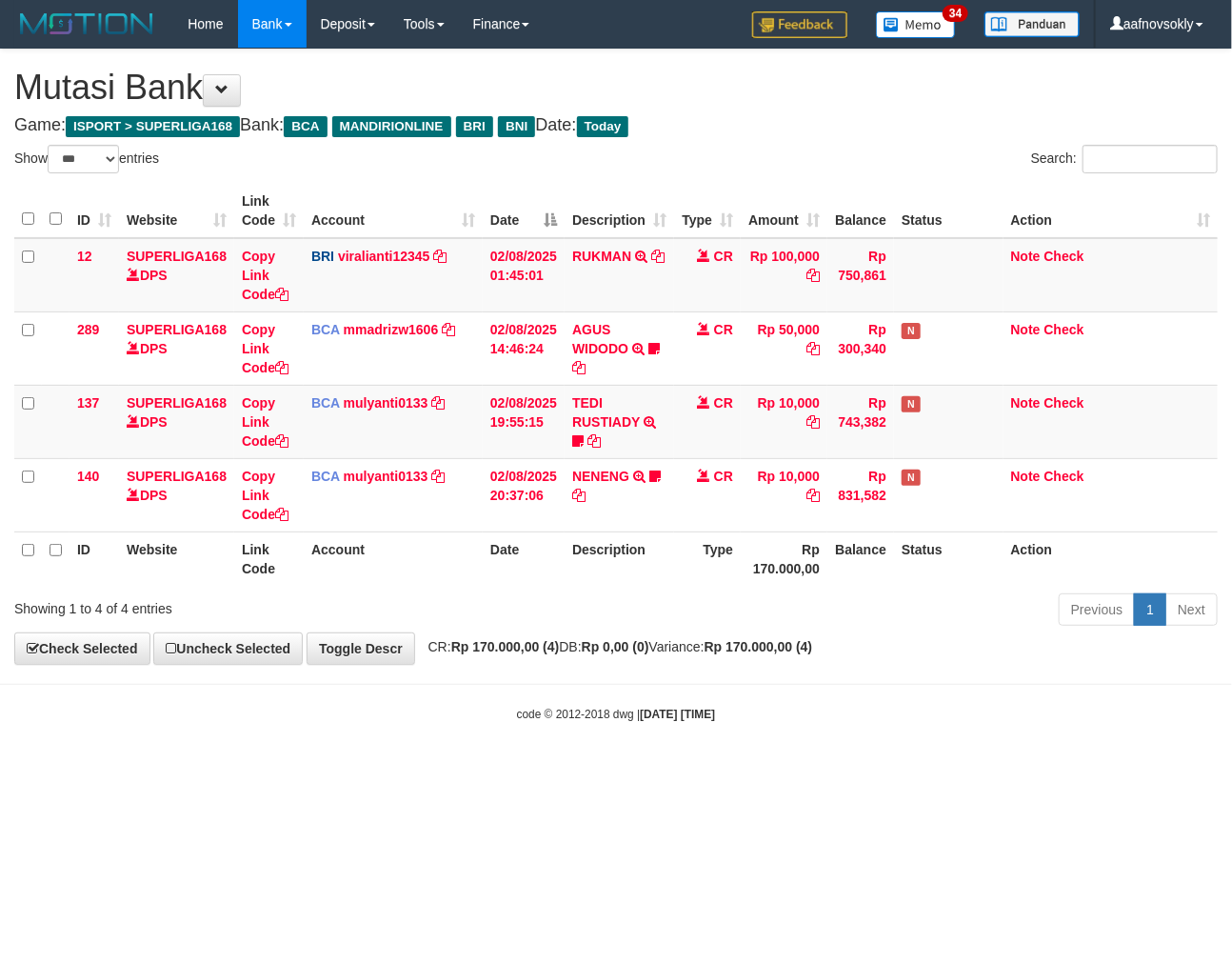 click on "Toggle navigation
Home
Bank
Account List
Load
By Website
Group
[ISPORT]													SUPERLIGA168
By Load Group (DPS)
34" at bounding box center (616, 385) 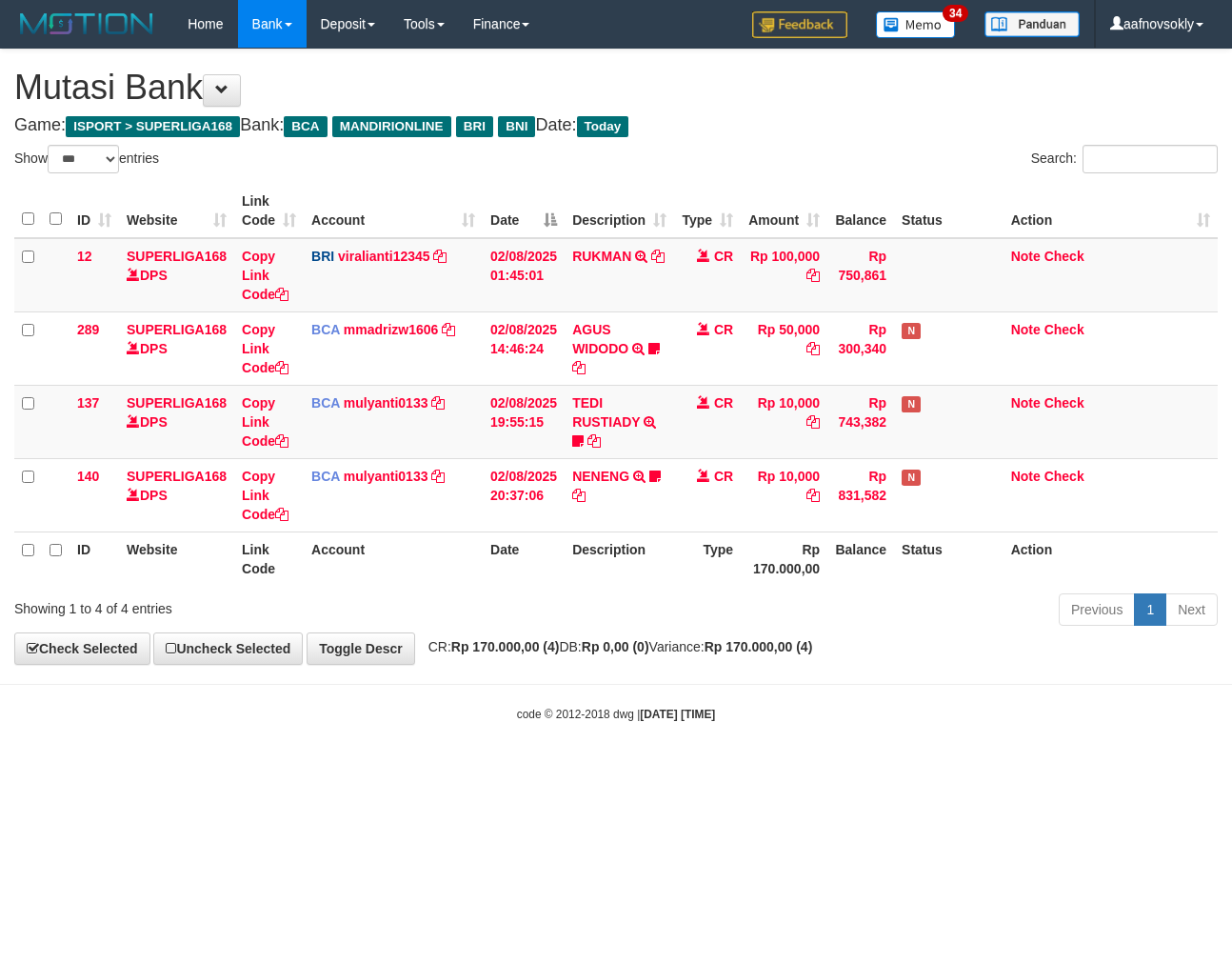 select on "***" 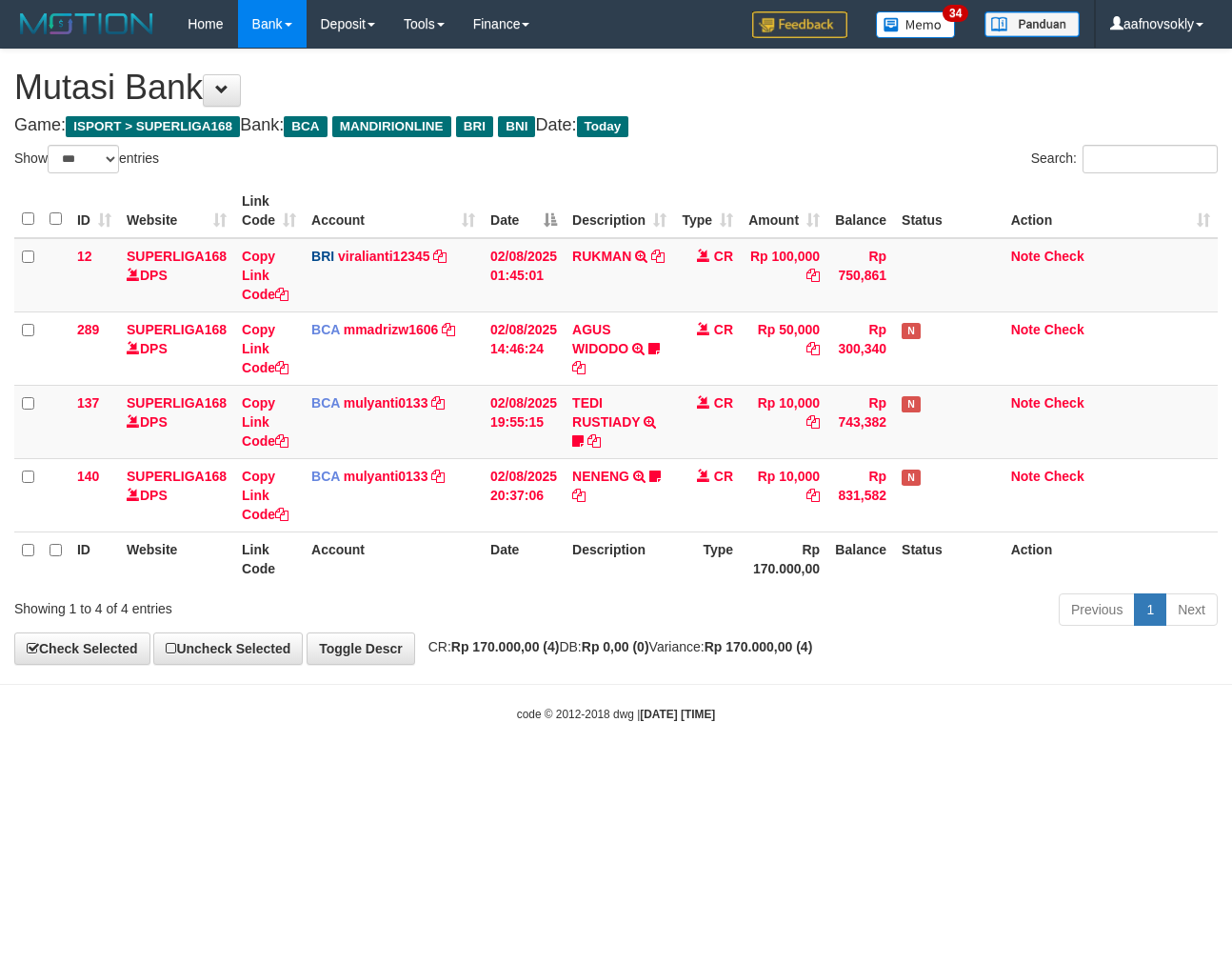 scroll, scrollTop: 0, scrollLeft: 0, axis: both 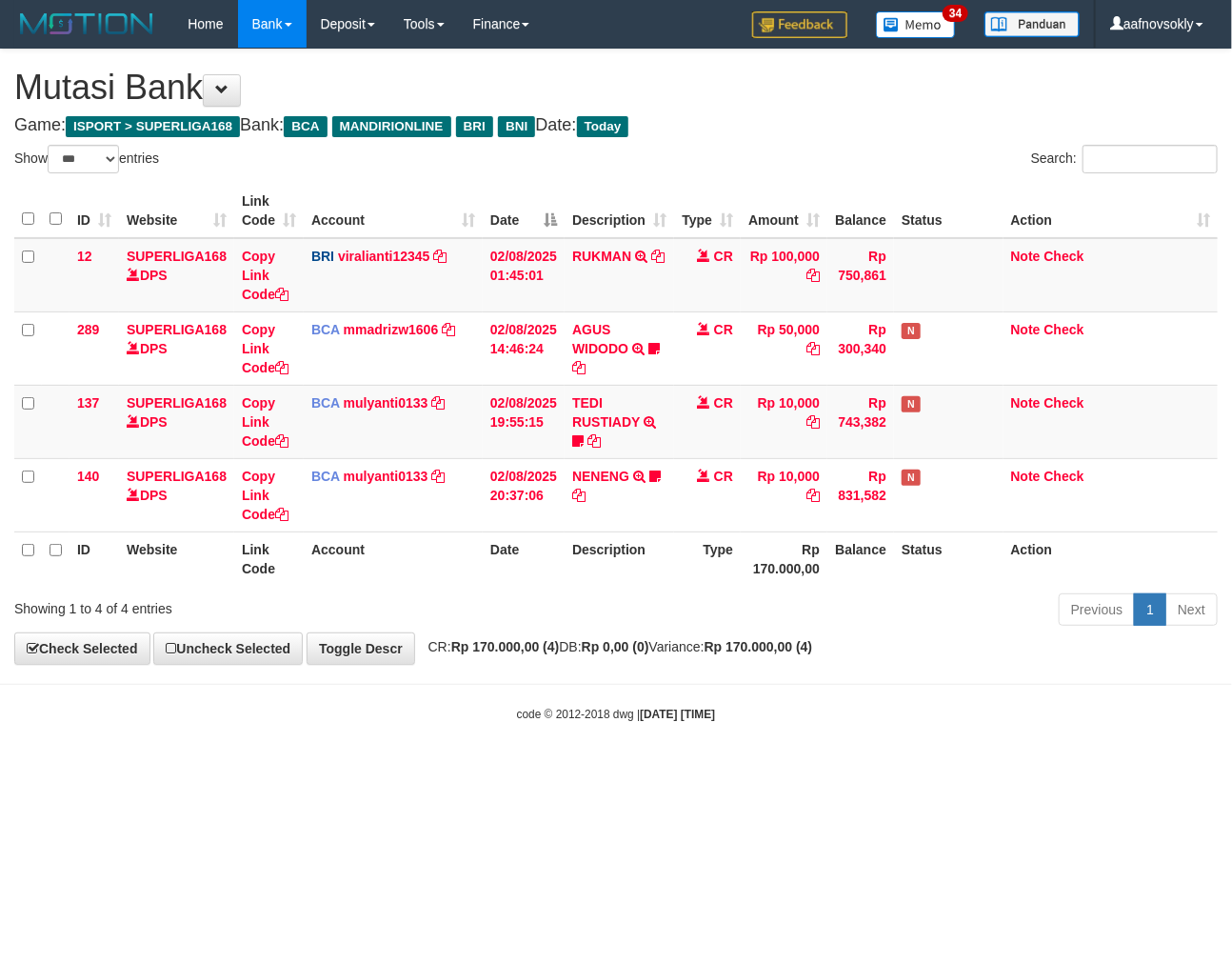 drag, startPoint x: 0, startPoint y: 0, endPoint x: 809, endPoint y: 744, distance: 1099.0983 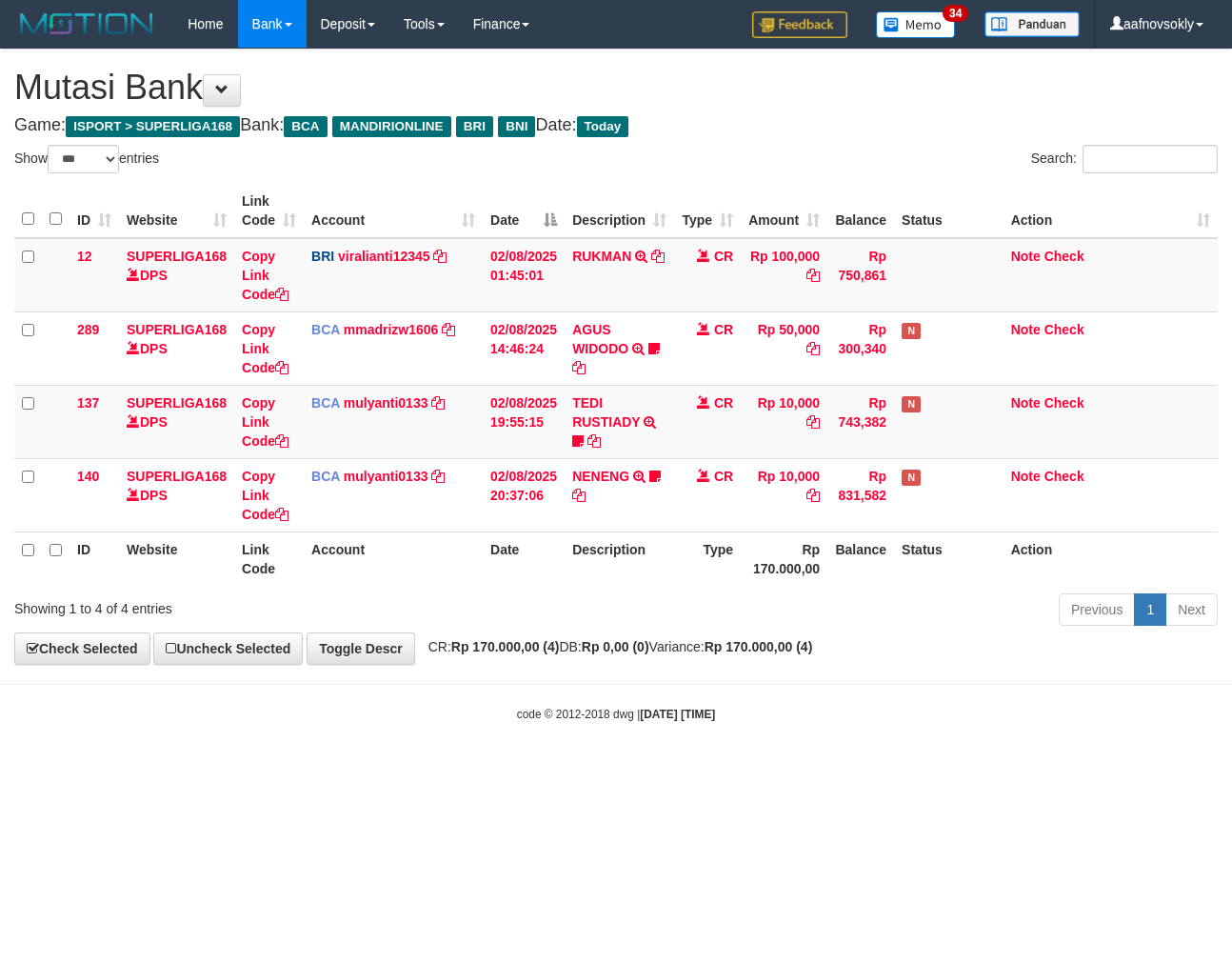 select on "***" 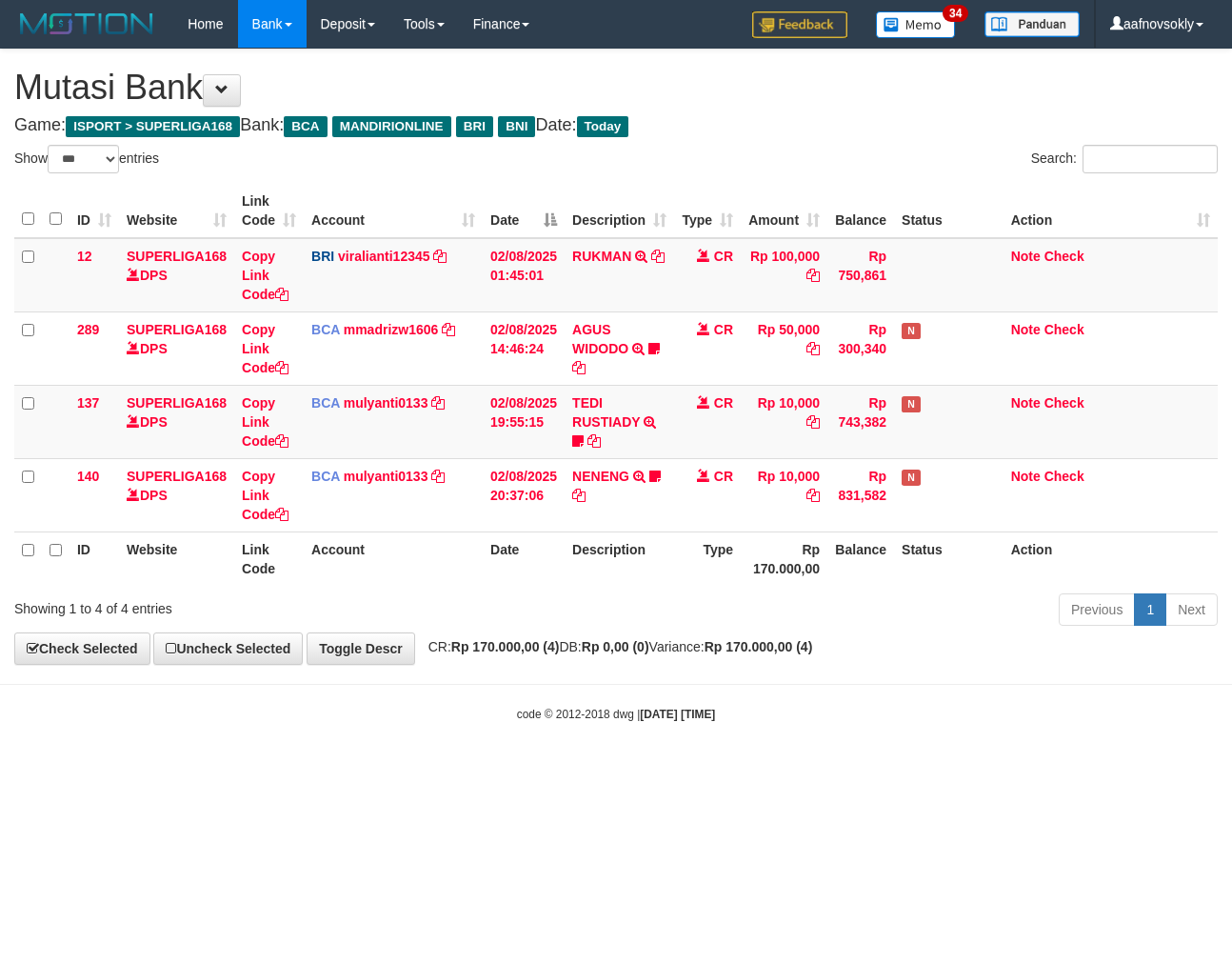 scroll, scrollTop: 0, scrollLeft: 0, axis: both 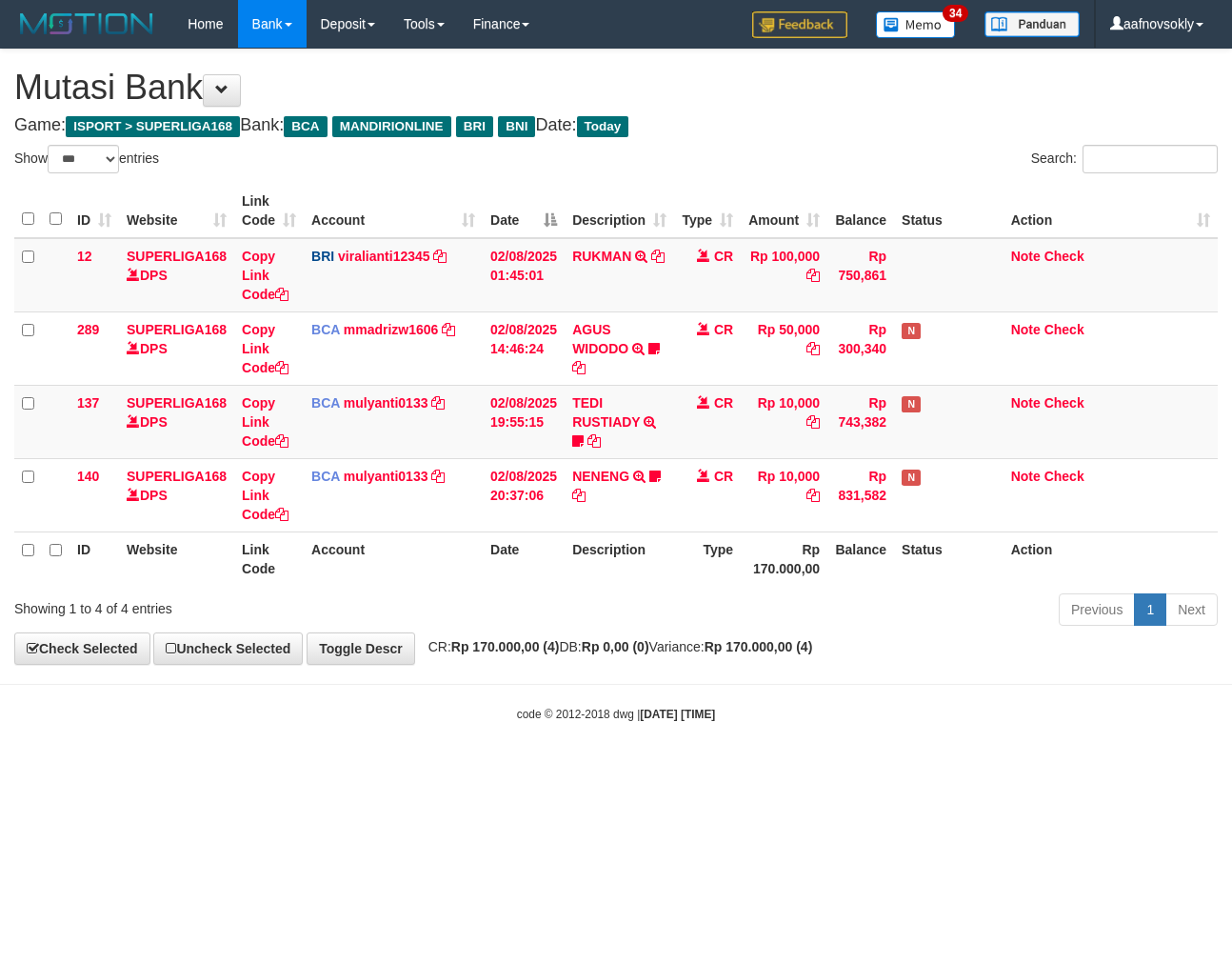 select on "***" 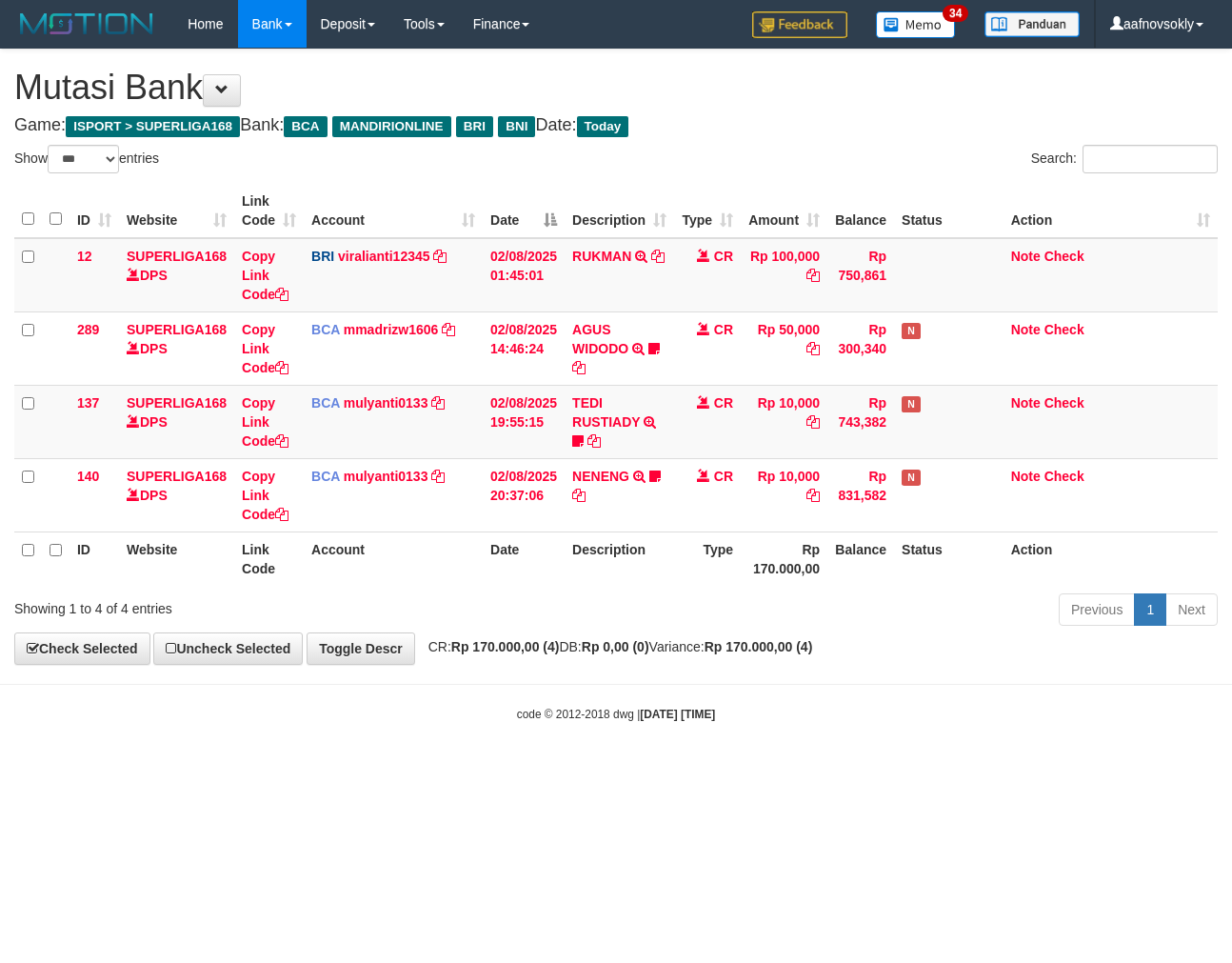 scroll, scrollTop: 0, scrollLeft: 0, axis: both 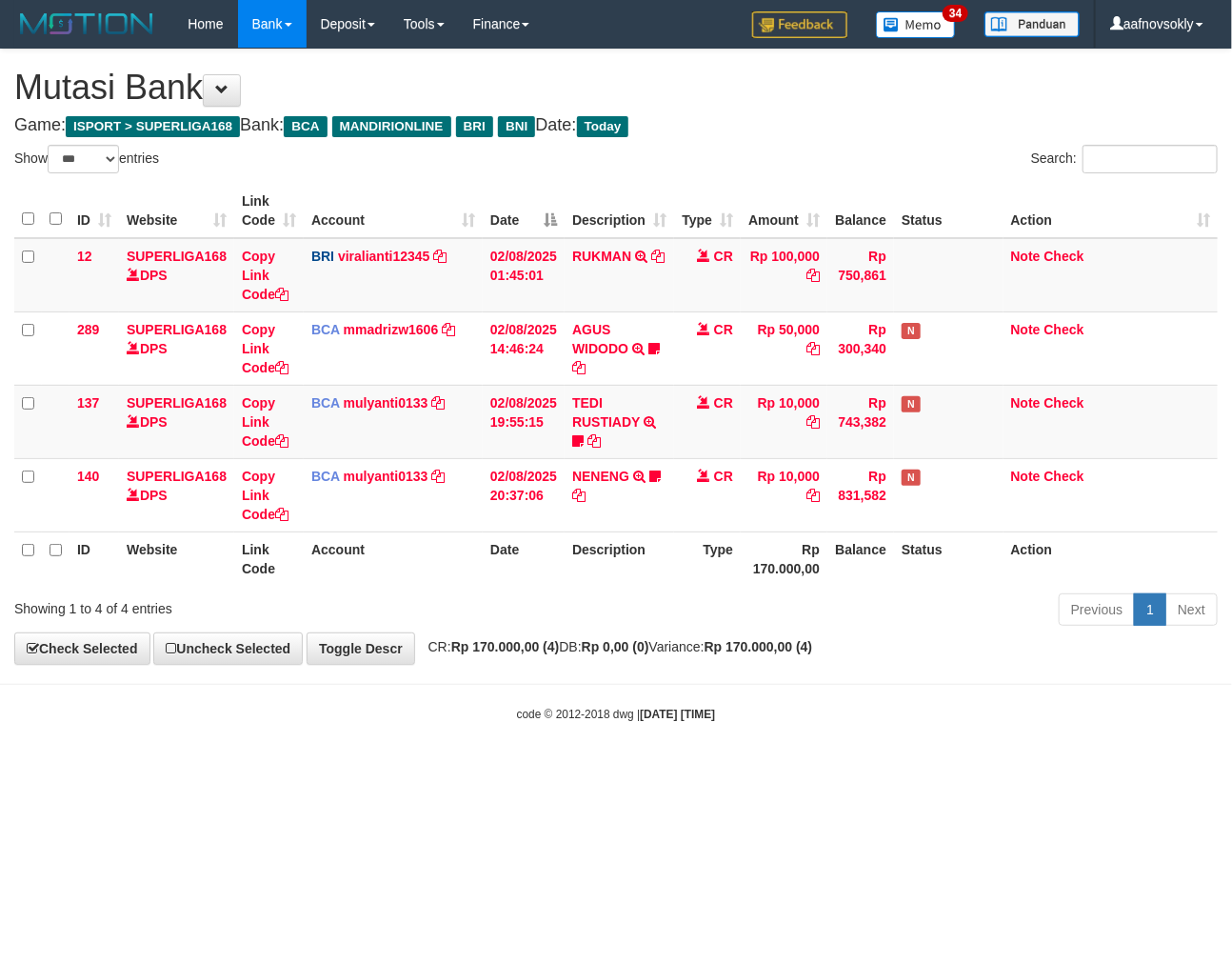 drag, startPoint x: 0, startPoint y: 0, endPoint x: 825, endPoint y: 802, distance: 1150.5777 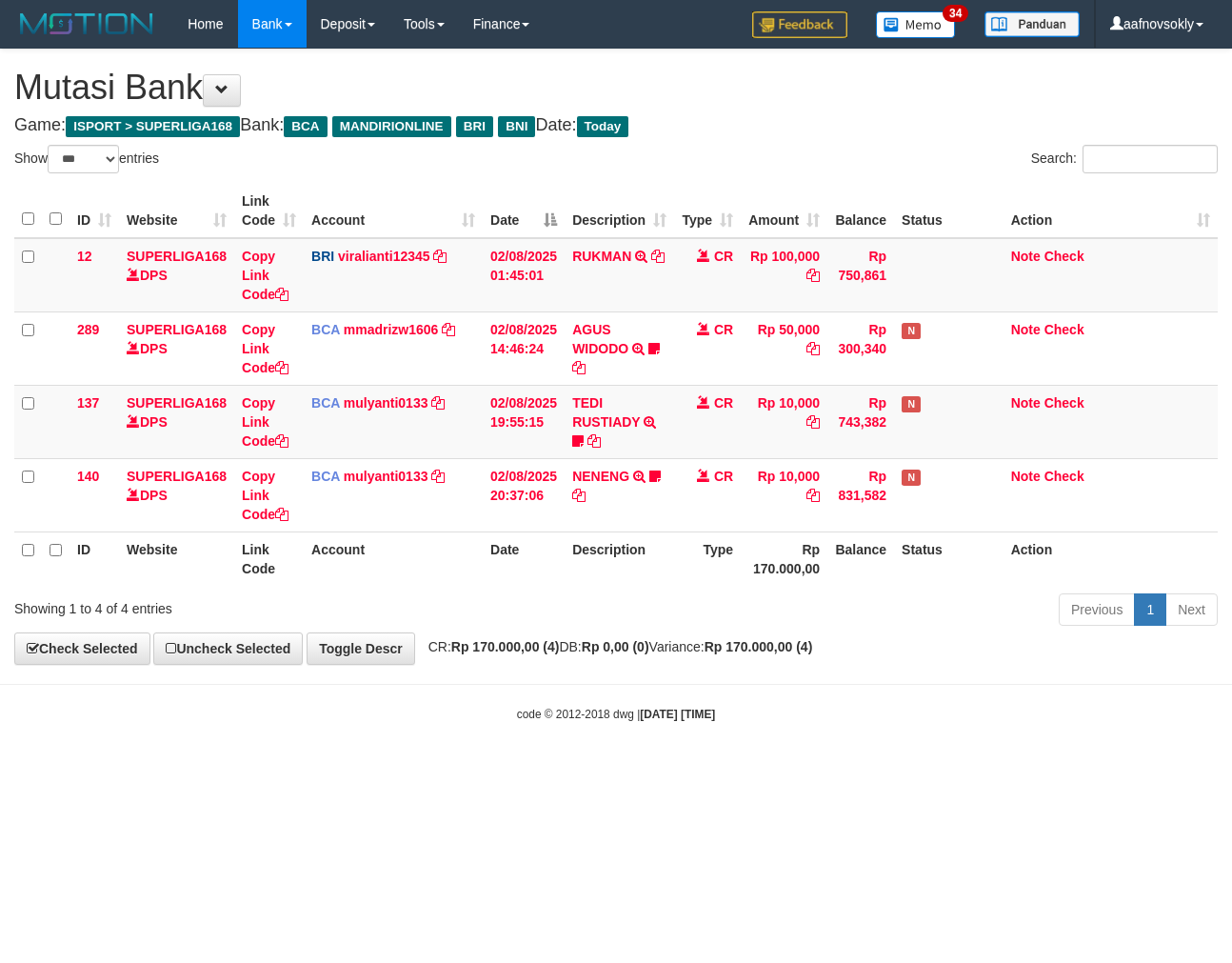 select on "***" 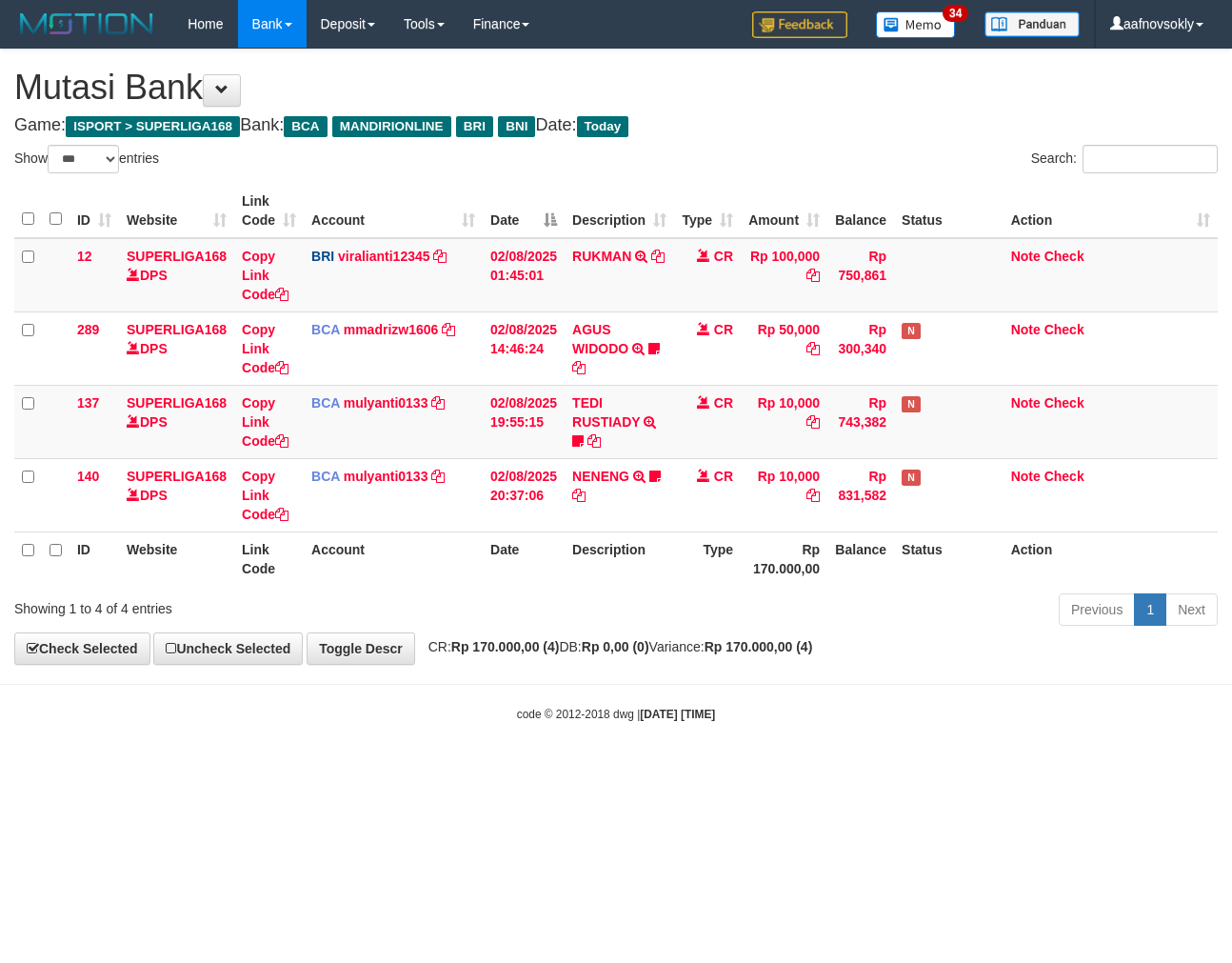 scroll, scrollTop: 0, scrollLeft: 0, axis: both 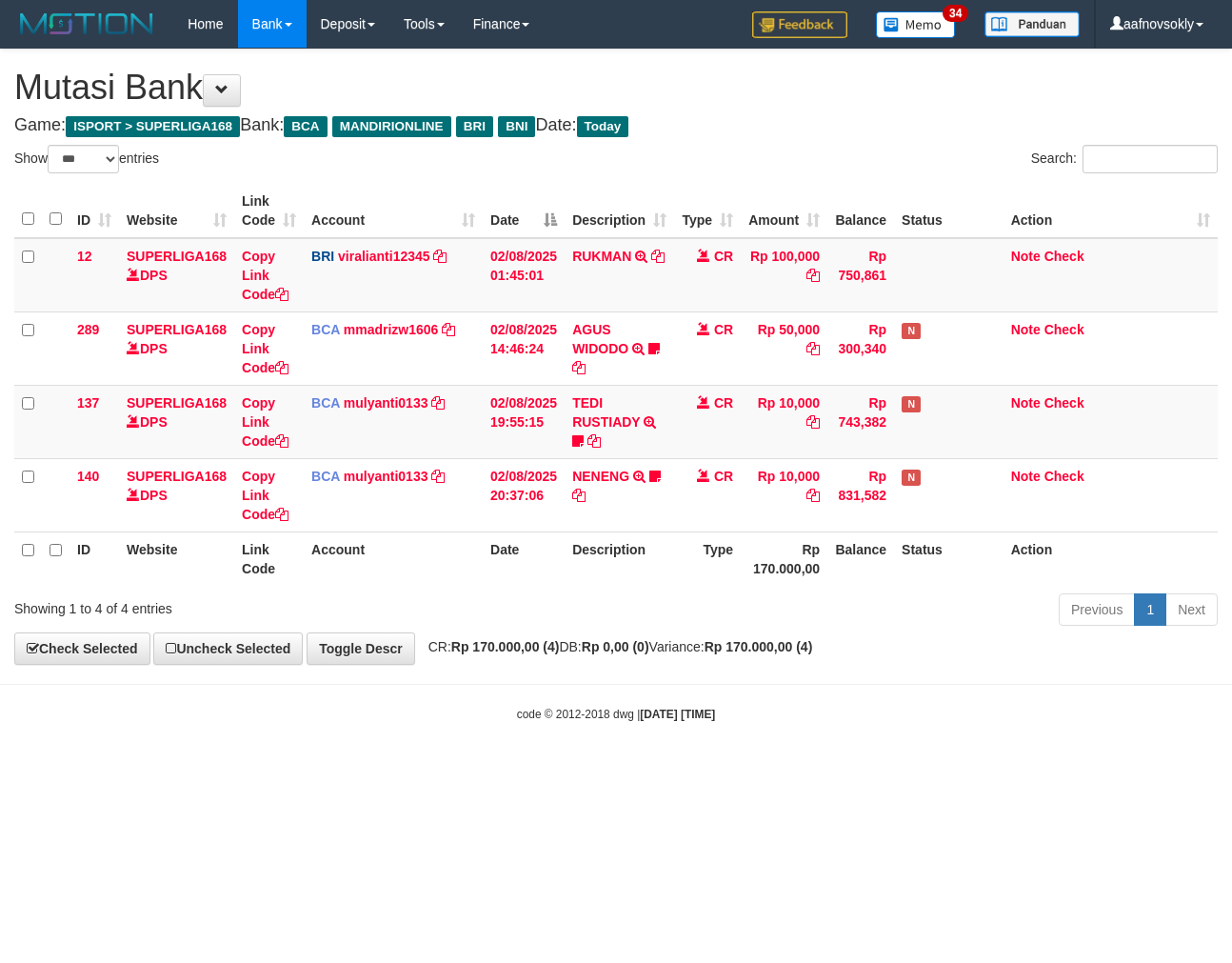 select on "***" 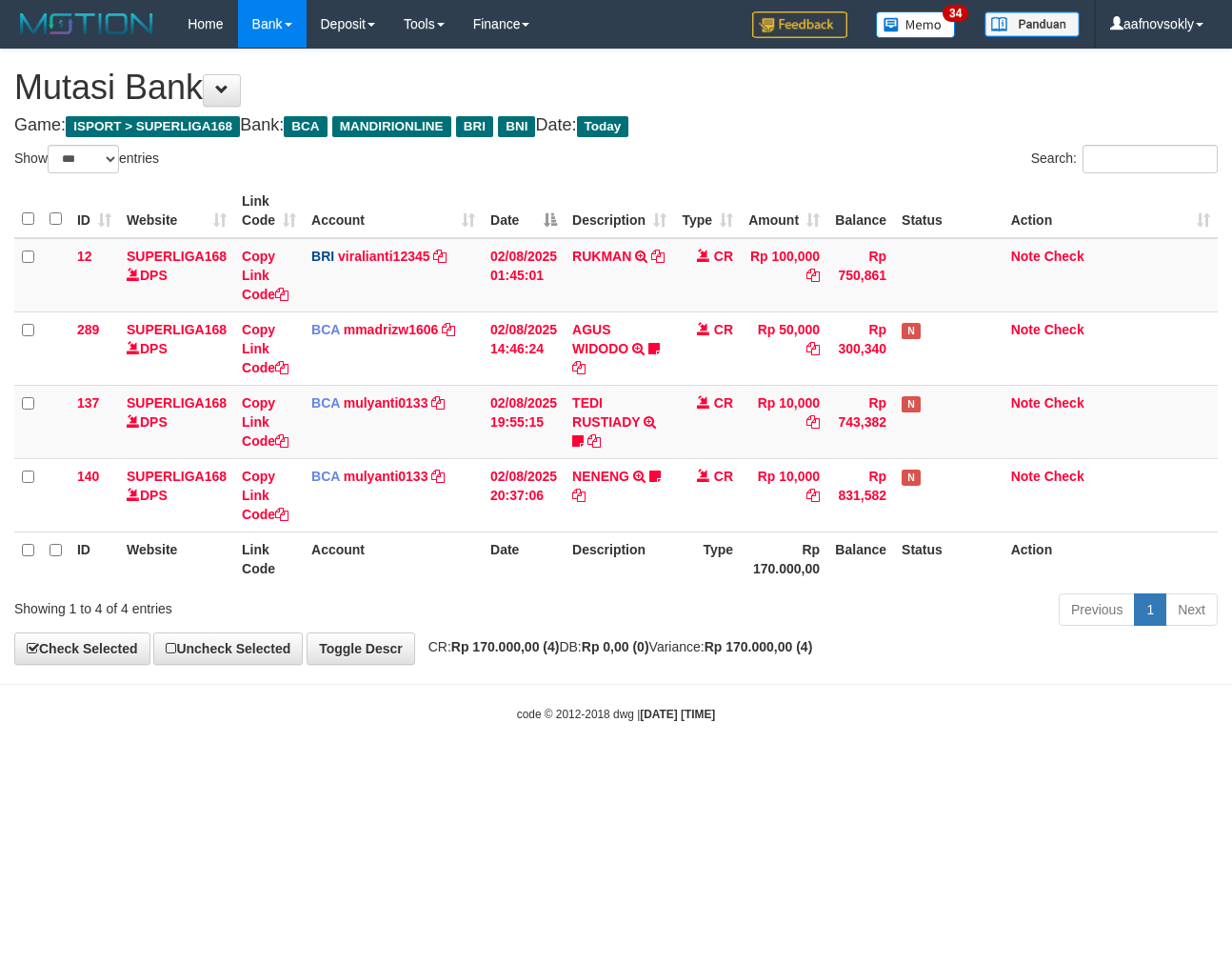 scroll, scrollTop: 0, scrollLeft: 0, axis: both 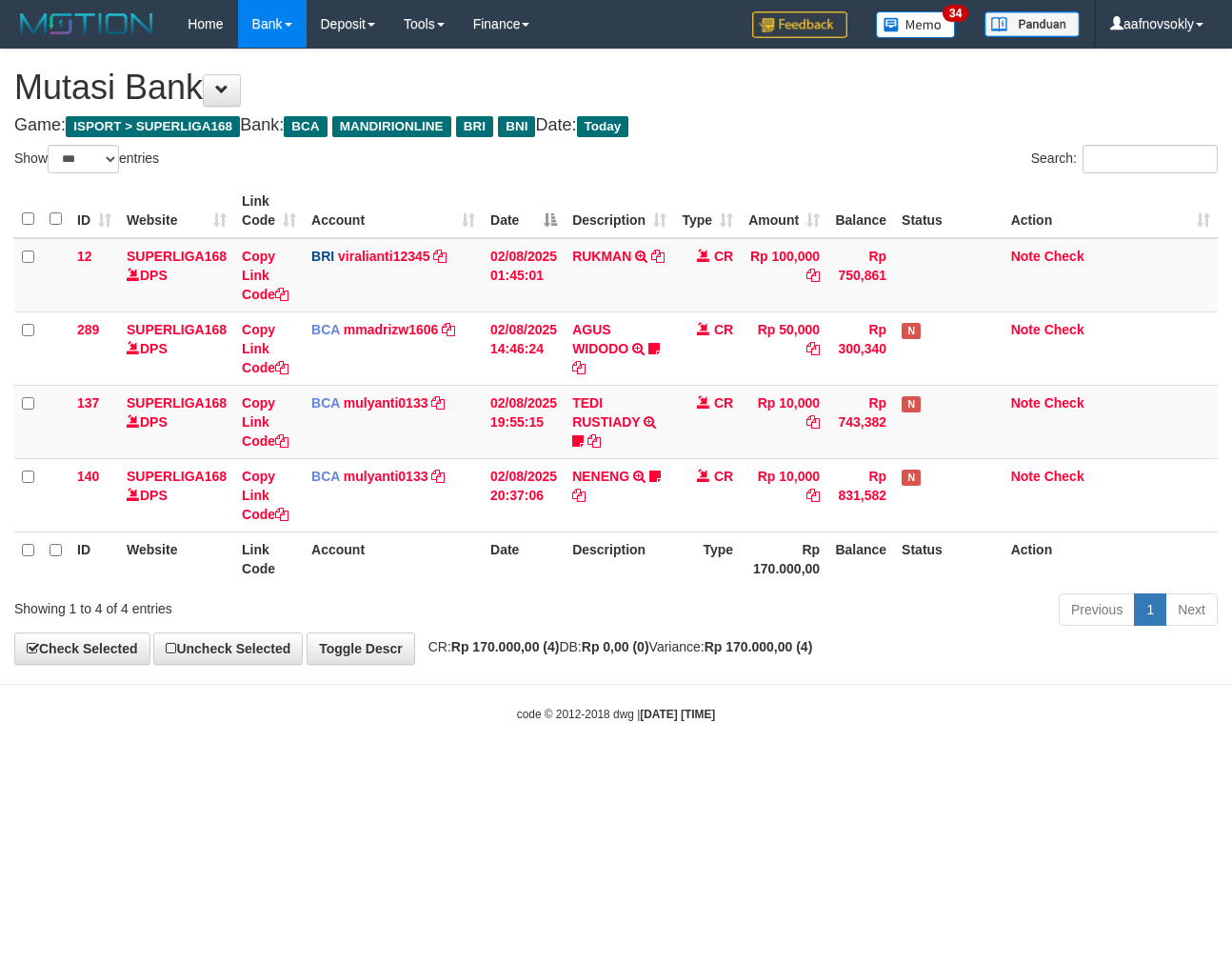 select on "***" 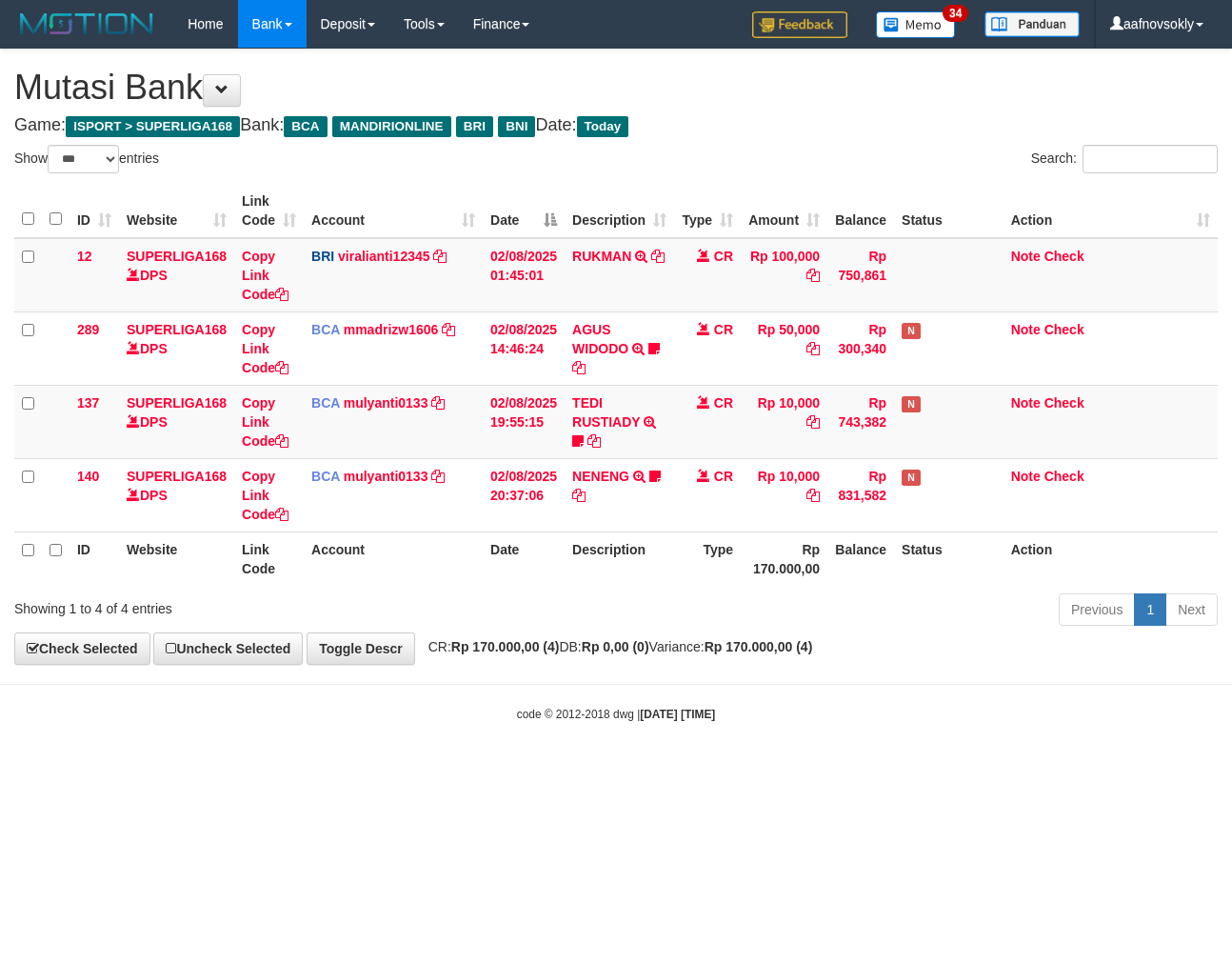 scroll, scrollTop: 0, scrollLeft: 0, axis: both 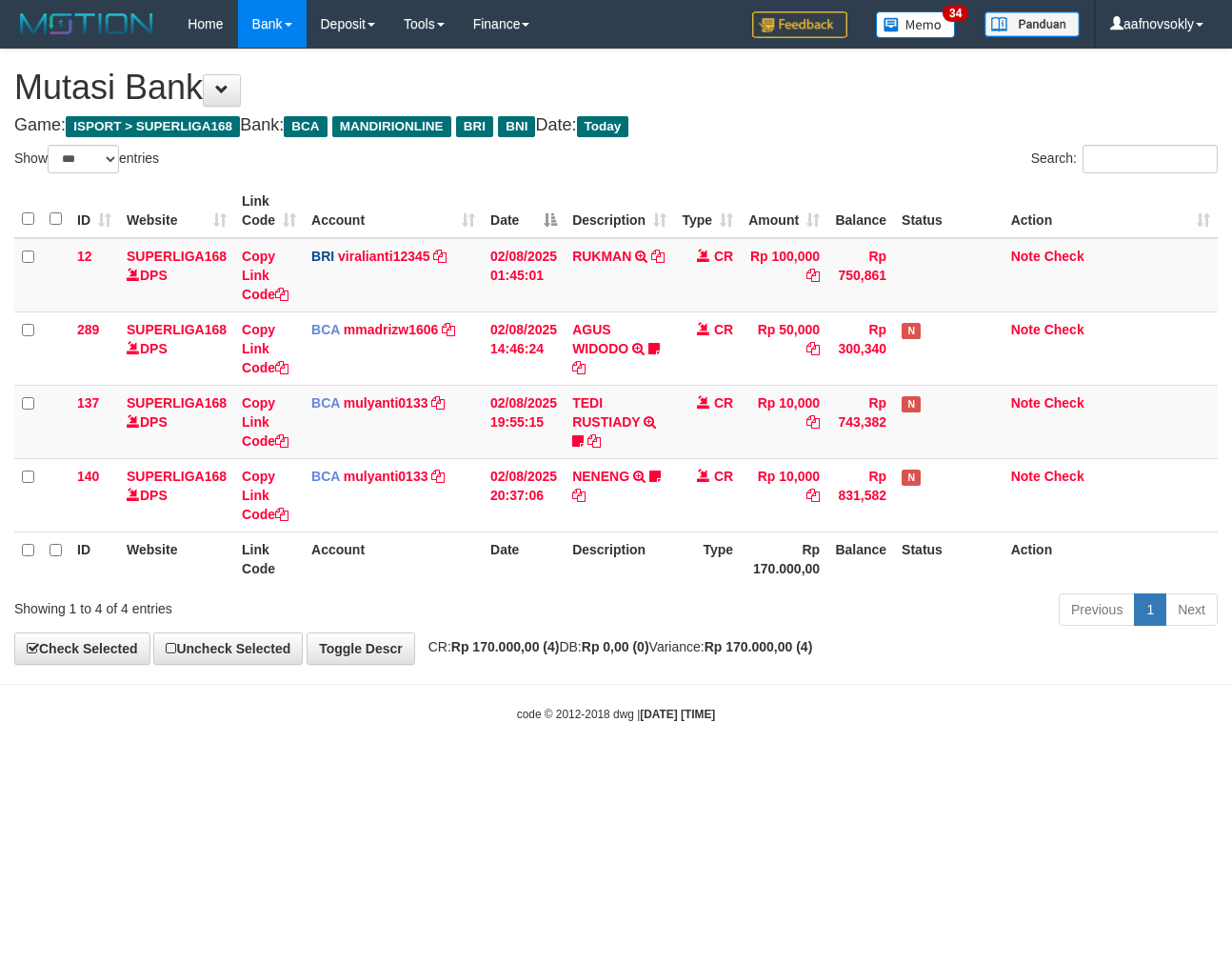 select on "***" 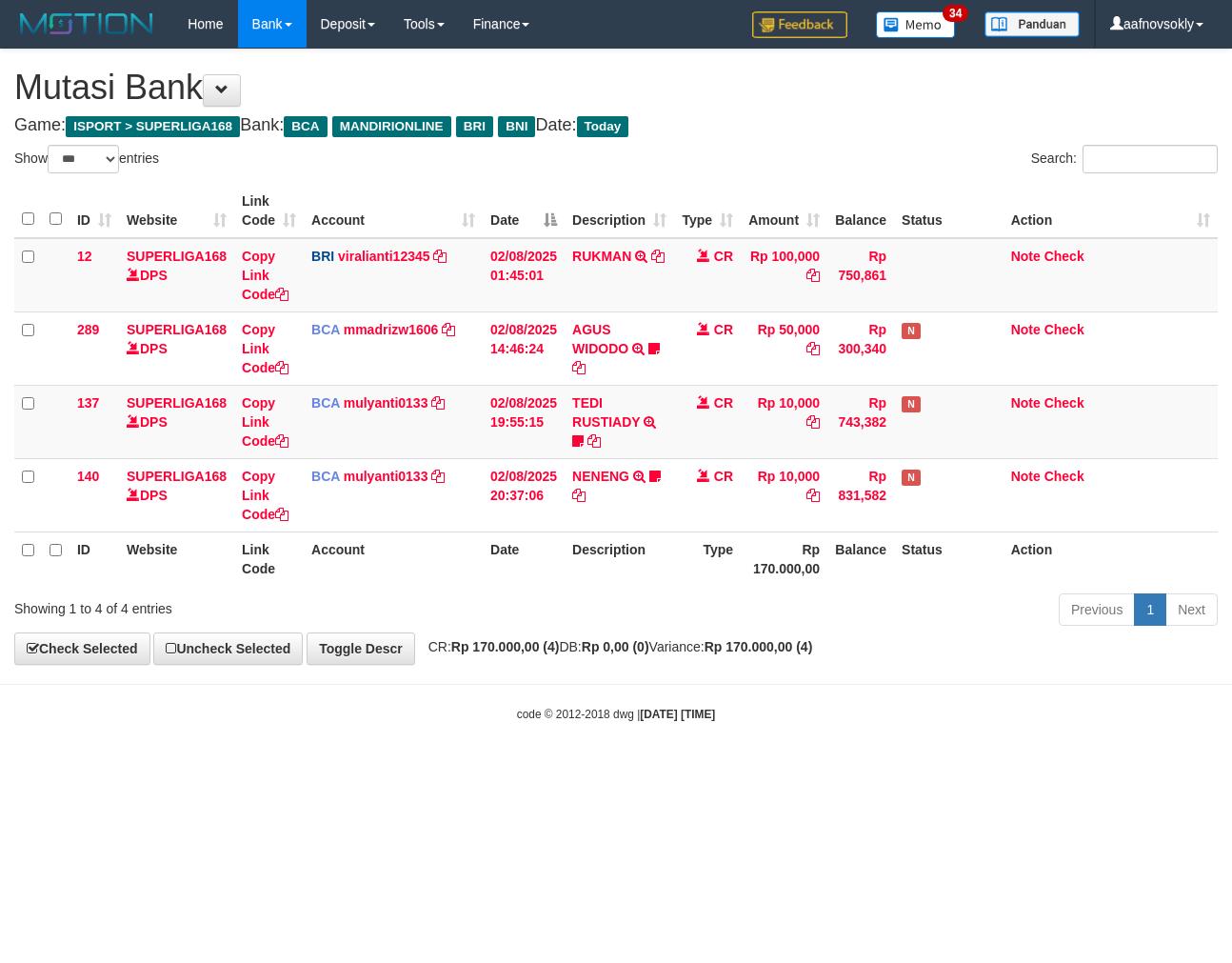 scroll, scrollTop: 0, scrollLeft: 0, axis: both 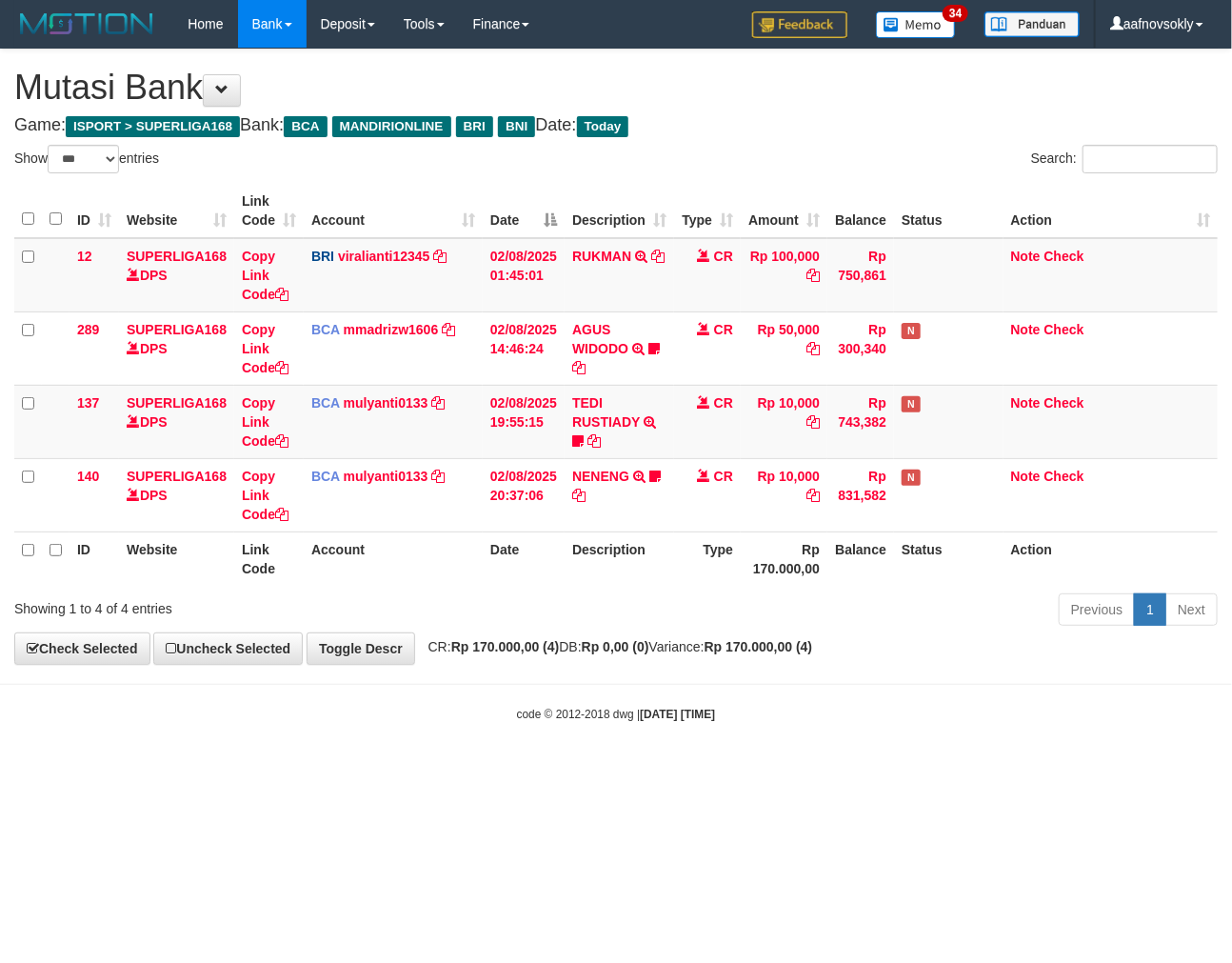 click on "Toggle navigation
Home
Bank
Account List
Load
By Website
Group
[ISPORT]													SUPERLIGA168
By Load Group (DPS)
34" at bounding box center (616, 385) 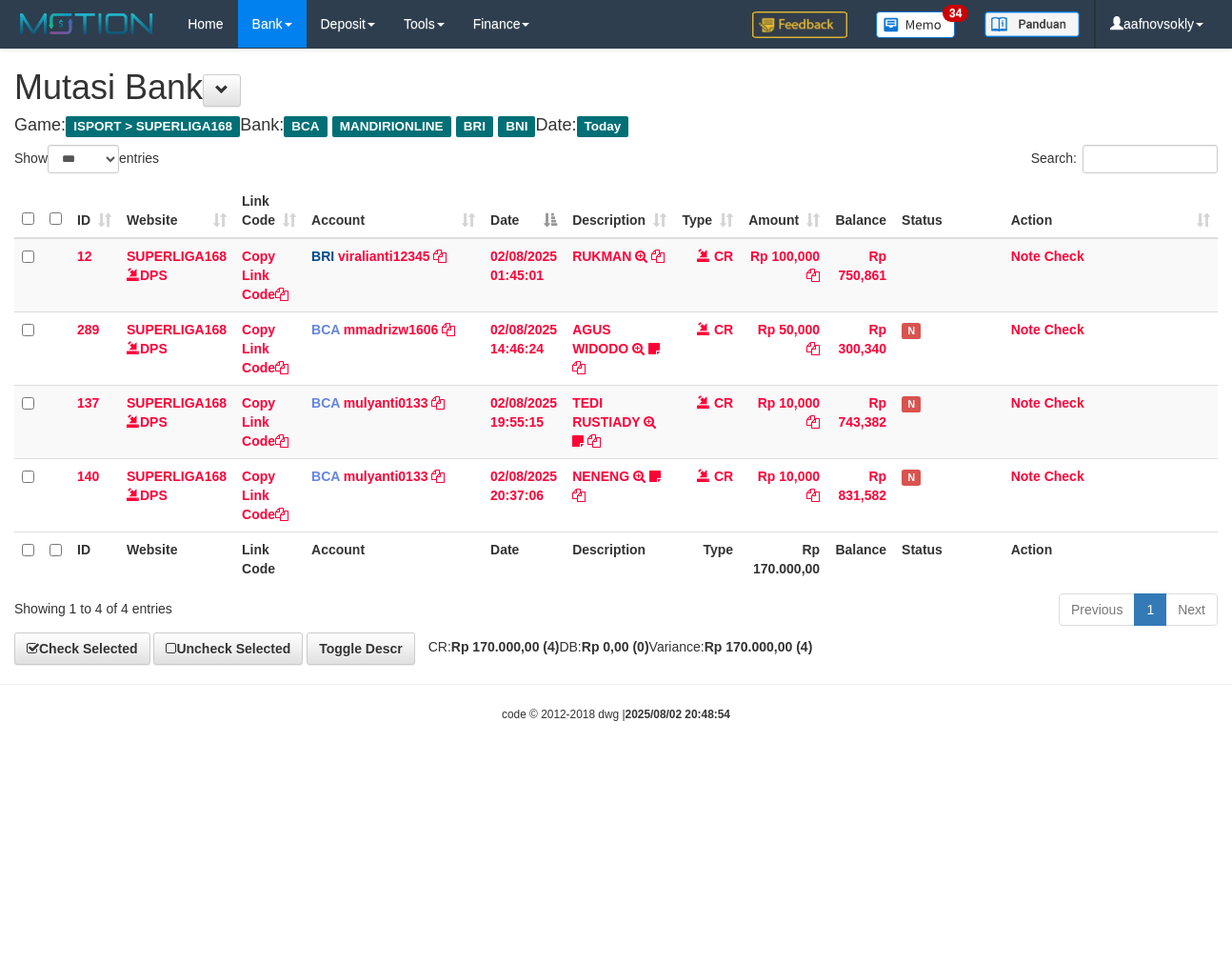 select on "***" 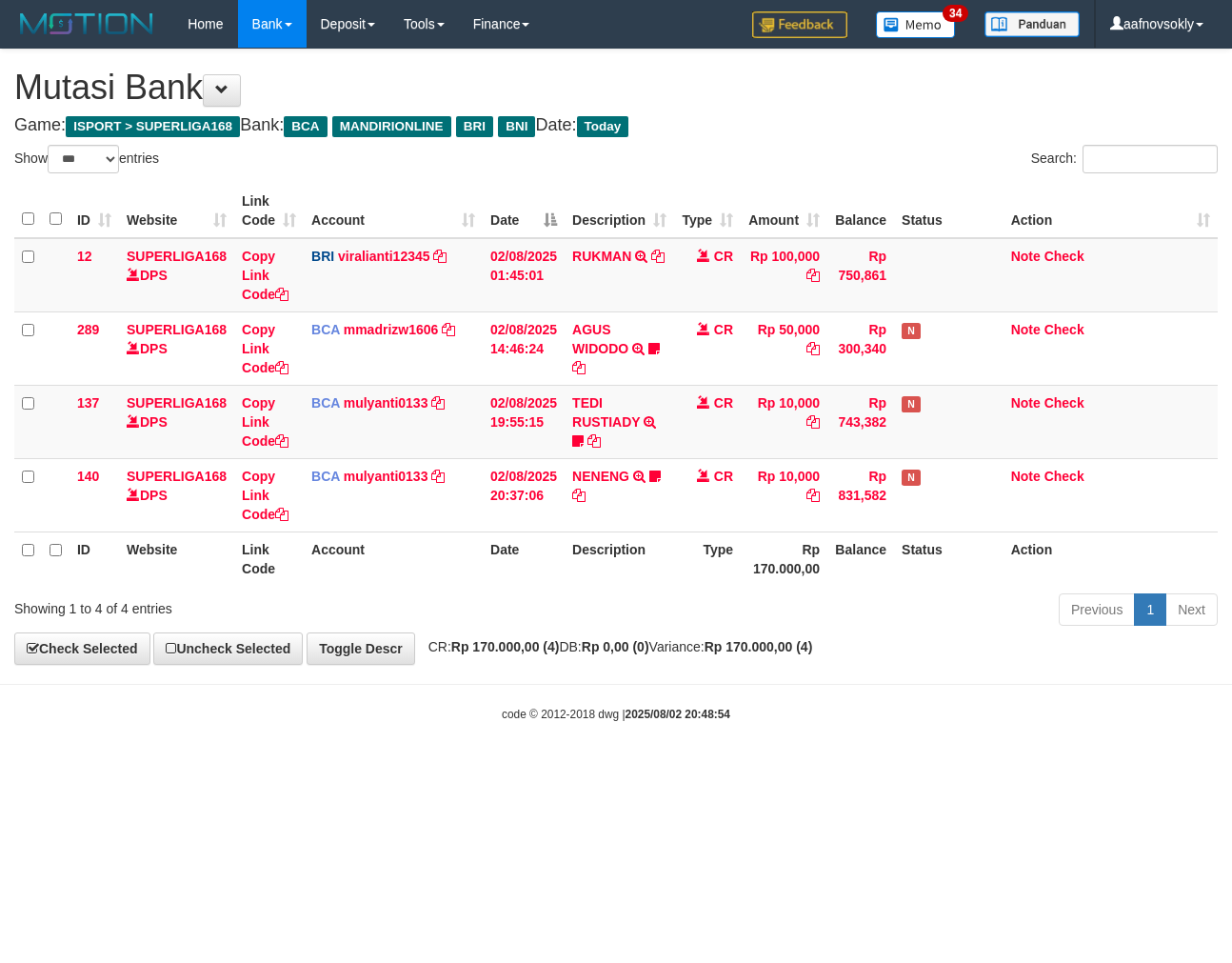 scroll, scrollTop: 0, scrollLeft: 0, axis: both 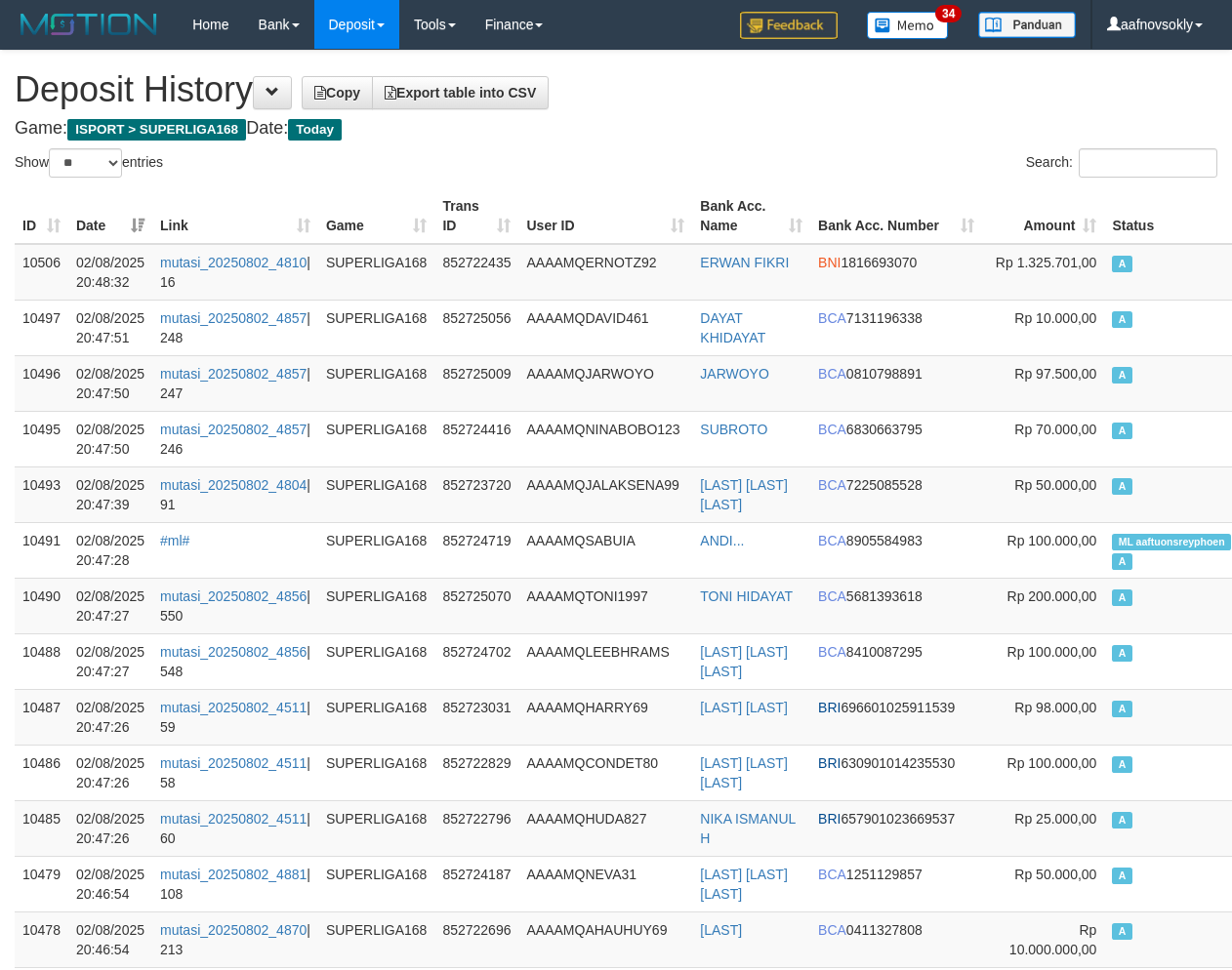 select on "**" 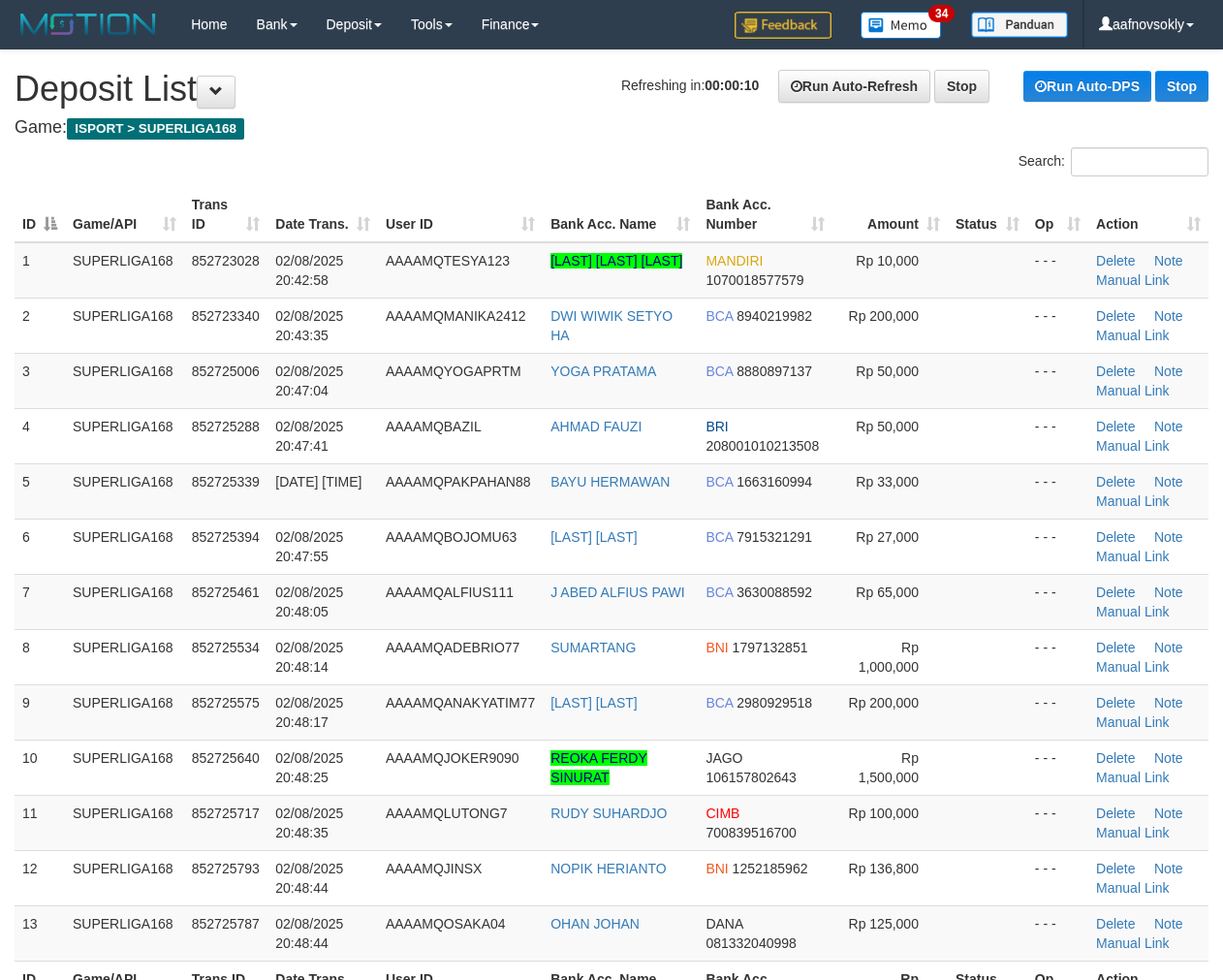 scroll, scrollTop: 0, scrollLeft: 0, axis: both 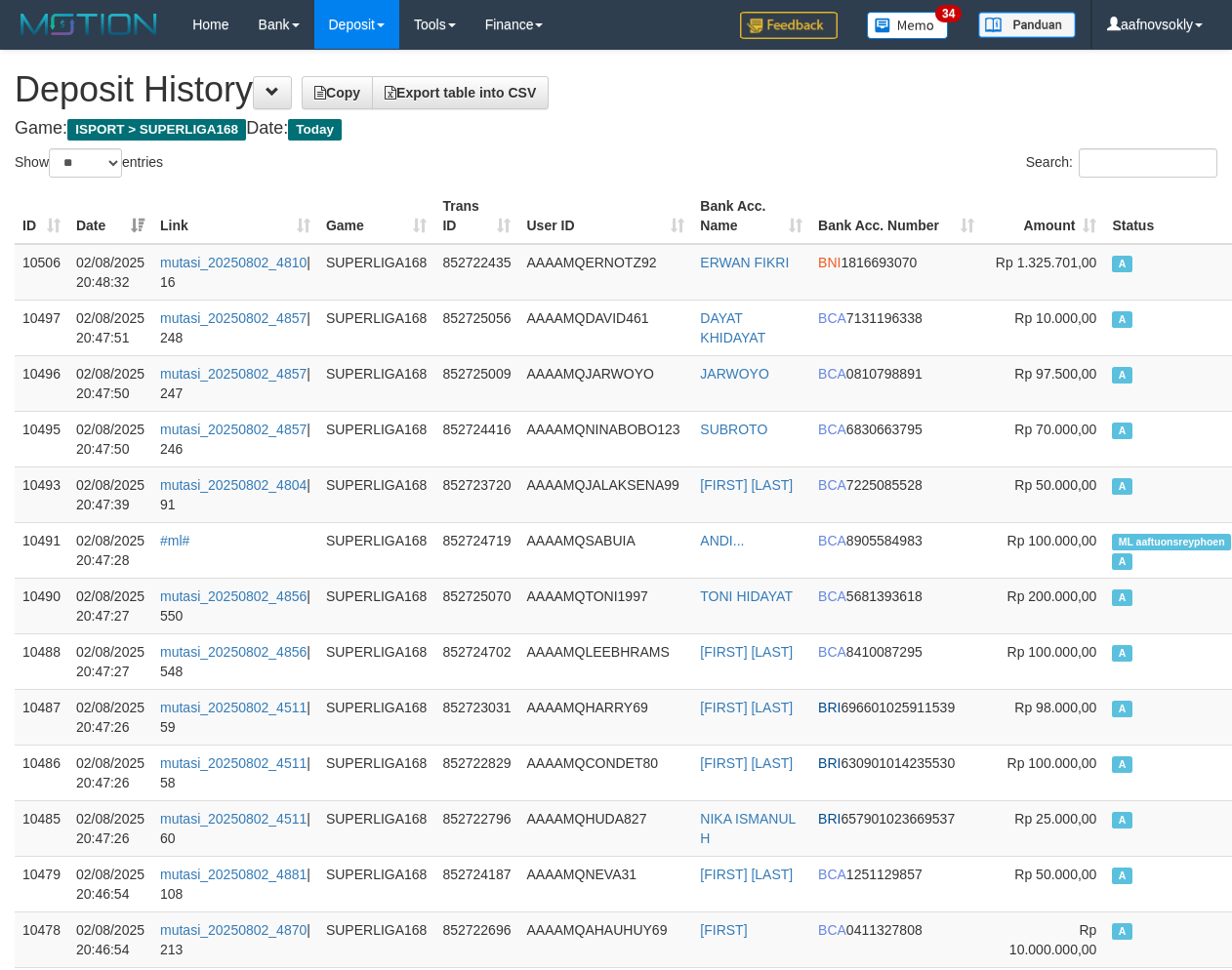 select on "**" 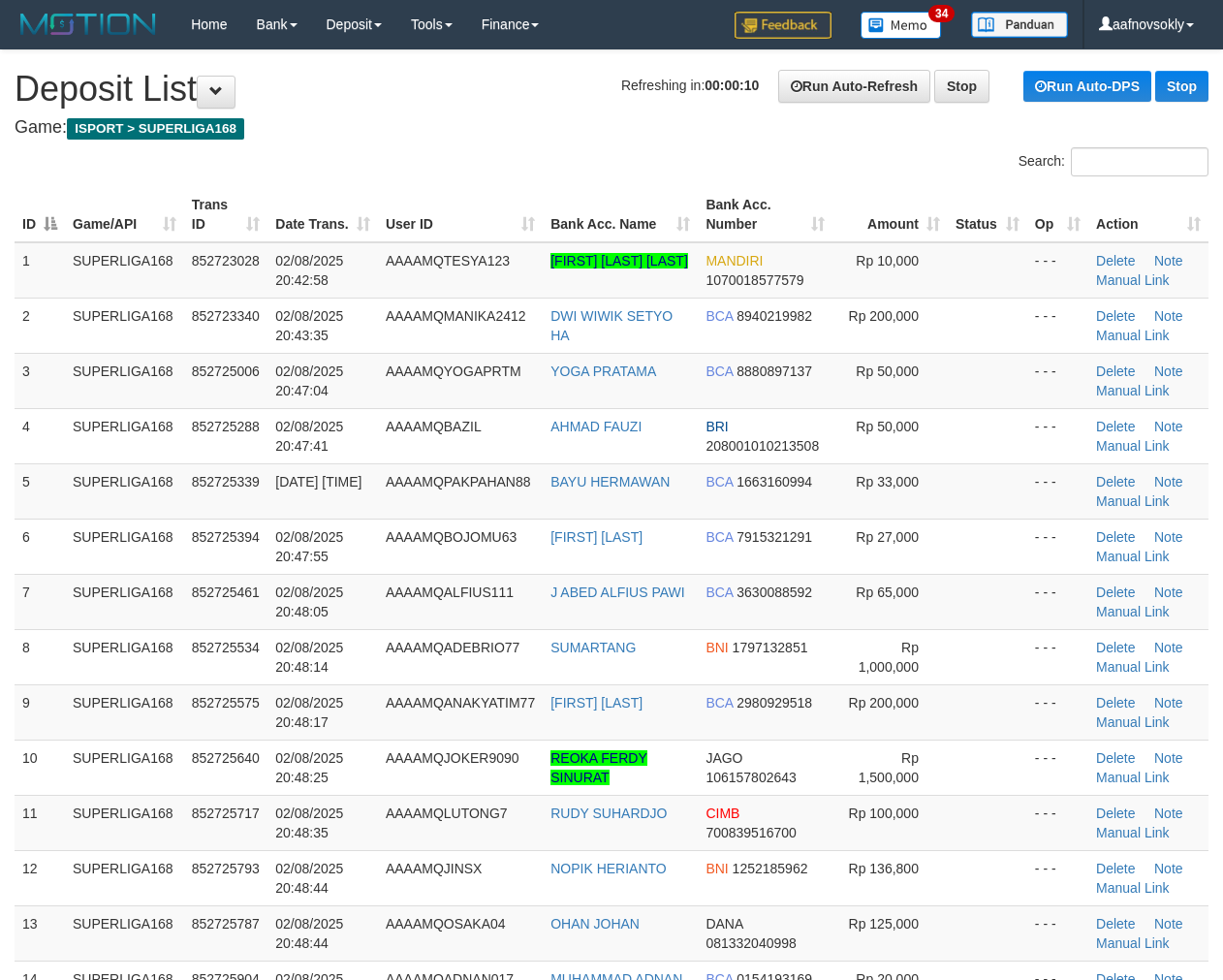 scroll, scrollTop: 0, scrollLeft: 0, axis: both 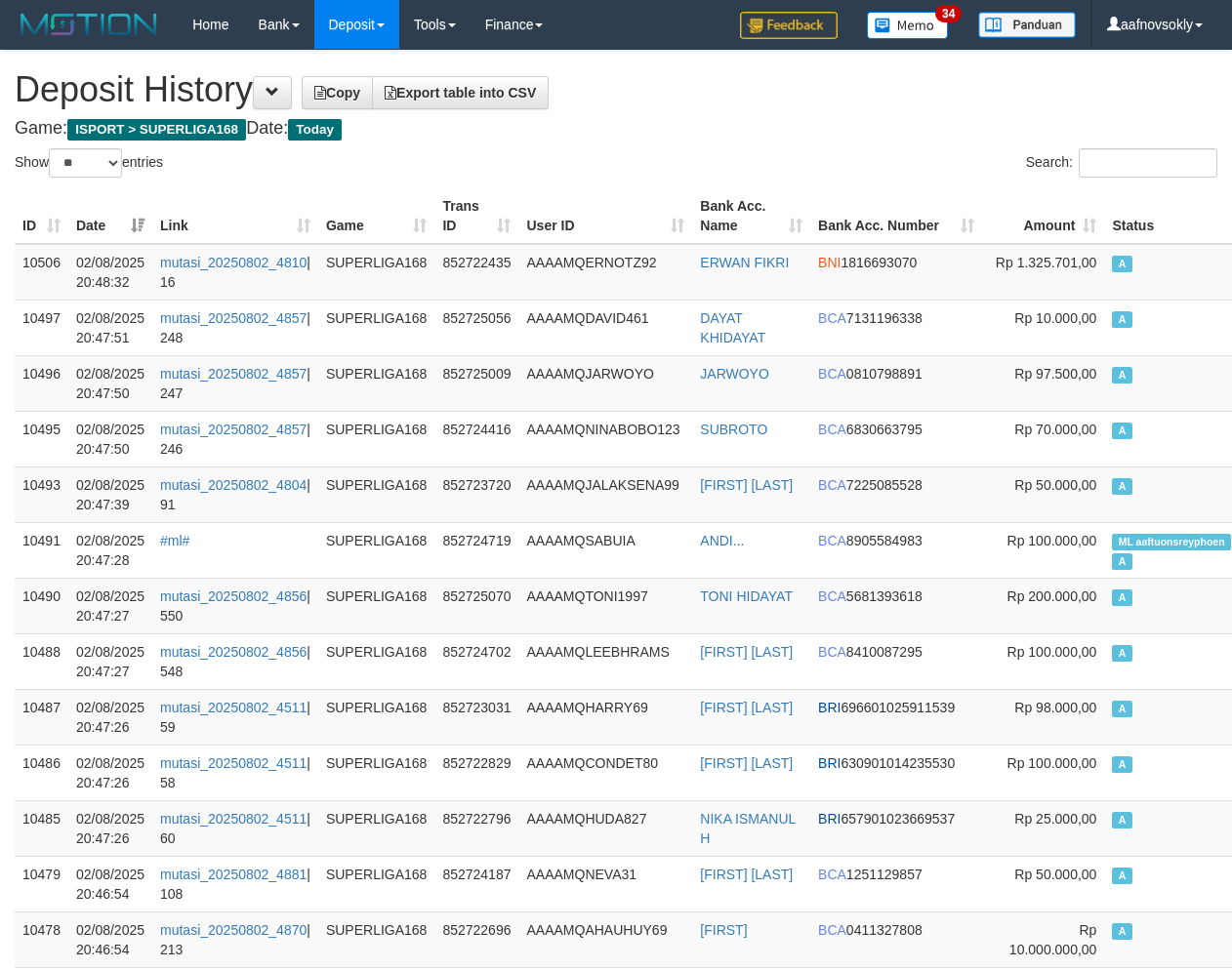 select on "**" 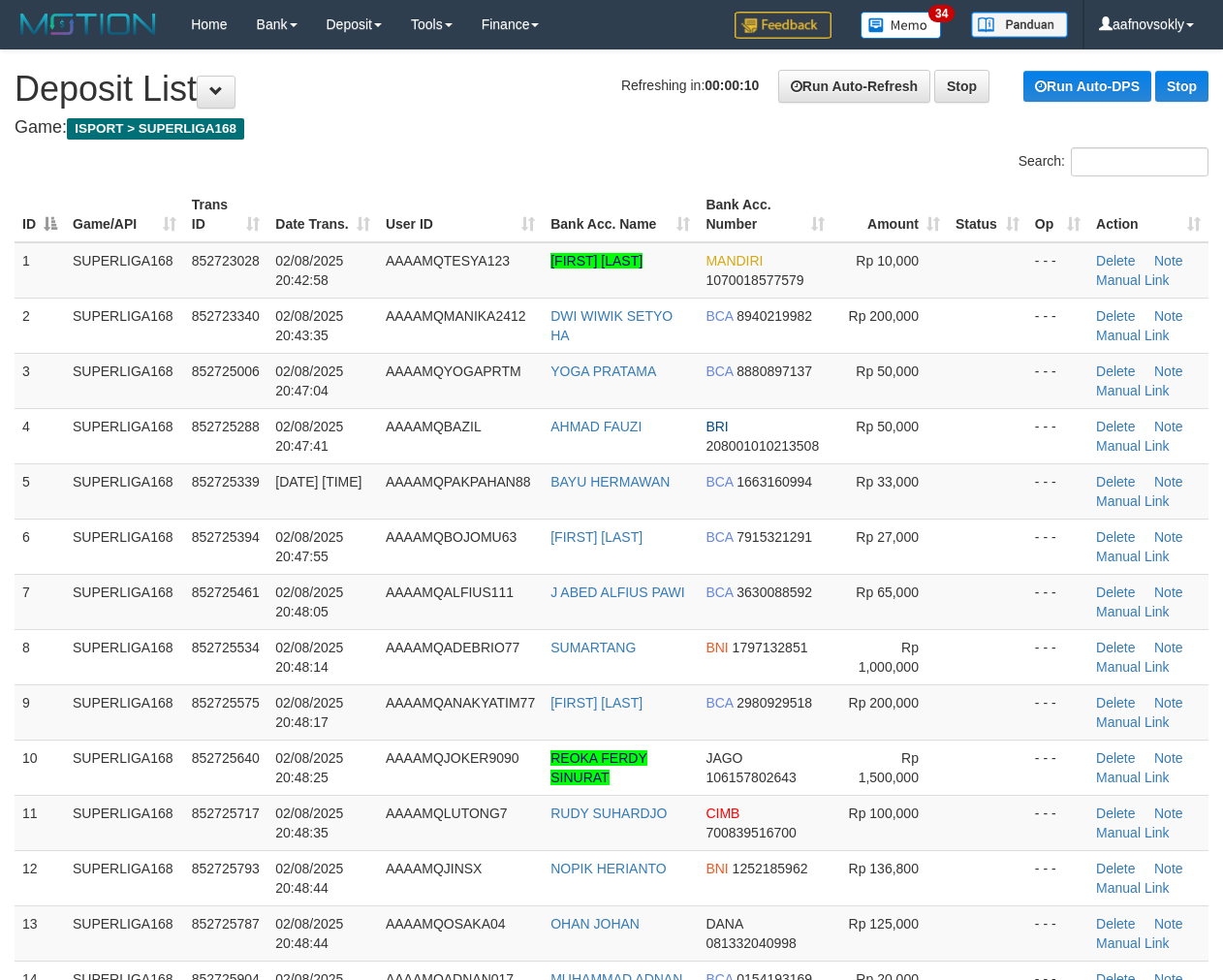 scroll, scrollTop: 0, scrollLeft: 0, axis: both 